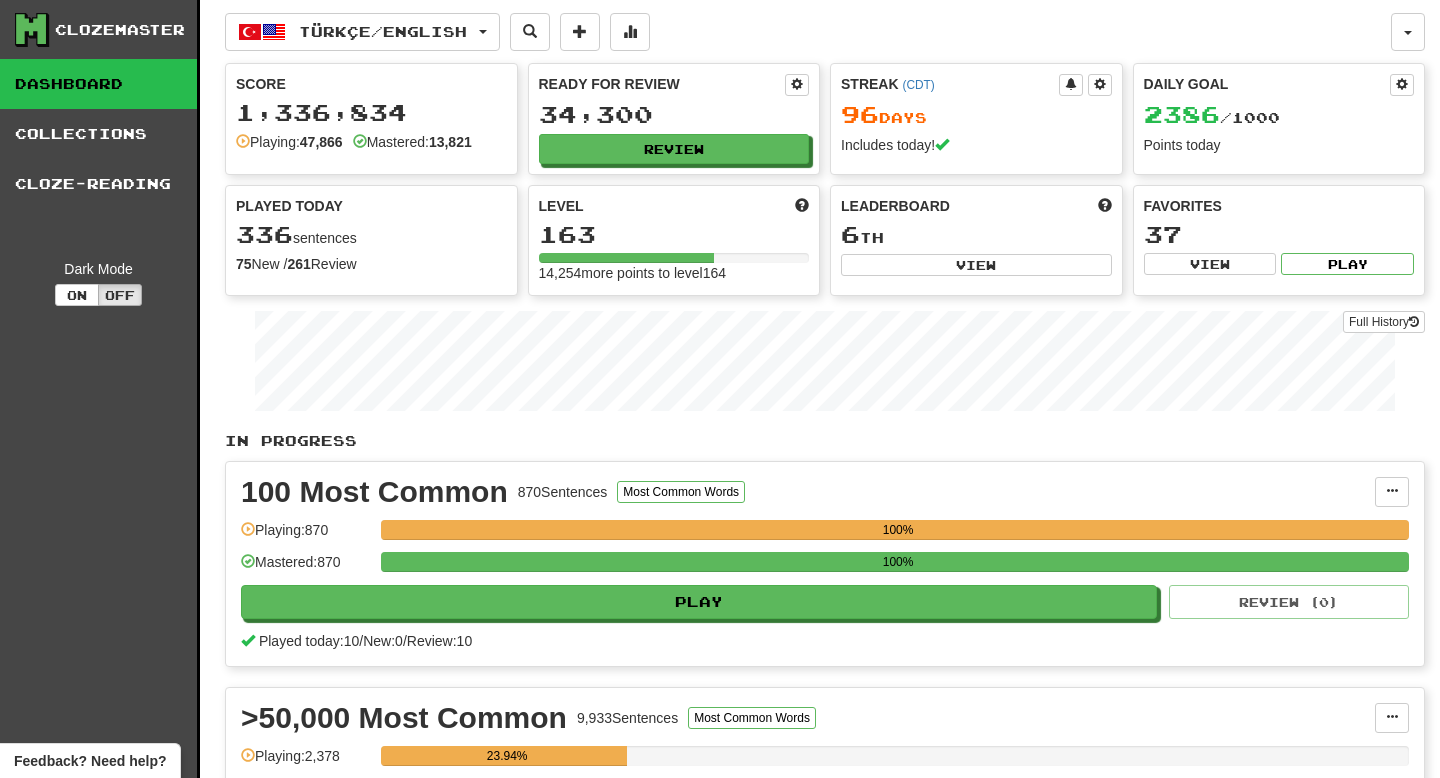 scroll, scrollTop: 0, scrollLeft: 0, axis: both 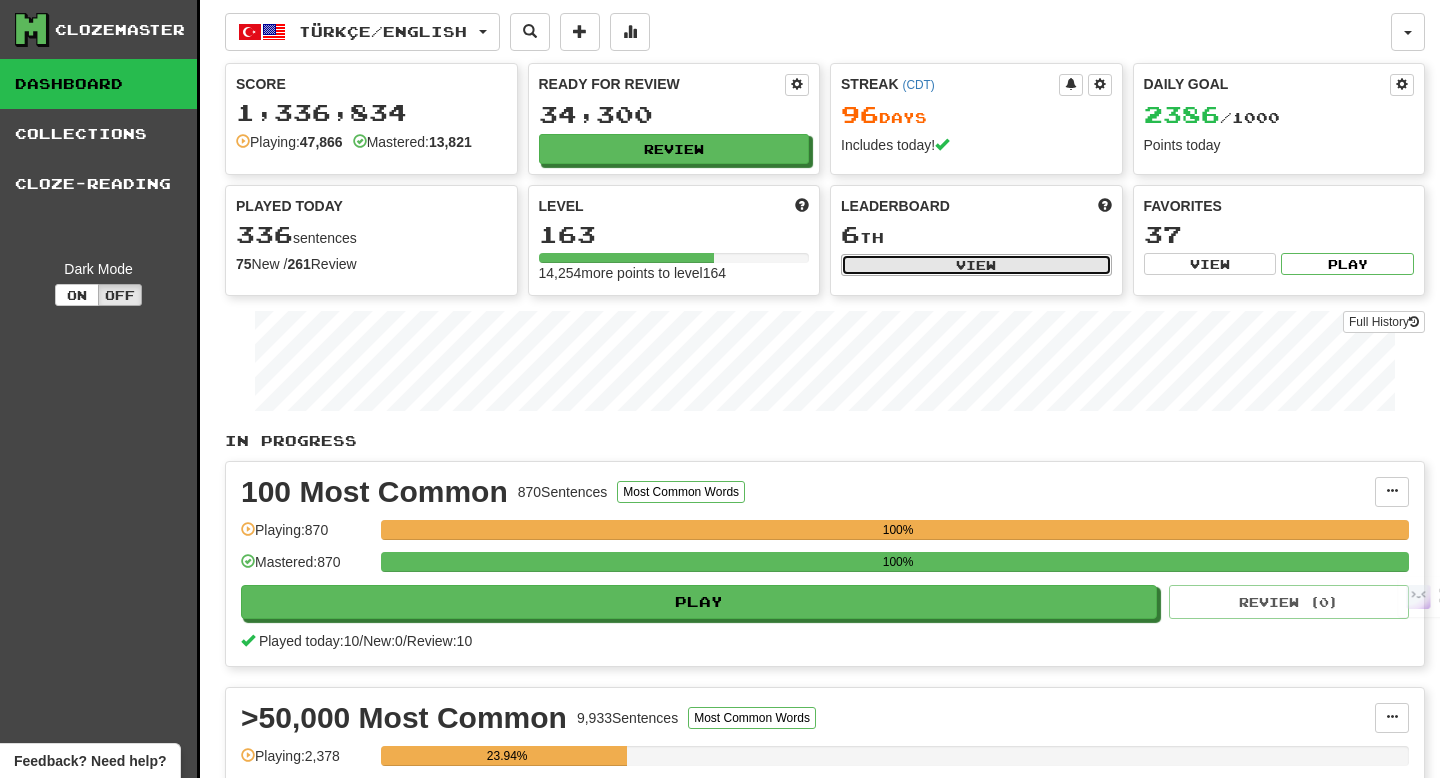 click on "View" 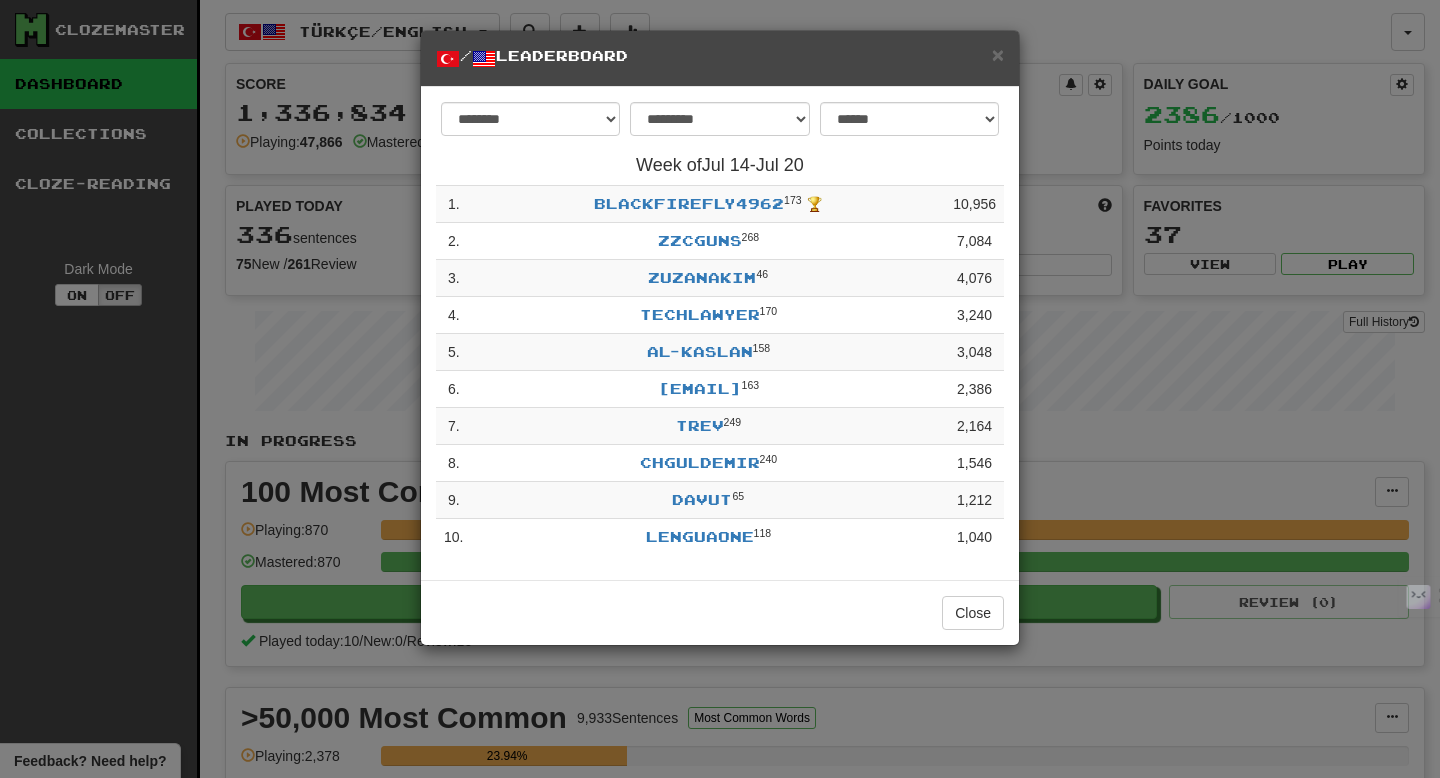 click on "×  /   Leaderboard" at bounding box center [720, 59] 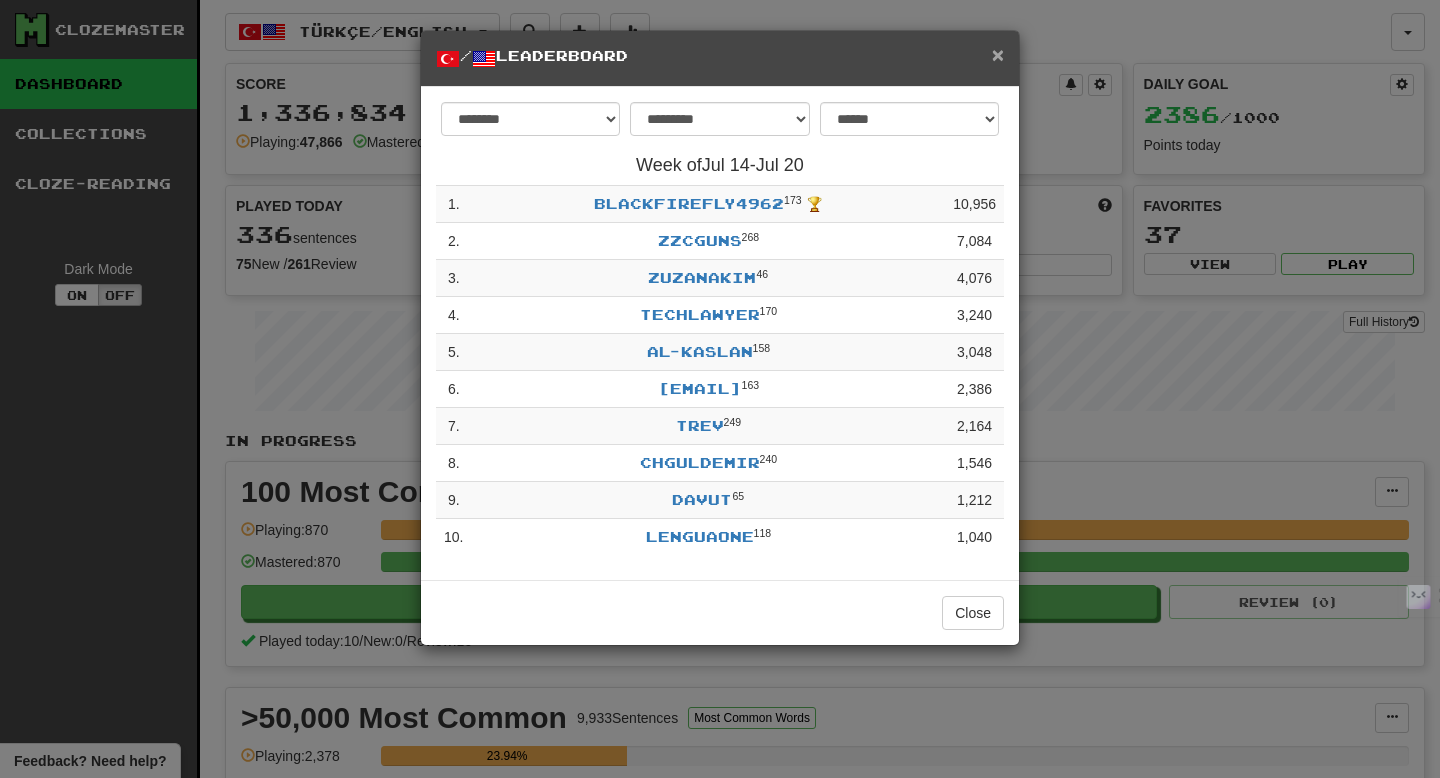 click on "×" at bounding box center [998, 54] 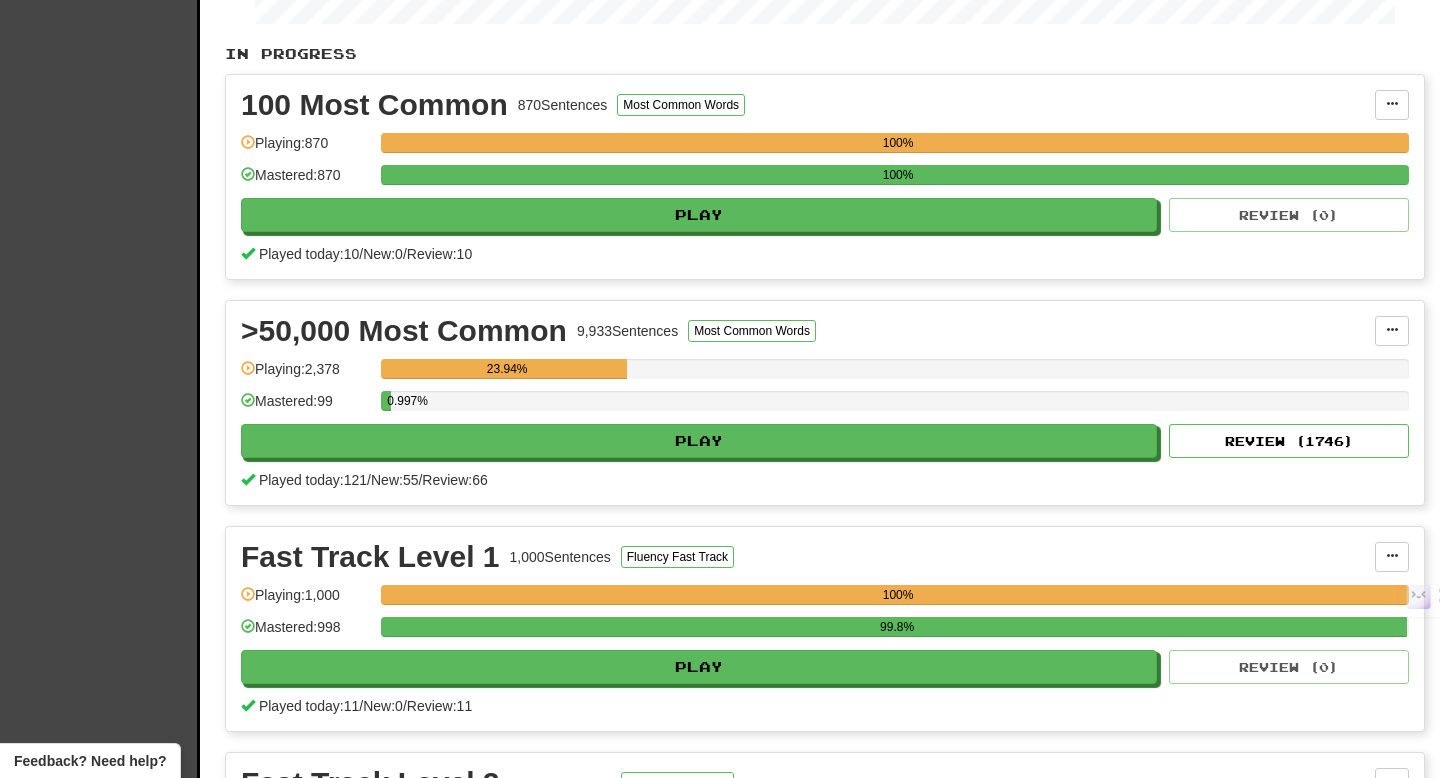 scroll, scrollTop: 391, scrollLeft: 0, axis: vertical 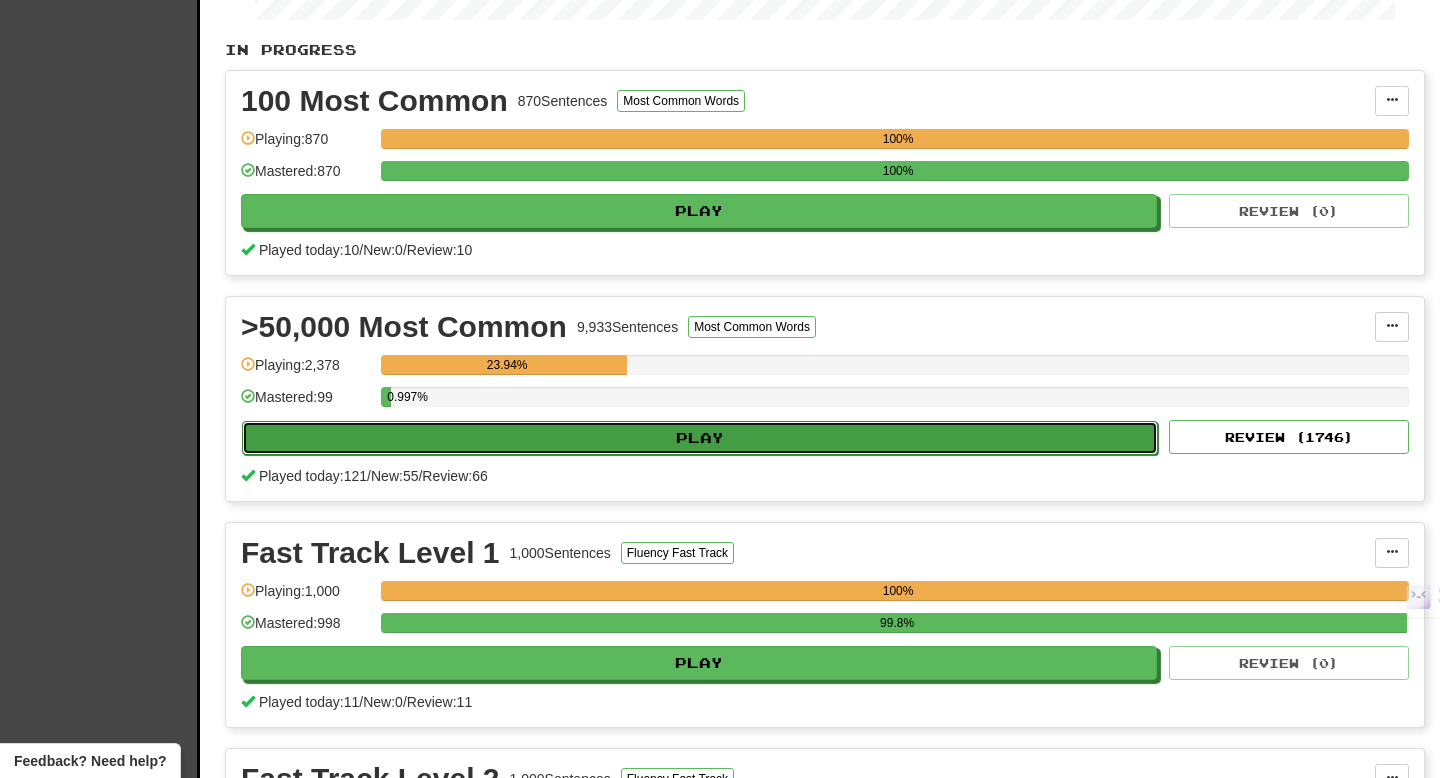 click on "Play" 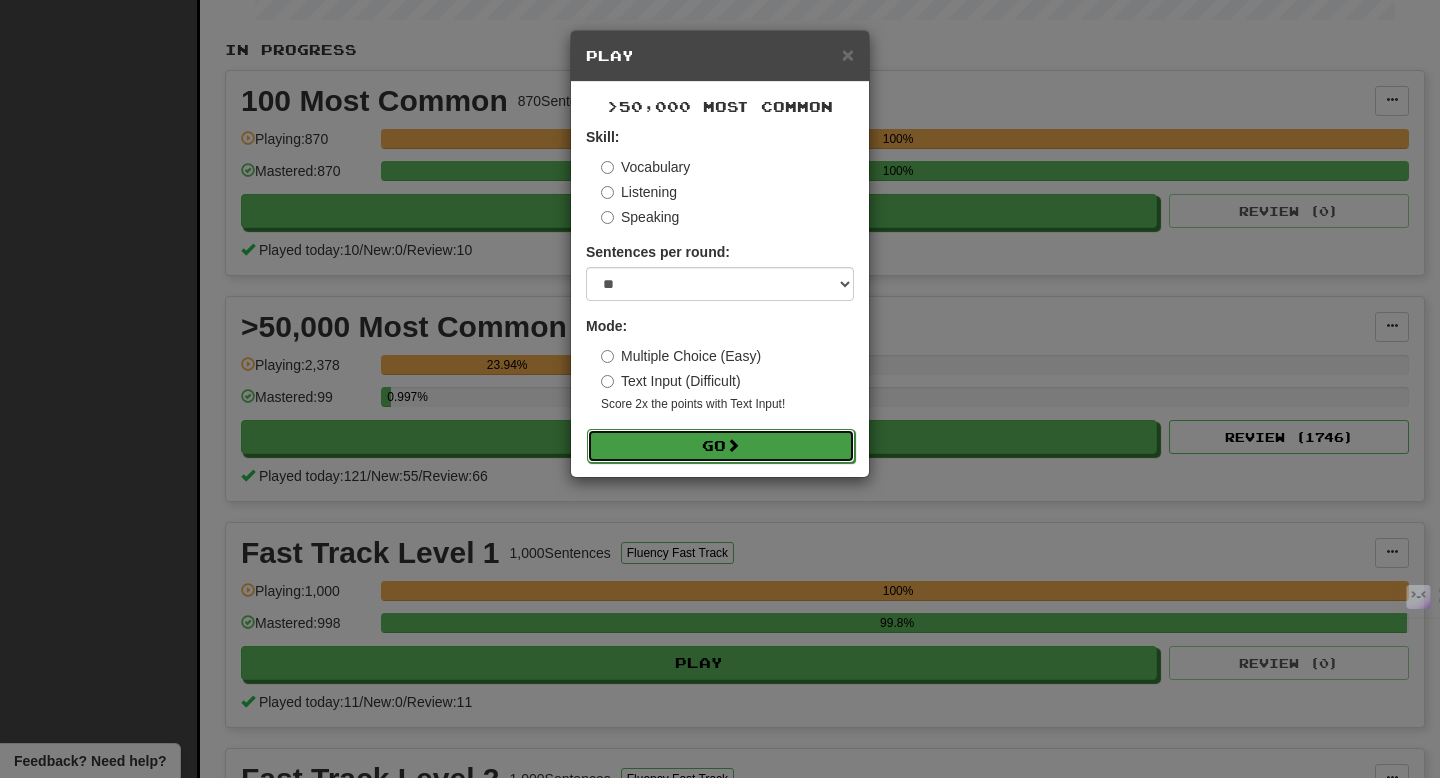 click on "Go" at bounding box center [721, 446] 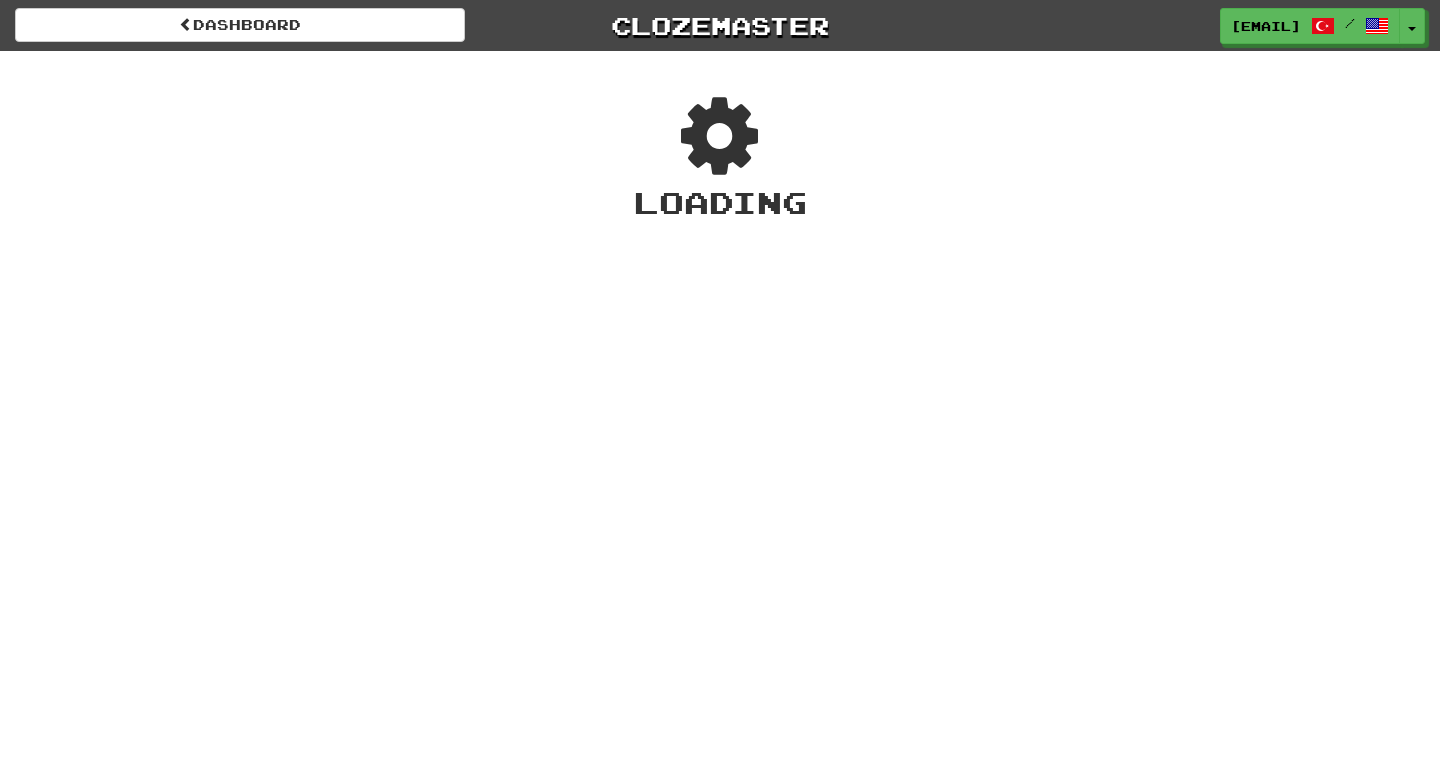 scroll, scrollTop: 0, scrollLeft: 0, axis: both 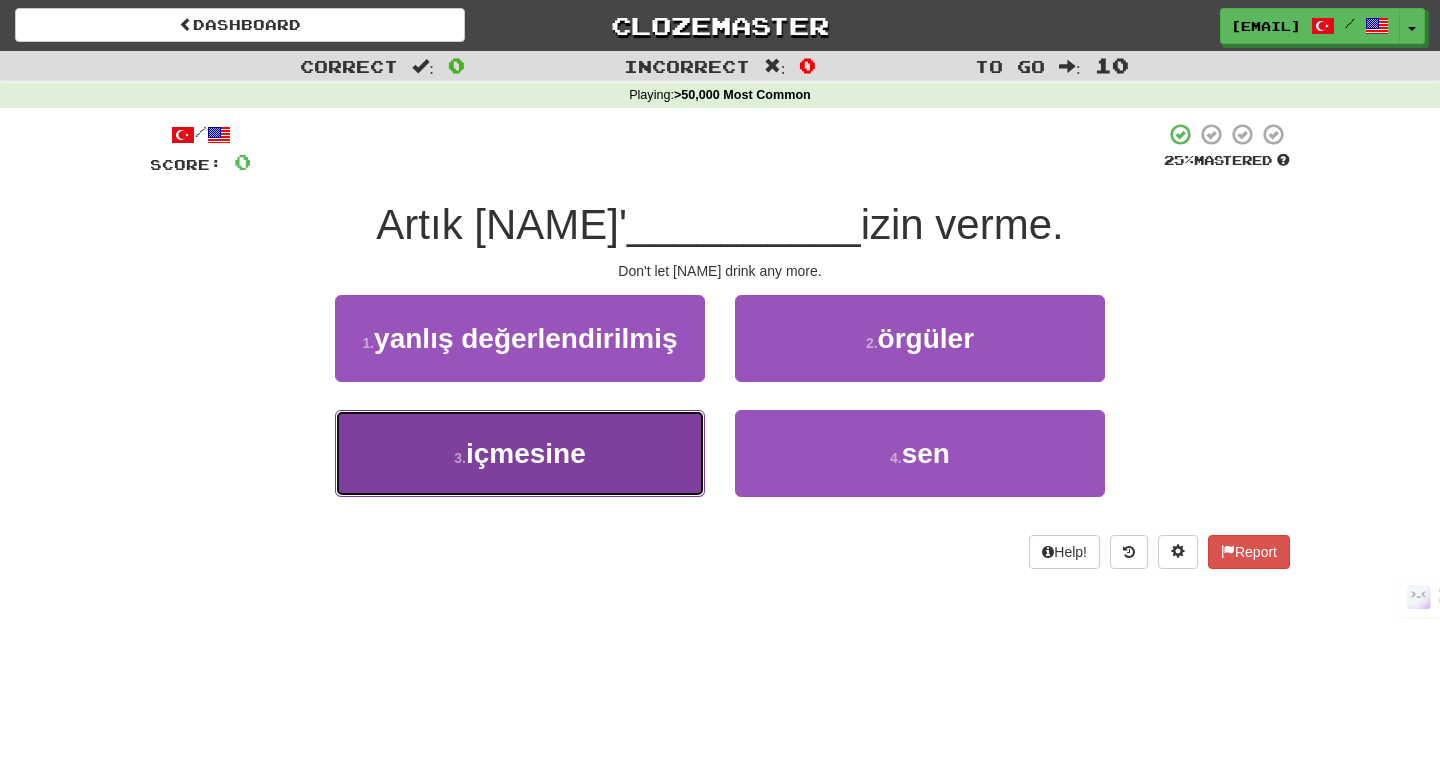 click on "3 .  içmesine" at bounding box center (520, 453) 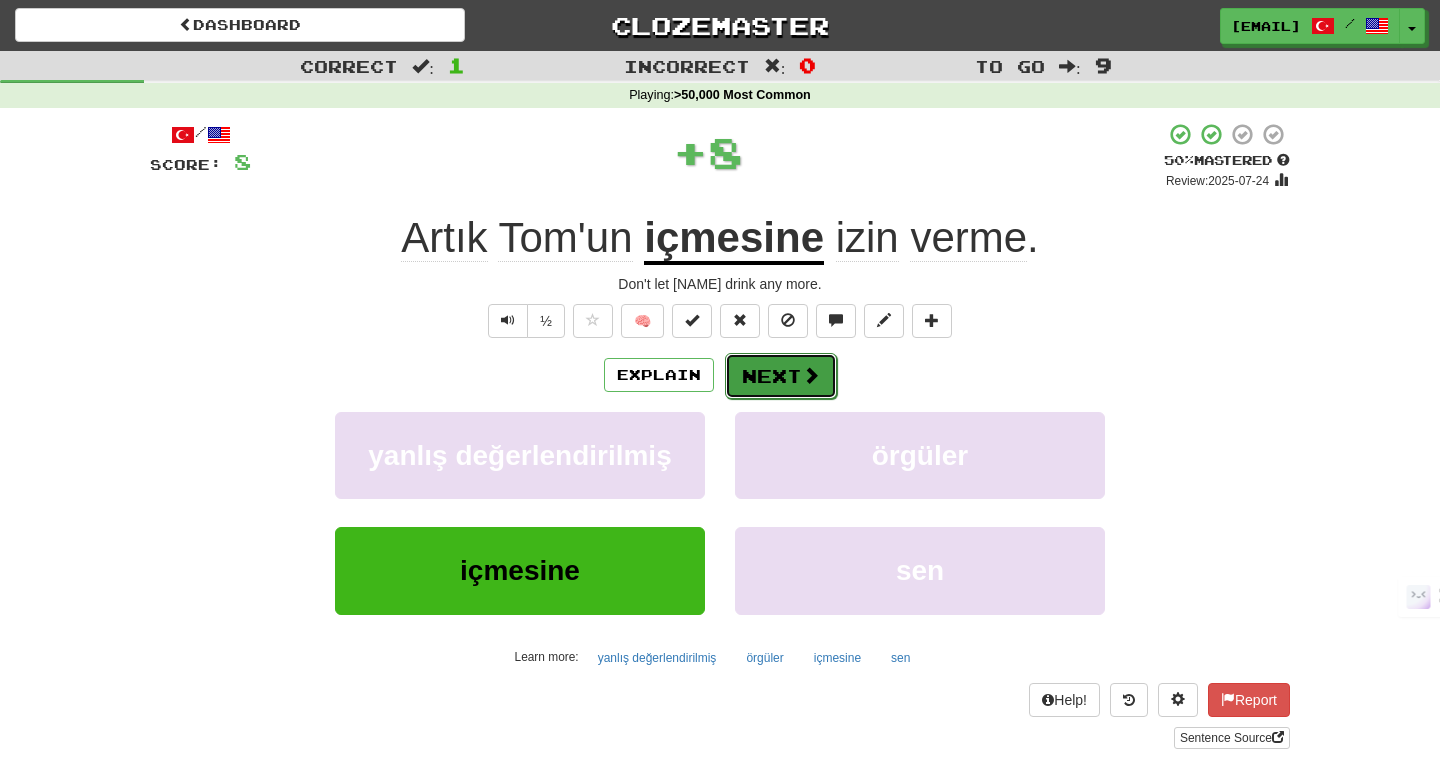 click on "Next" at bounding box center [781, 376] 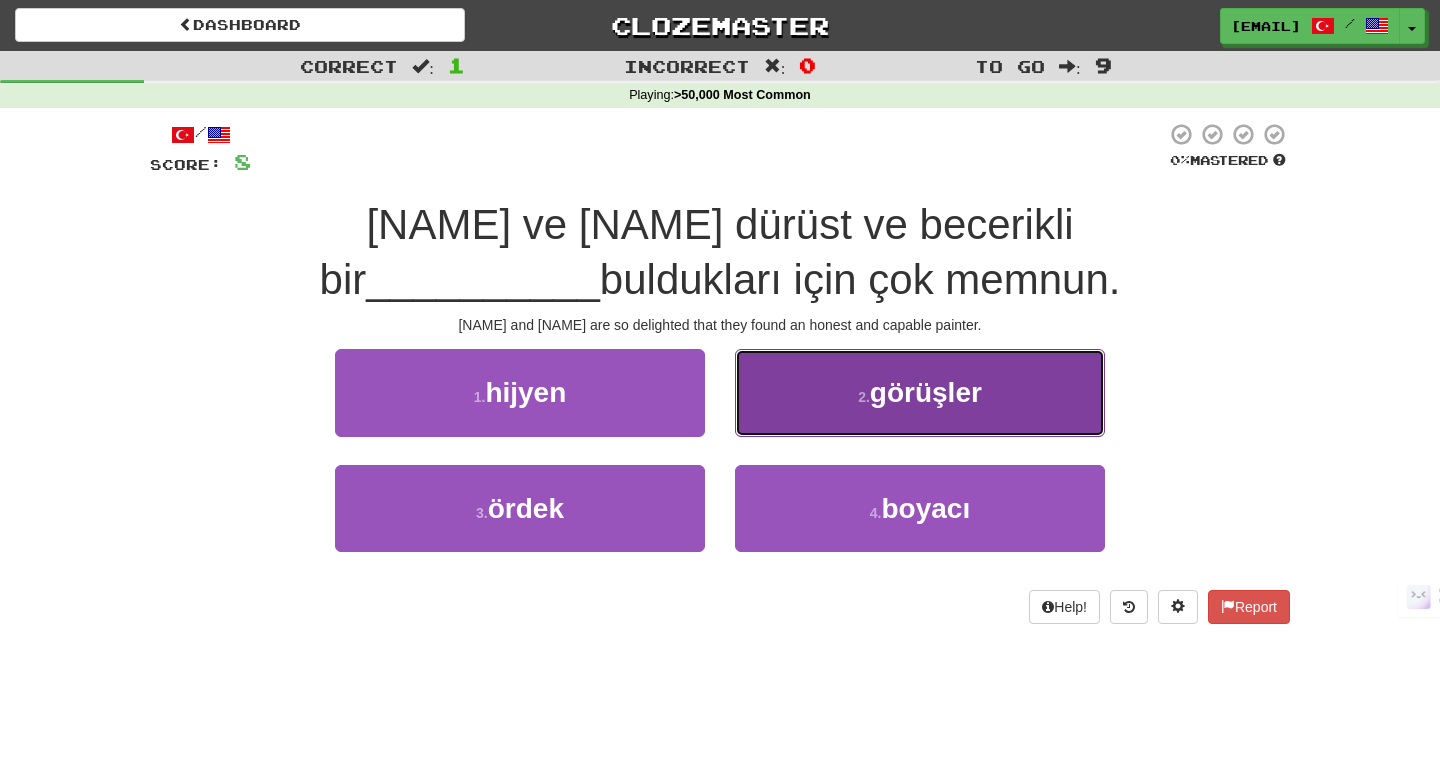 click on "2 .  görüşler" at bounding box center [920, 392] 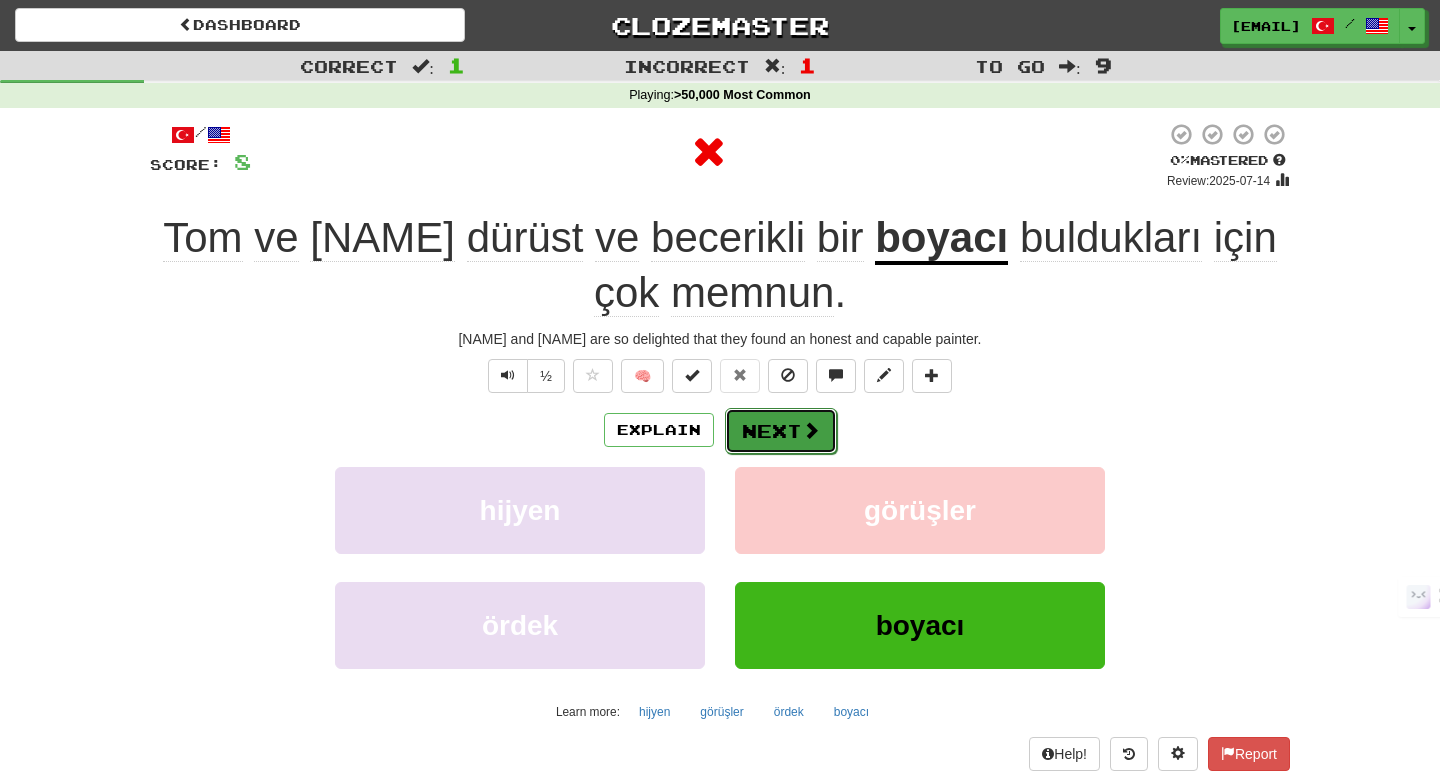 click on "Next" at bounding box center (781, 431) 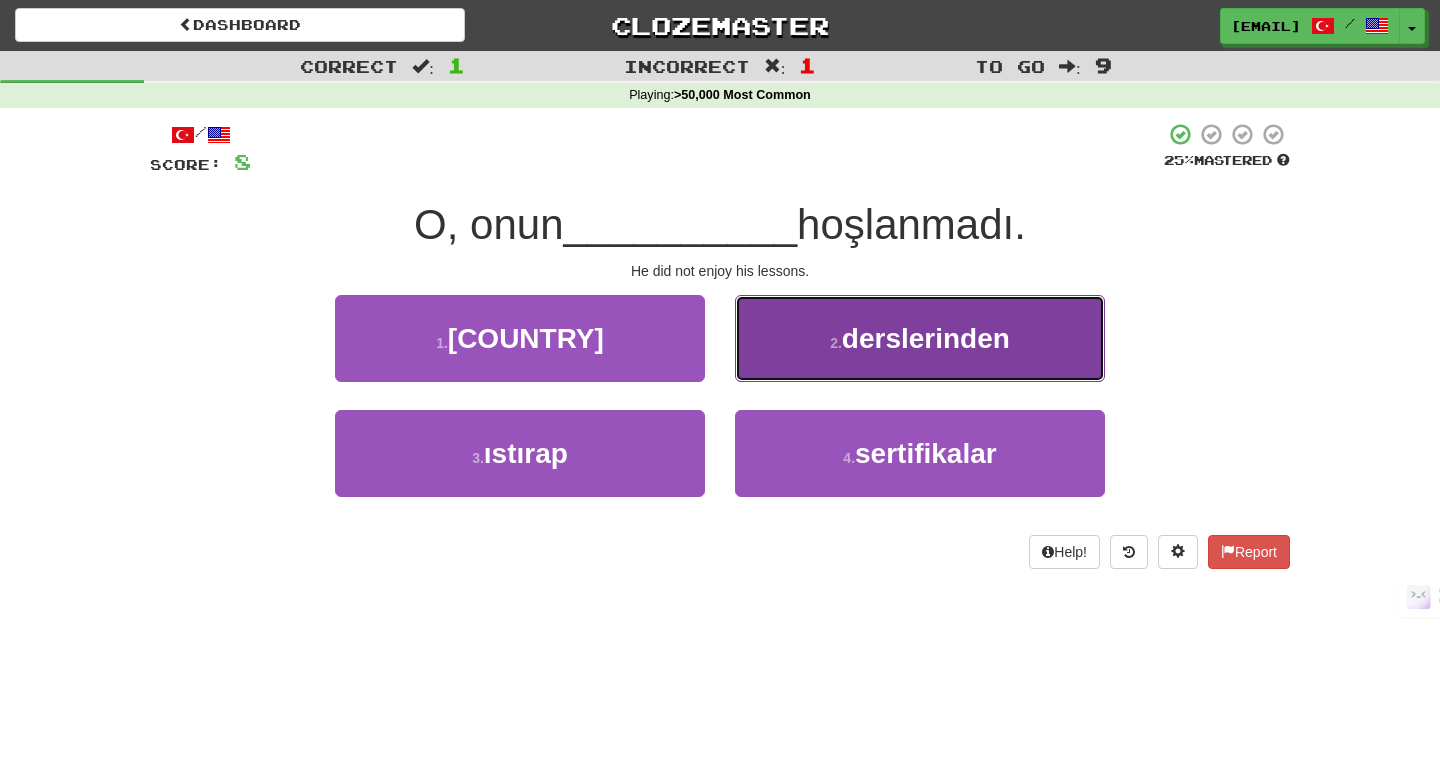 click on "2 .  derslerinden" at bounding box center [920, 338] 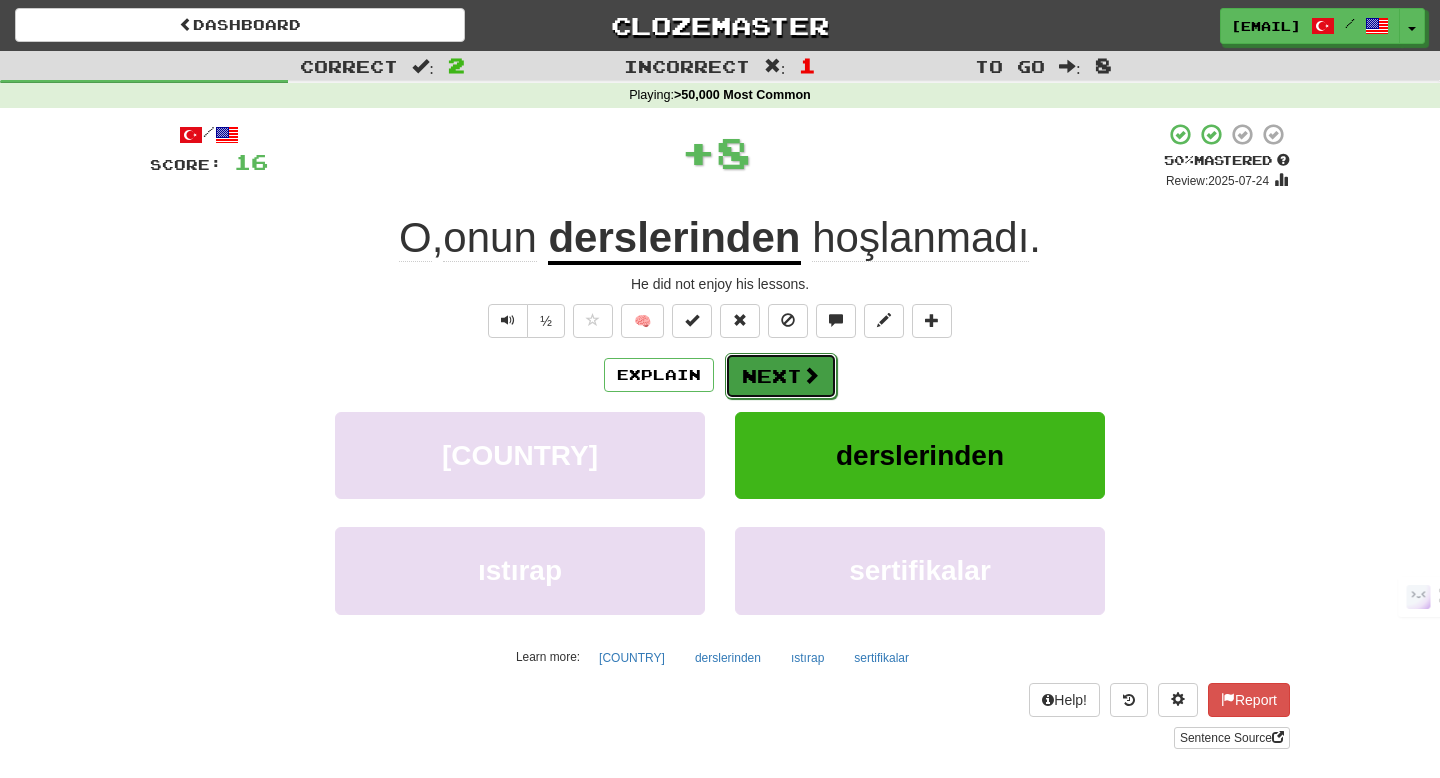 click on "Next" at bounding box center [781, 376] 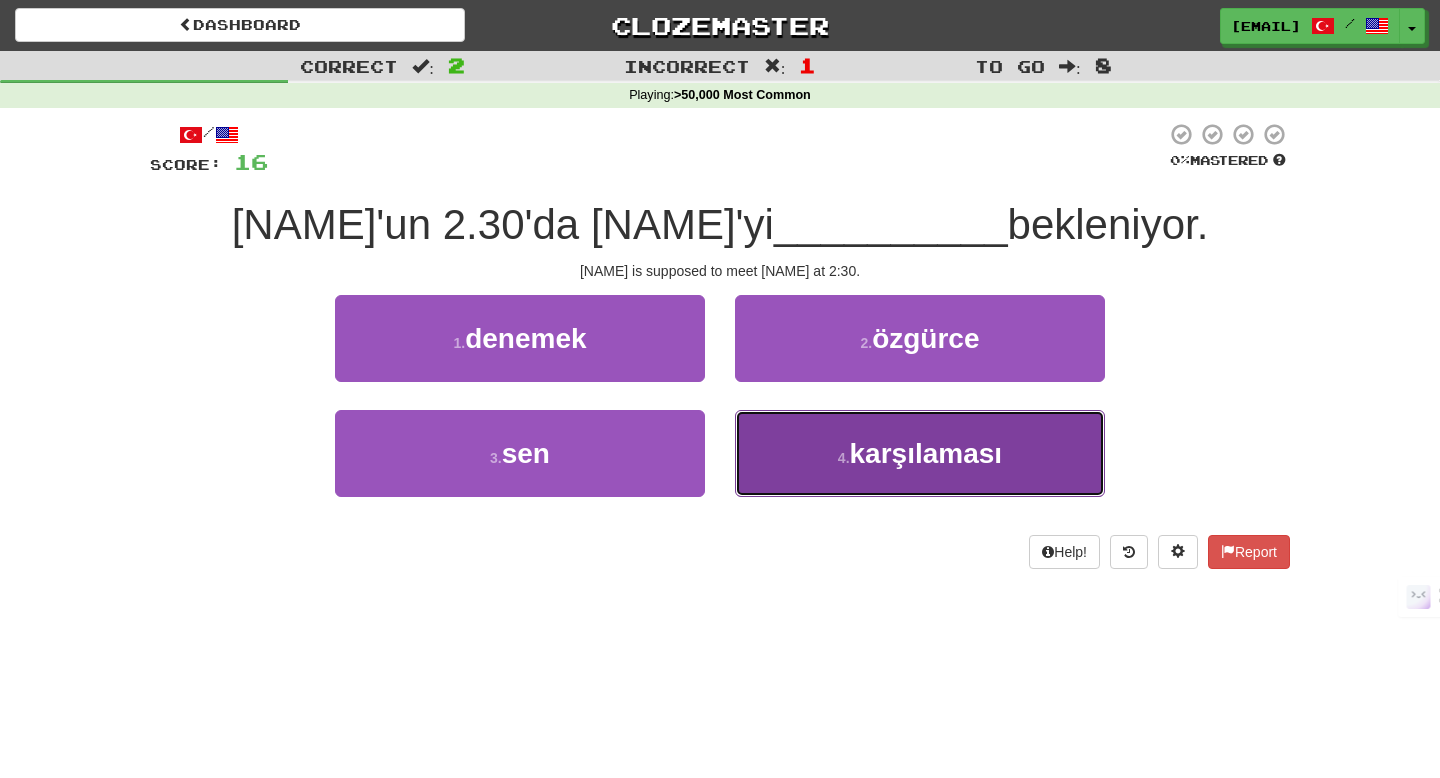 click on "4 .  karşılaması" at bounding box center (920, 453) 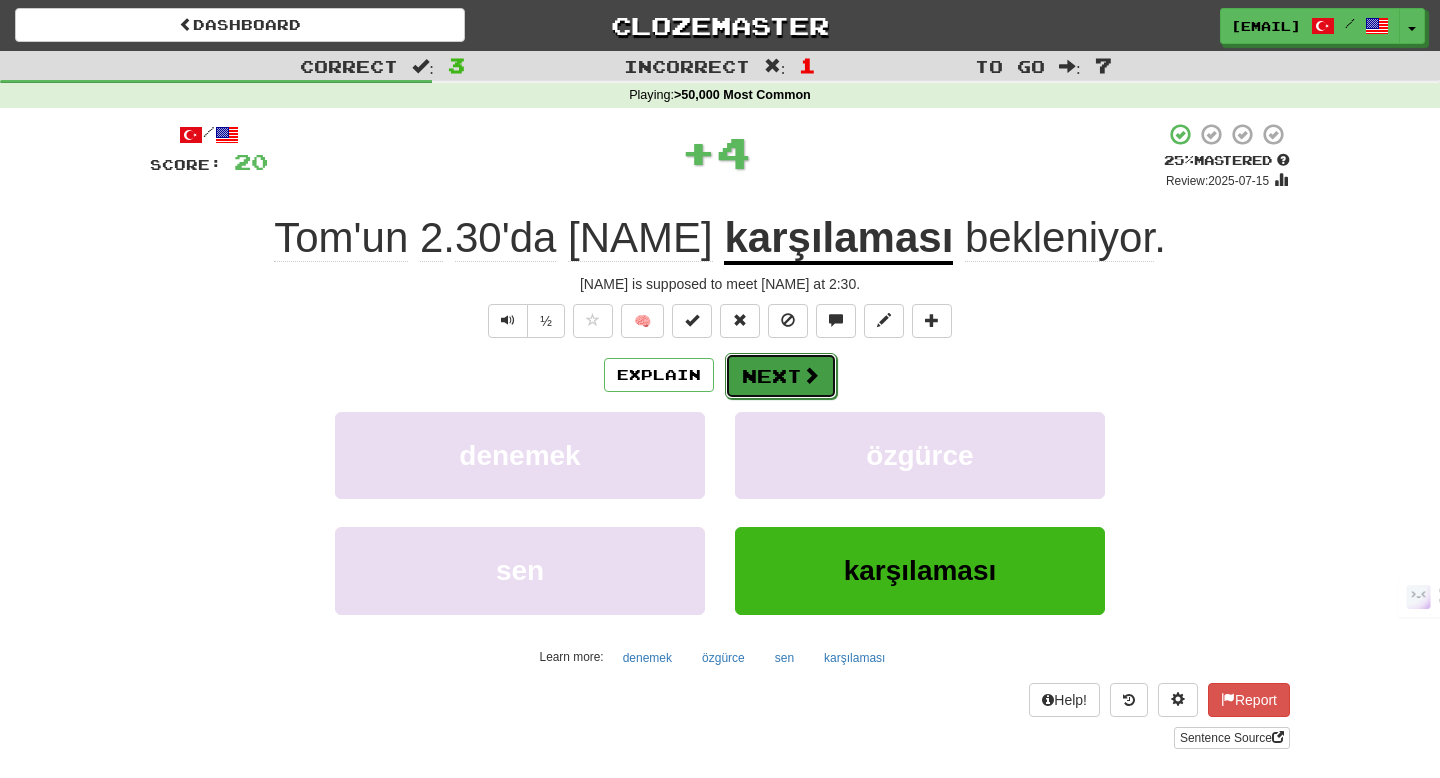 click at bounding box center [811, 375] 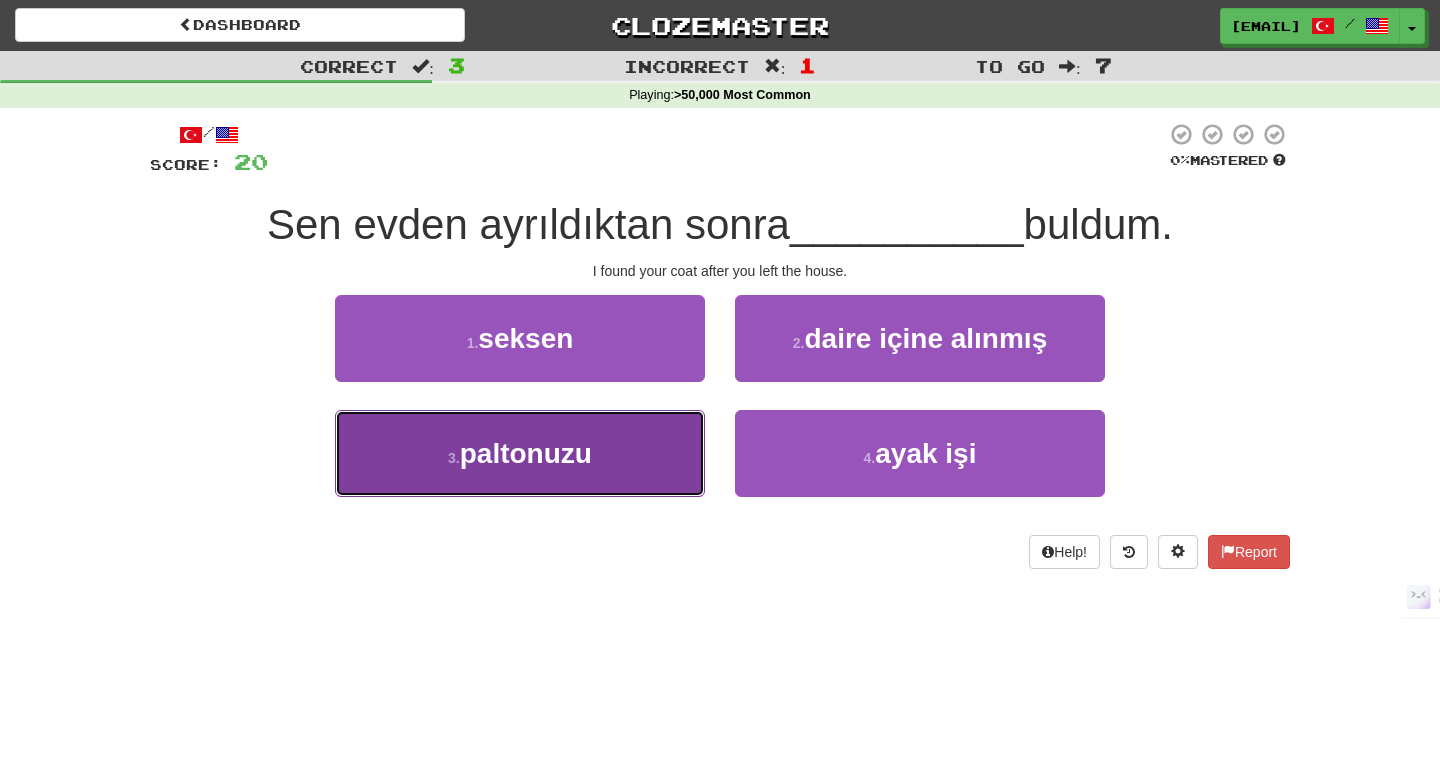 click on "3 .  paltonuzu" at bounding box center [520, 453] 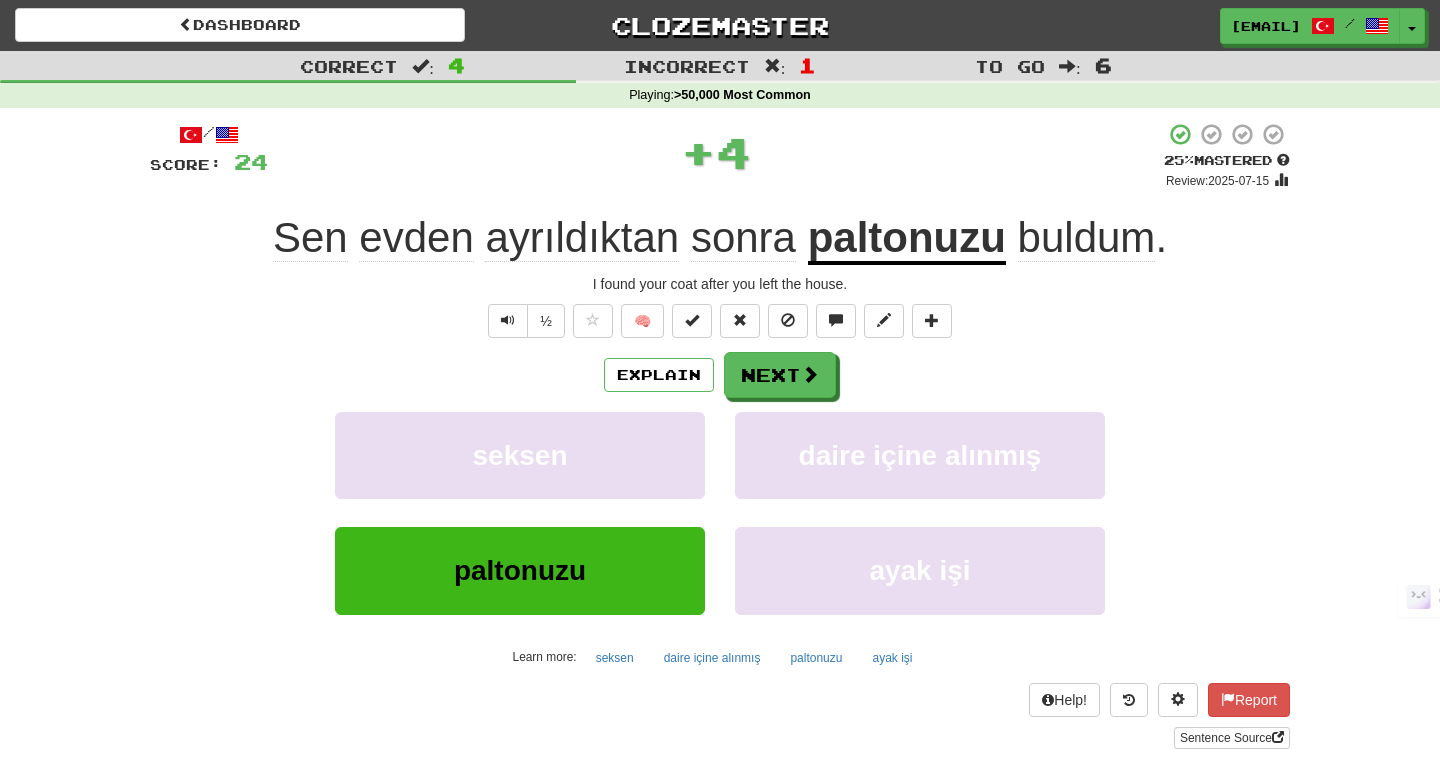 click on "Explain Next seksen daire içine alınmış paltonuzu ayak işi Learn more: seksen daire içine alınmış paltonuzu ayak işi" at bounding box center (720, 512) 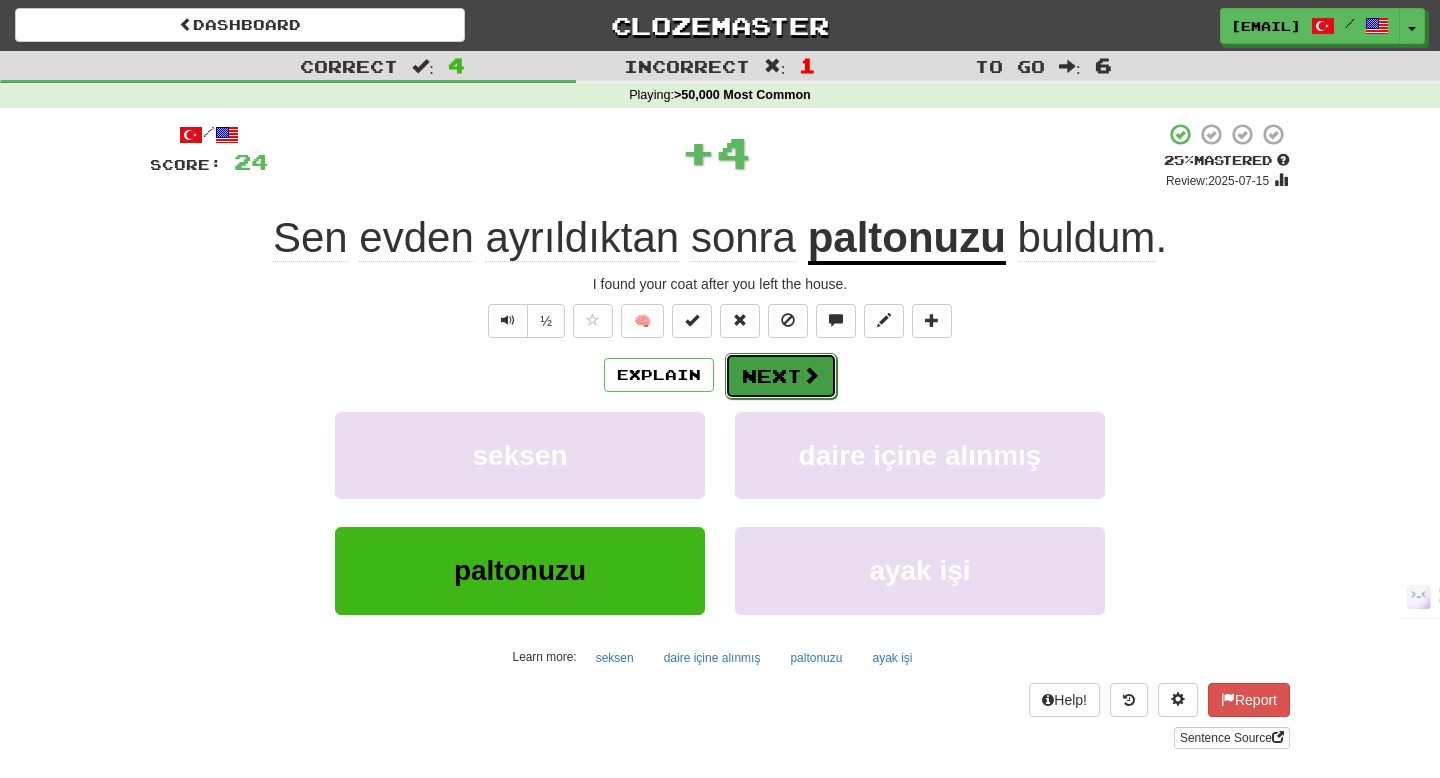 click on "Next" at bounding box center [781, 376] 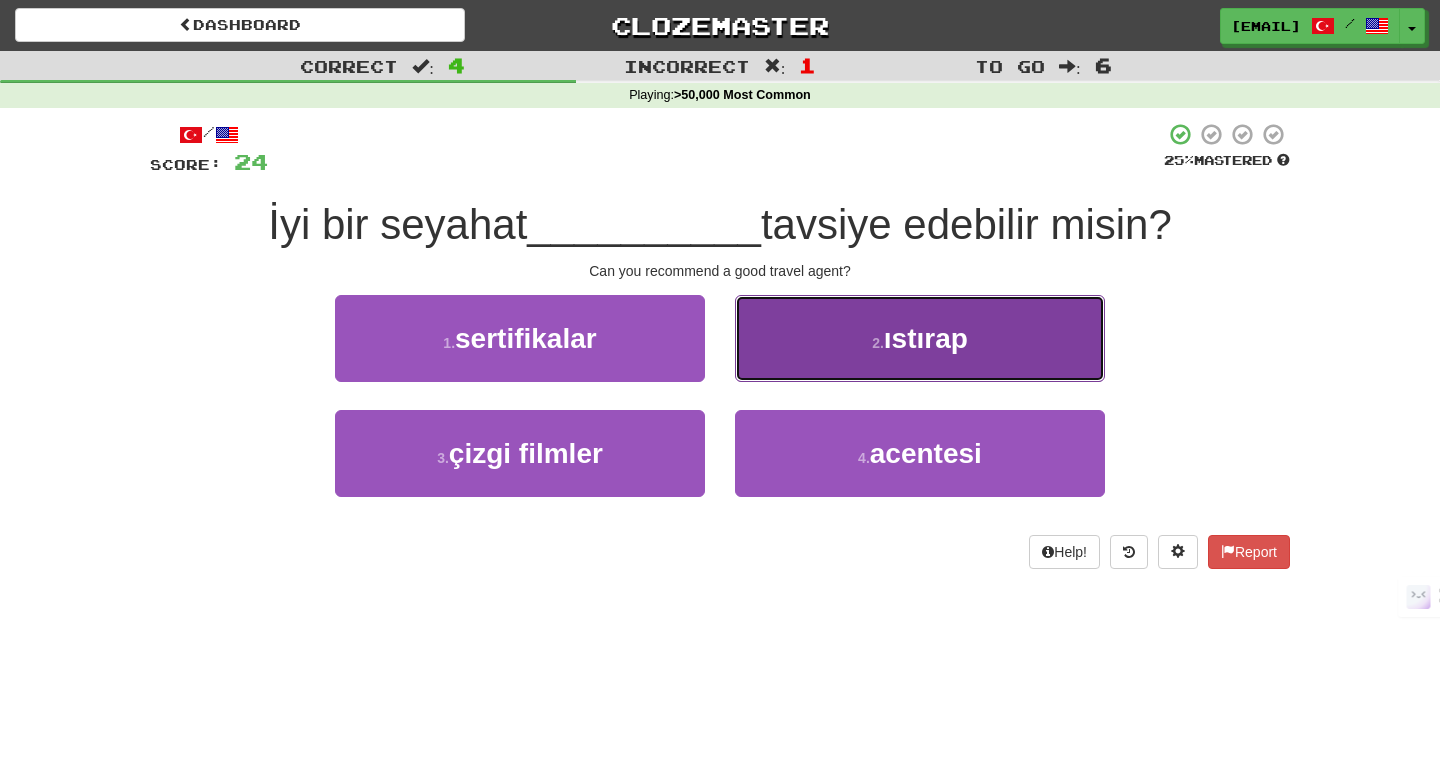 click on "2 .  ıstırap" at bounding box center [920, 338] 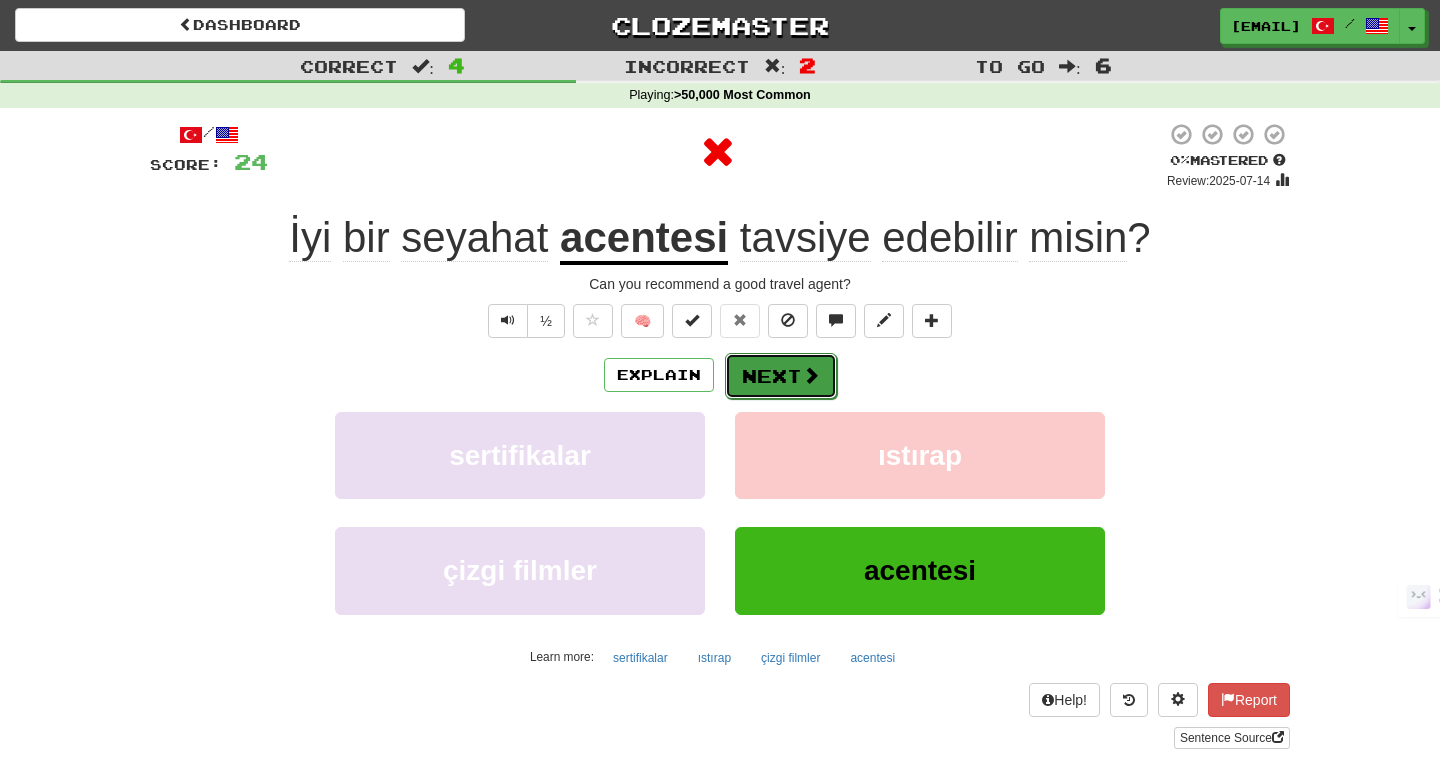 click on "Next" at bounding box center (781, 376) 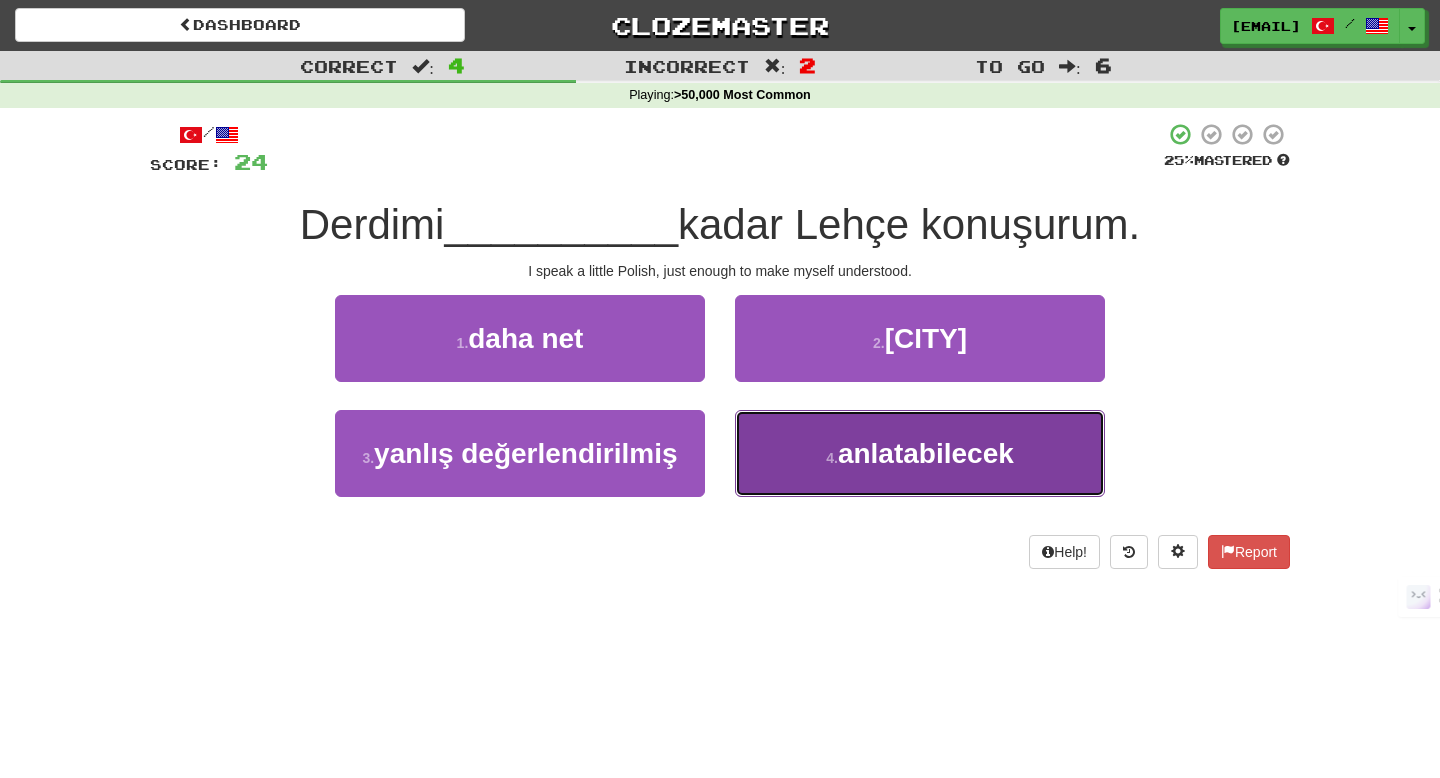 click on "4 ." at bounding box center [832, 458] 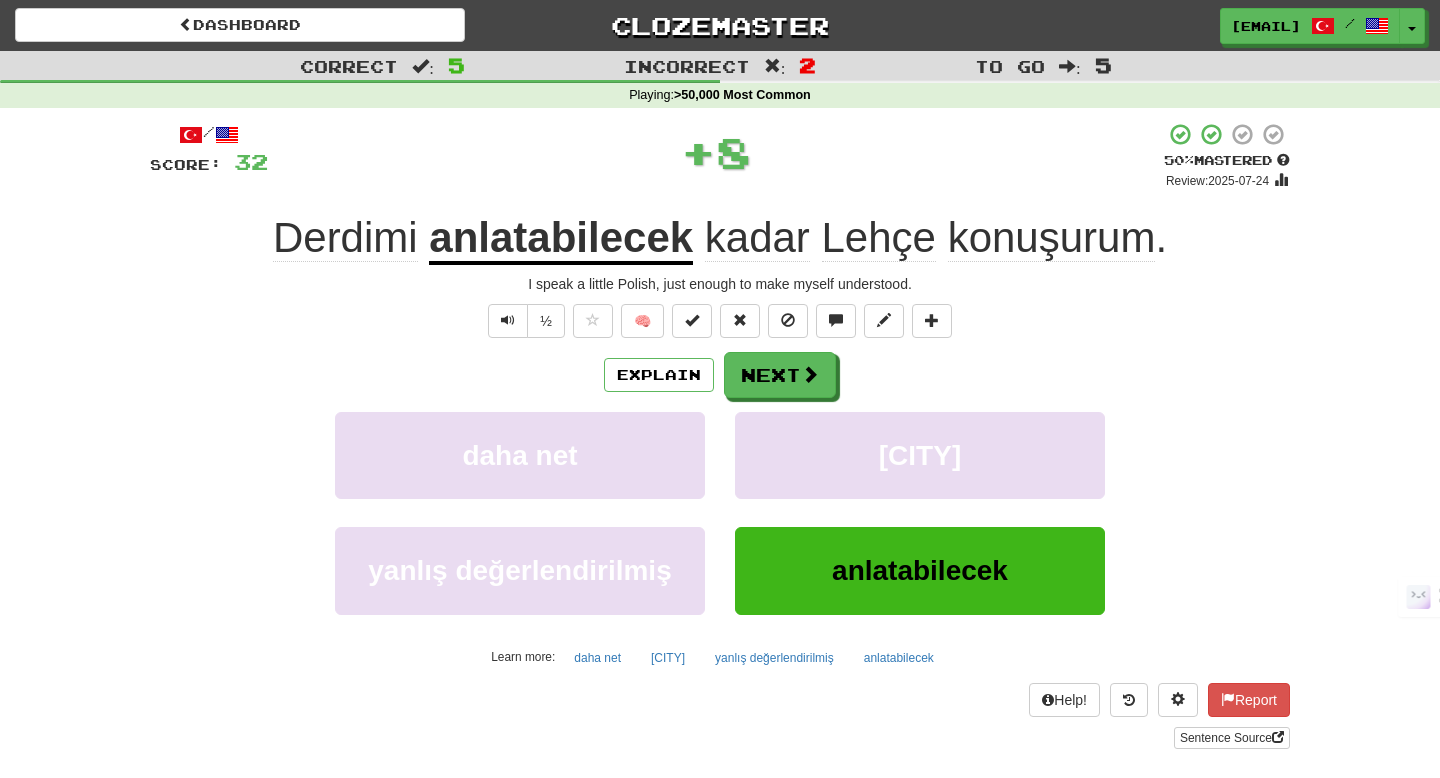 click on "/  Score:   32 + 8 50 %  Mastered Review:  2025-07-24 Derdimi   anlatabilecek   kadar   Lehçe   konuşurum . I speak a little Polish, just enough to make myself understood. ½ 🧠 Explain Next daha net roma yanlış değerlendirilmiş anlatabilecek Learn more: daha net roma yanlış değerlendirilmiş anlatabilecek  Help!  Report Sentence Source" at bounding box center [720, 435] 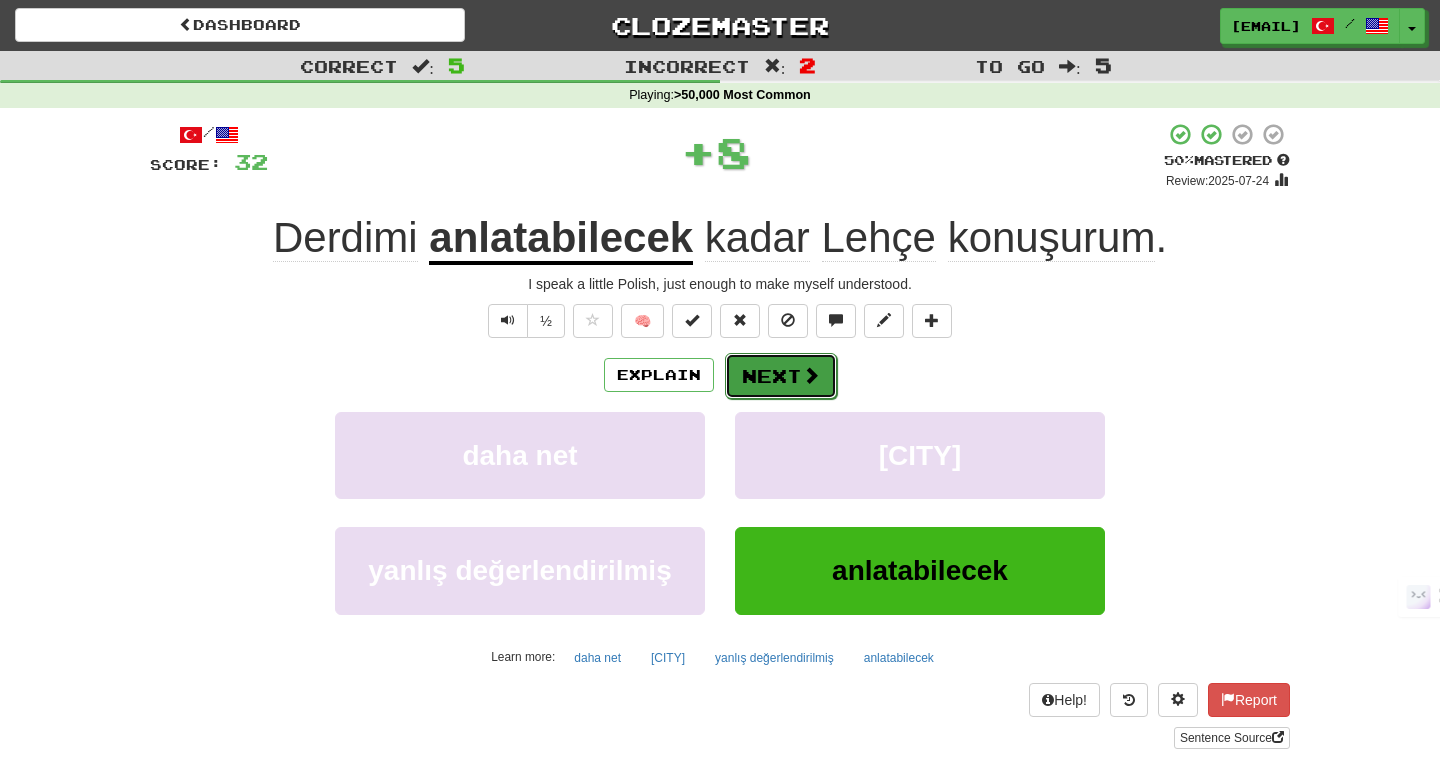click on "Explain Next" at bounding box center [720, 375] 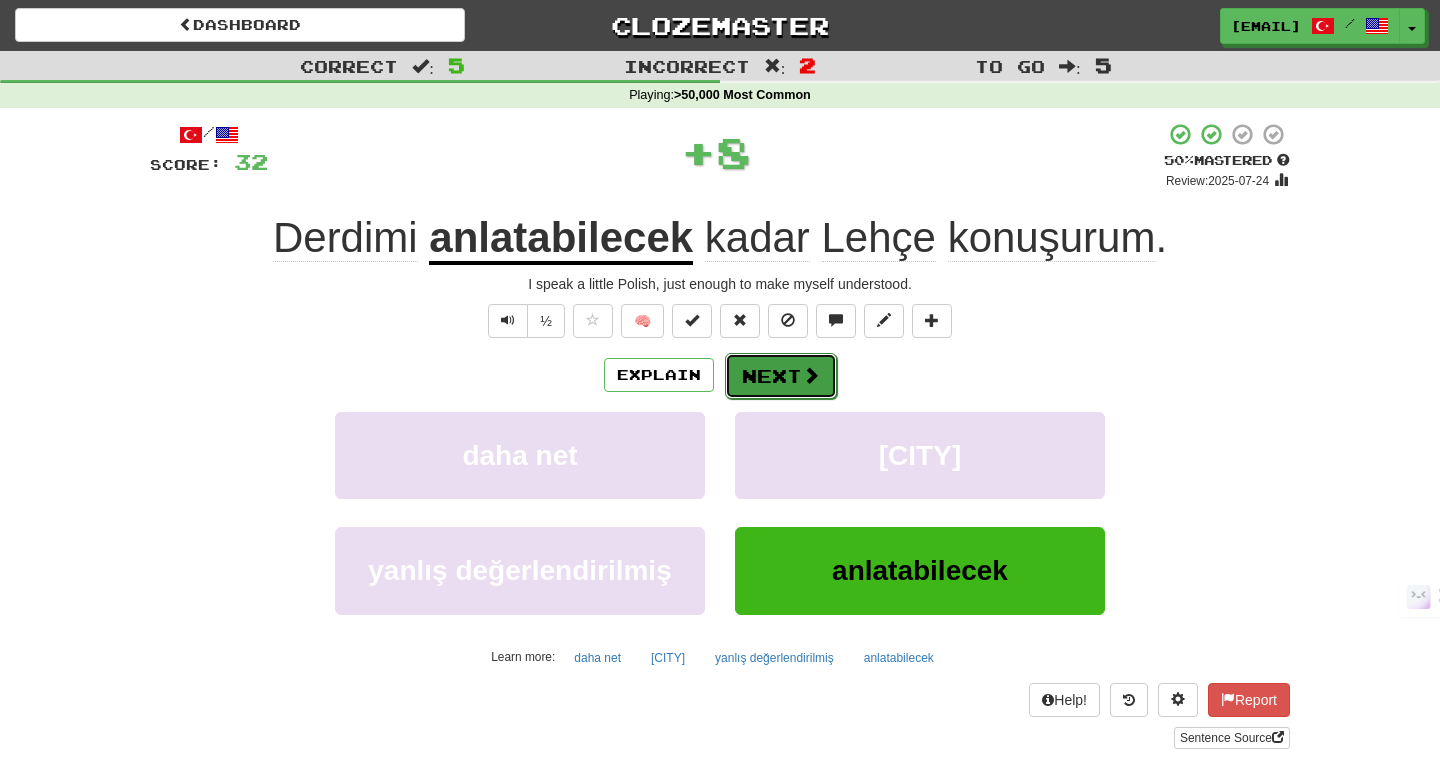 click on "Next" at bounding box center (781, 376) 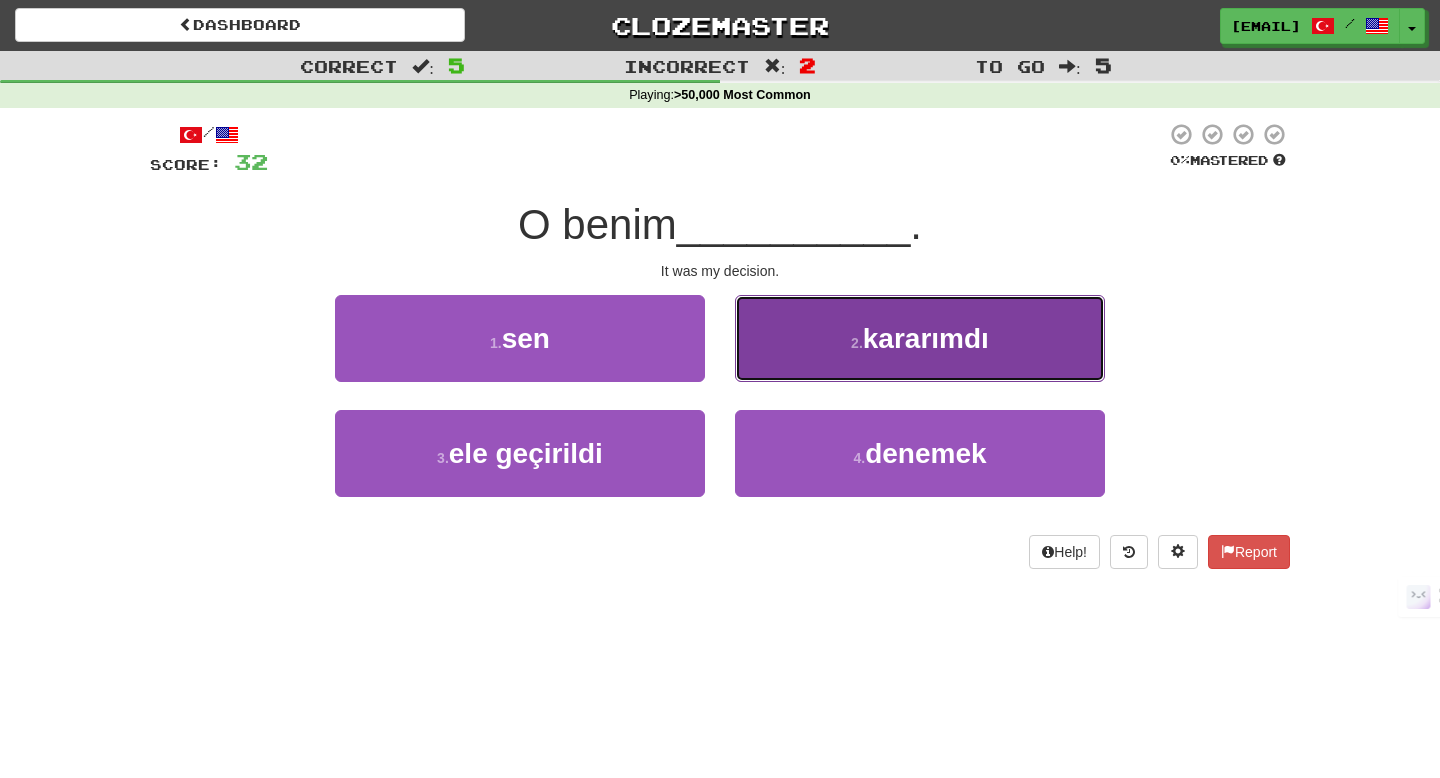 click on "2 .  kararımdı" at bounding box center [920, 338] 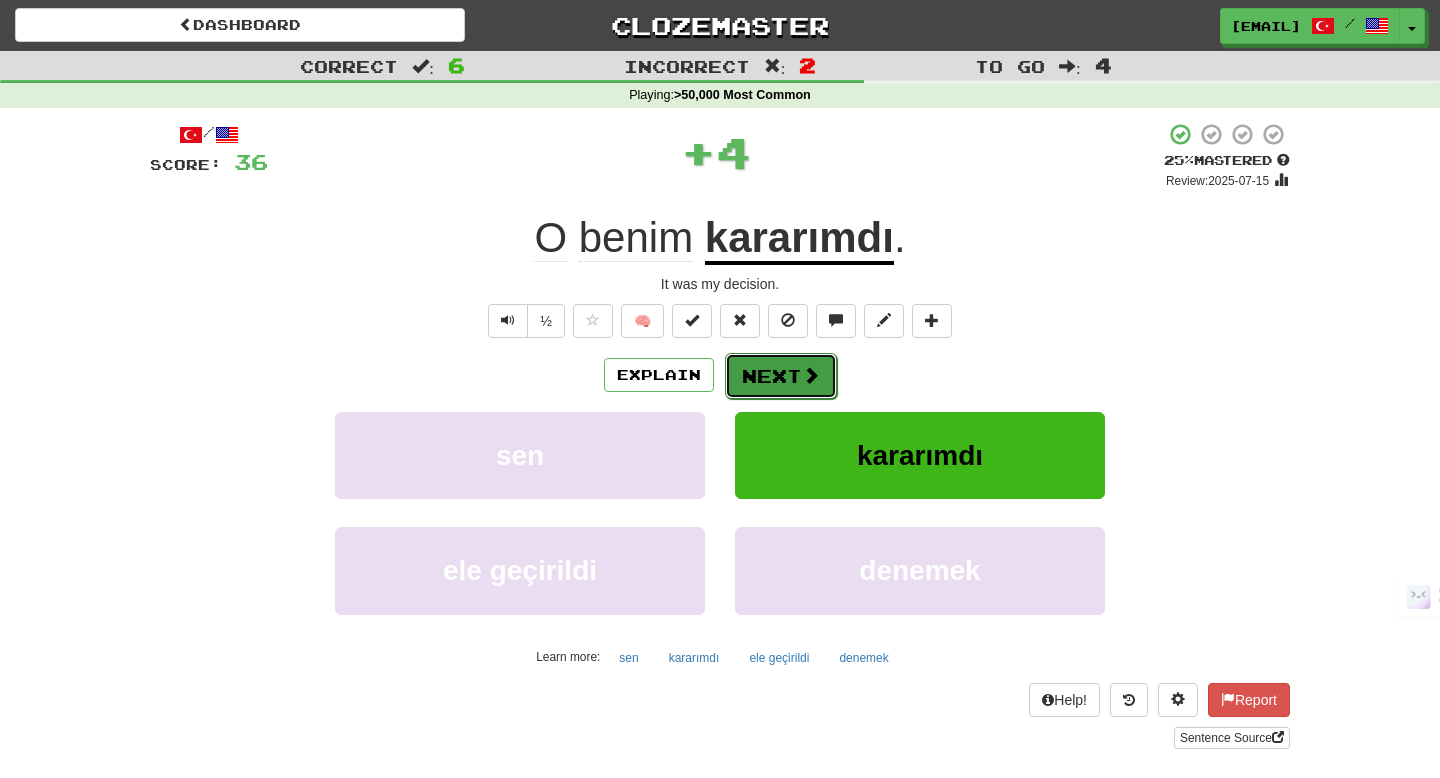 click on "Next" at bounding box center (781, 376) 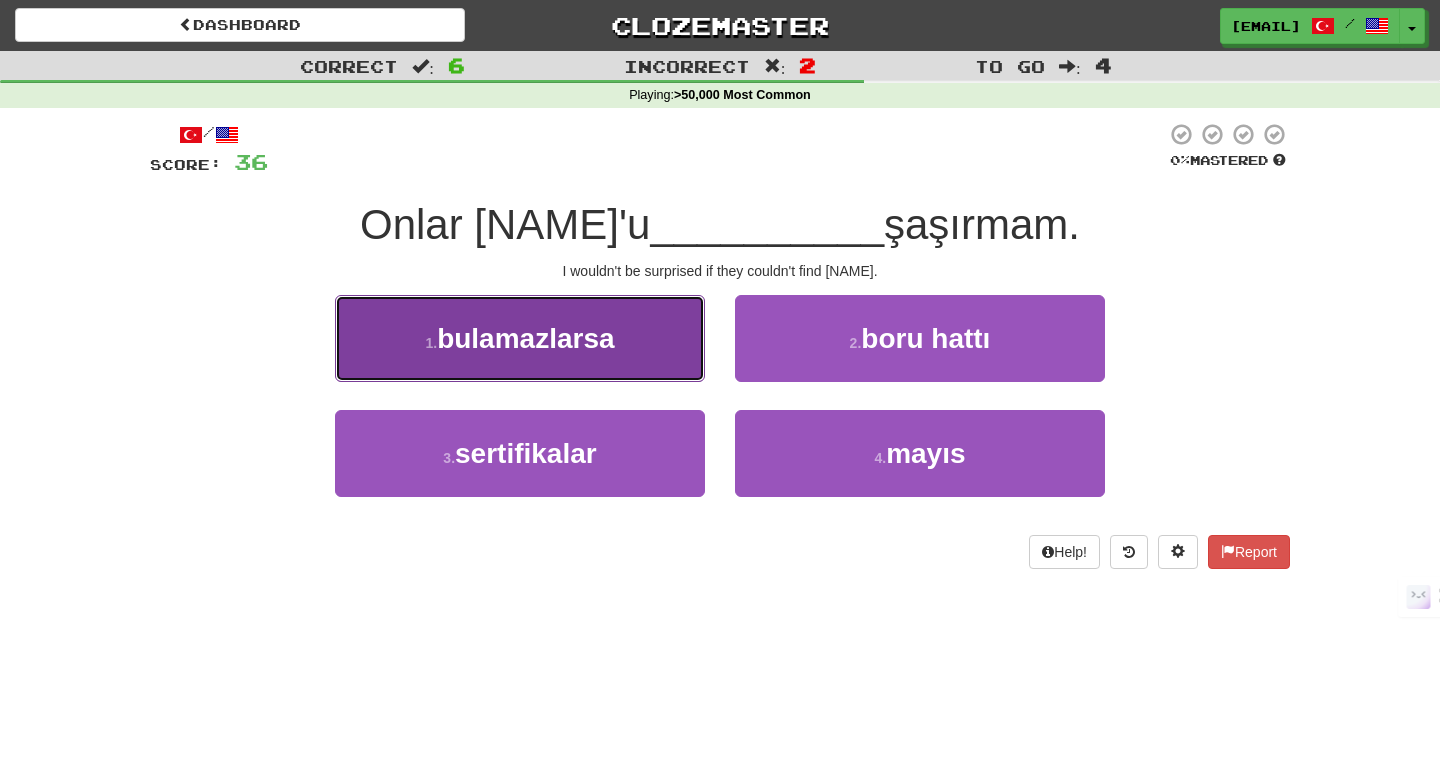 click on "1 .  bulamazlarsa" at bounding box center (520, 338) 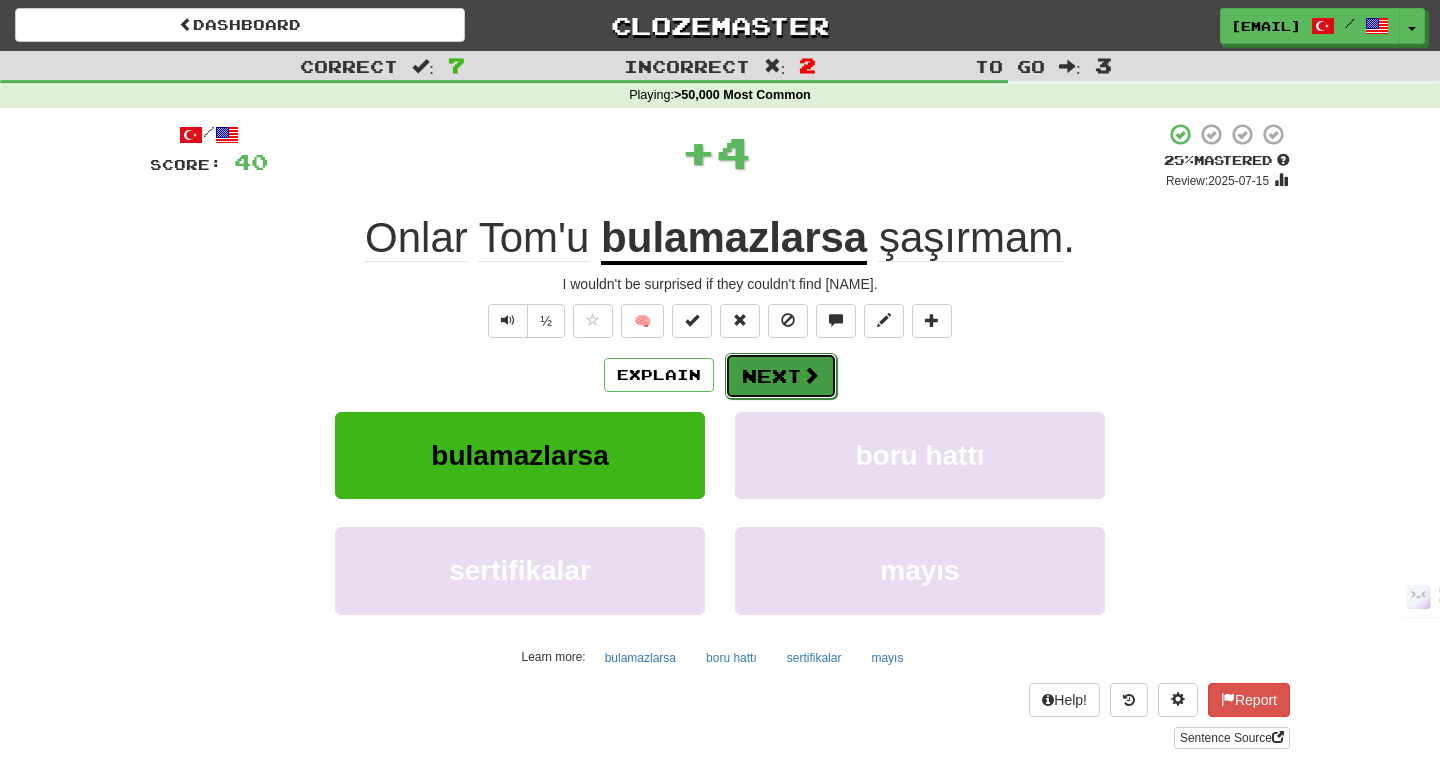 click on "Next" at bounding box center (781, 376) 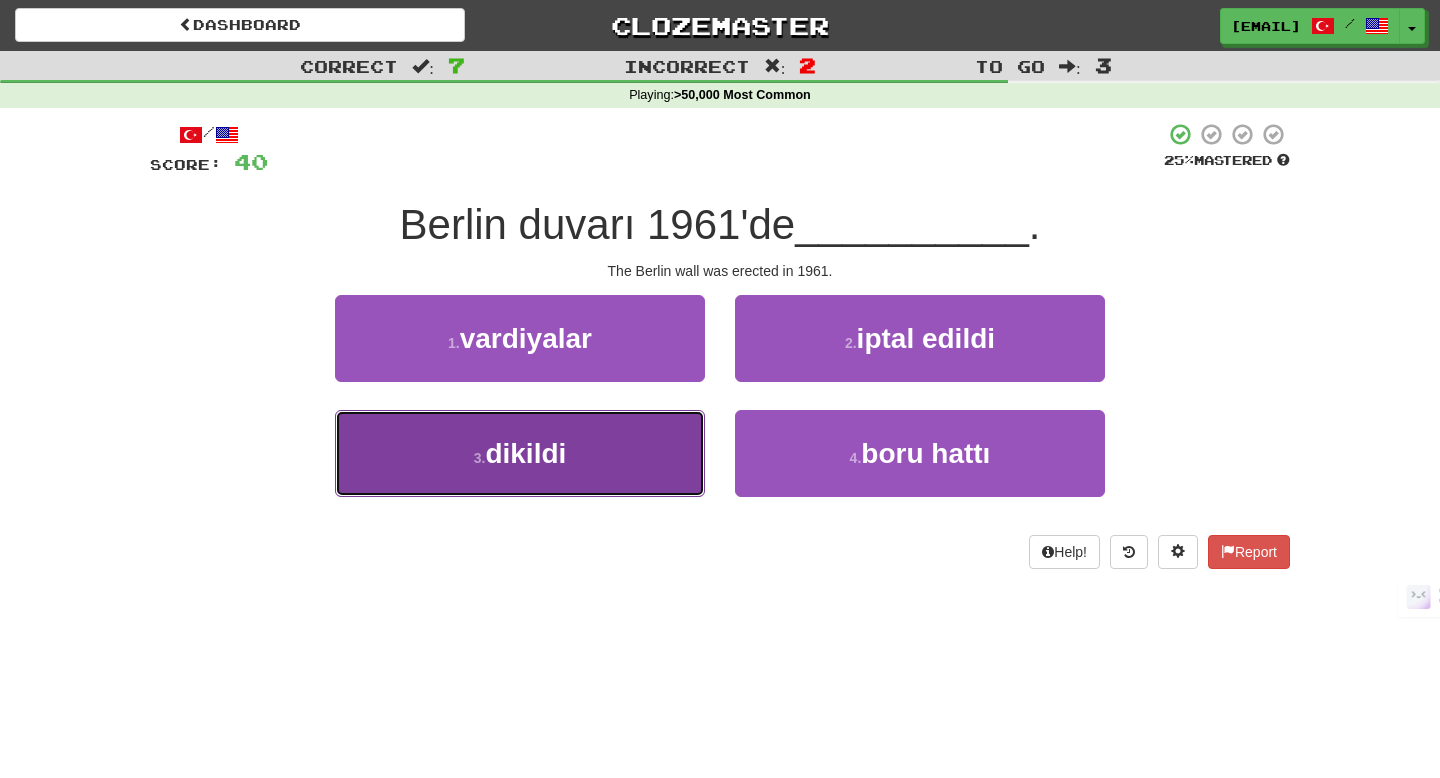 click on "3 .  dikildi" at bounding box center [520, 453] 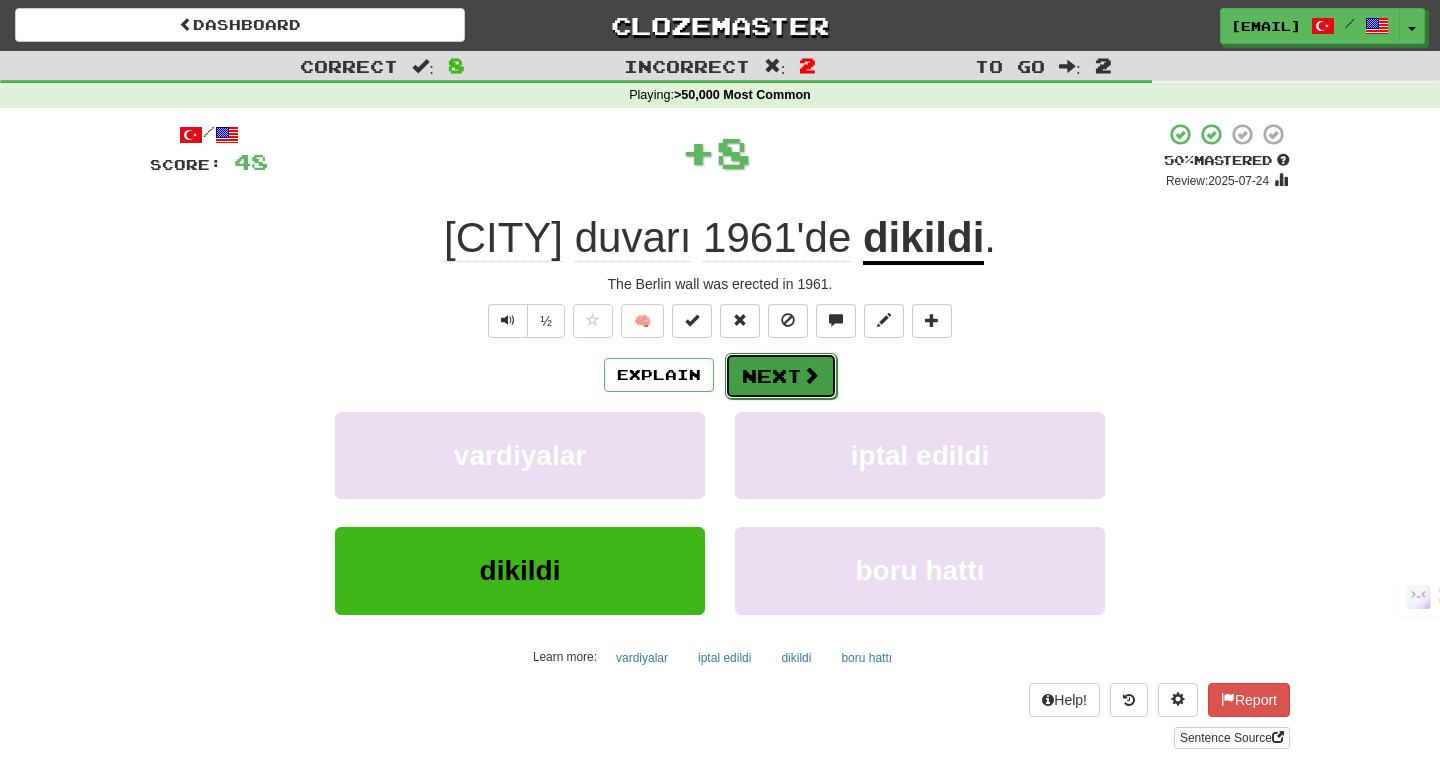 click on "Next" at bounding box center [781, 376] 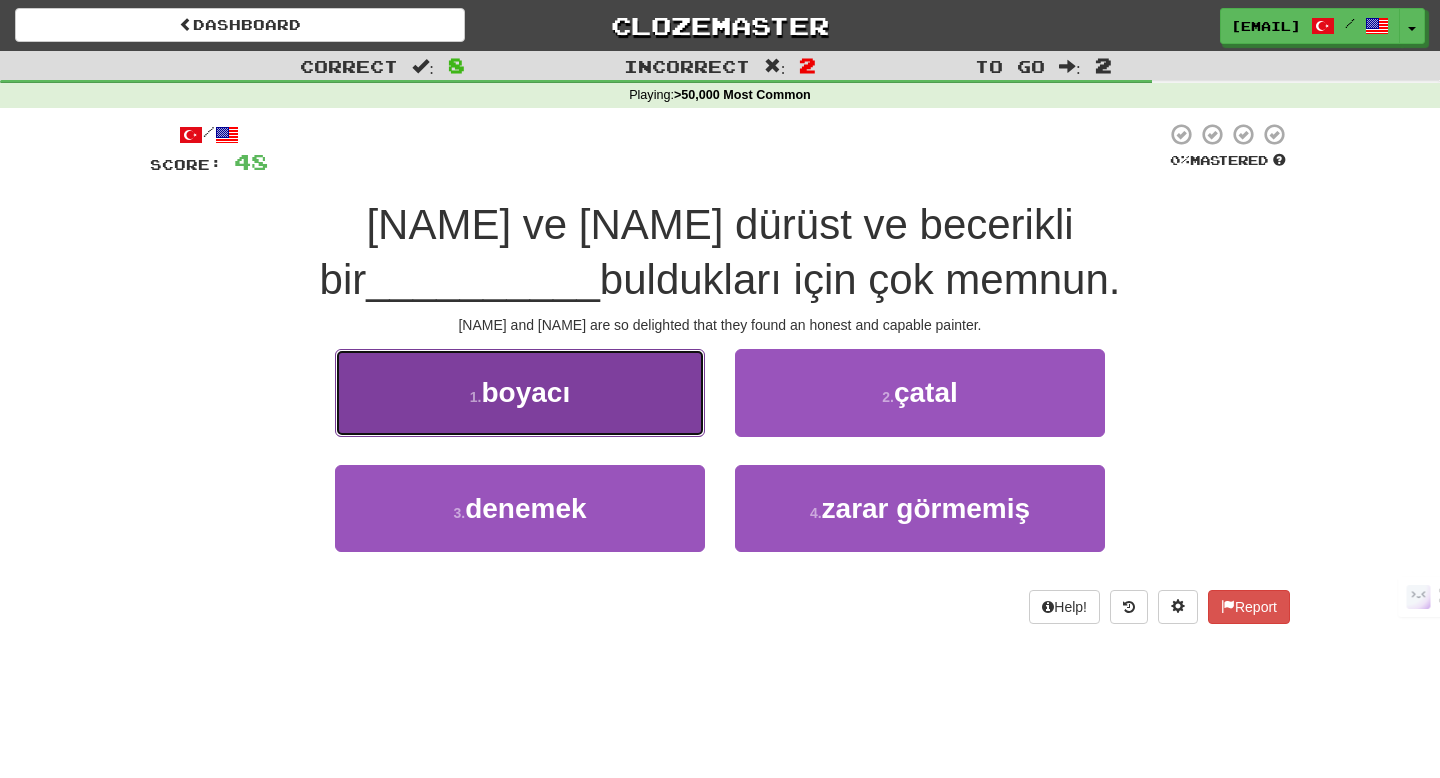 click on "1 .  boyacı" at bounding box center [520, 392] 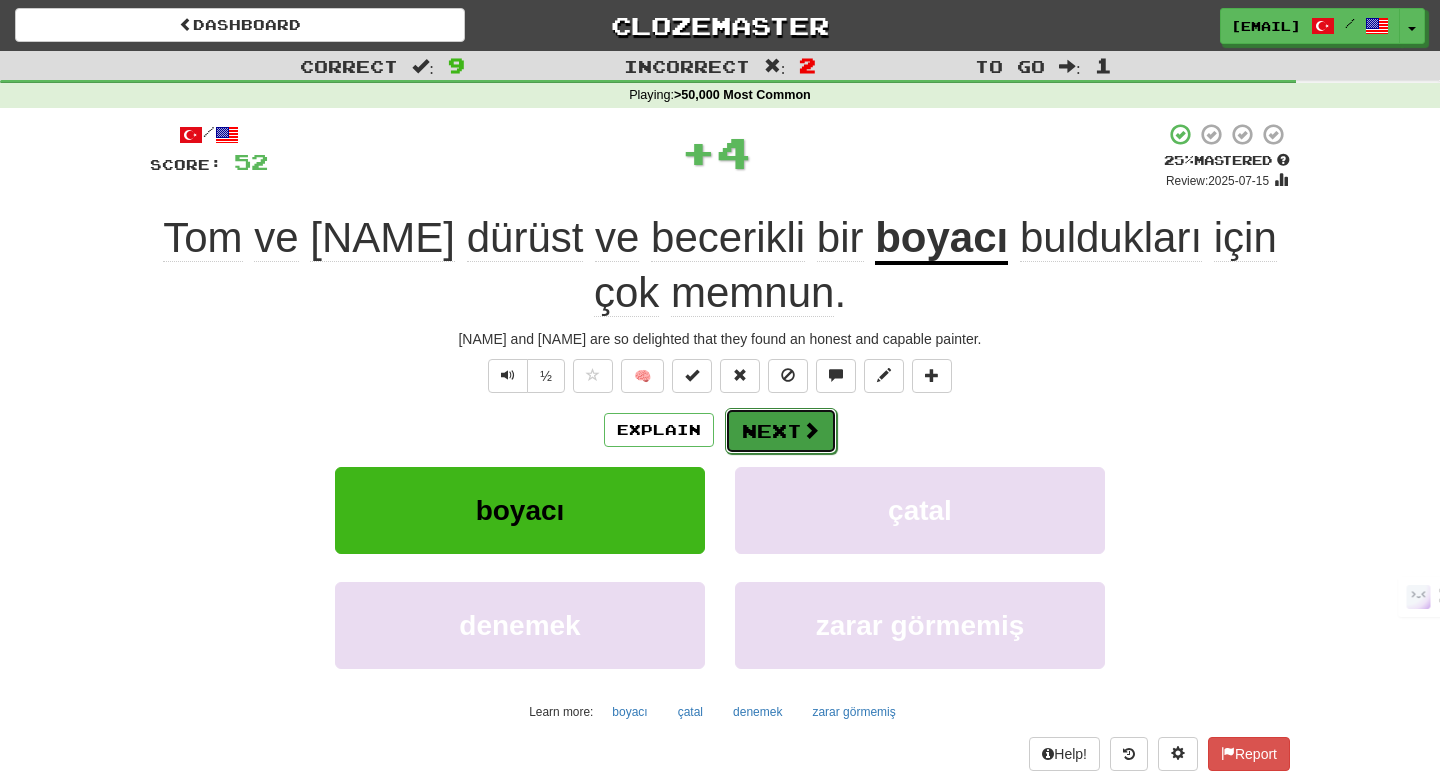 click on "Next" at bounding box center (781, 431) 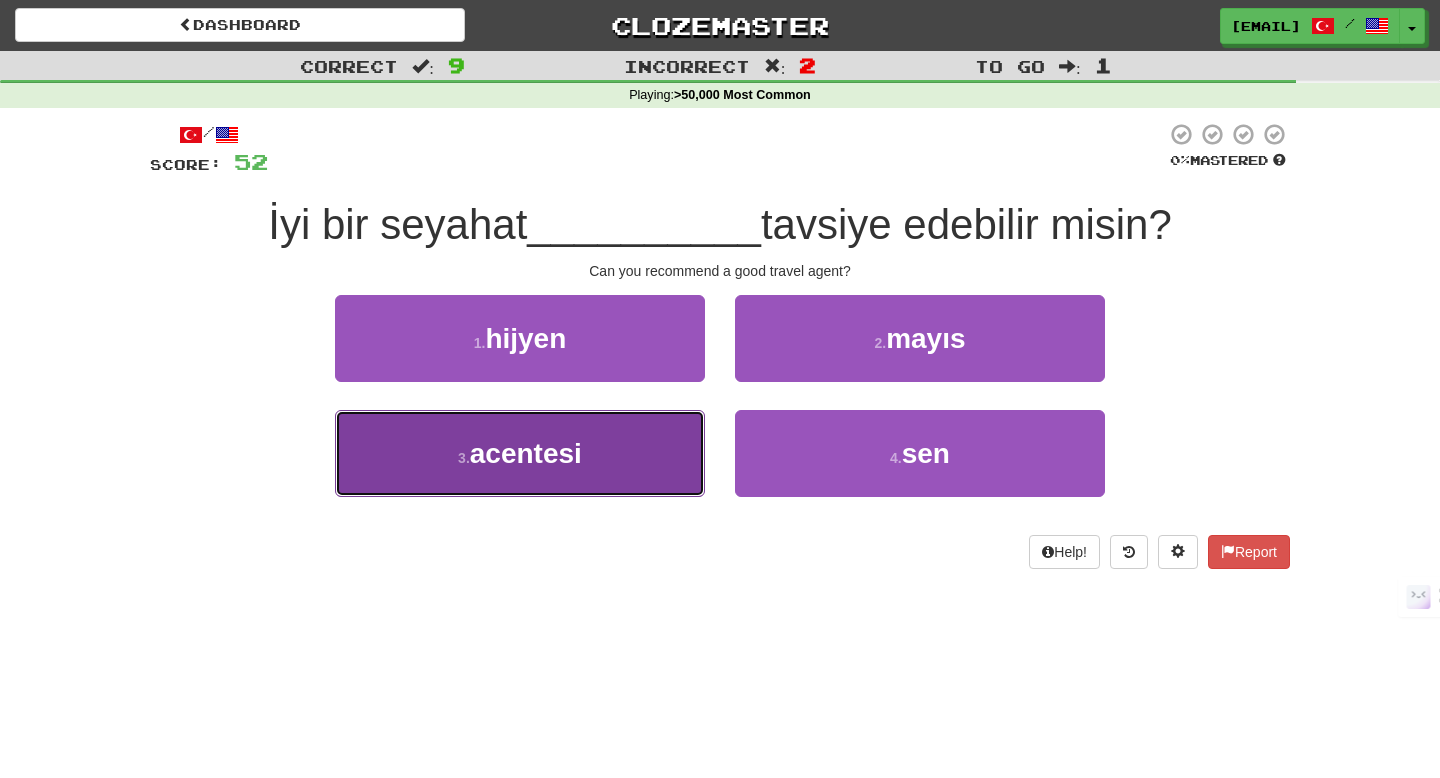 click on "3 .  acentesi" at bounding box center (520, 453) 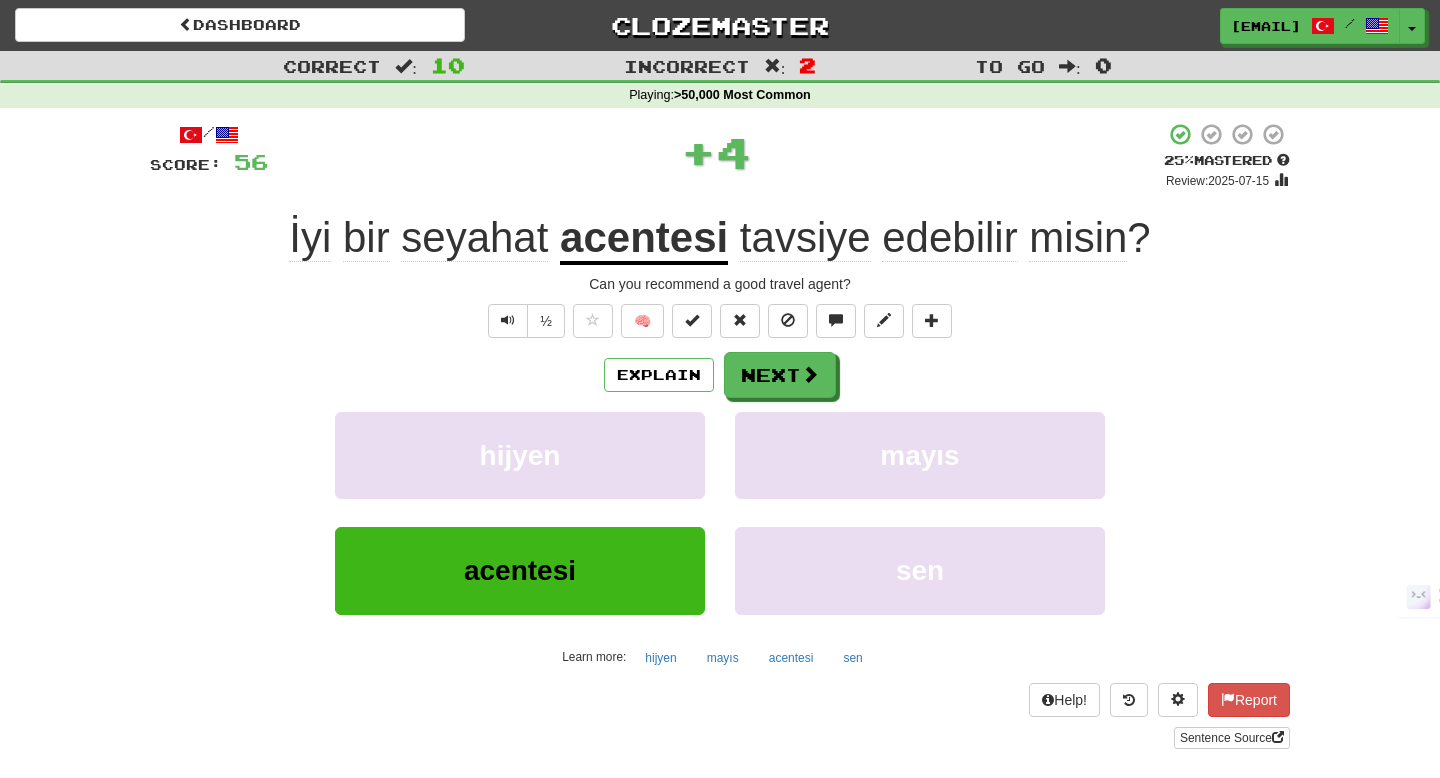 click on "acentesi" at bounding box center [644, 239] 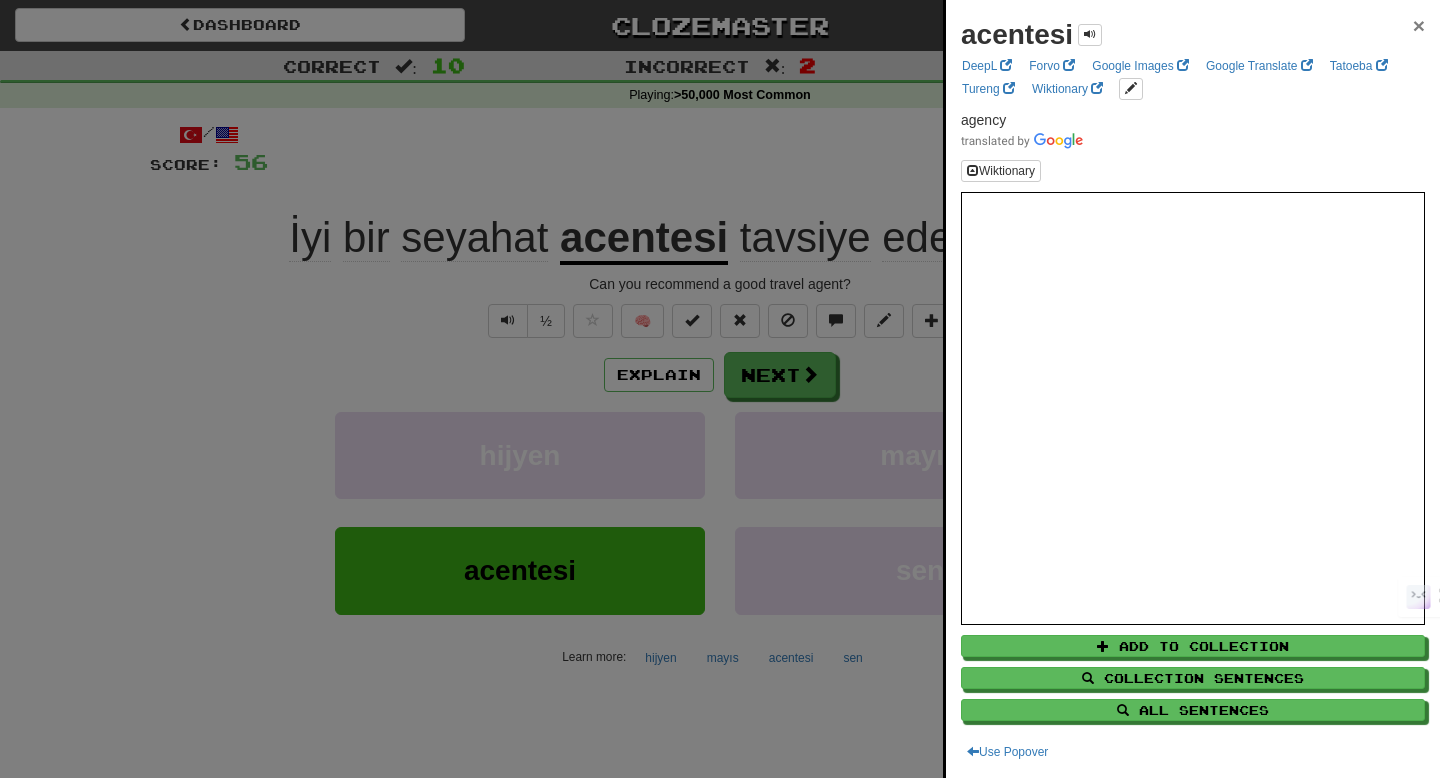 click on "×" at bounding box center (1419, 25) 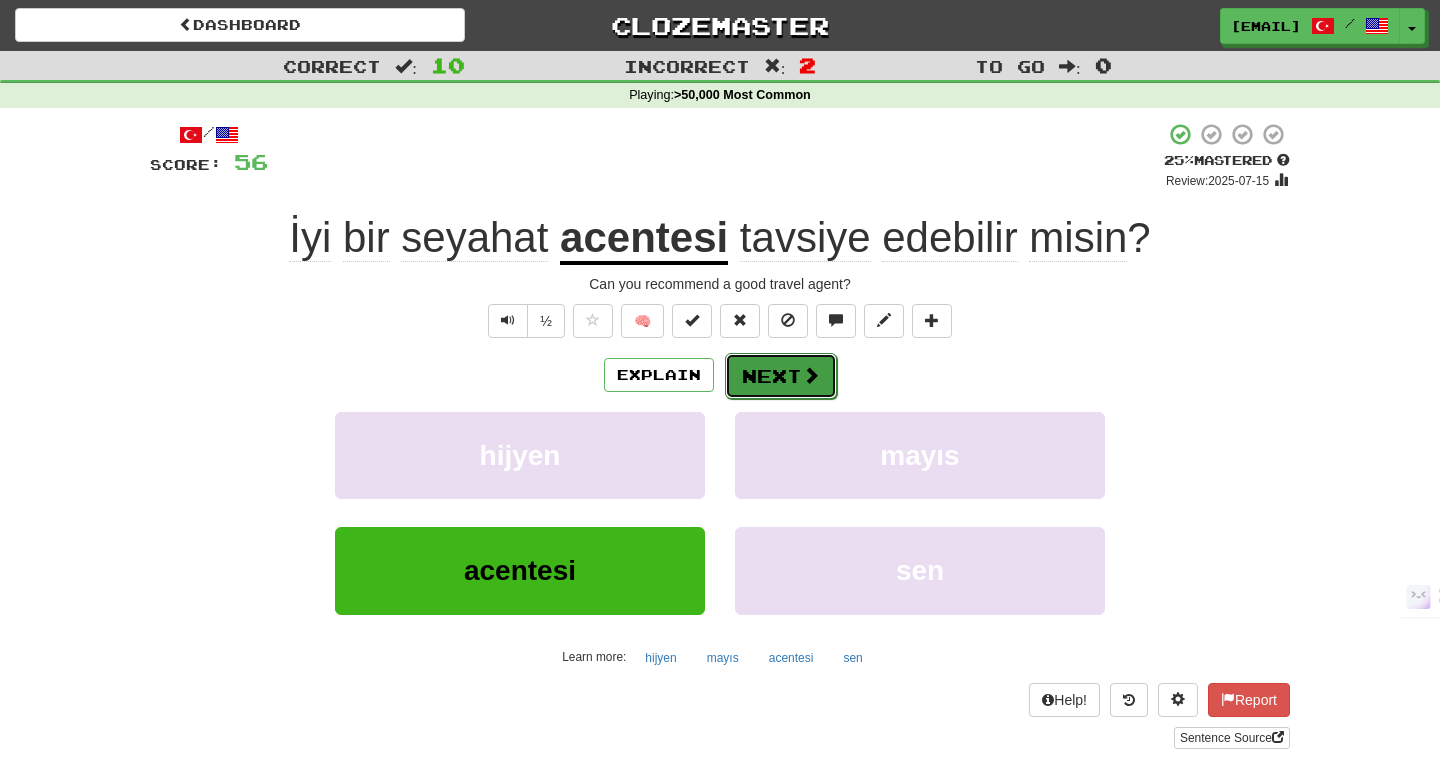 click on "Next" at bounding box center (781, 376) 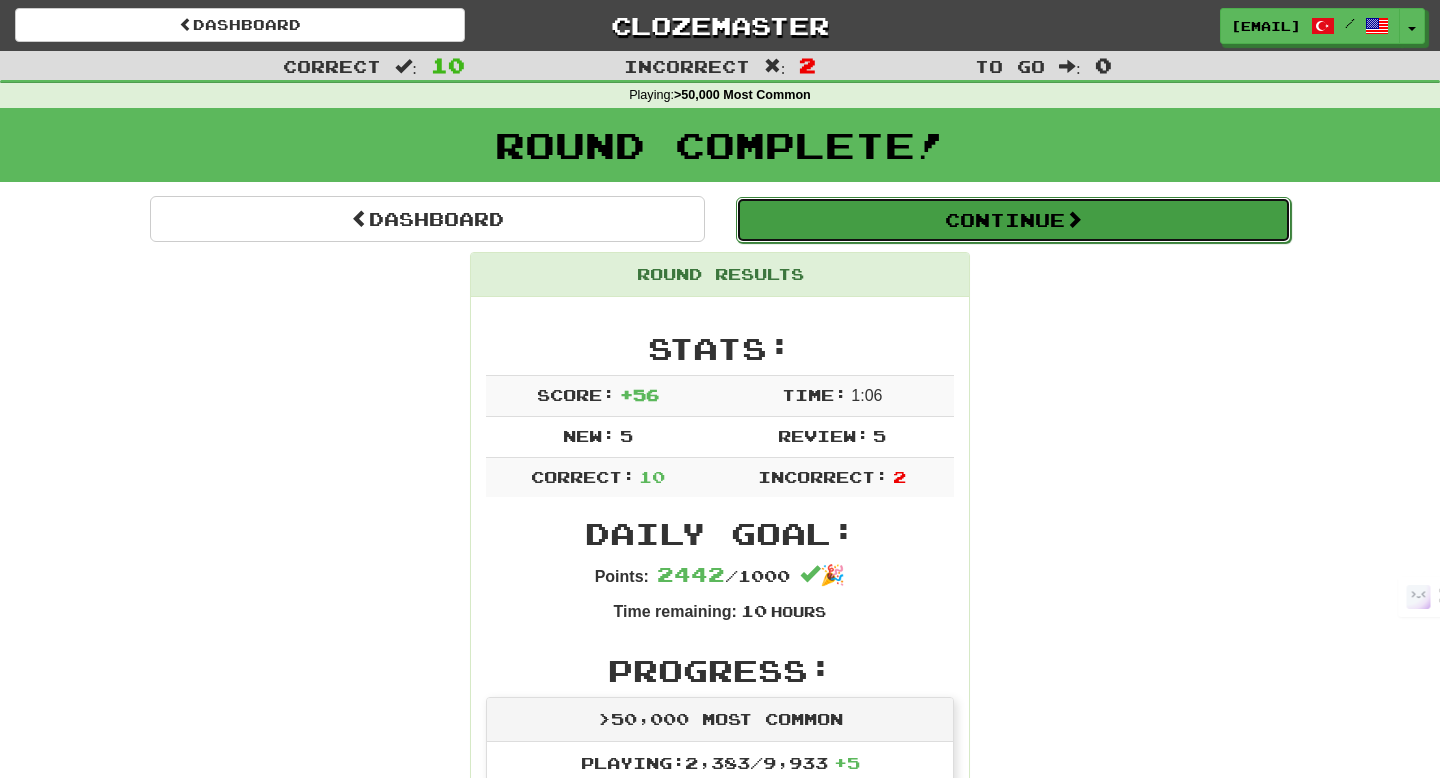click on "Continue" at bounding box center (1013, 220) 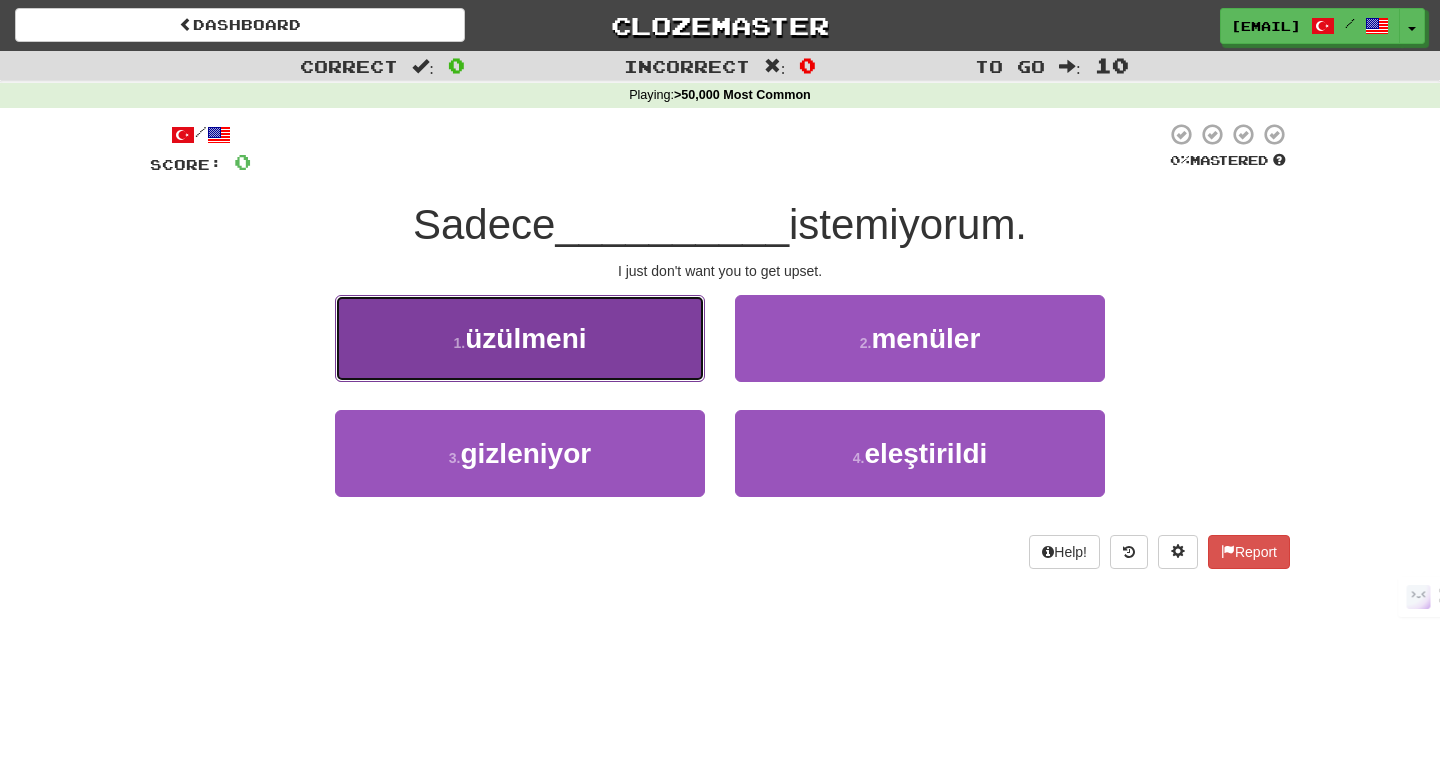 click on "1 .  üzülmeni" at bounding box center [520, 338] 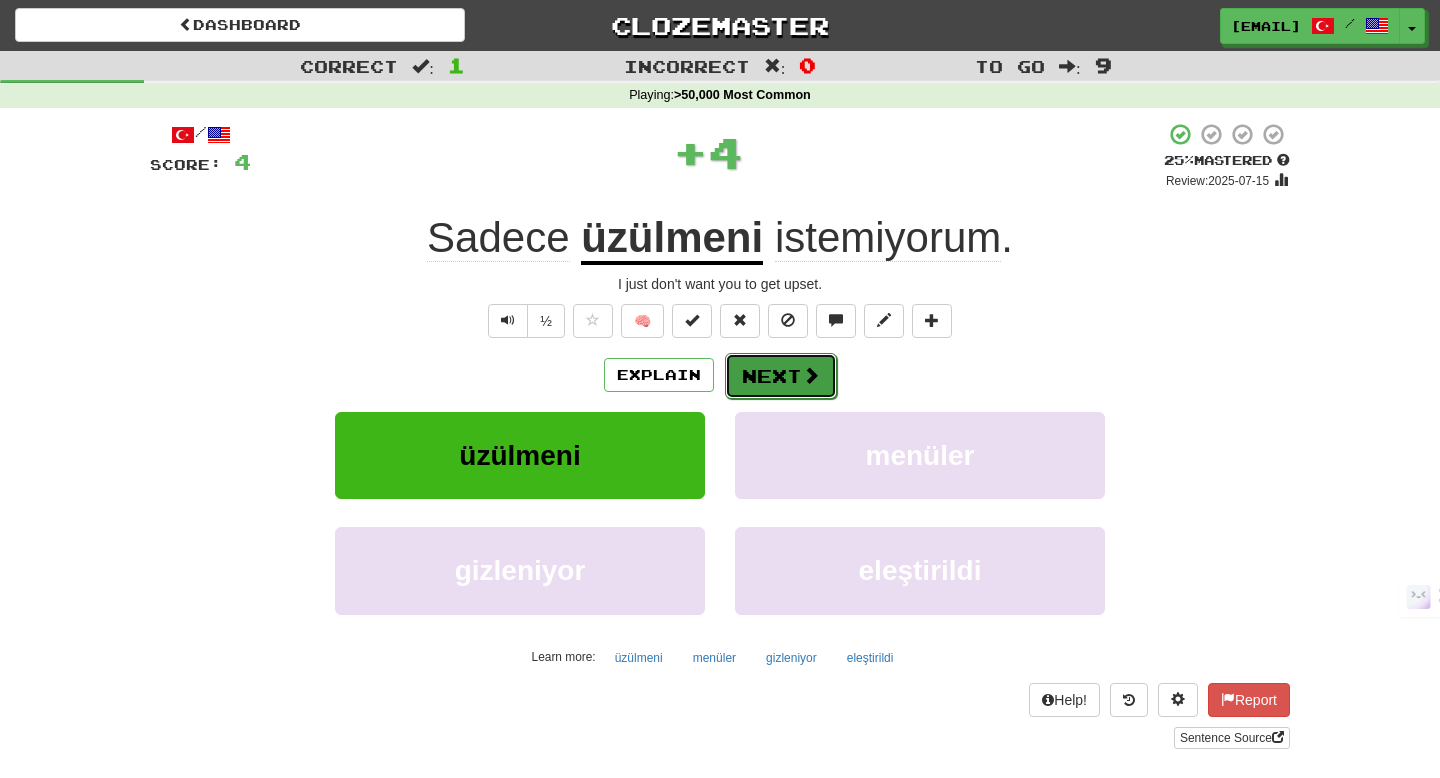 click on "Next" at bounding box center [781, 376] 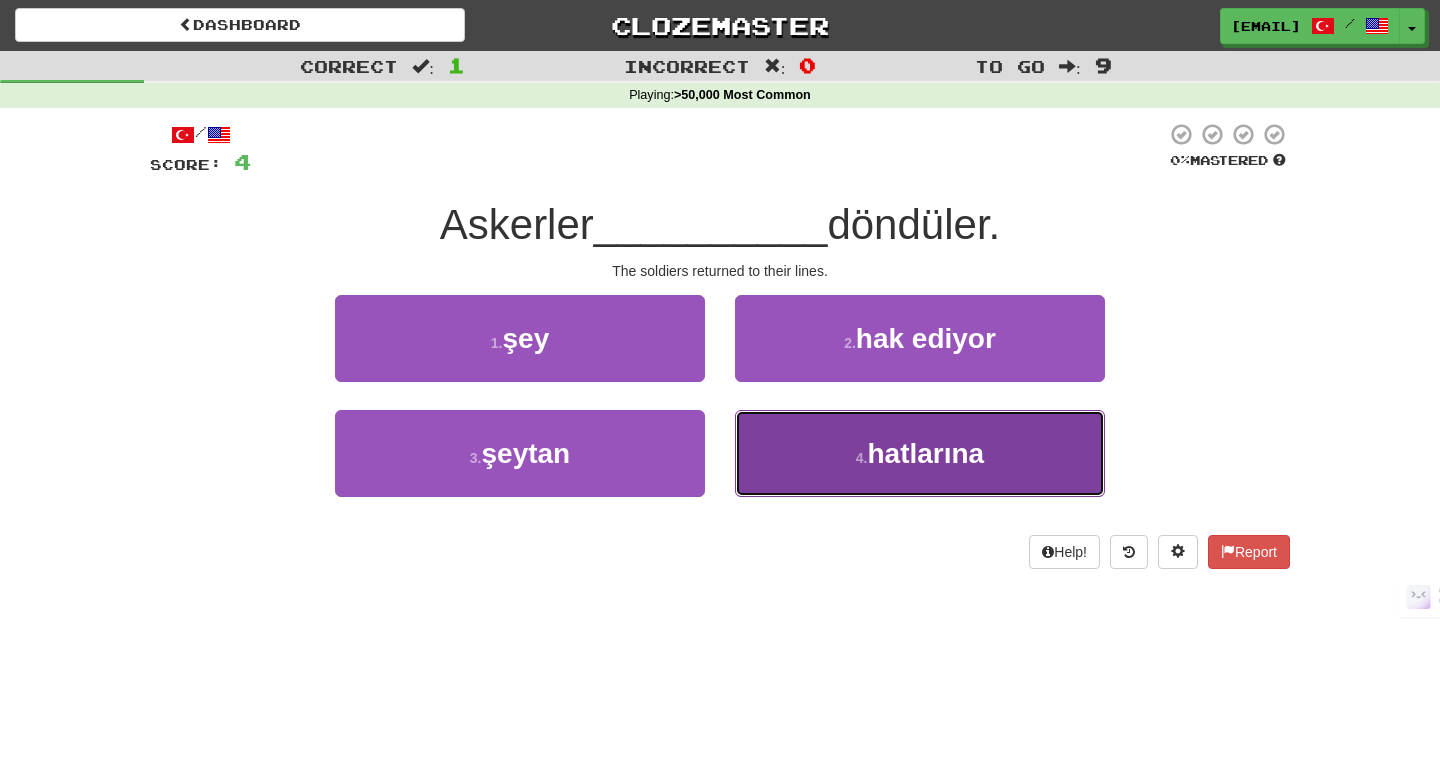 click on "hatlarına" at bounding box center (925, 453) 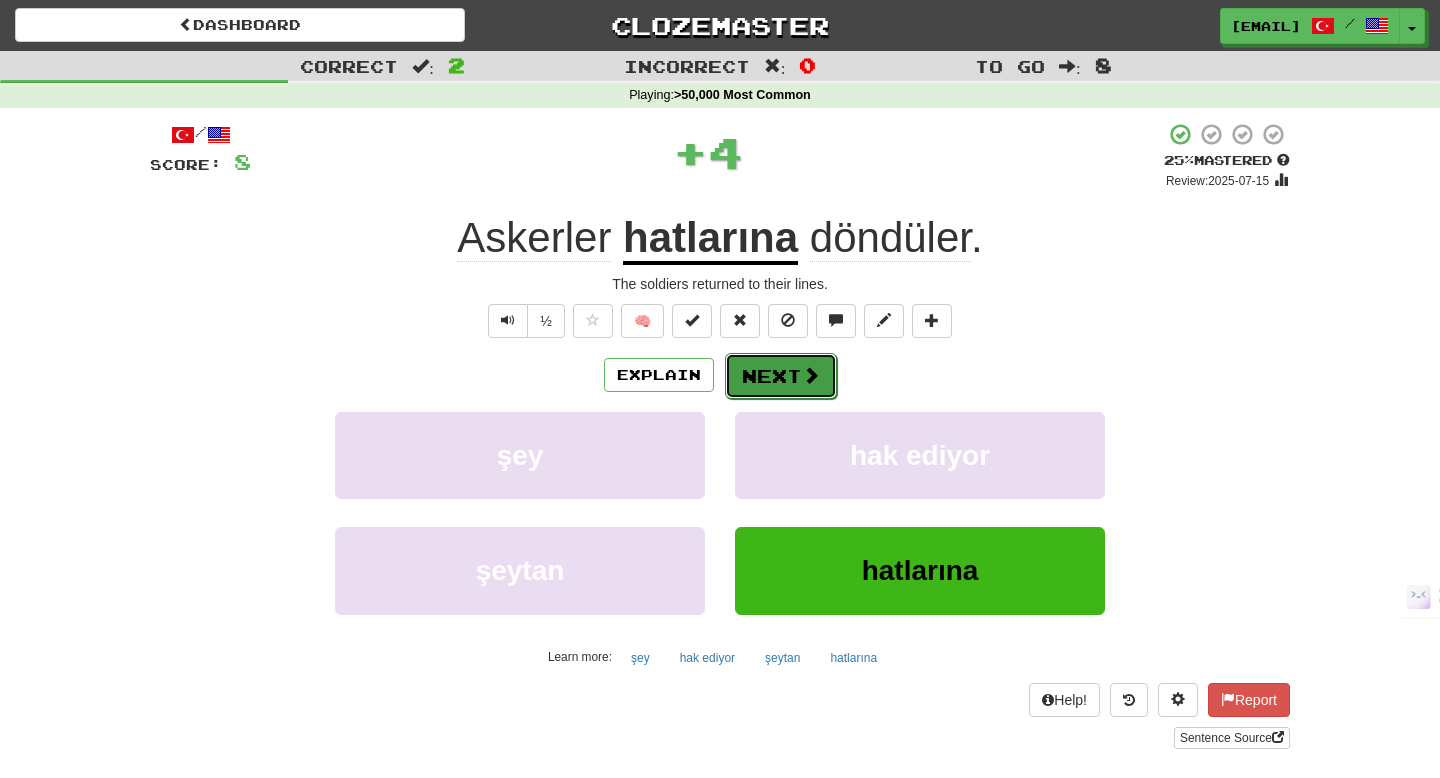 click on "Next" at bounding box center (781, 376) 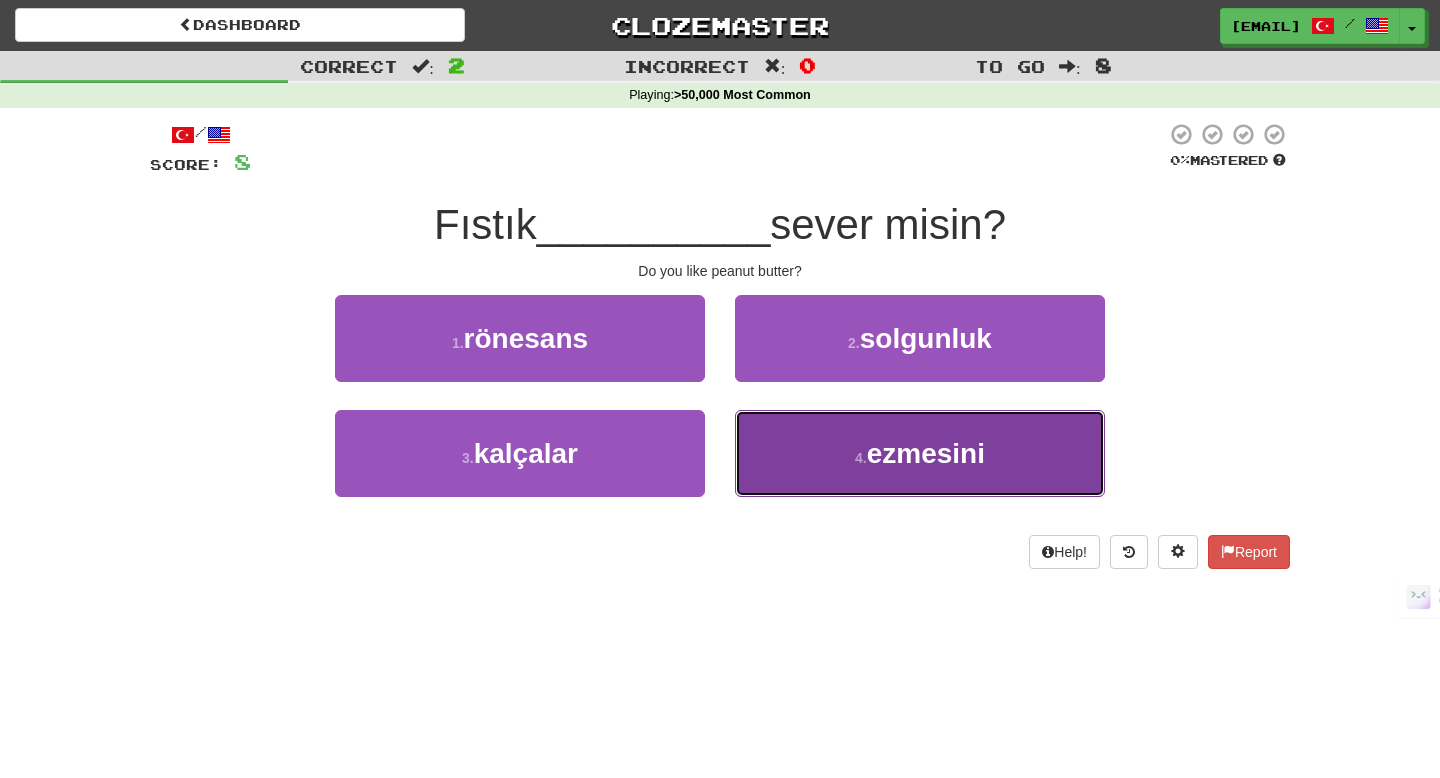 click on "4 .  ezmesini" at bounding box center (920, 453) 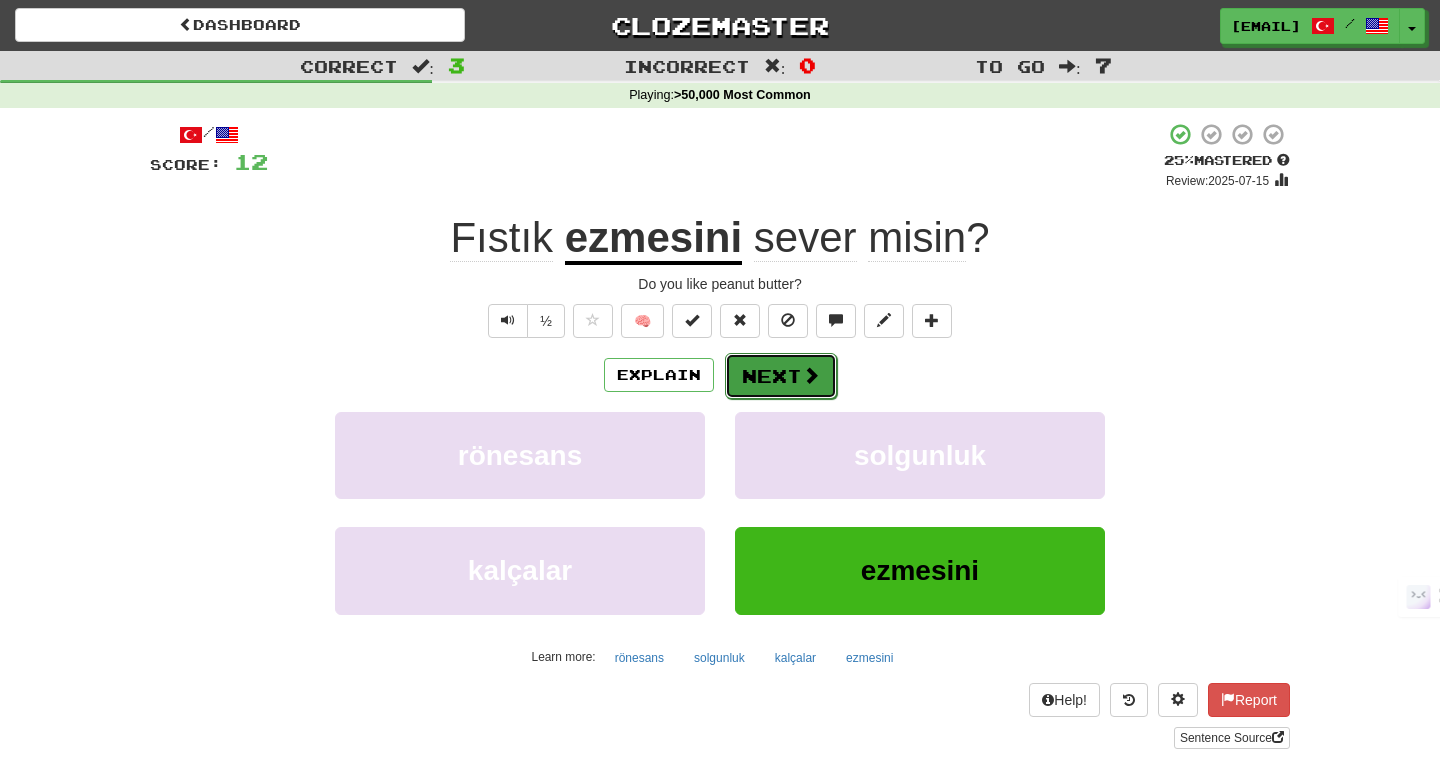 click on "Next" at bounding box center (781, 376) 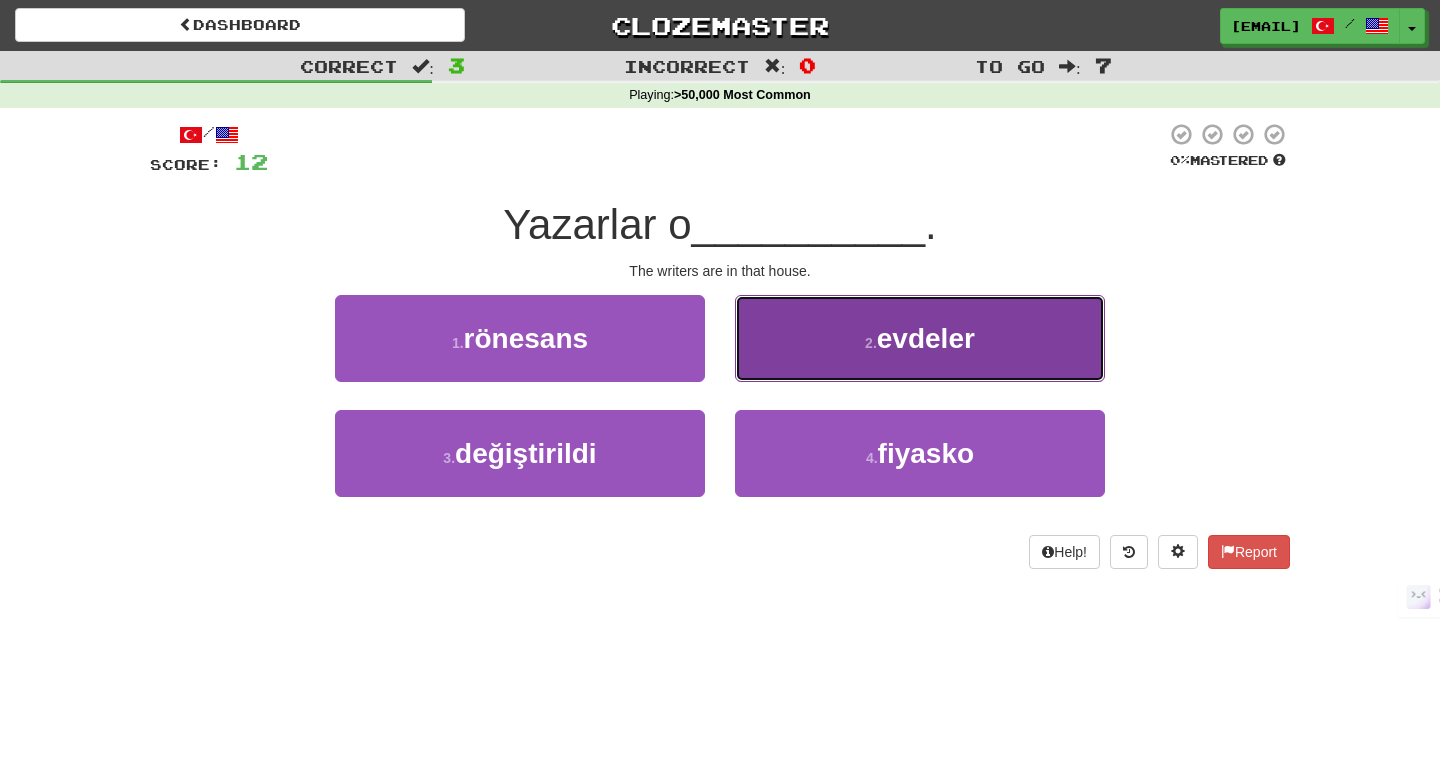 click on "2 .  evdeler" at bounding box center [920, 338] 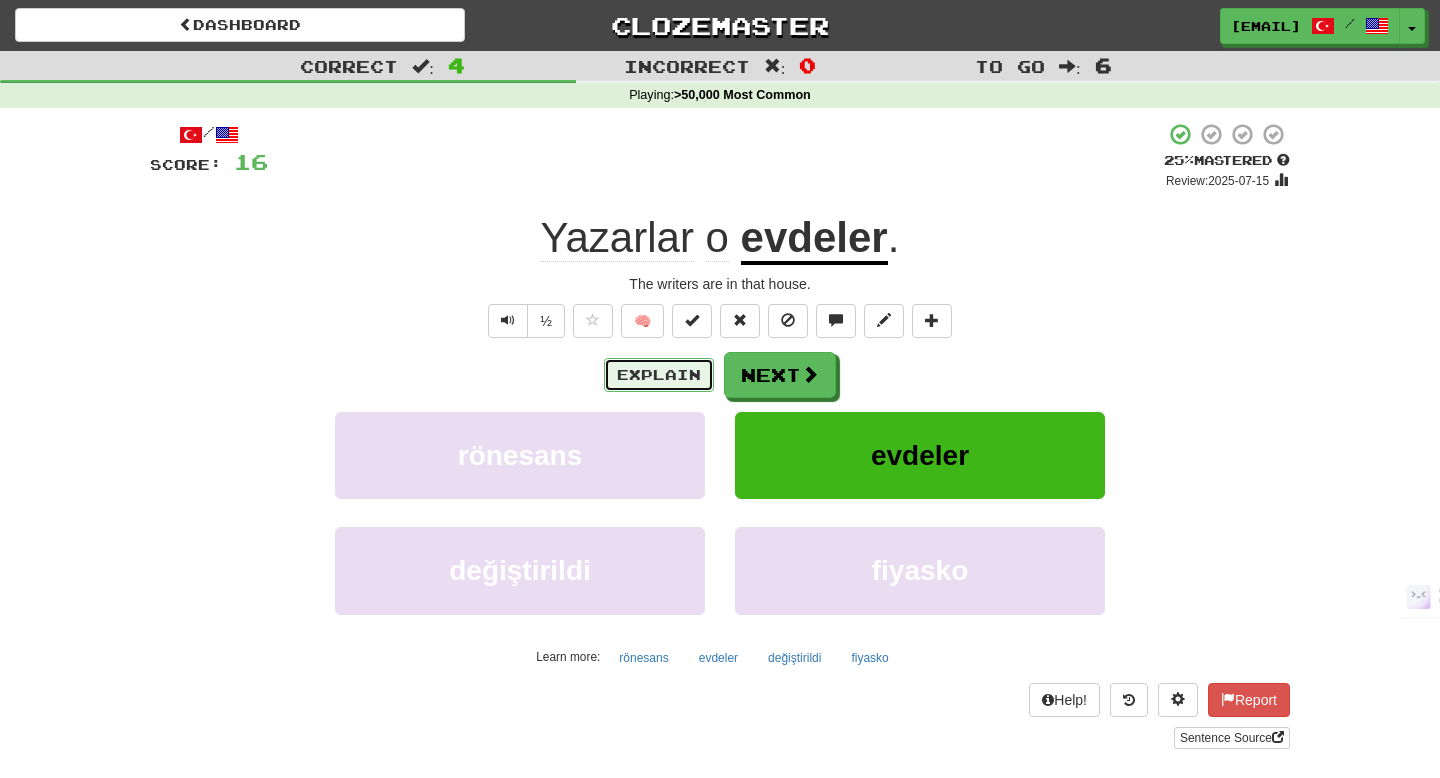 click on "Explain" at bounding box center [659, 375] 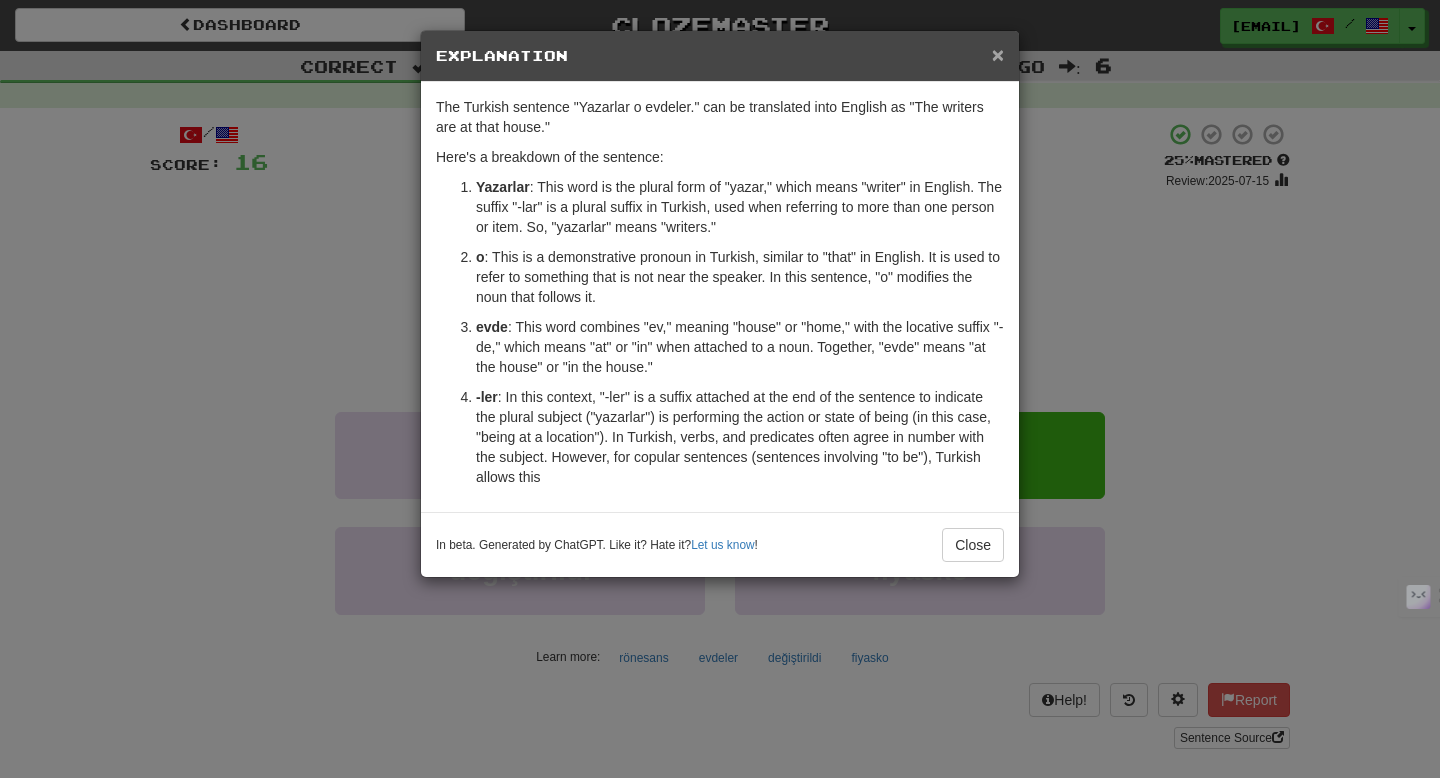 click on "×" at bounding box center [998, 54] 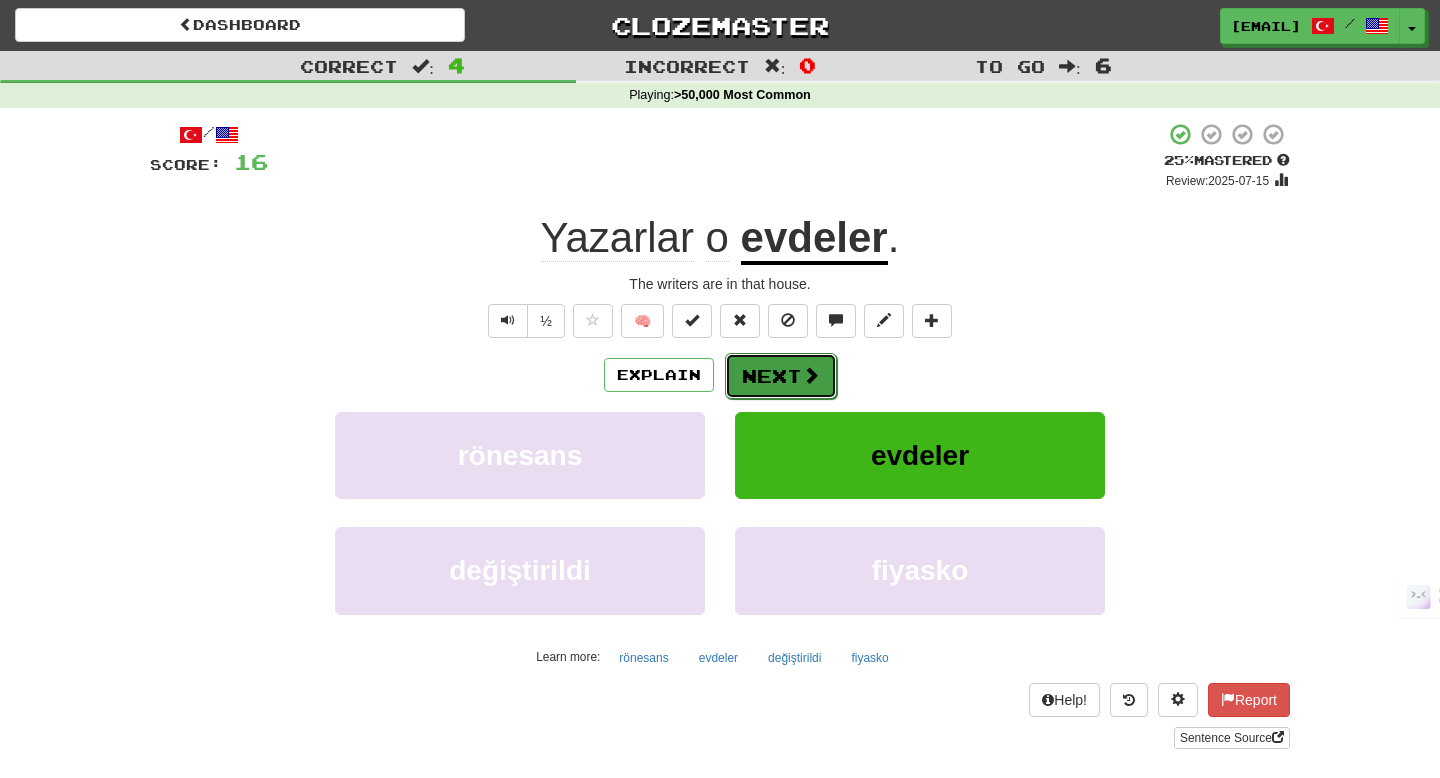 click on "Next" at bounding box center [781, 376] 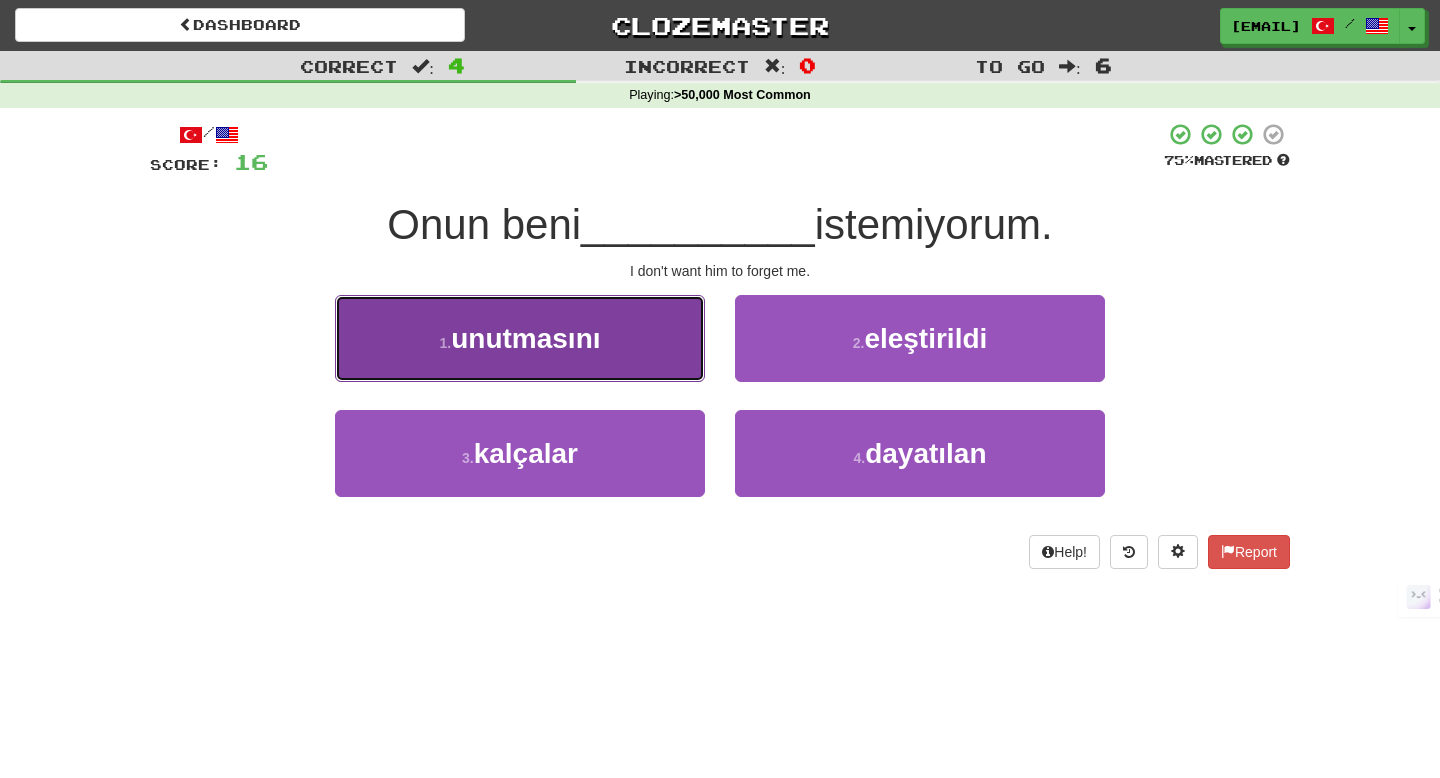 click on "1 .  unutmasını" at bounding box center (520, 338) 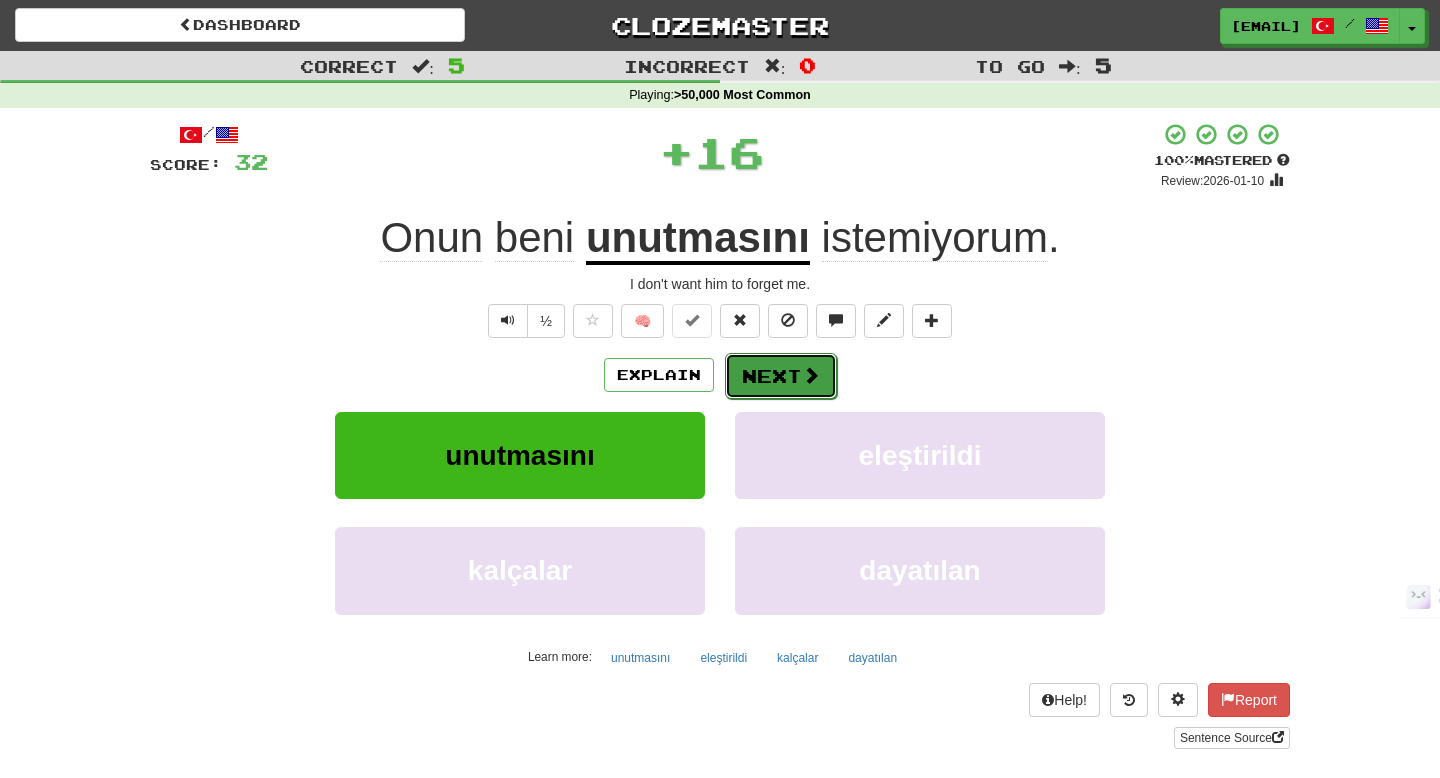 click on "Next" at bounding box center (781, 376) 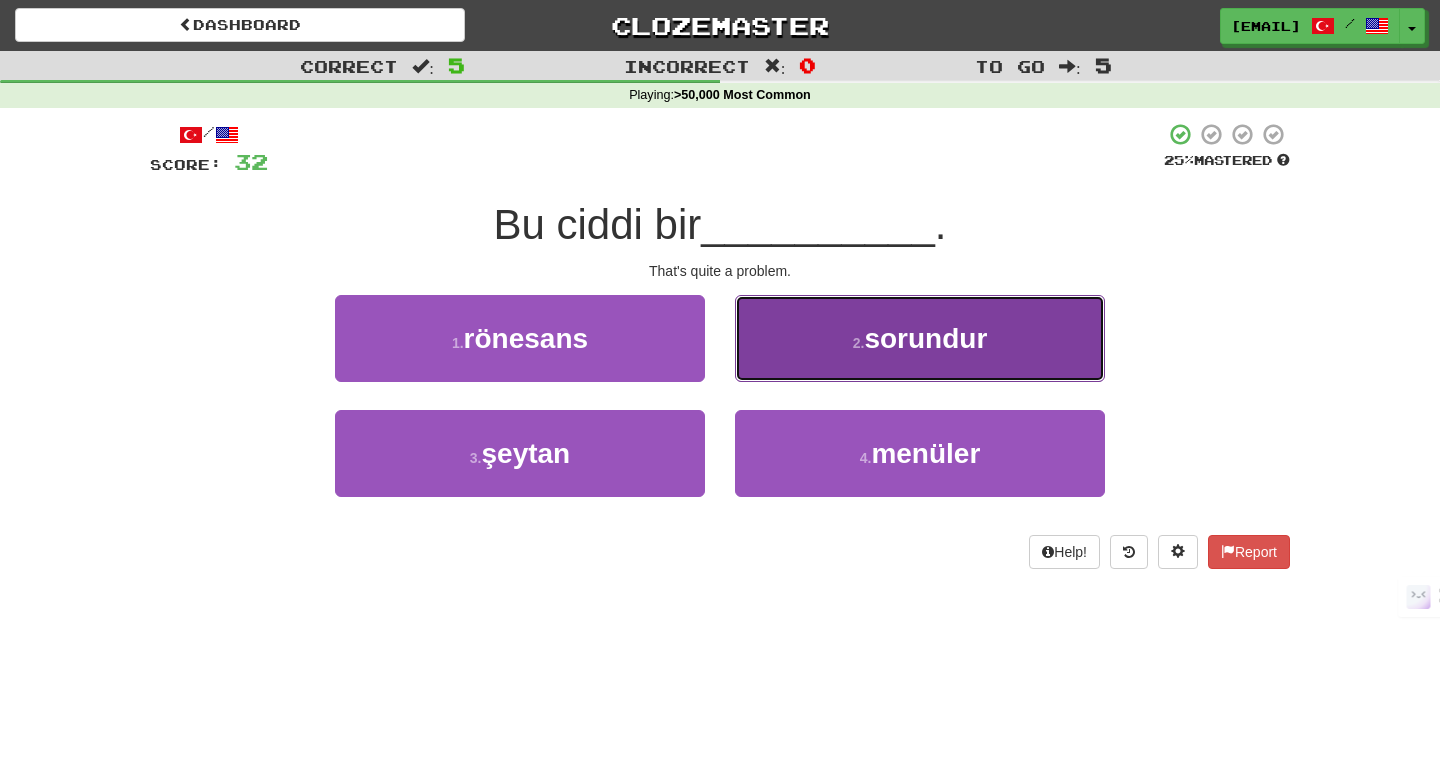 click on "2 .  sorundur" at bounding box center (920, 338) 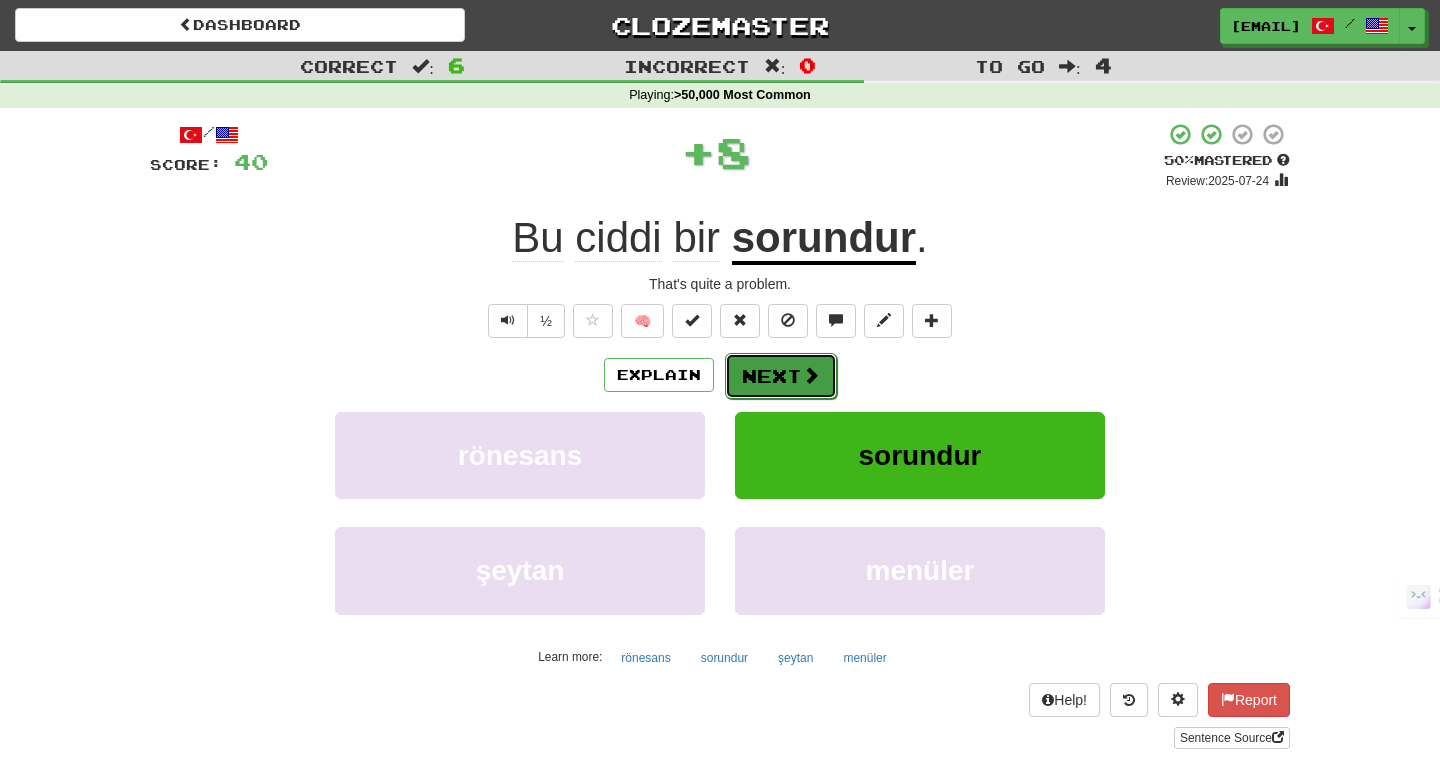 click on "Next" at bounding box center (781, 376) 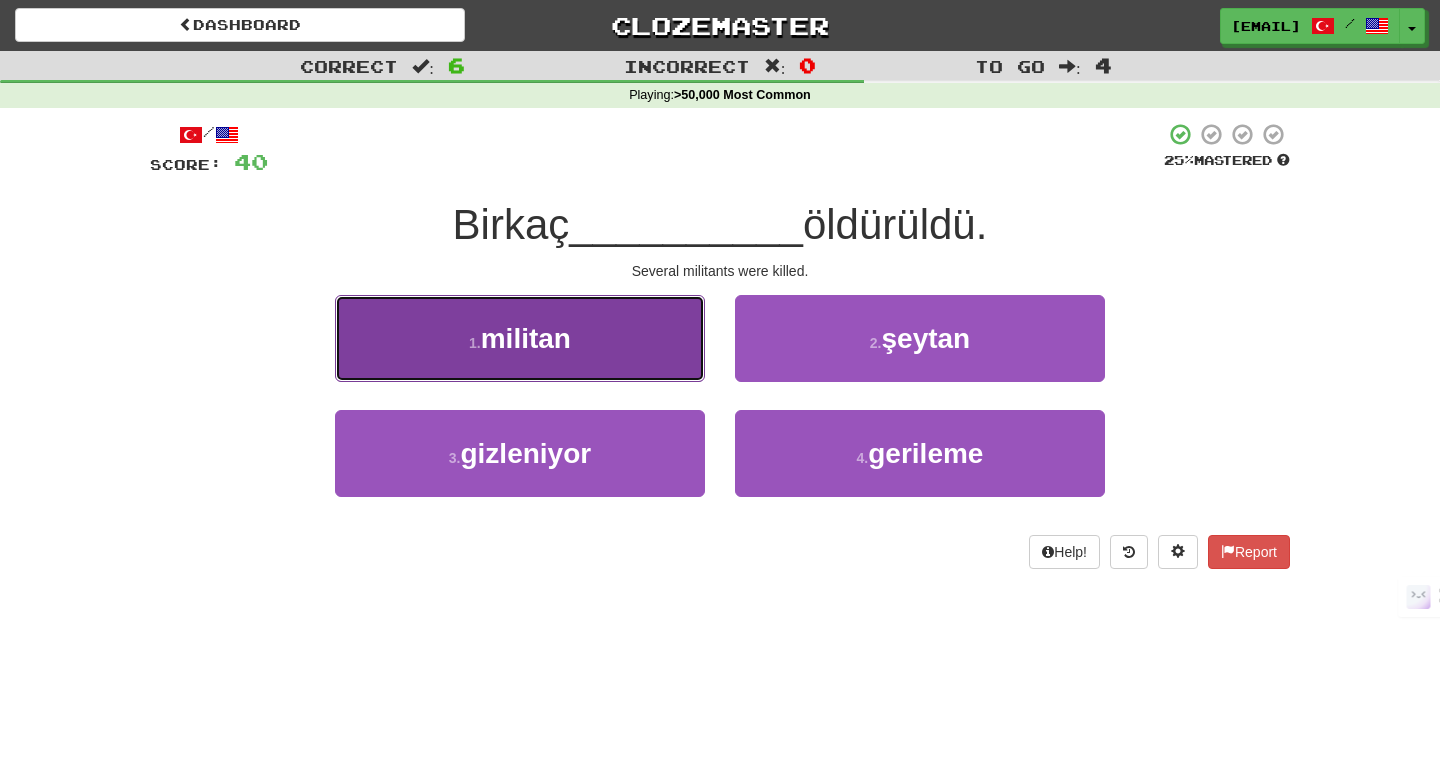 click on "1 .  militan" at bounding box center (520, 338) 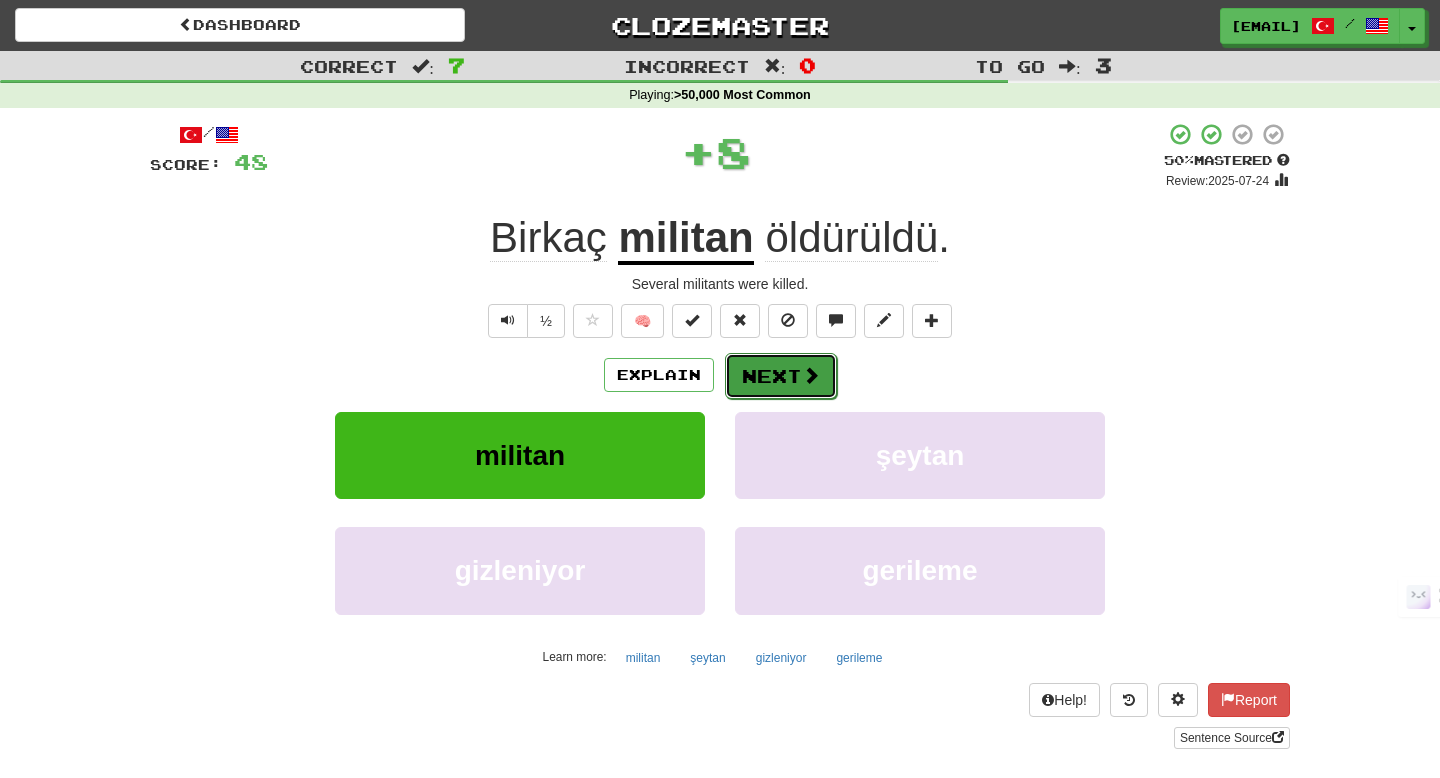 click on "Next" at bounding box center [781, 376] 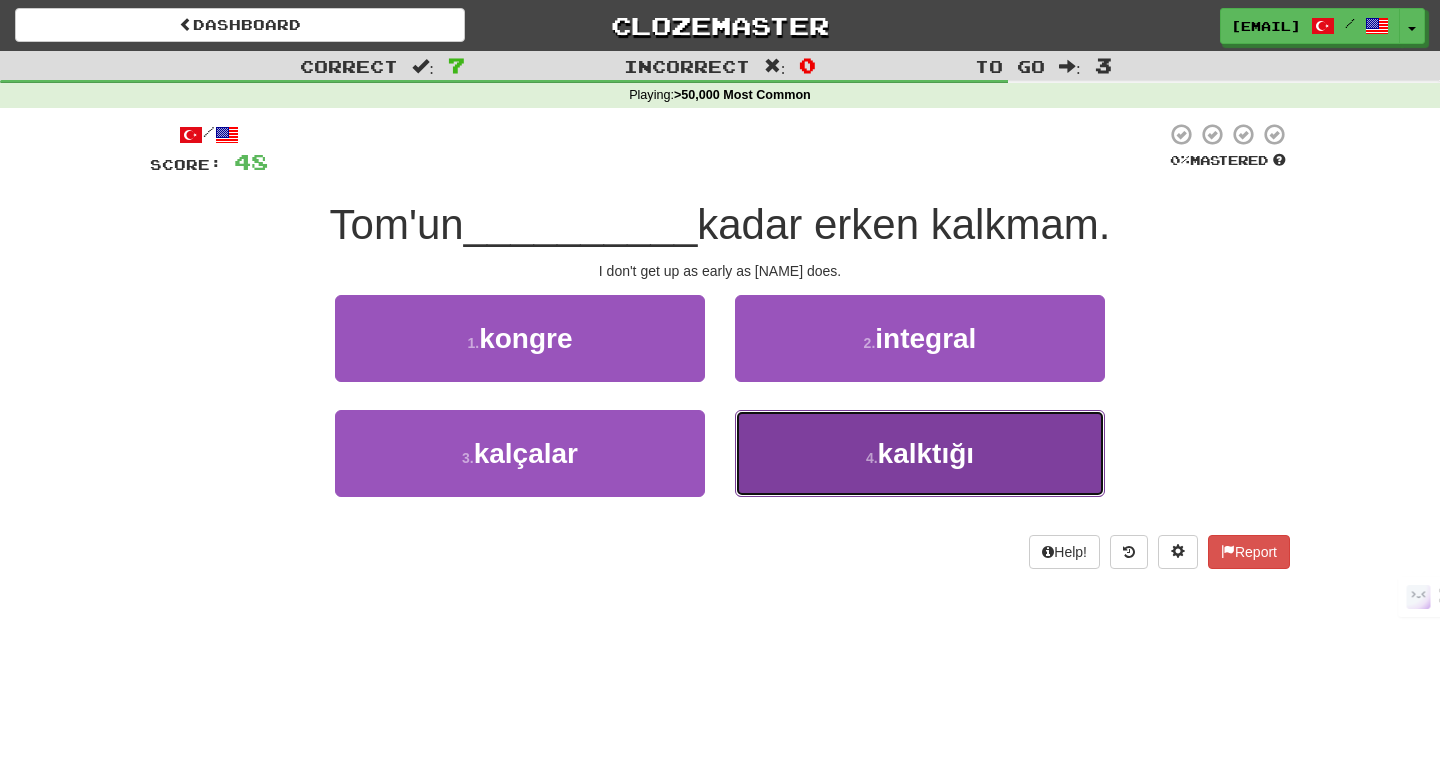 click on "4 .  kalktığı" at bounding box center (920, 453) 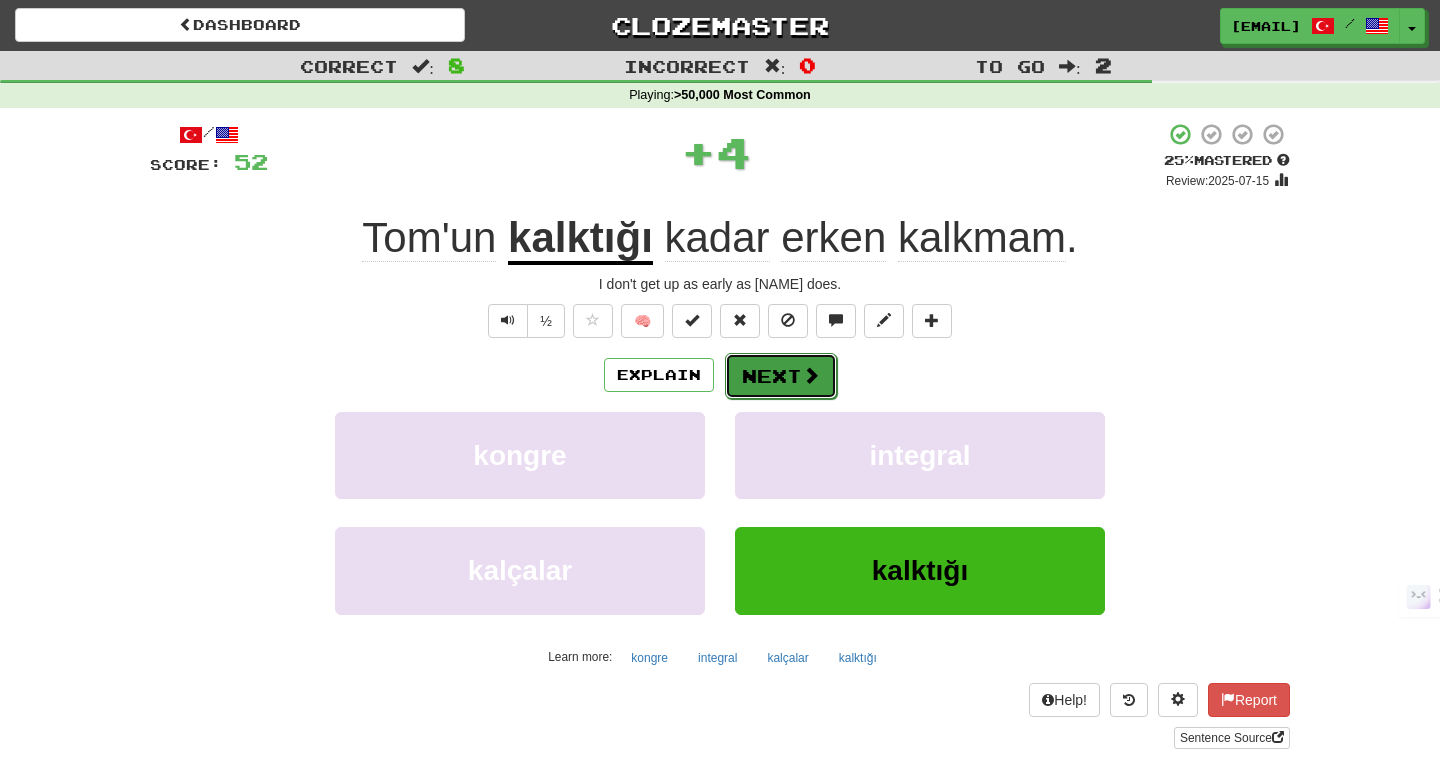 click on "Next" at bounding box center (781, 376) 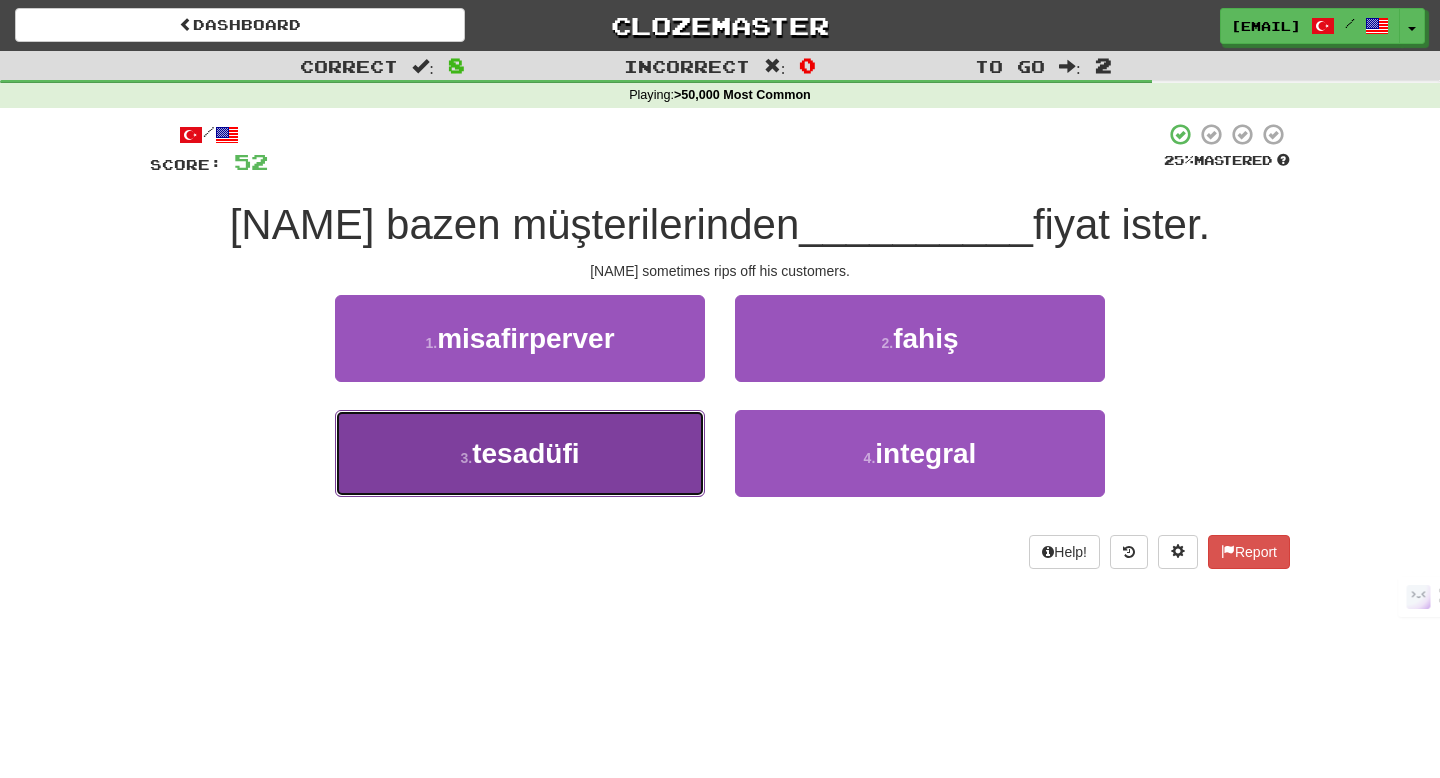 click on "3 .  tesadüfi" at bounding box center [520, 453] 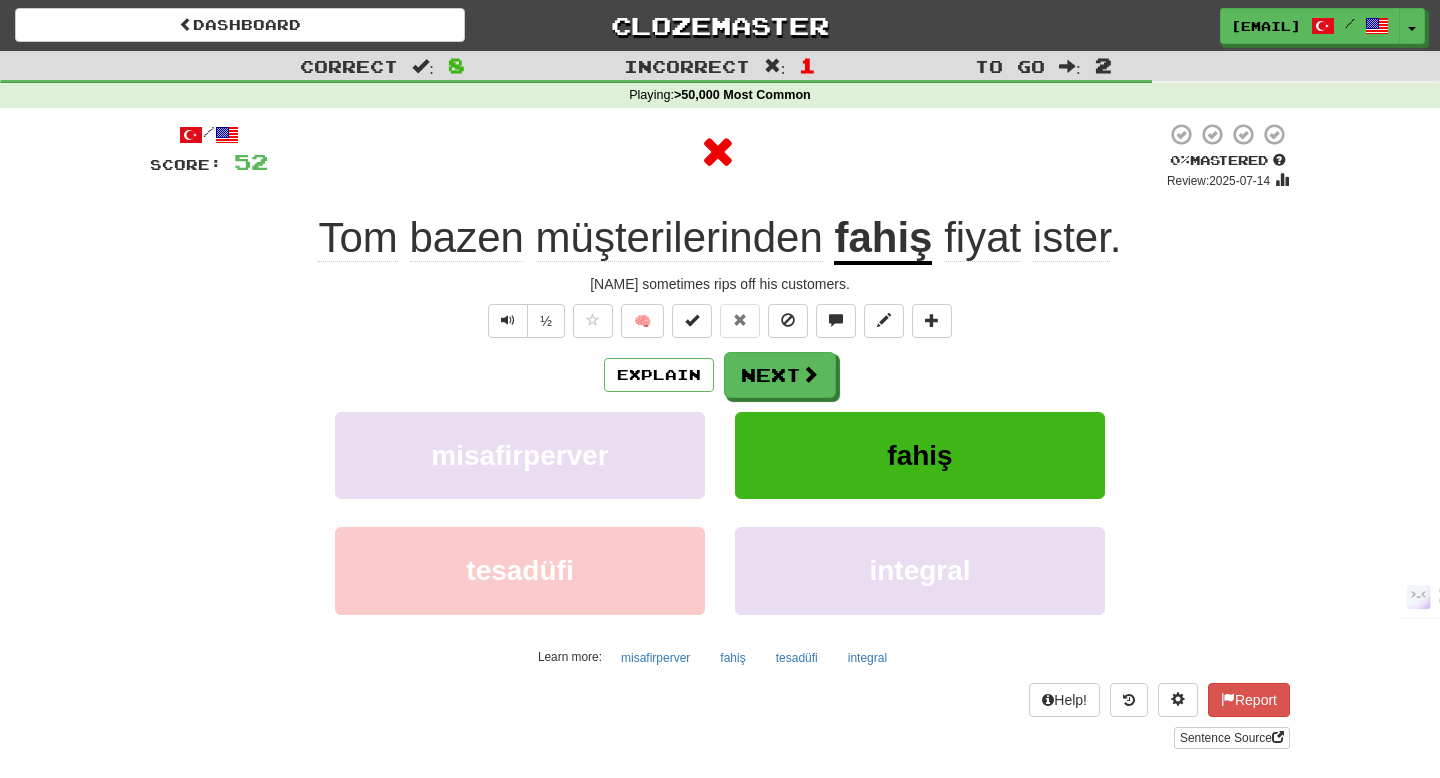 click on "fahiş" at bounding box center [883, 239] 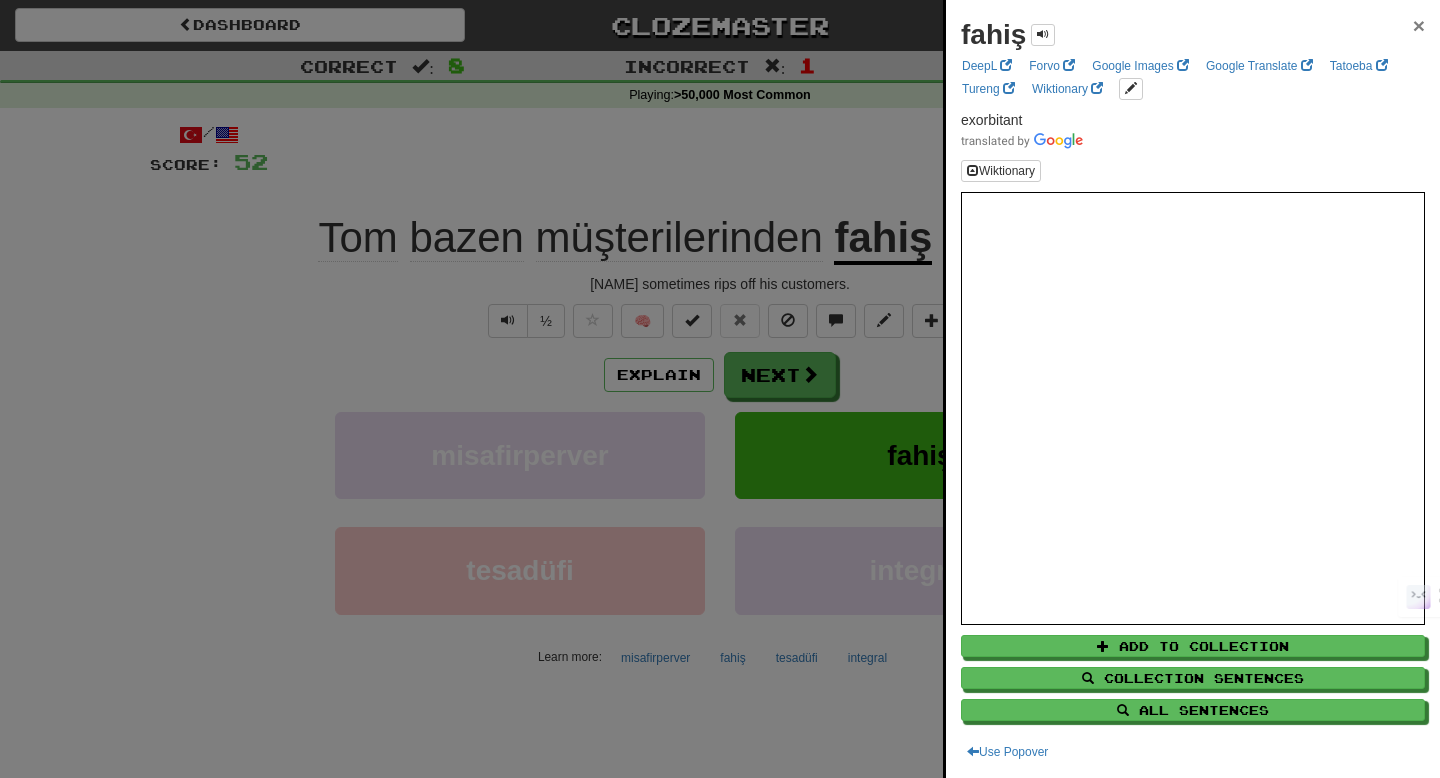 click on "×" at bounding box center [1419, 25] 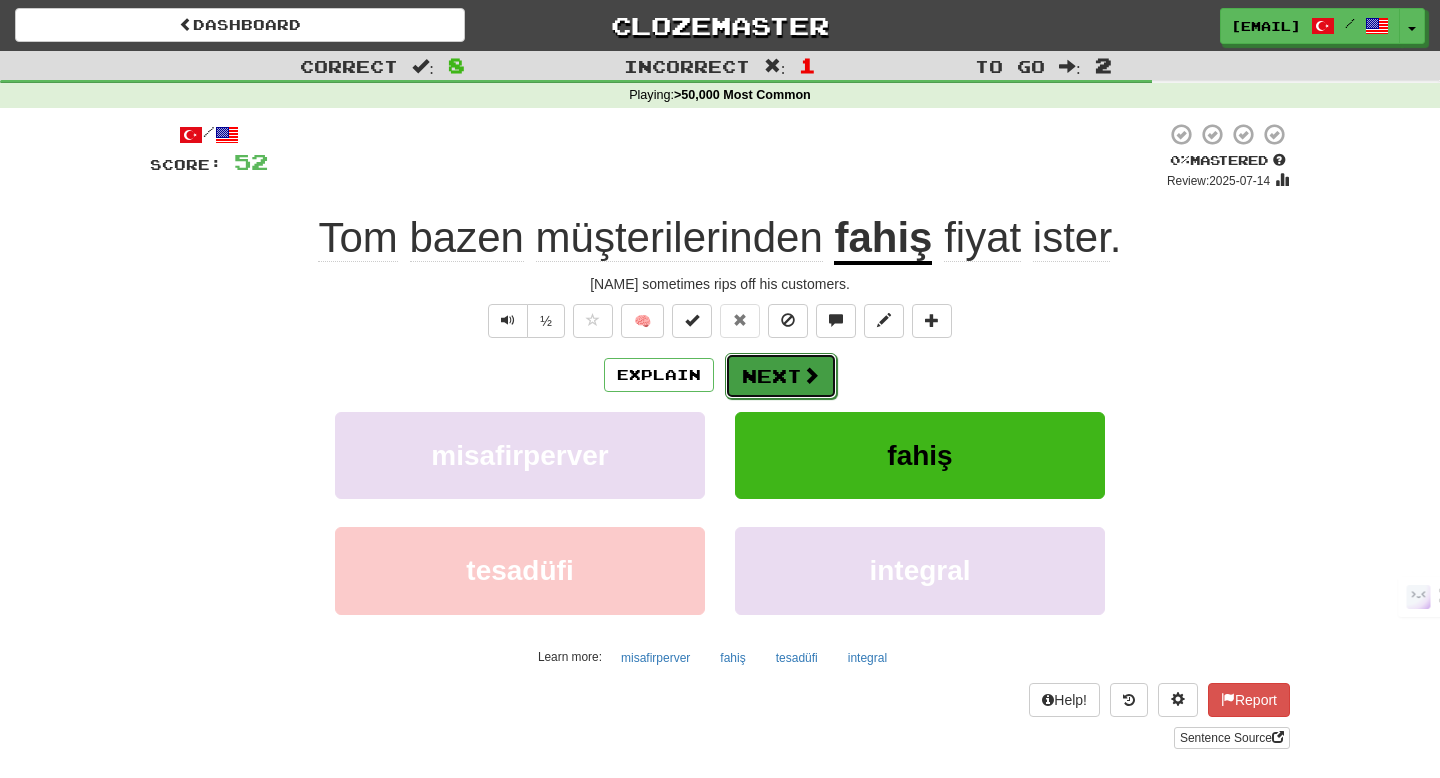 click on "Next" at bounding box center [781, 376] 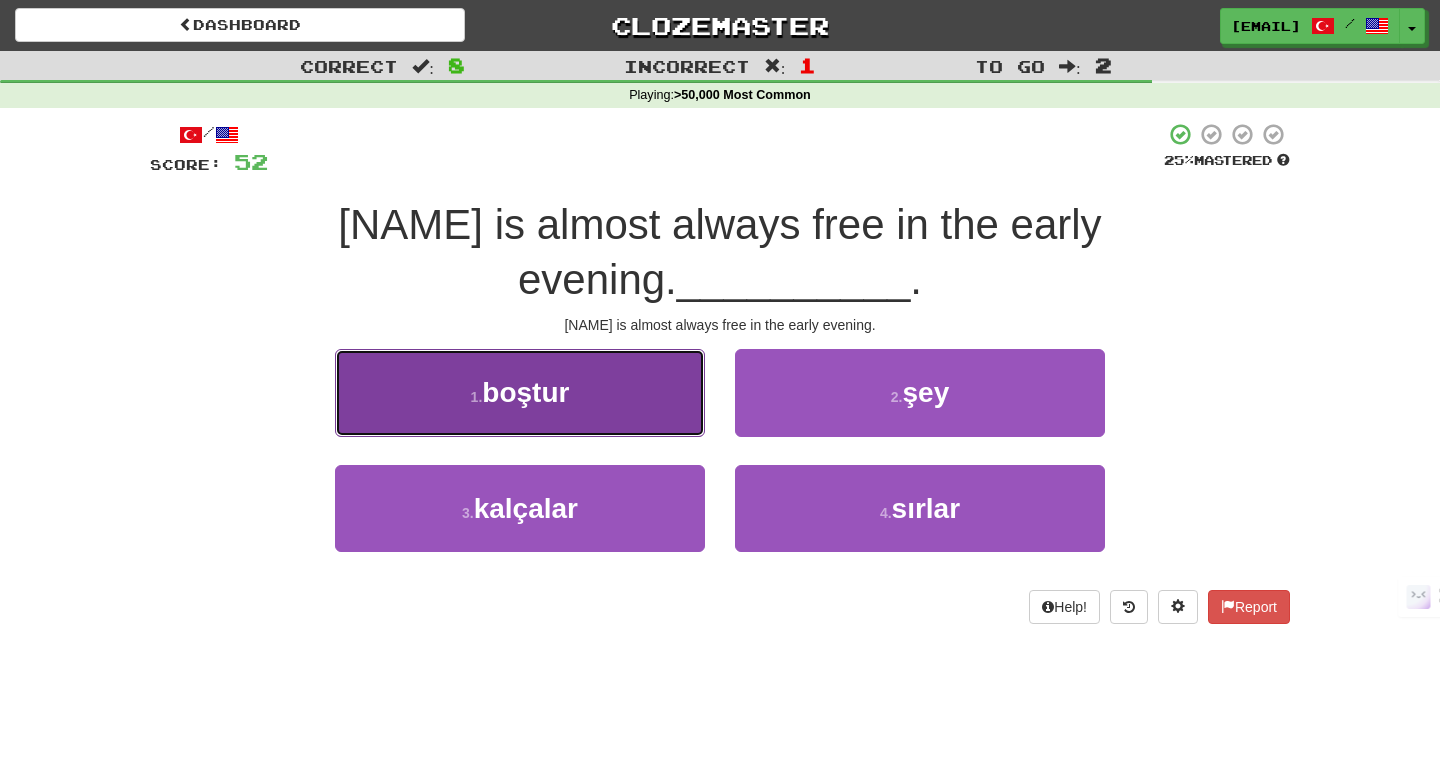 click on "1 .  boştur" at bounding box center (520, 392) 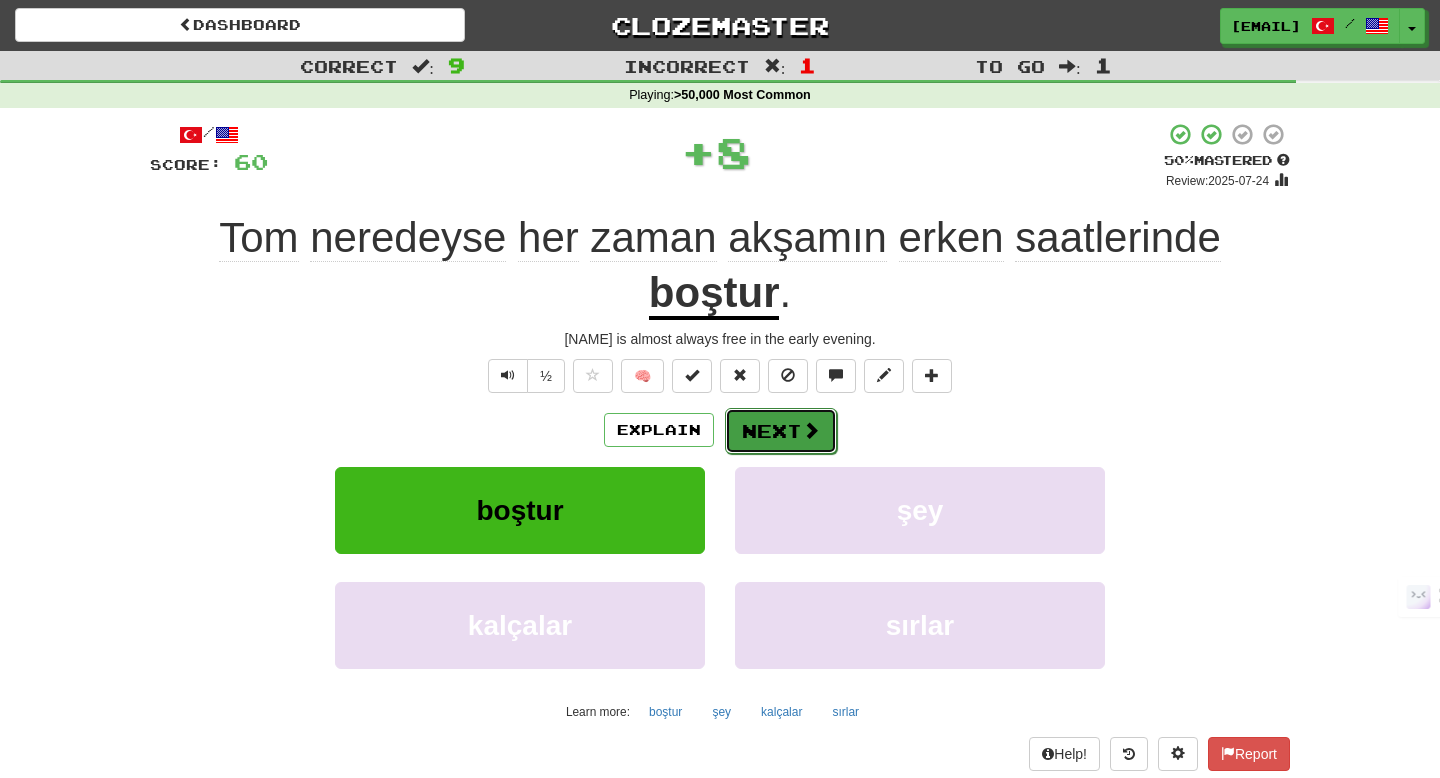 click on "Next" at bounding box center [781, 431] 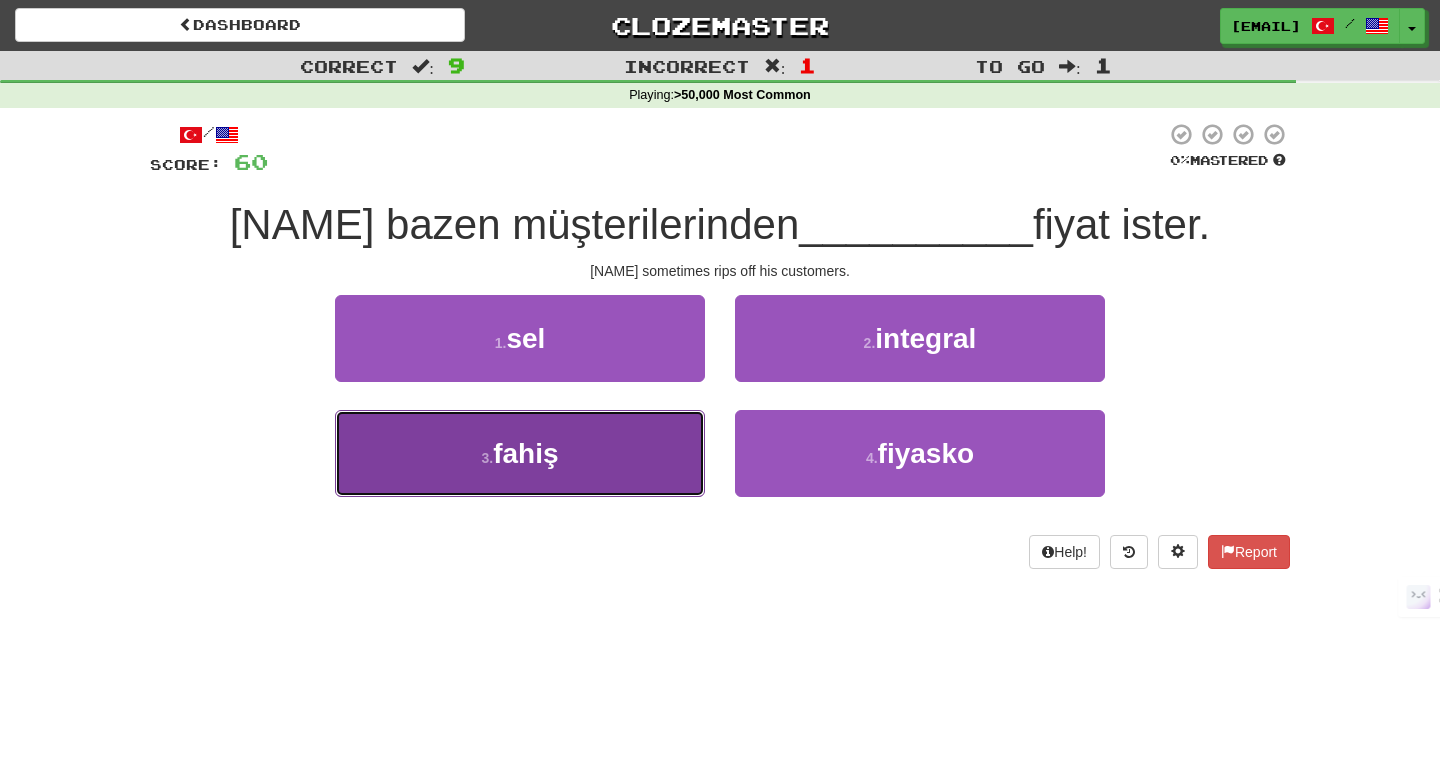 click on "3 .  fahiş" at bounding box center (520, 453) 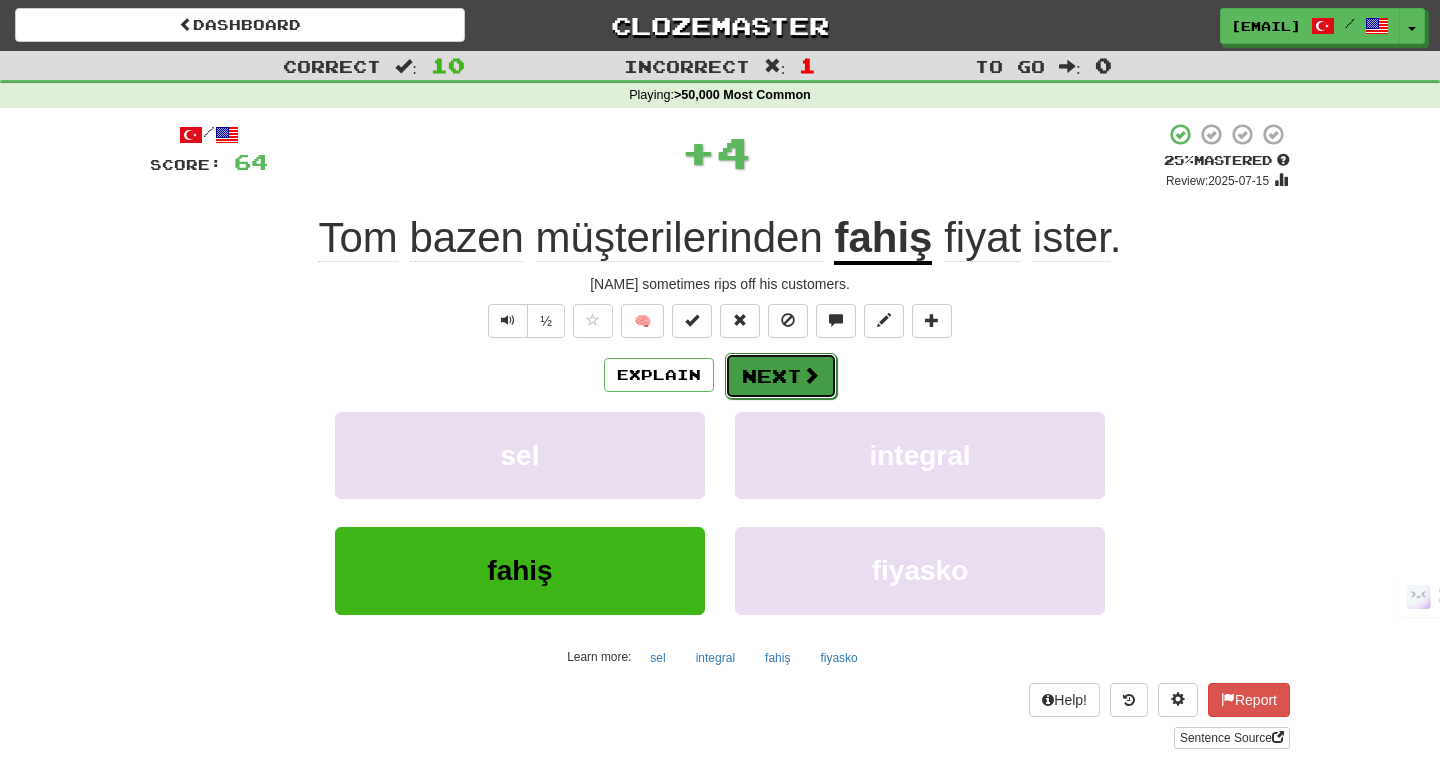 click on "Next" at bounding box center (781, 376) 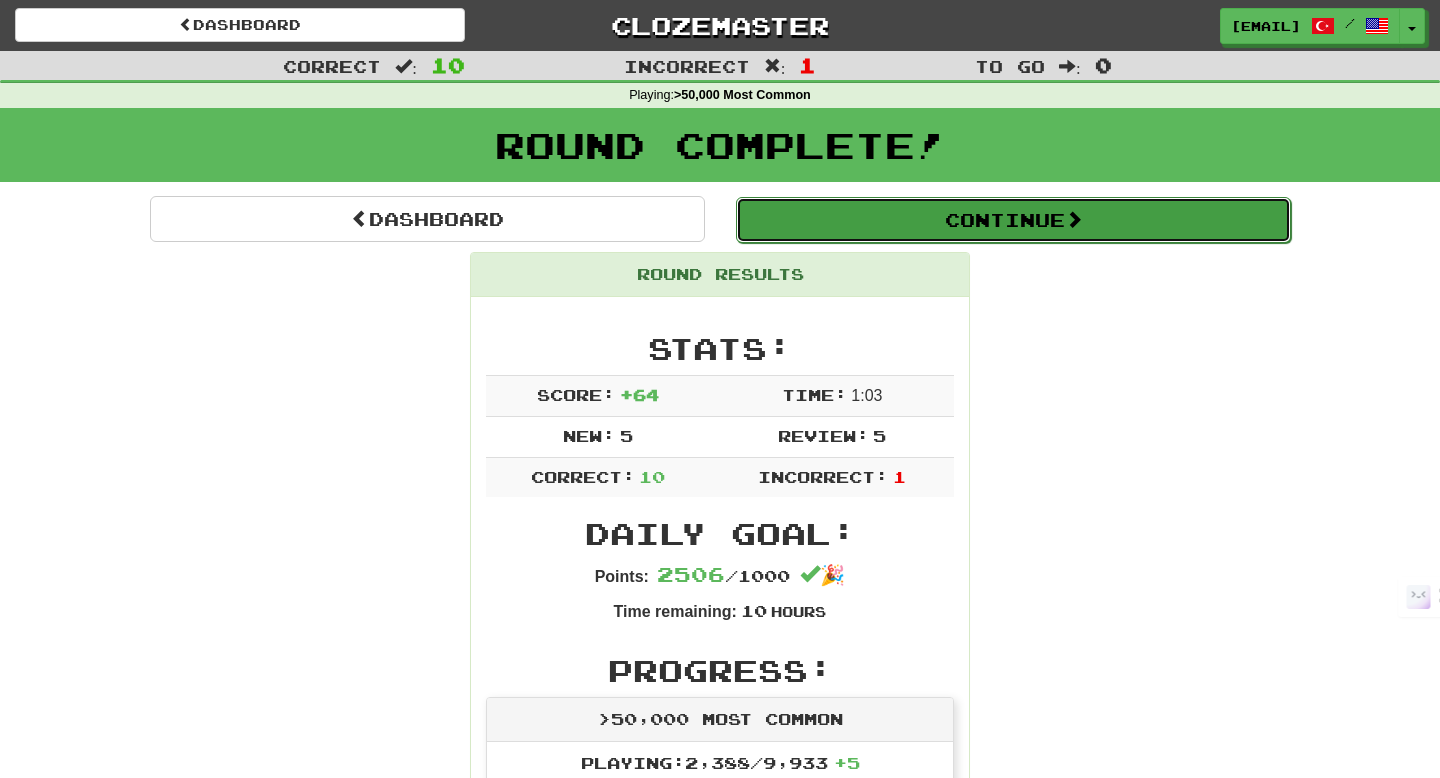 click on "Continue" at bounding box center (1013, 220) 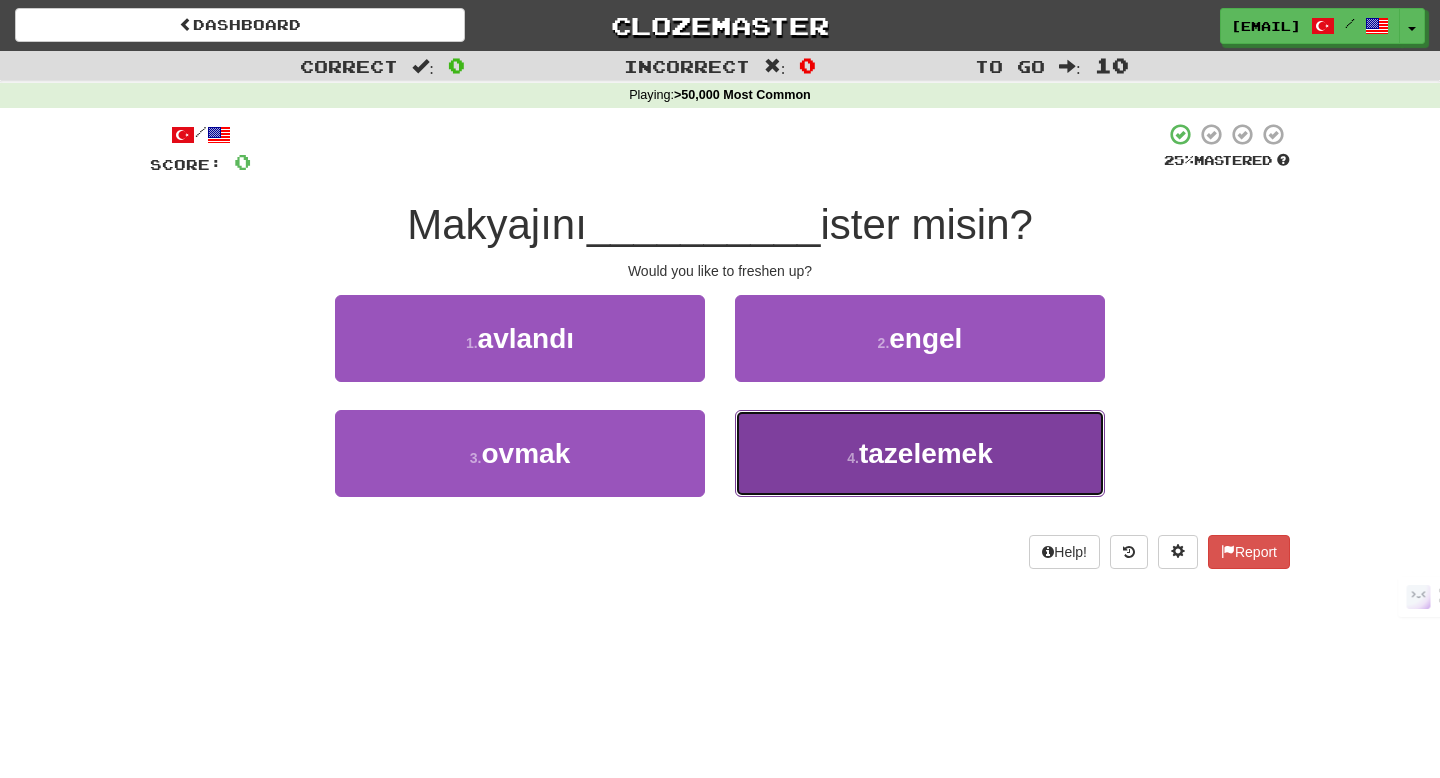 click on "tazelemek" at bounding box center (926, 453) 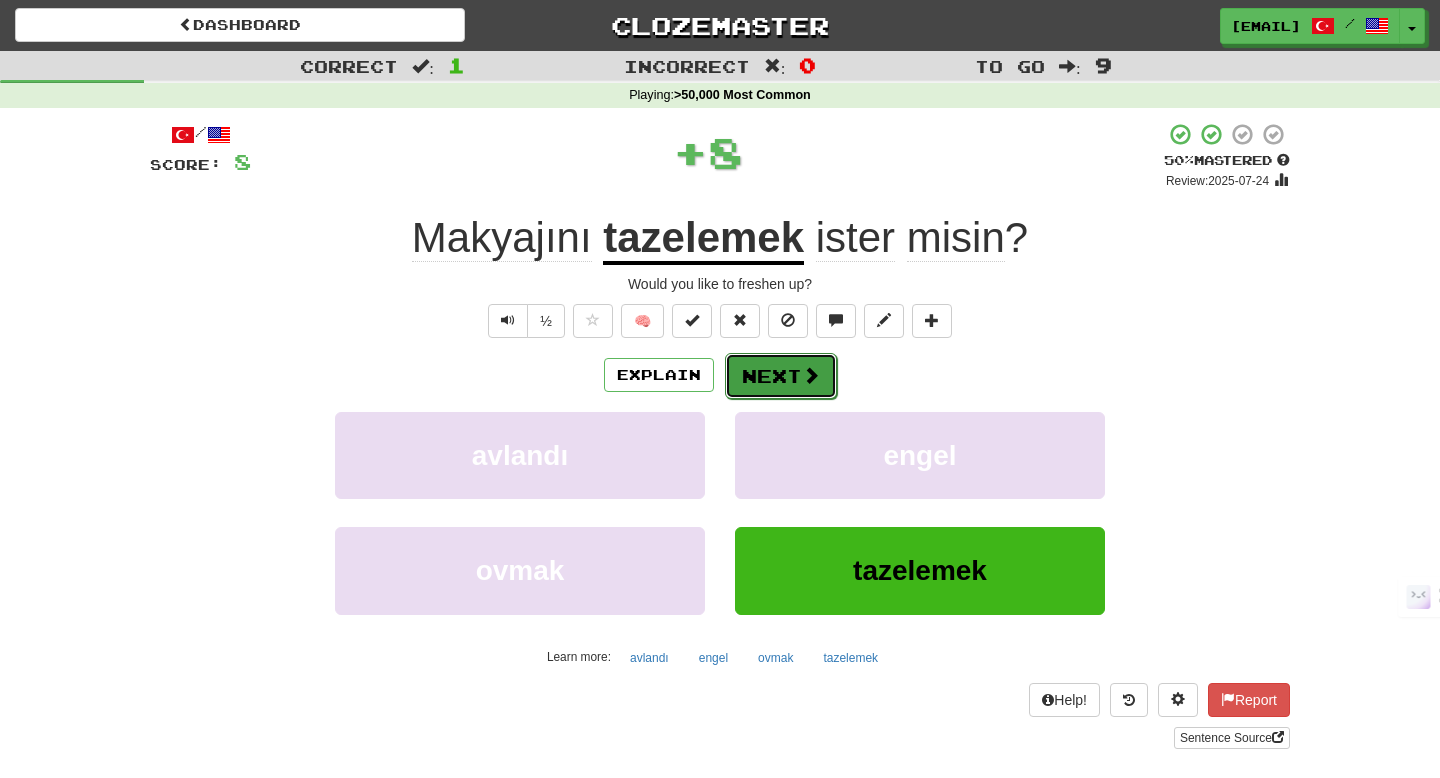 click at bounding box center [811, 375] 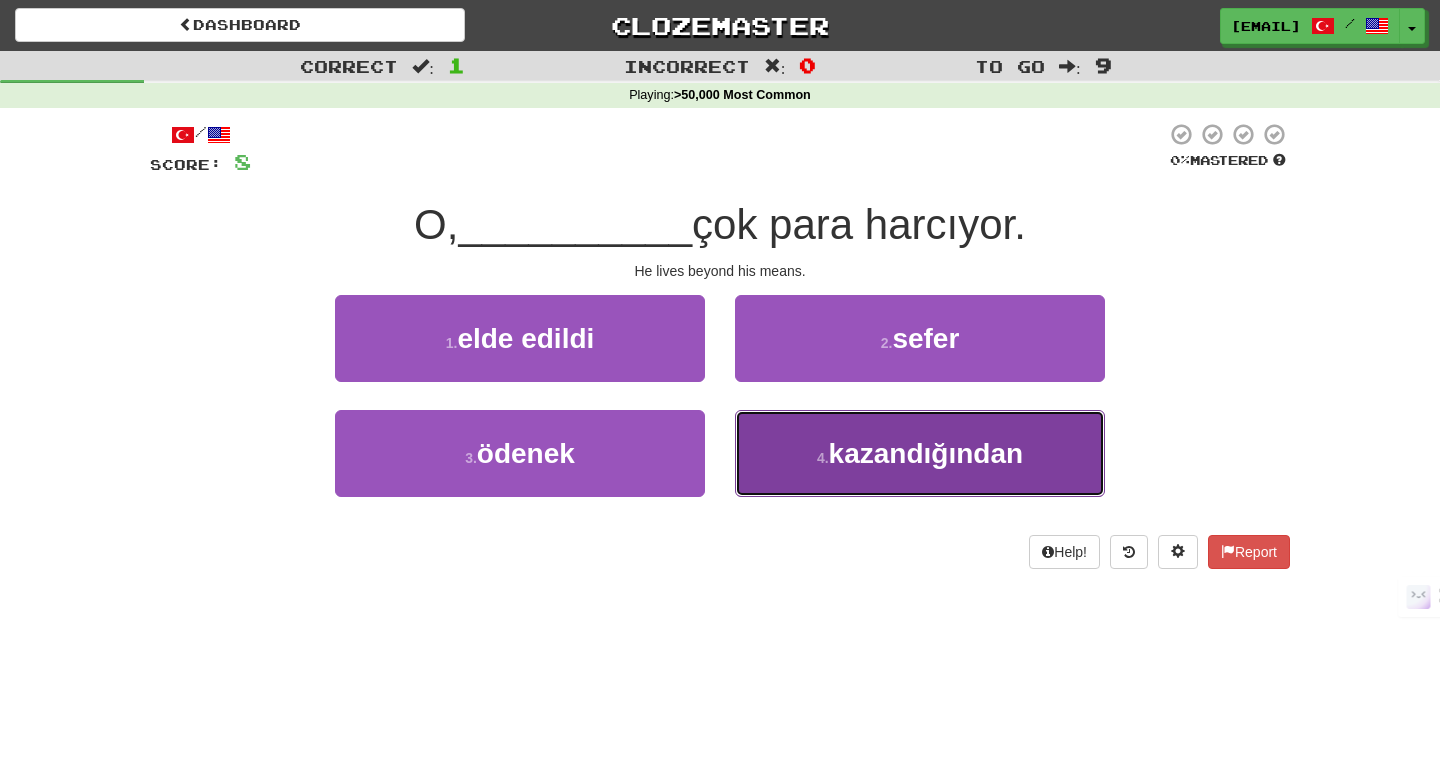 click on "kazandığından" at bounding box center (926, 453) 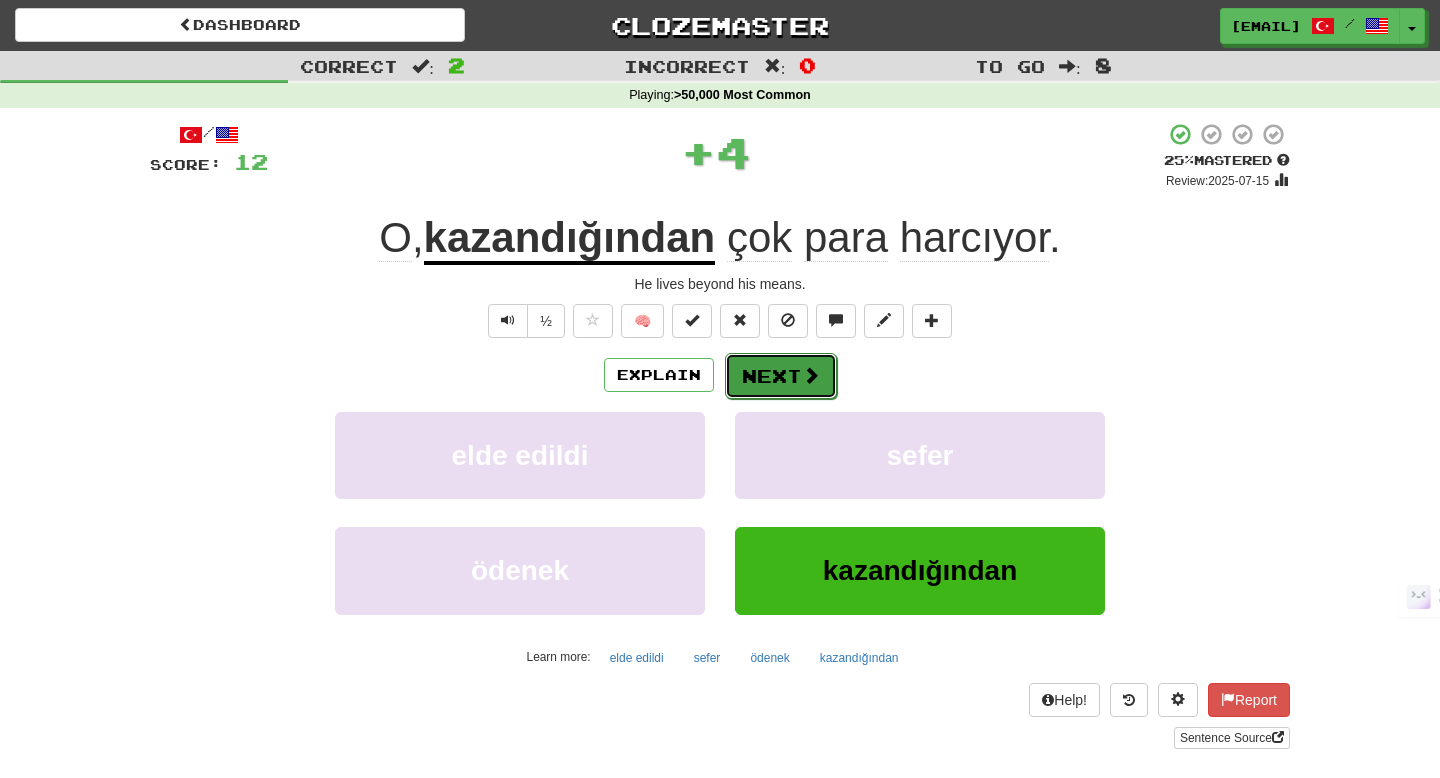 click on "Next" at bounding box center (781, 376) 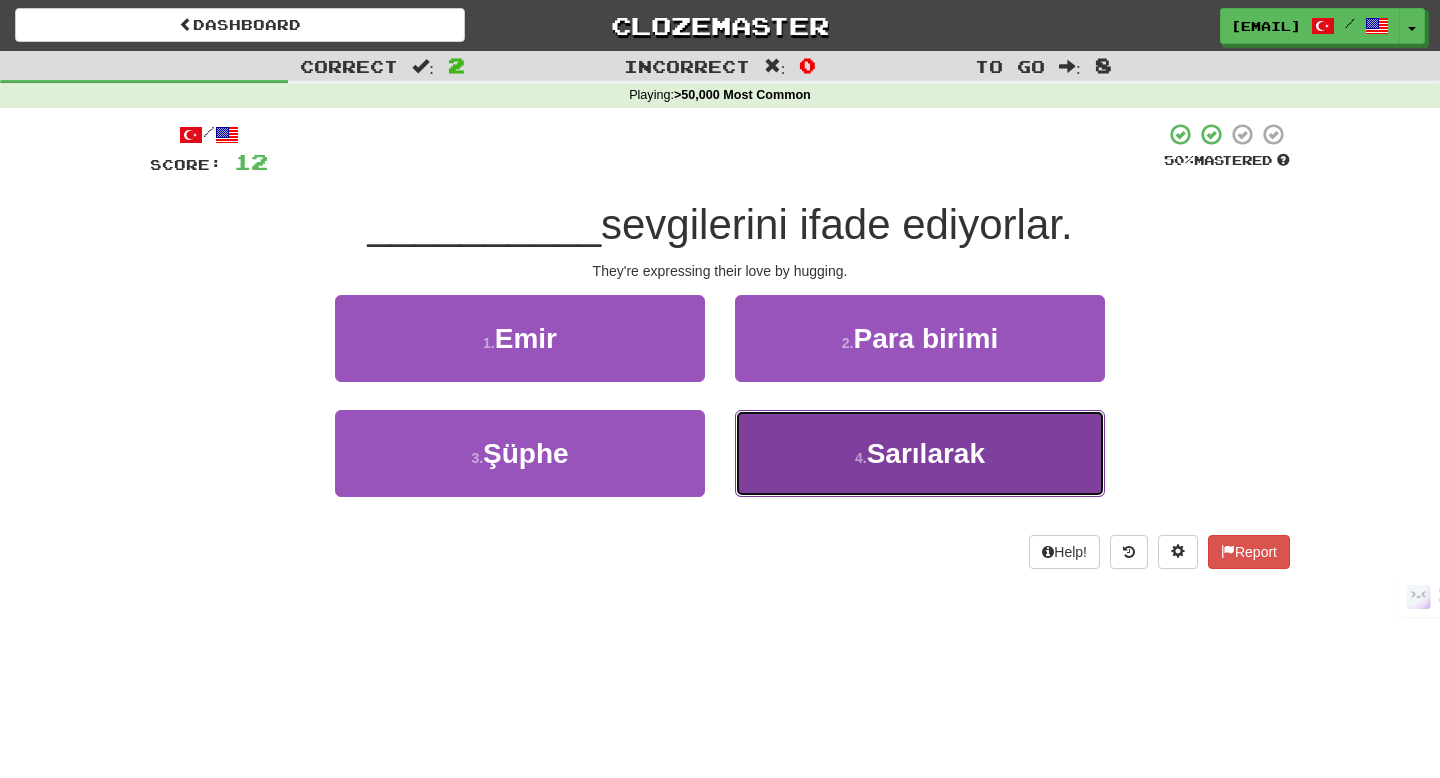 click on "4 ." at bounding box center (861, 458) 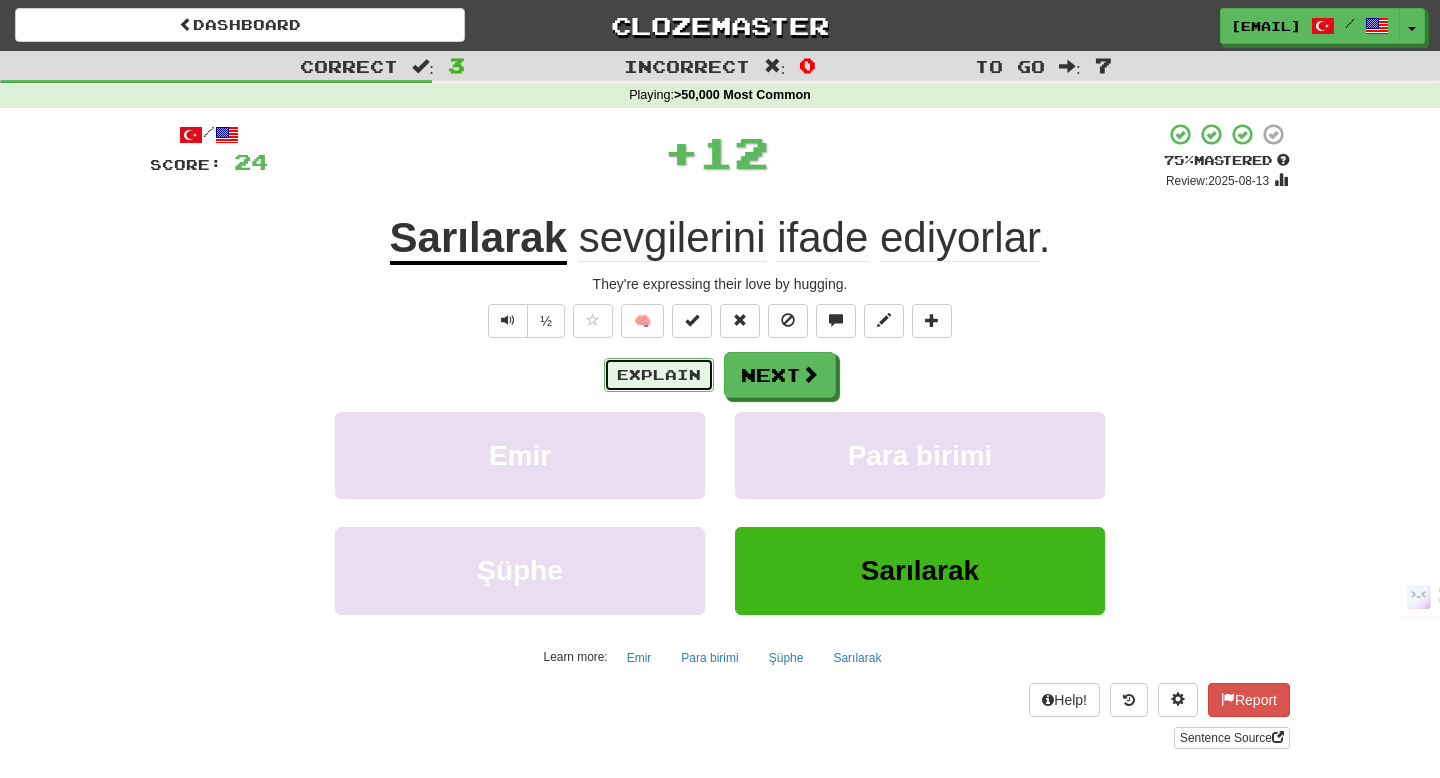 click on "Explain" at bounding box center [659, 375] 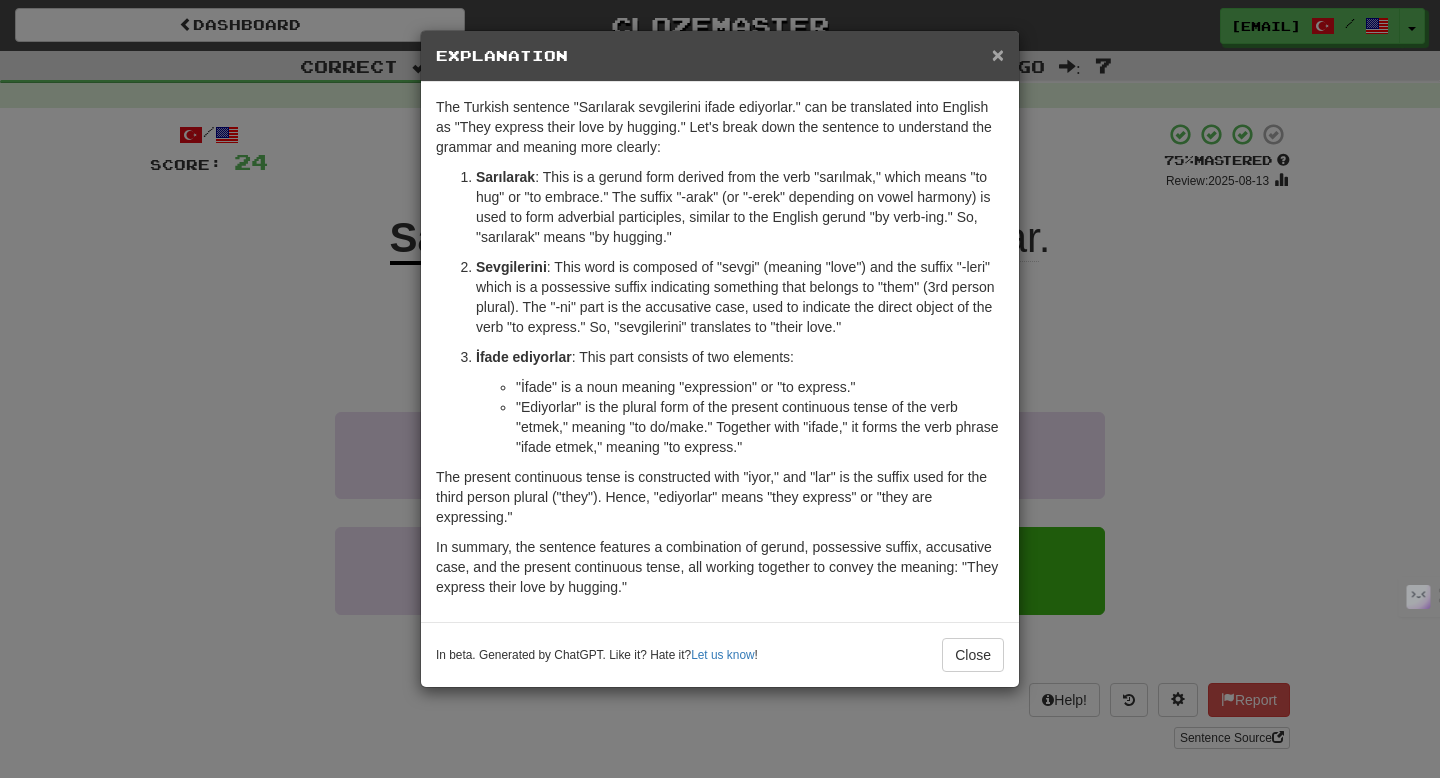 click on "×" at bounding box center (998, 54) 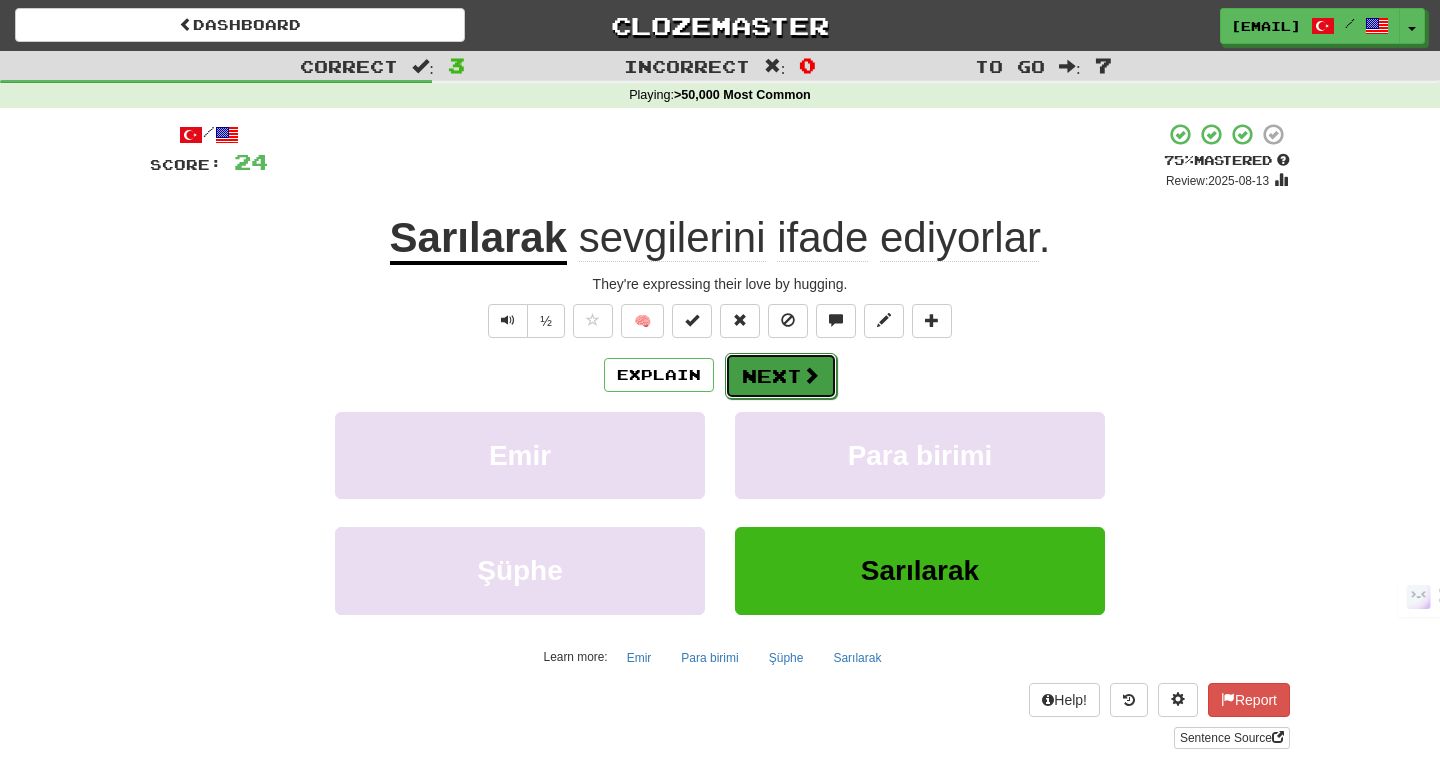 click at bounding box center [811, 375] 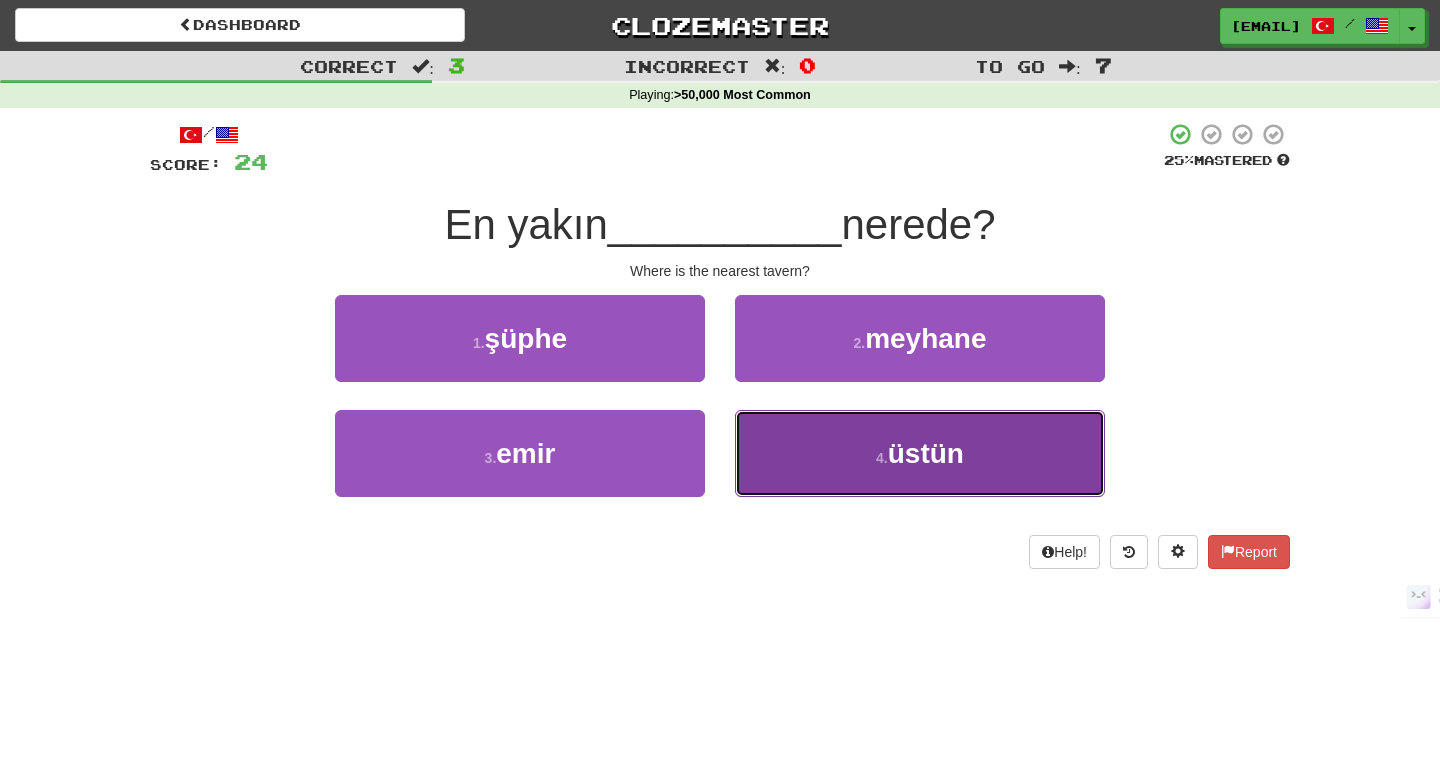click on "4 .  üstün" at bounding box center (920, 453) 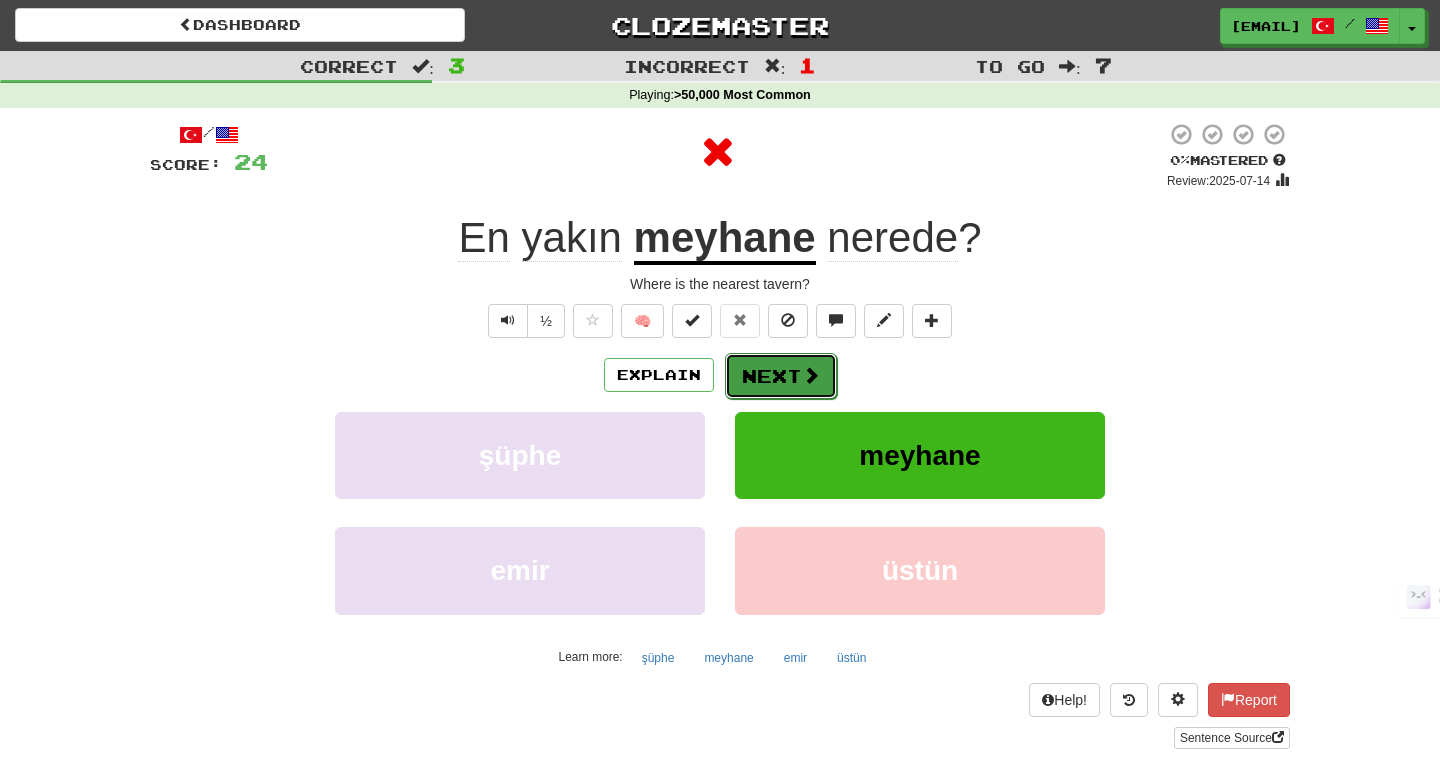 click on "Next" at bounding box center [781, 376] 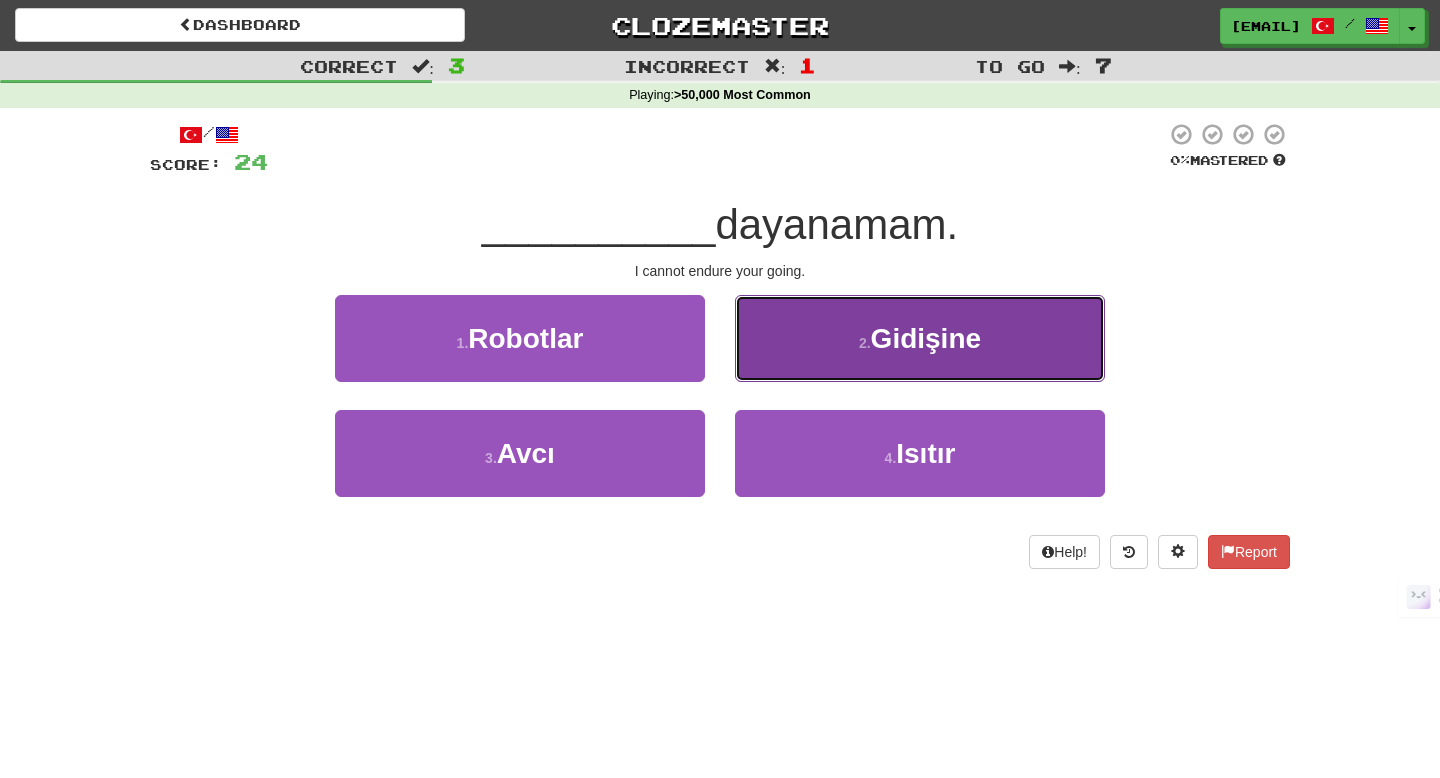 click on "2 .  Gidişine" at bounding box center [920, 338] 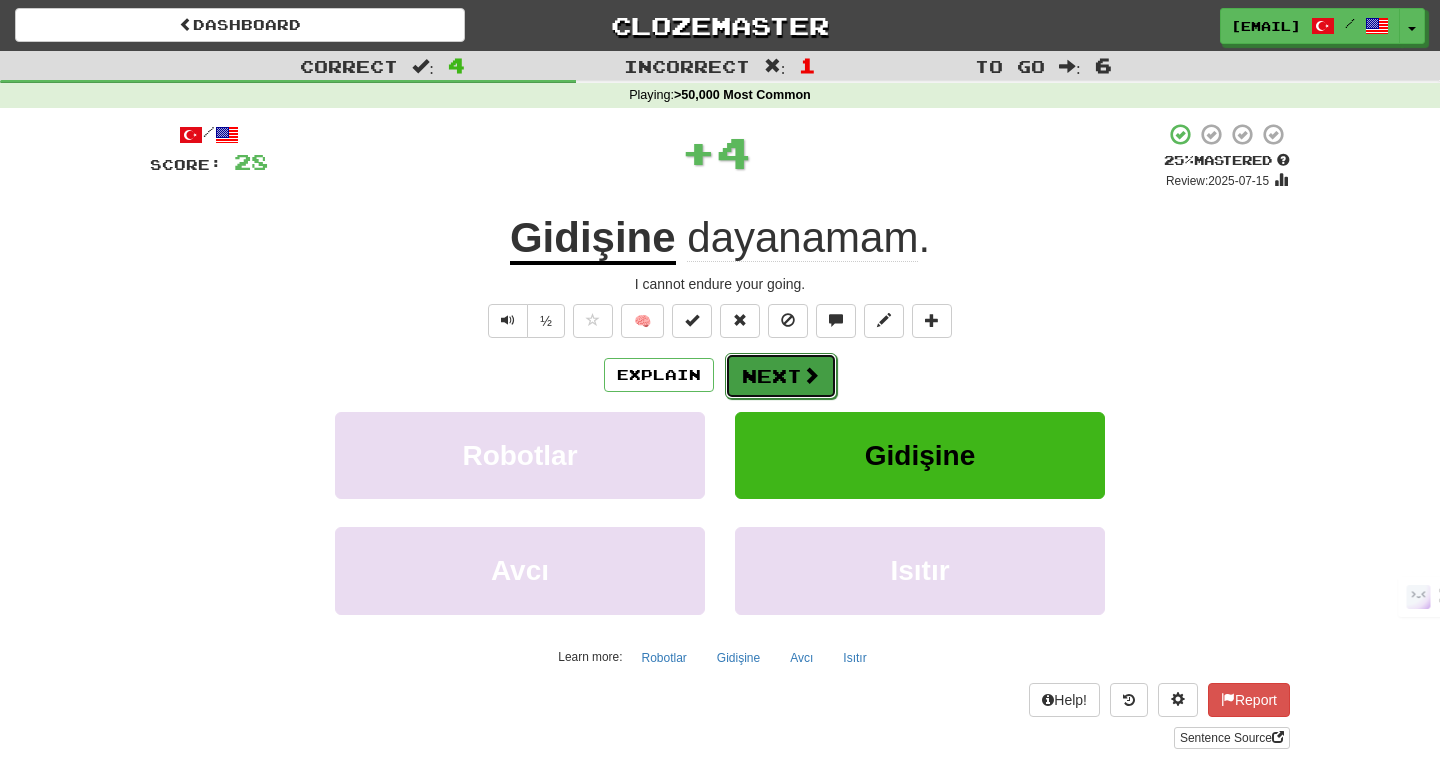 click on "Next" at bounding box center (781, 376) 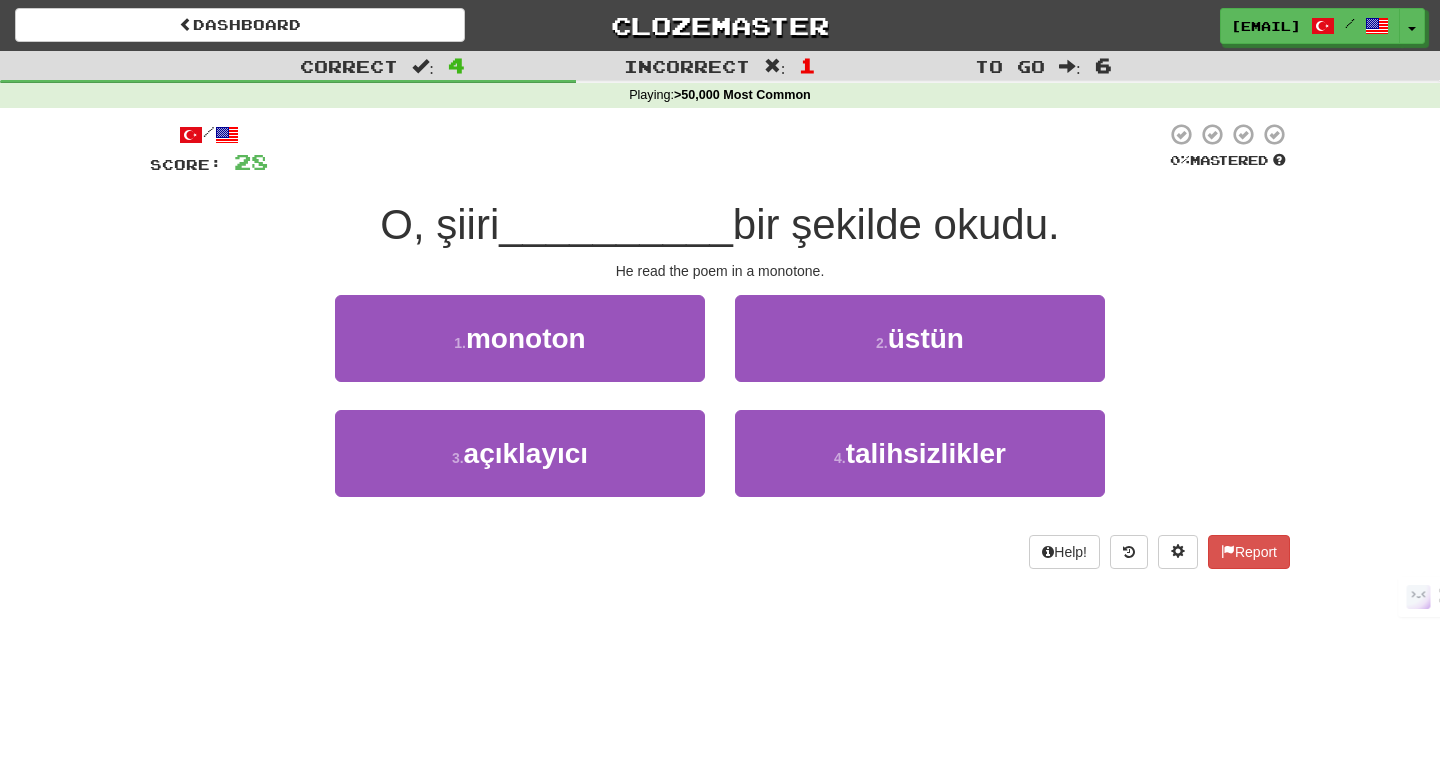 click on "1 .  monoton" at bounding box center (520, 352) 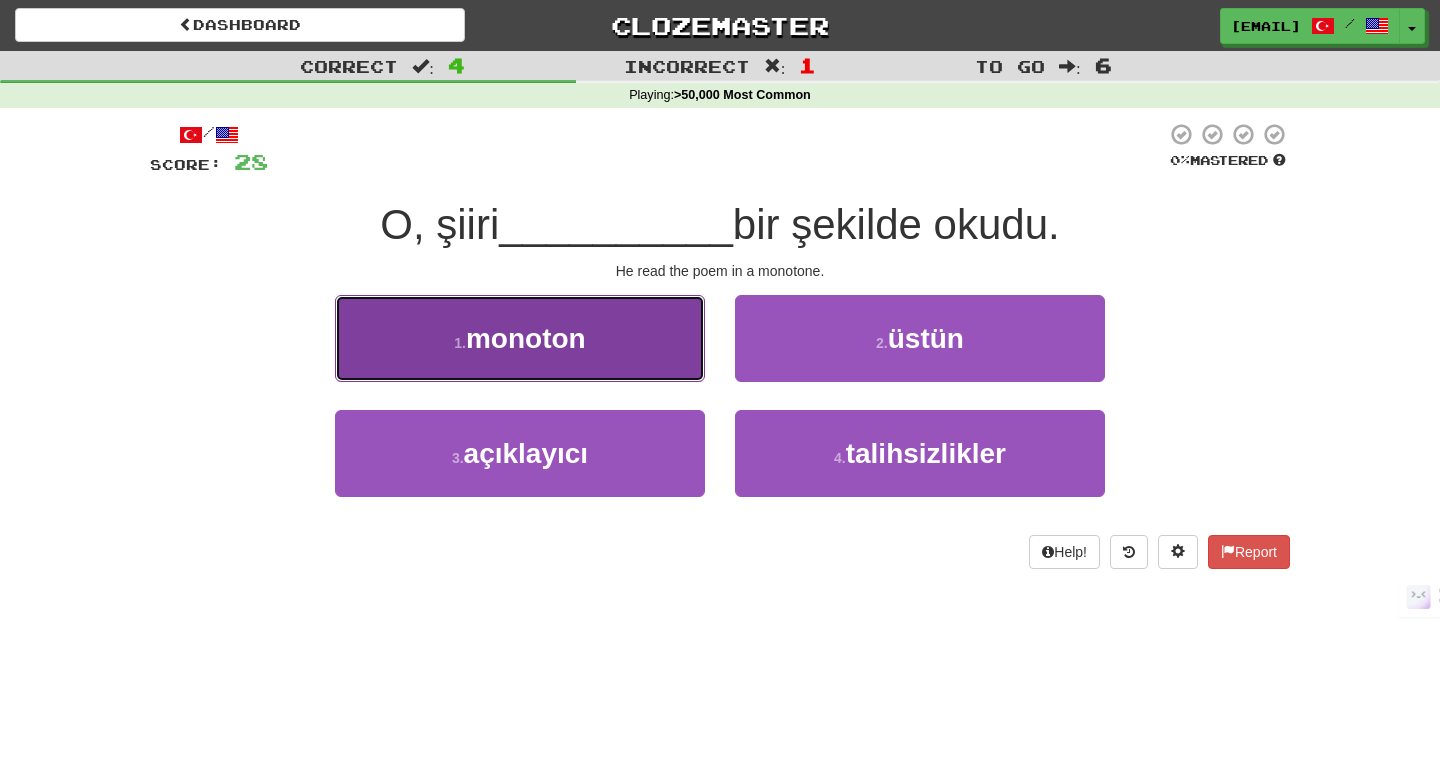 click on "1 .  monoton" at bounding box center (520, 338) 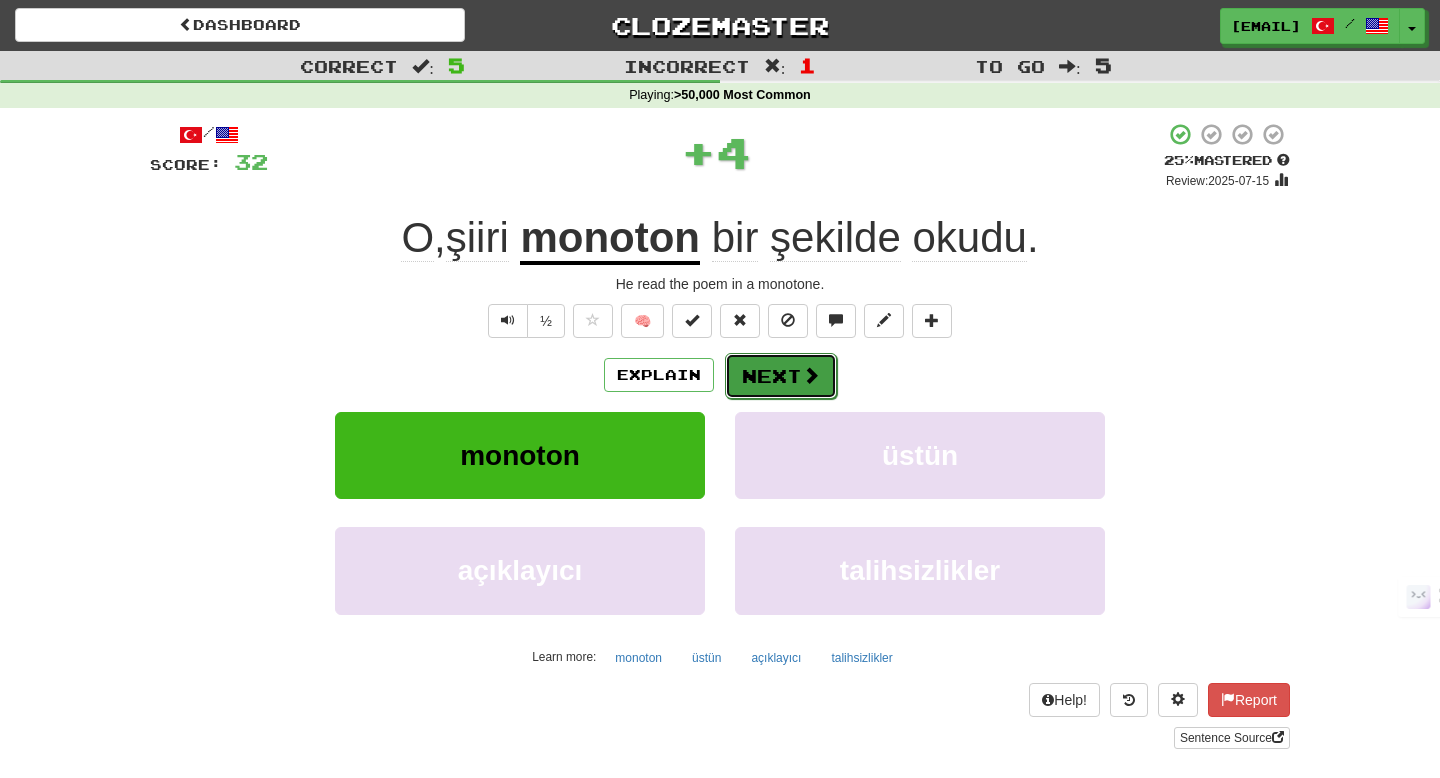 click on "Next" at bounding box center (781, 376) 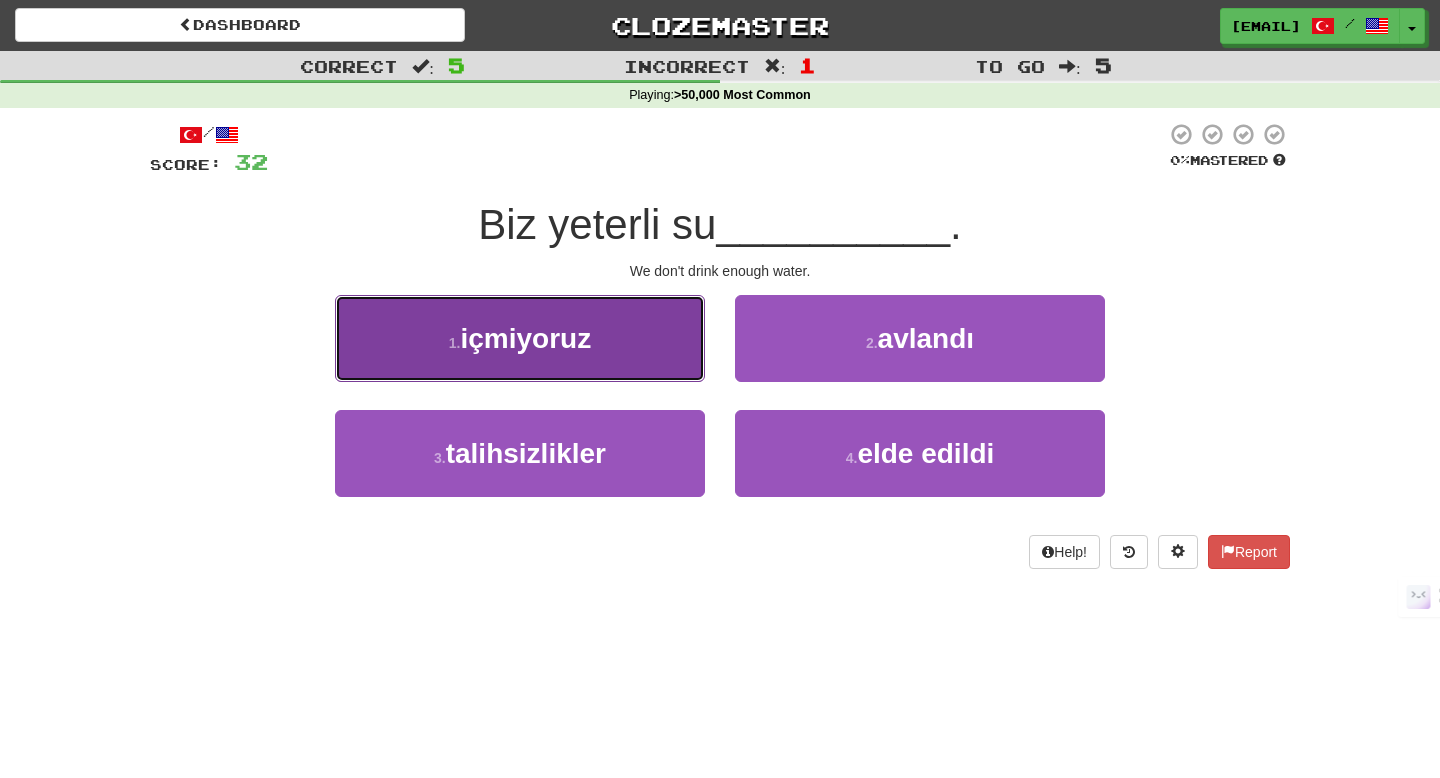 click on "1 .  içmiyoruz" at bounding box center (520, 338) 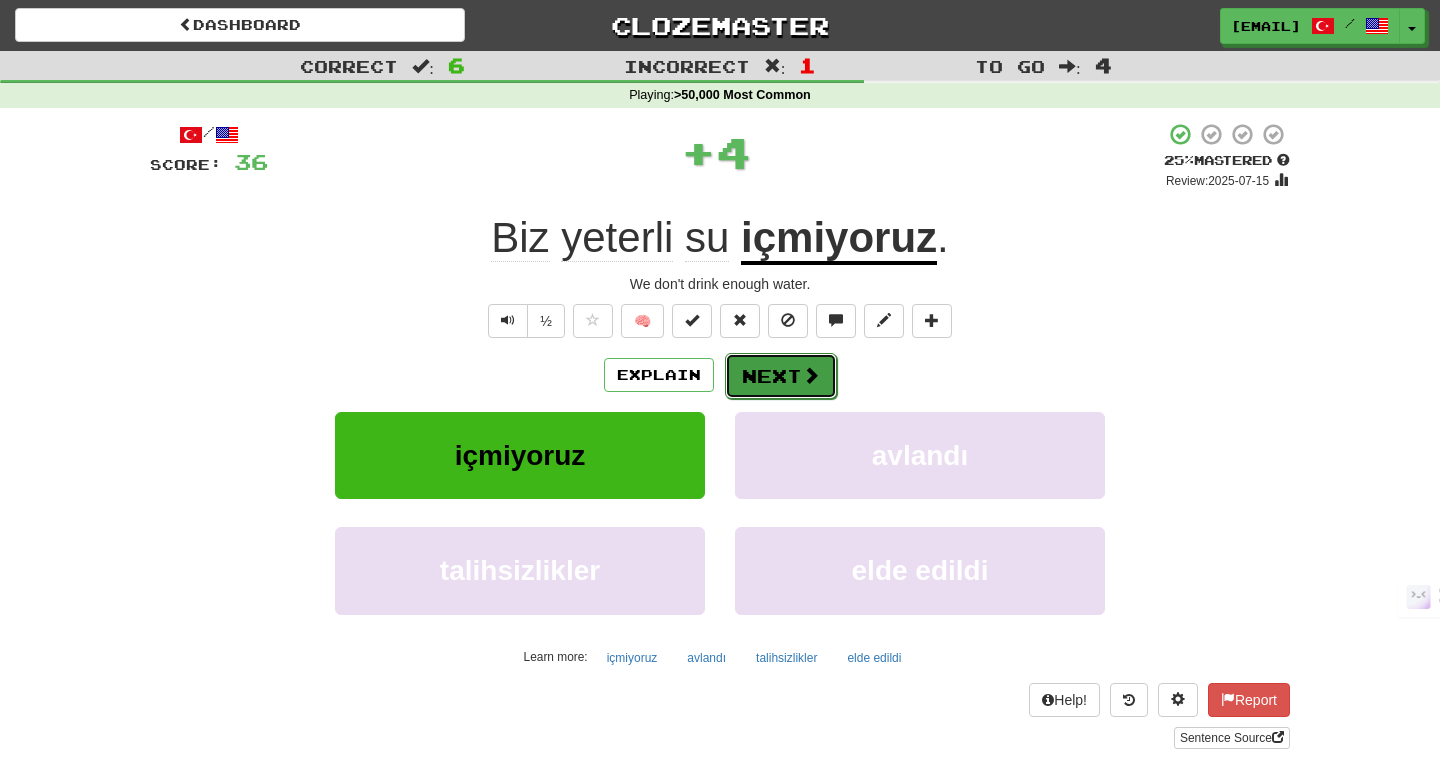 click on "Next" at bounding box center [781, 376] 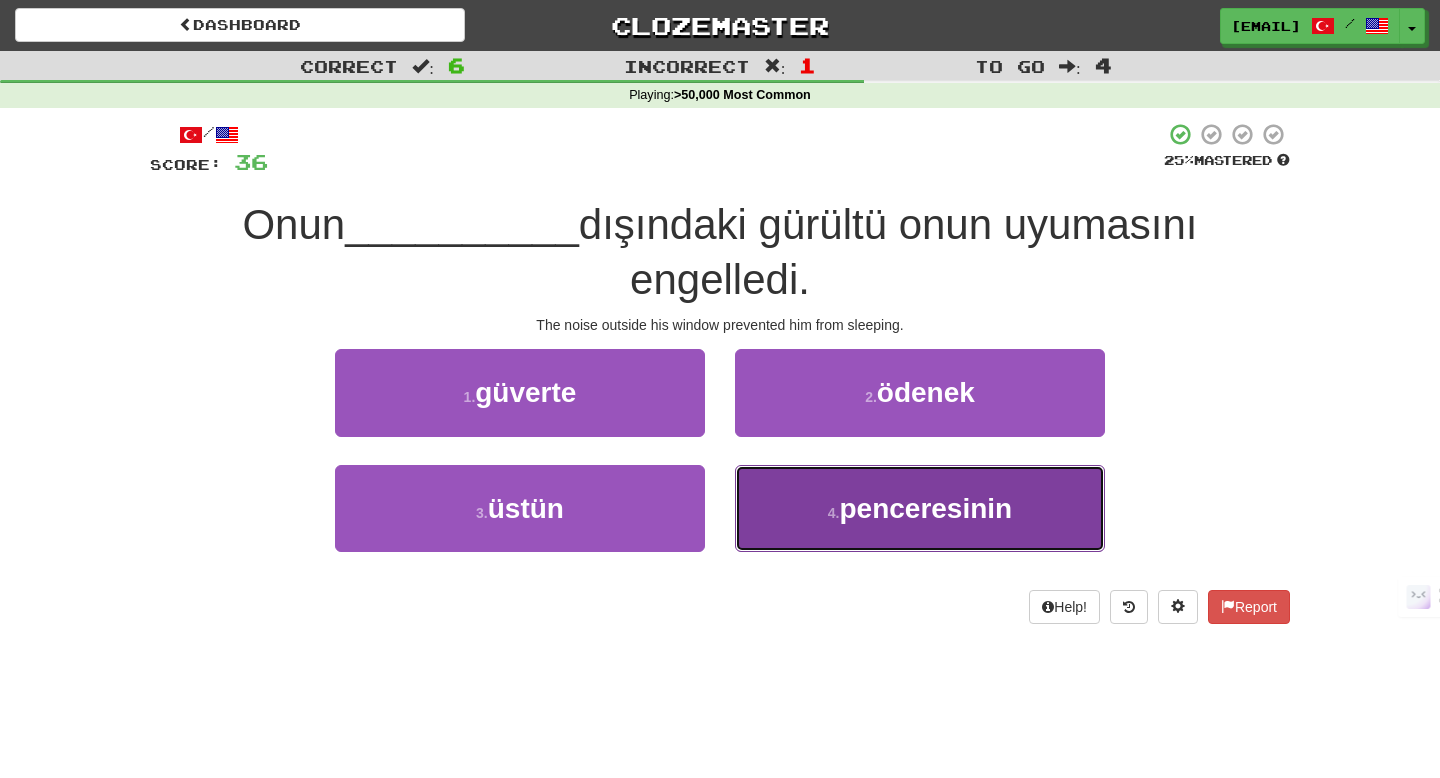 click on "4 .  penceresinin" at bounding box center (920, 508) 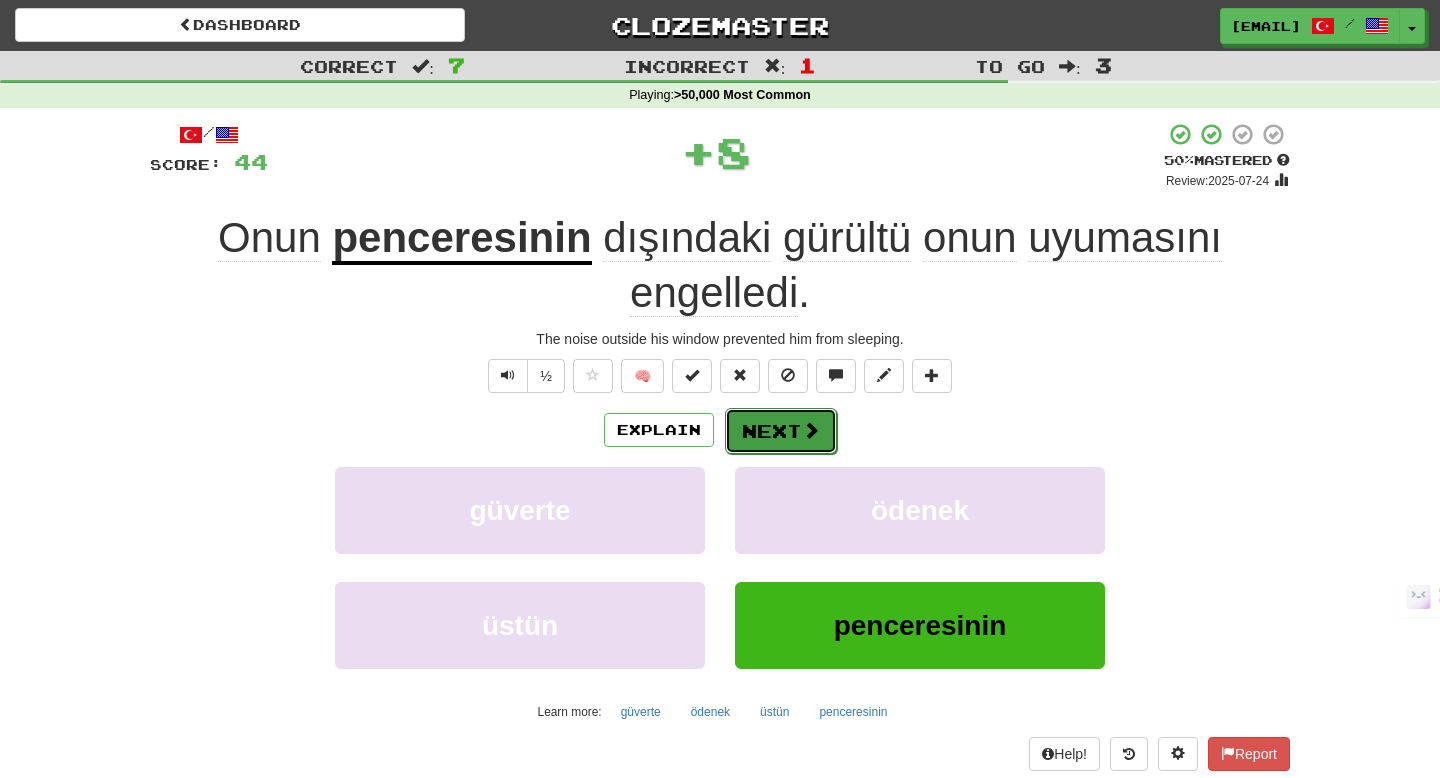 click on "Next" at bounding box center (781, 431) 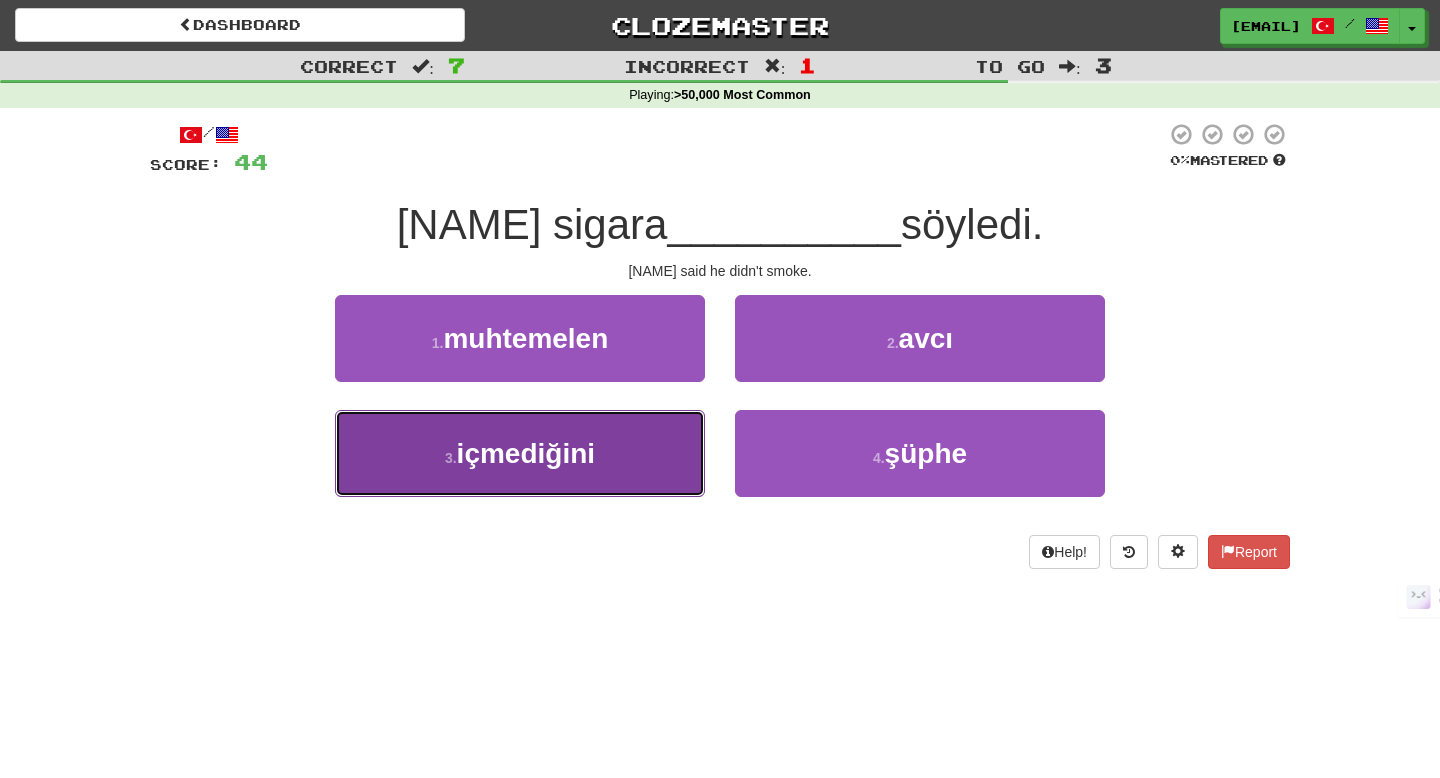 click on "3 .  içmediğini" at bounding box center (520, 453) 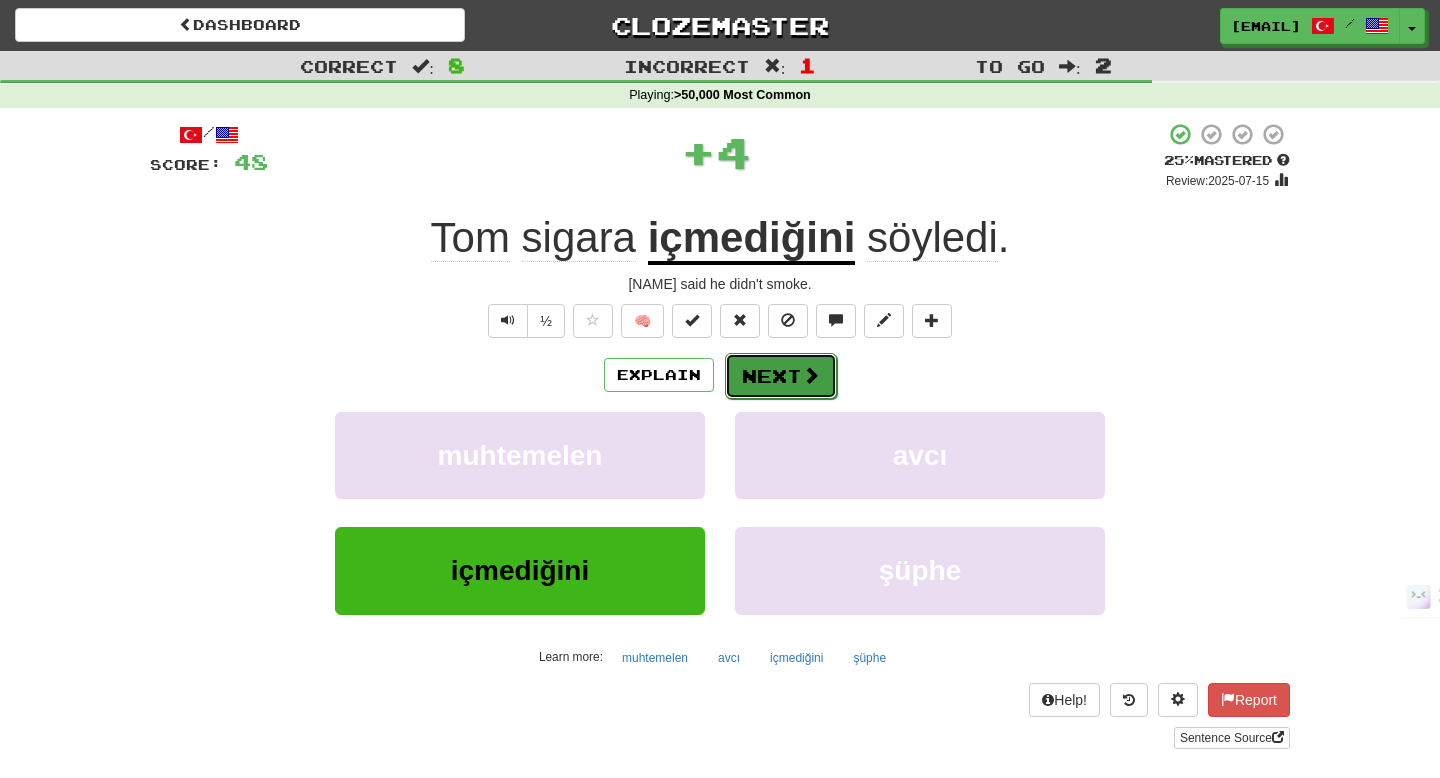 click on "Next" at bounding box center [781, 376] 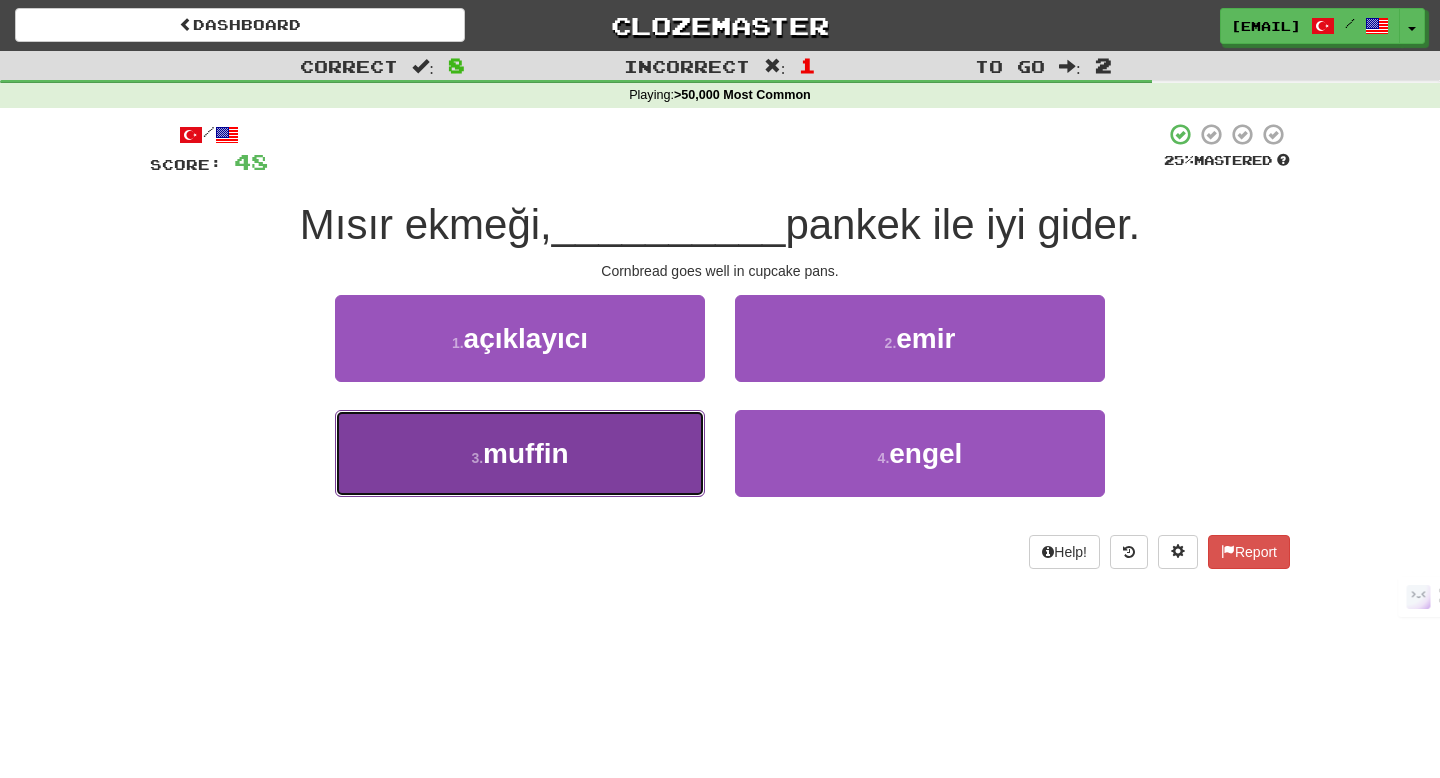 click on "3 .  muffin" at bounding box center [520, 453] 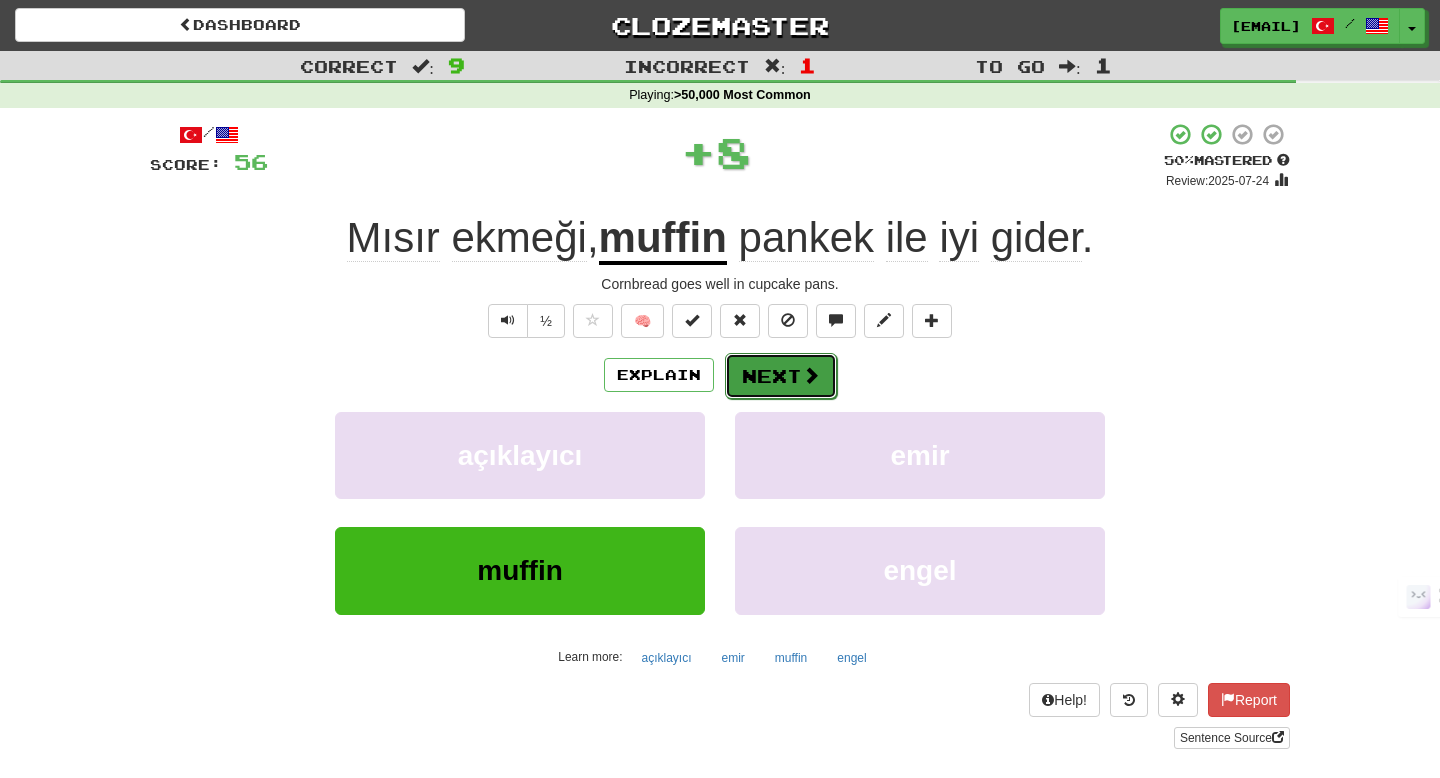 click on "Next" at bounding box center (781, 376) 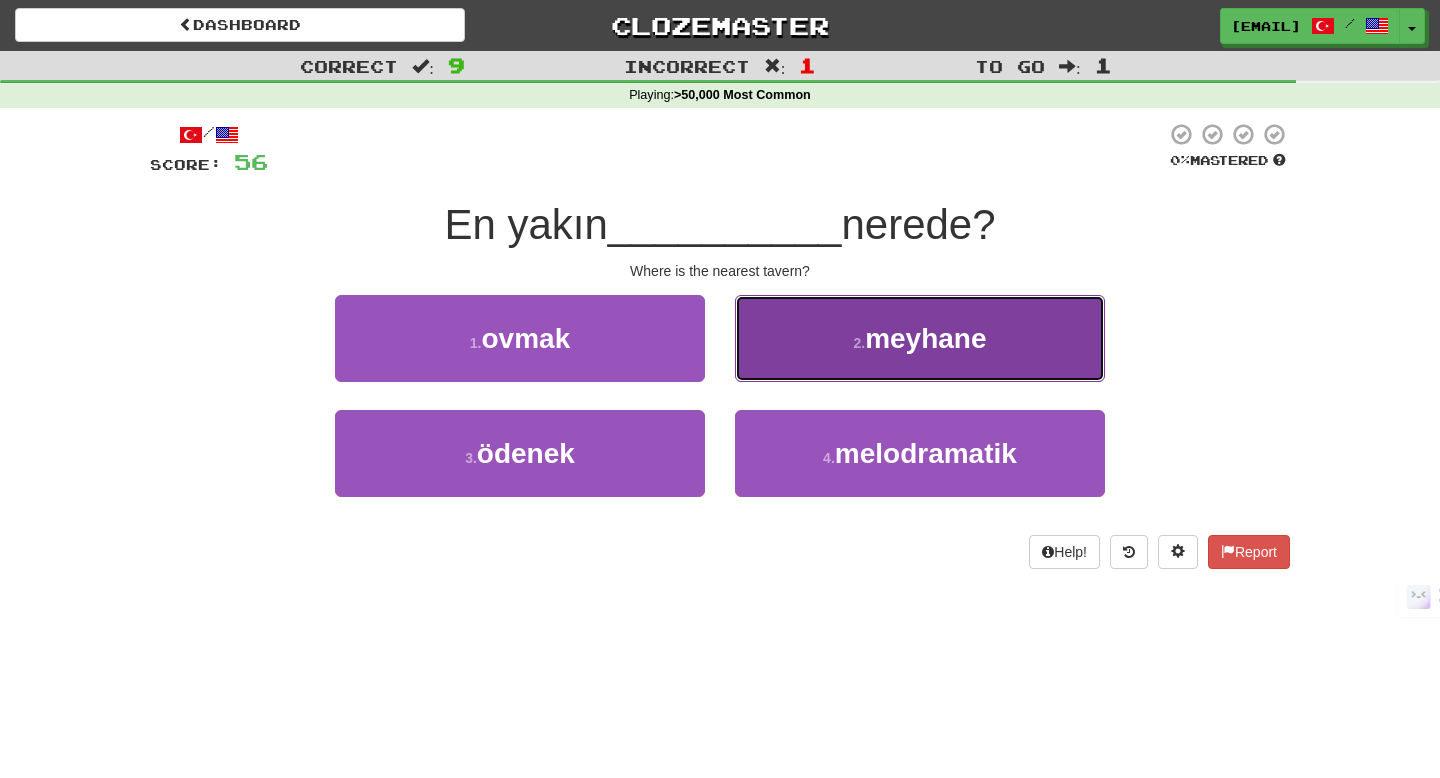 click on "2 .  meyhane" at bounding box center (920, 338) 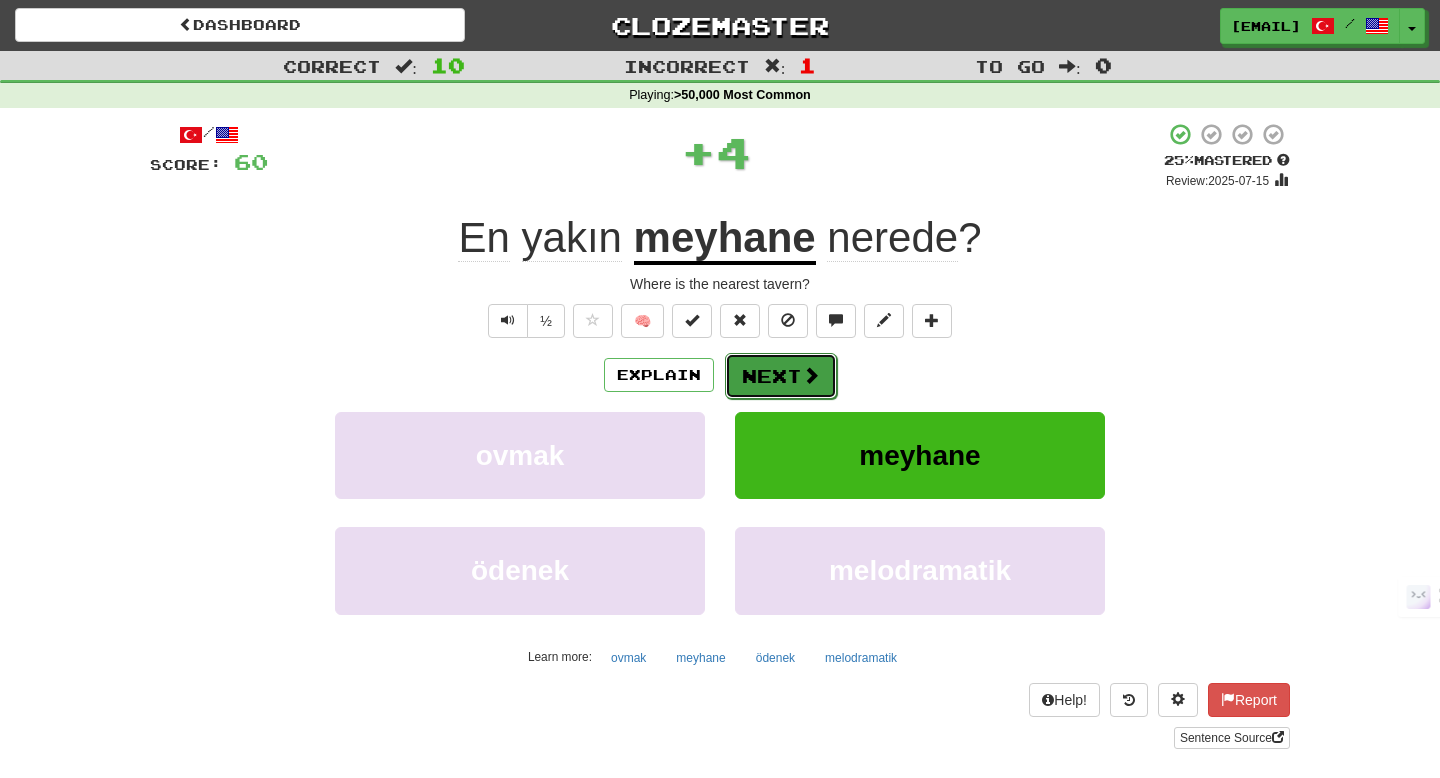 click on "Next" at bounding box center (781, 376) 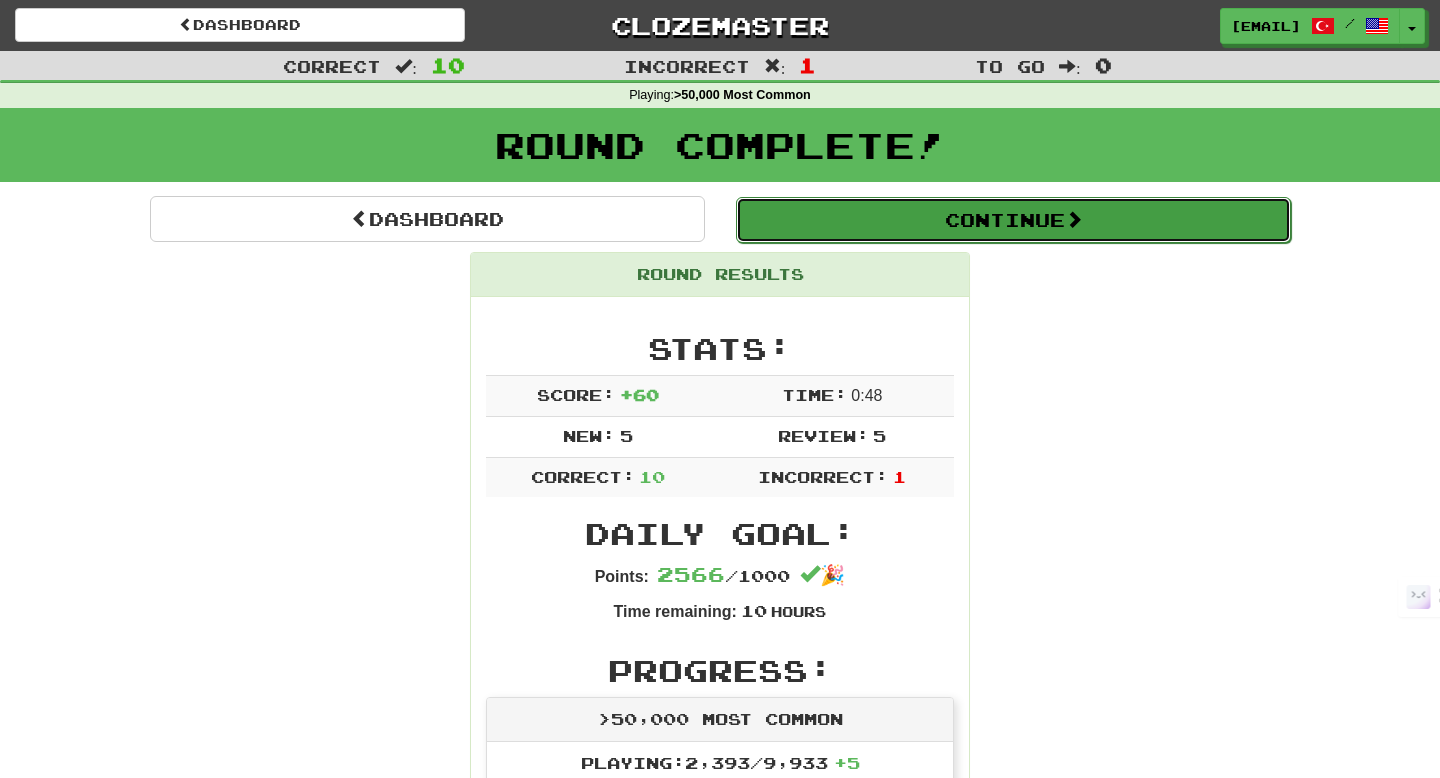 click on "Continue" at bounding box center (1013, 220) 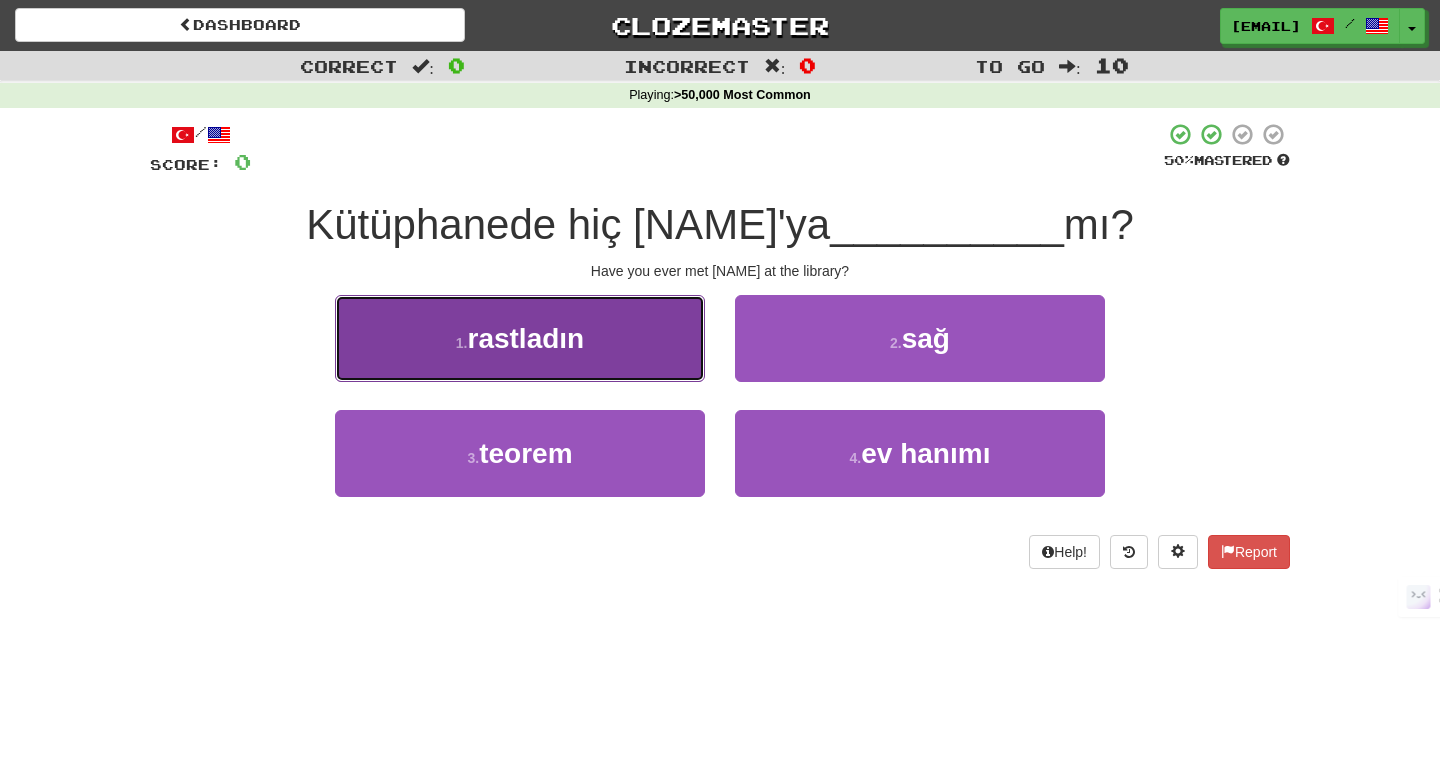 click on "1 .  rastladın" at bounding box center (520, 338) 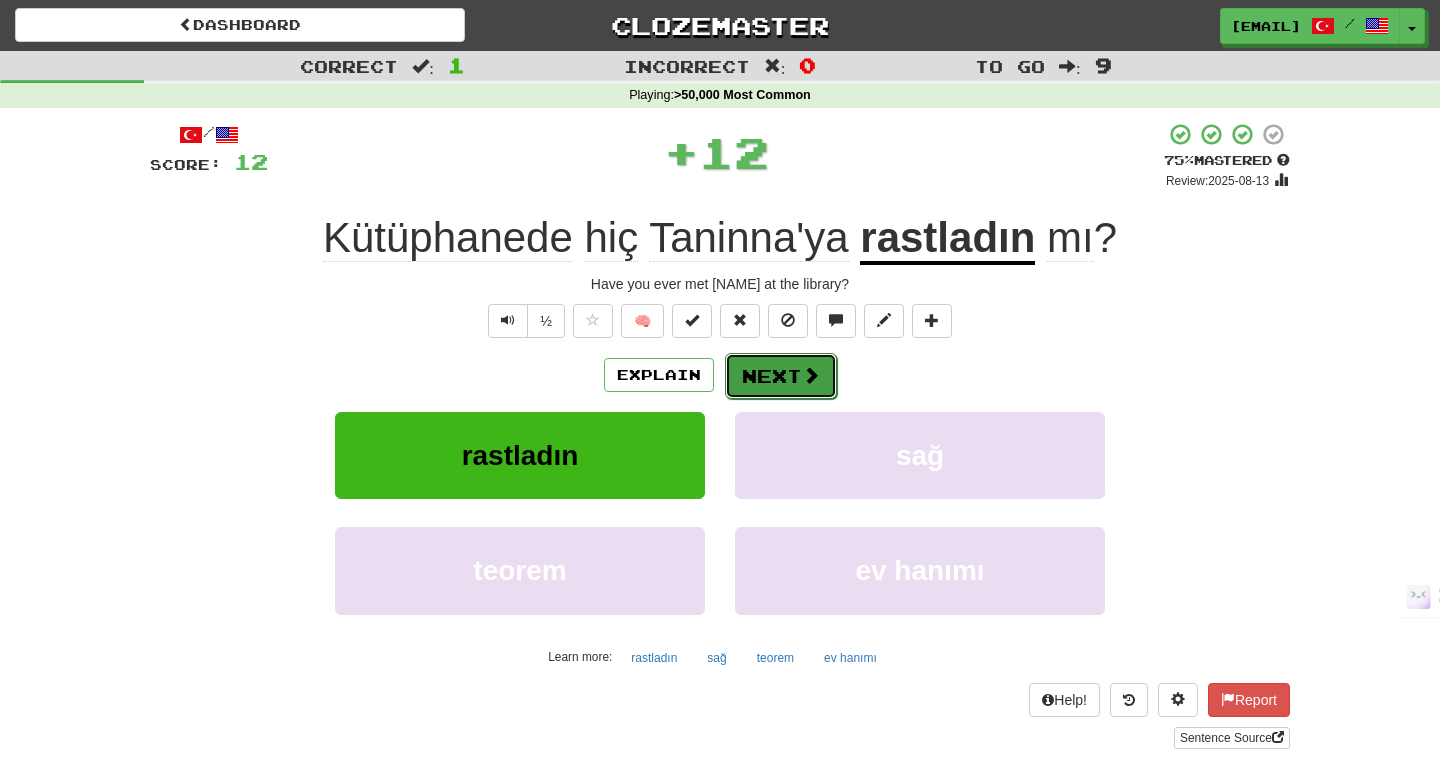 click on "Next" at bounding box center (781, 376) 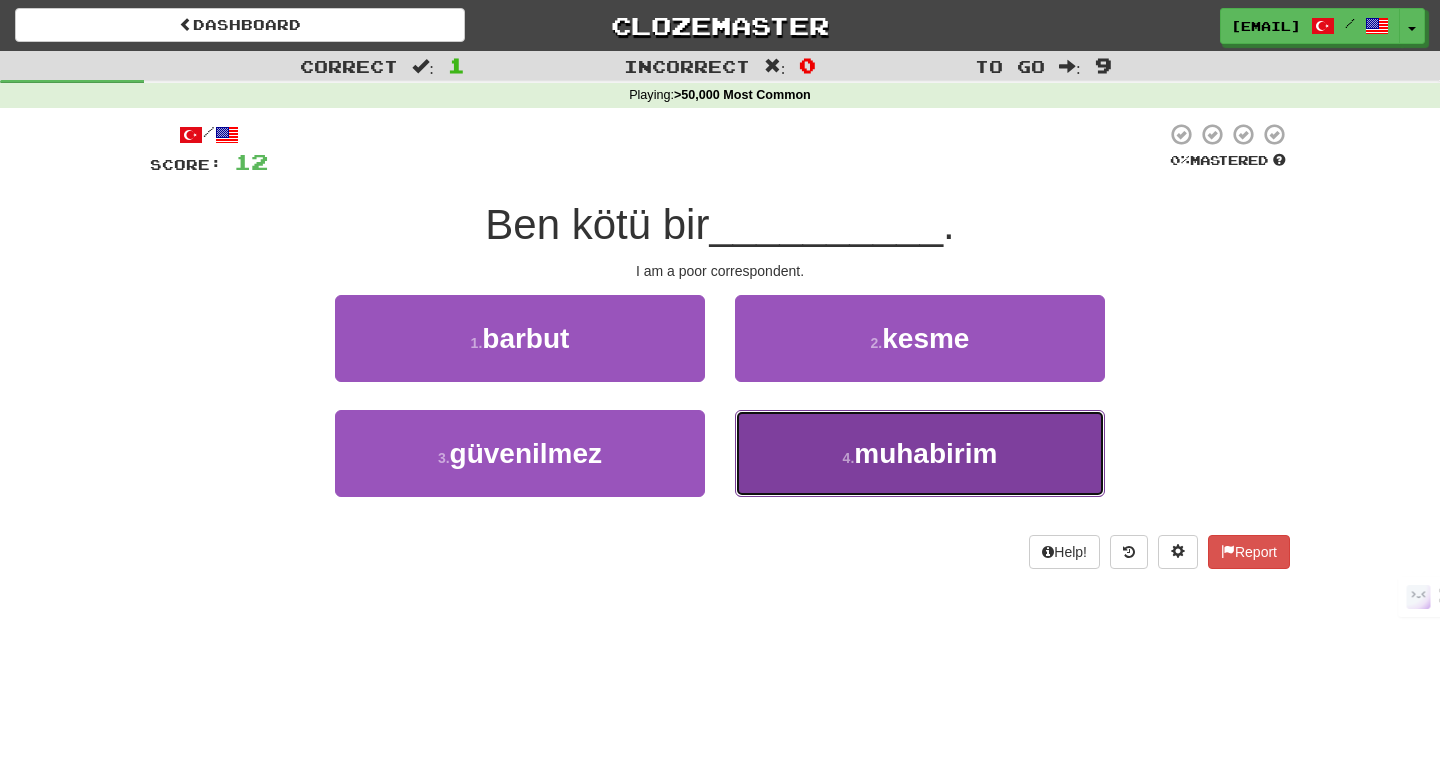 click on "4 .  muhabirim" at bounding box center (920, 453) 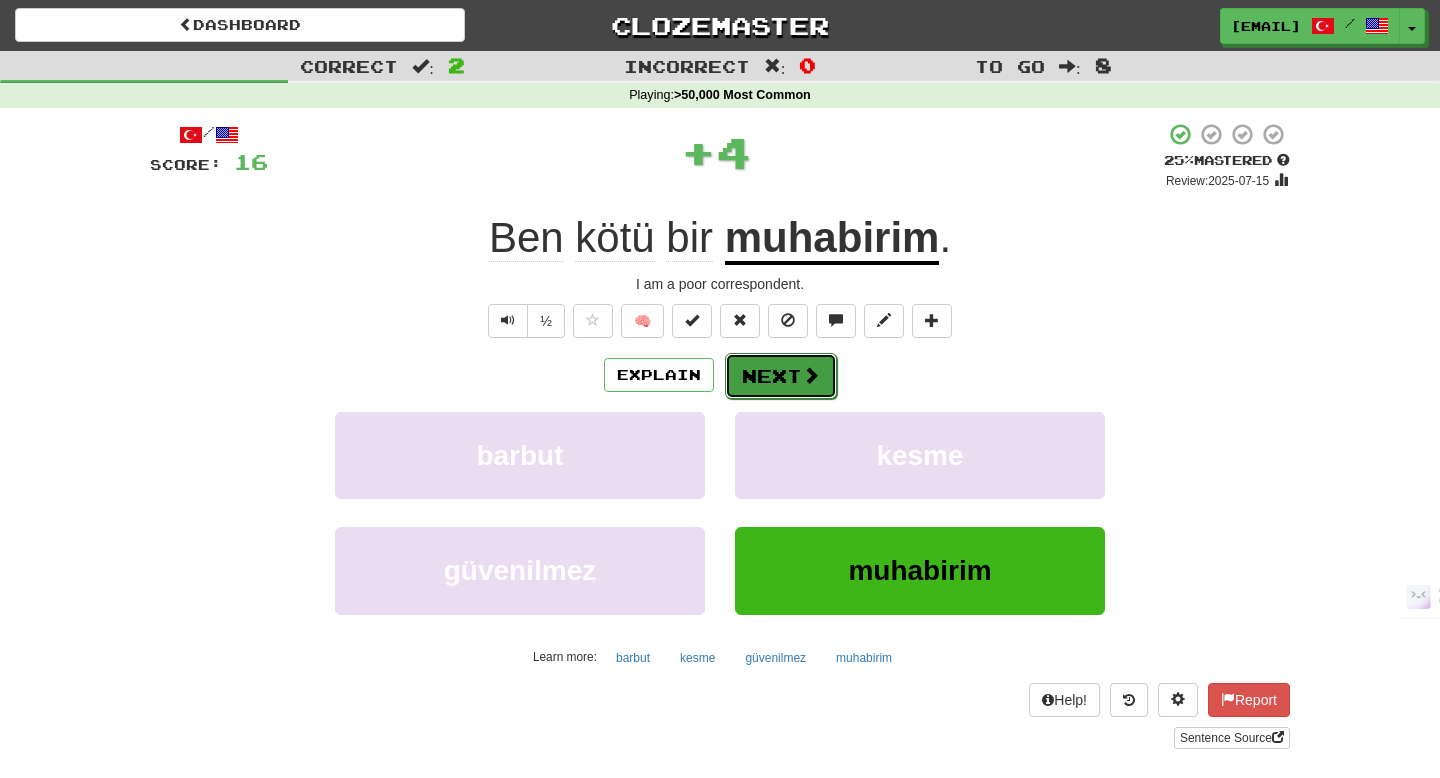 click on "Next" at bounding box center (781, 376) 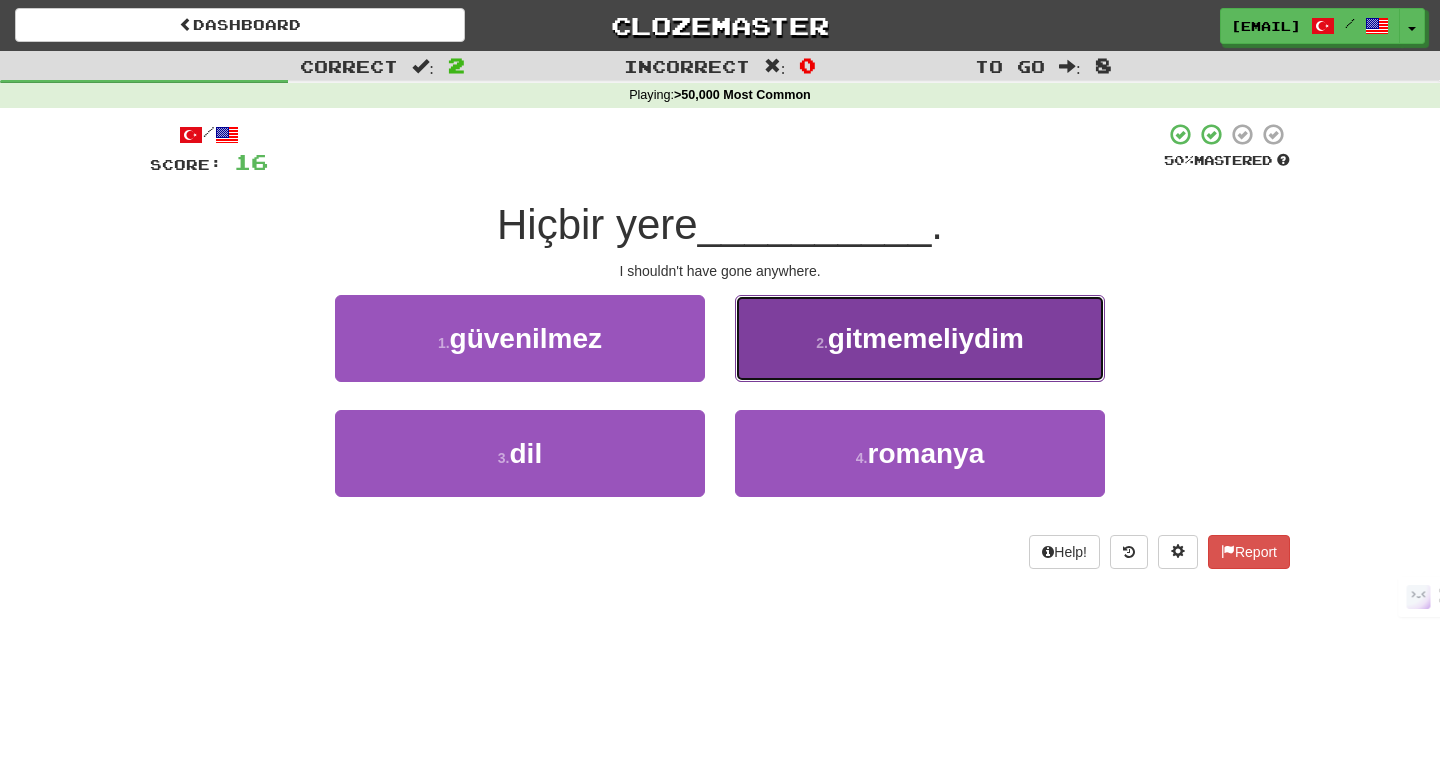 click on "2 .  gitmemeliydim" at bounding box center (920, 338) 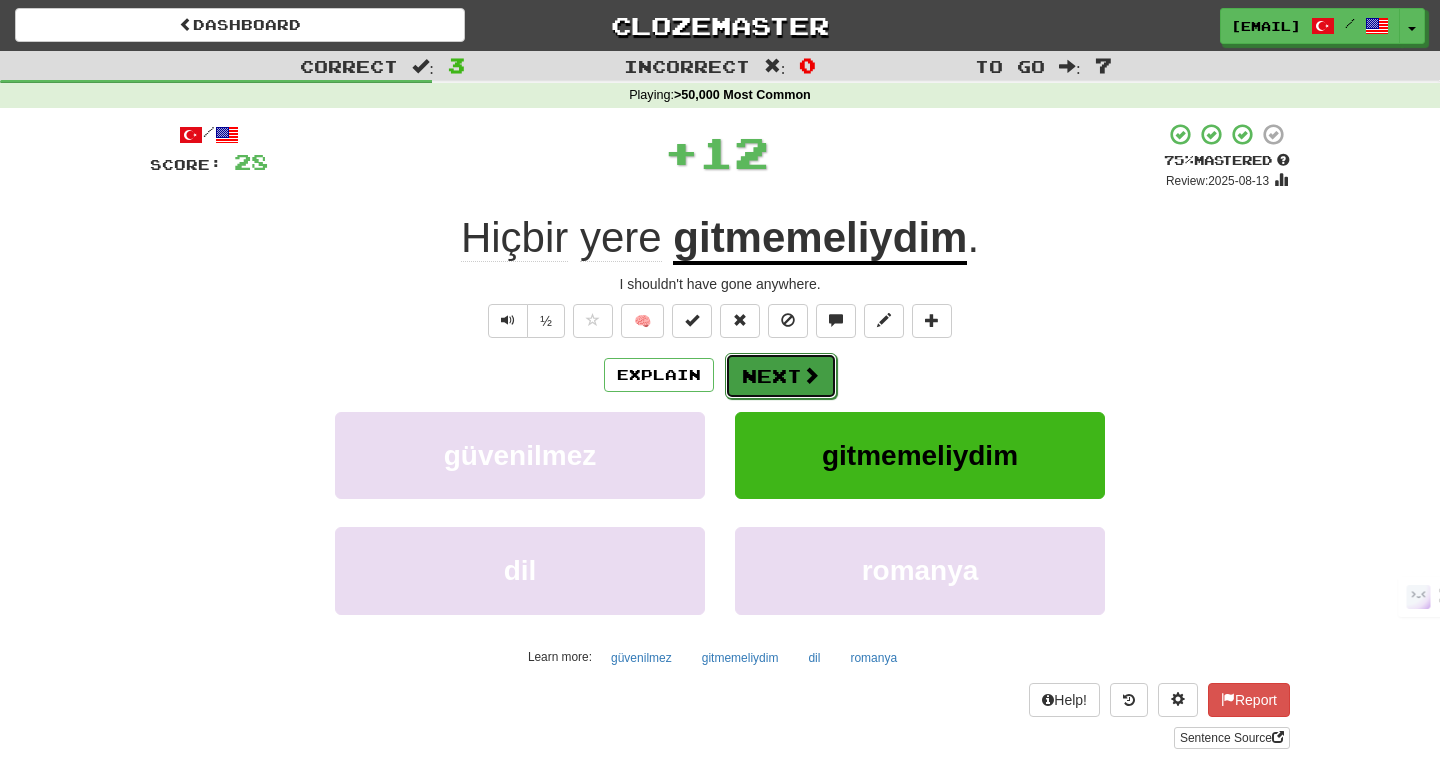 click on "Next" at bounding box center (781, 376) 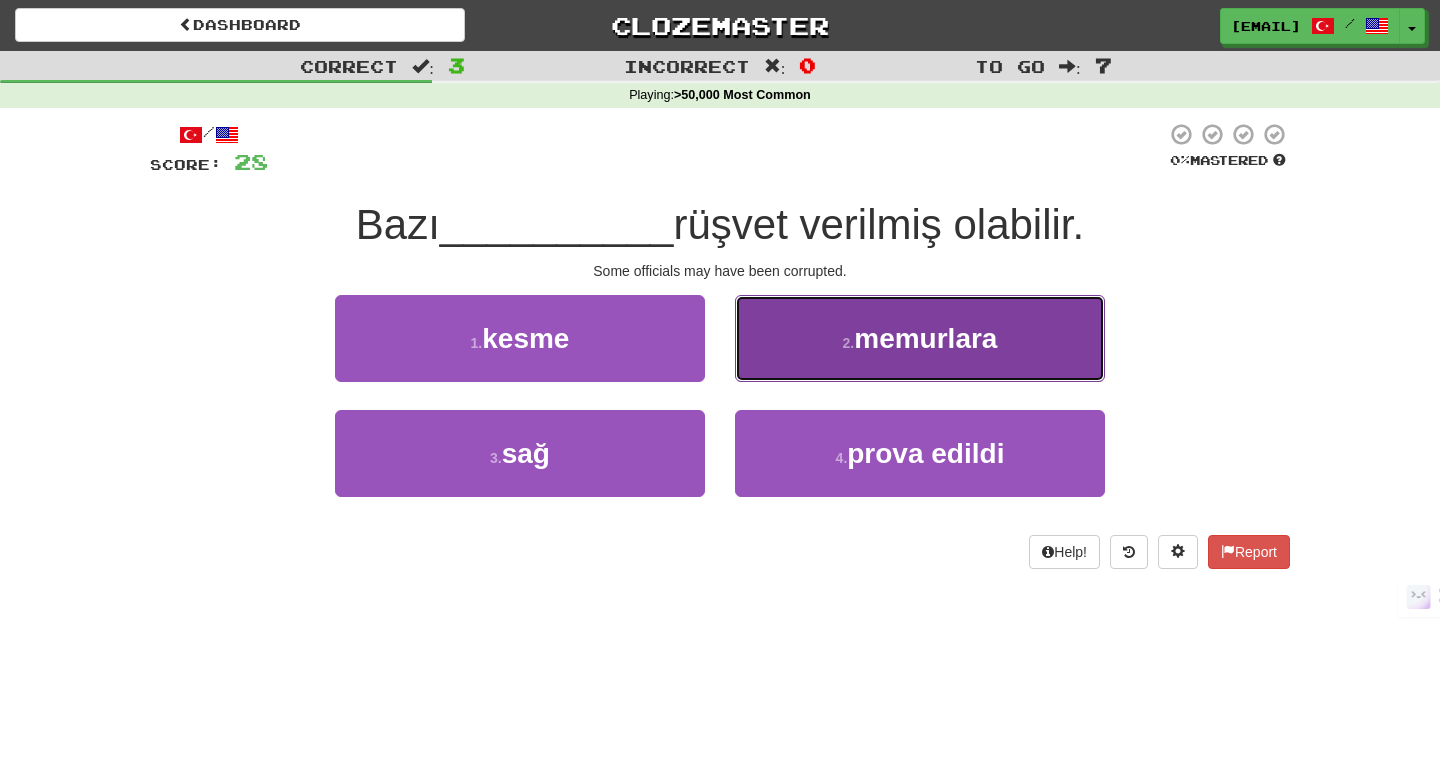 click on "2 .  memurlara" at bounding box center [920, 338] 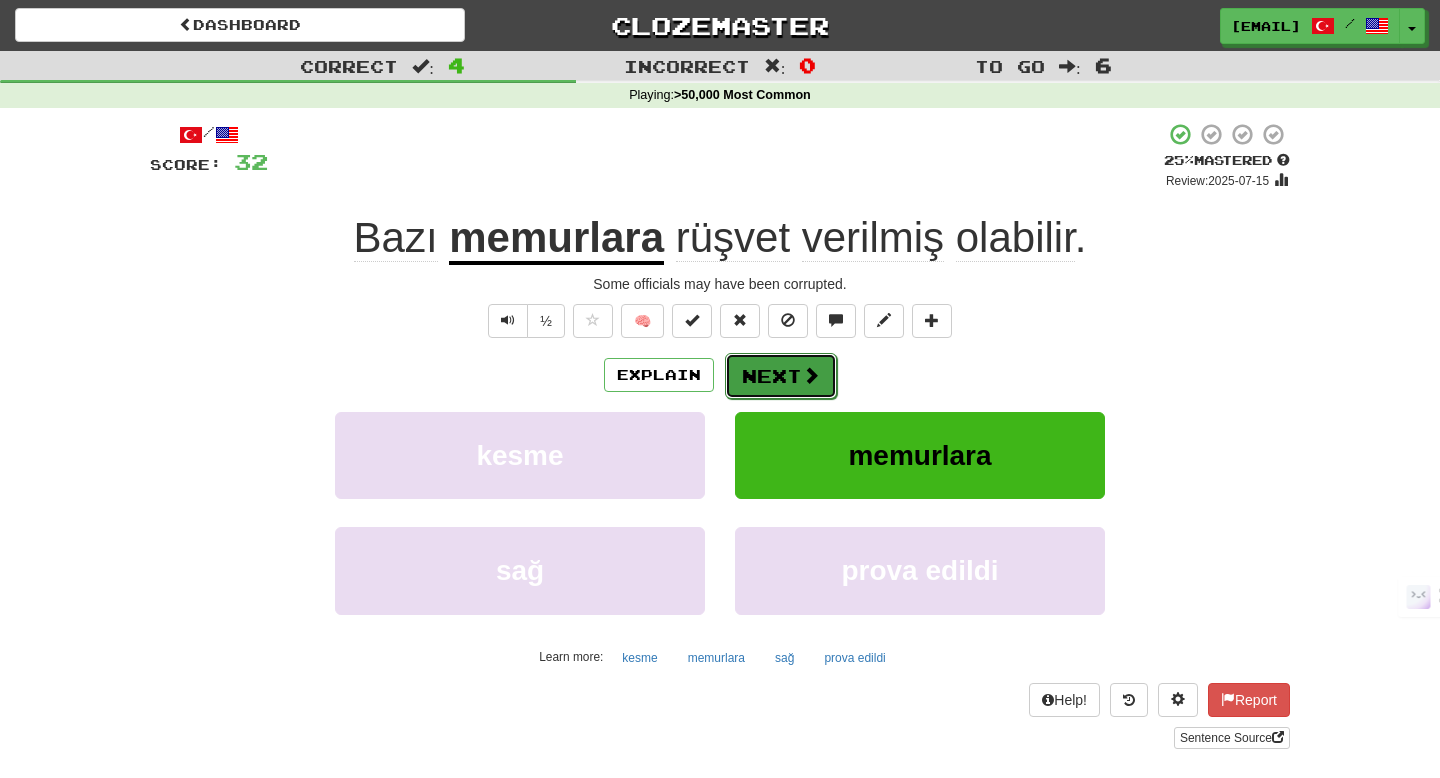 click on "Next" at bounding box center [781, 376] 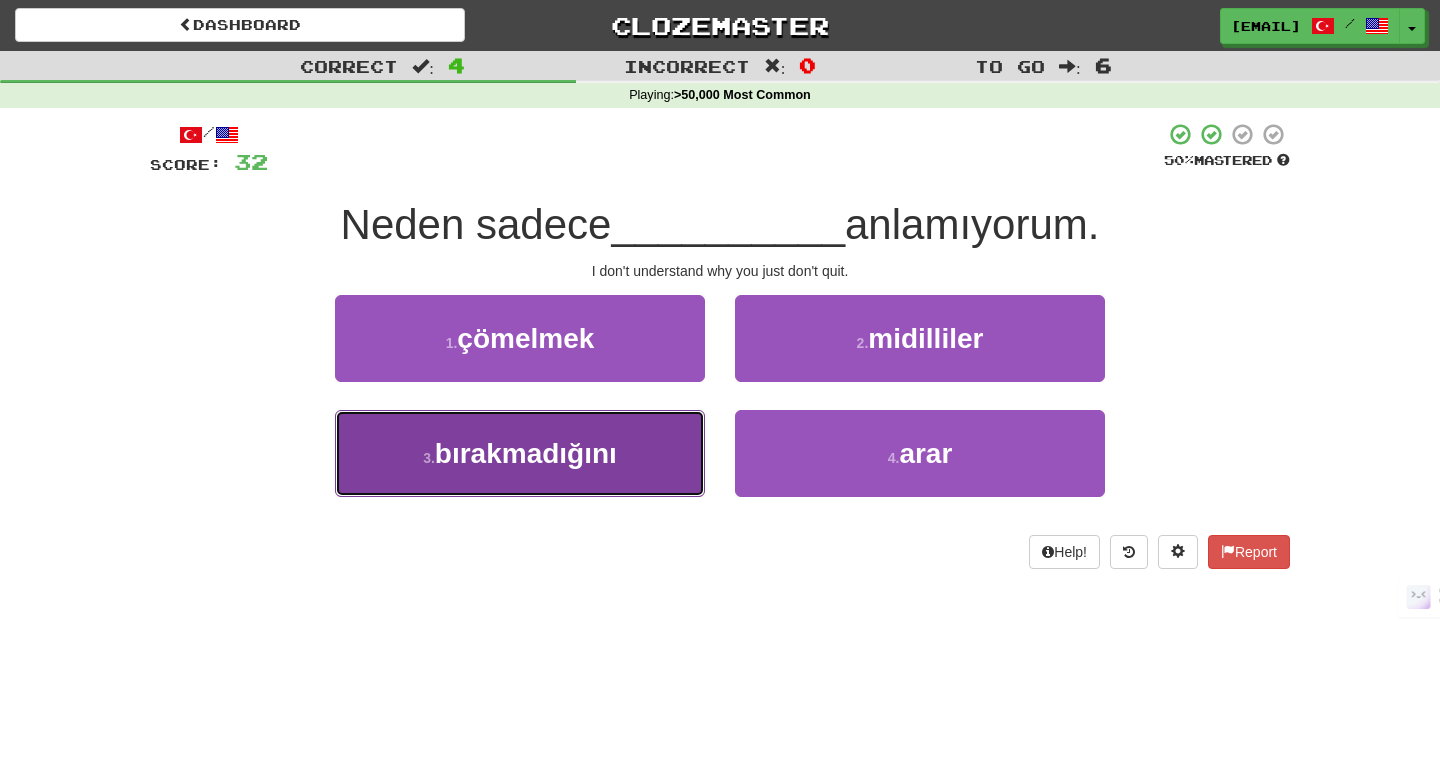 click on "3 .  bırakmadığını" at bounding box center (520, 453) 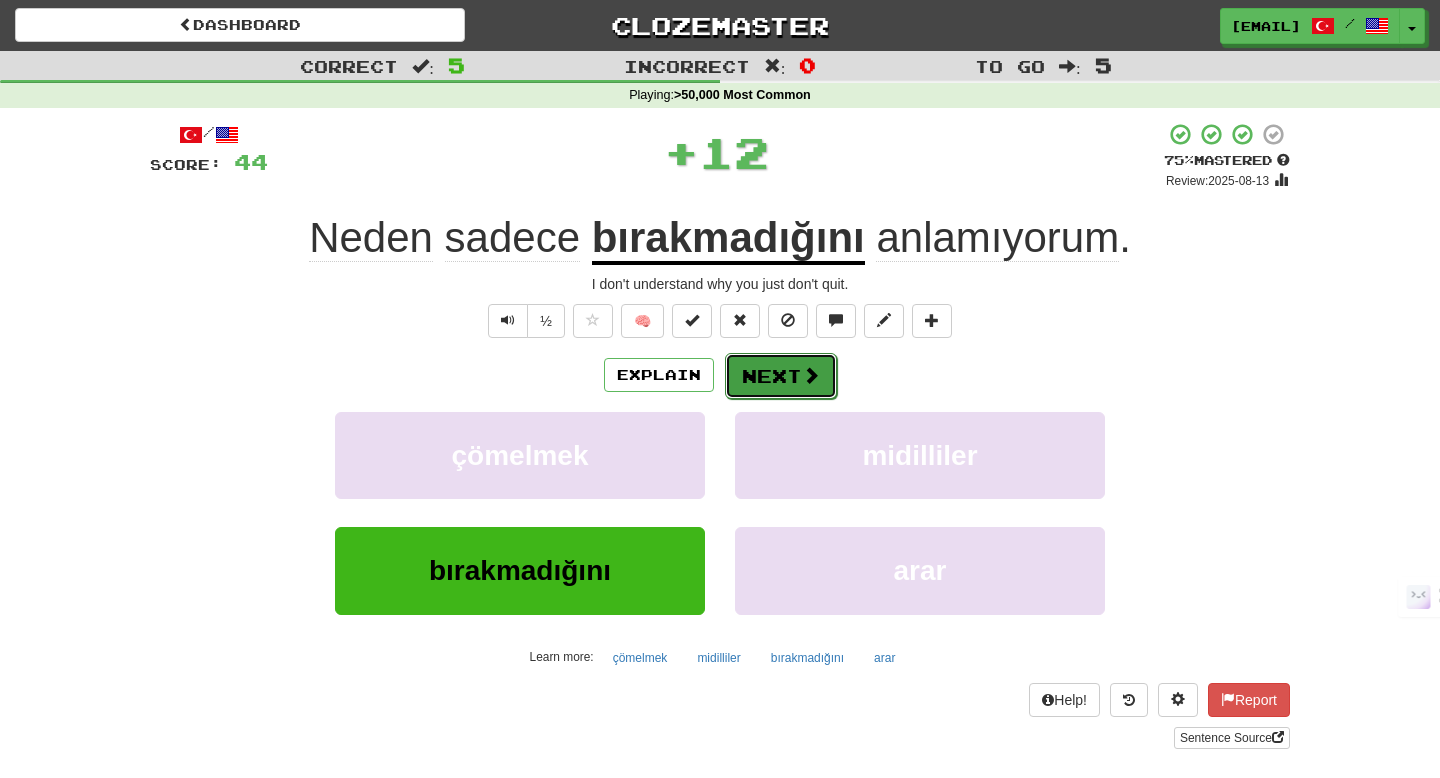 click on "Next" at bounding box center [781, 376] 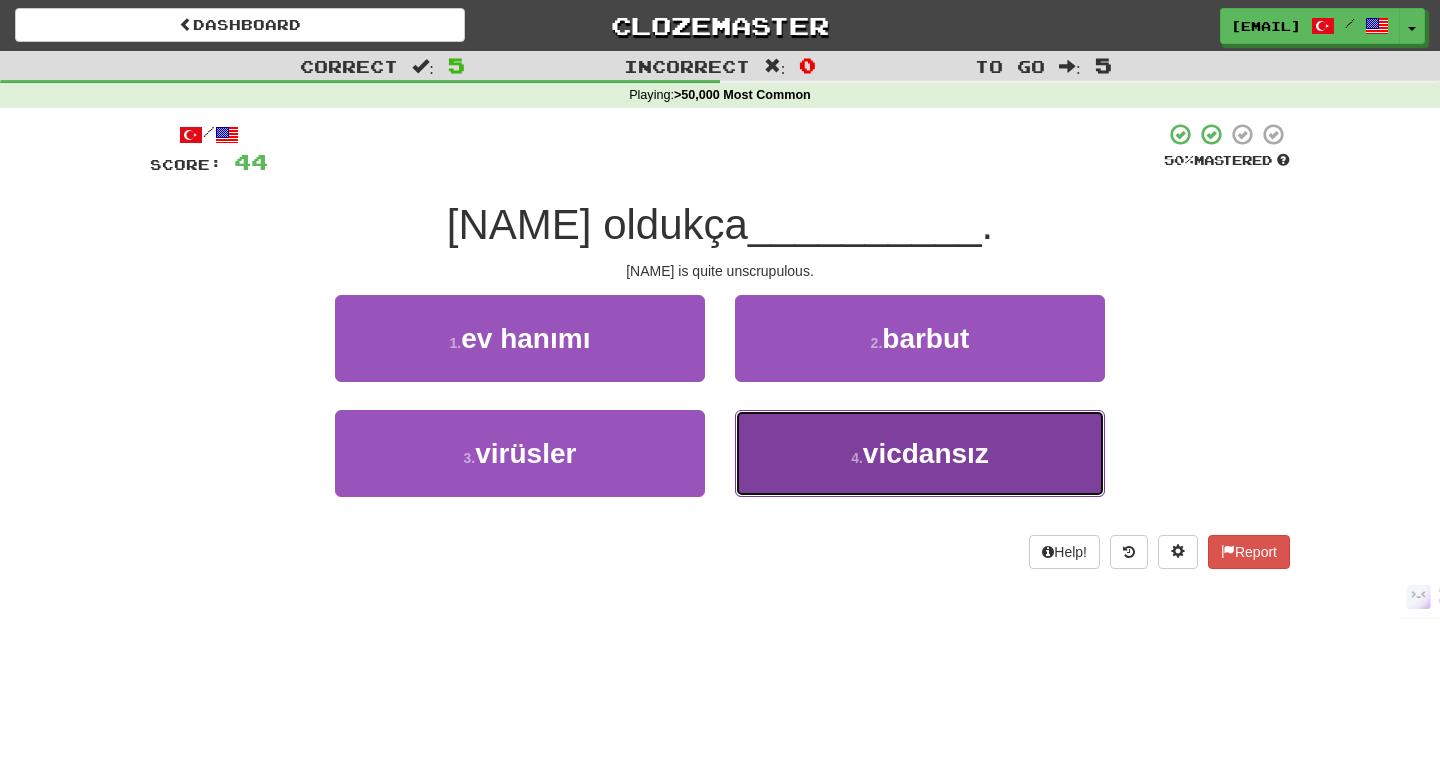 click on "vicdansız" at bounding box center (926, 453) 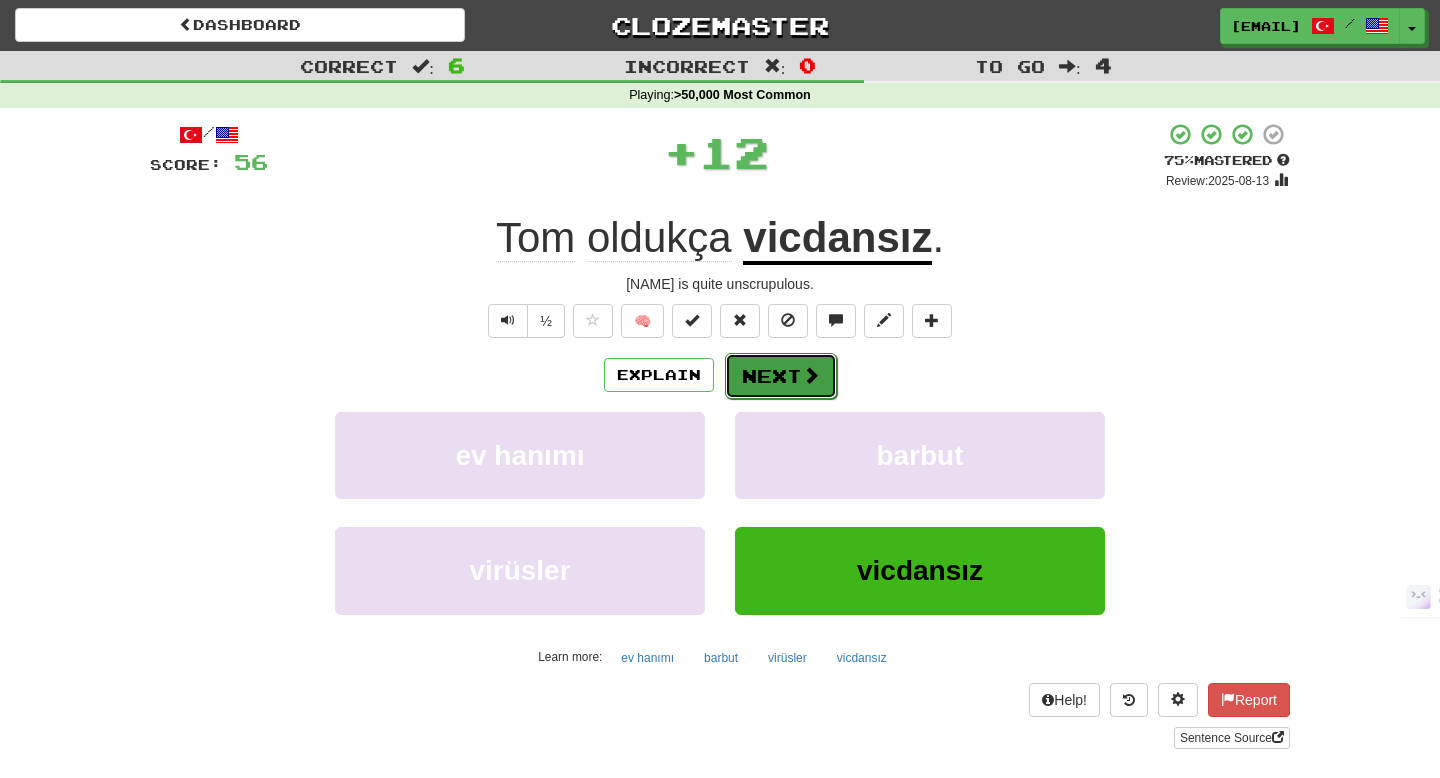 click on "Next" at bounding box center [781, 376] 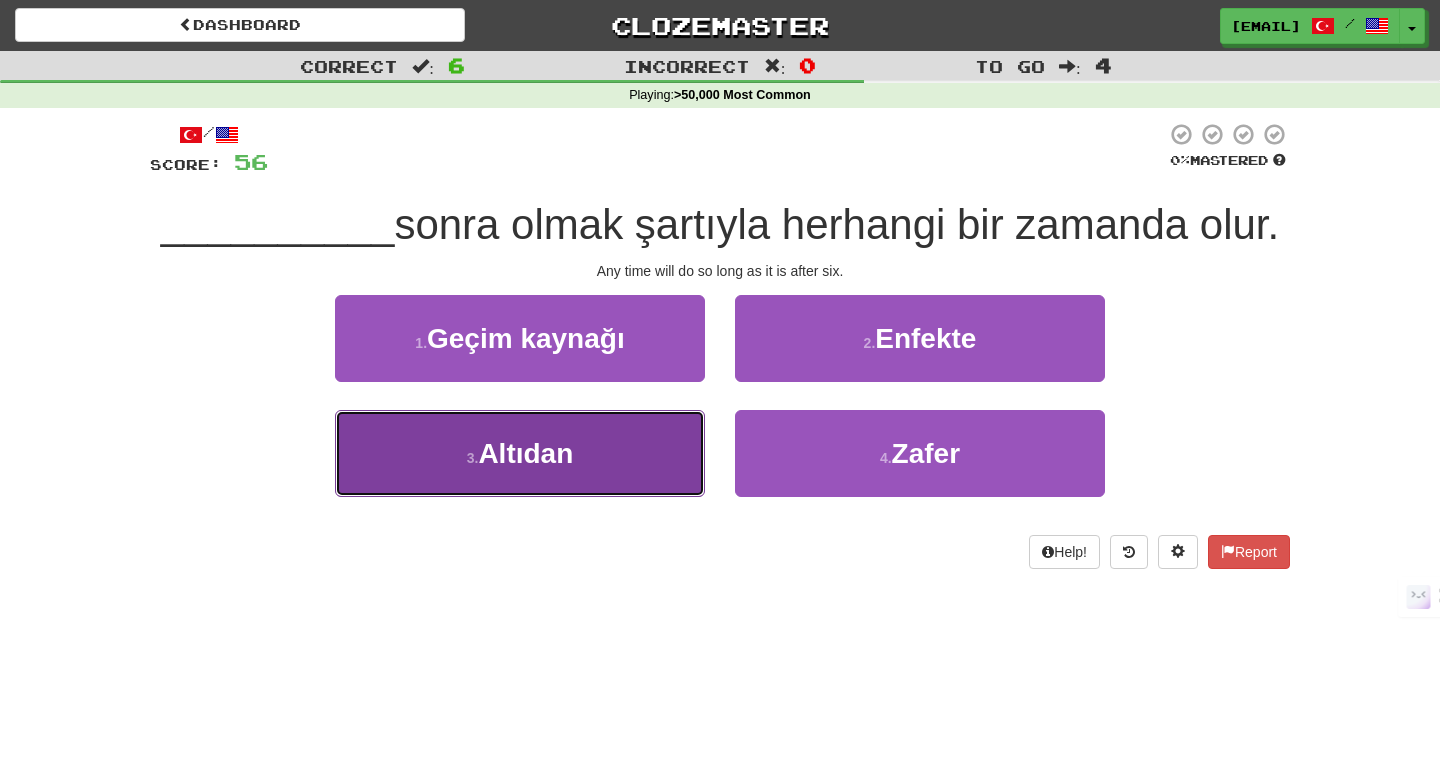 click on "3 .  Altıdan" at bounding box center [520, 453] 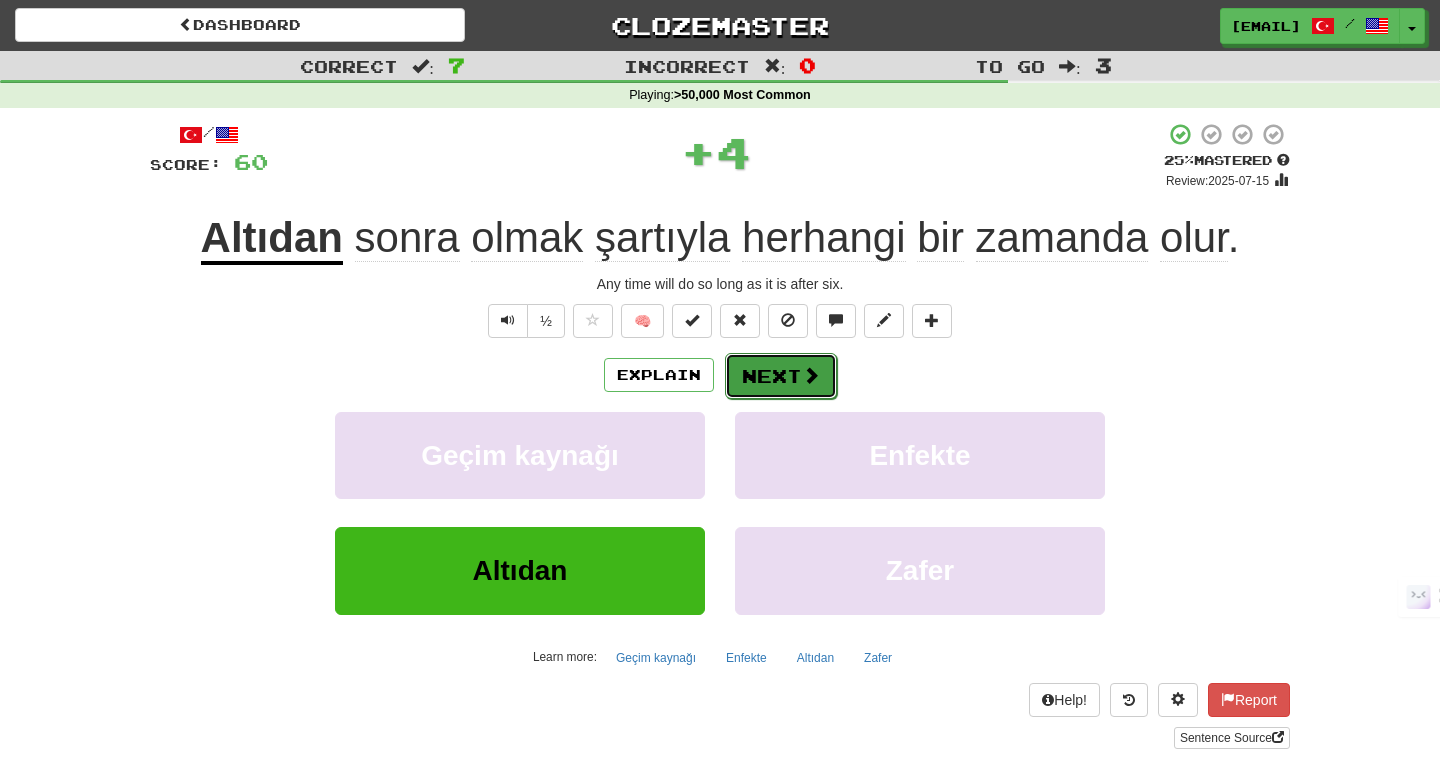 click on "Next" at bounding box center [781, 376] 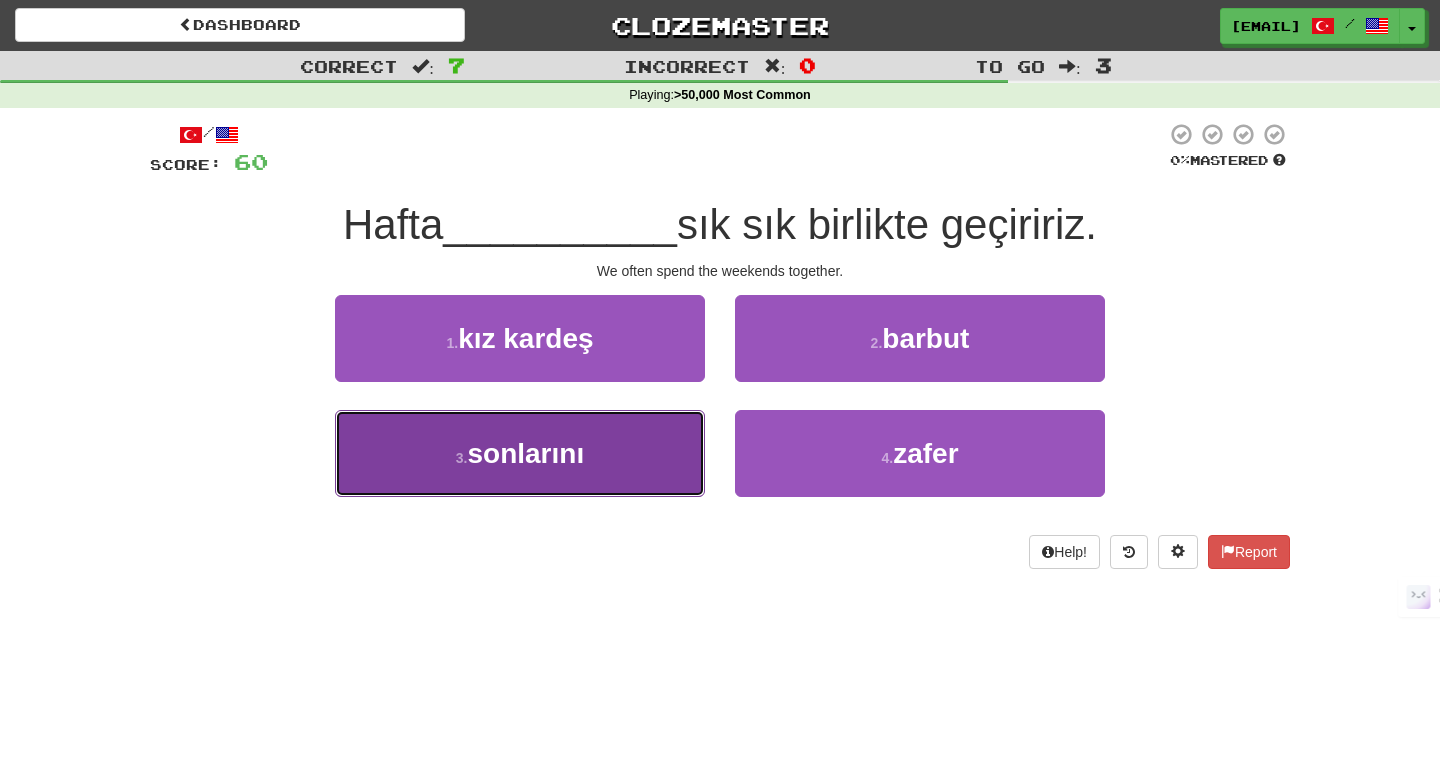 click on "3 .  sonlarını" at bounding box center [520, 453] 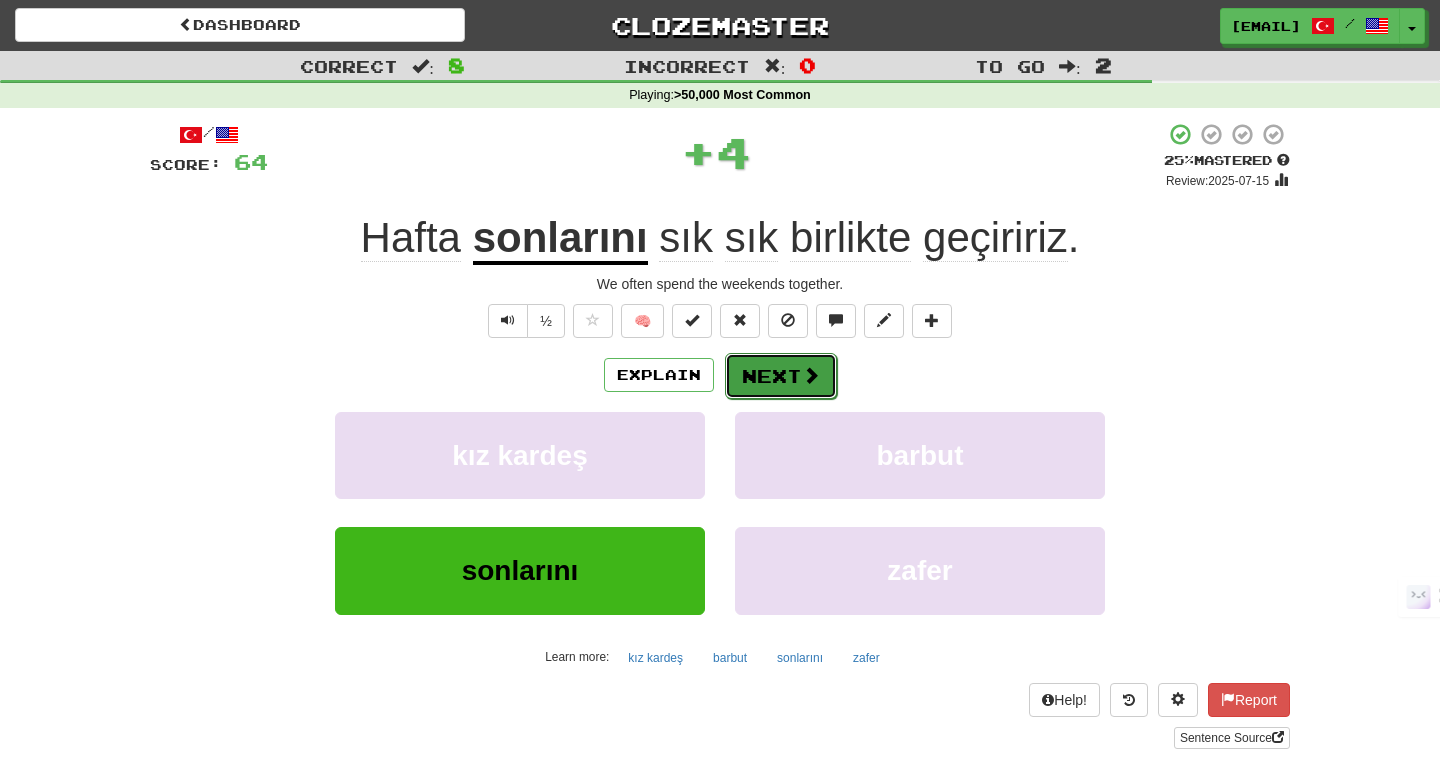 click on "Next" at bounding box center [781, 376] 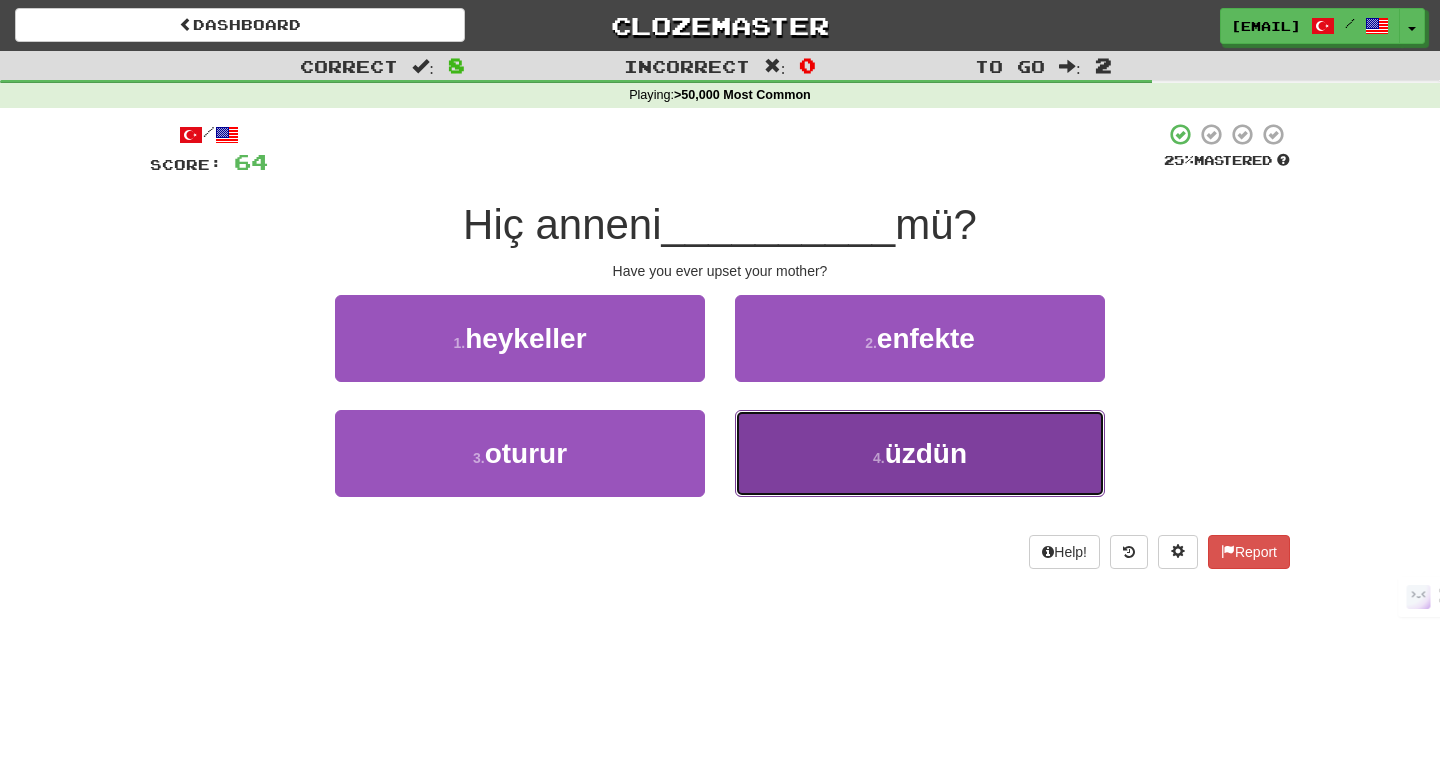 click on "4 .  üzdün" at bounding box center (920, 453) 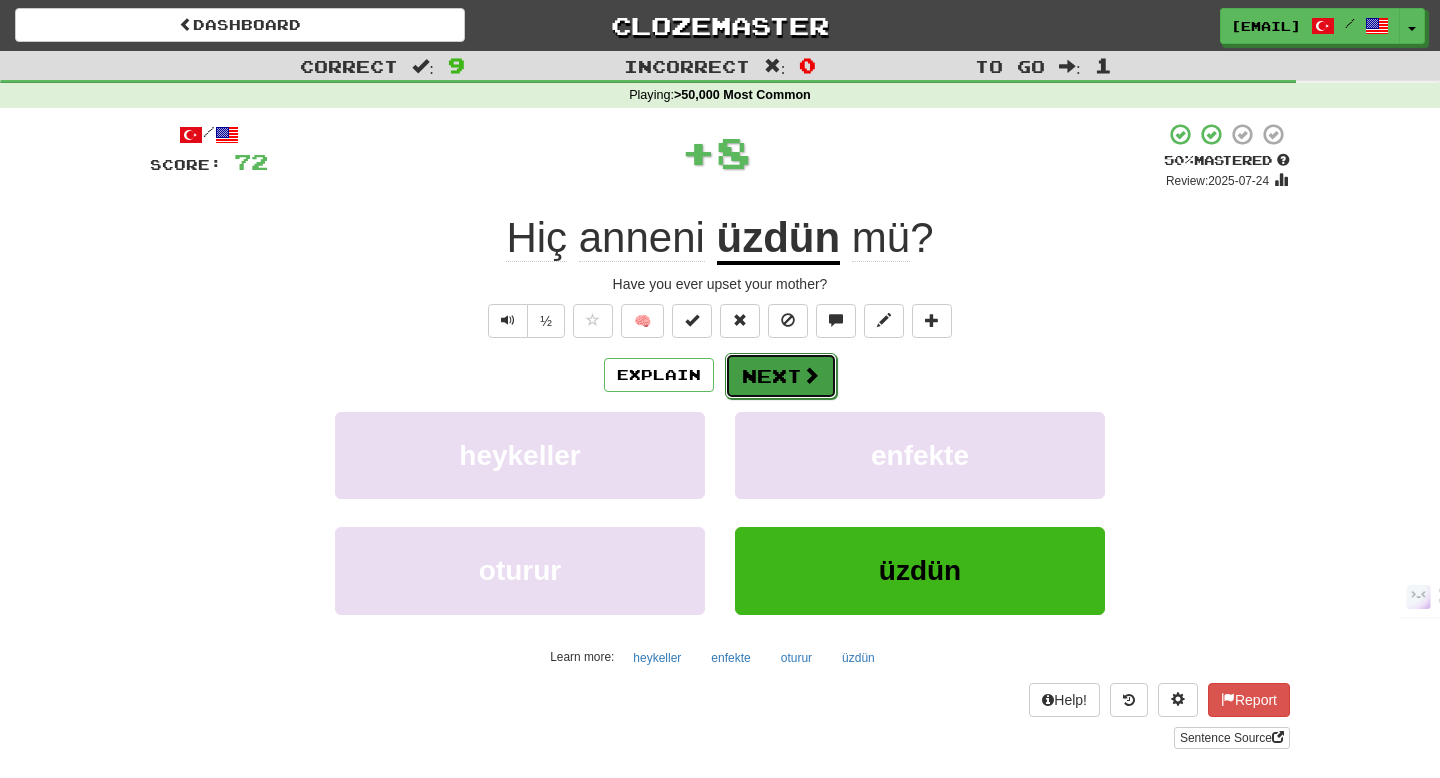 click on "Next" at bounding box center [781, 376] 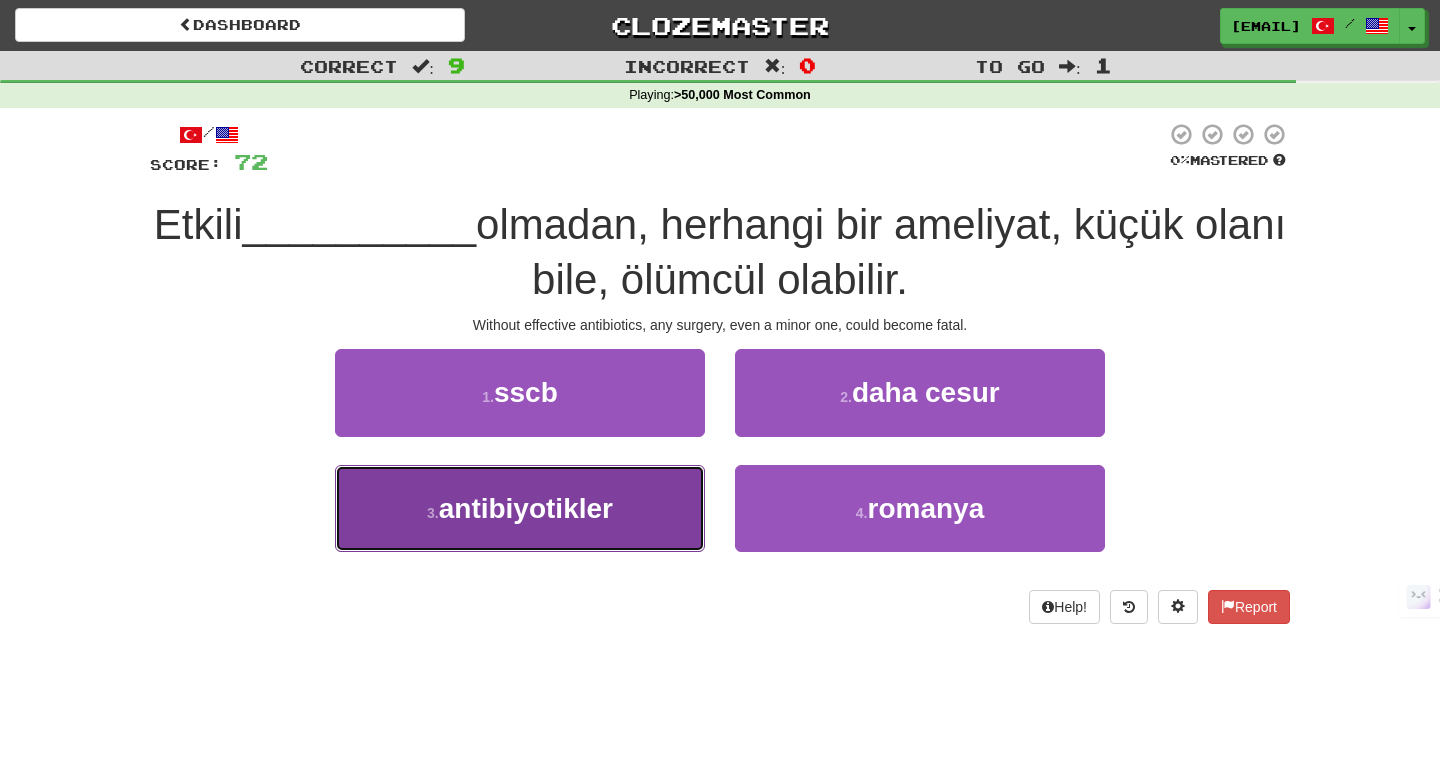 click on "3 .  antibiyotikler" at bounding box center (520, 508) 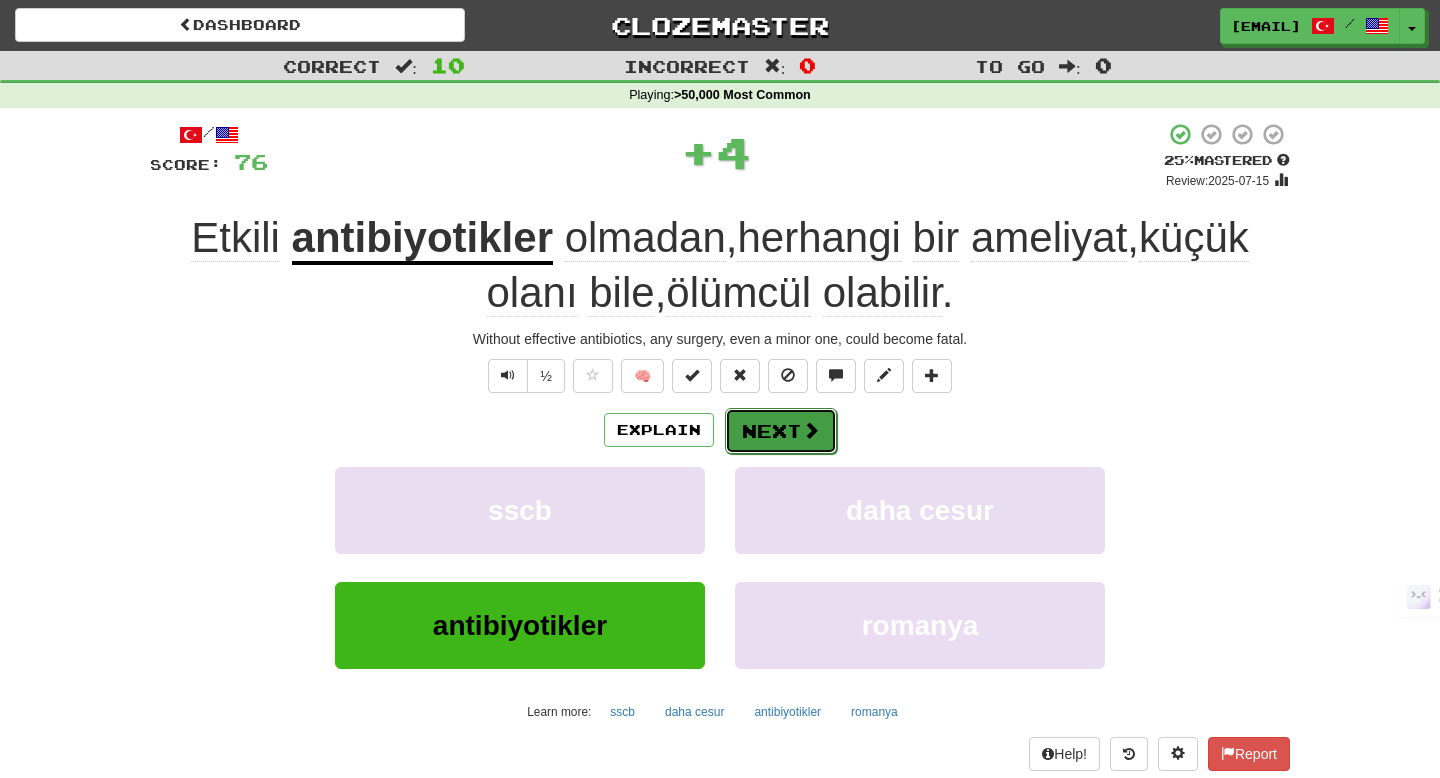 click on "Next" at bounding box center [781, 431] 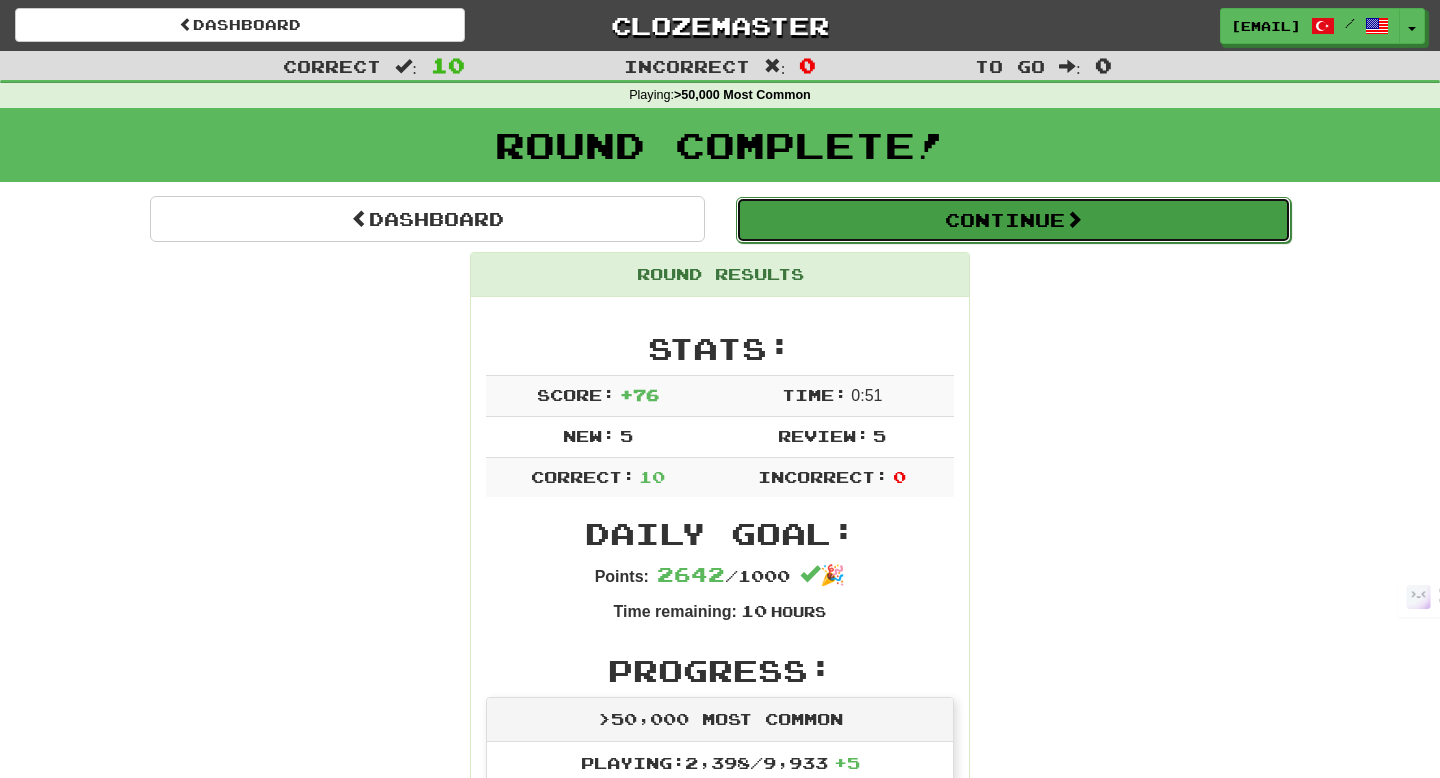 click on "Continue" at bounding box center (1013, 220) 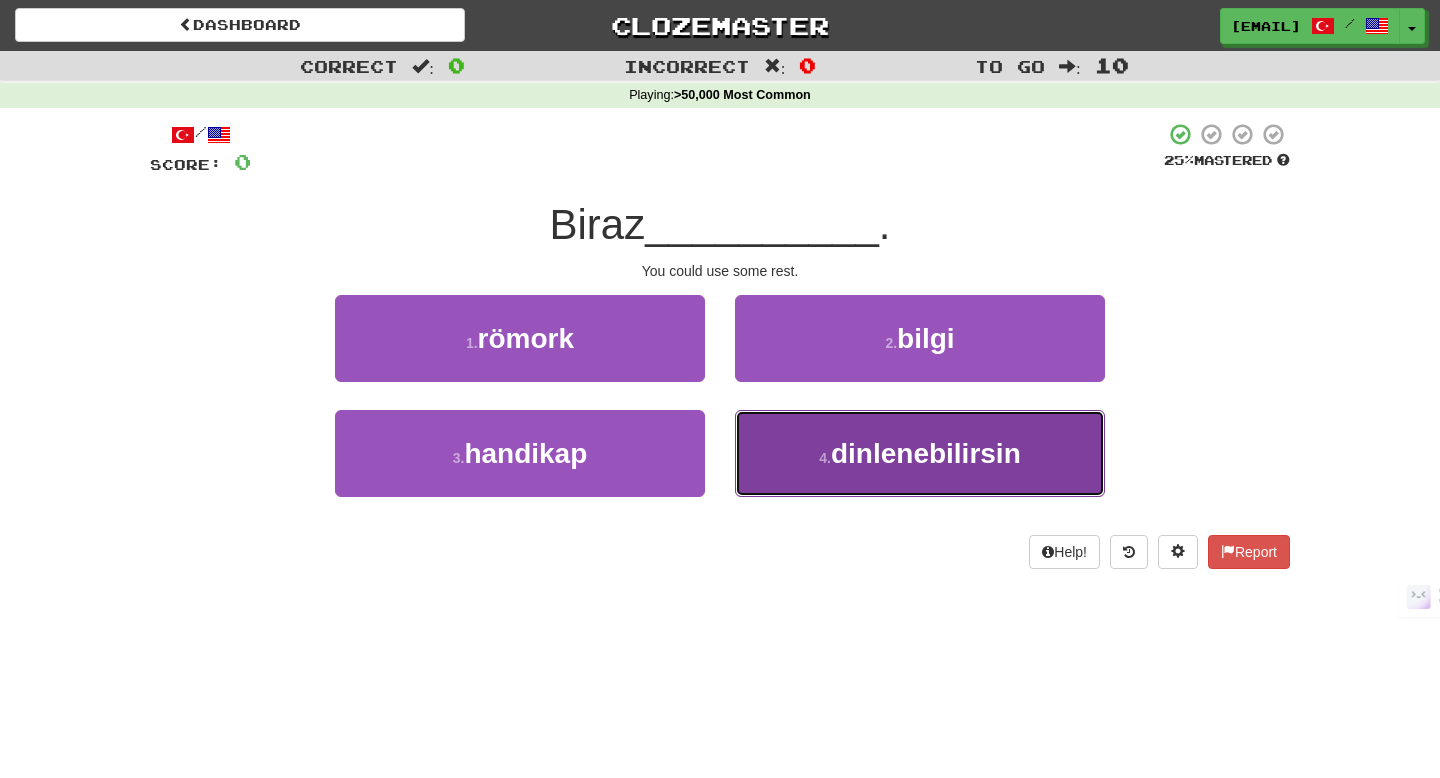 click on "4 ." at bounding box center [825, 458] 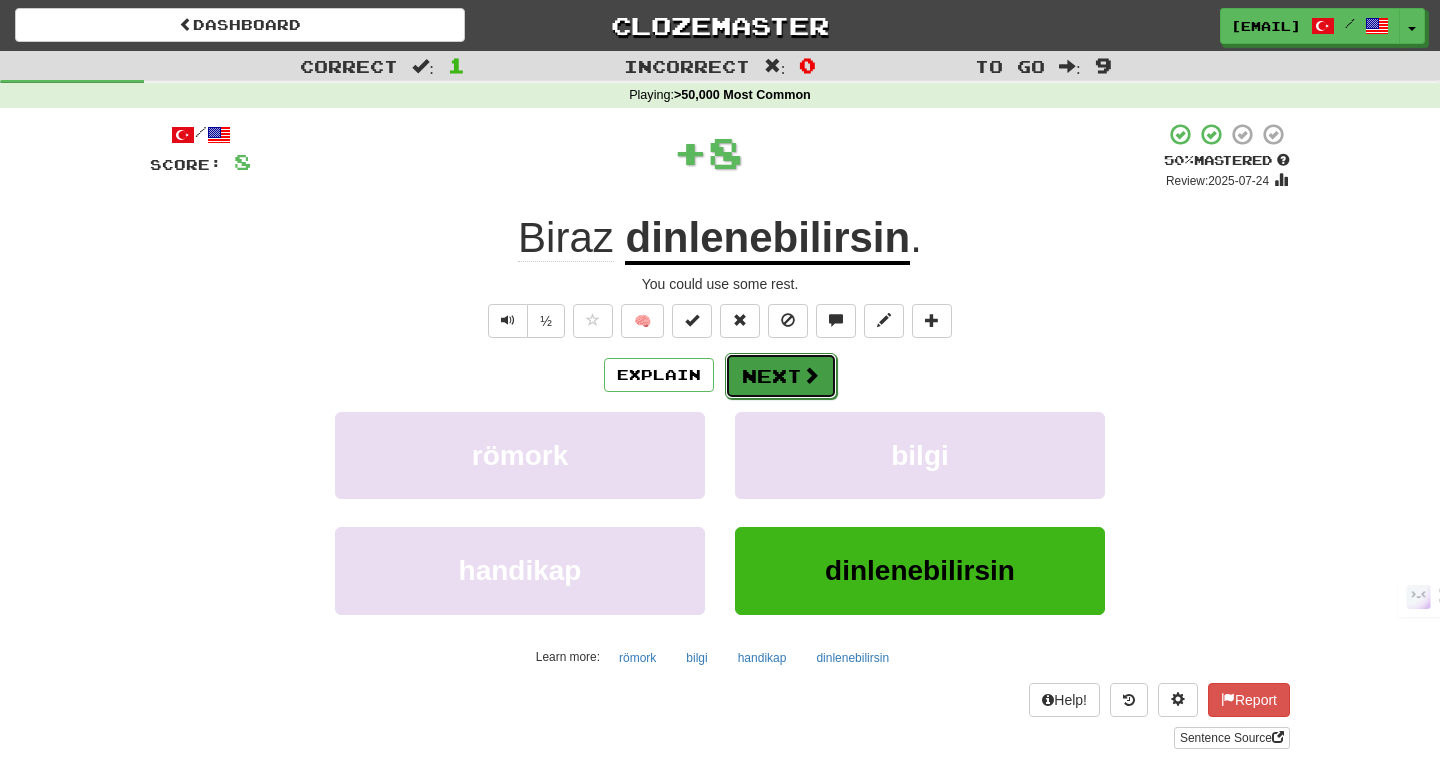 click on "Next" at bounding box center [781, 376] 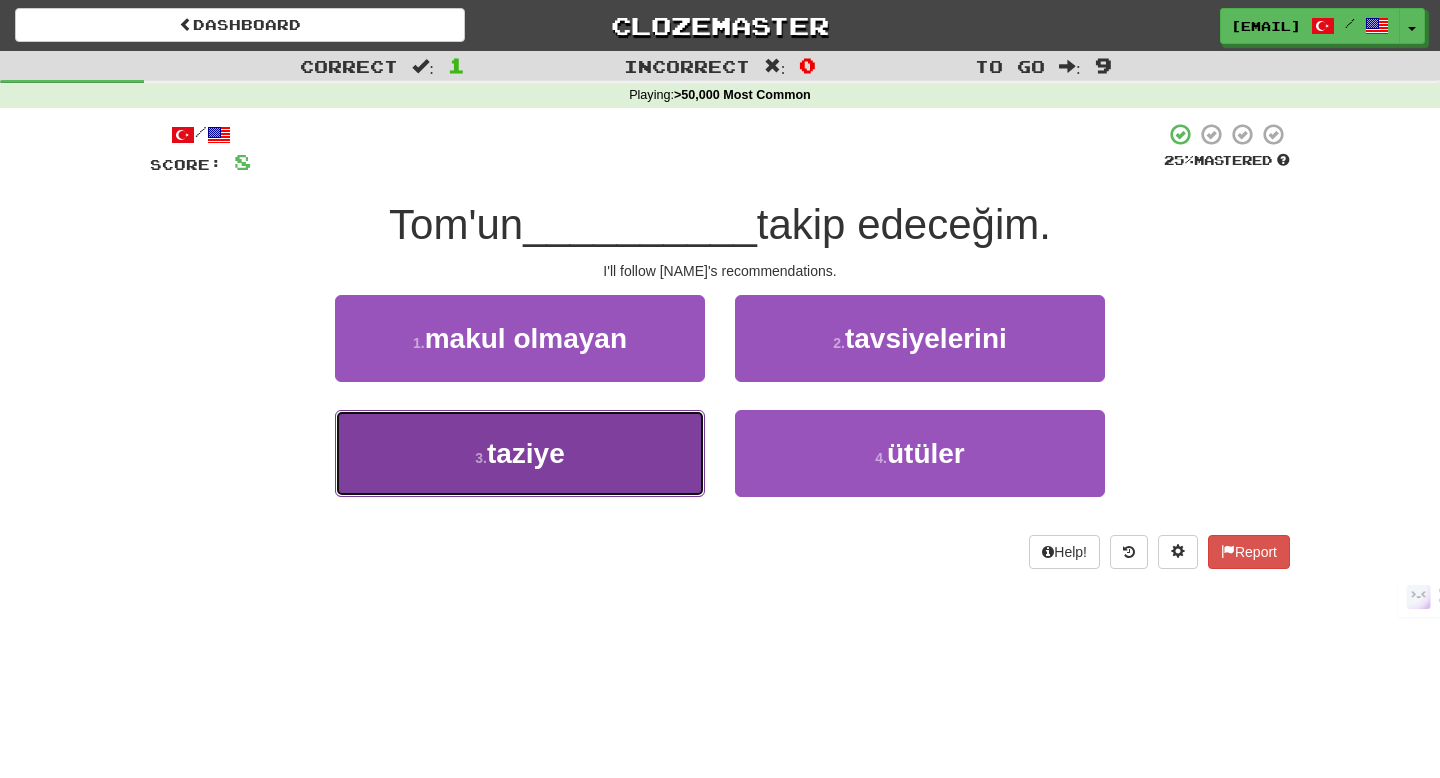 click on "3 .  taziye" at bounding box center [520, 453] 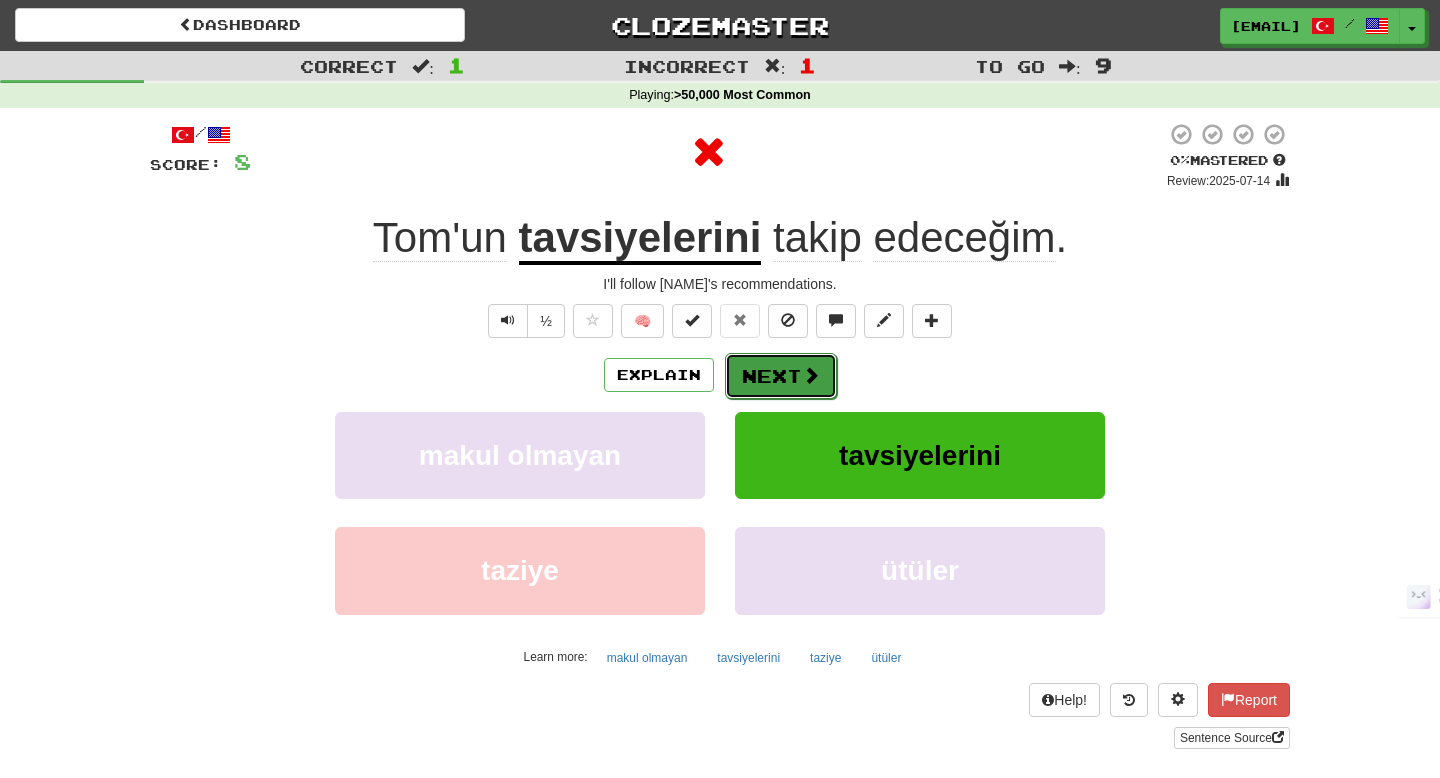 click on "Next" at bounding box center (781, 376) 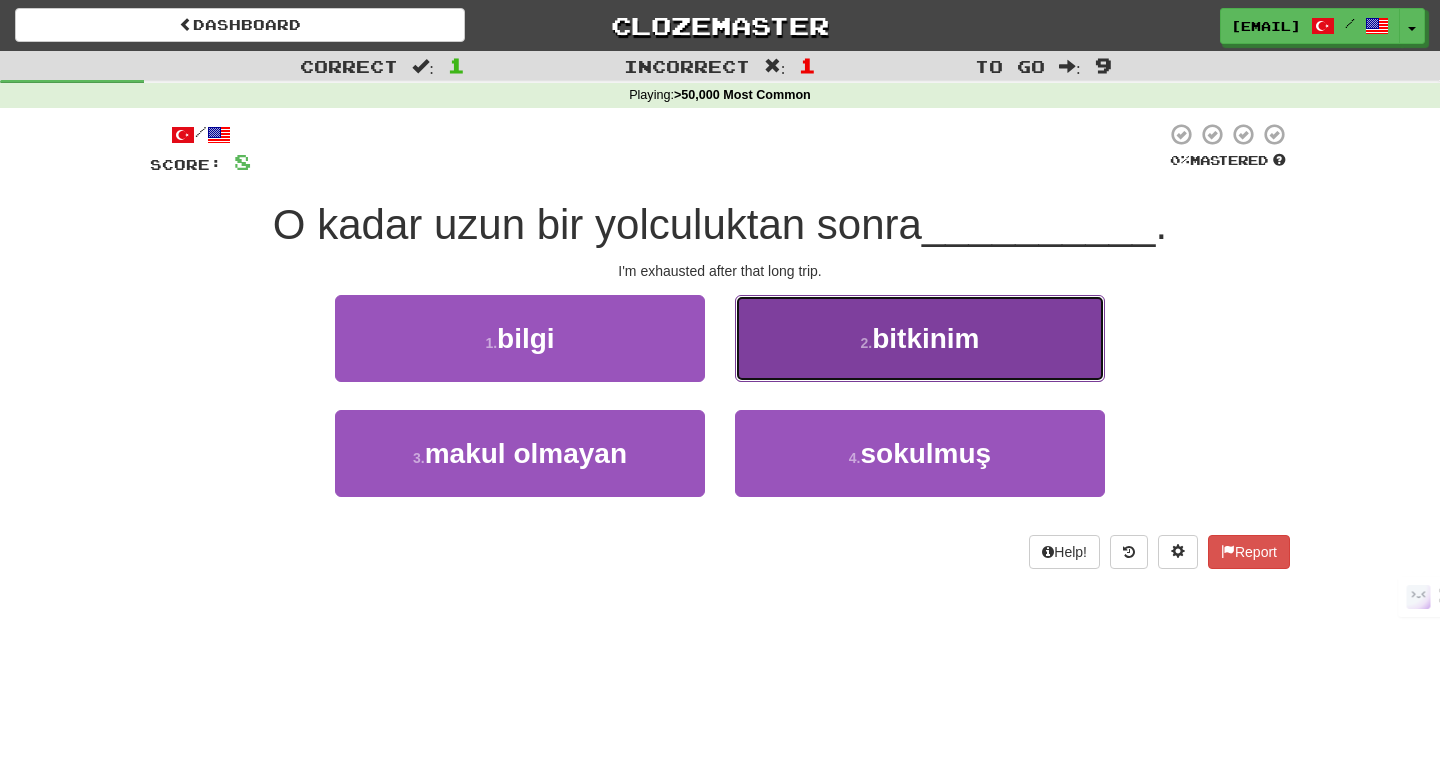click on "2 .  bitkinim" at bounding box center [920, 338] 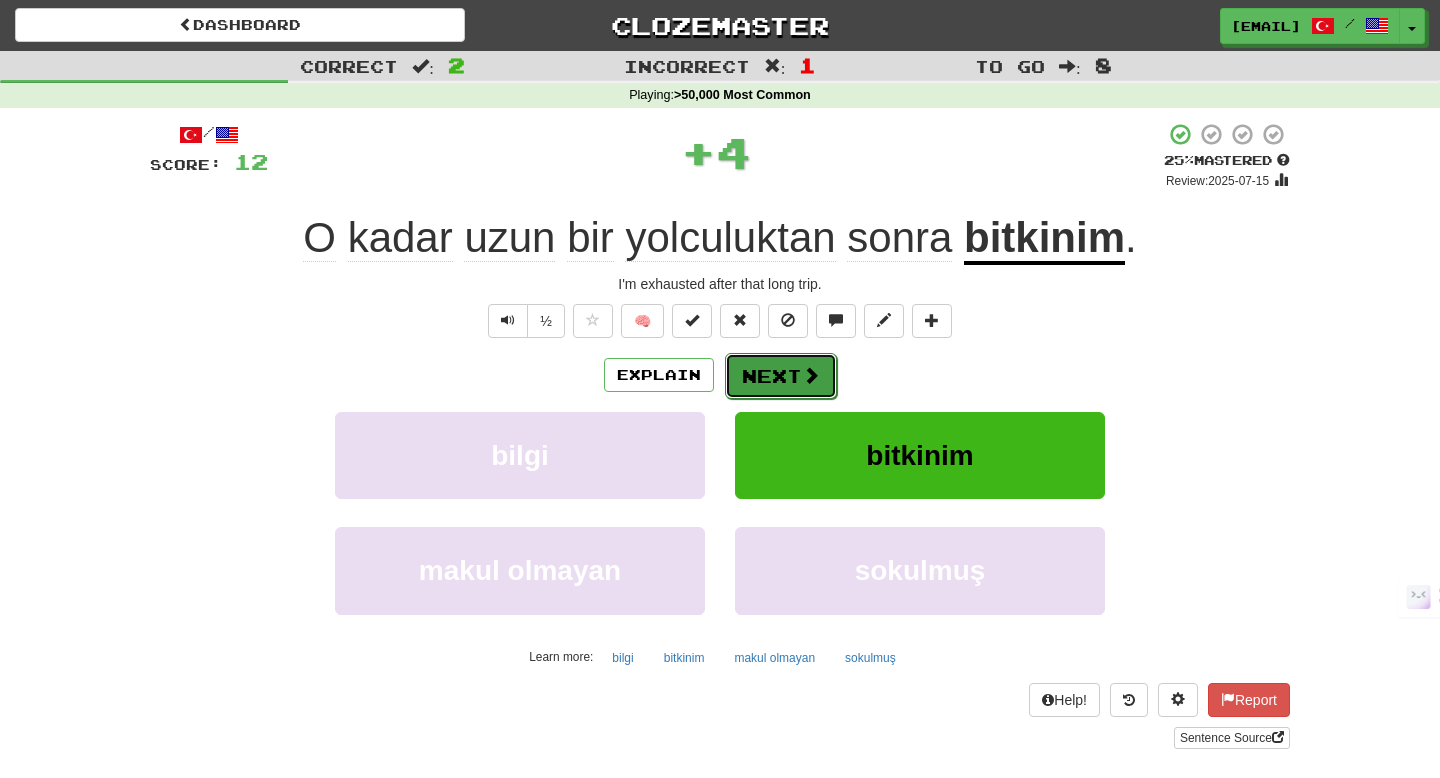 click on "Next" at bounding box center (781, 376) 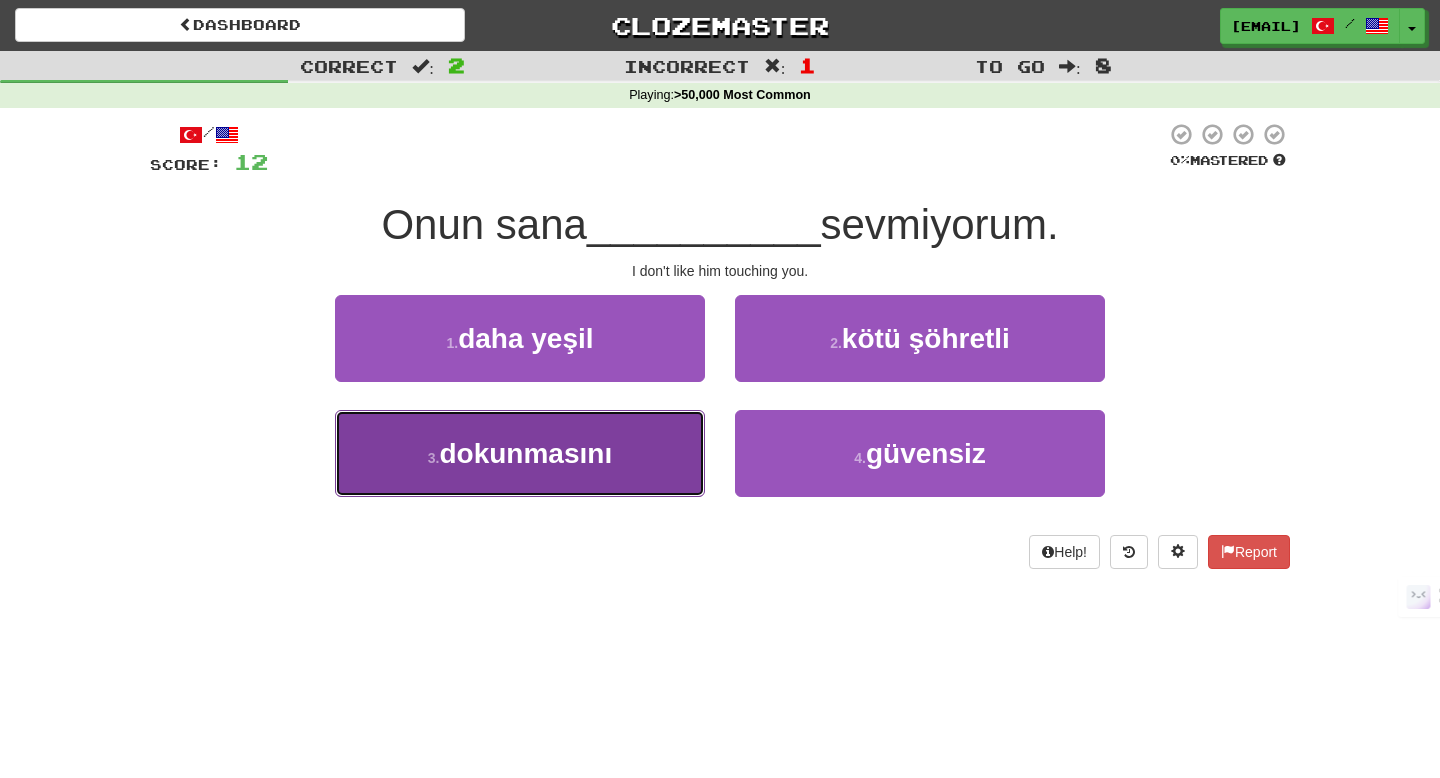 click on "3 .  dokunmasını" at bounding box center (520, 453) 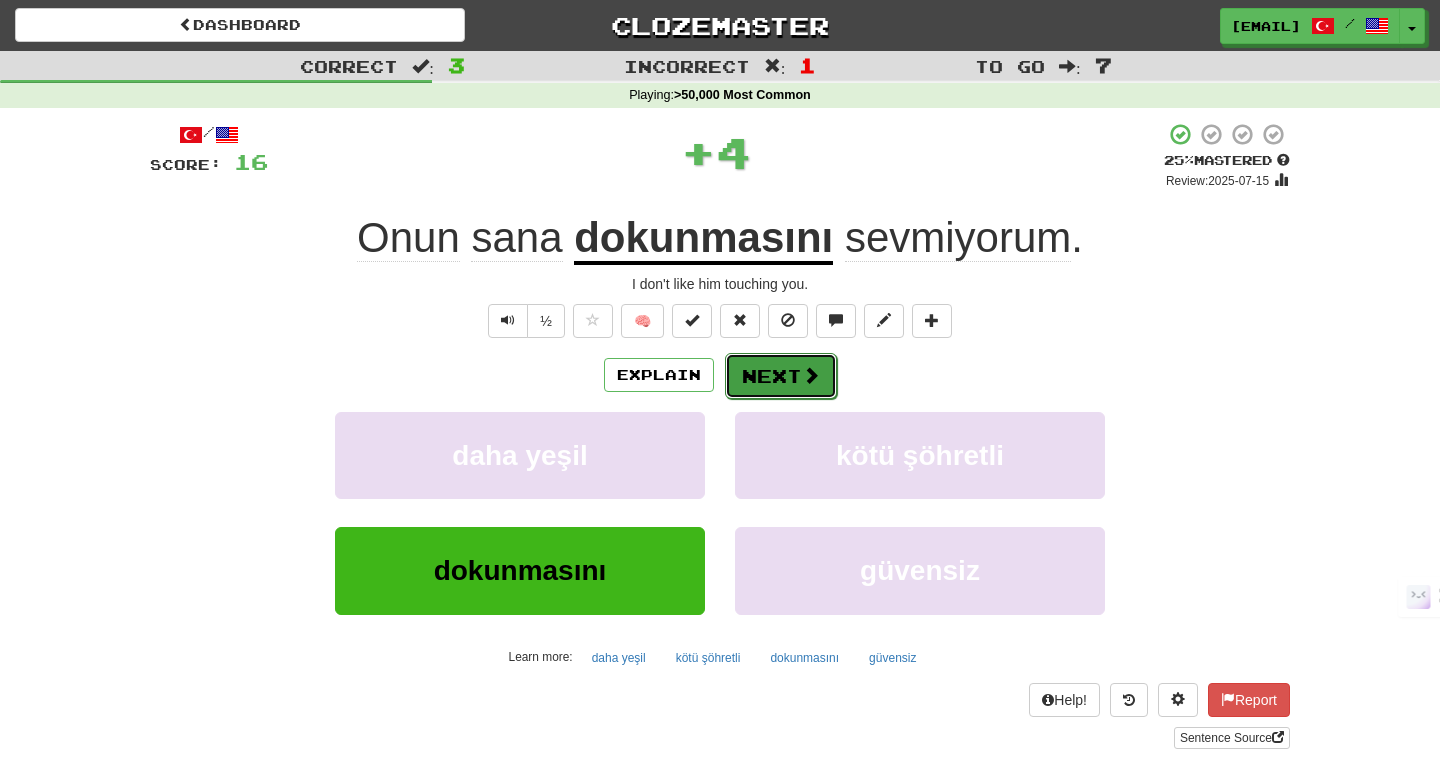 click on "Next" at bounding box center [781, 376] 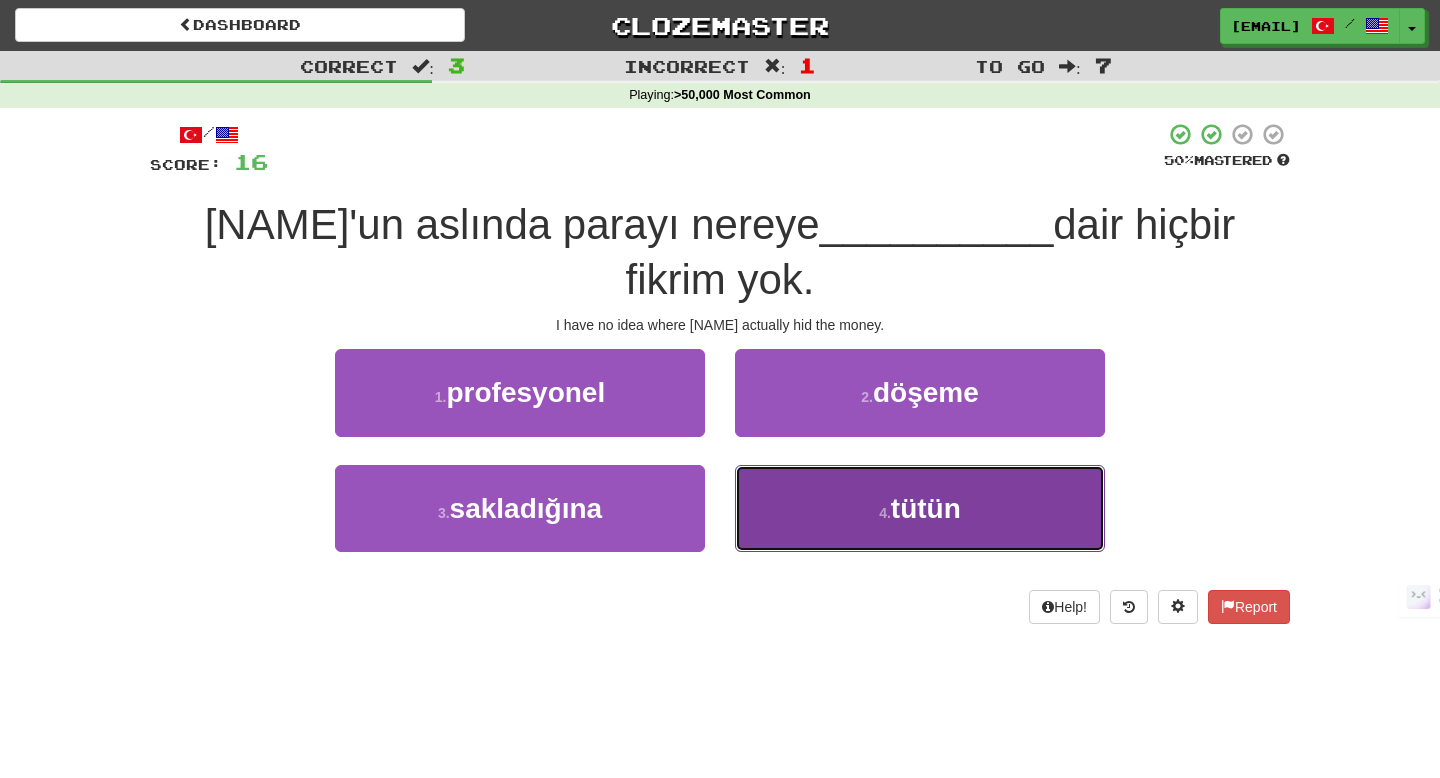 click on "4 .  tütün" at bounding box center [920, 508] 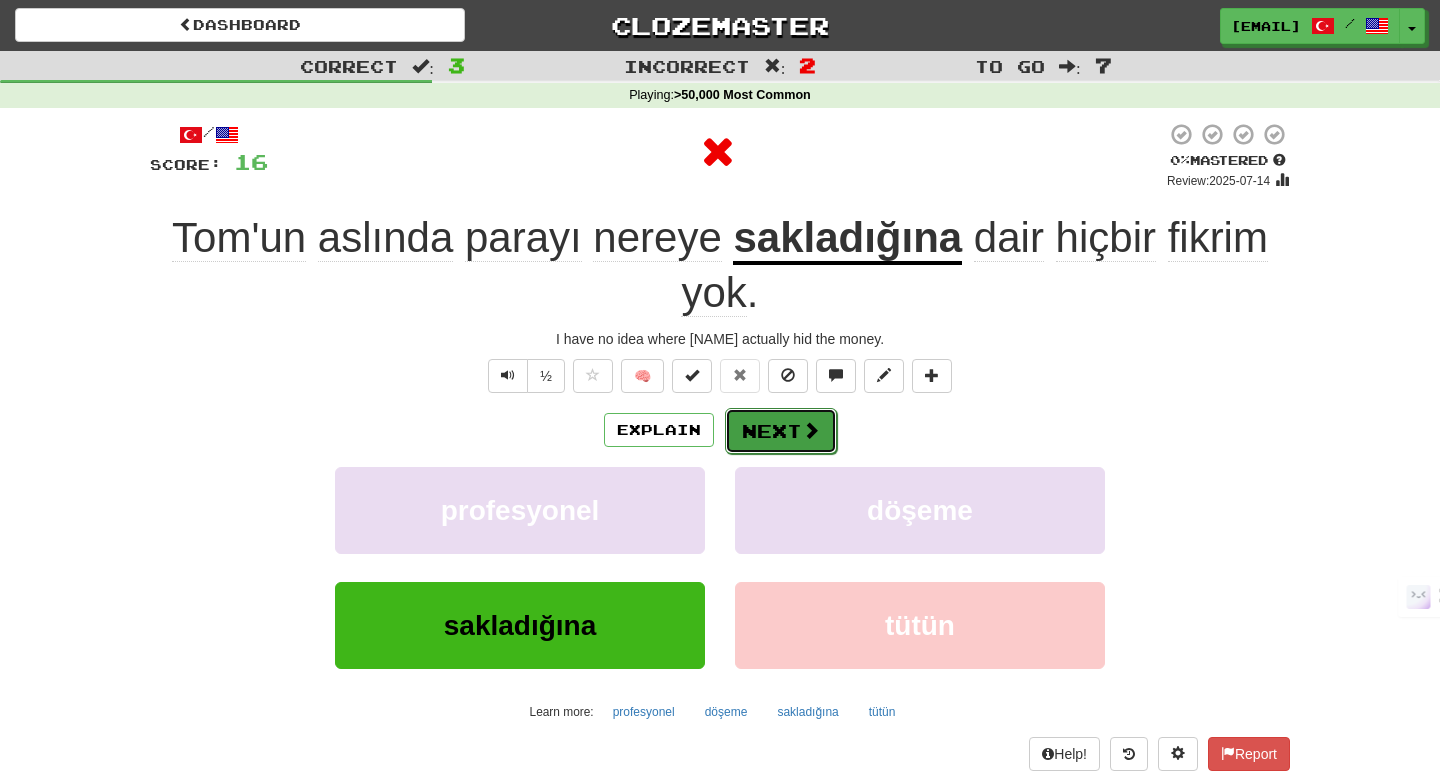 click on "Next" at bounding box center (781, 431) 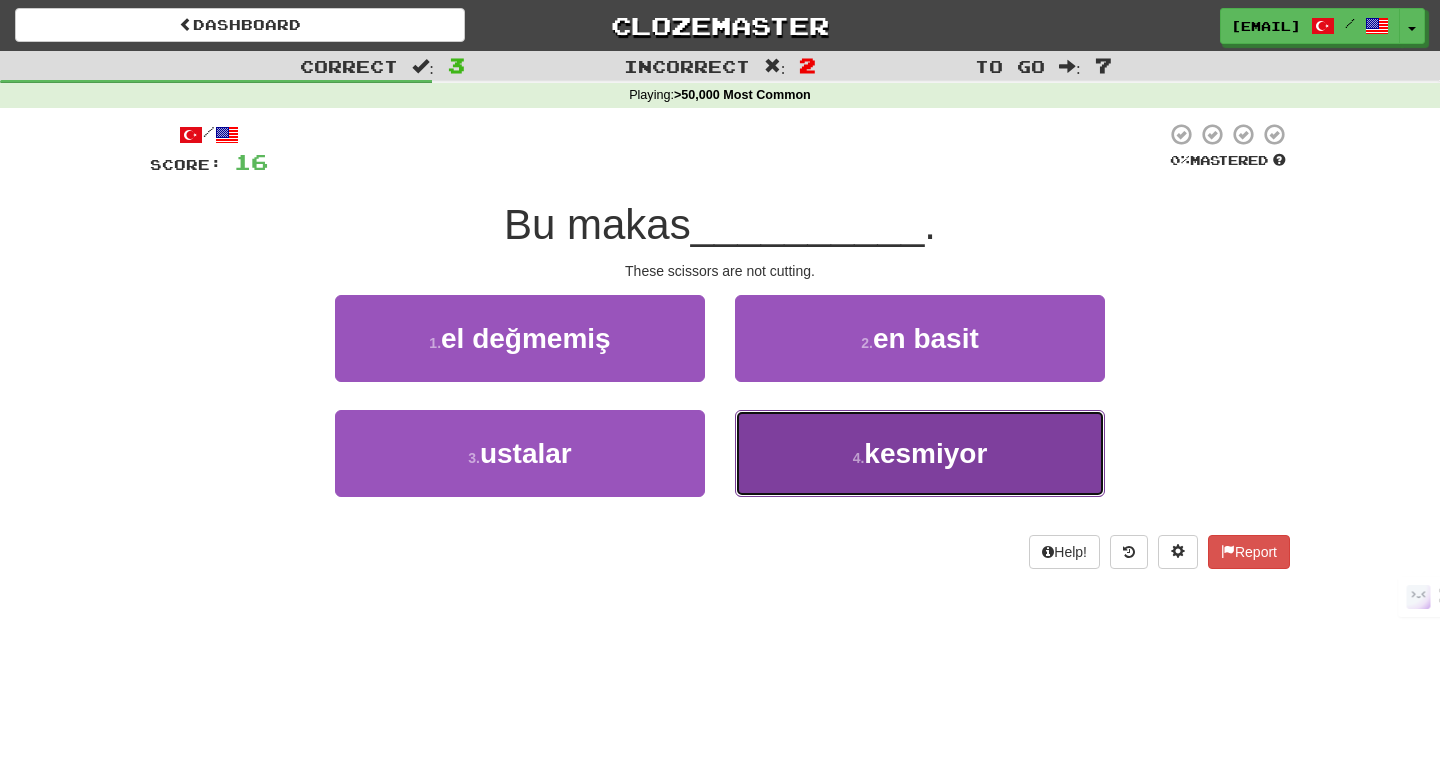 click on "4 .  kesmiyor" at bounding box center [920, 453] 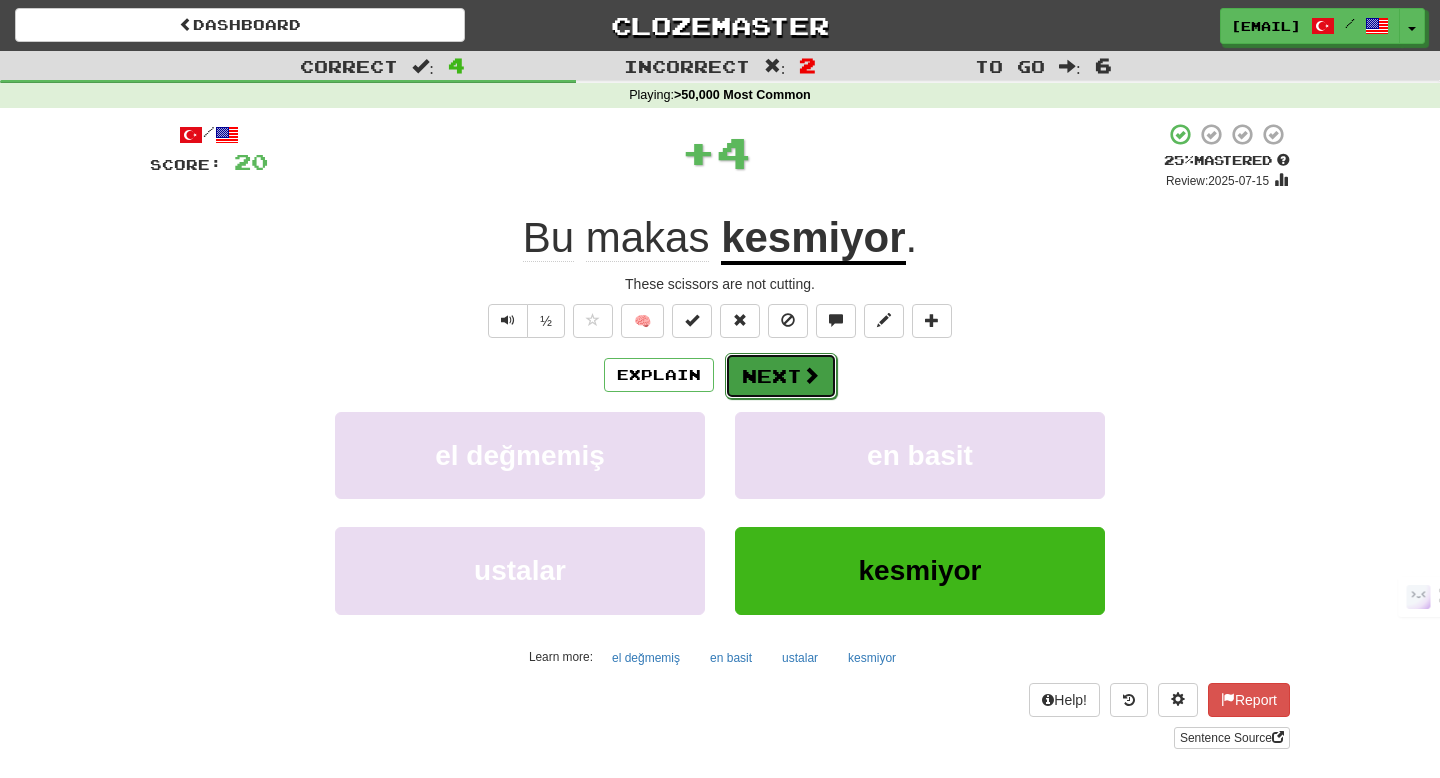 click on "Next" at bounding box center [781, 376] 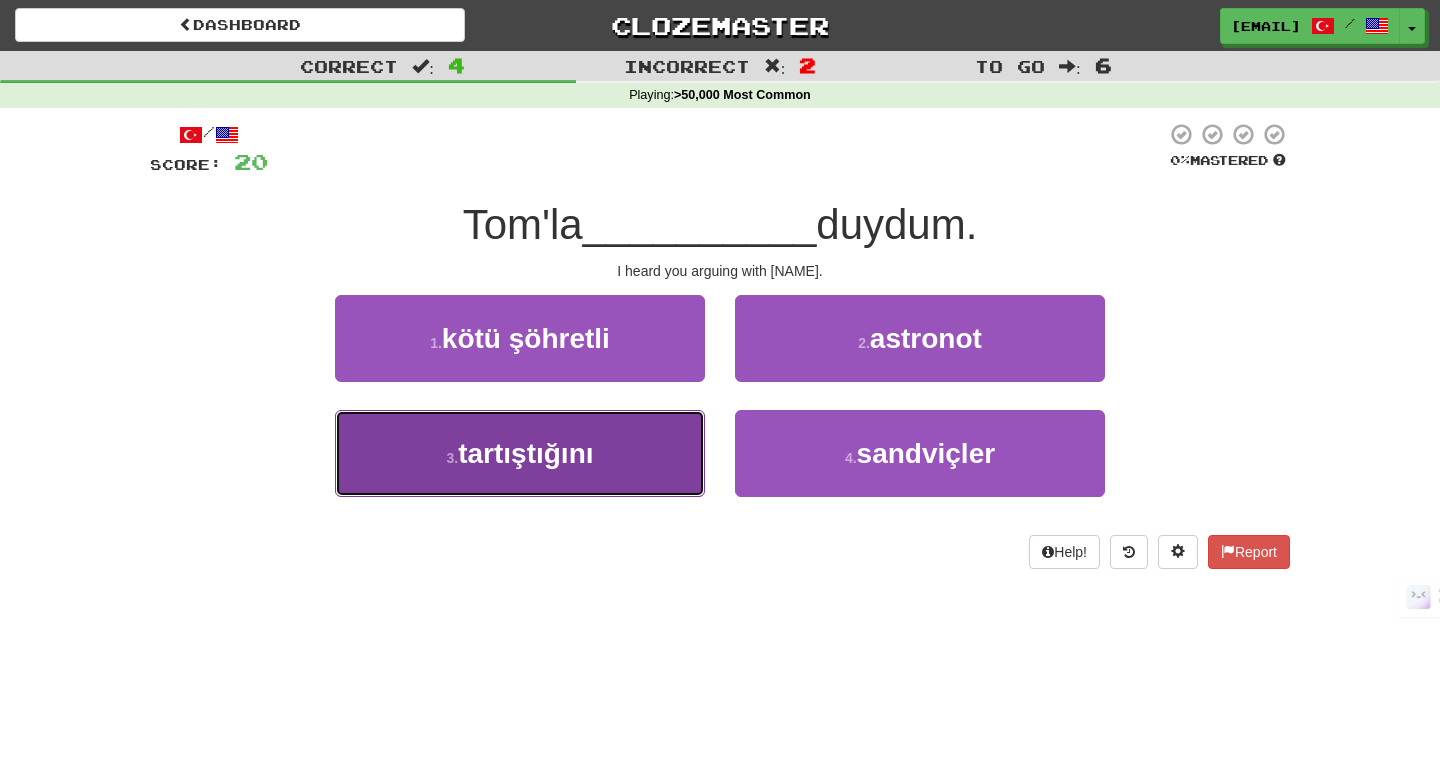 click on "tartıştığını" at bounding box center [525, 453] 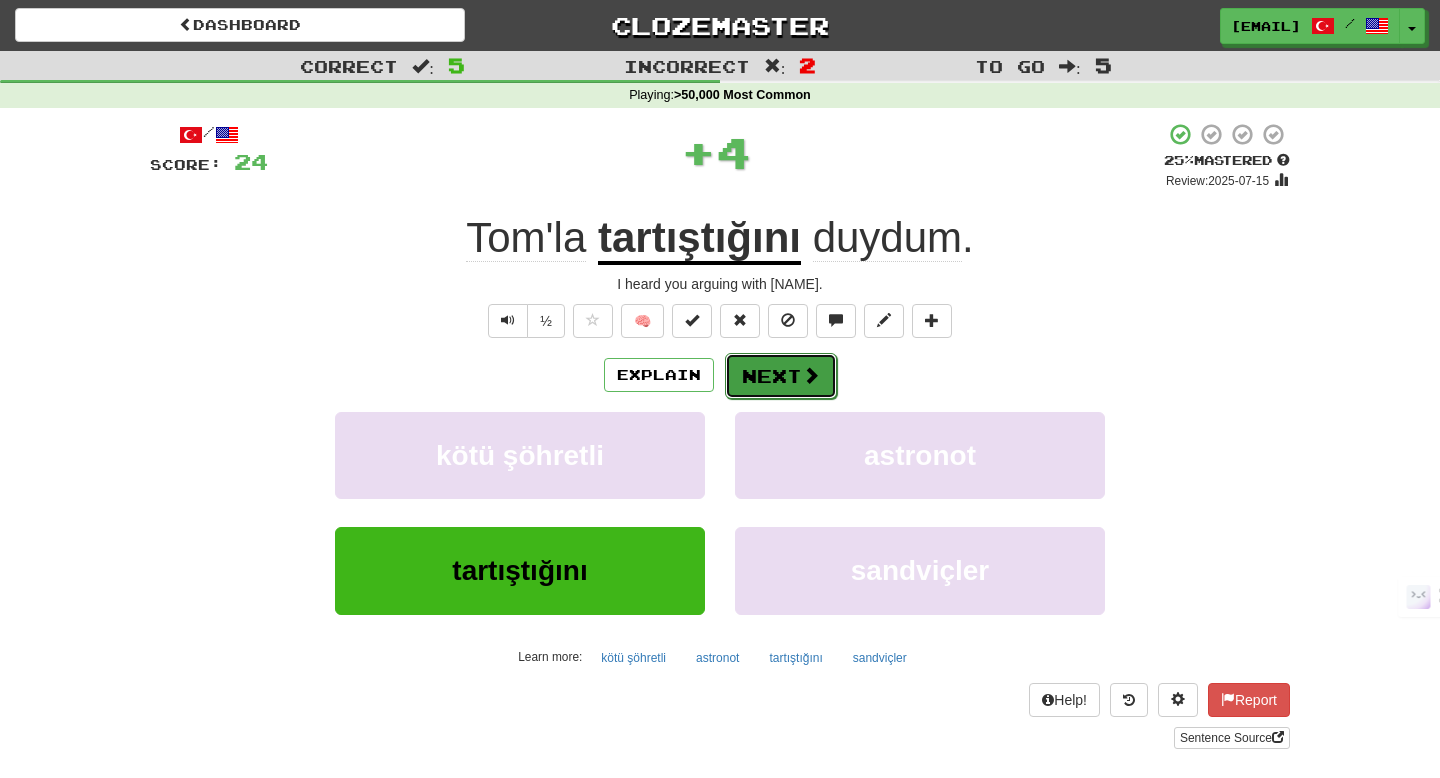 click on "Next" at bounding box center (781, 376) 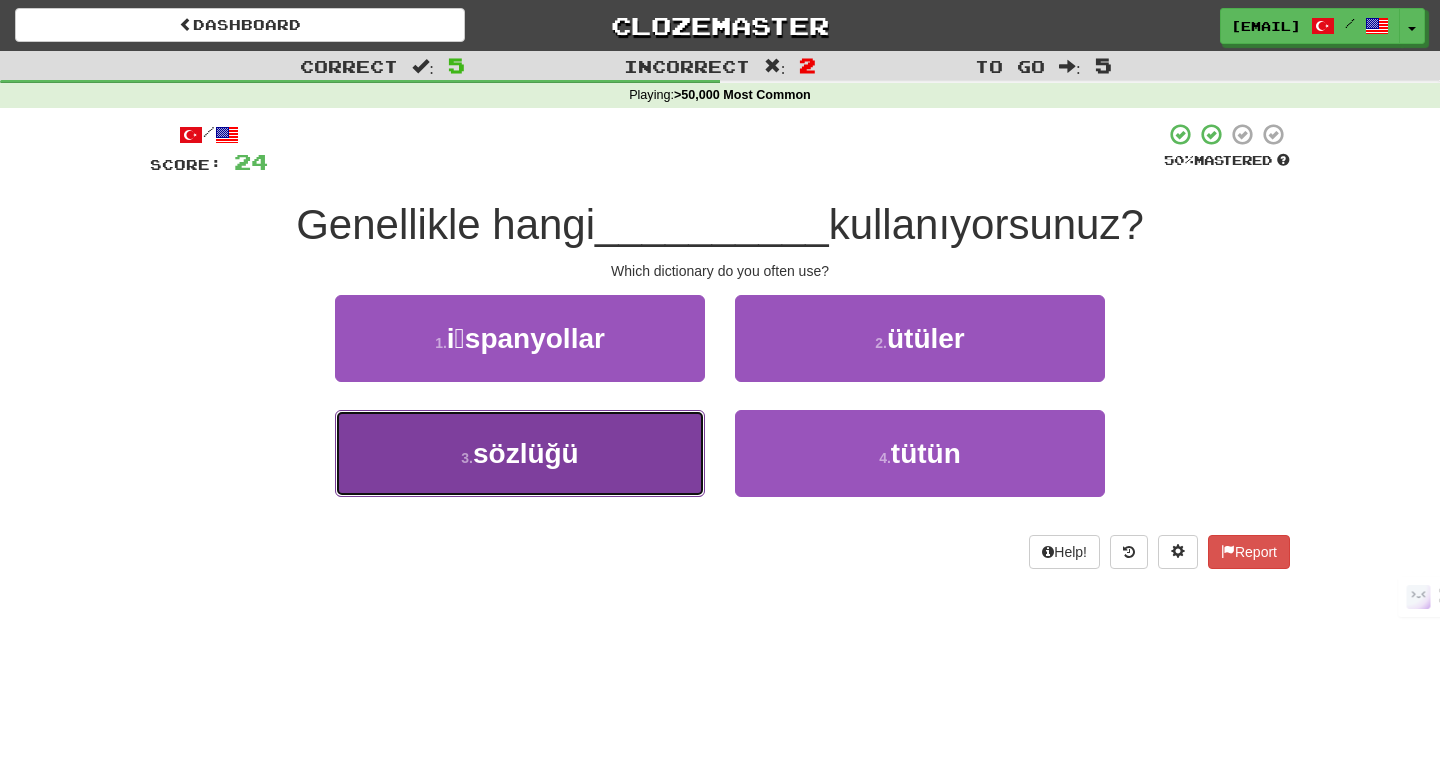 click on "sözlüğü" at bounding box center (526, 453) 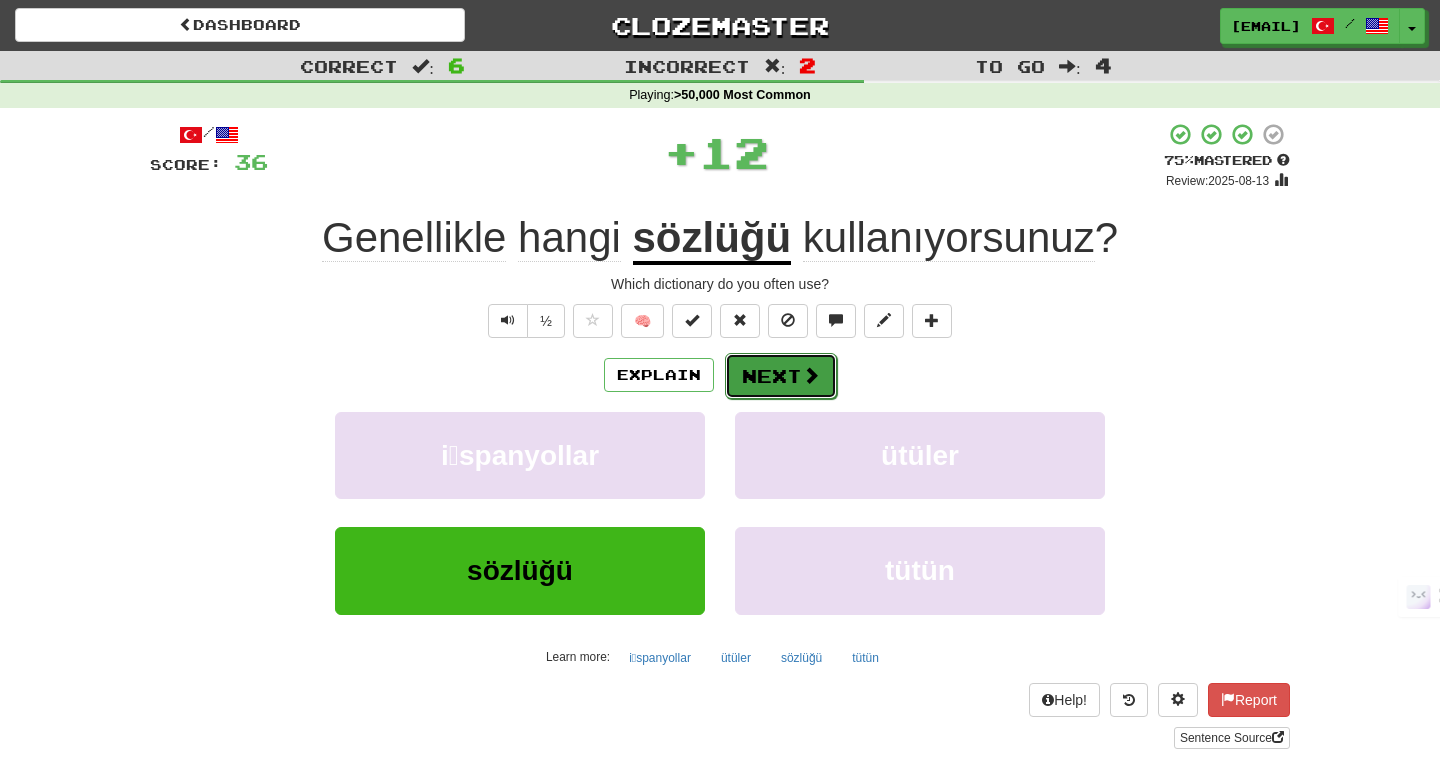 click on "Next" at bounding box center (781, 376) 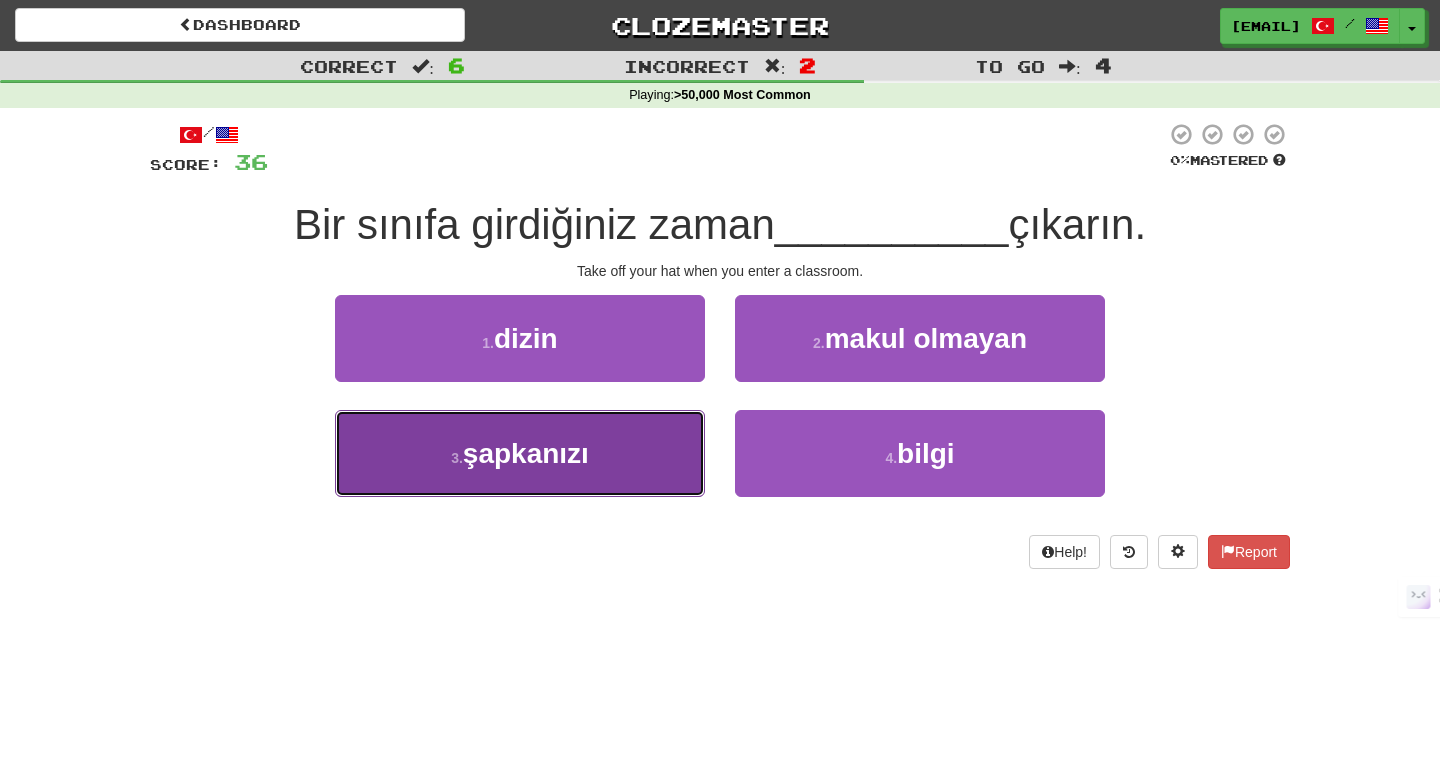 click on "3 .  şapkanızı" at bounding box center [520, 453] 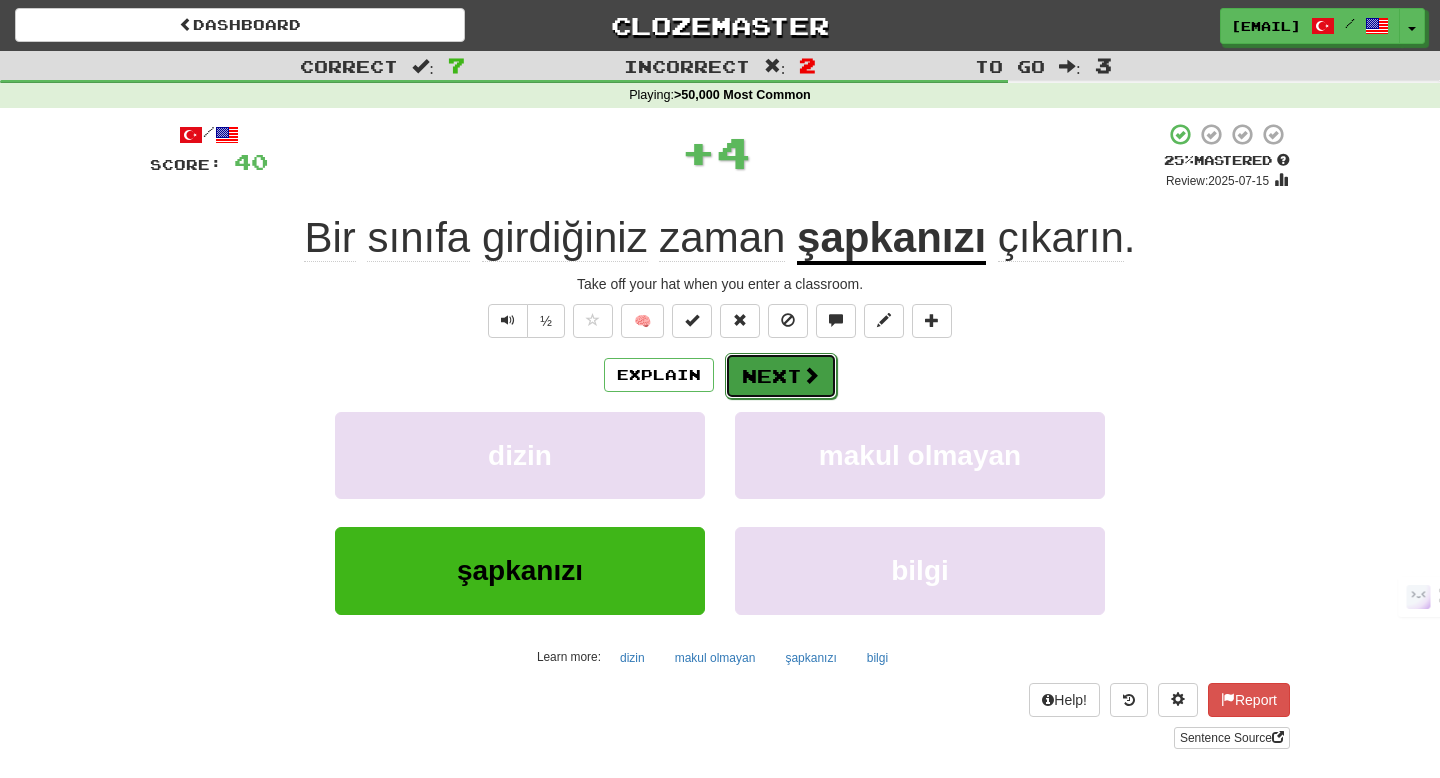 click on "Next" at bounding box center (781, 376) 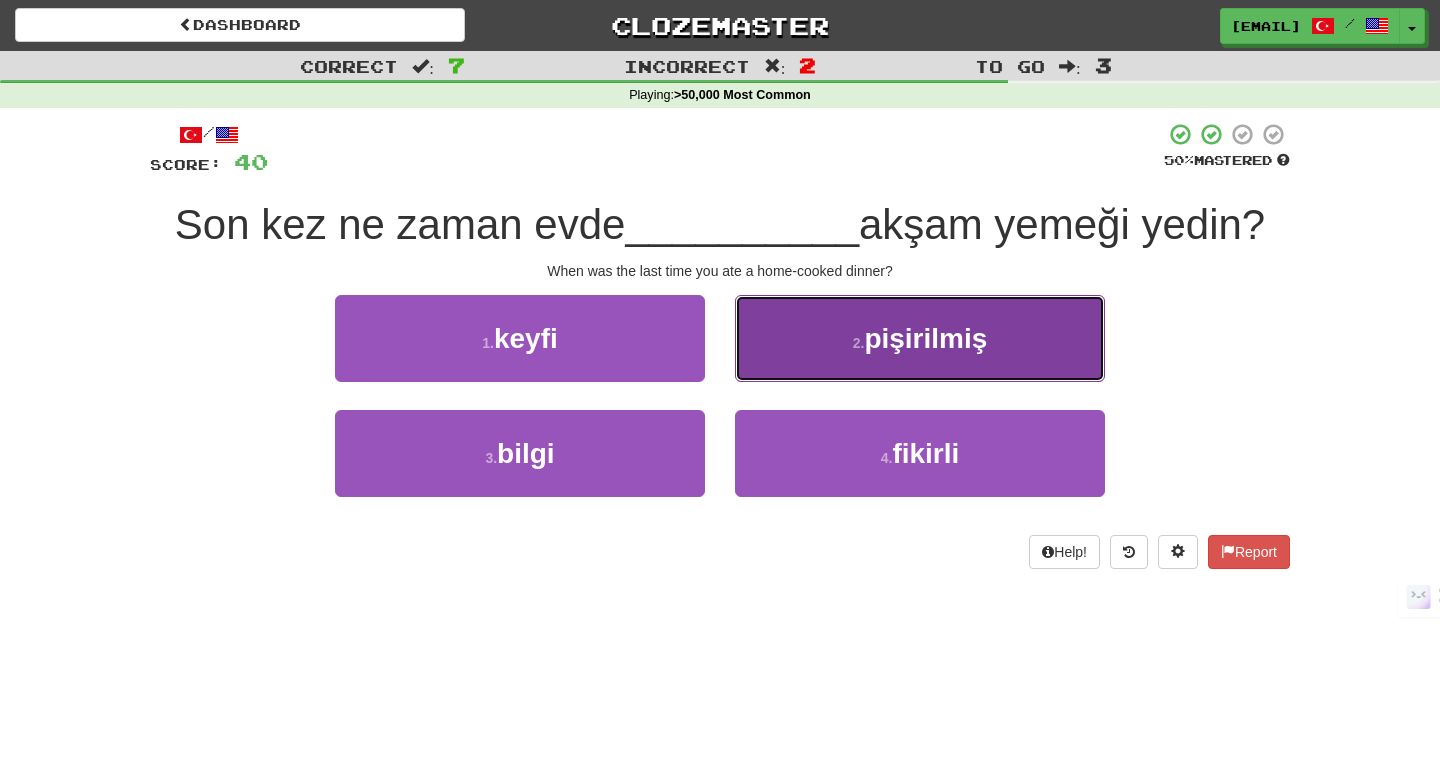click on "2 .  pişirilmiş" at bounding box center (920, 338) 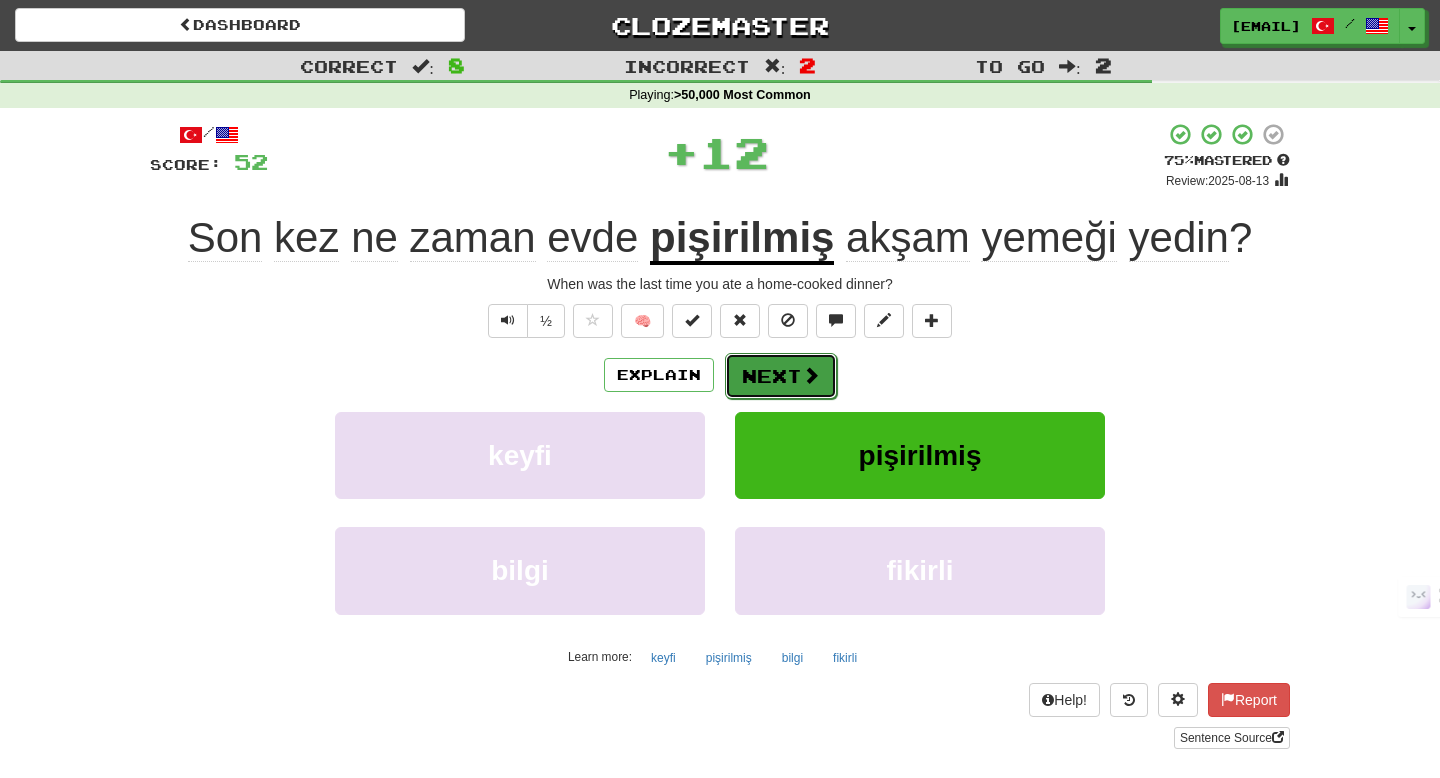click on "Next" at bounding box center [781, 376] 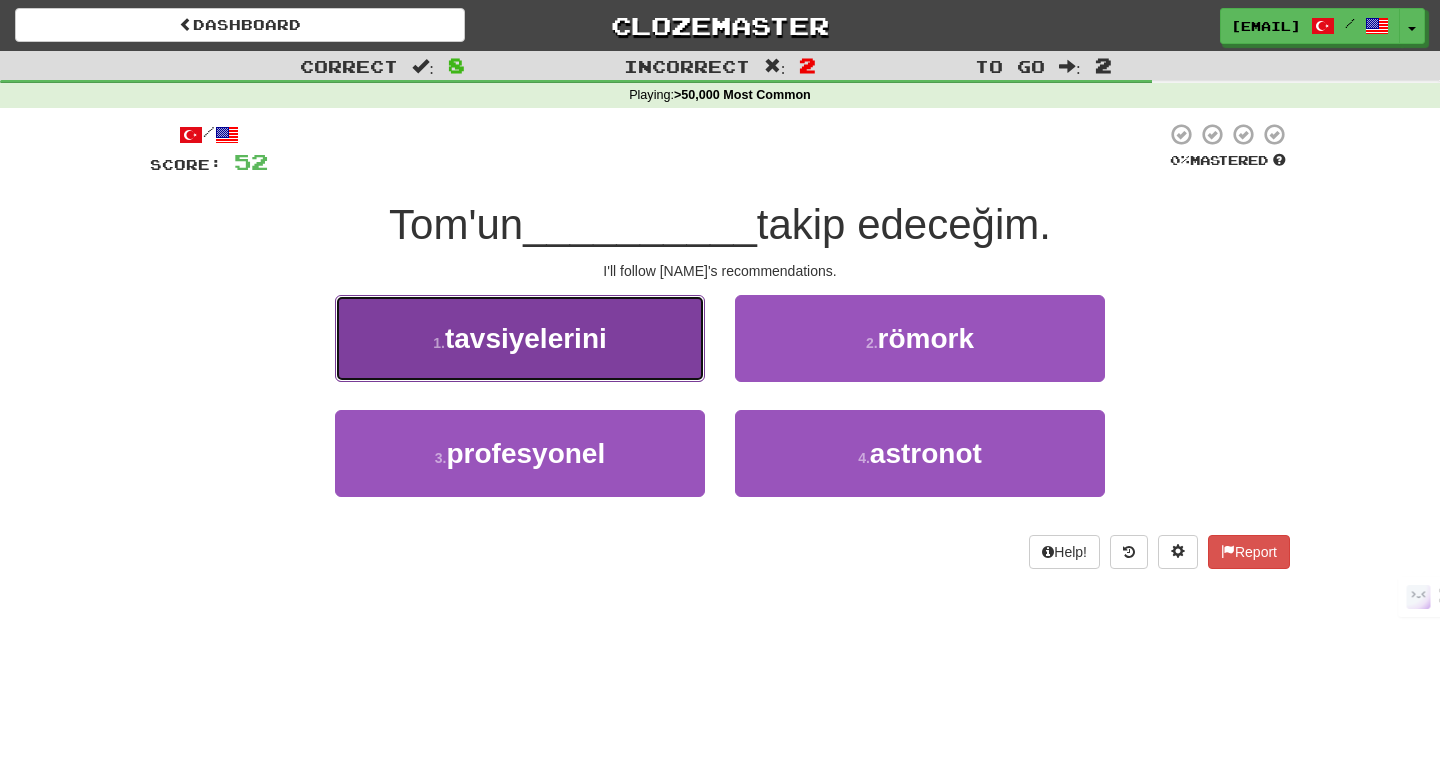 click on "1 .  tavsiyelerini" at bounding box center (520, 338) 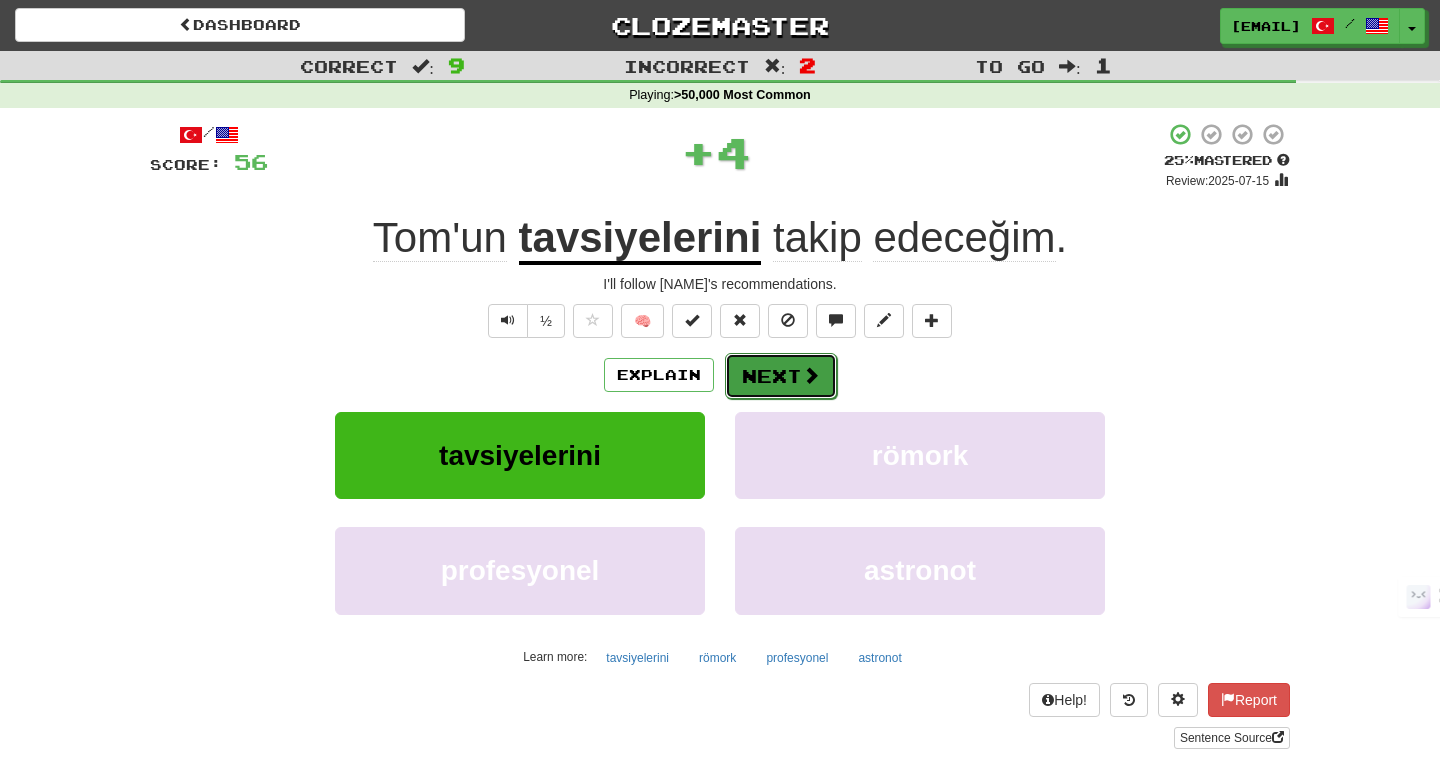 click on "Next" at bounding box center (781, 376) 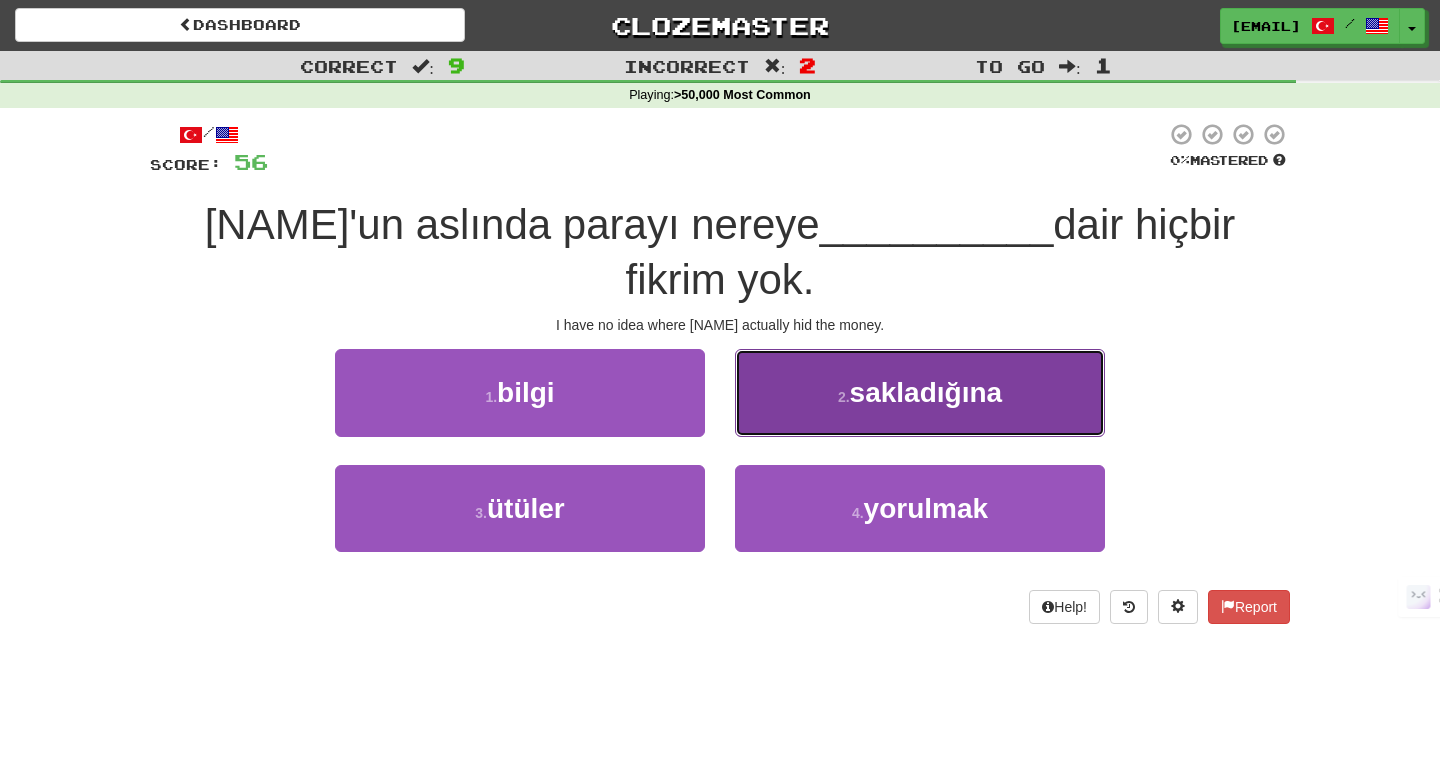 click on "sakladığına" at bounding box center [926, 392] 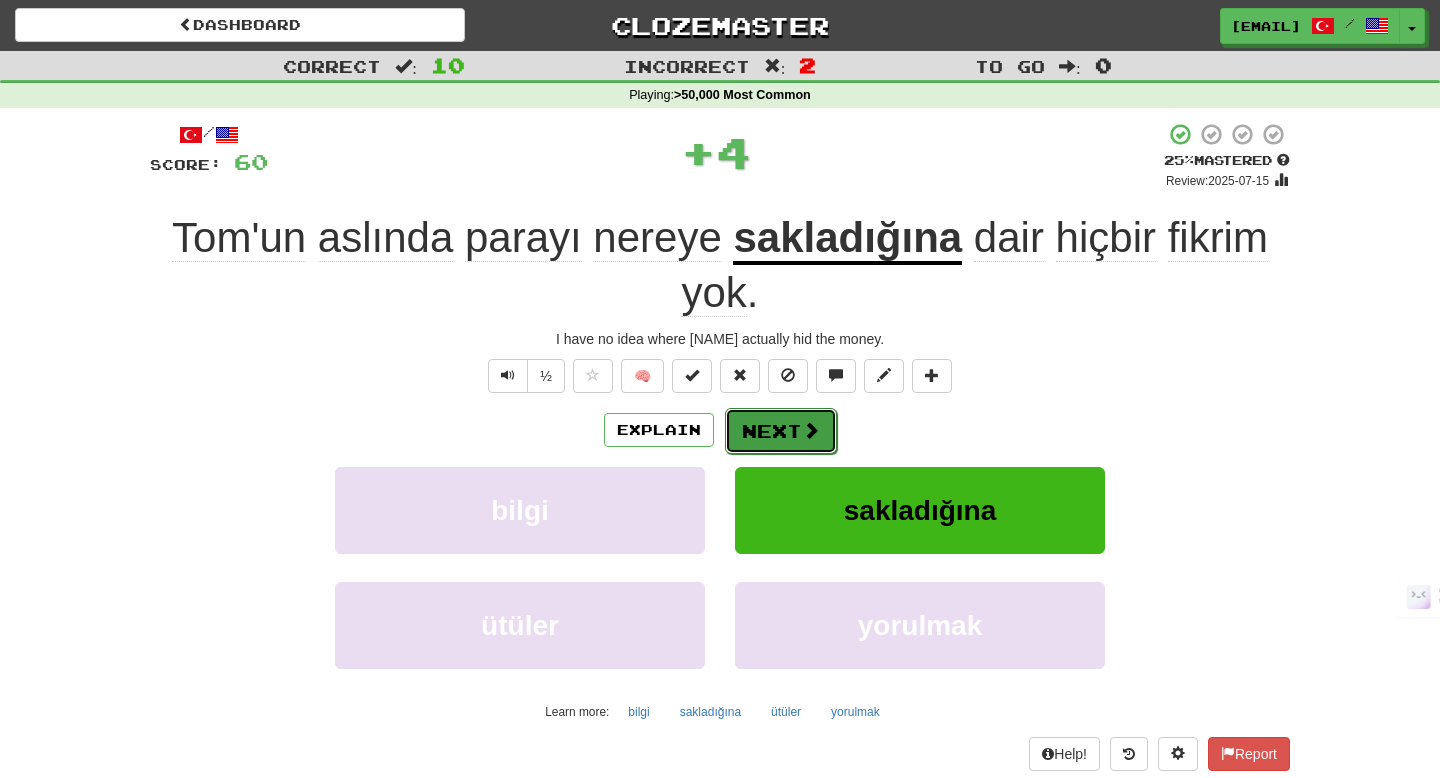 click on "Next" at bounding box center [781, 431] 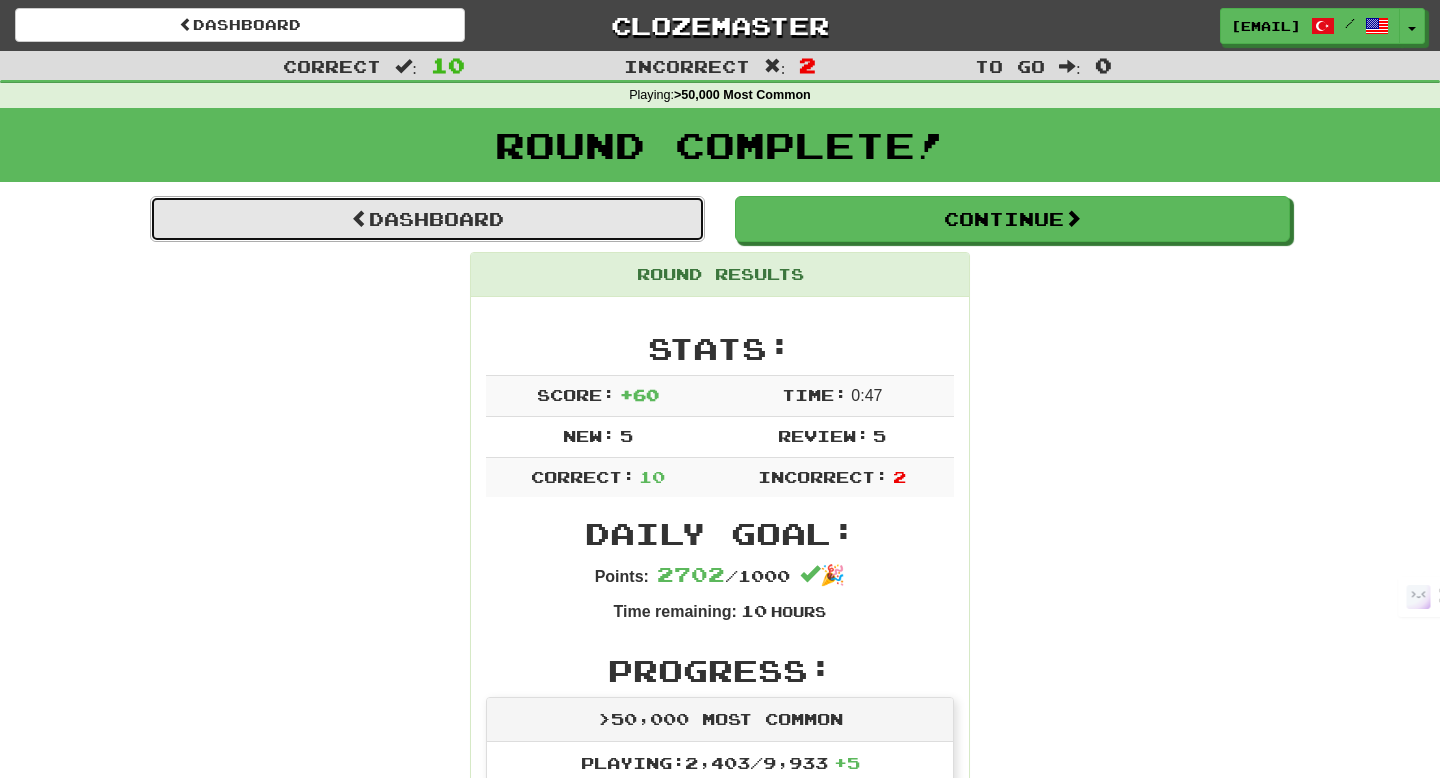 click on "Dashboard" at bounding box center [427, 219] 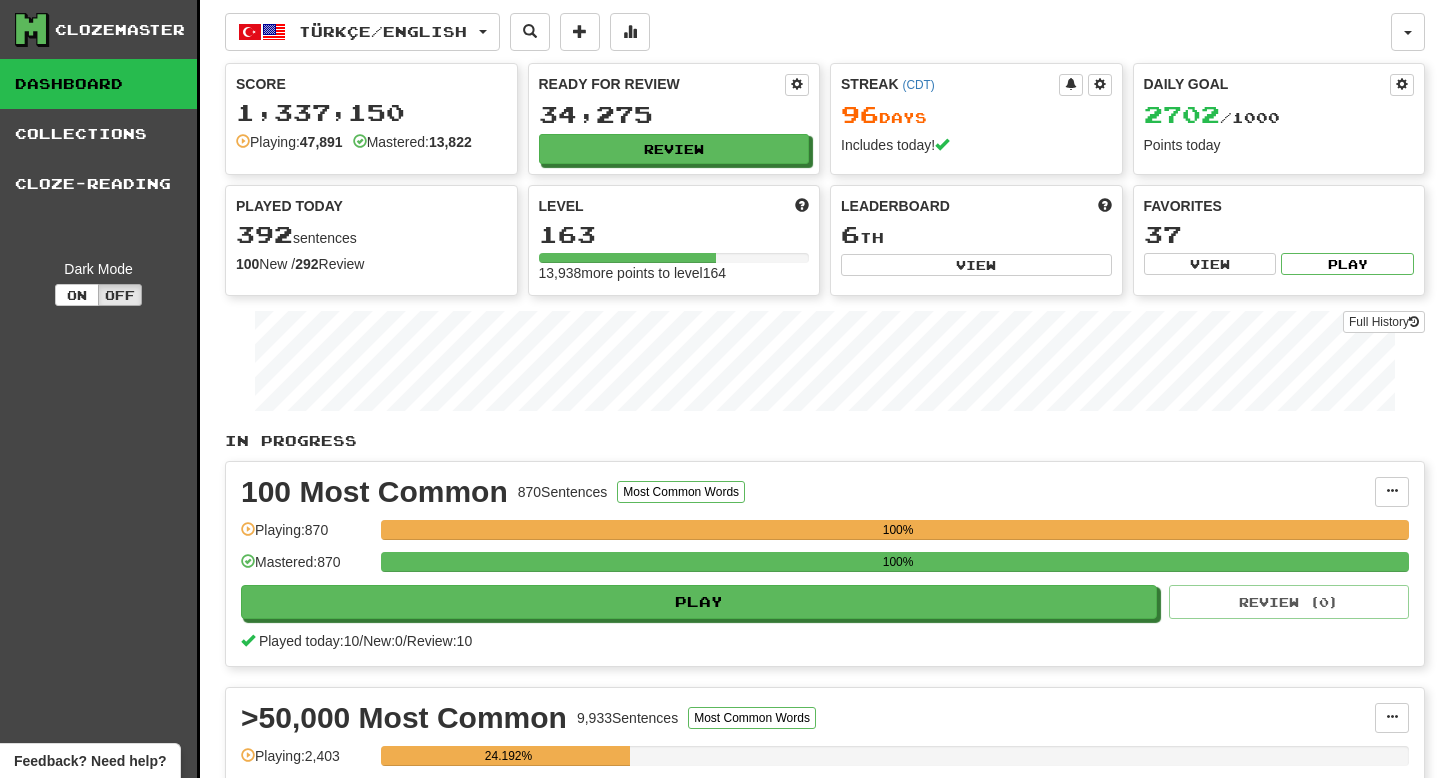 scroll, scrollTop: 0, scrollLeft: 0, axis: both 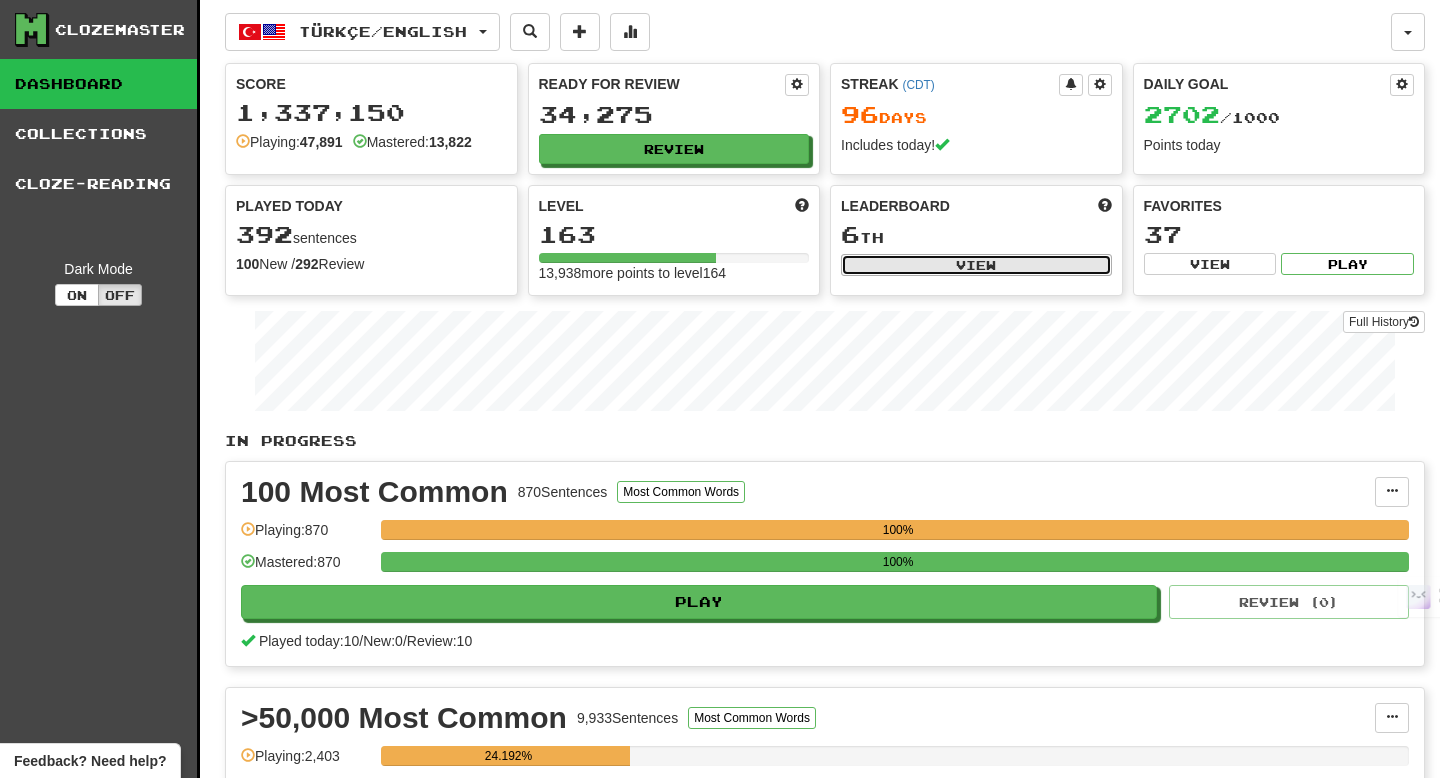 click on "View" 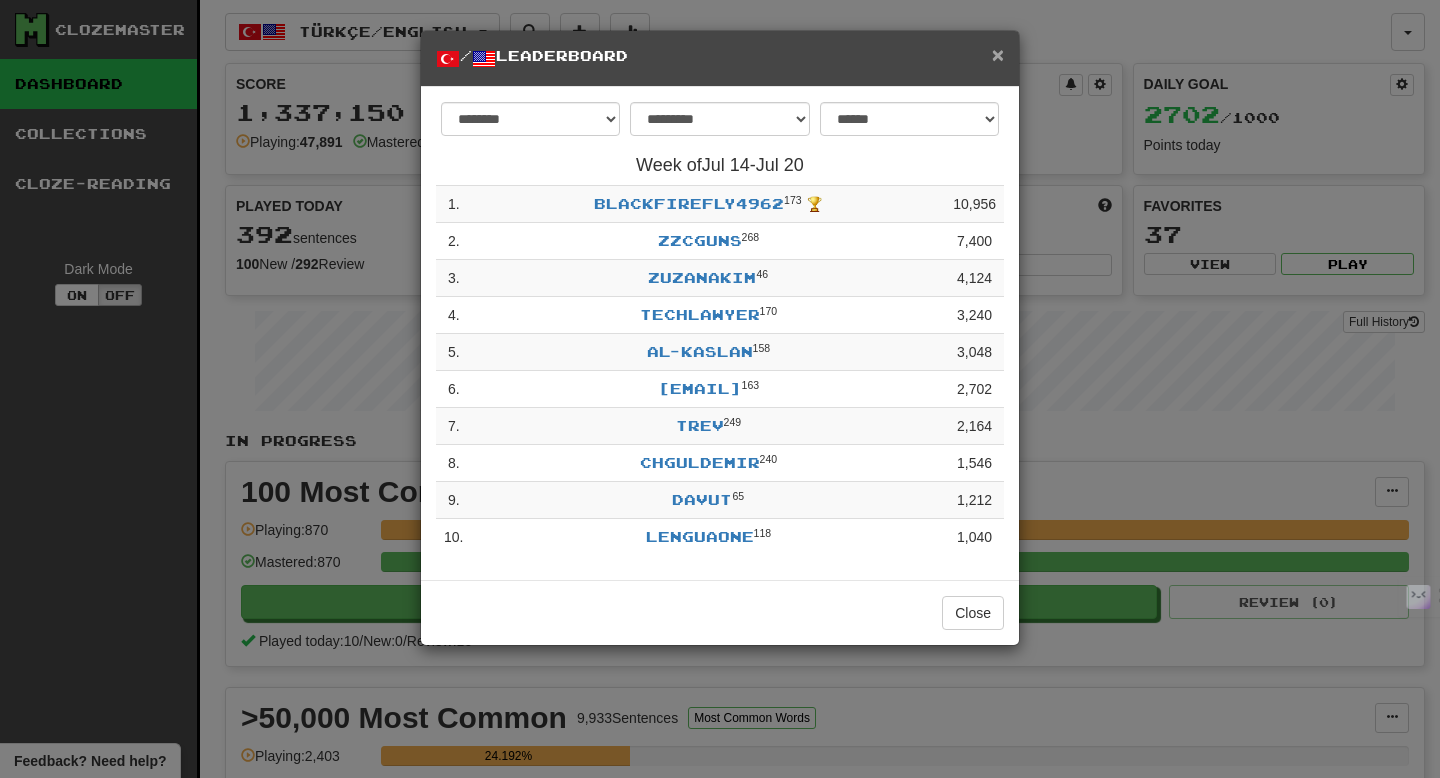 click on "×" at bounding box center [998, 54] 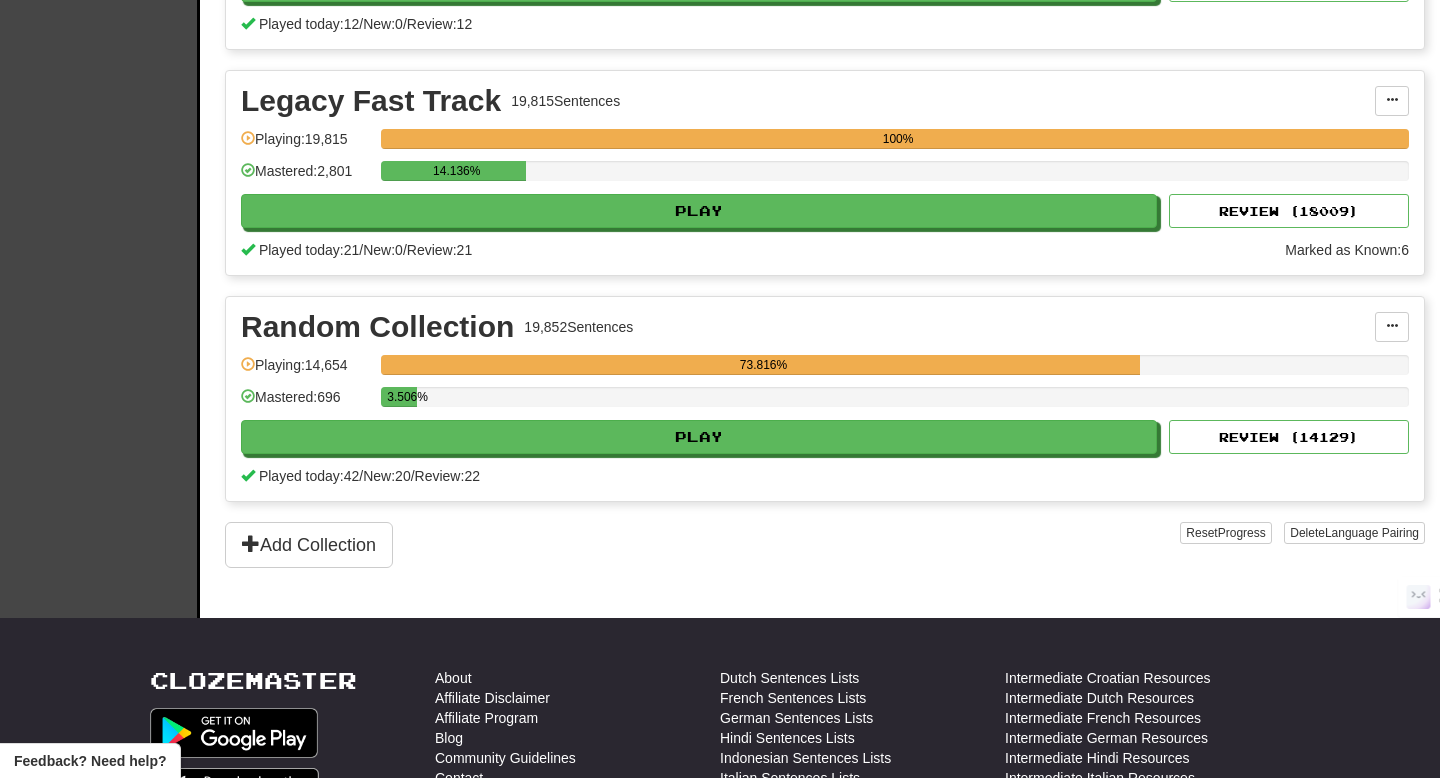 scroll, scrollTop: 3104, scrollLeft: 0, axis: vertical 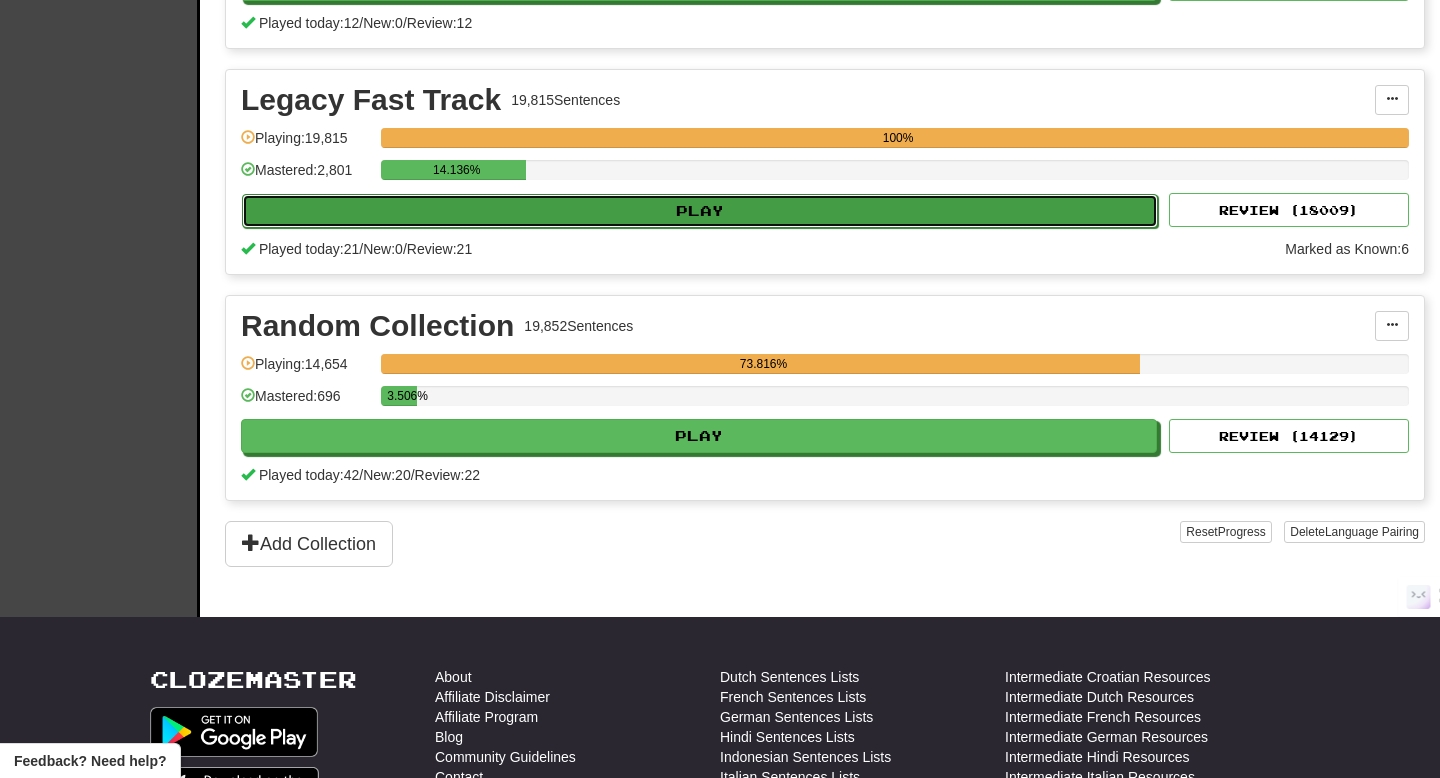 click on "Play" 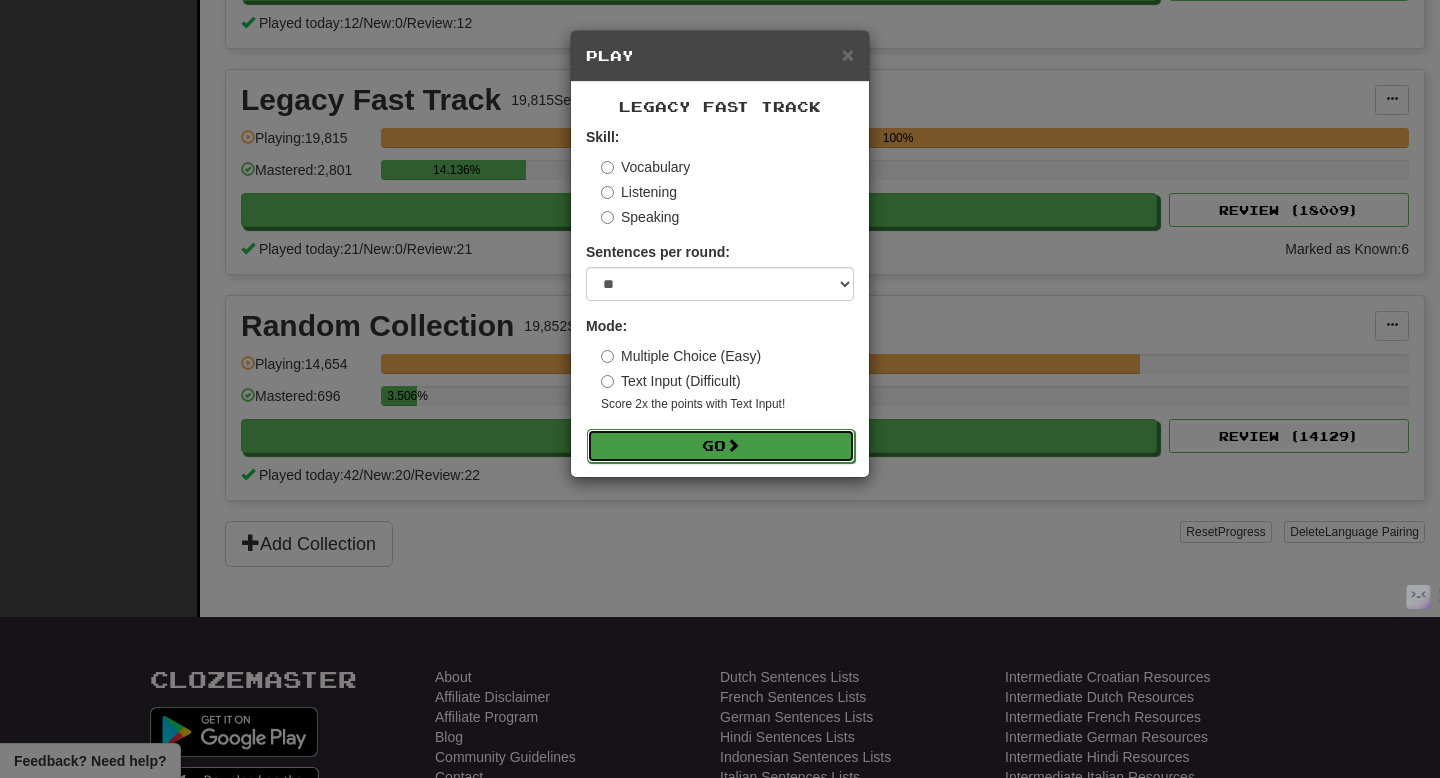 click on "Go" at bounding box center [721, 446] 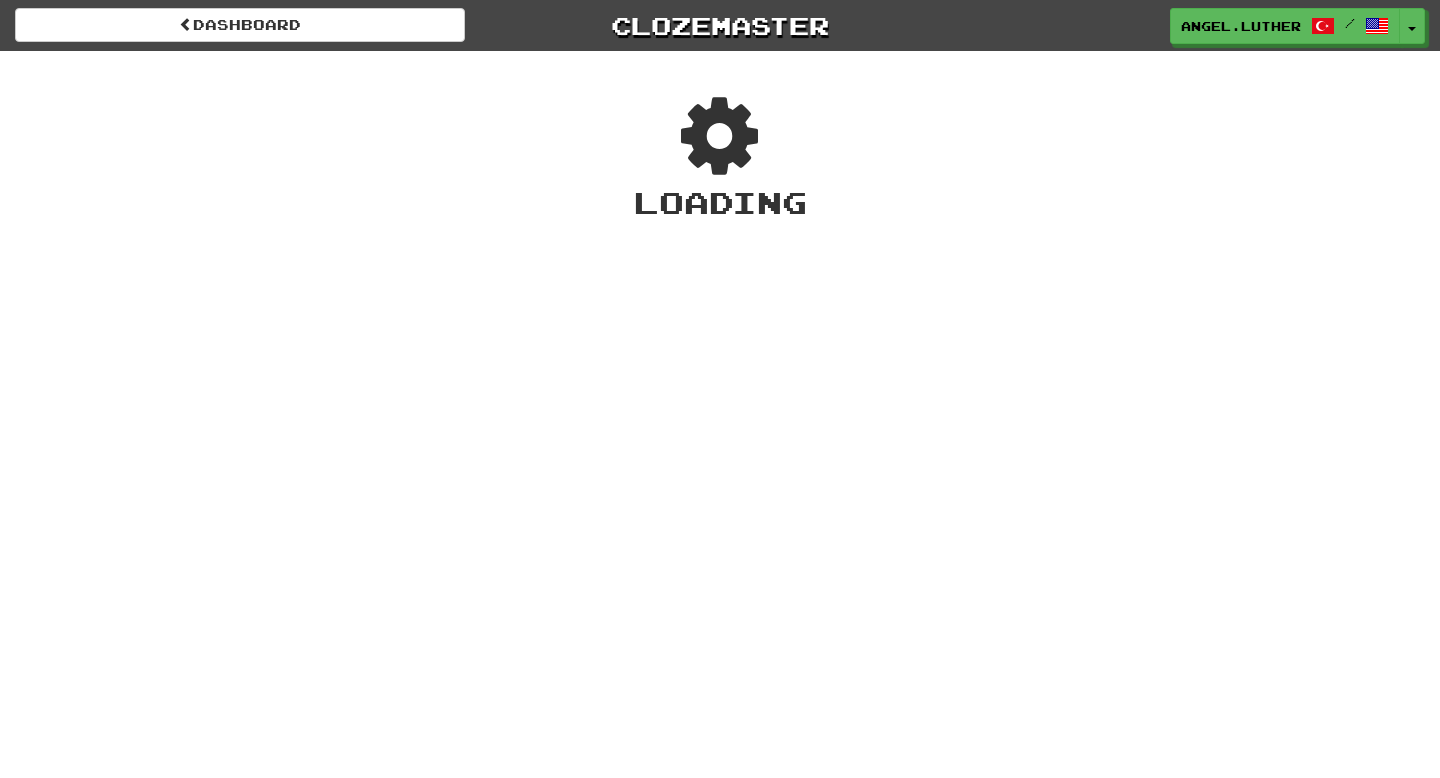 scroll, scrollTop: 0, scrollLeft: 0, axis: both 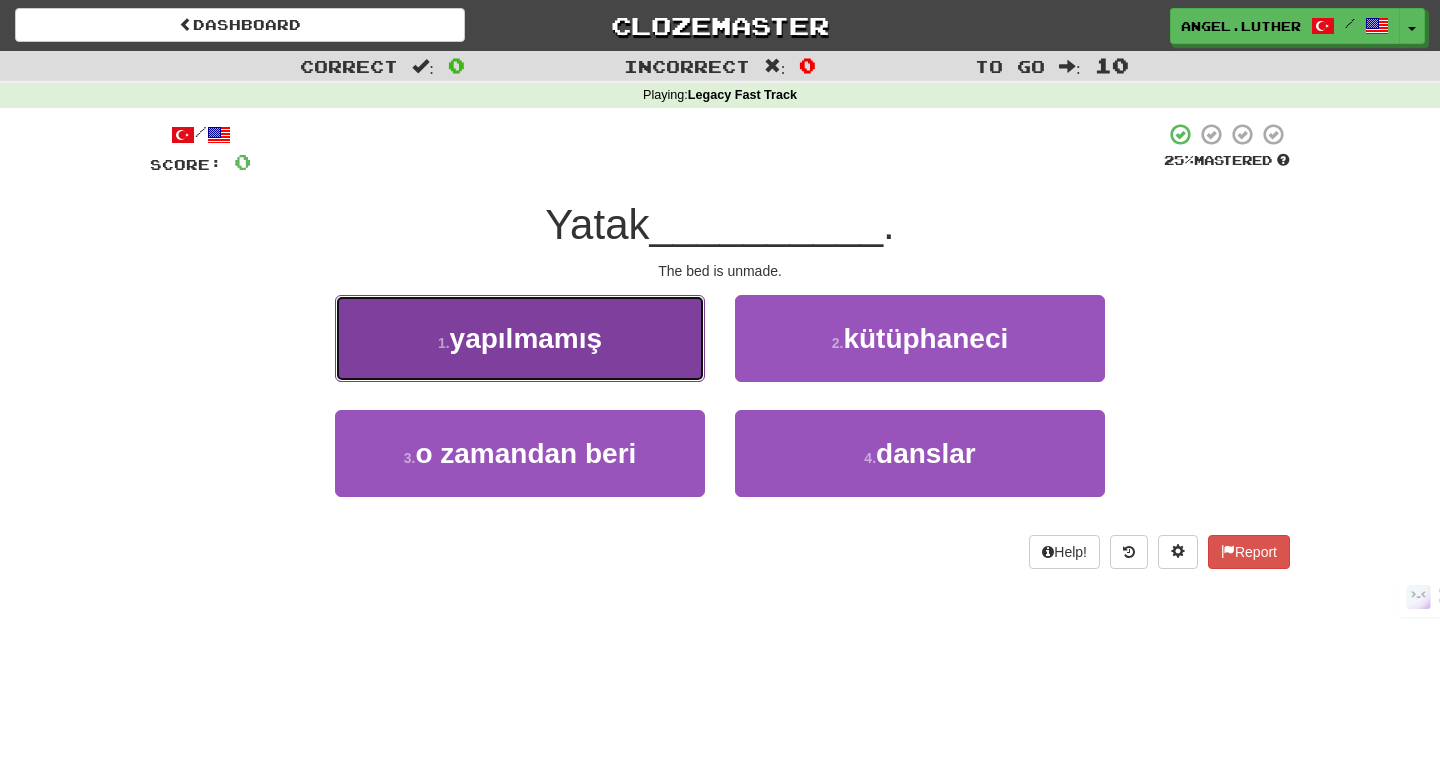 click on "1 .  yapılmamış" at bounding box center [520, 338] 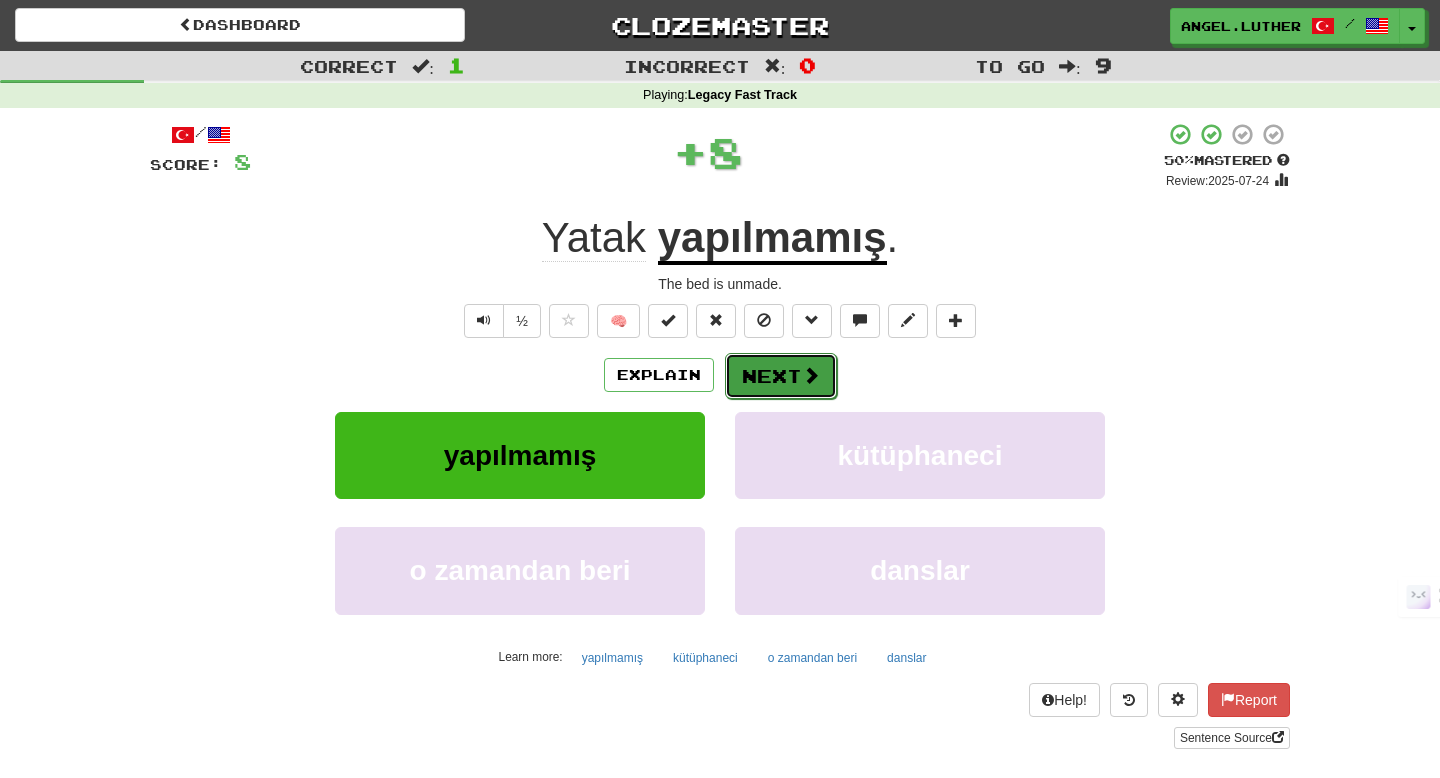 click on "Next" at bounding box center (781, 376) 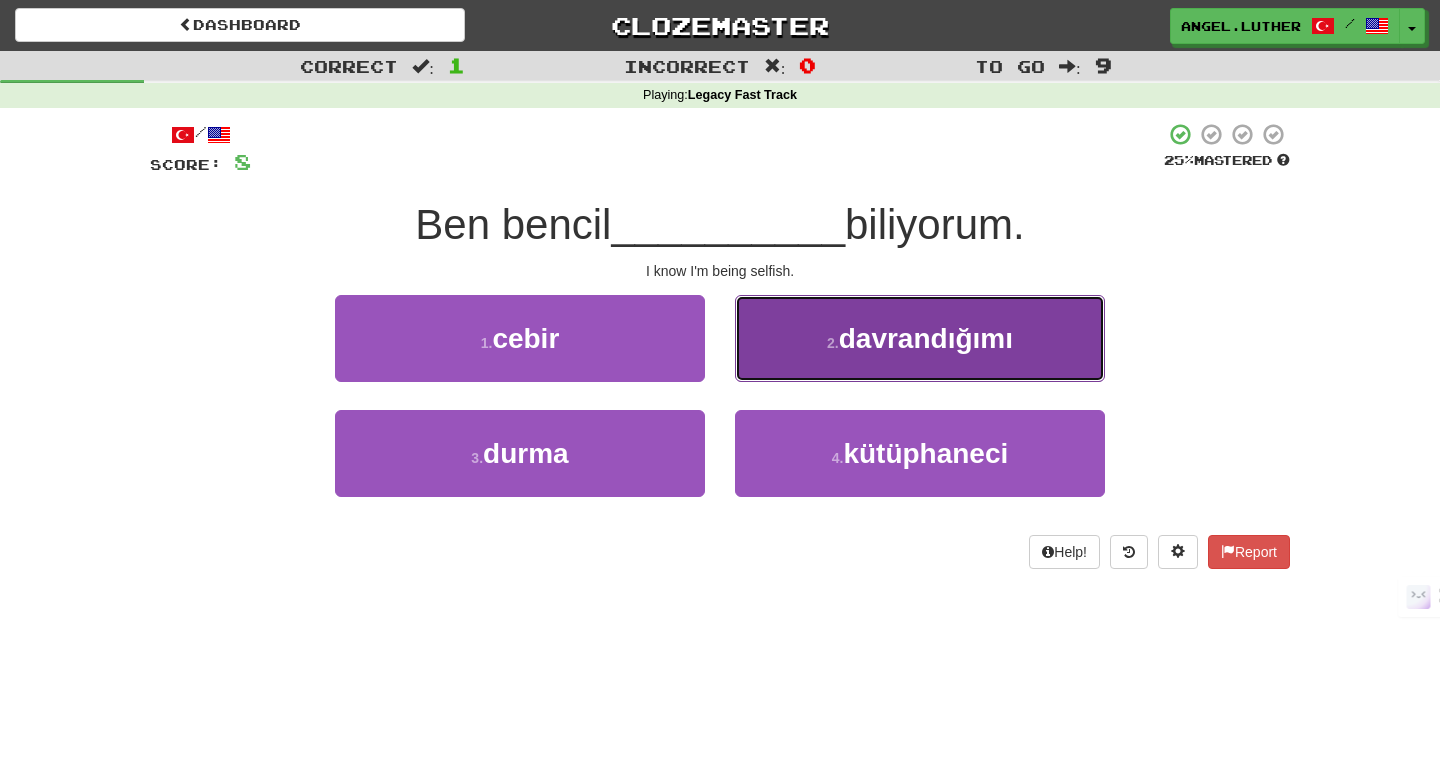 click on "2 .  davrandığımı" at bounding box center [920, 338] 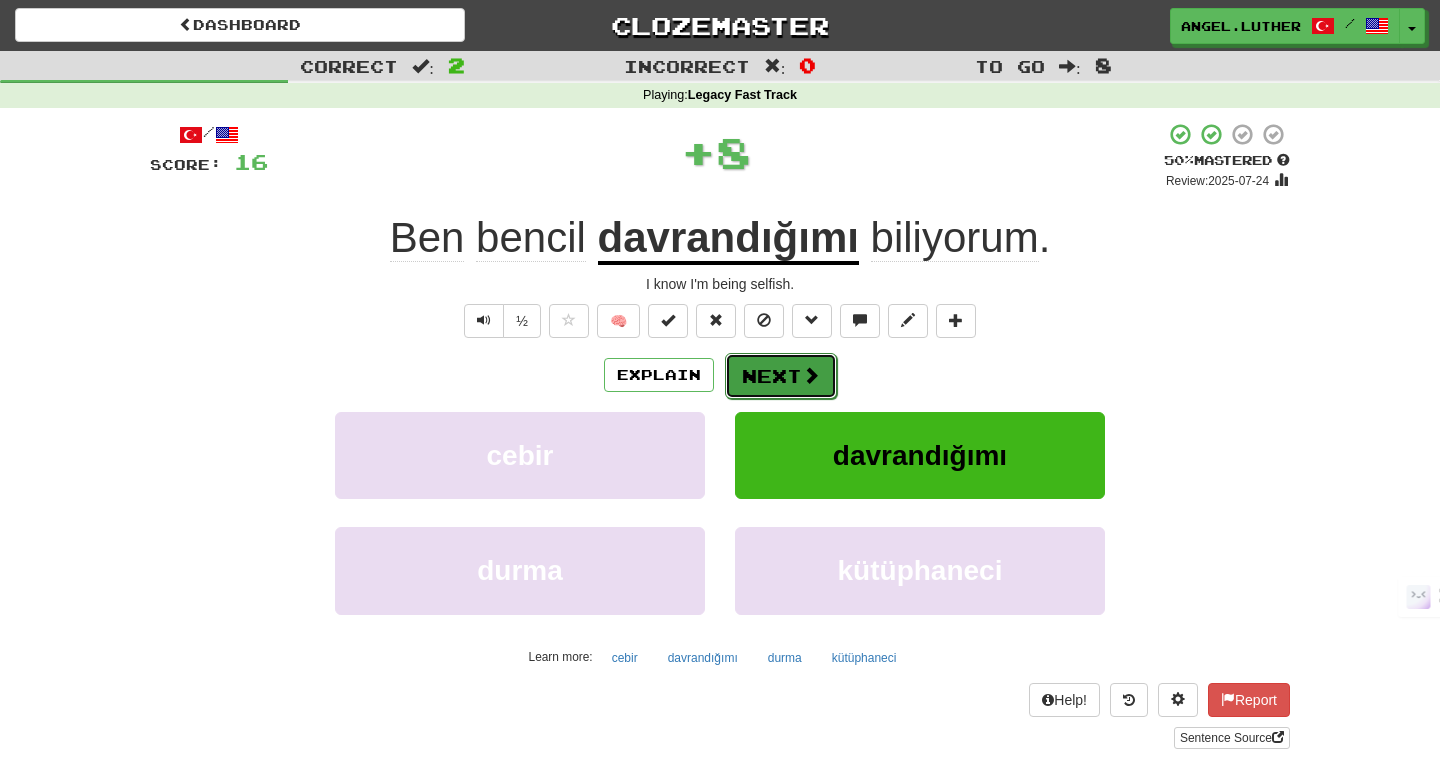 click on "Next" at bounding box center (781, 376) 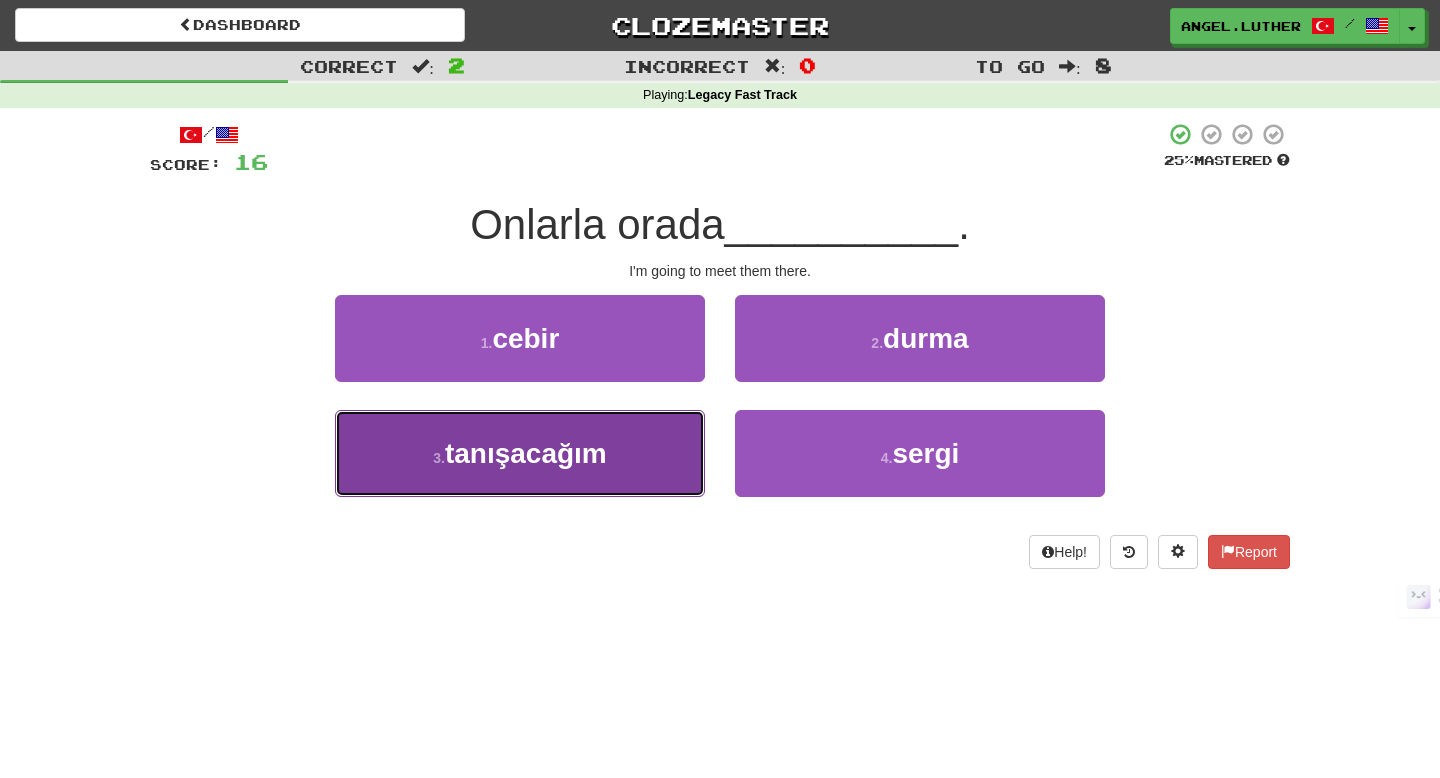 click on "3 .  tanışacağım" at bounding box center [520, 453] 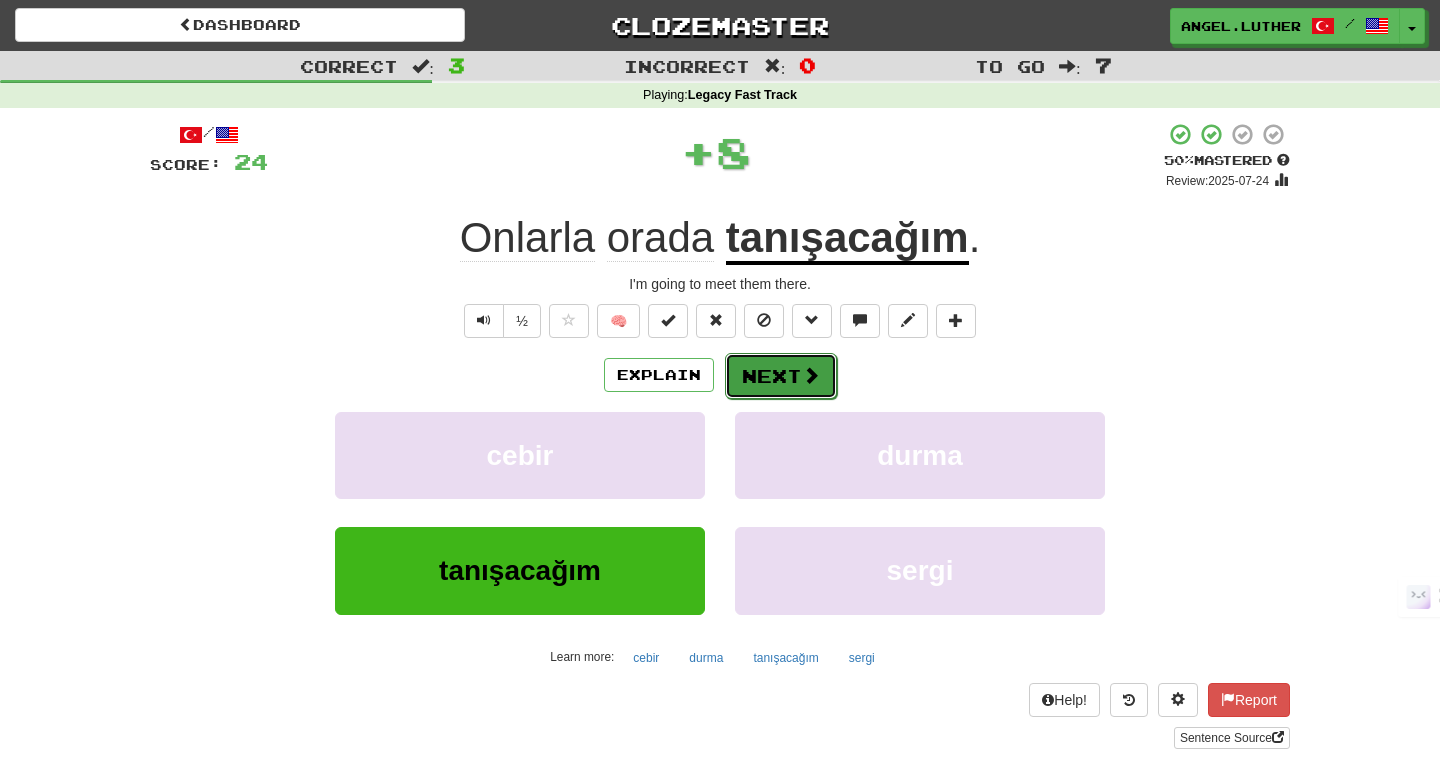 click on "Next" at bounding box center [781, 376] 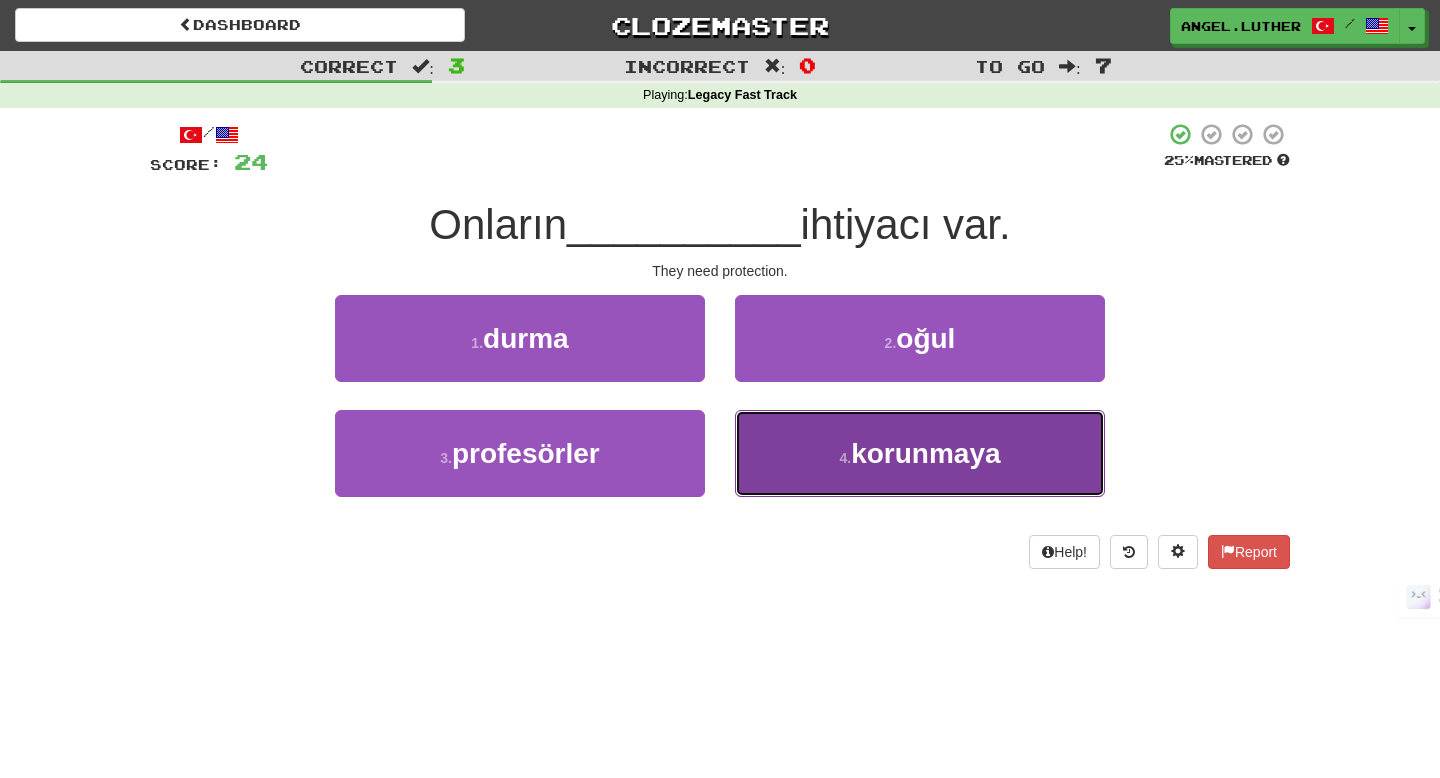 click on "4 .  korunmaya" at bounding box center (920, 453) 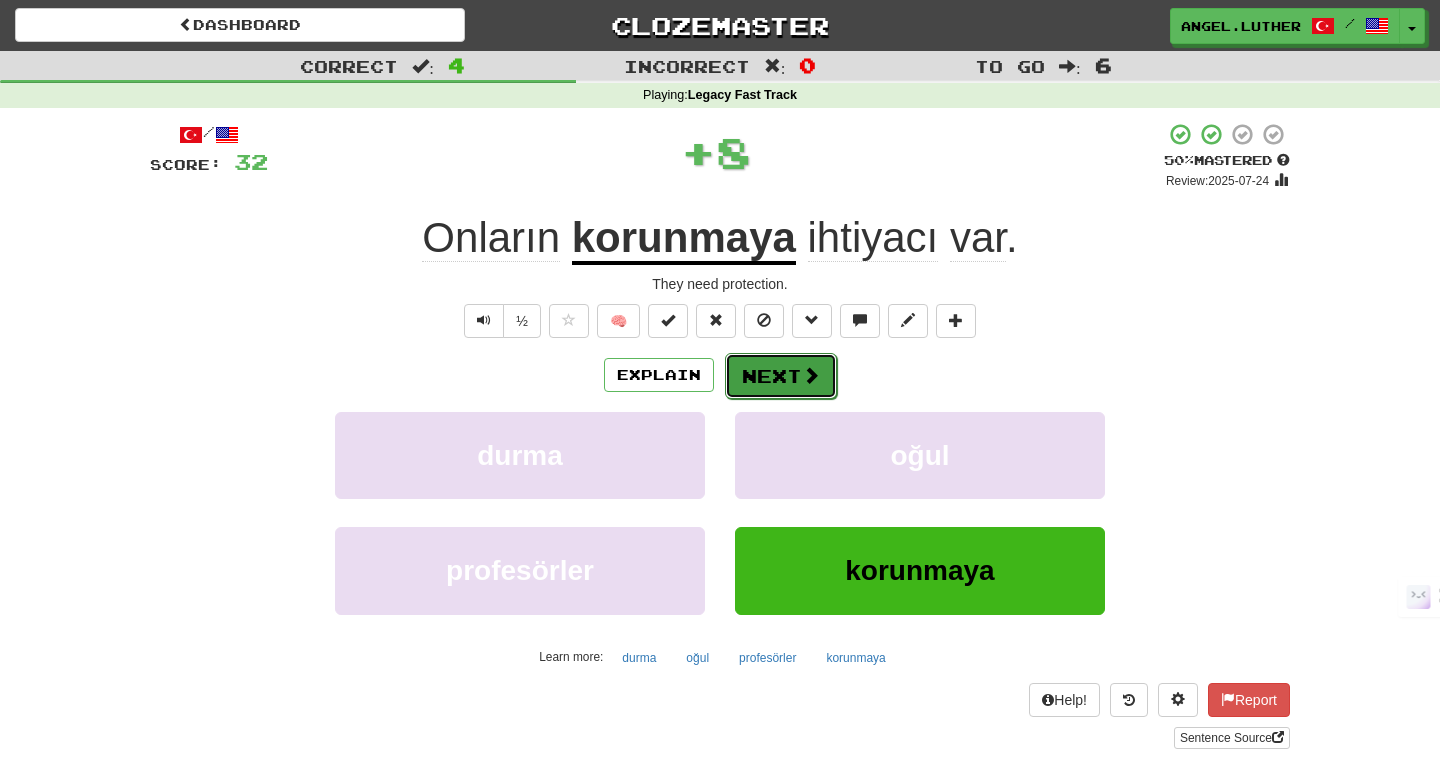 click on "Next" at bounding box center [781, 376] 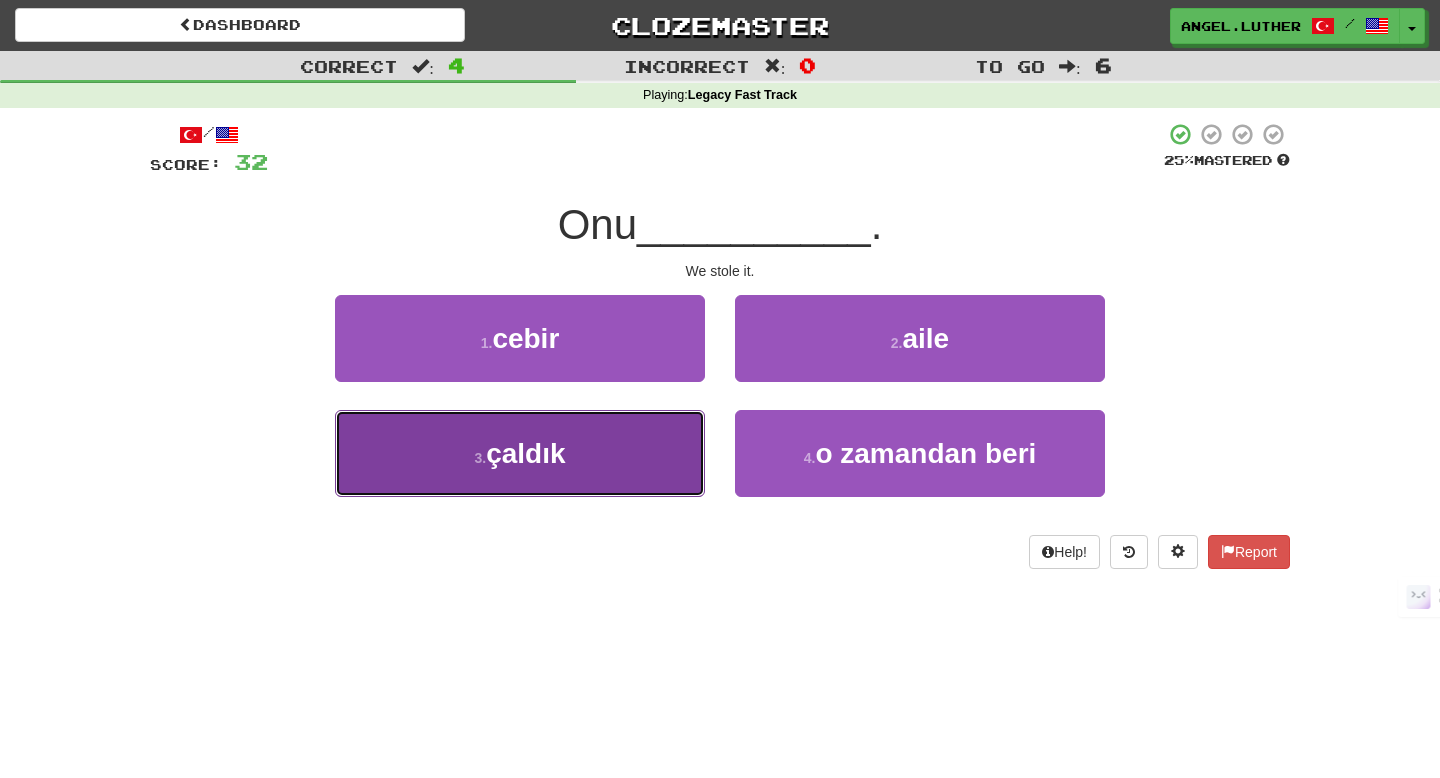 click on "3 .  çaldık" at bounding box center (520, 453) 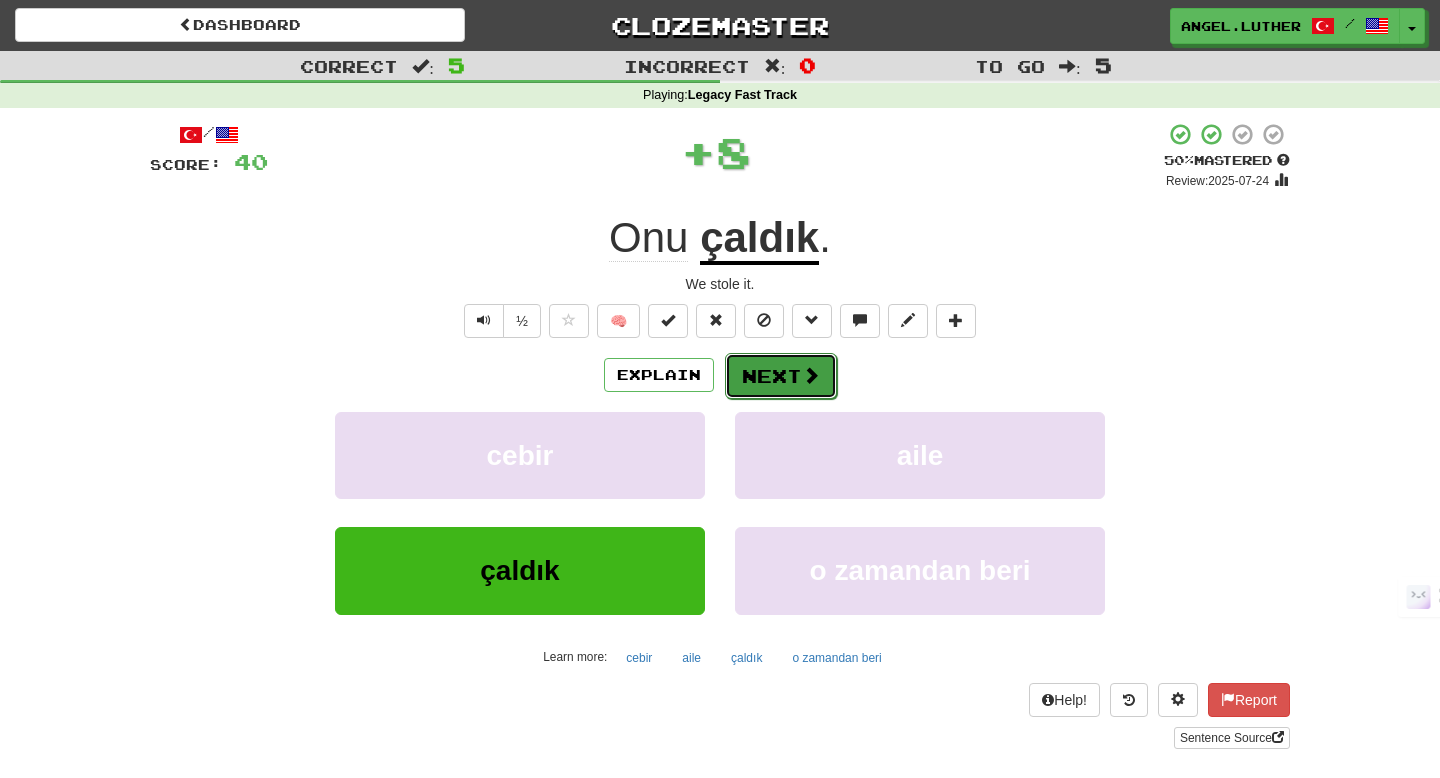 click on "Next" at bounding box center [781, 376] 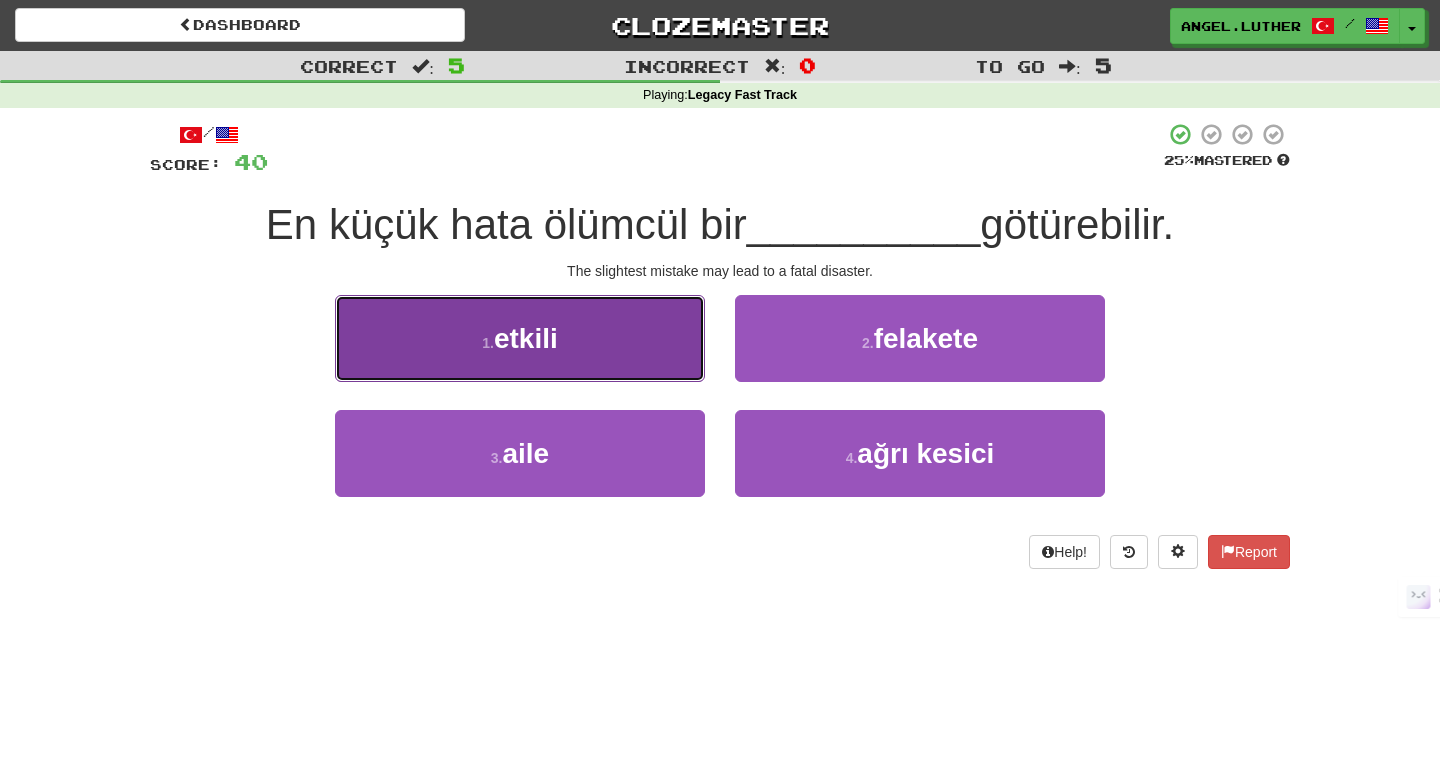 click on "1 .  etkili" at bounding box center [520, 338] 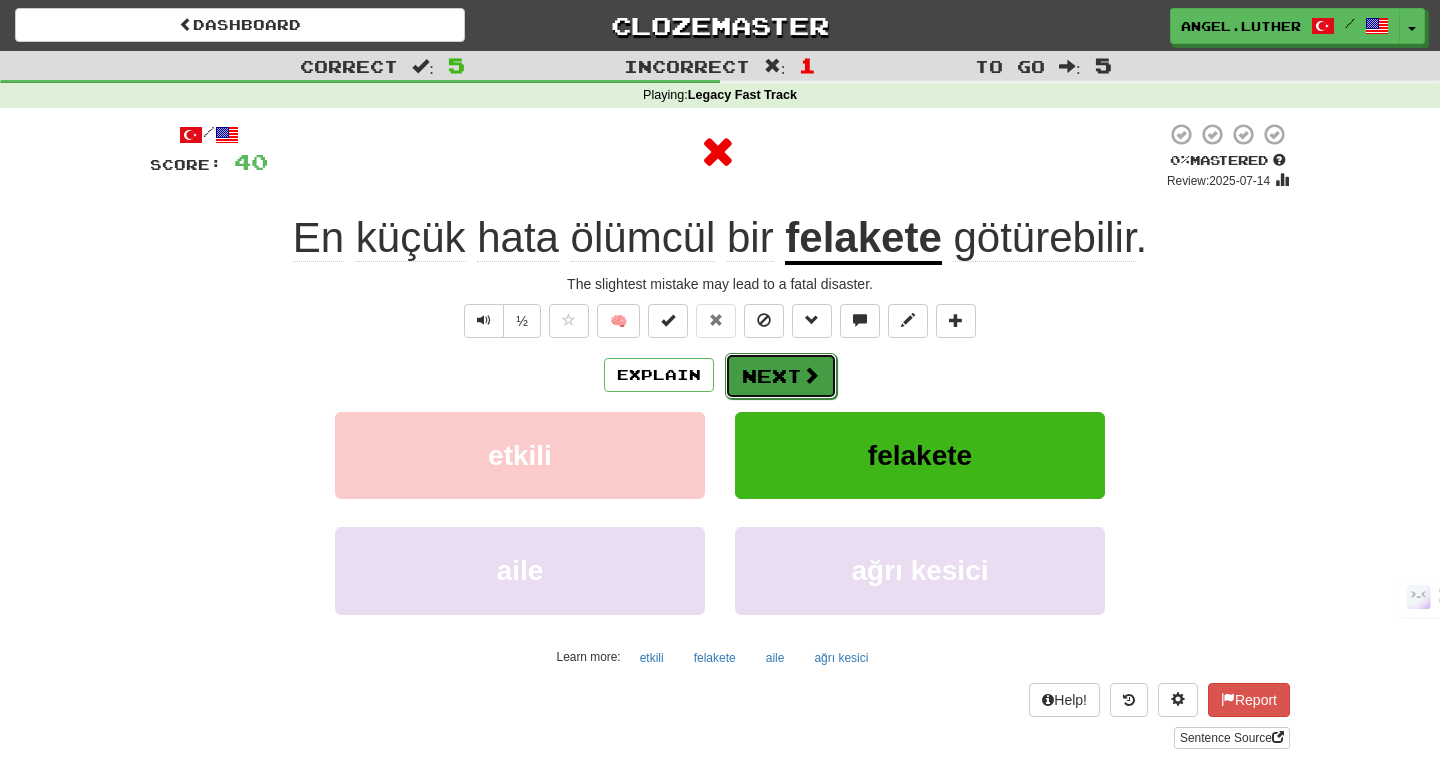 click on "Next" at bounding box center [781, 376] 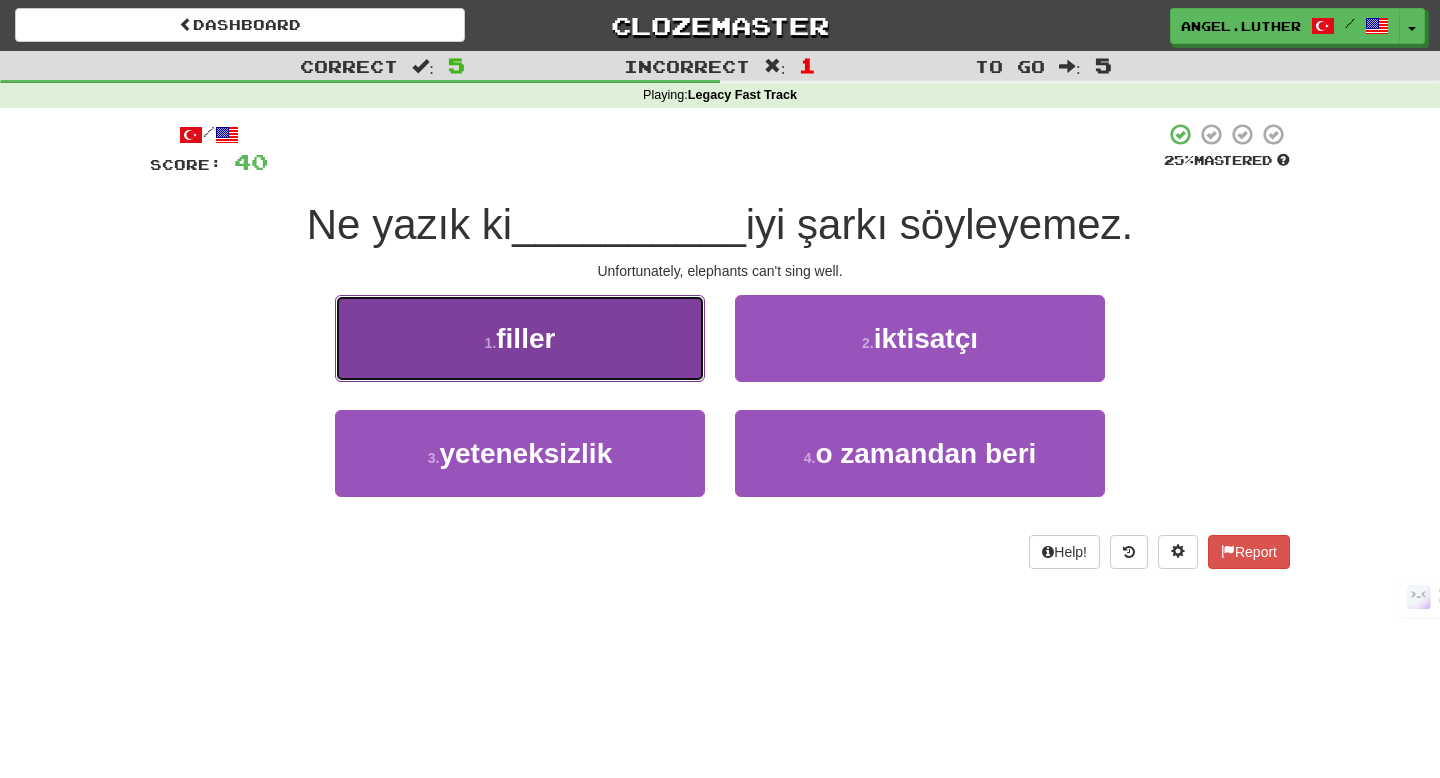 click on "1 .  filler" at bounding box center (520, 338) 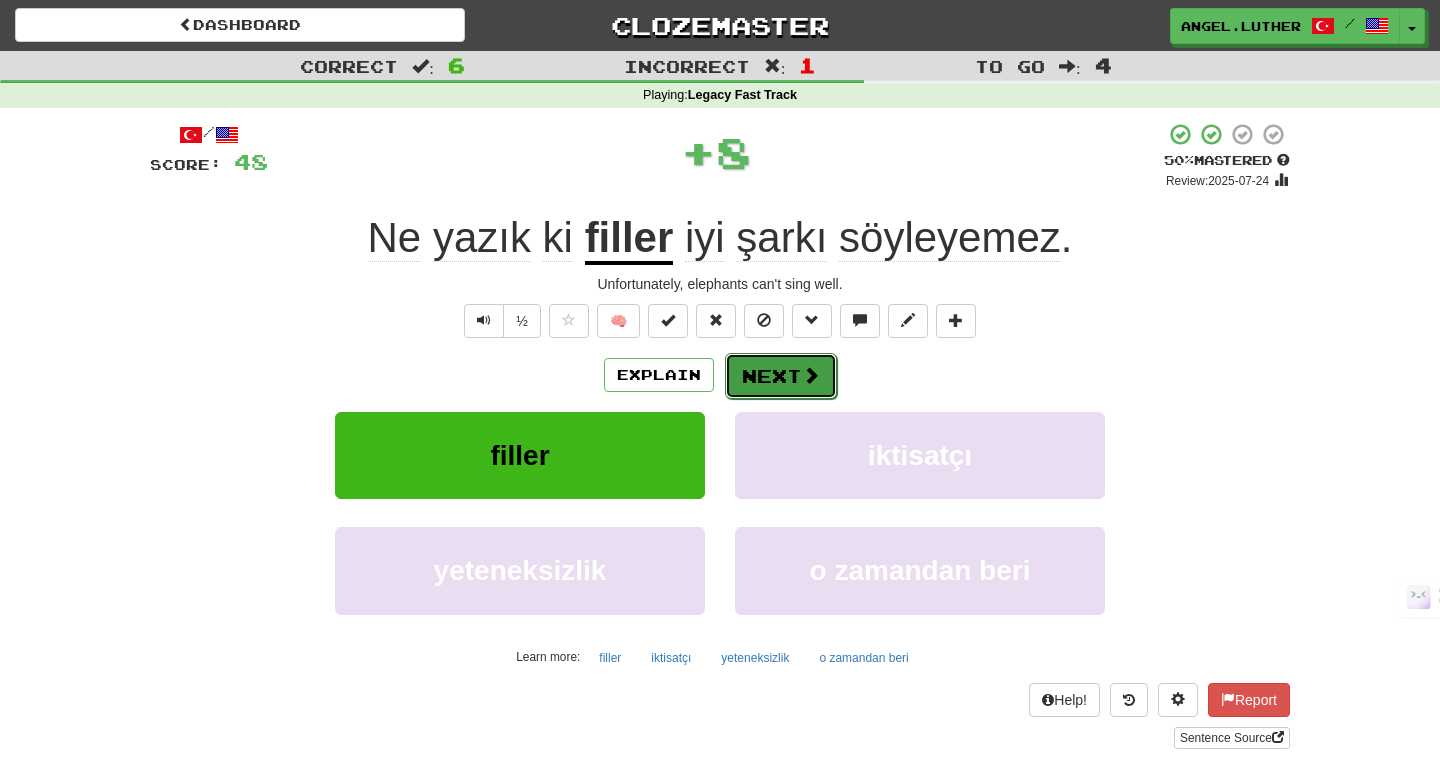 click on "Next" at bounding box center (781, 376) 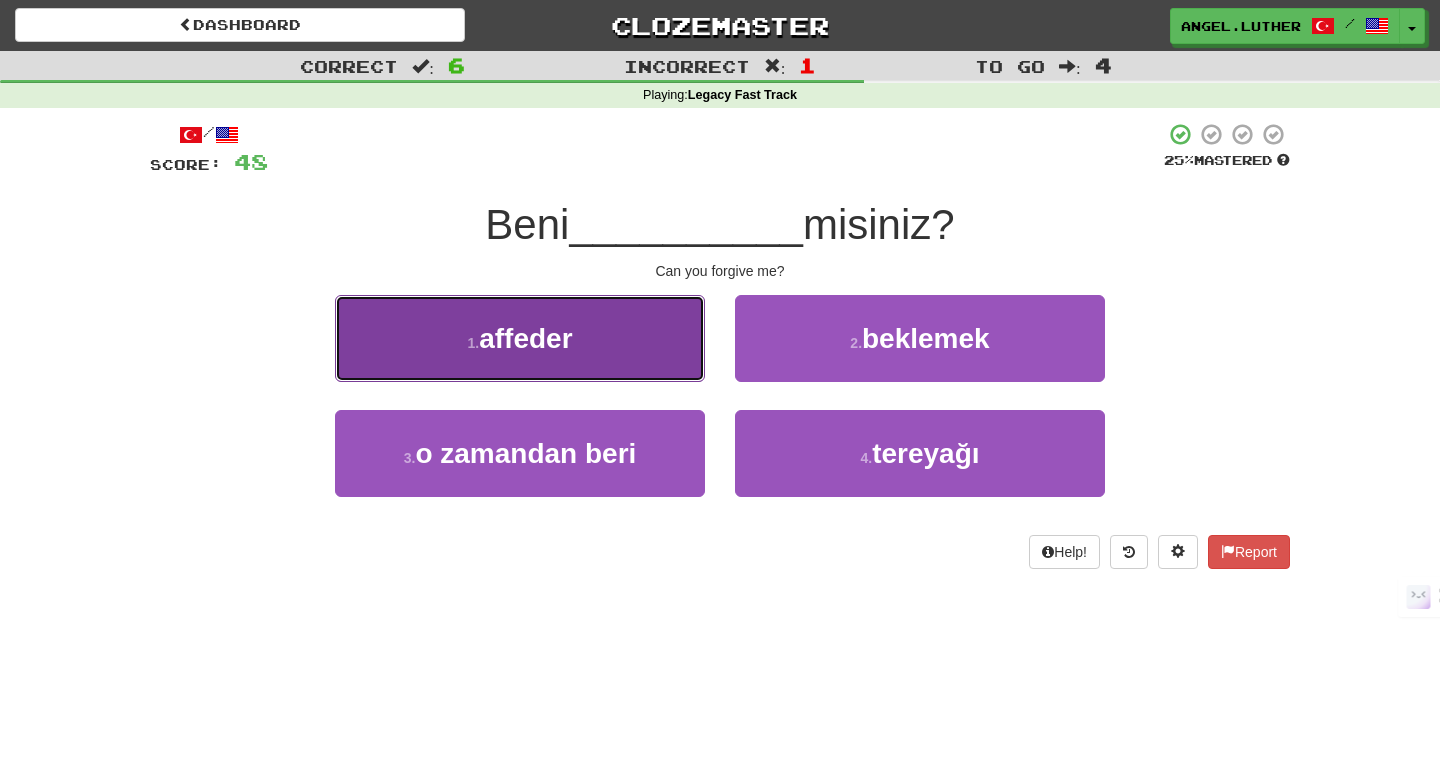 click on "1 .  affeder" at bounding box center [520, 338] 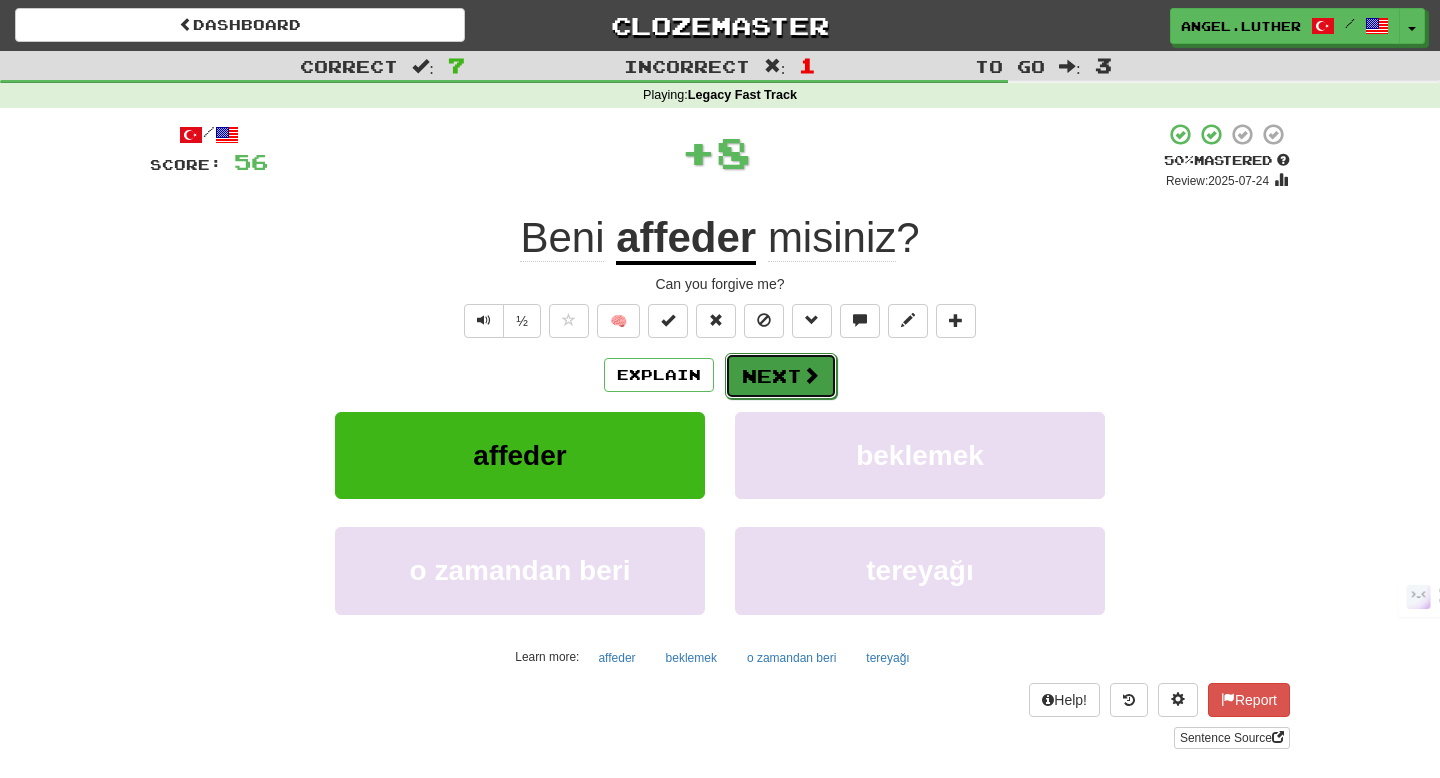 click on "Next" at bounding box center [781, 376] 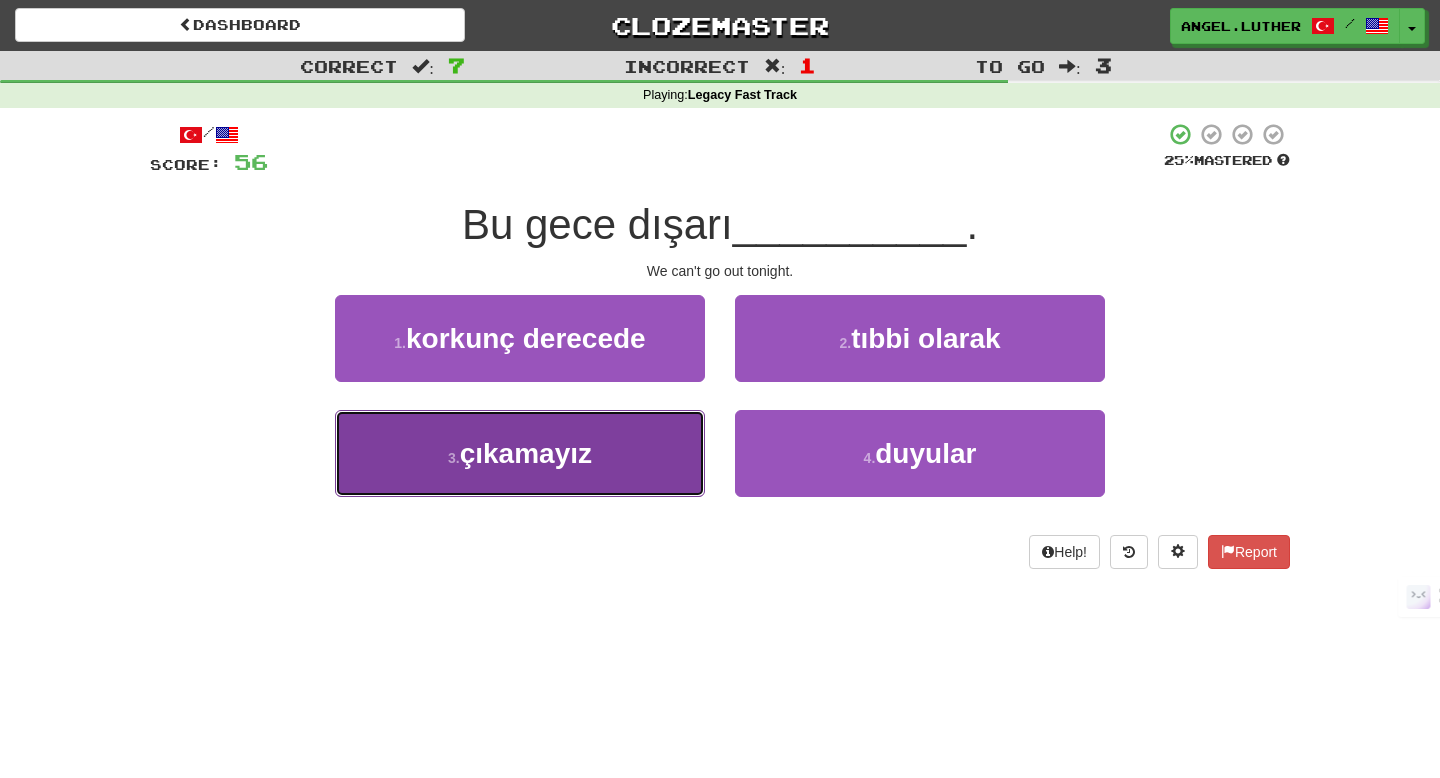 click on "3 .  çıkamayız" at bounding box center (520, 453) 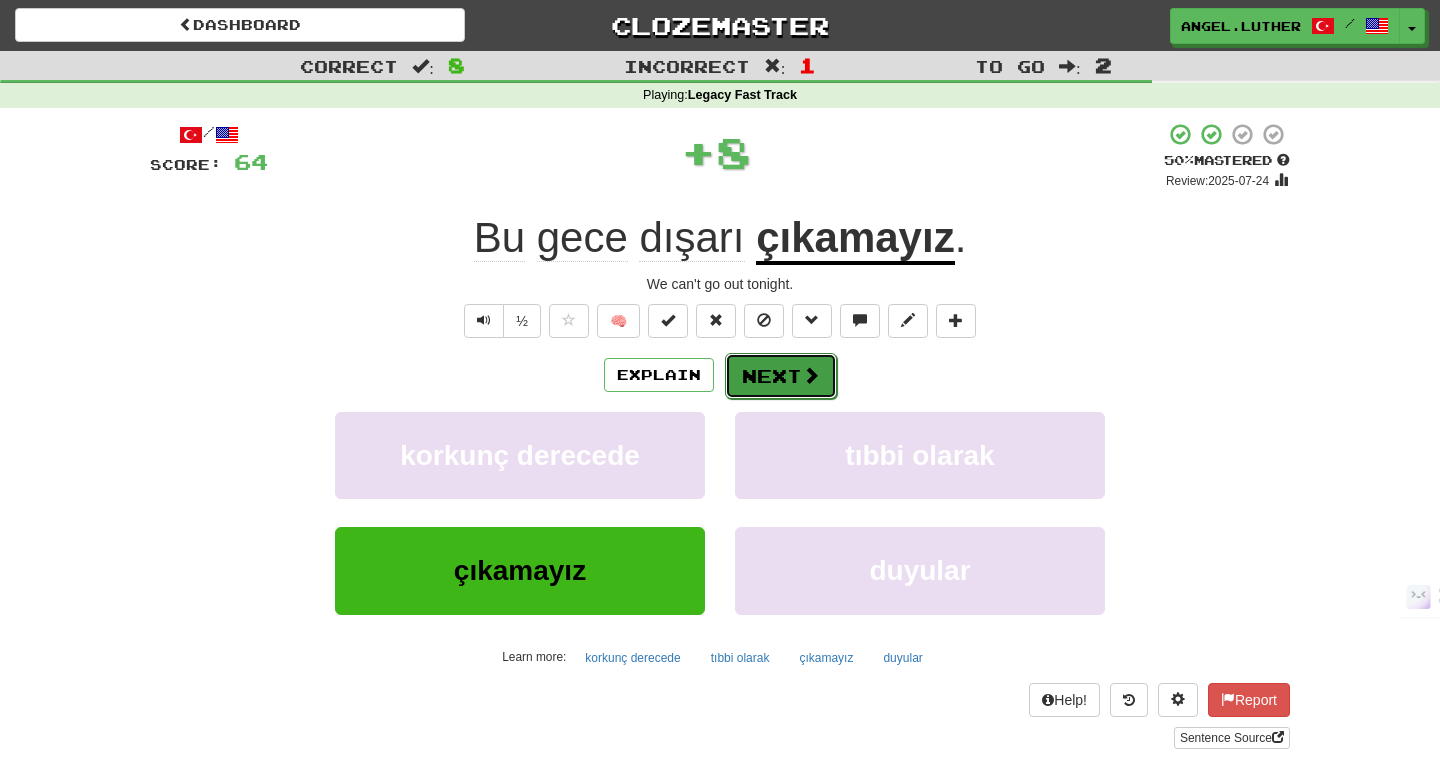 click on "Next" at bounding box center [781, 376] 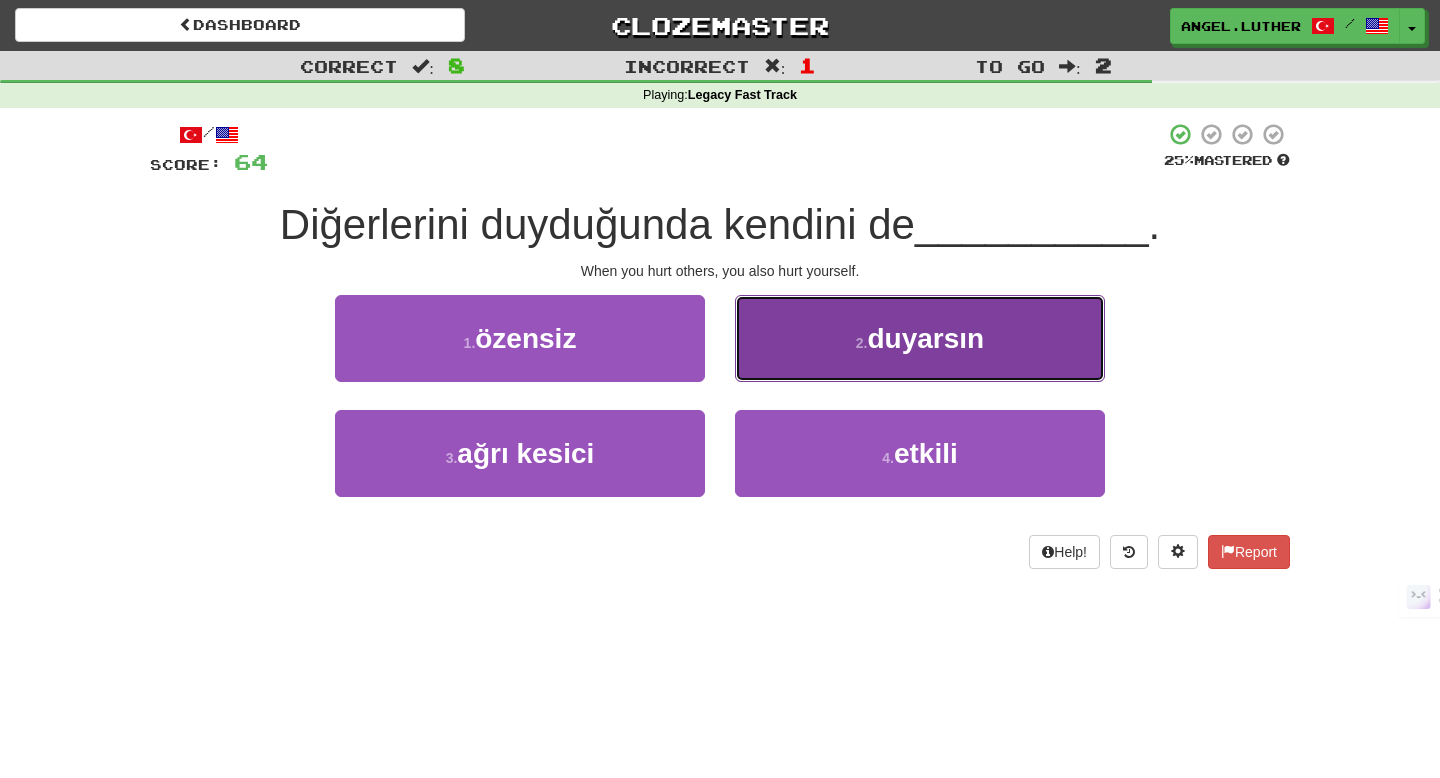 click on "2 .  duyarsın" at bounding box center [920, 338] 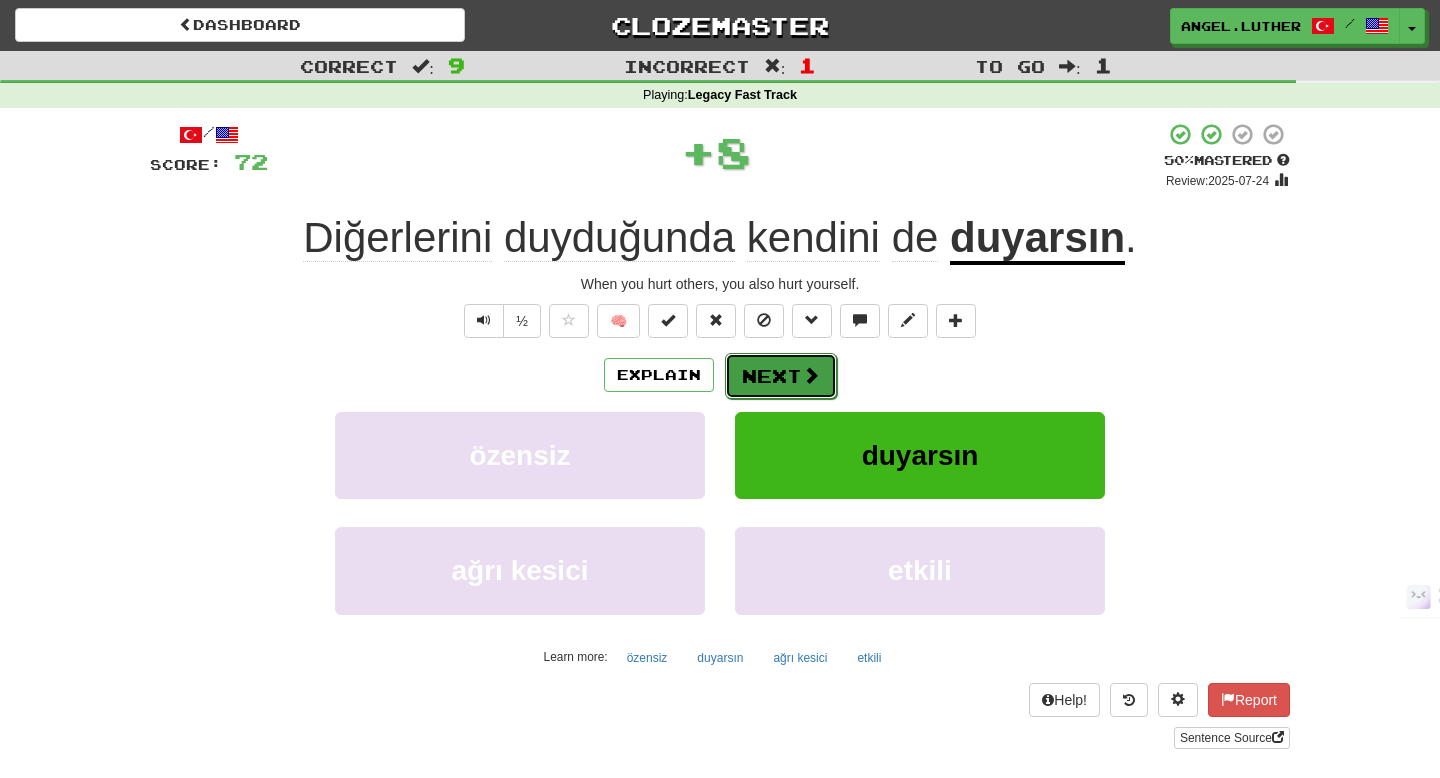 click on "Next" at bounding box center [781, 376] 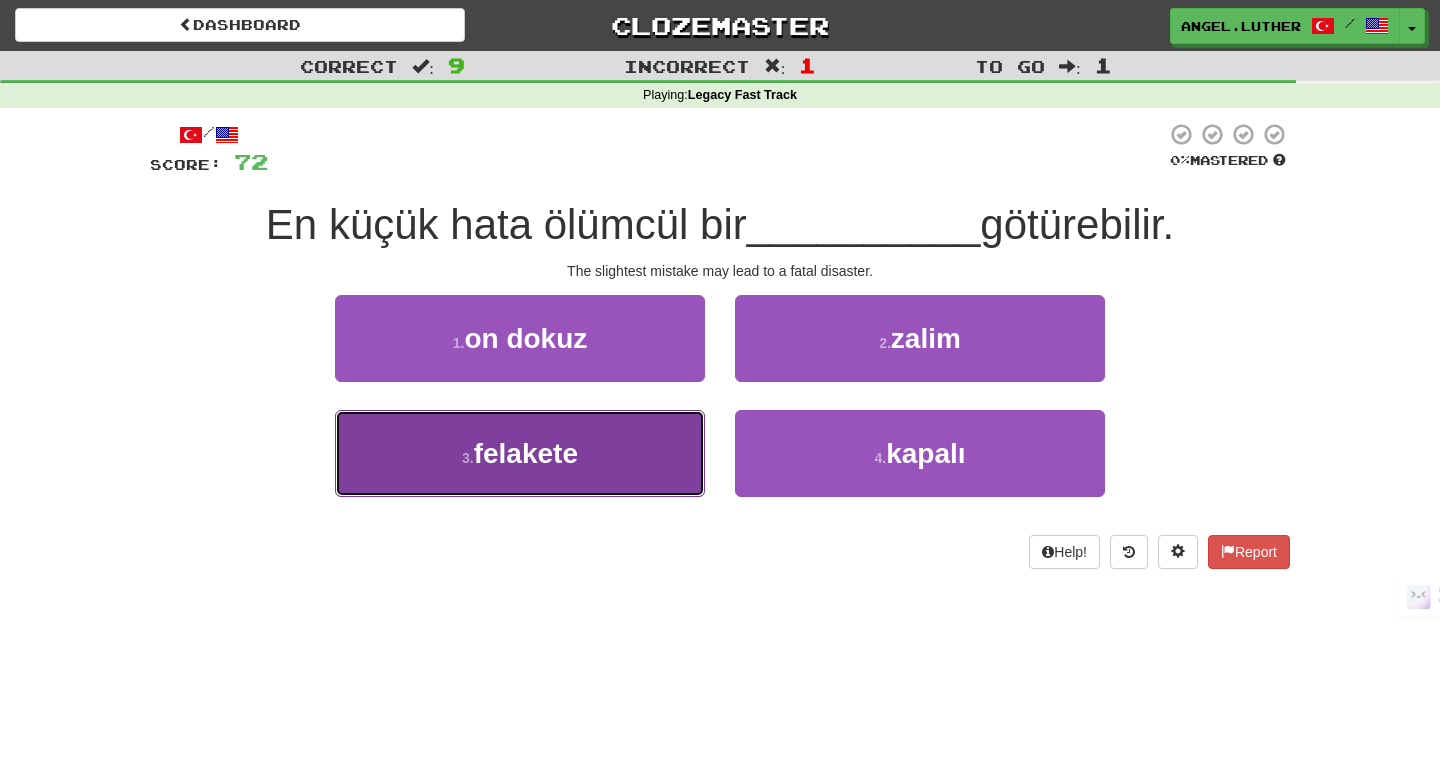 click on "3 .  felakete" at bounding box center [520, 453] 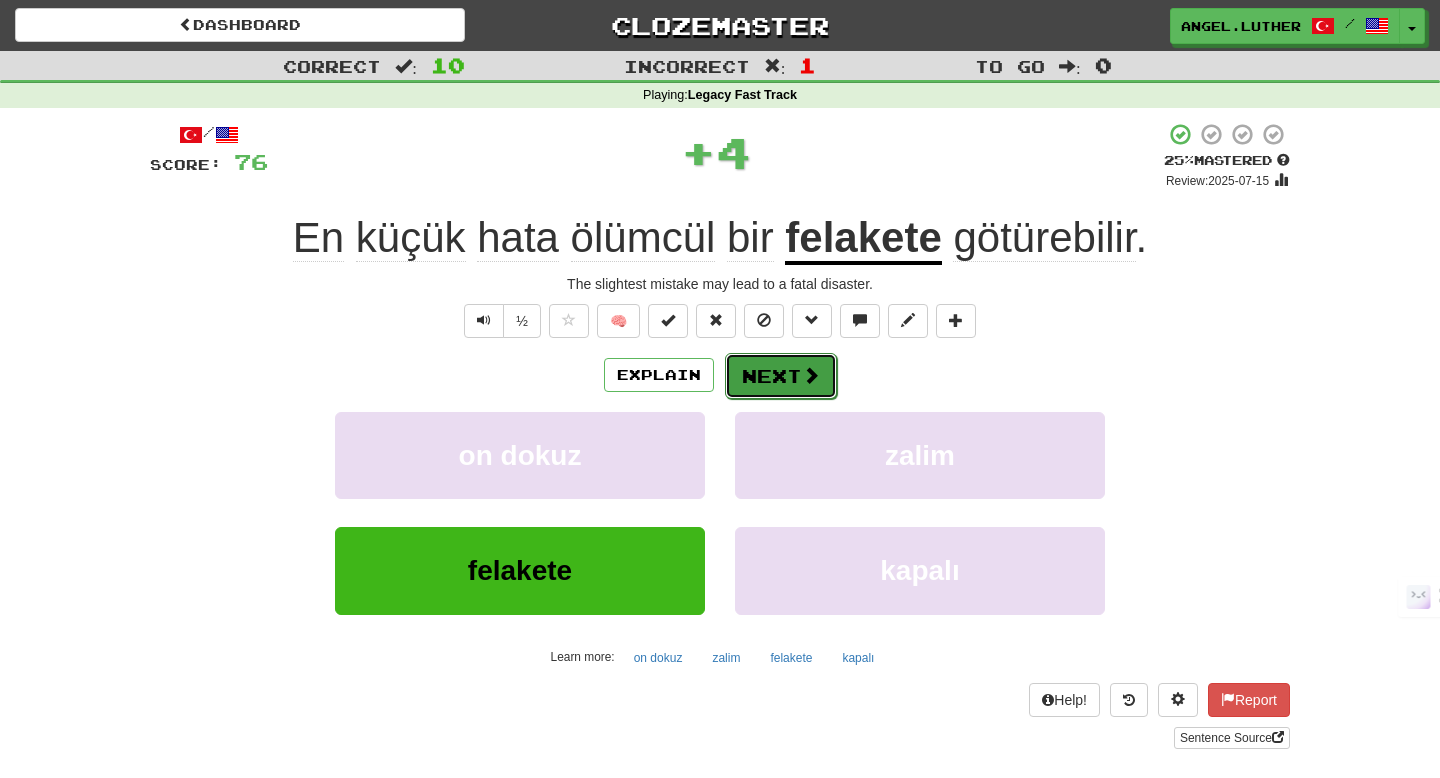 click on "Next" at bounding box center [781, 376] 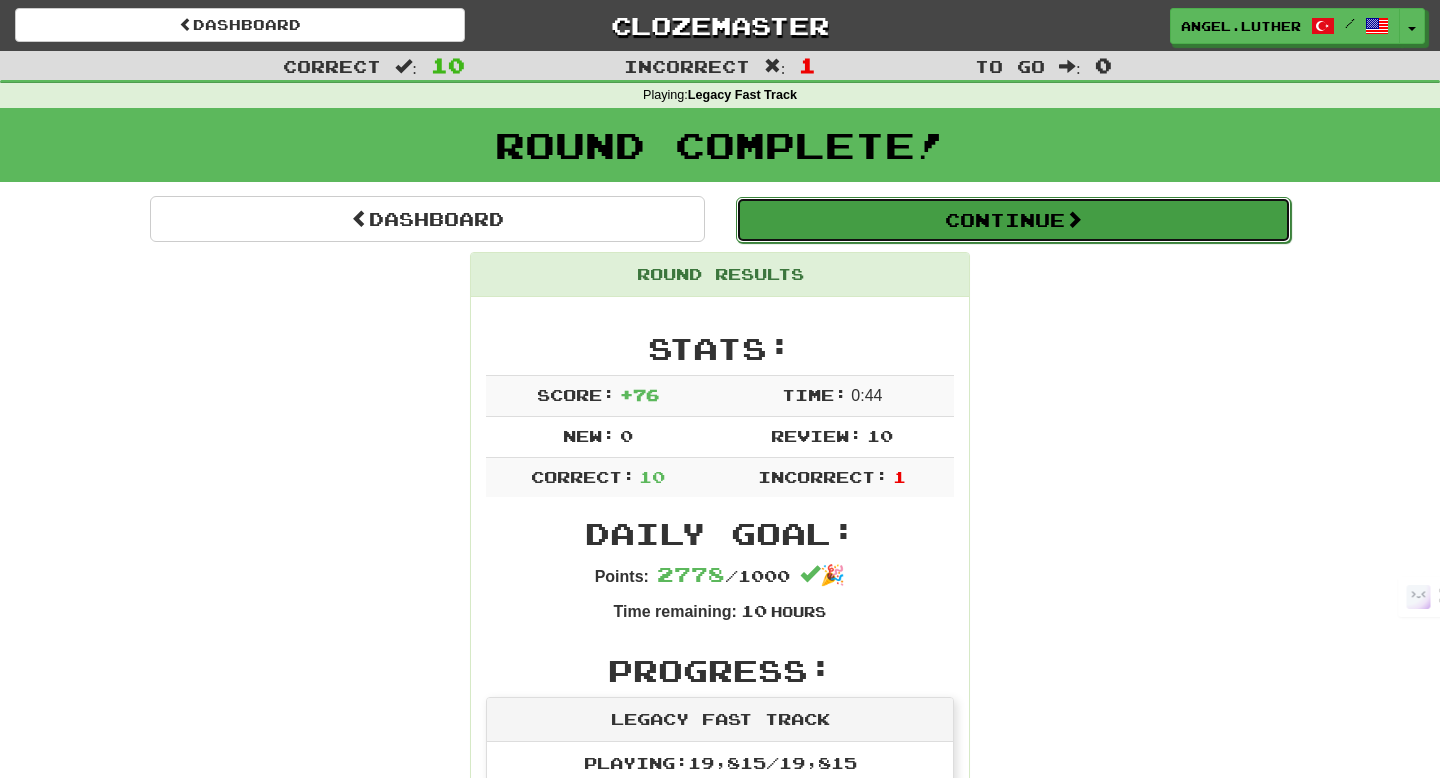 click on "Continue" at bounding box center [1013, 220] 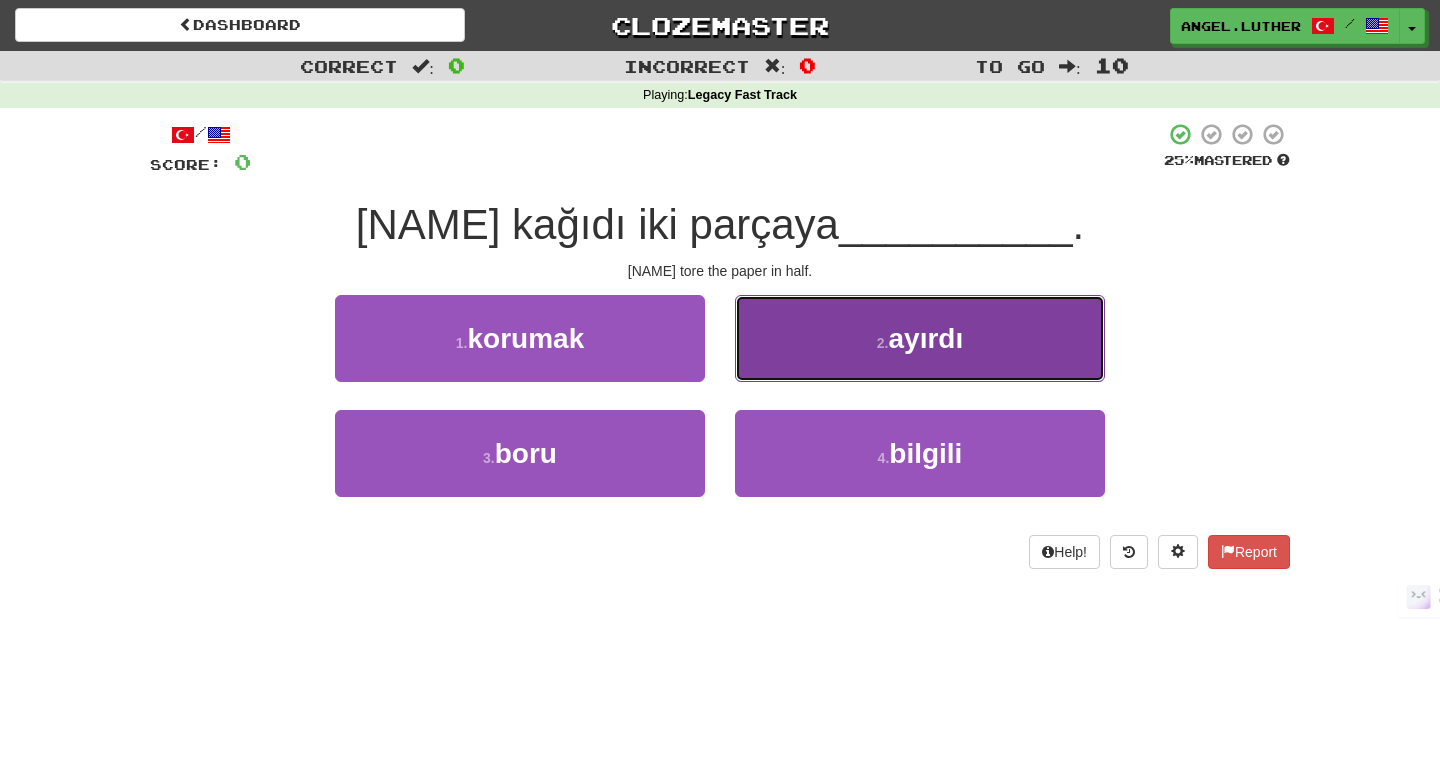 click on "2 .  ayırdı" at bounding box center (920, 338) 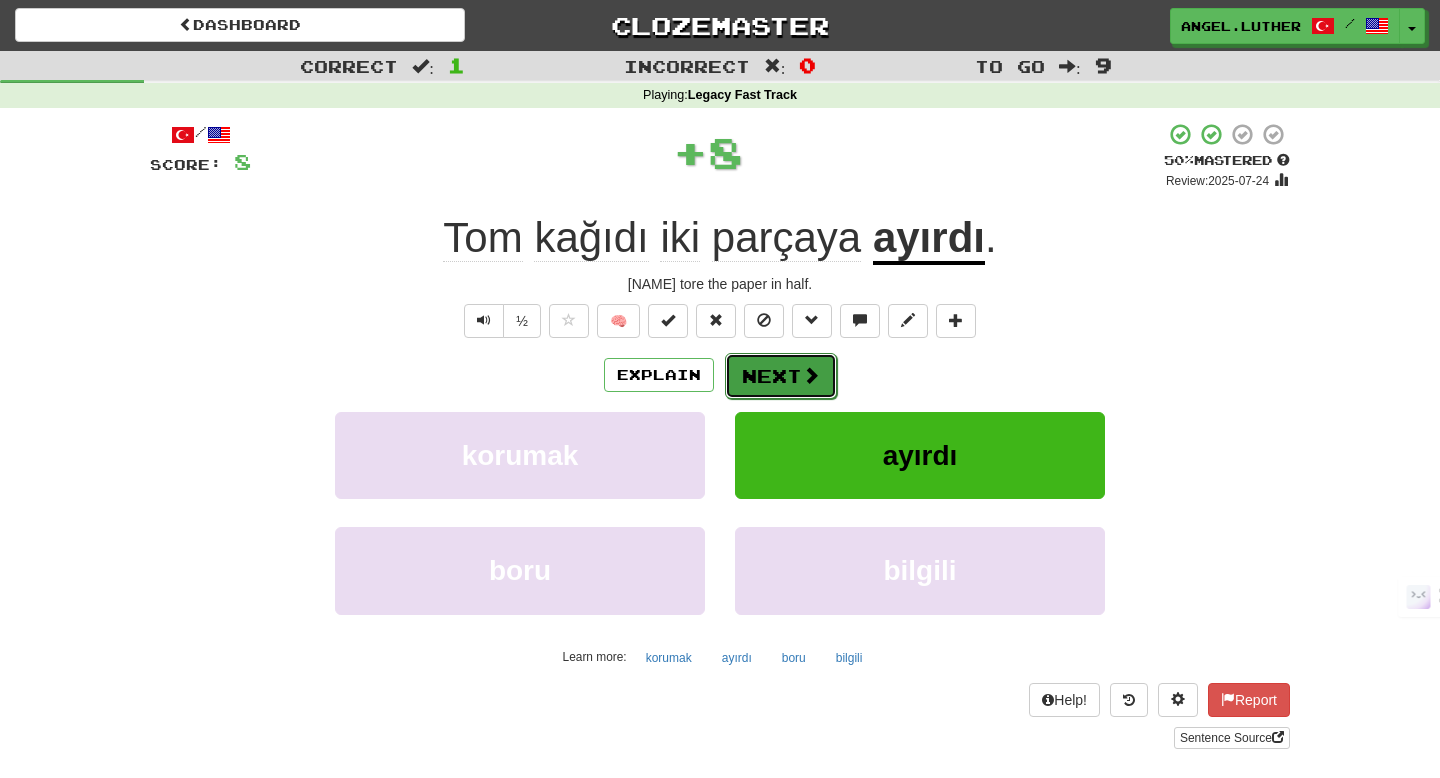click on "Next" at bounding box center (781, 376) 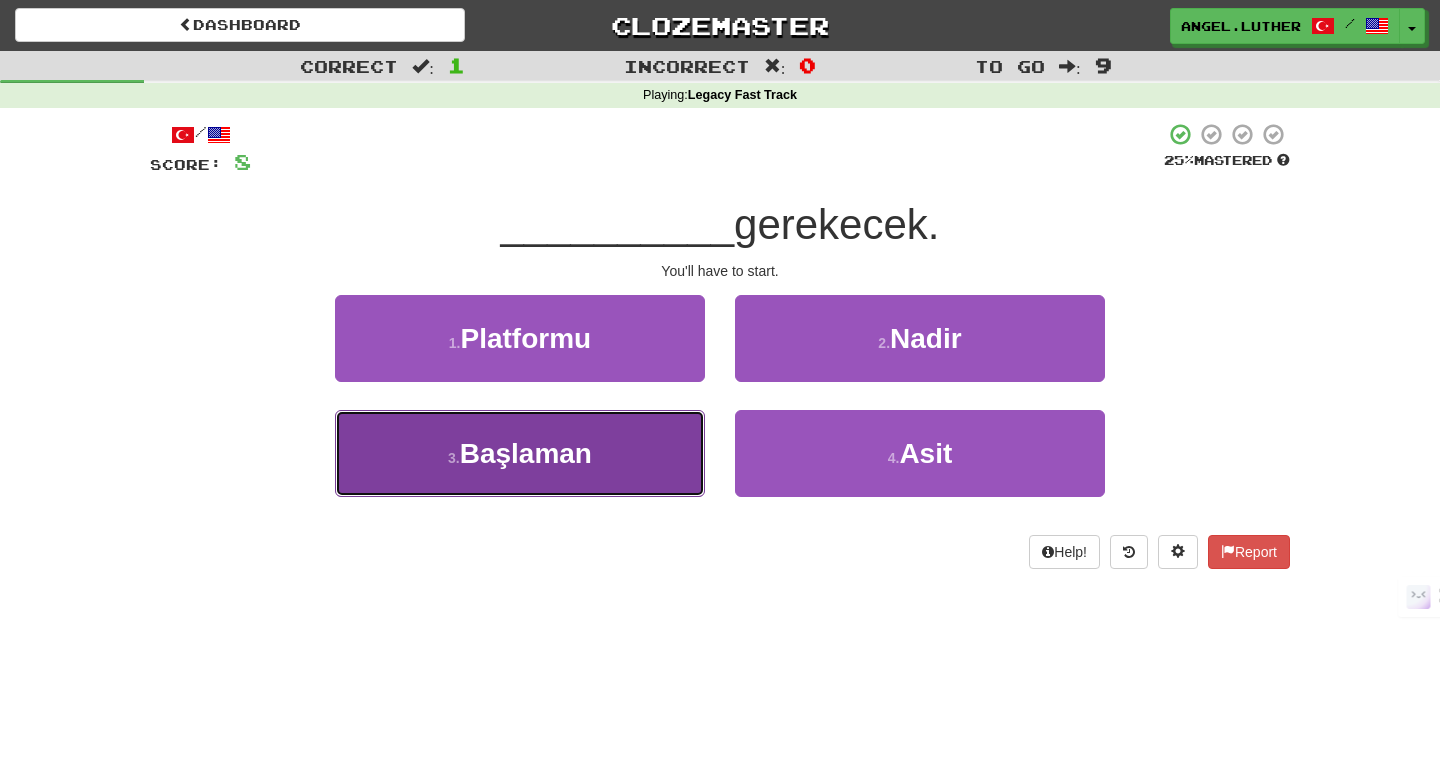 click on "3 .  Başlaman" at bounding box center [520, 453] 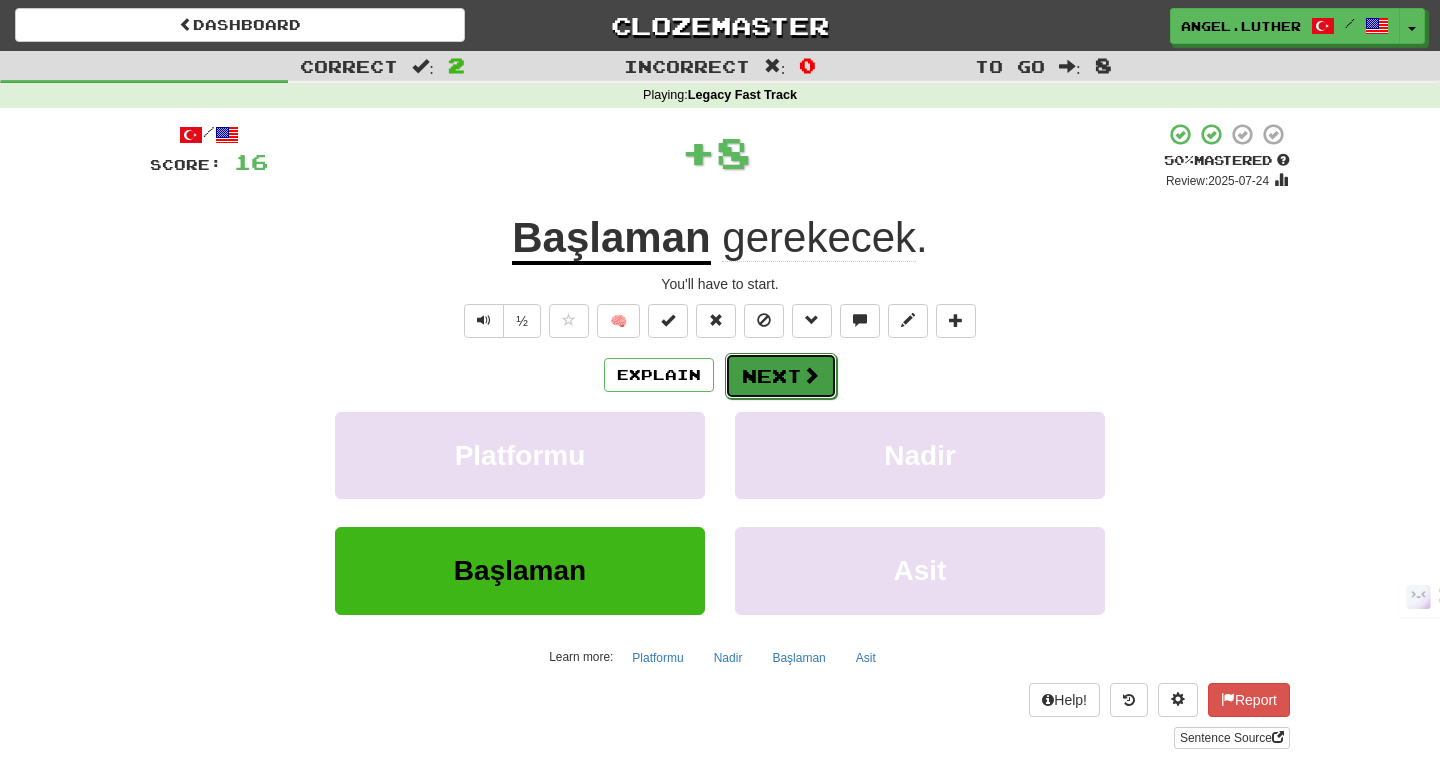 click on "Next" at bounding box center [781, 376] 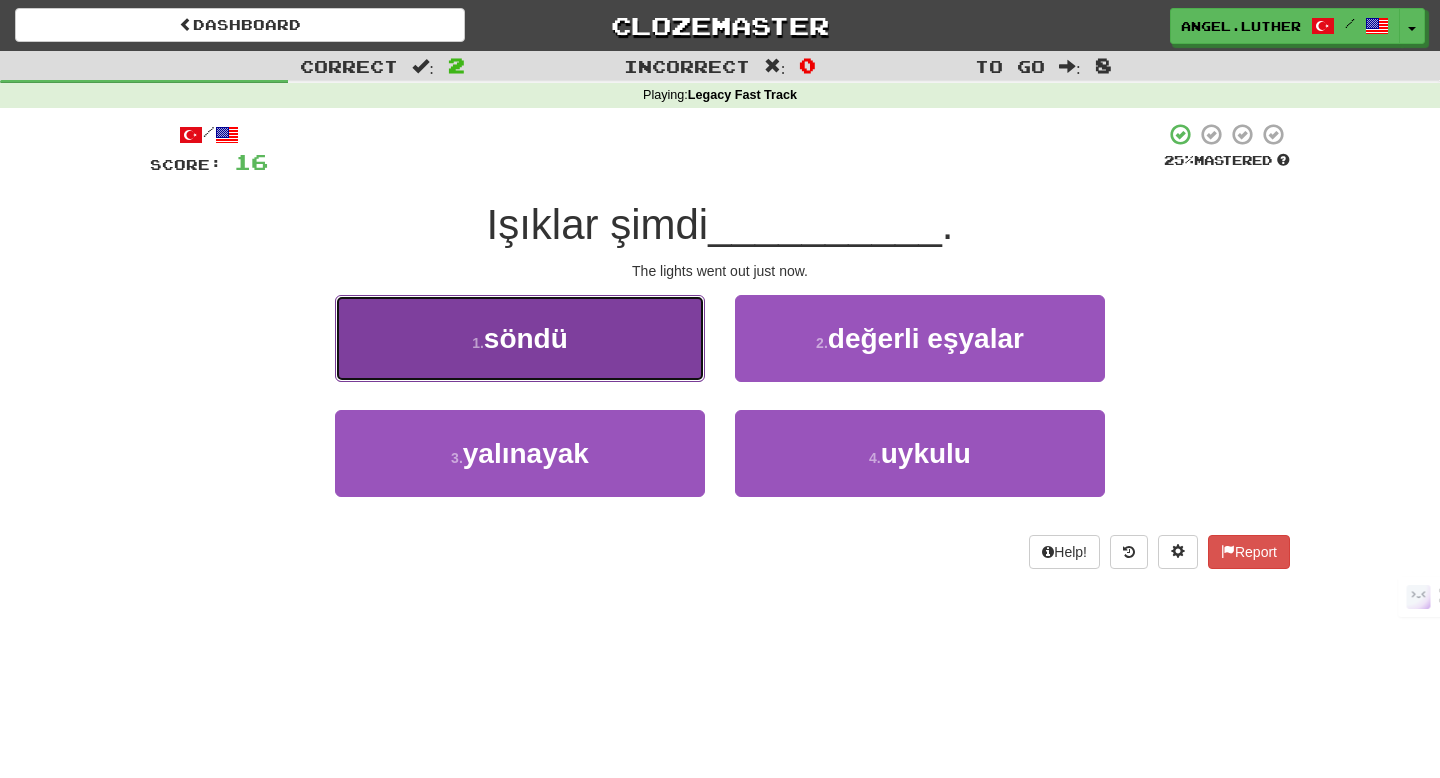 click on "1 .  söndü" at bounding box center [520, 338] 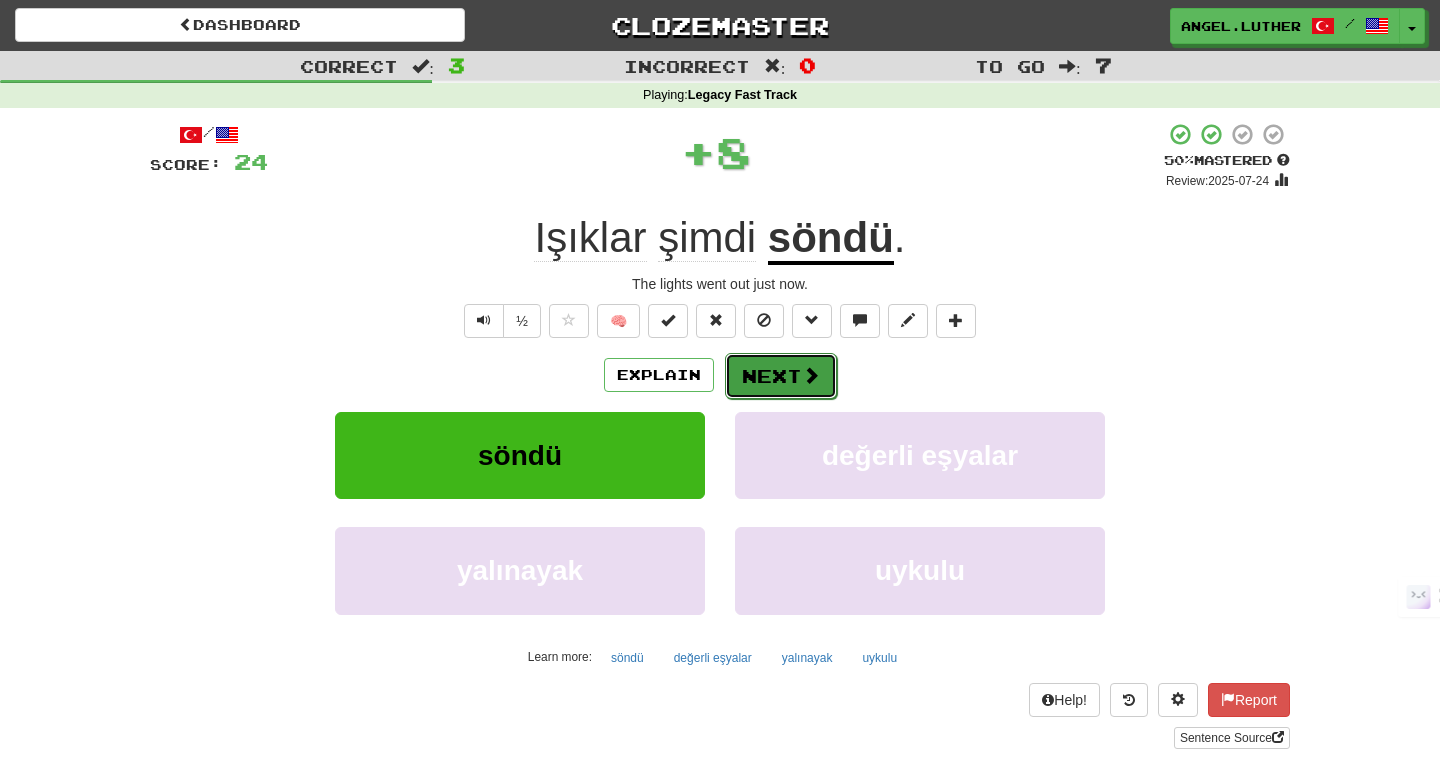 click on "Next" at bounding box center [781, 376] 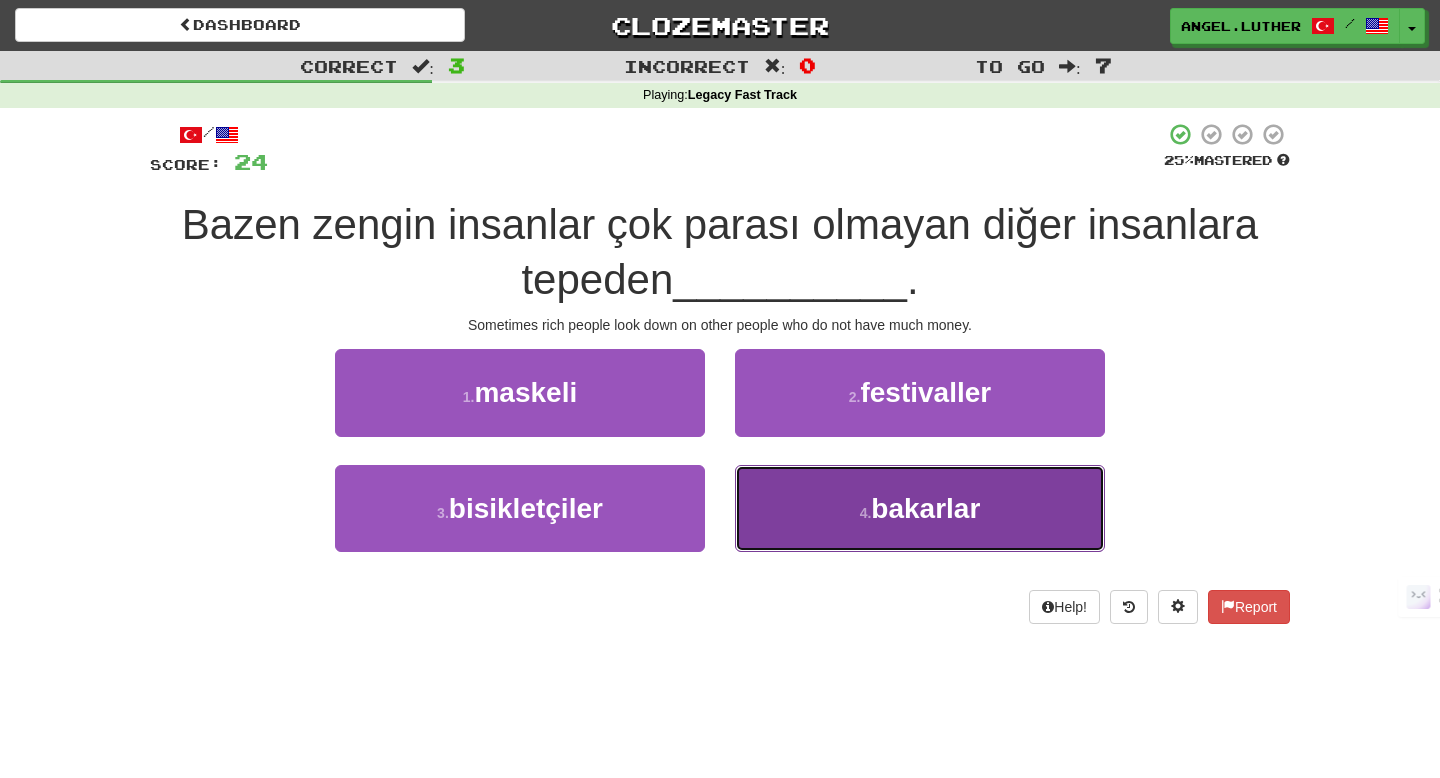 click on "4 .  bakarlar" at bounding box center (920, 508) 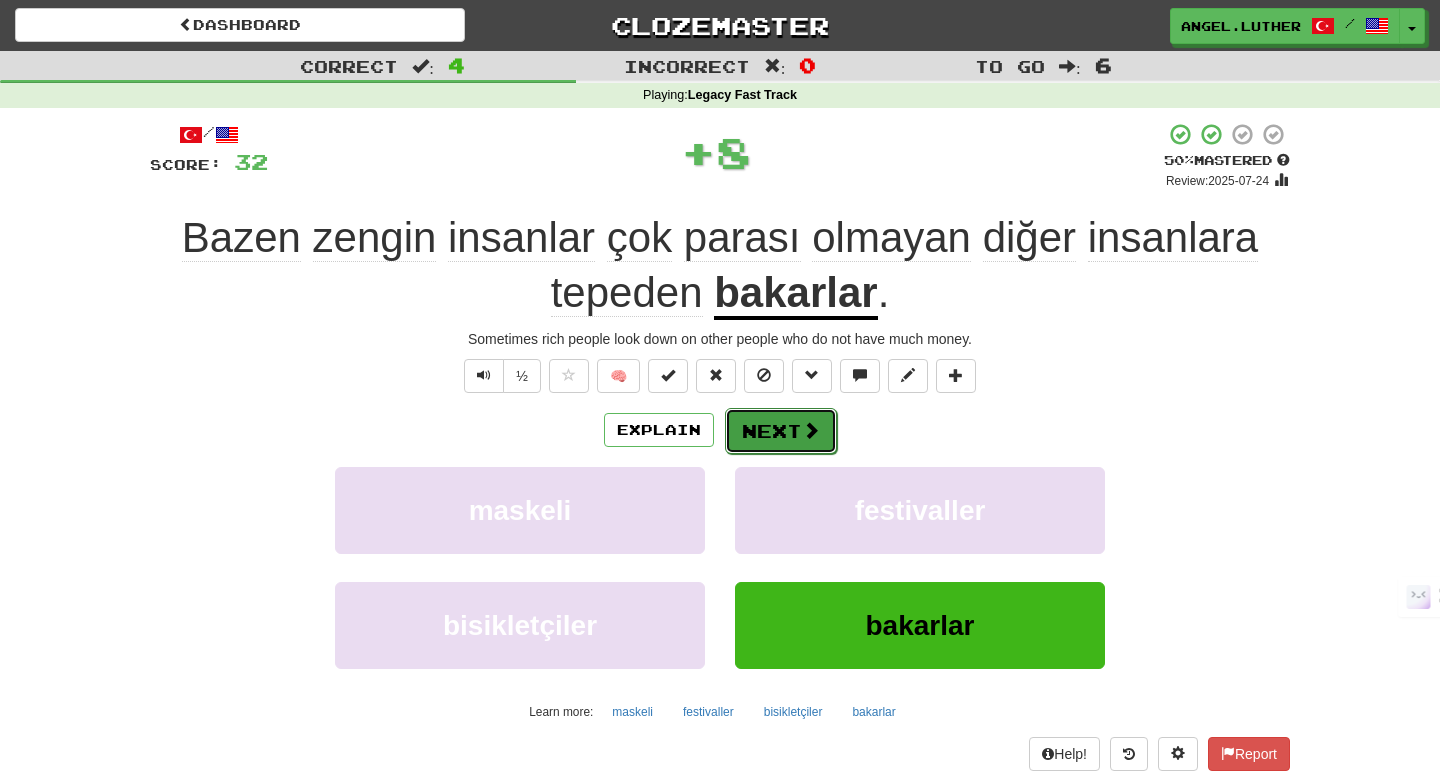 click on "Next" at bounding box center (781, 431) 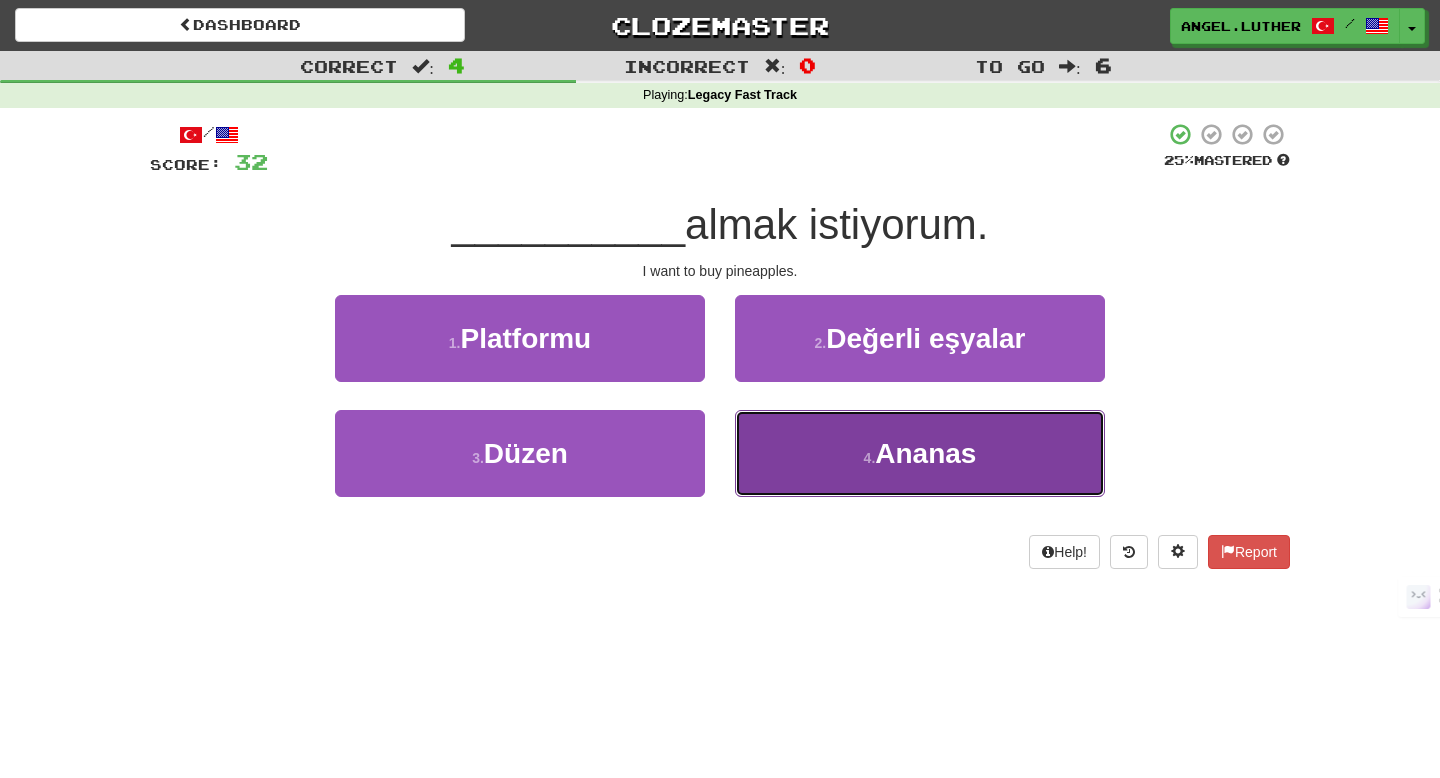 click on "4 .  Ananas" at bounding box center (920, 453) 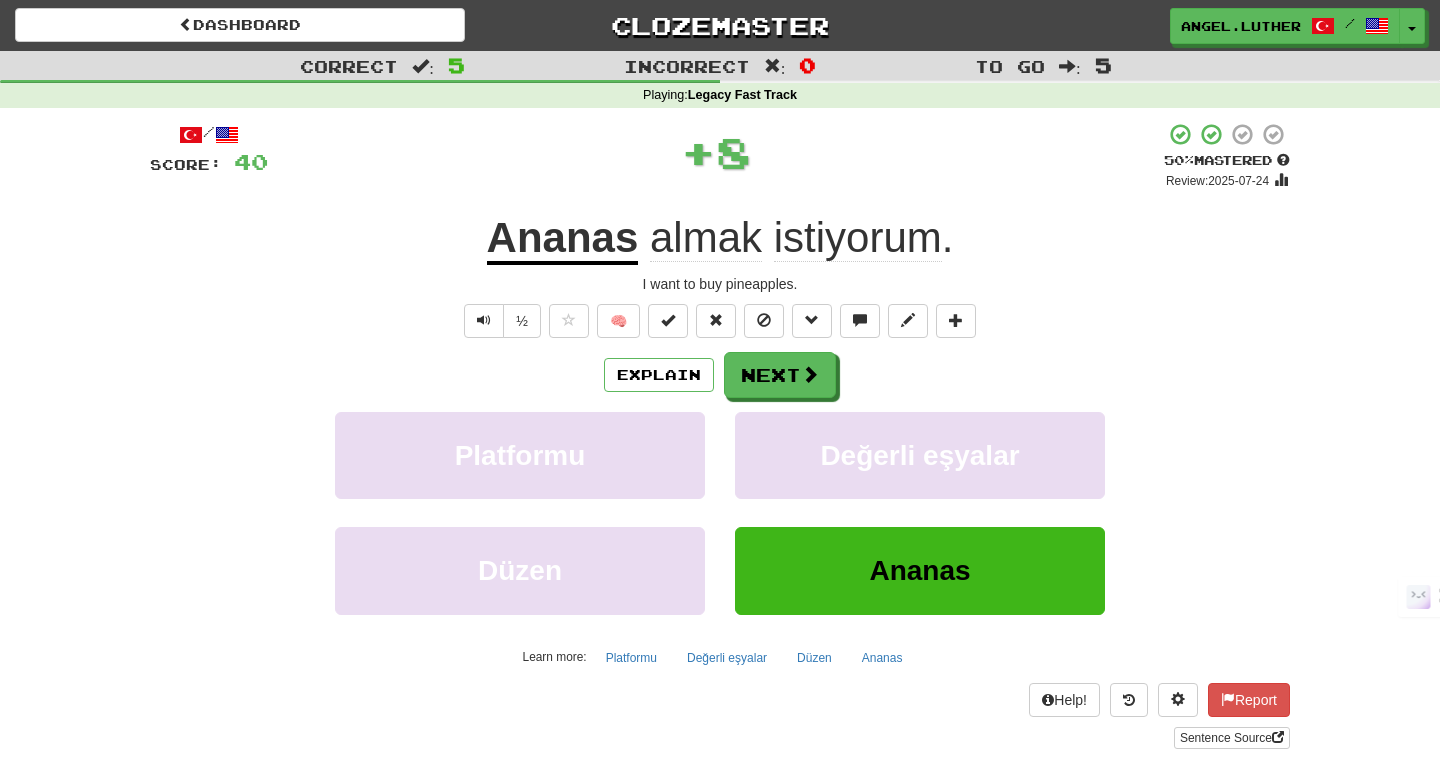 click on "Explain Next Platformu Değerli eşyalar Düzen Ananas Learn more: Platformu Değerli eşyalar Düzen Ananas" at bounding box center [720, 512] 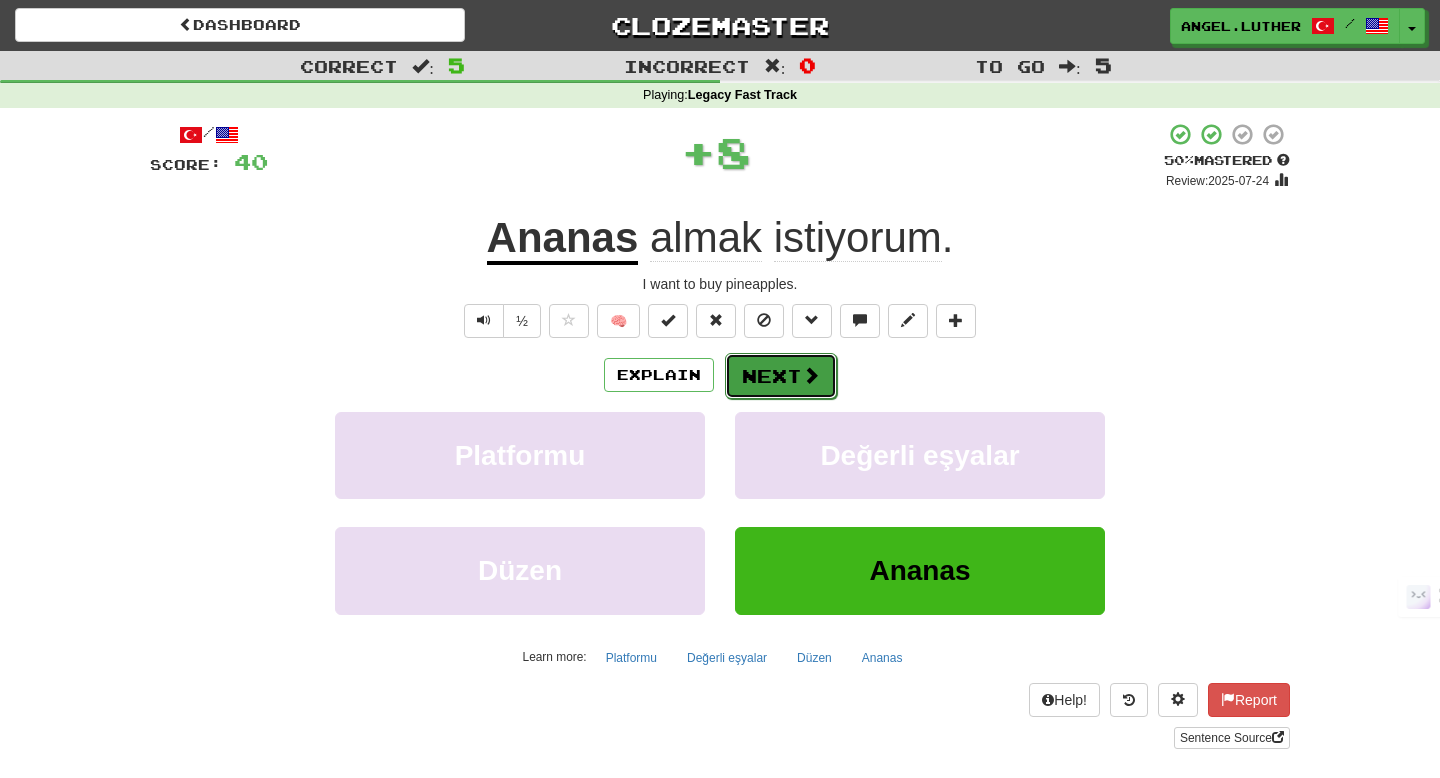 click on "Next" at bounding box center [781, 376] 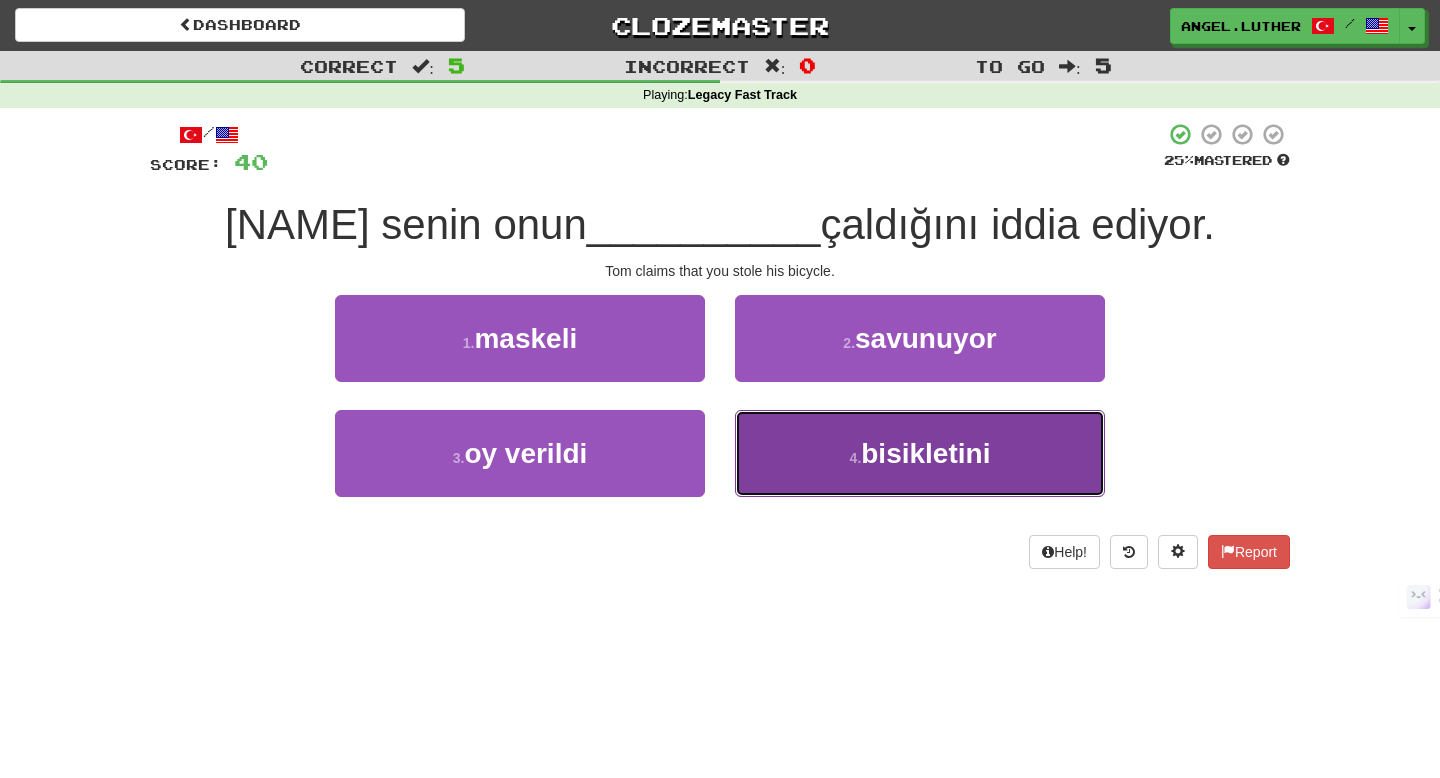 click on "4 .  bisikletini" at bounding box center [920, 453] 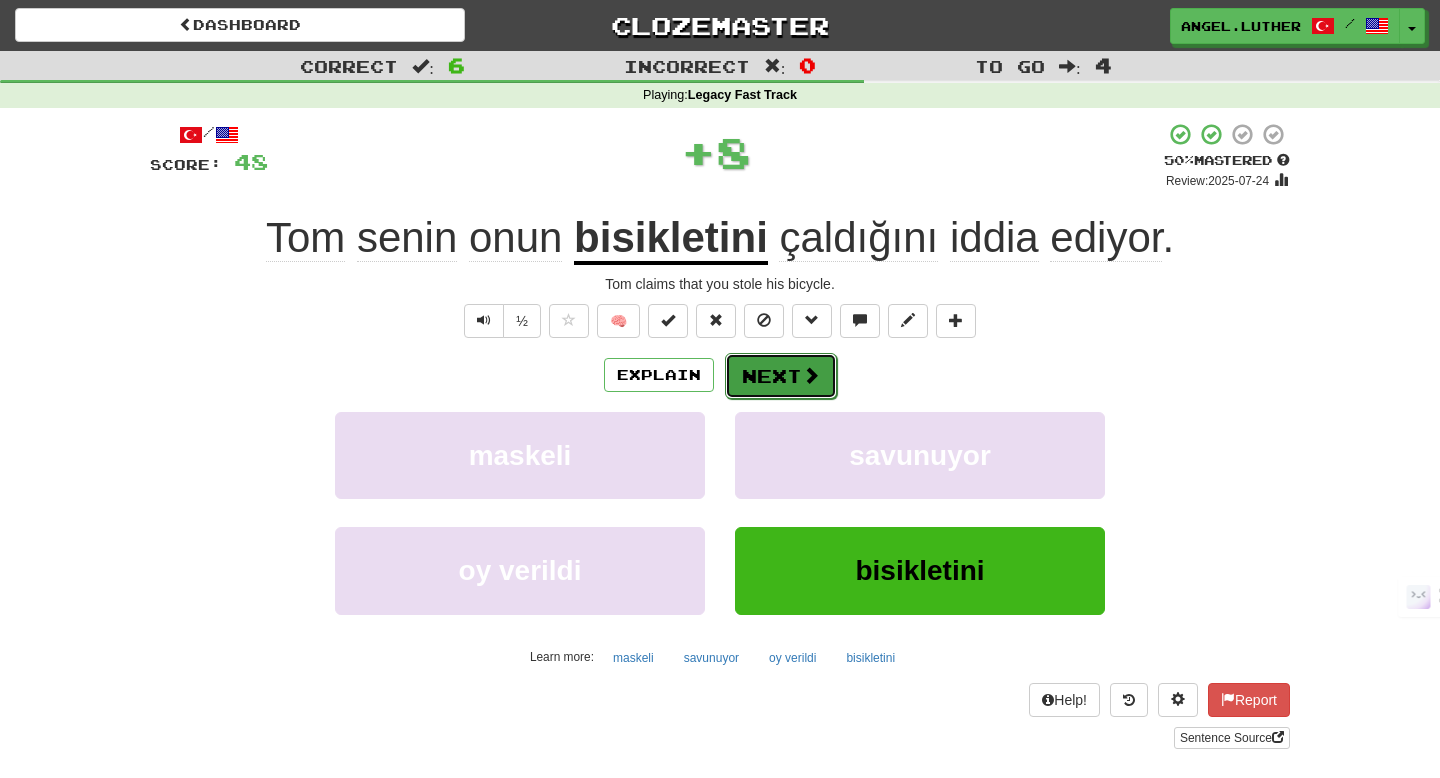click on "Next" at bounding box center (781, 376) 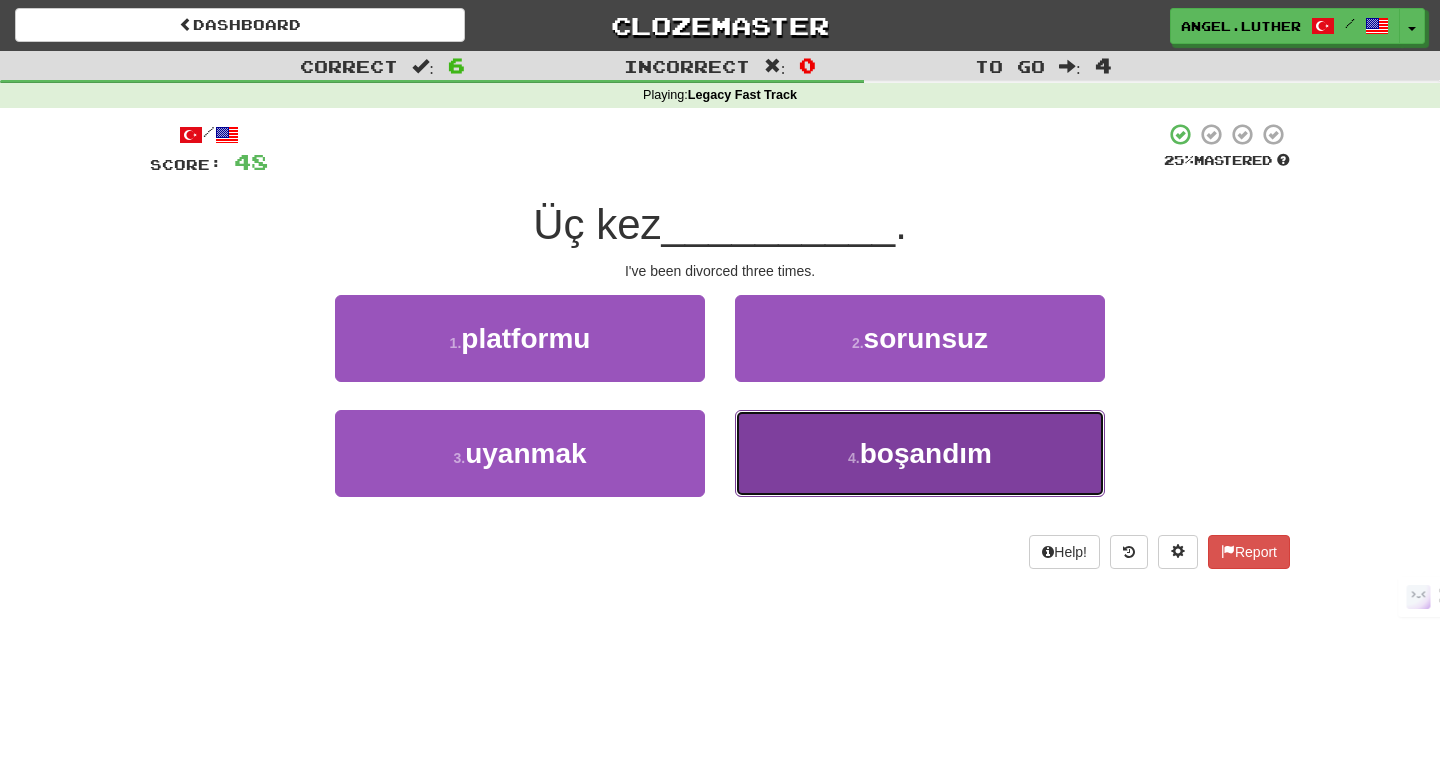click on "4 .  boşandım" at bounding box center (920, 453) 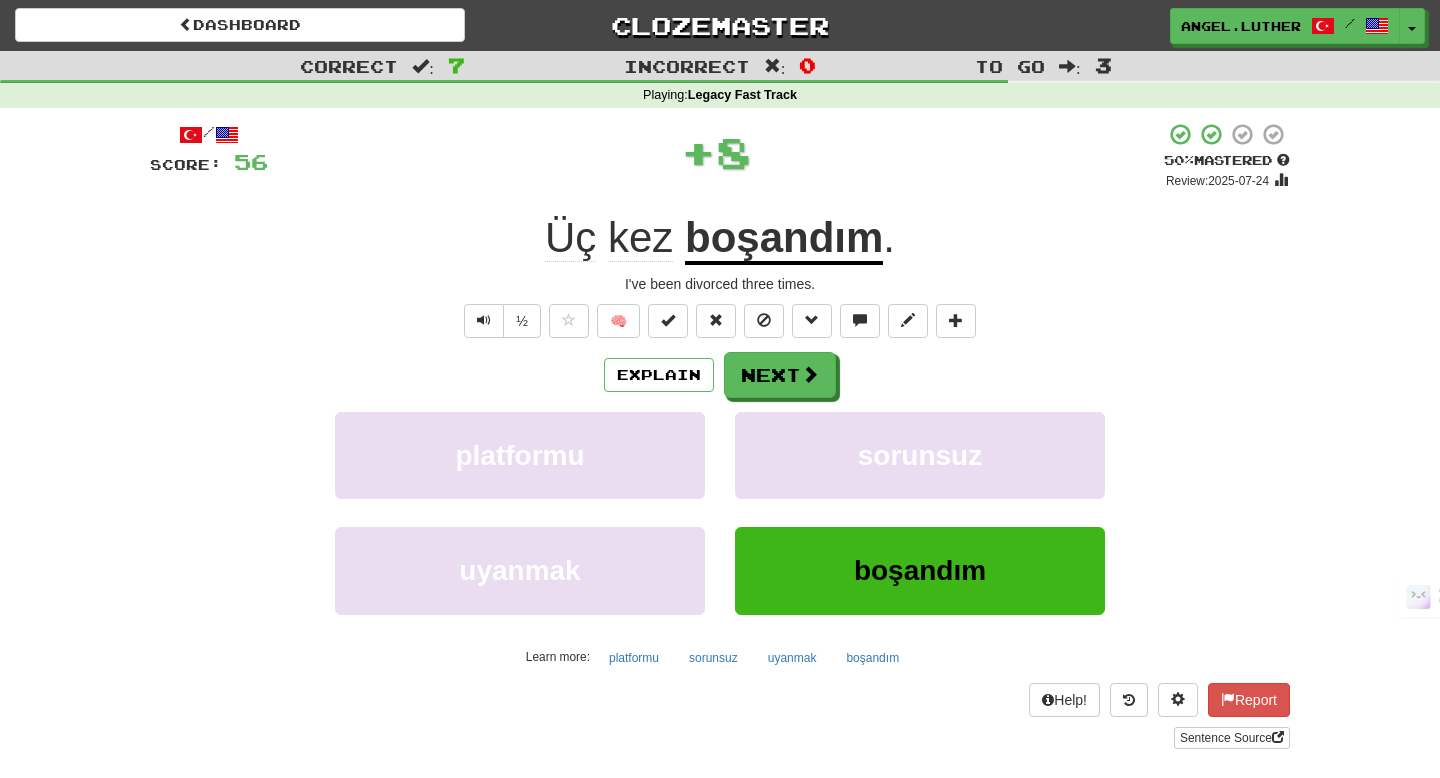click on "/  Score:   56 + 8 50 %  Mastered Review:  2025-07-24 Üç   kez   boşandım . I've been divorced three times. ½ 🧠 Explain Next platformu sorunsuz uyanmak boşandım Learn more: platformu sorunsuz uyanmak boşandım  Help!  Report Sentence Source" at bounding box center (720, 435) 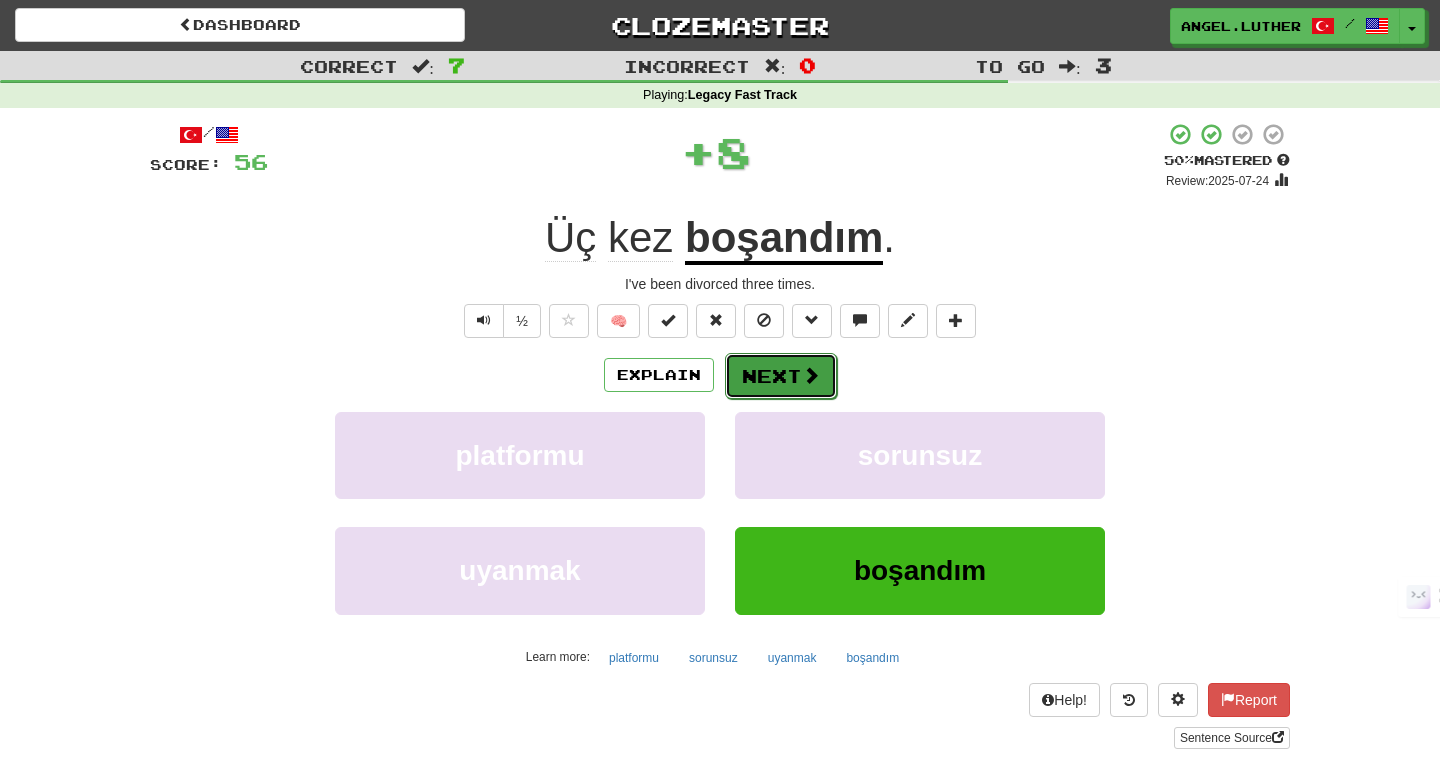 click on "Next" at bounding box center (781, 376) 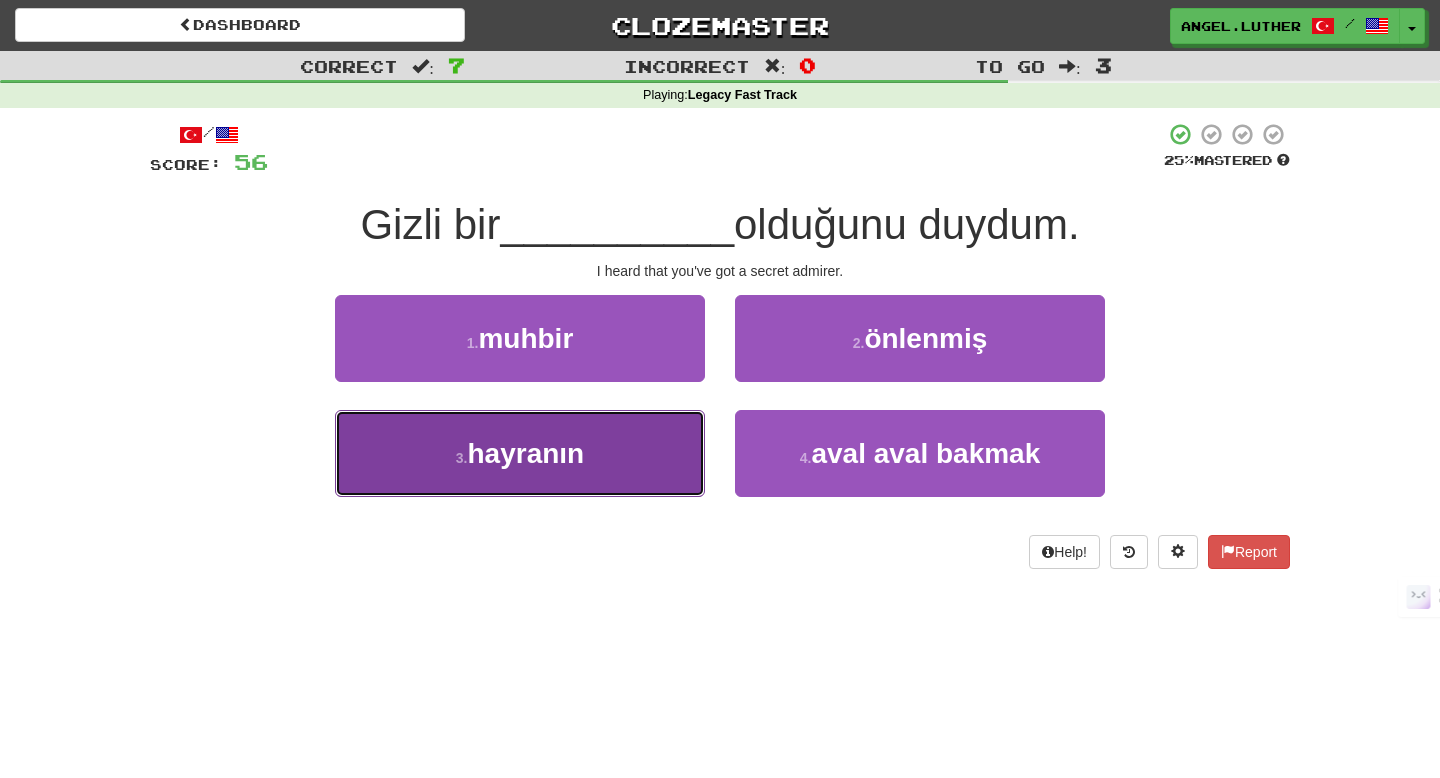 click on "3 .  hayranın" at bounding box center (520, 453) 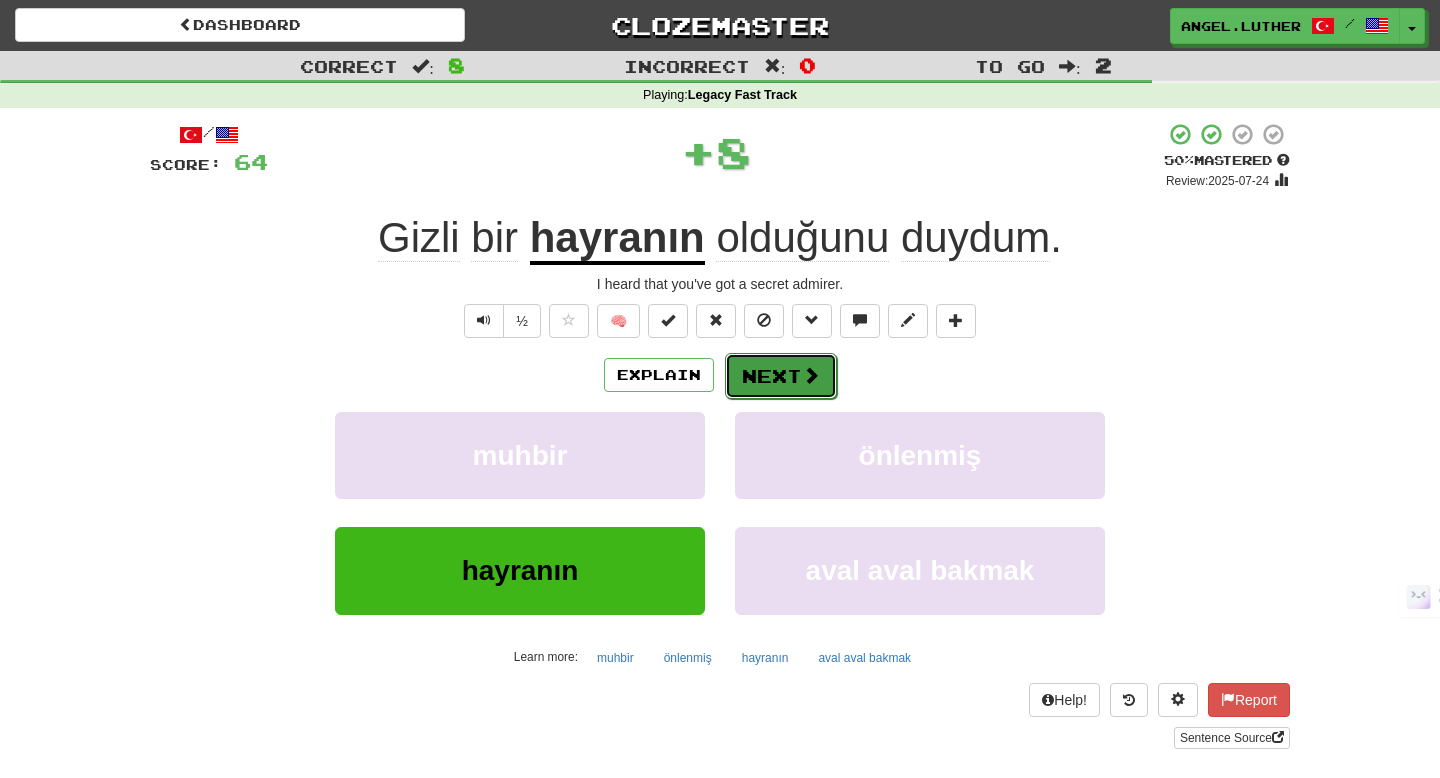 click on "Next" at bounding box center [781, 376] 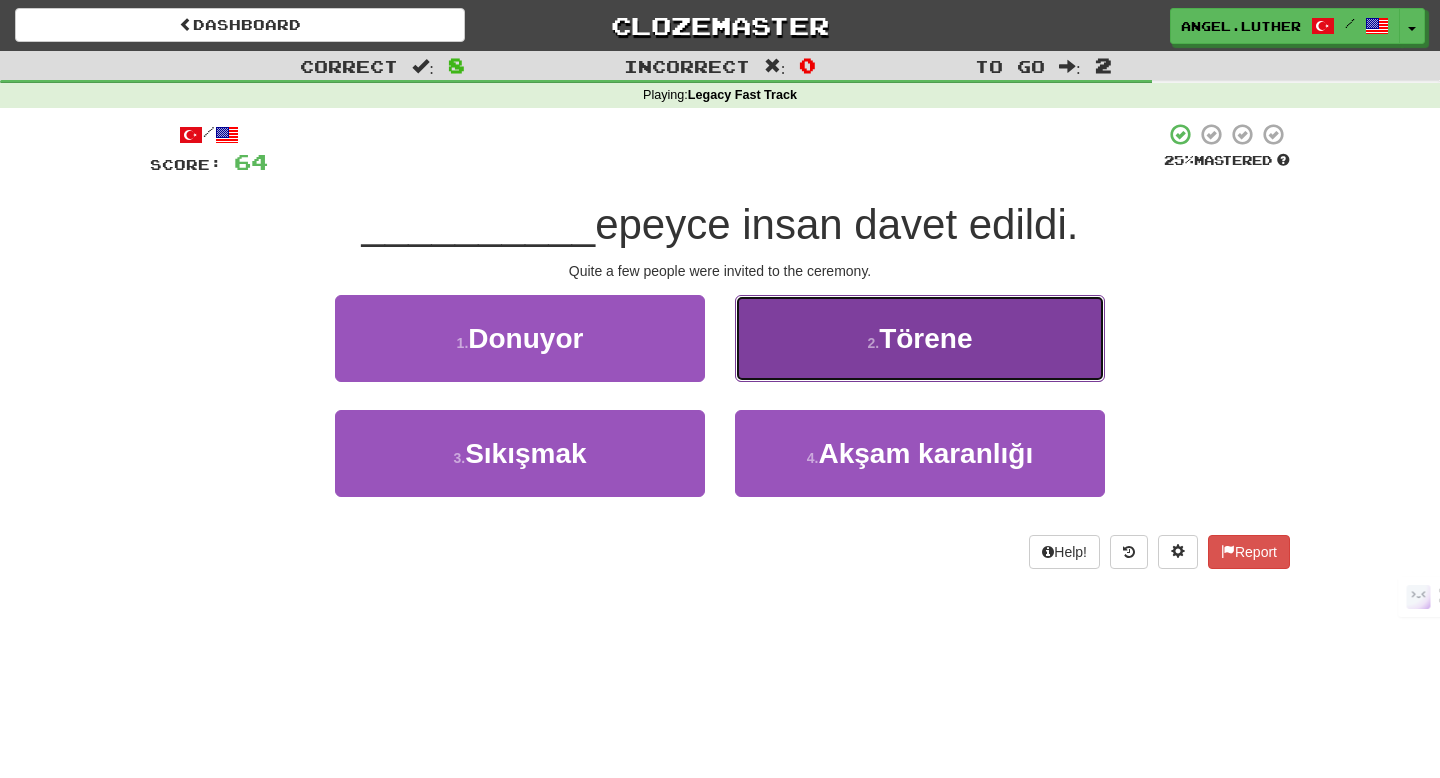 click on "2 .  Törene" at bounding box center (920, 338) 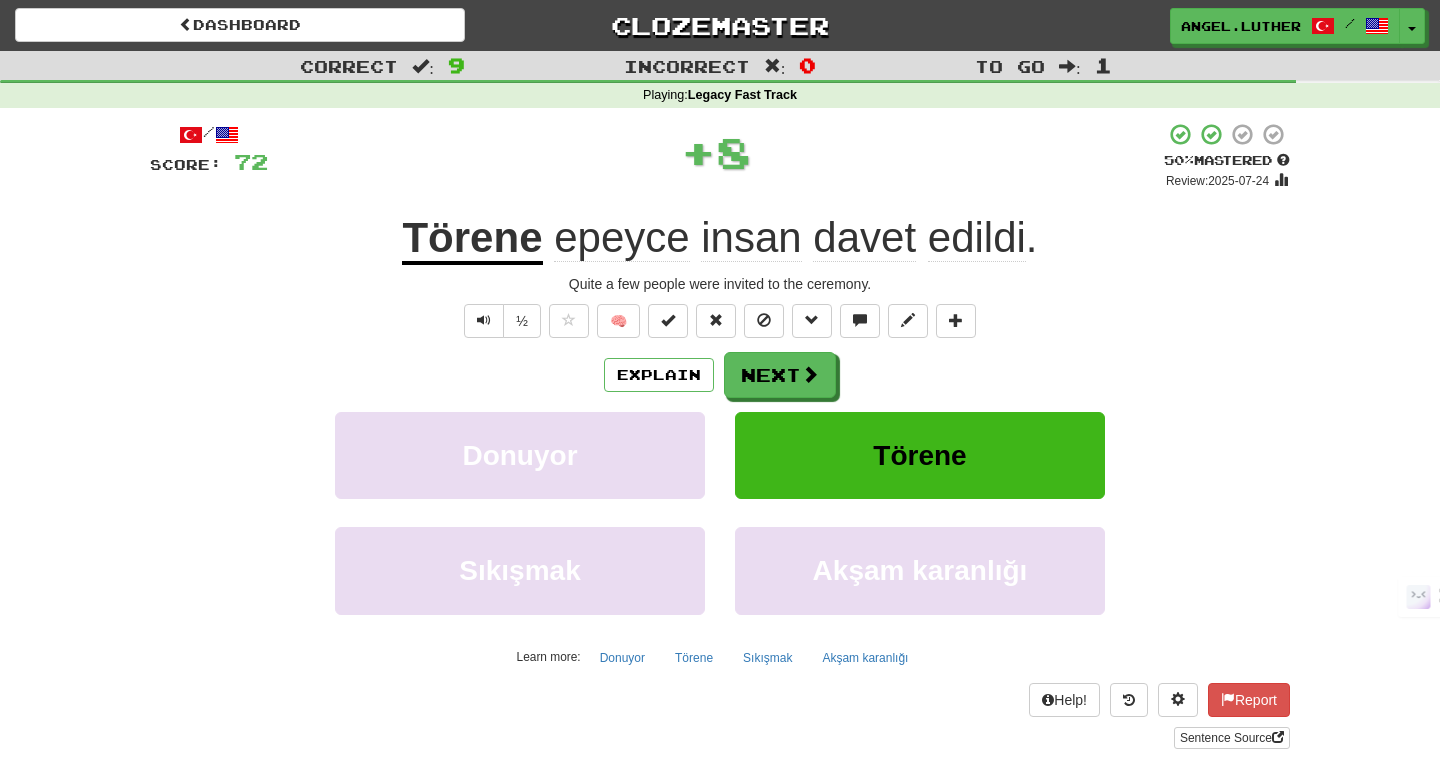 click on "/  Score:   72 + 8 50 %  Mastered Review:  2025-07-24 Törene   epeyce   insan   davet   edildi . Quite a few people were invited to the ceremony. ½ 🧠 Explain Next Donuyor Törene Sıkışmak Akşam karanlığı Learn more: Donuyor Törene Sıkışmak Akşam karanlığı  Help!  Report Sentence Source" at bounding box center [720, 435] 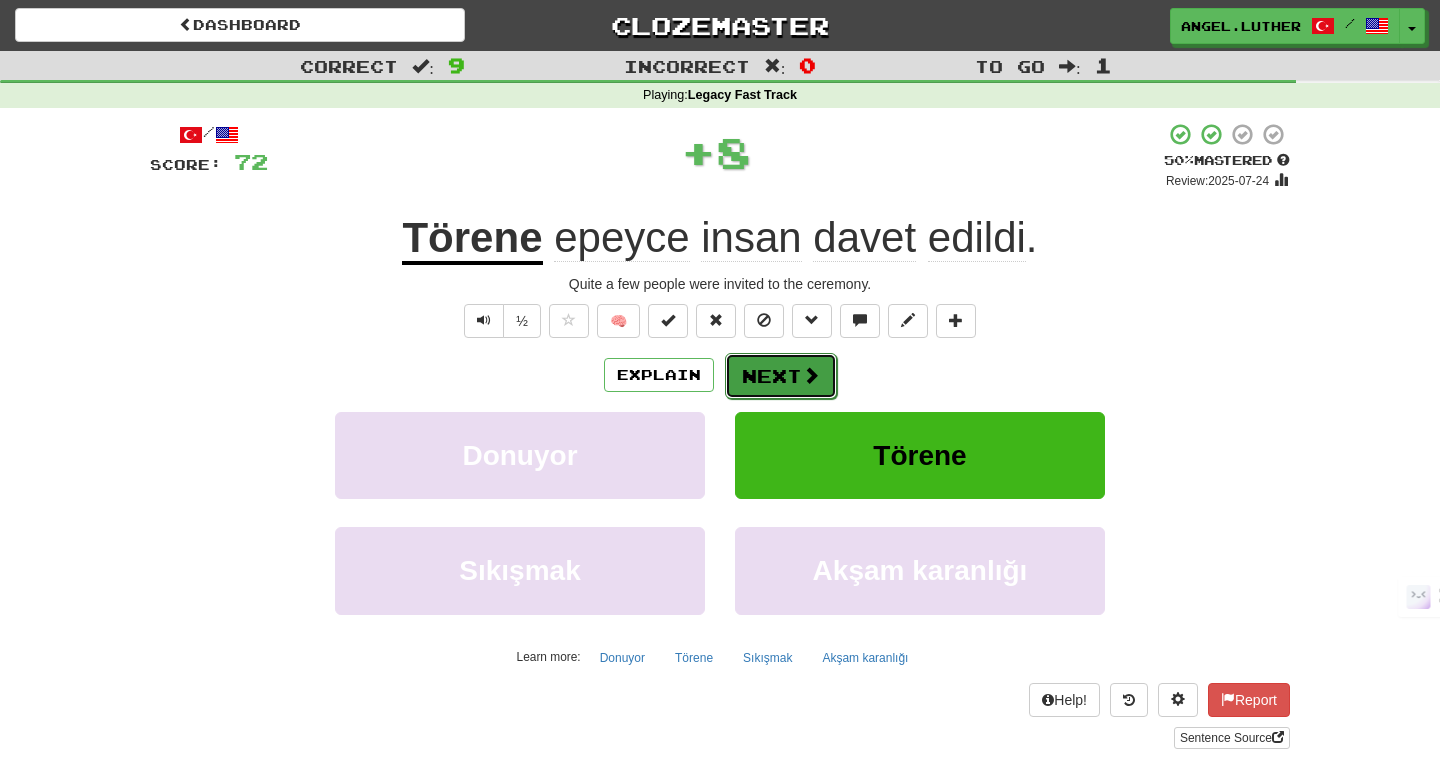 click on "Next" at bounding box center (781, 376) 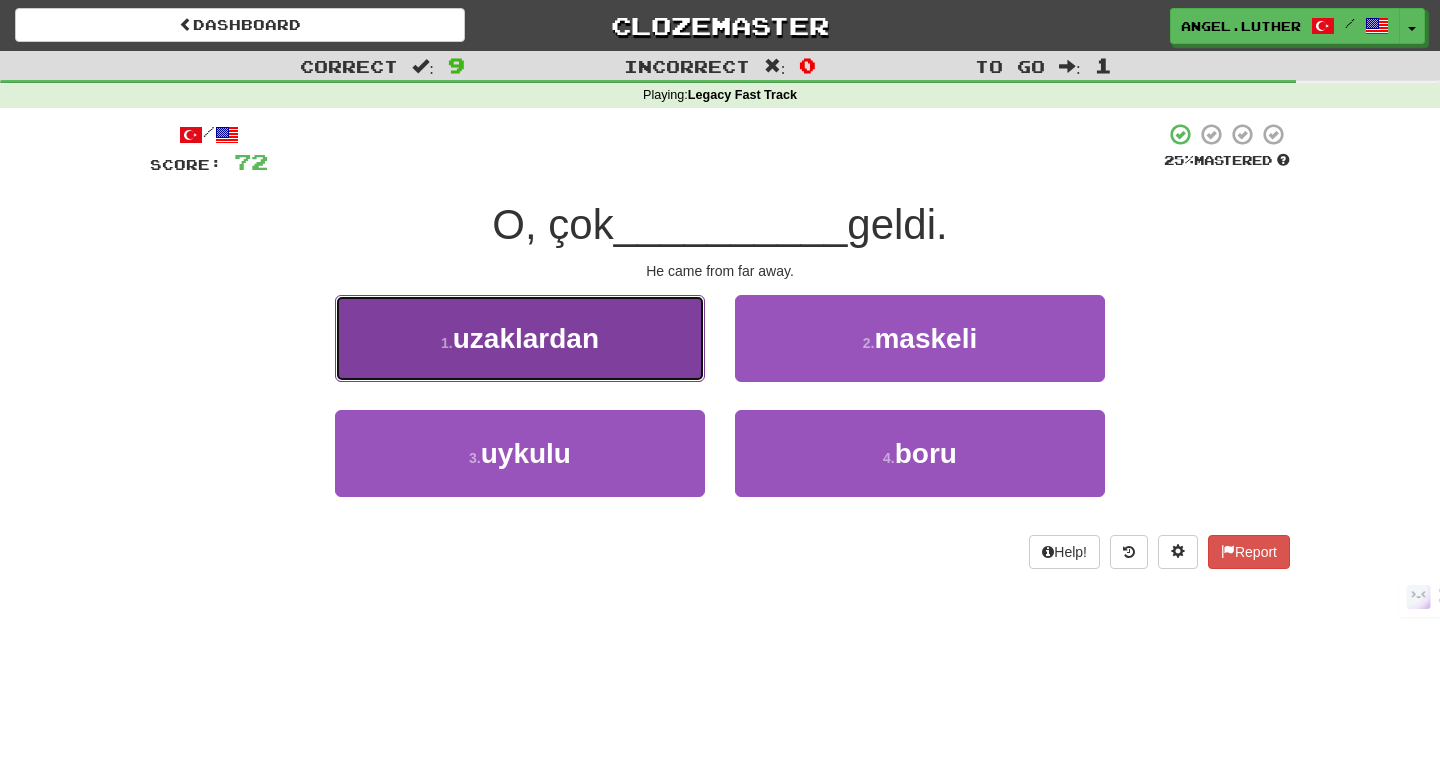 click on "uzaklardan" at bounding box center [526, 338] 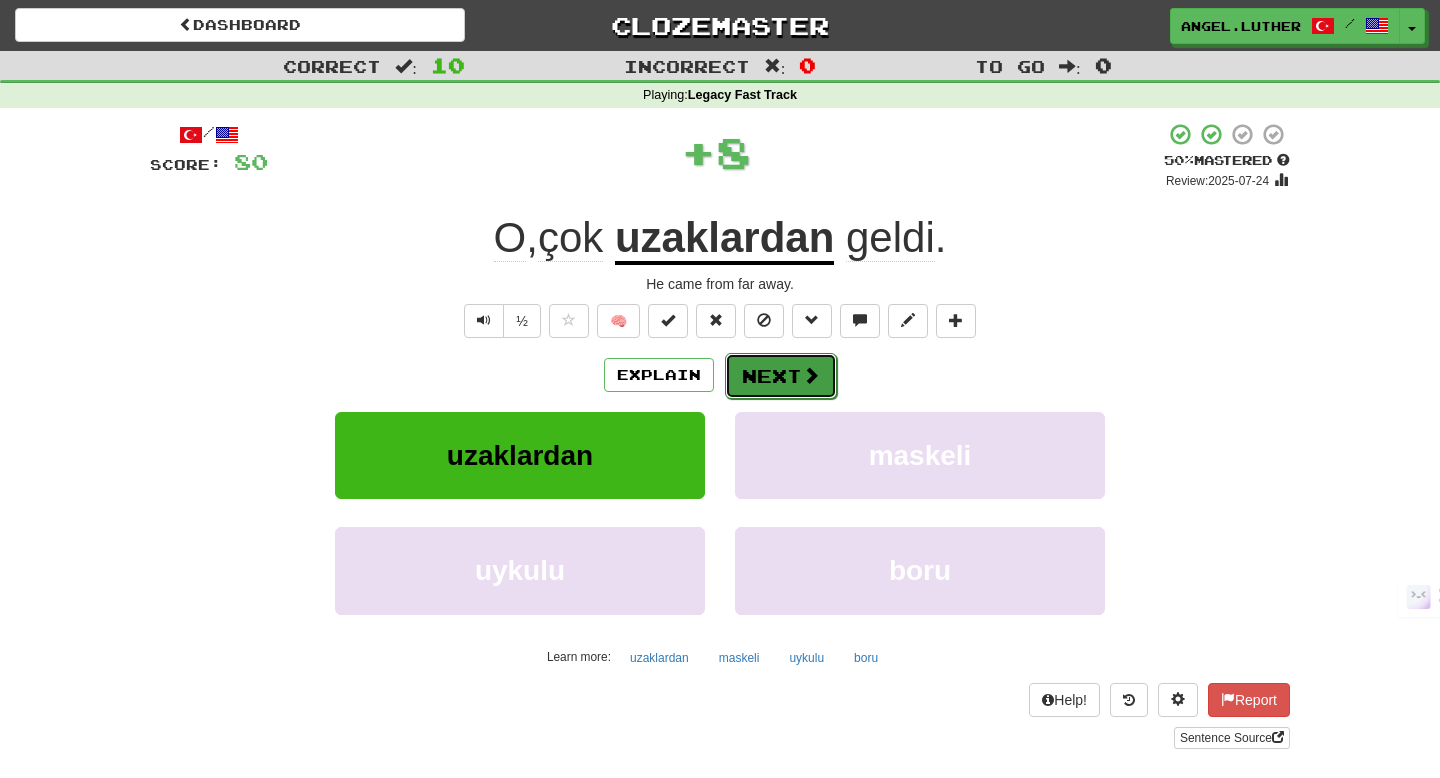 click on "Next" at bounding box center [781, 376] 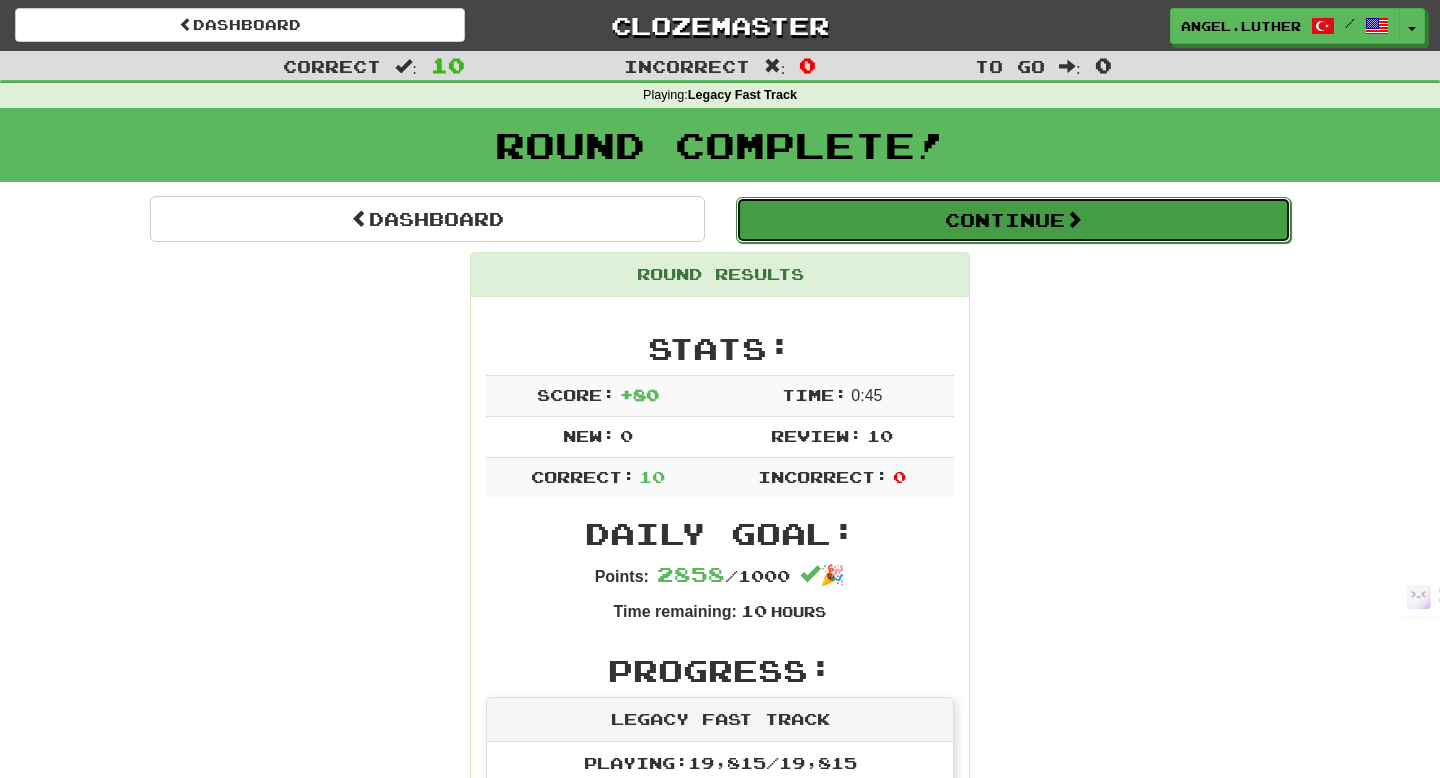 click on "Continue" at bounding box center (1013, 220) 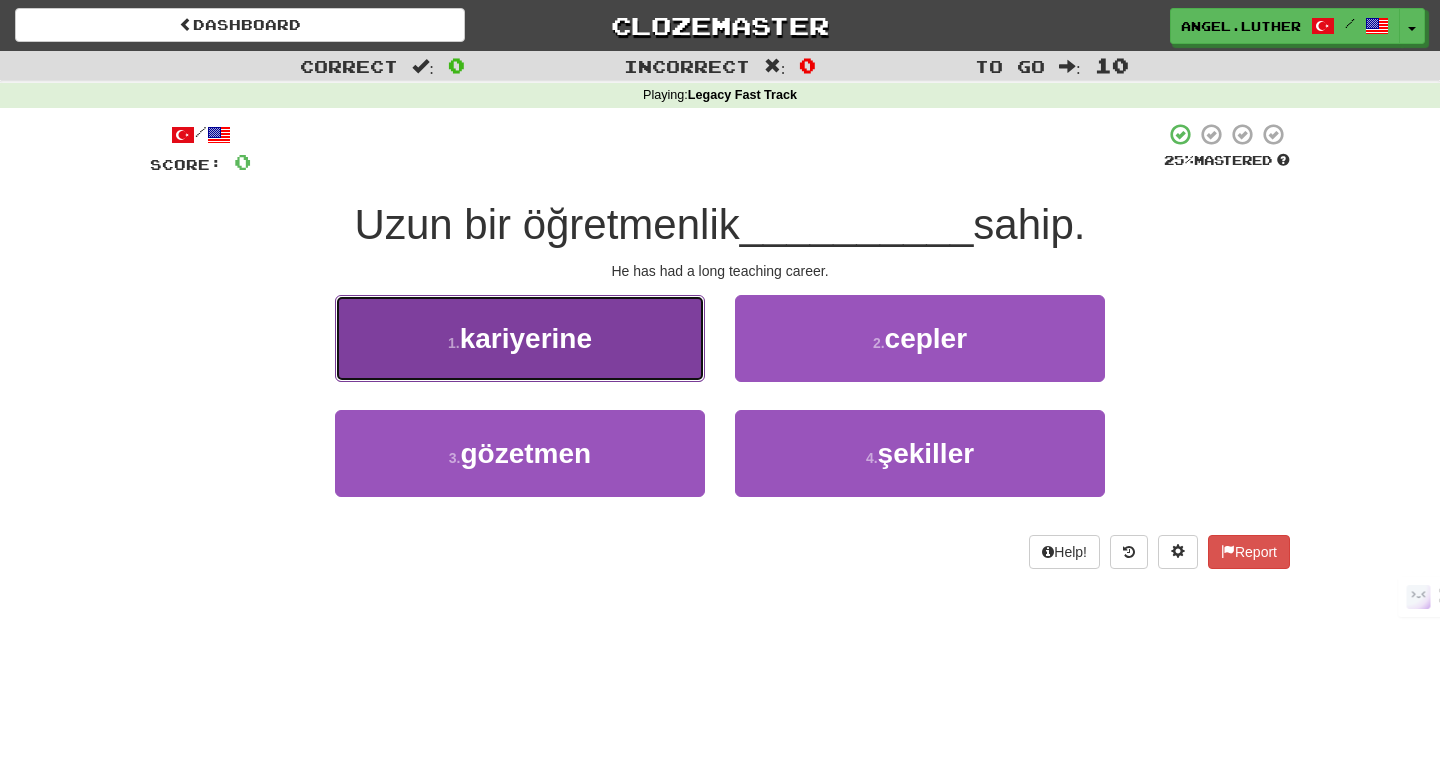 click on "1 .  kariyerine" at bounding box center [520, 338] 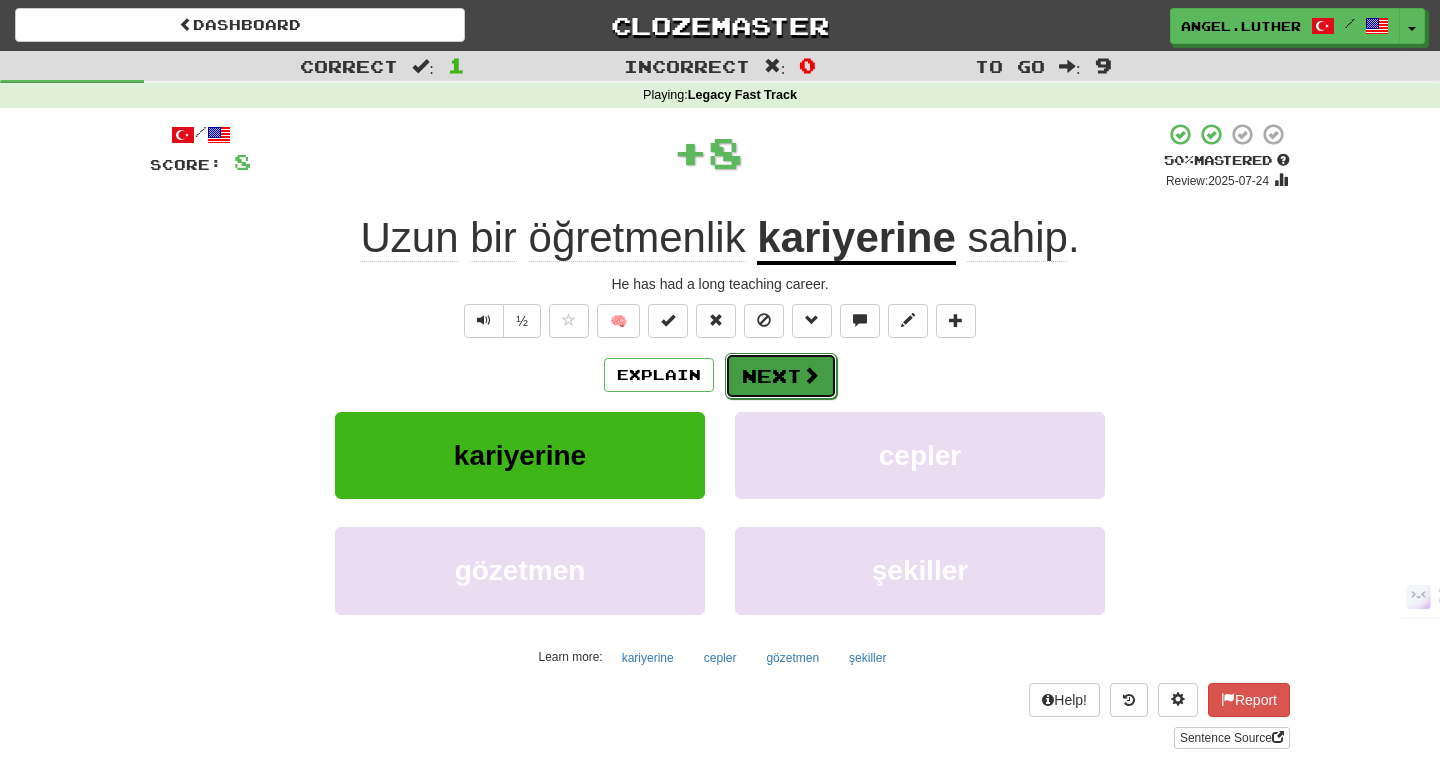 click on "Next" at bounding box center (781, 376) 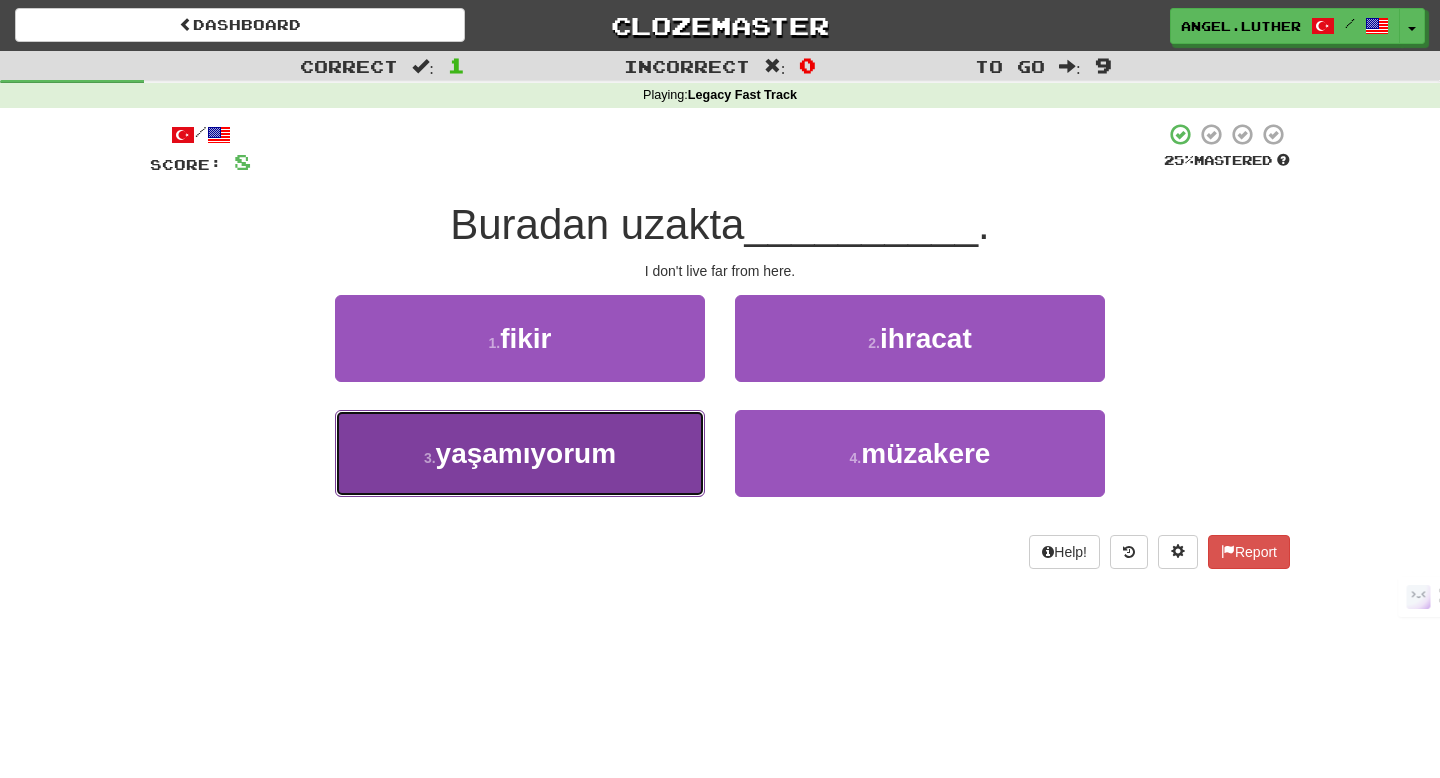 click on "3 .  yaşamıyorum" at bounding box center (520, 453) 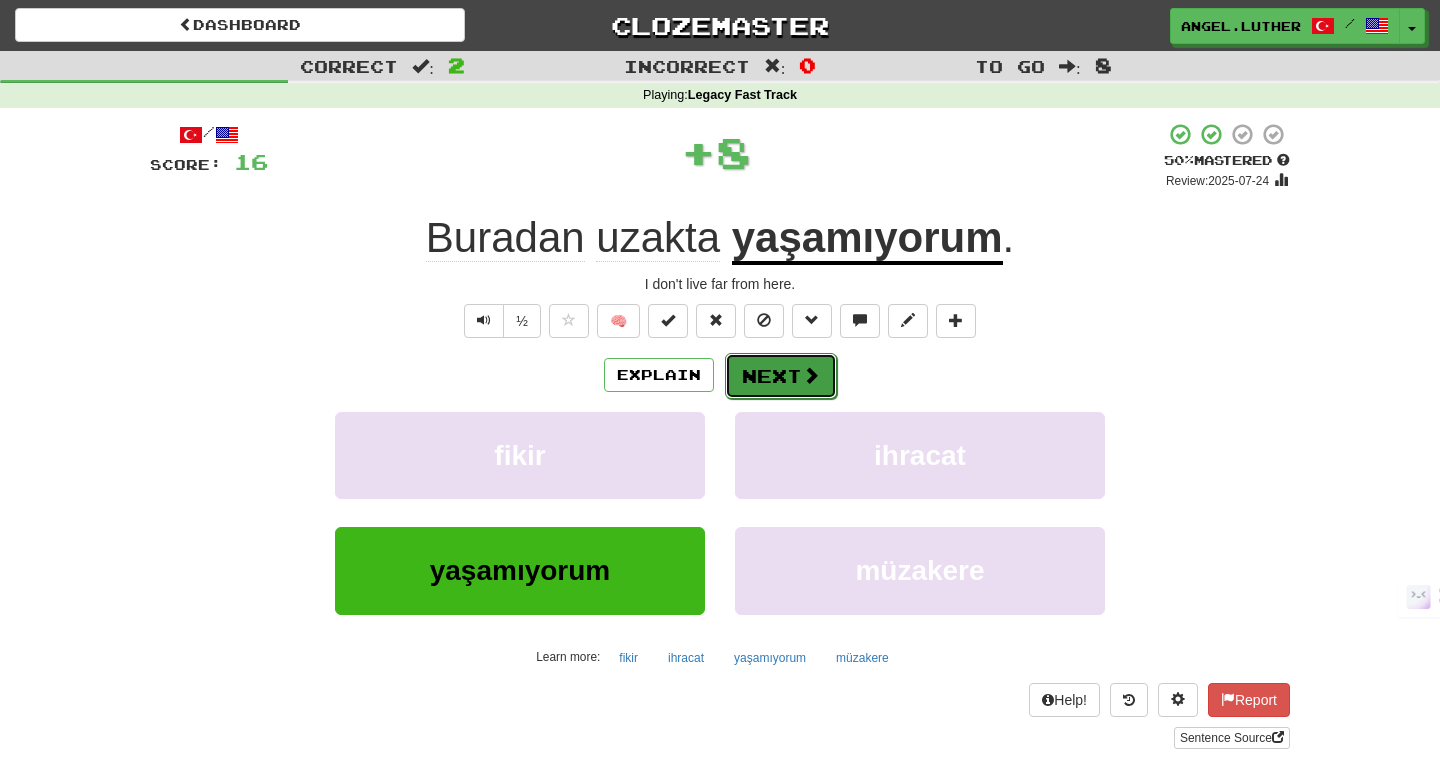 click at bounding box center [811, 375] 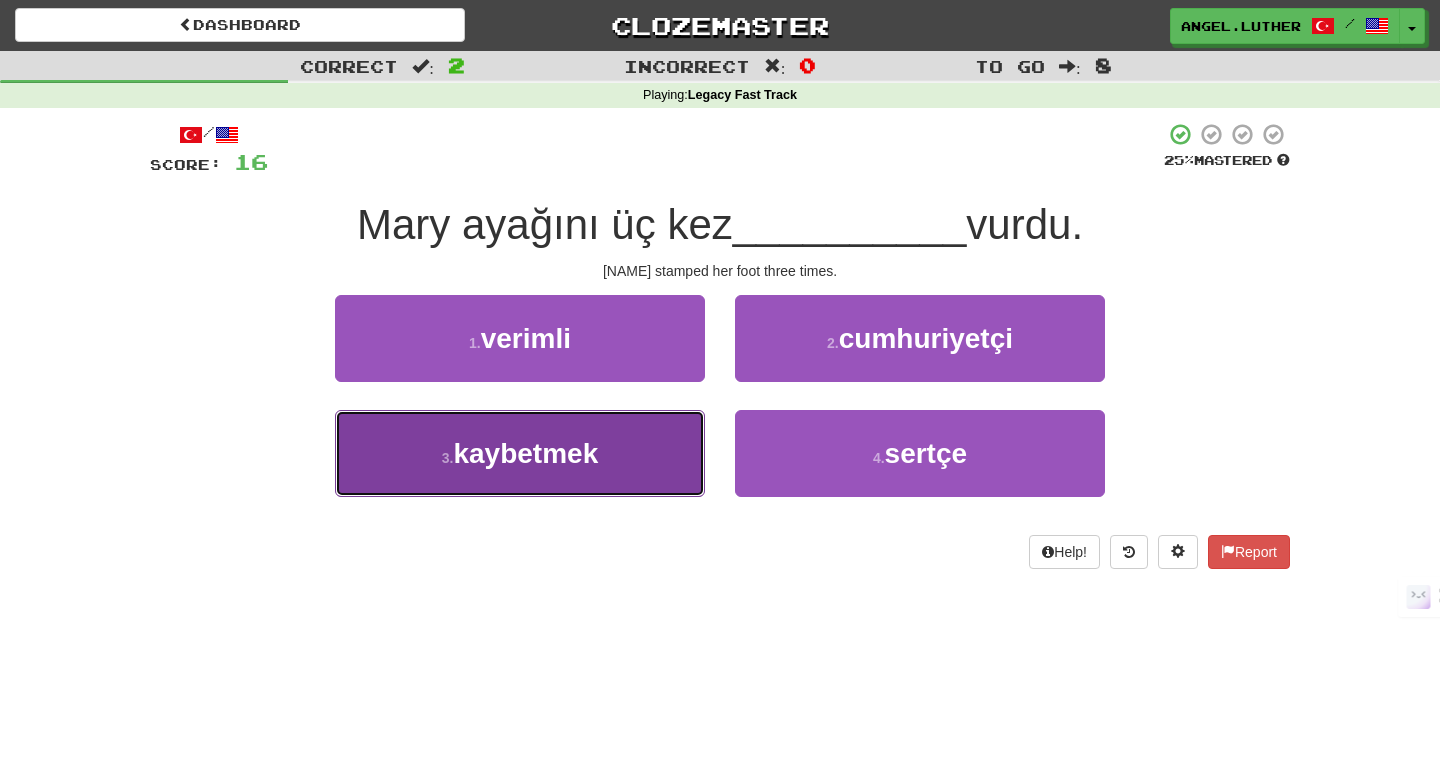 click on "3 .  kaybetmek" at bounding box center [520, 453] 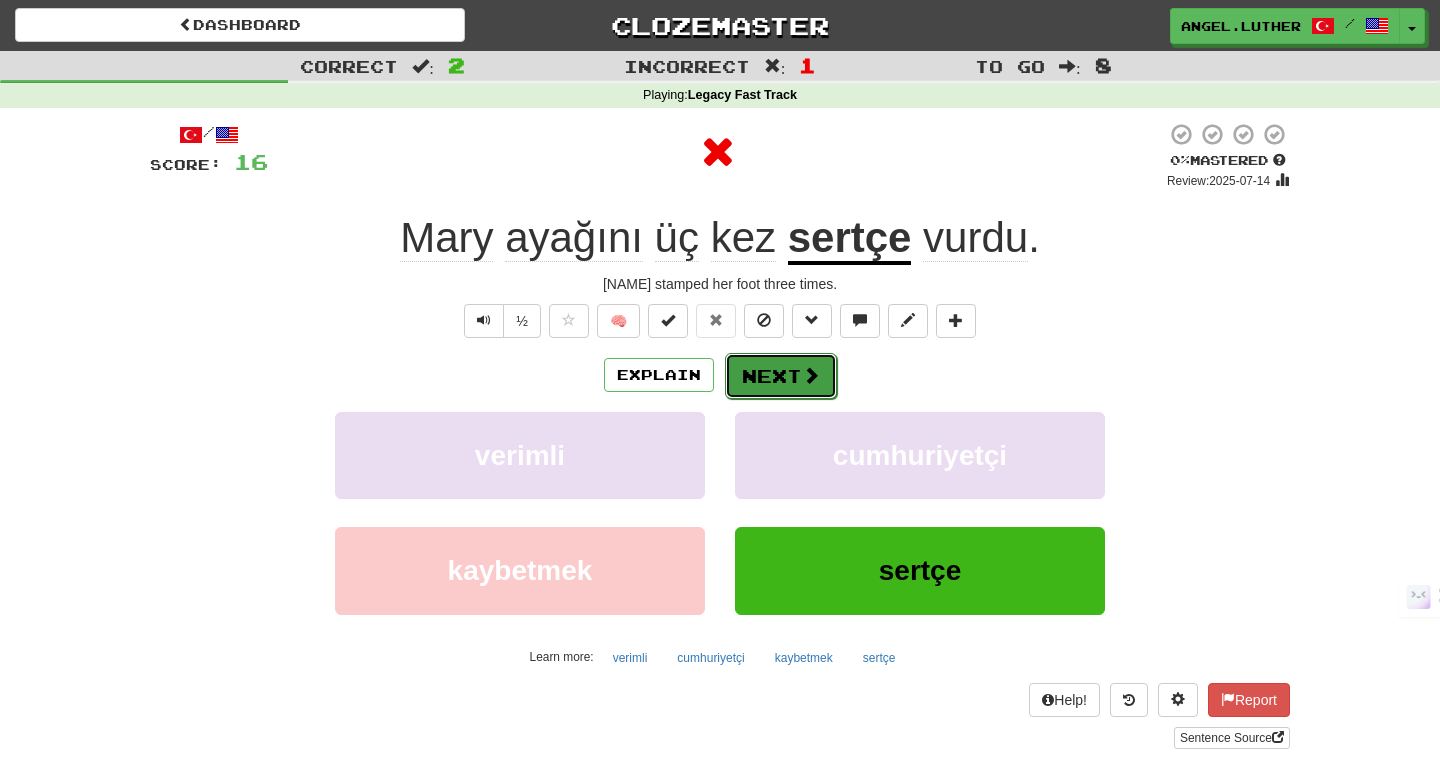 click at bounding box center [811, 375] 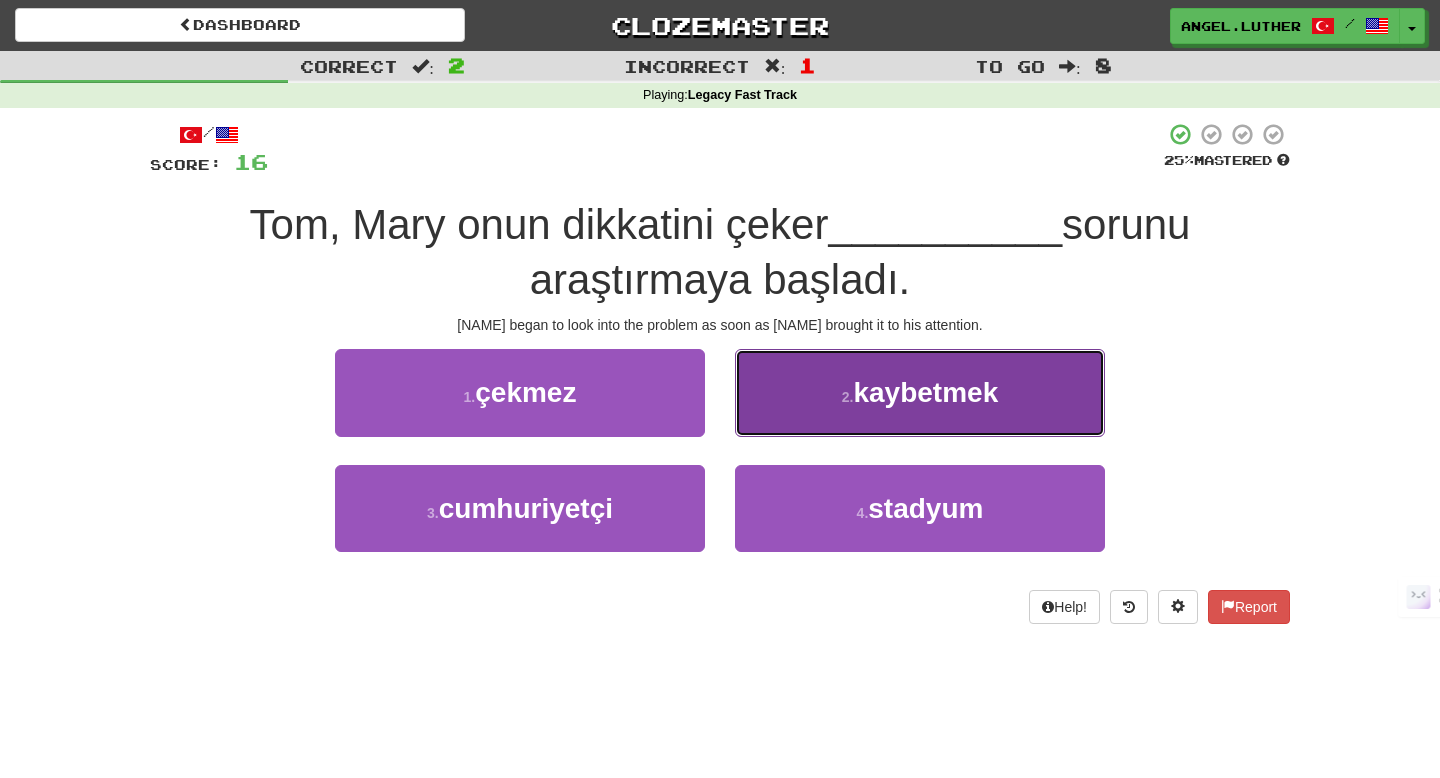 click on "2 .  kaybetmek" at bounding box center (920, 392) 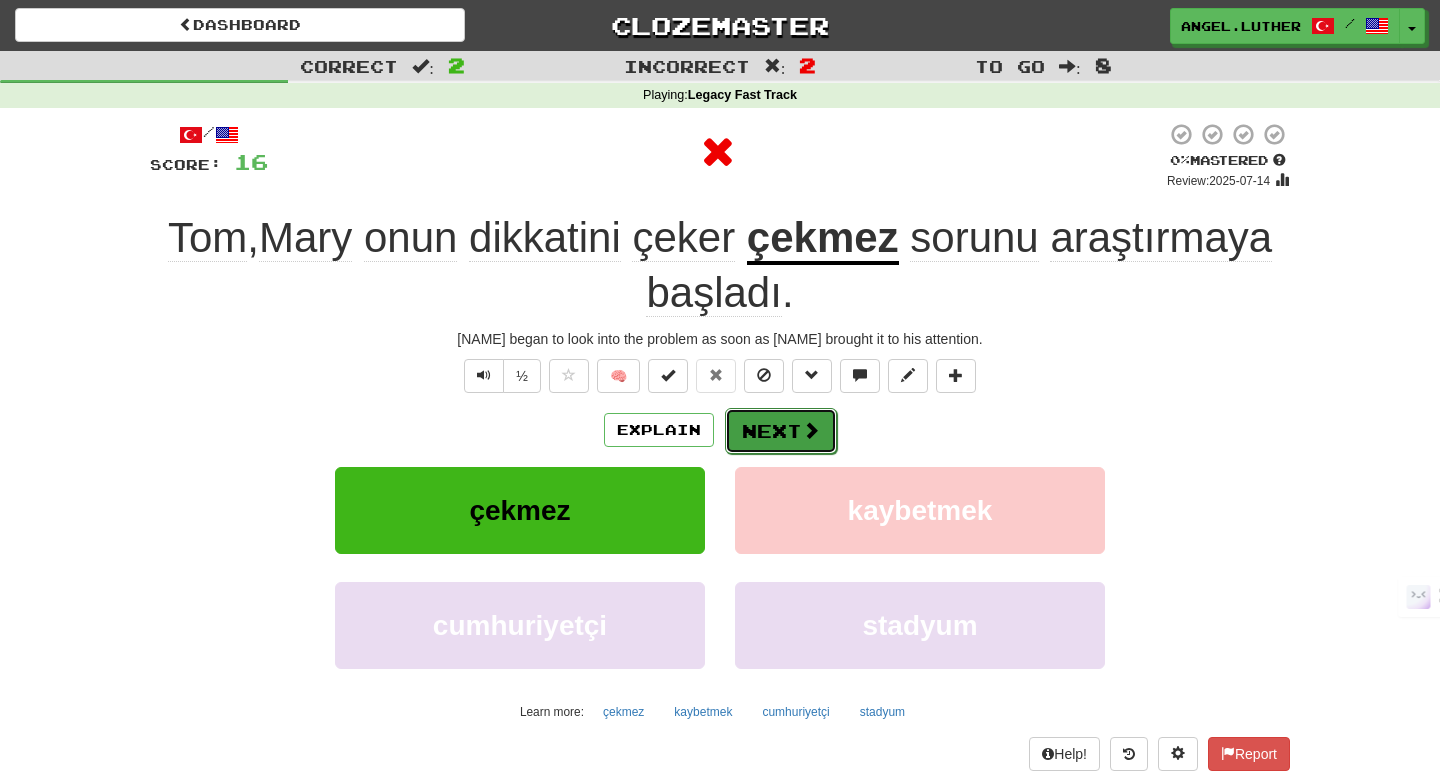 click on "Next" at bounding box center [781, 431] 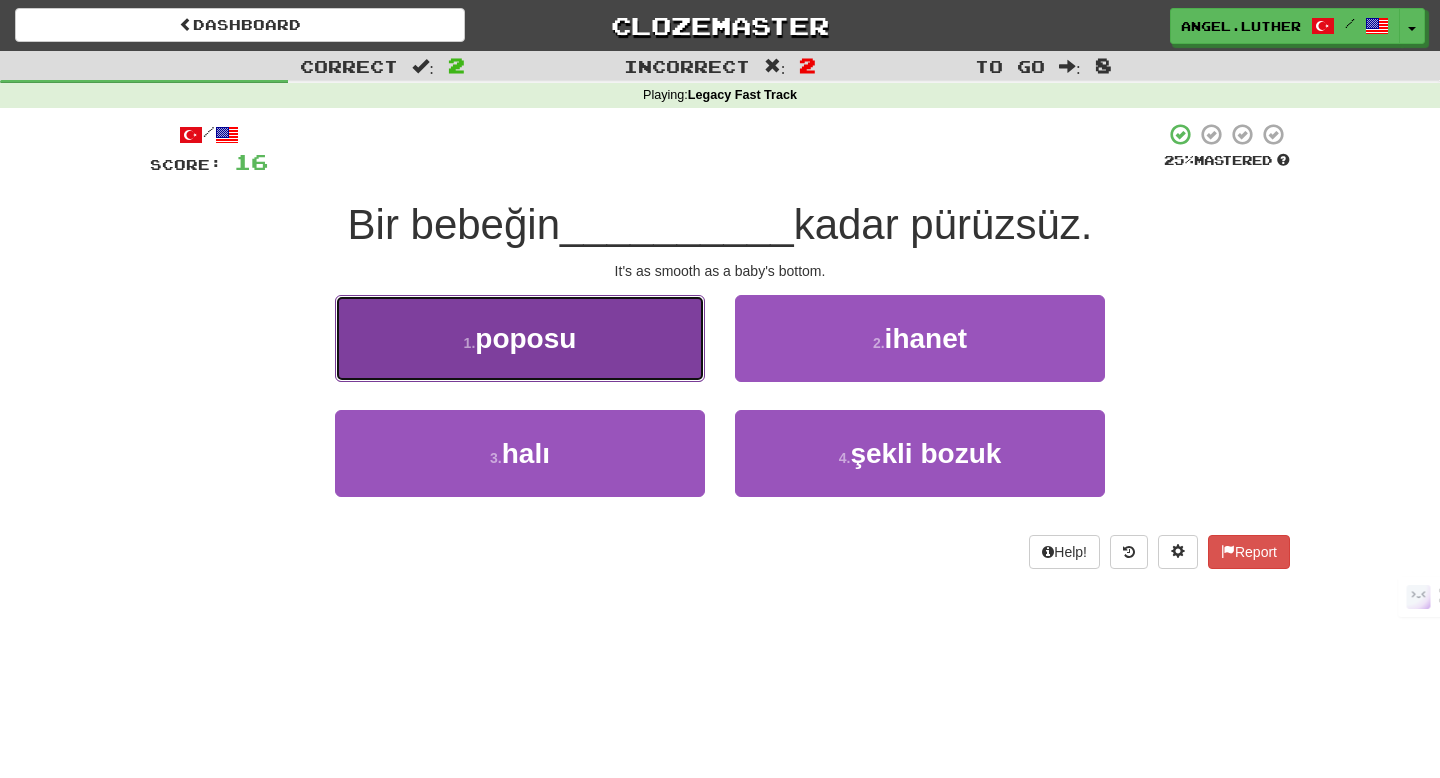 click on "1 .  poposu" at bounding box center [520, 338] 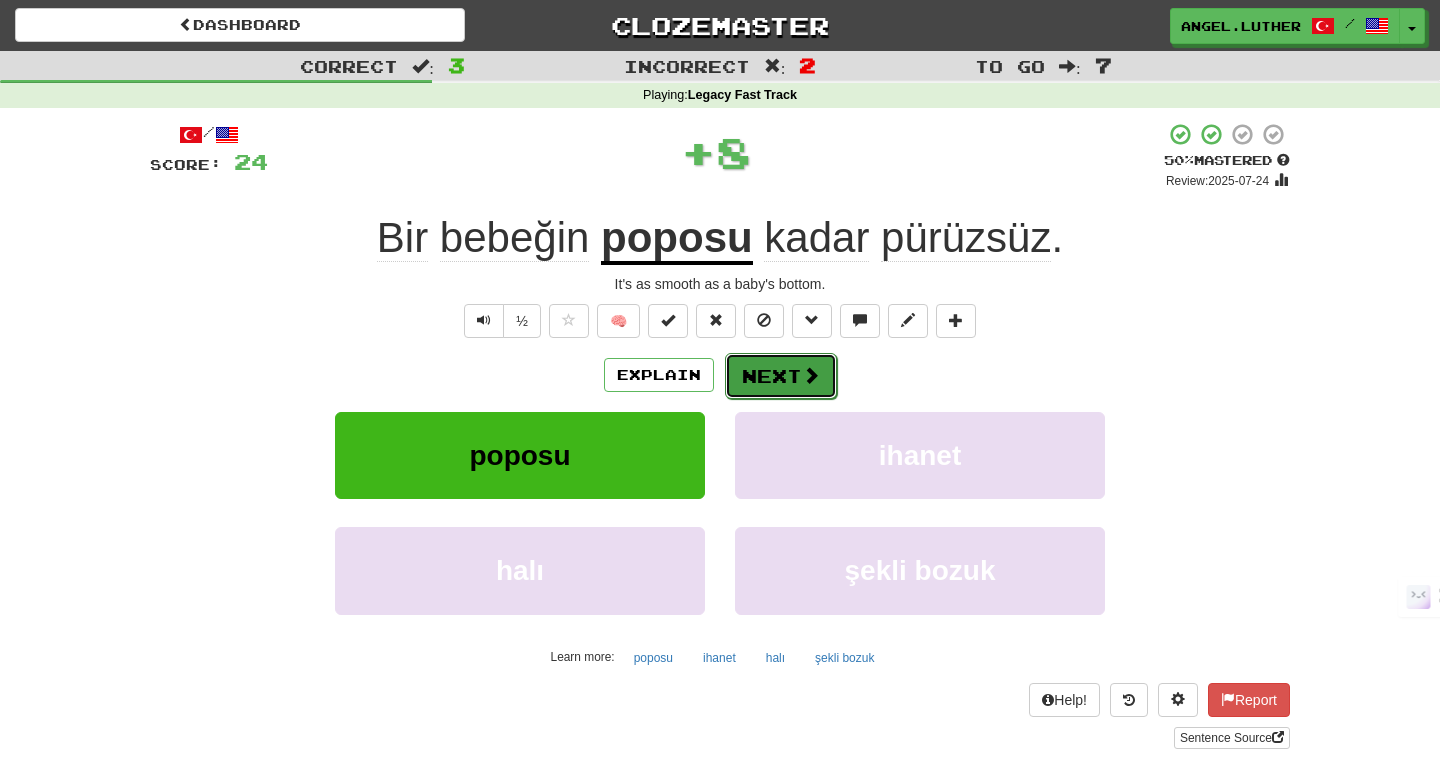 click on "Next" at bounding box center (781, 376) 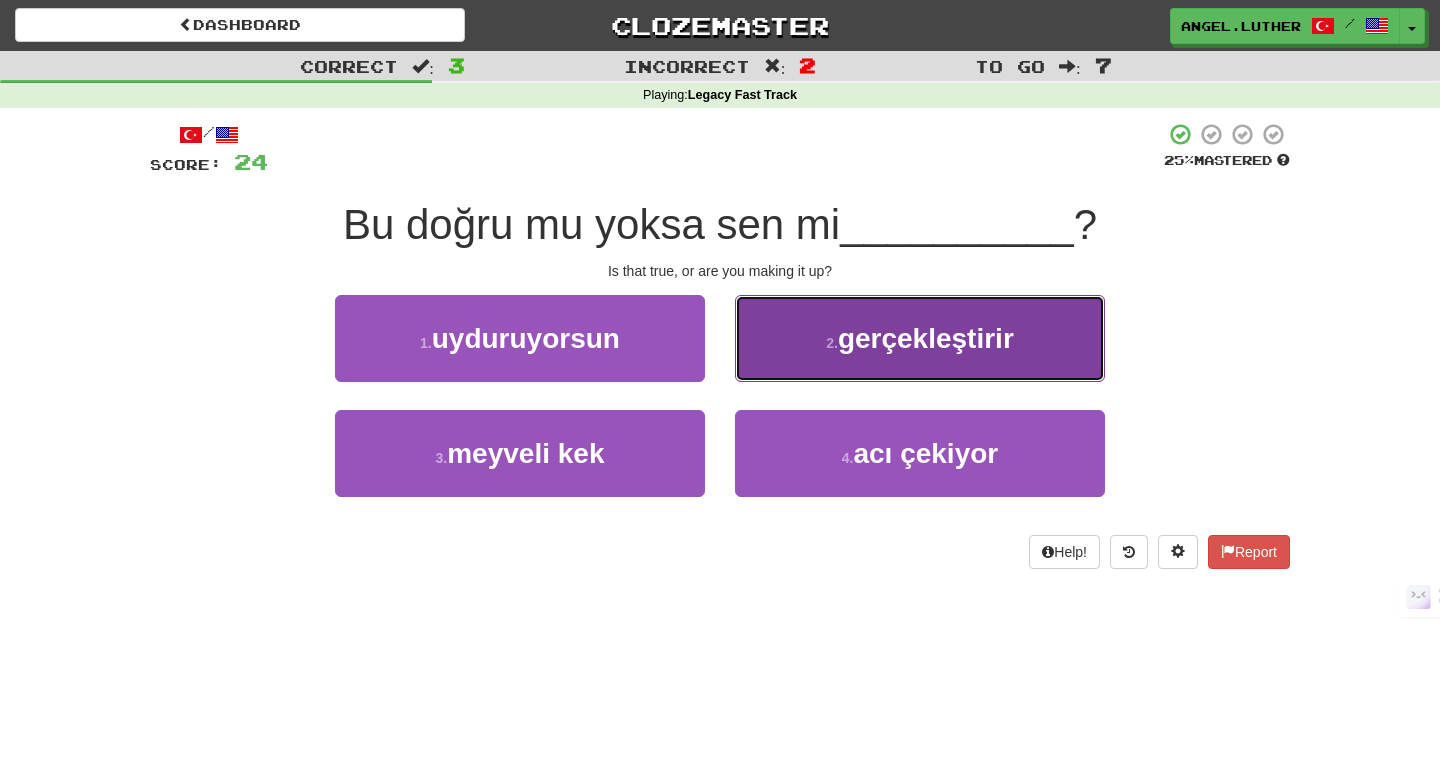 click on "2 .  gerçekleştirir" at bounding box center [920, 338] 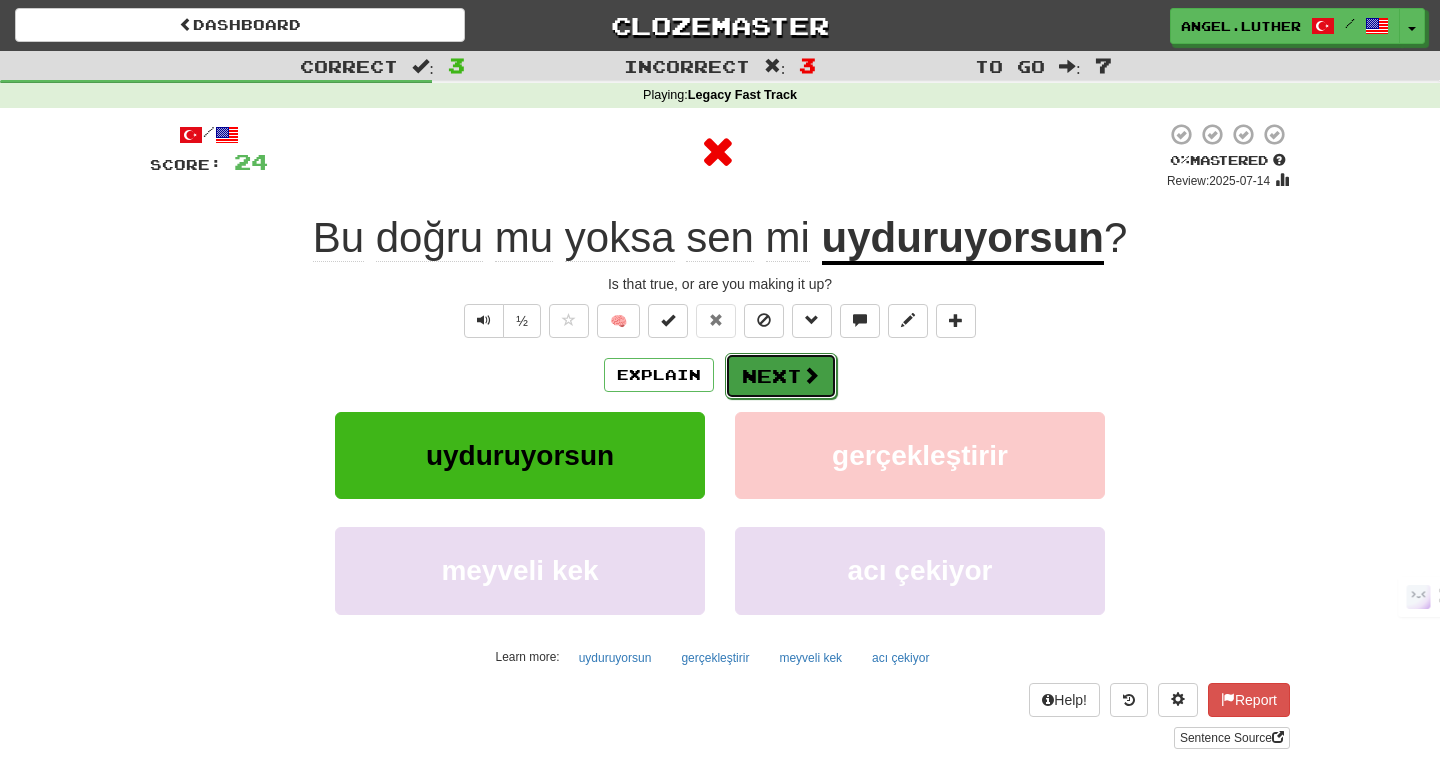 click on "Next" at bounding box center [781, 376] 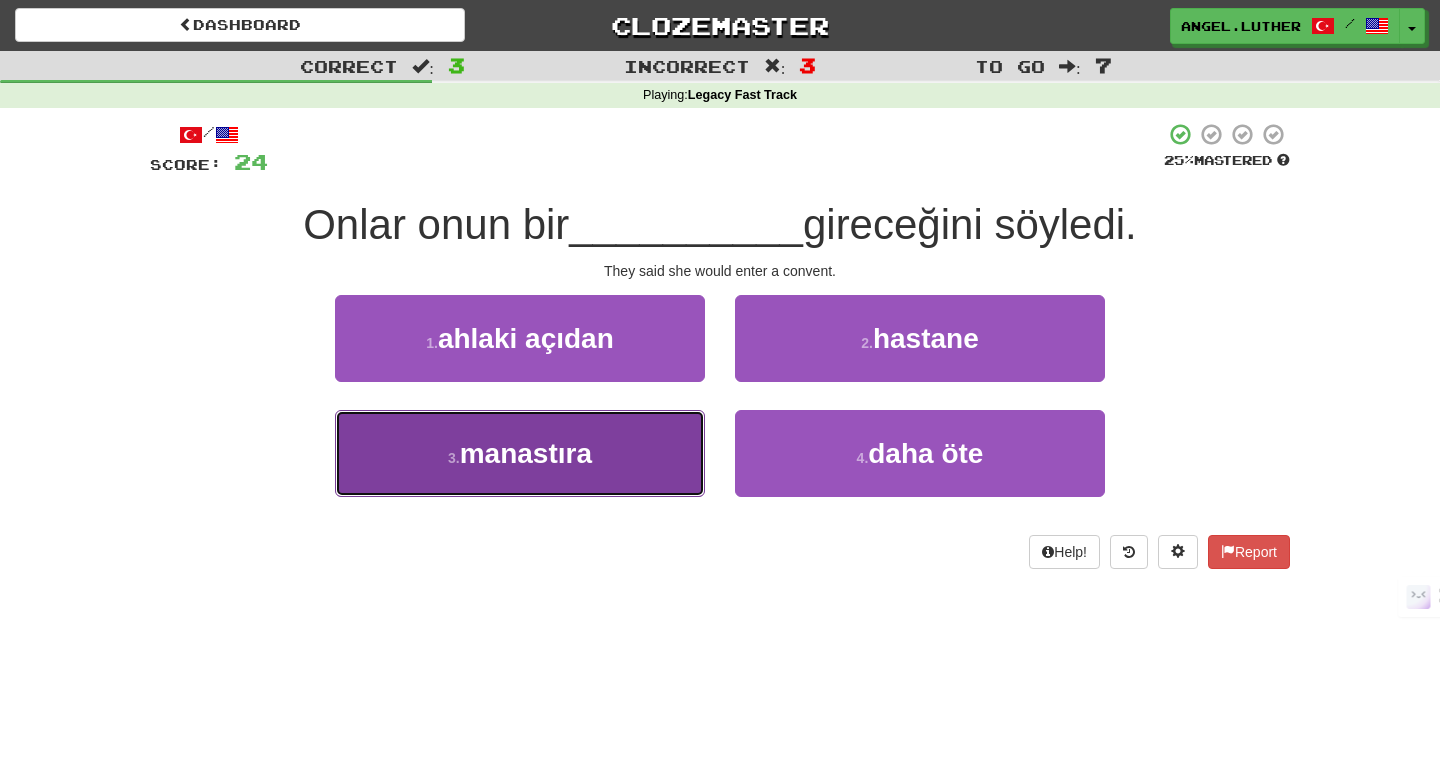 click on "3 .  manastıra" at bounding box center (520, 453) 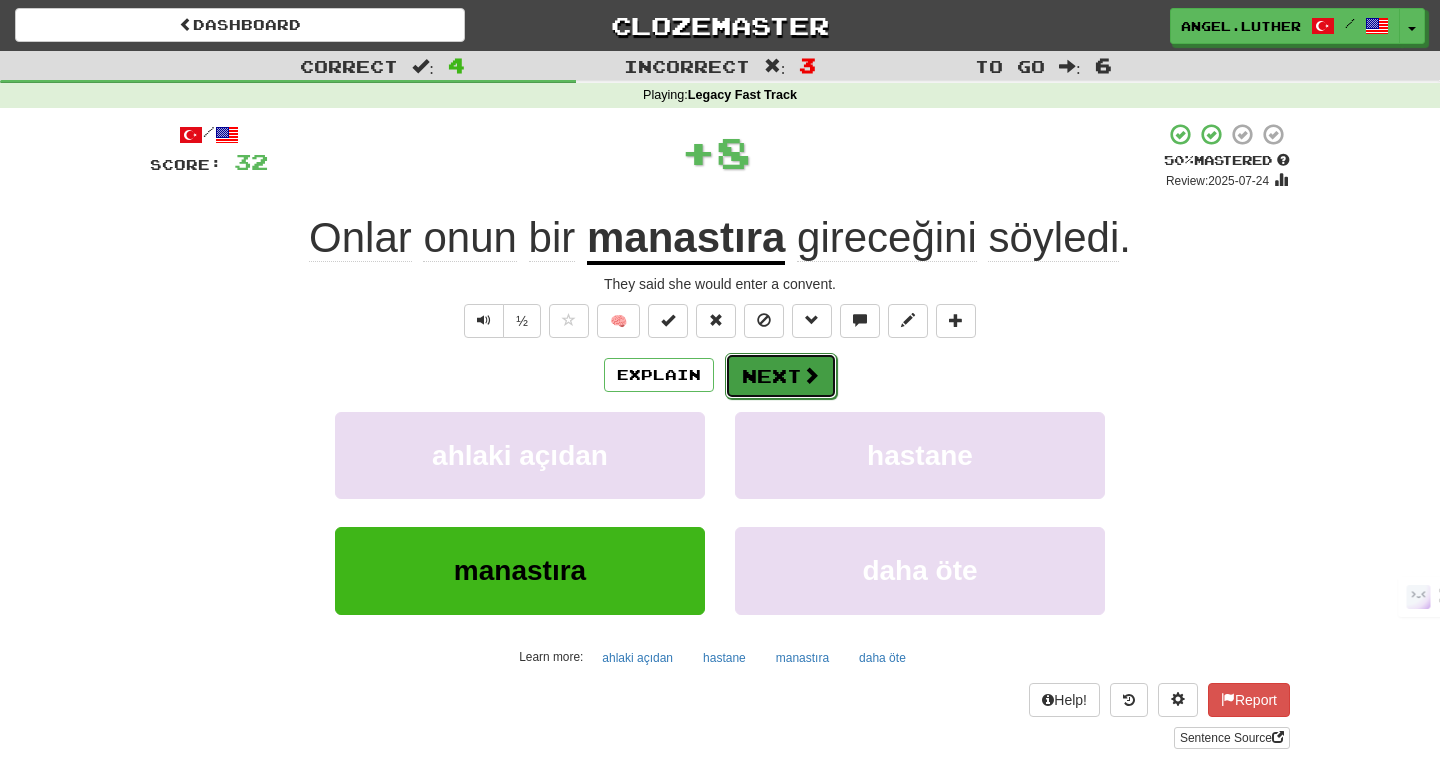 click on "Next" at bounding box center [781, 376] 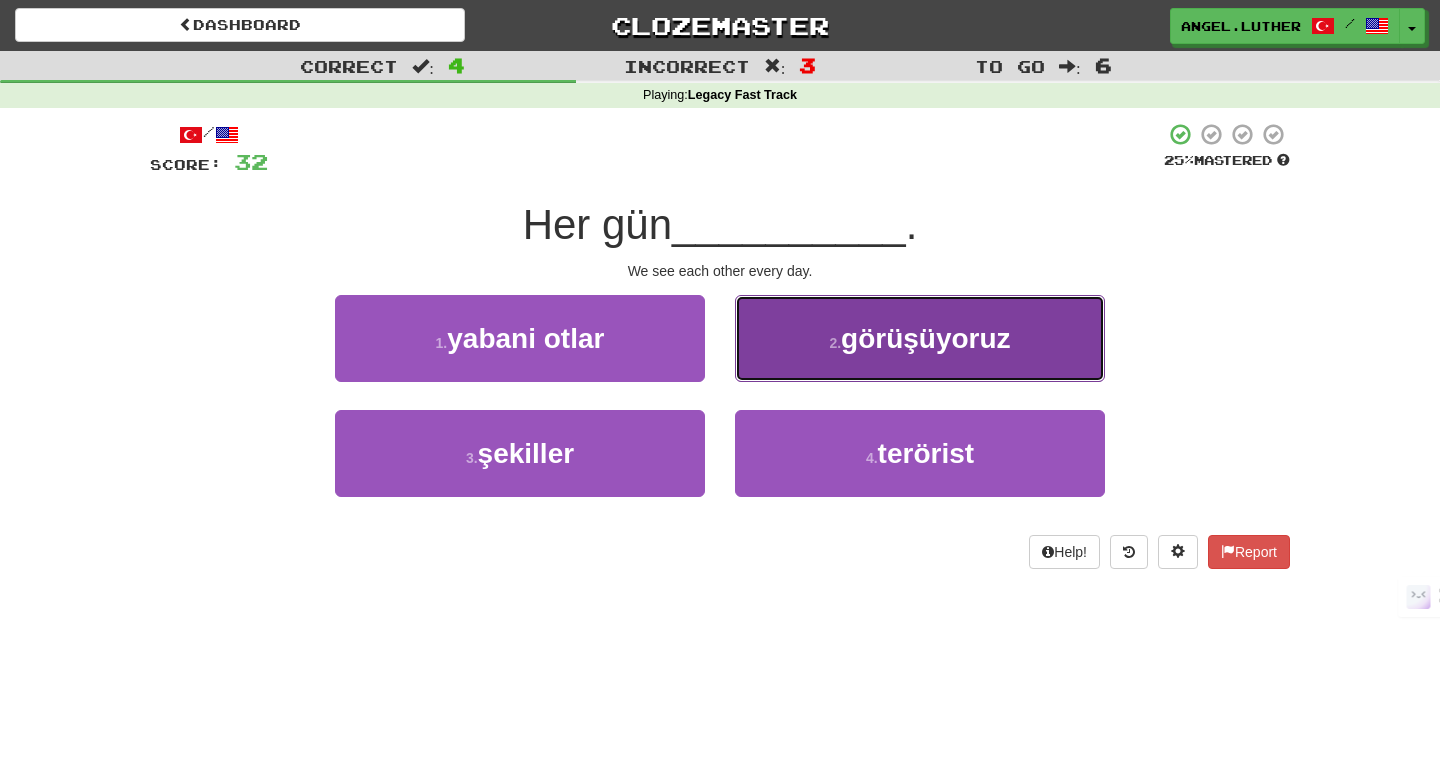 click on "2 .  görüşüyoruz" at bounding box center [920, 338] 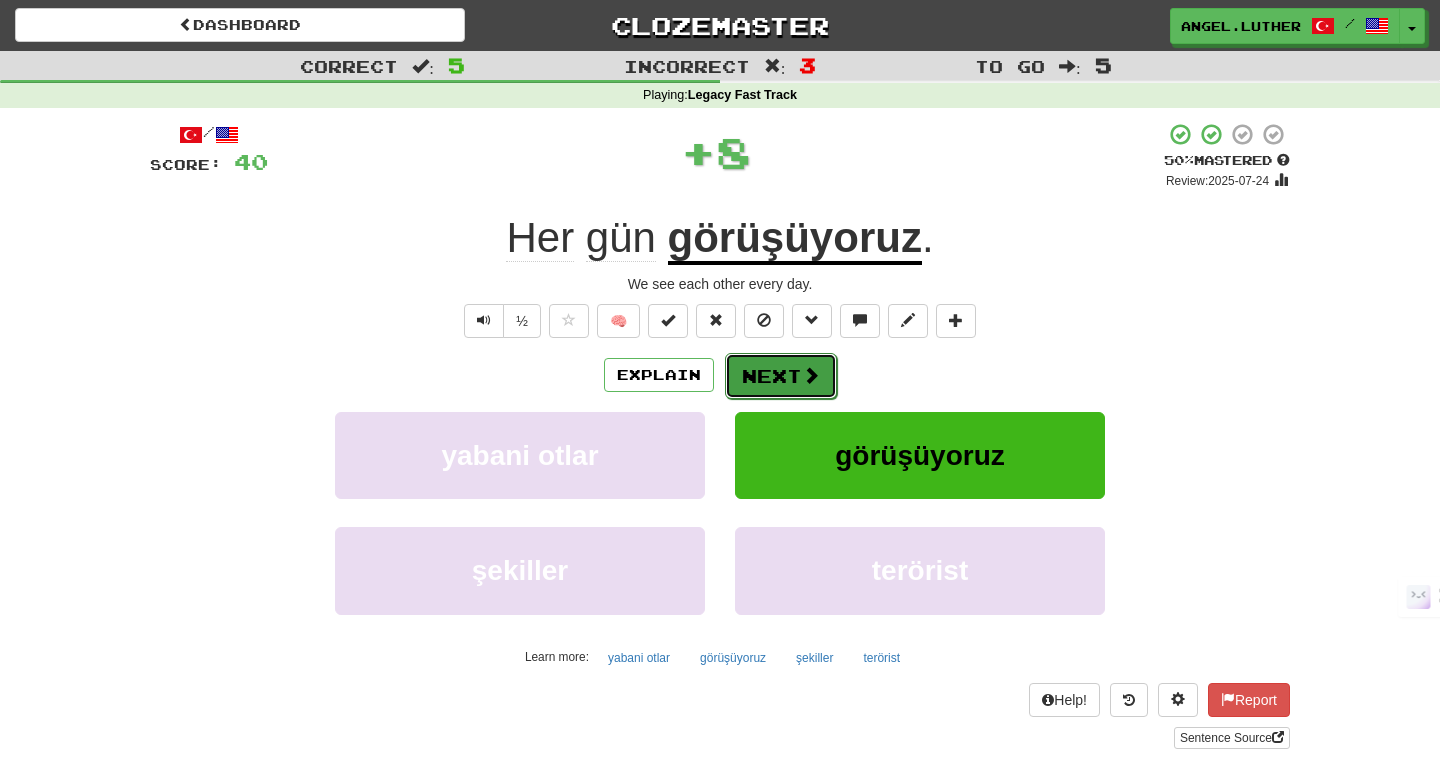 click at bounding box center [811, 375] 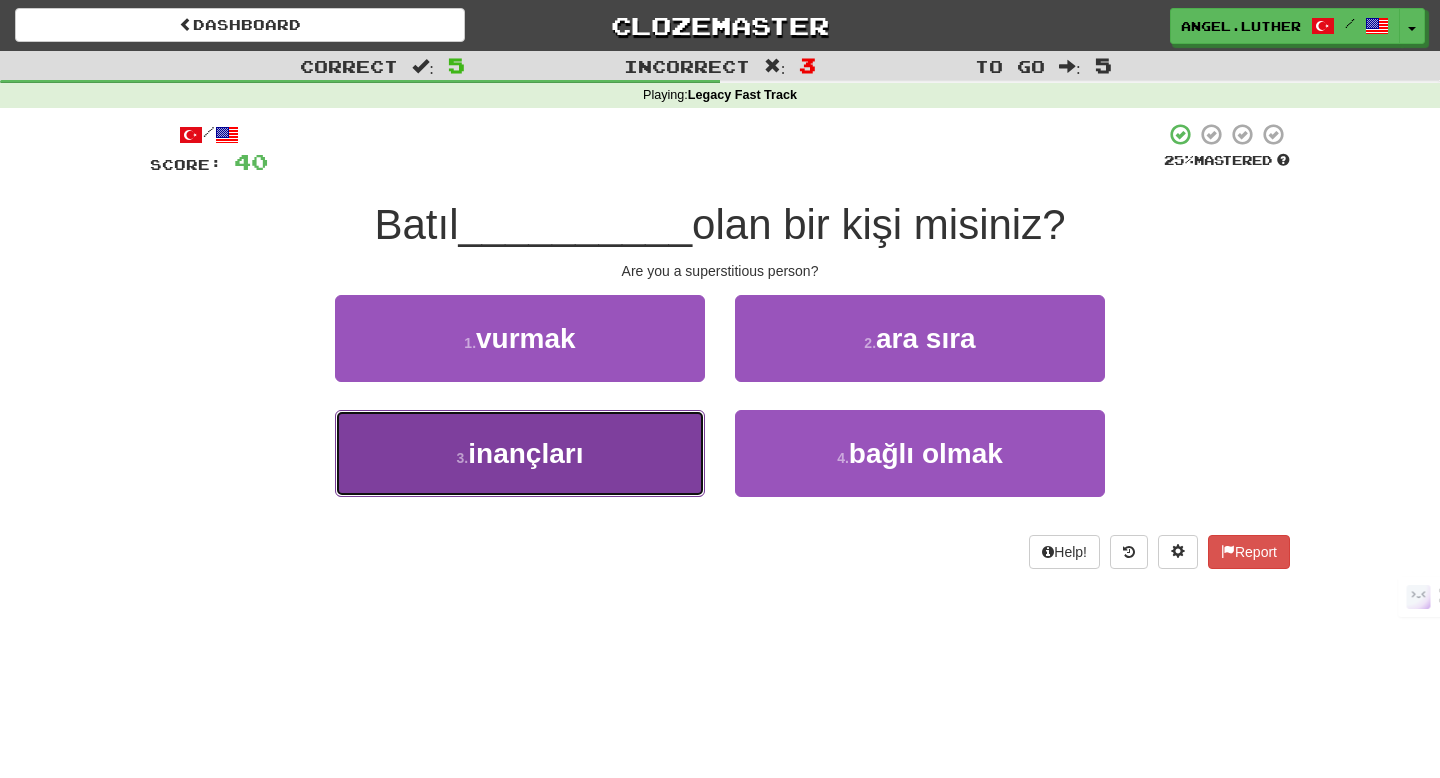click on "3 .  inançları" at bounding box center [520, 453] 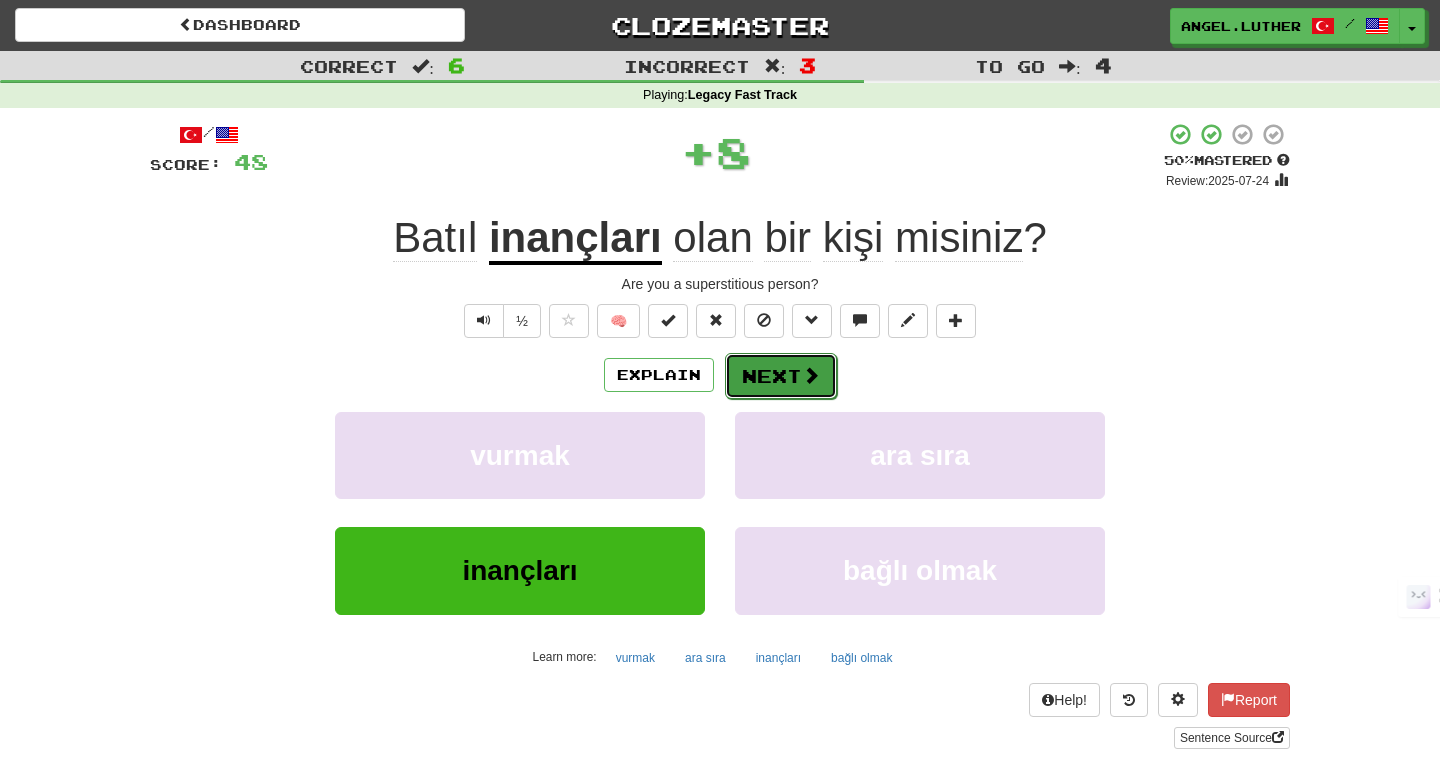 click on "Next" at bounding box center [781, 376] 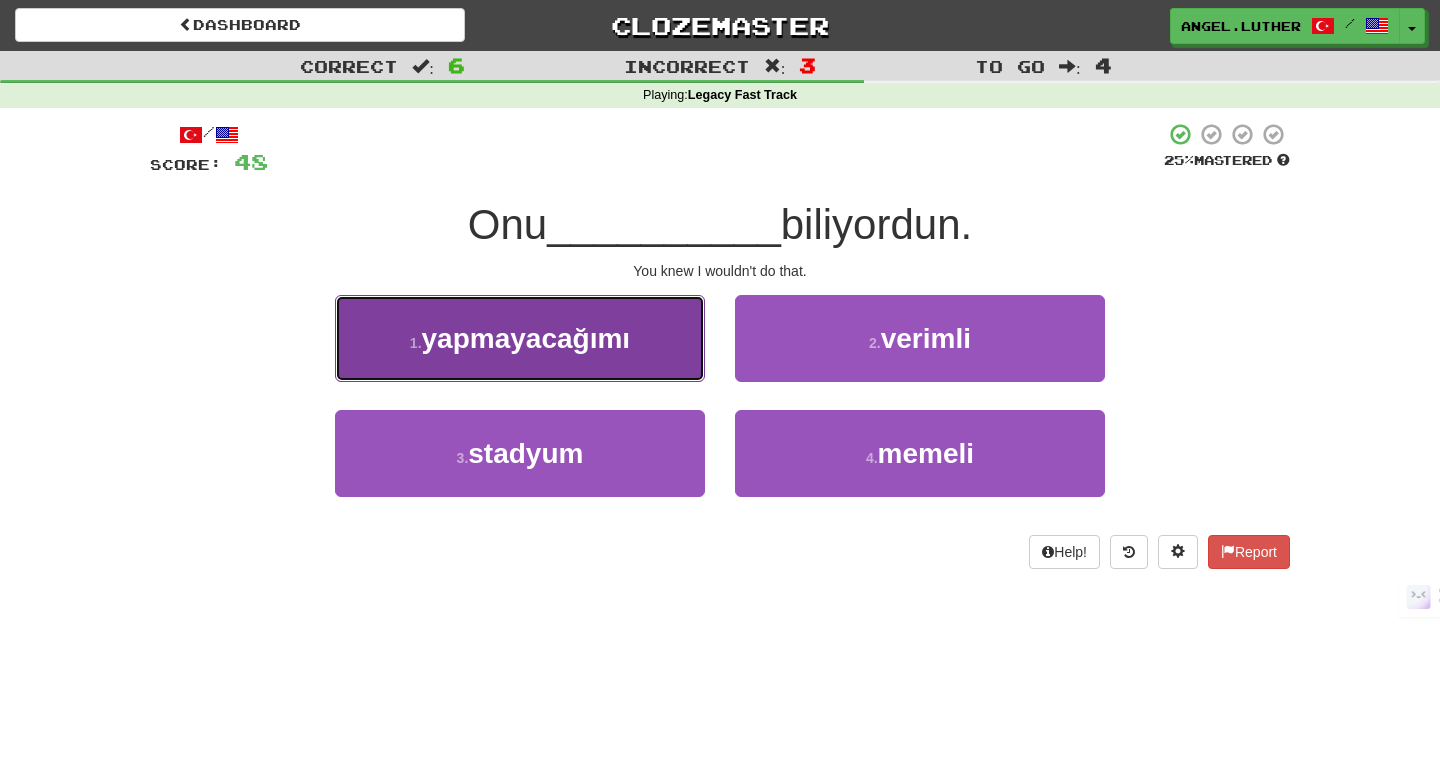 click on "1 .  yapmayacağımı" at bounding box center (520, 338) 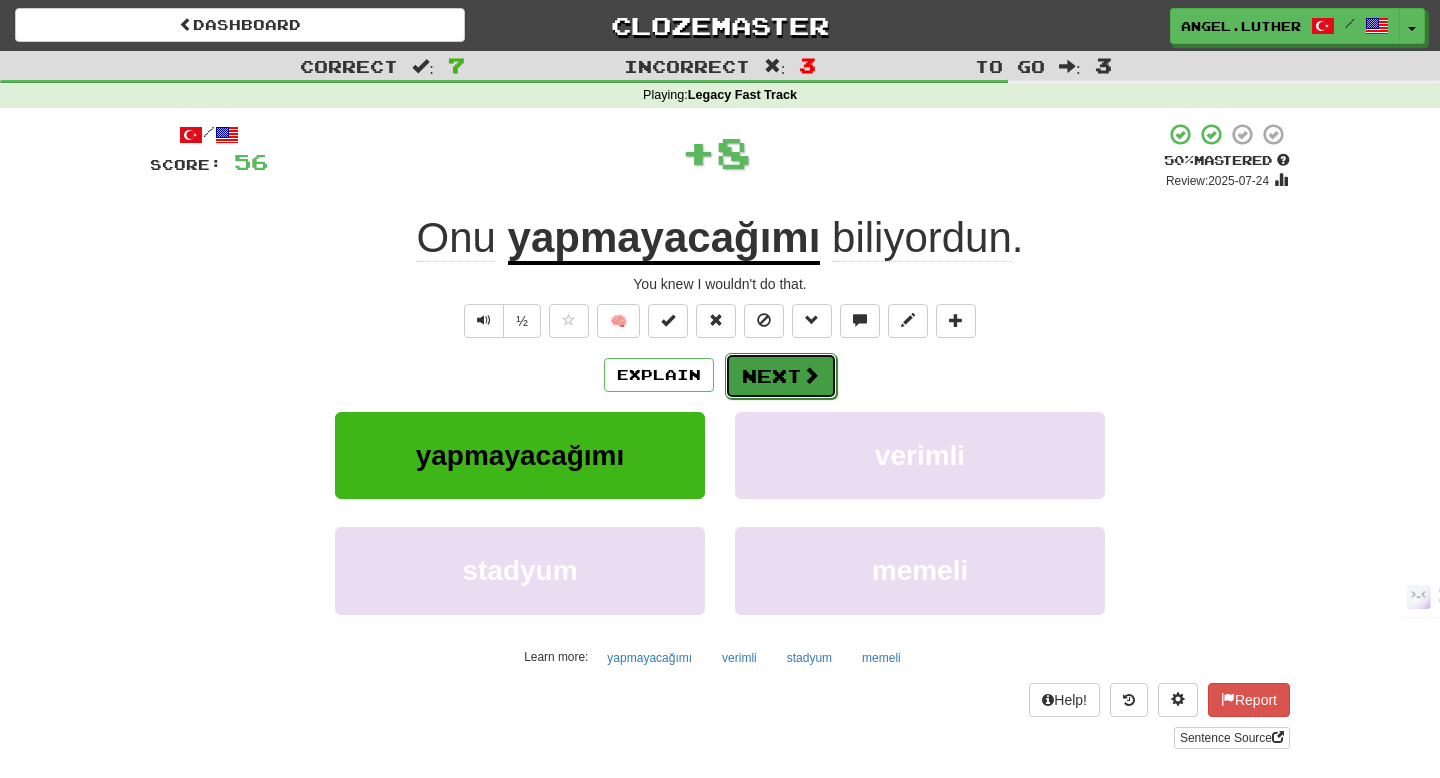 click on "Next" at bounding box center [781, 376] 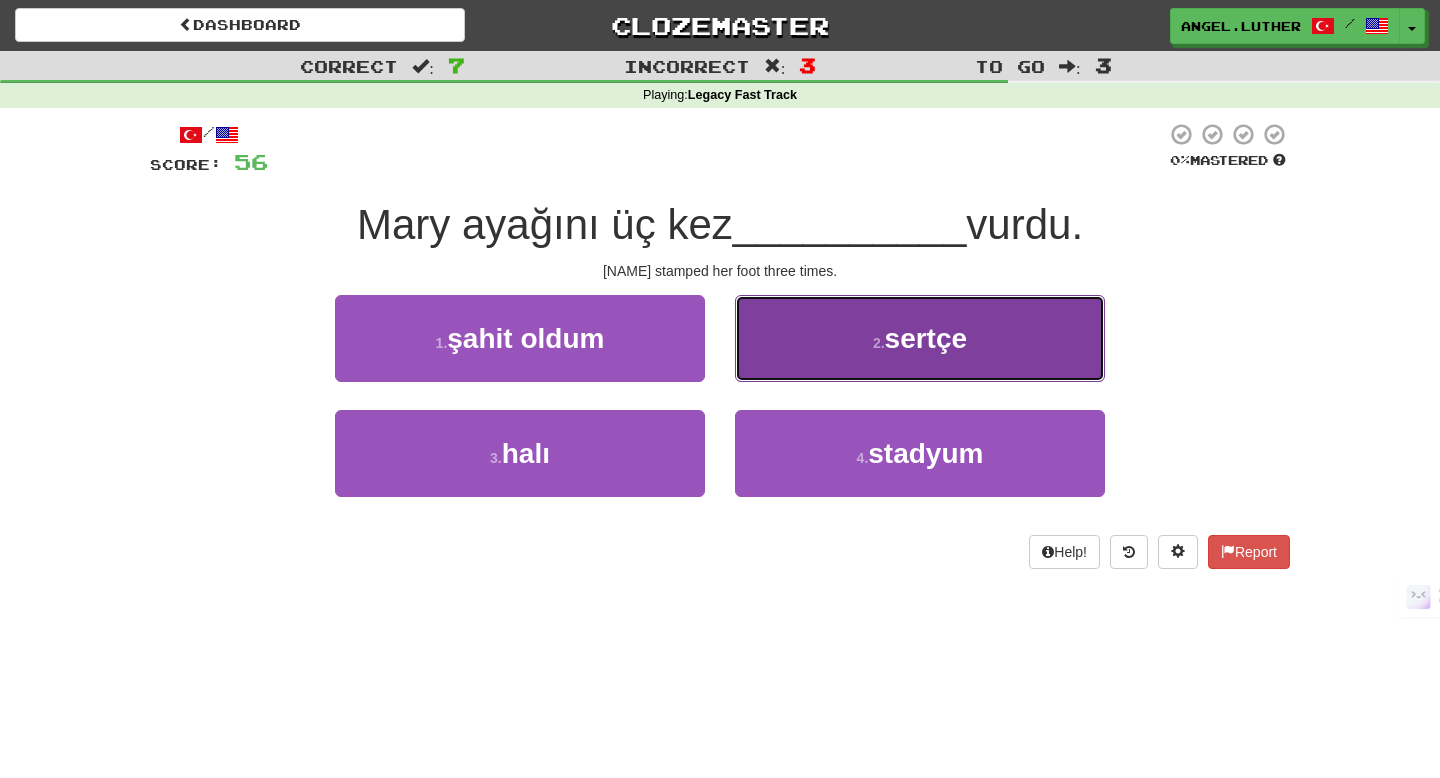 click on "2 .  sertçe" at bounding box center [920, 338] 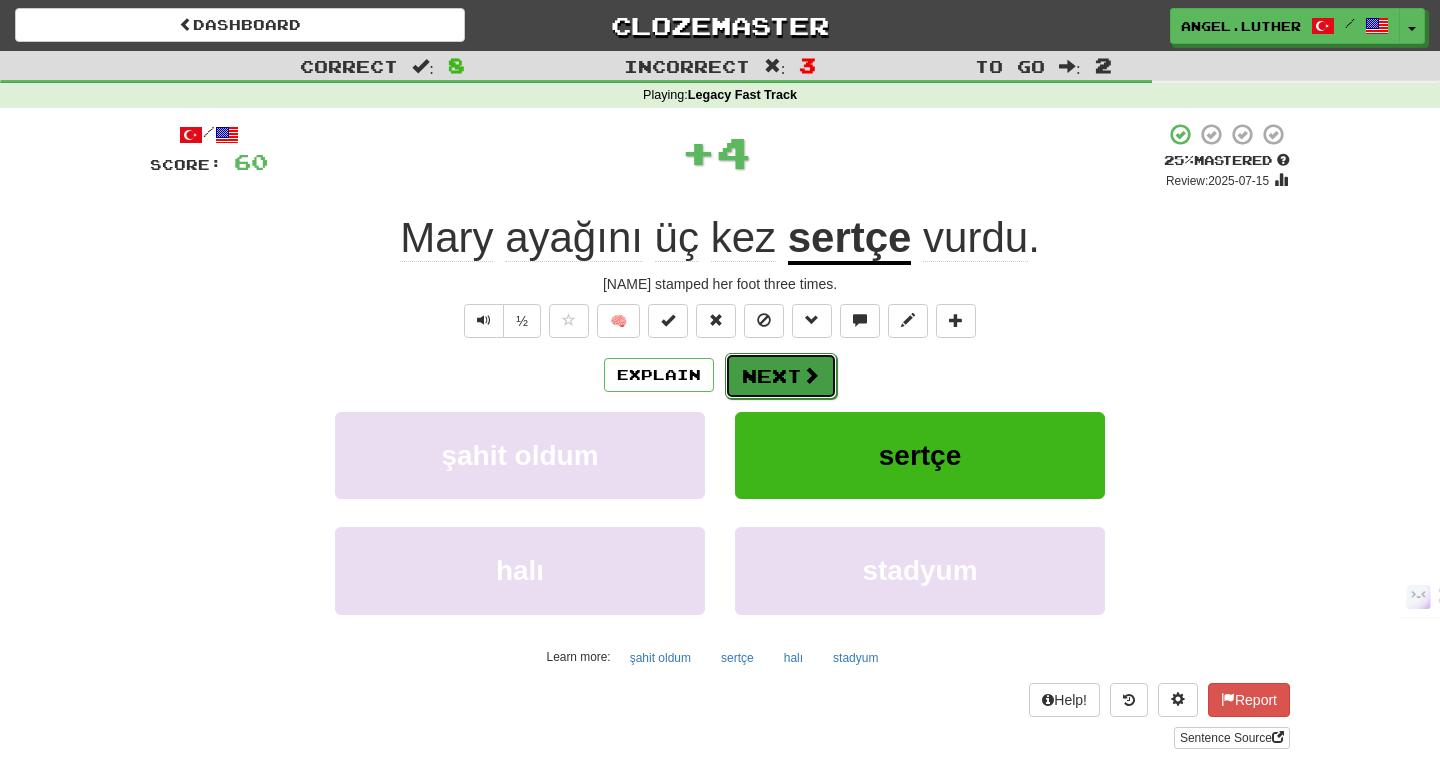 click on "Next" at bounding box center (781, 376) 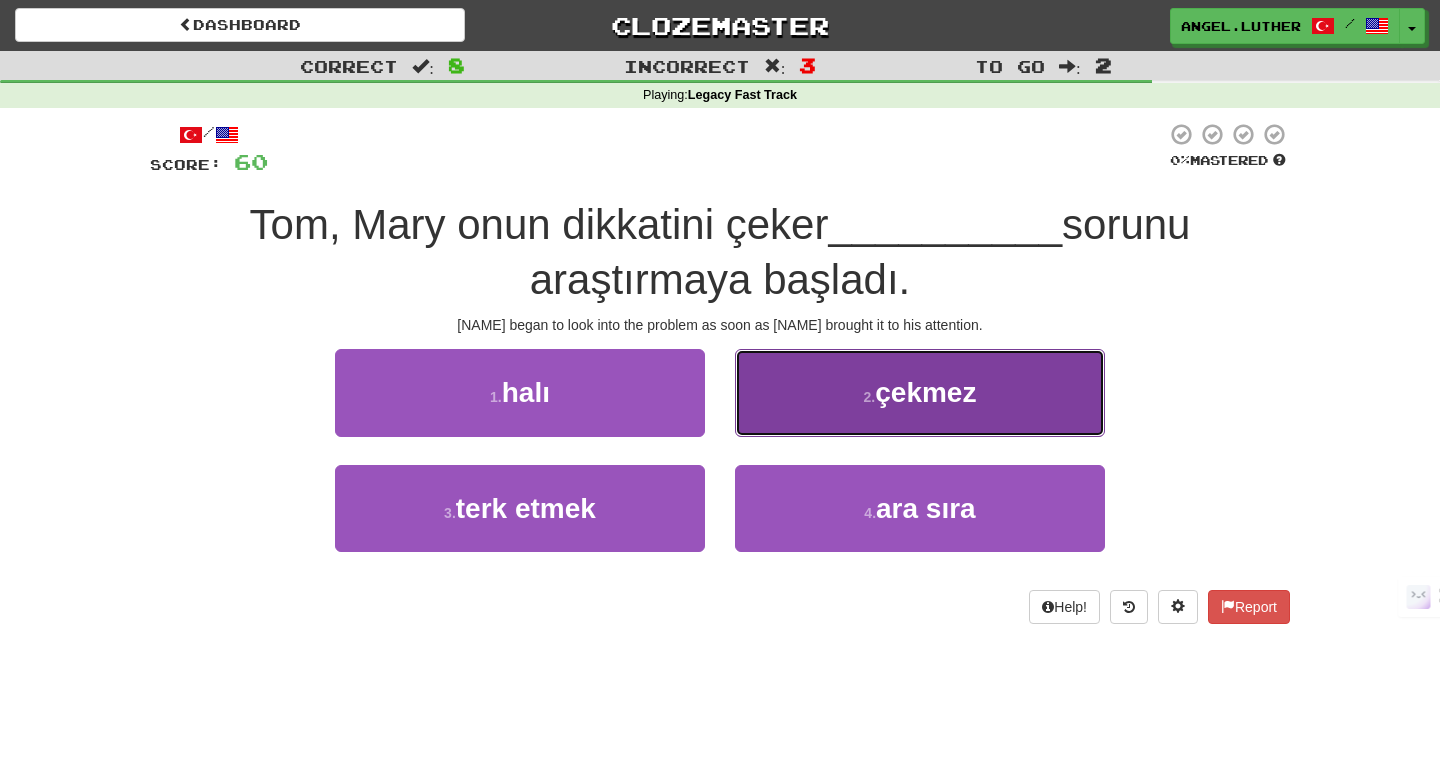 click on "çekmez" at bounding box center (925, 392) 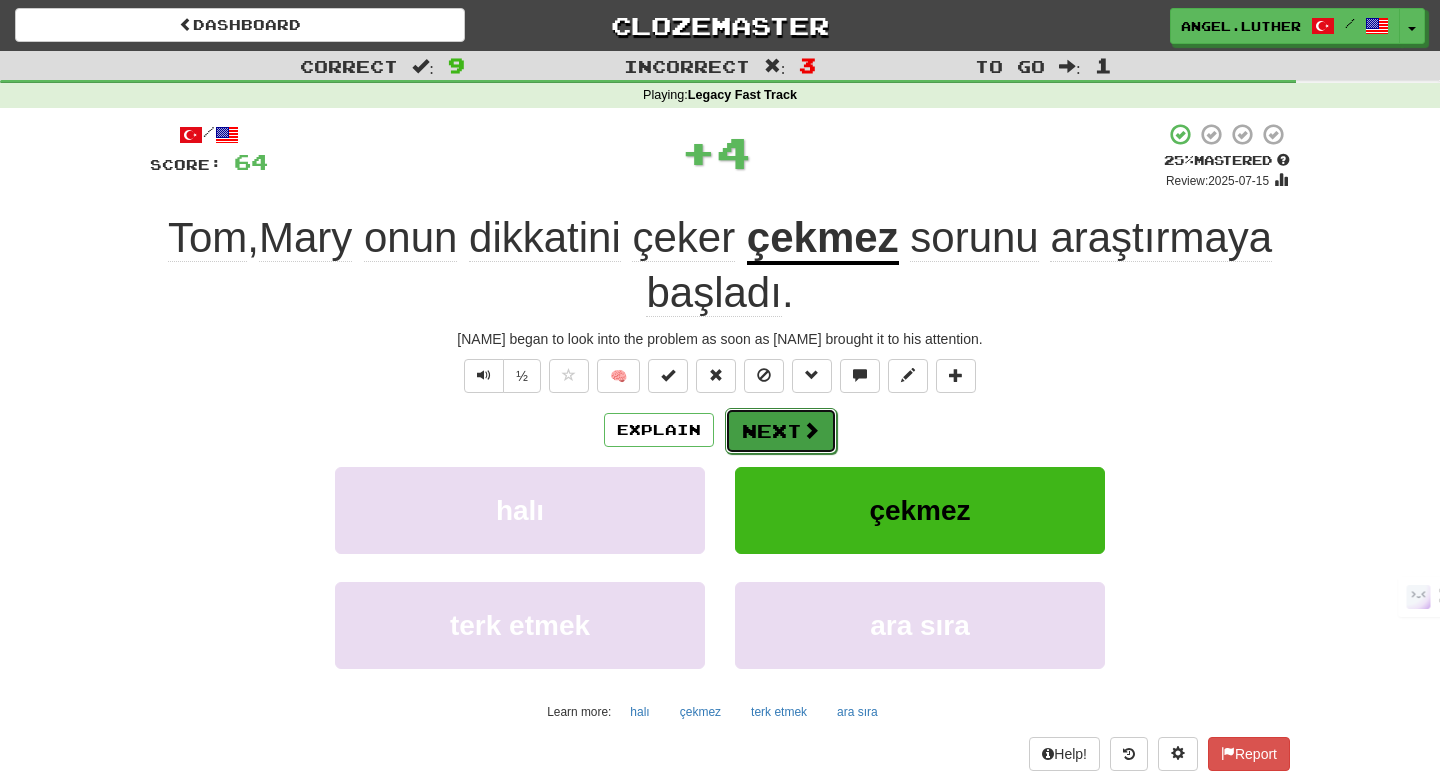 click on "Next" at bounding box center [781, 431] 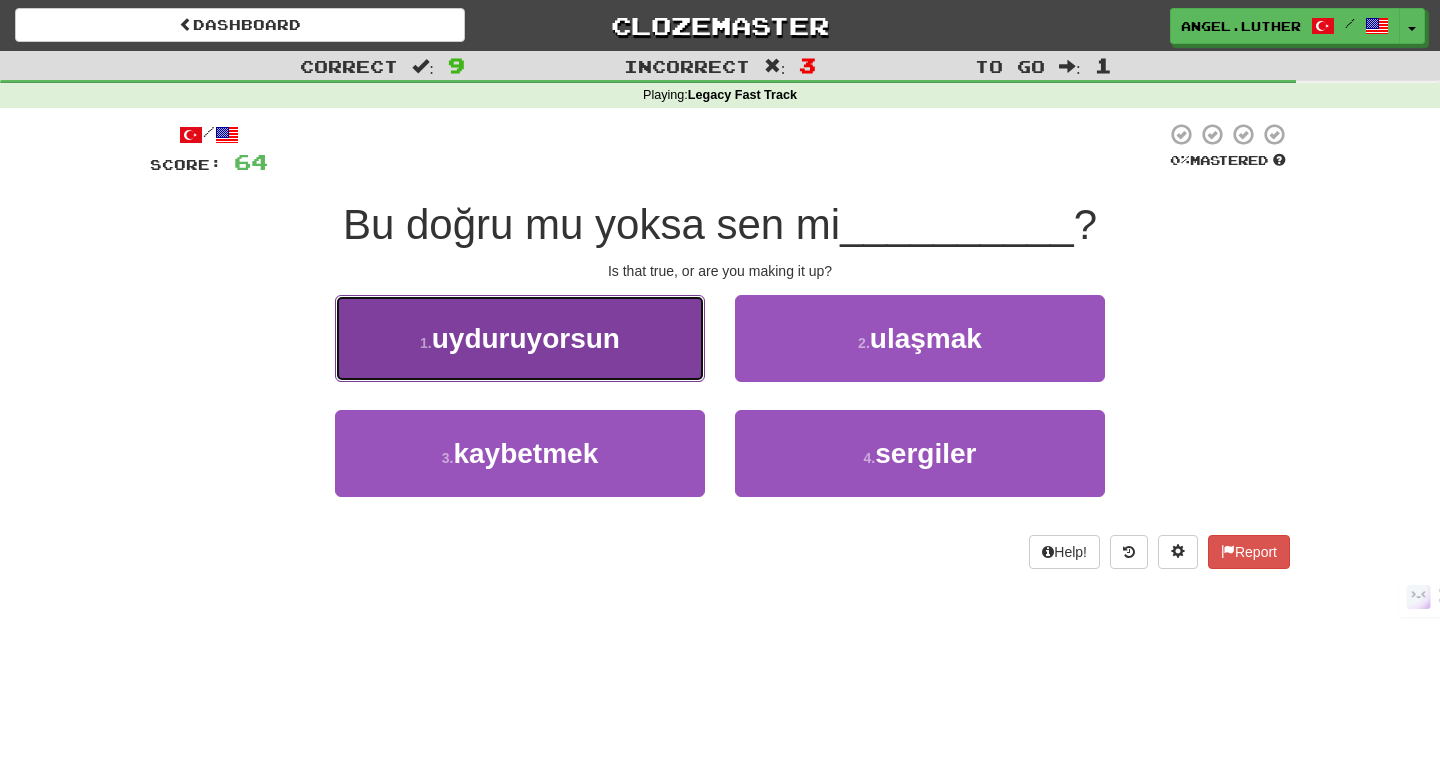 click on "1 .  uyduruyorsun" at bounding box center [520, 338] 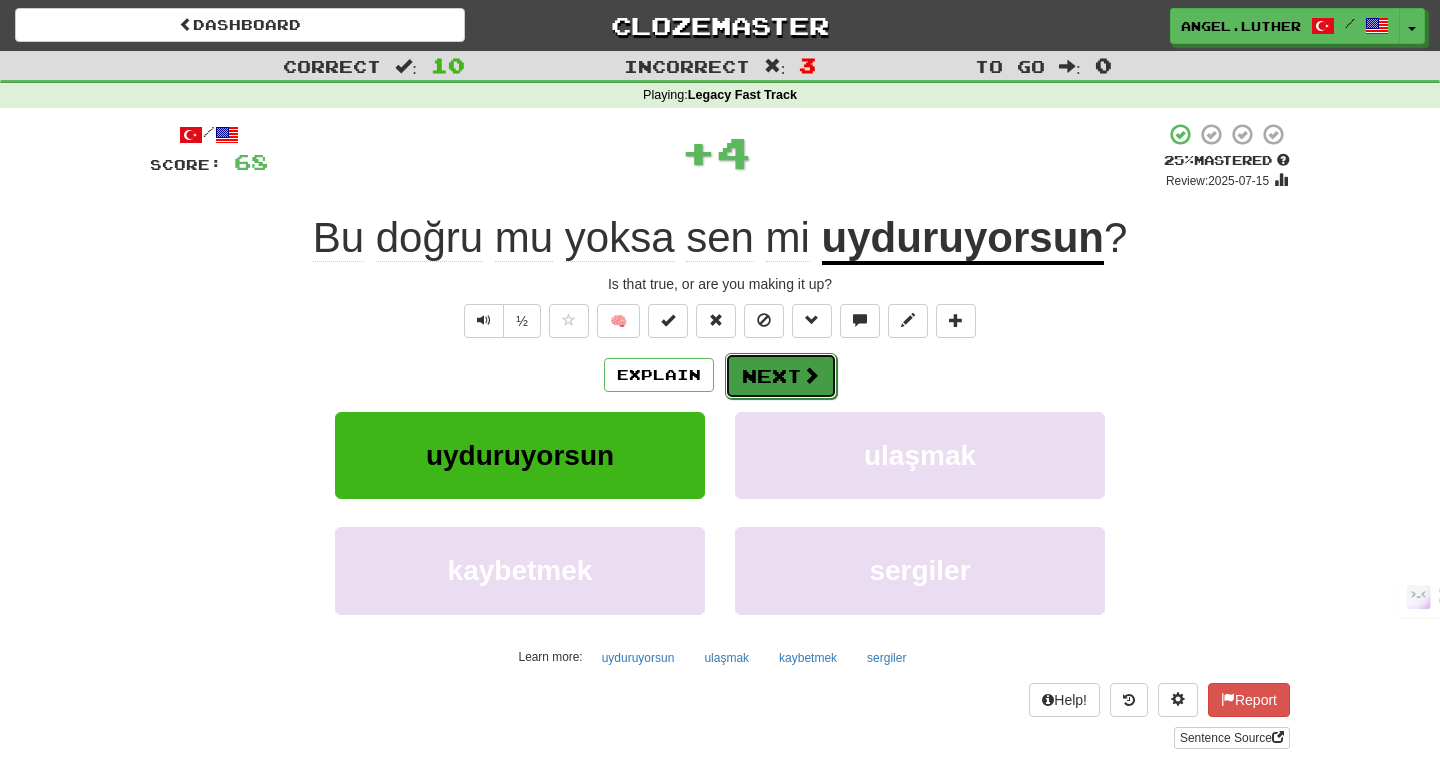 click on "Next" at bounding box center (781, 376) 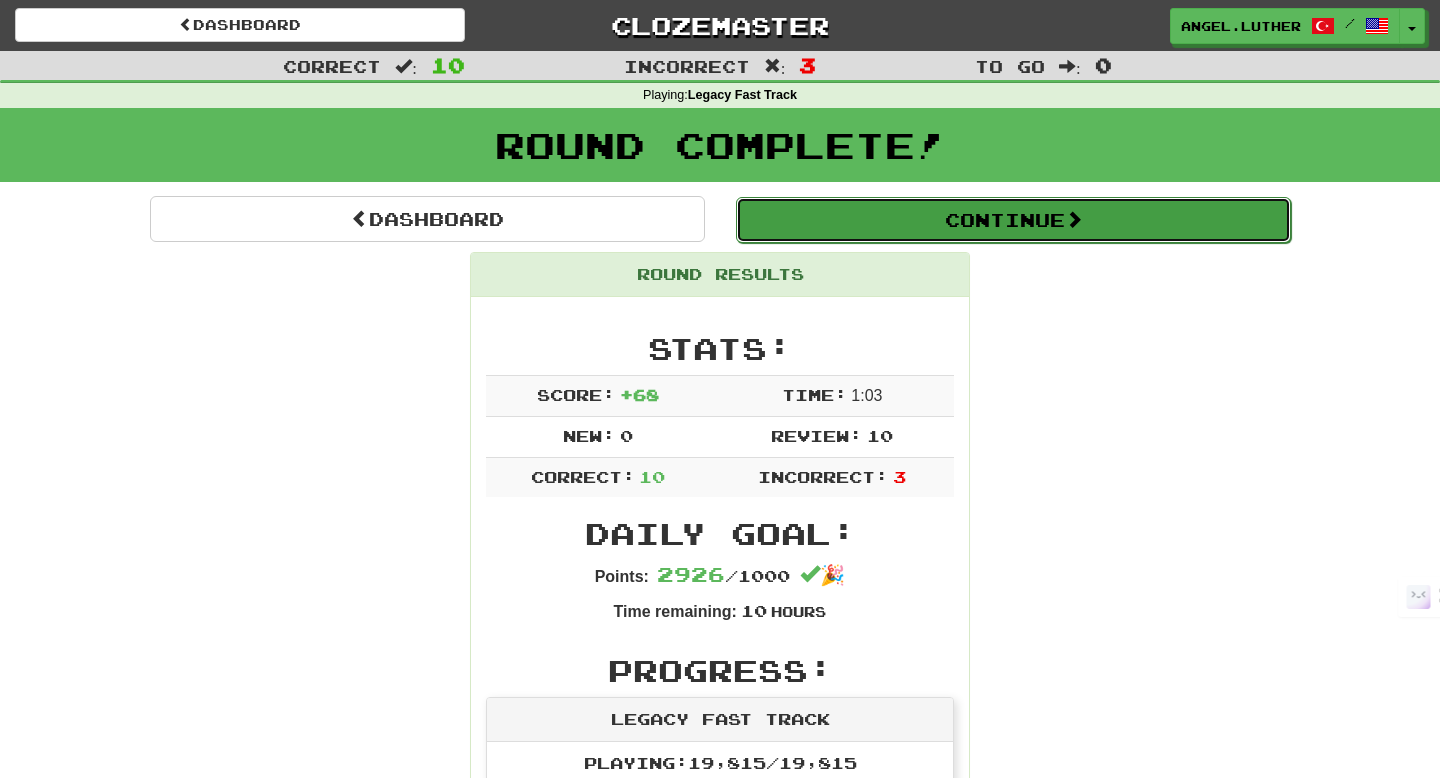 click on "Continue" at bounding box center (1013, 220) 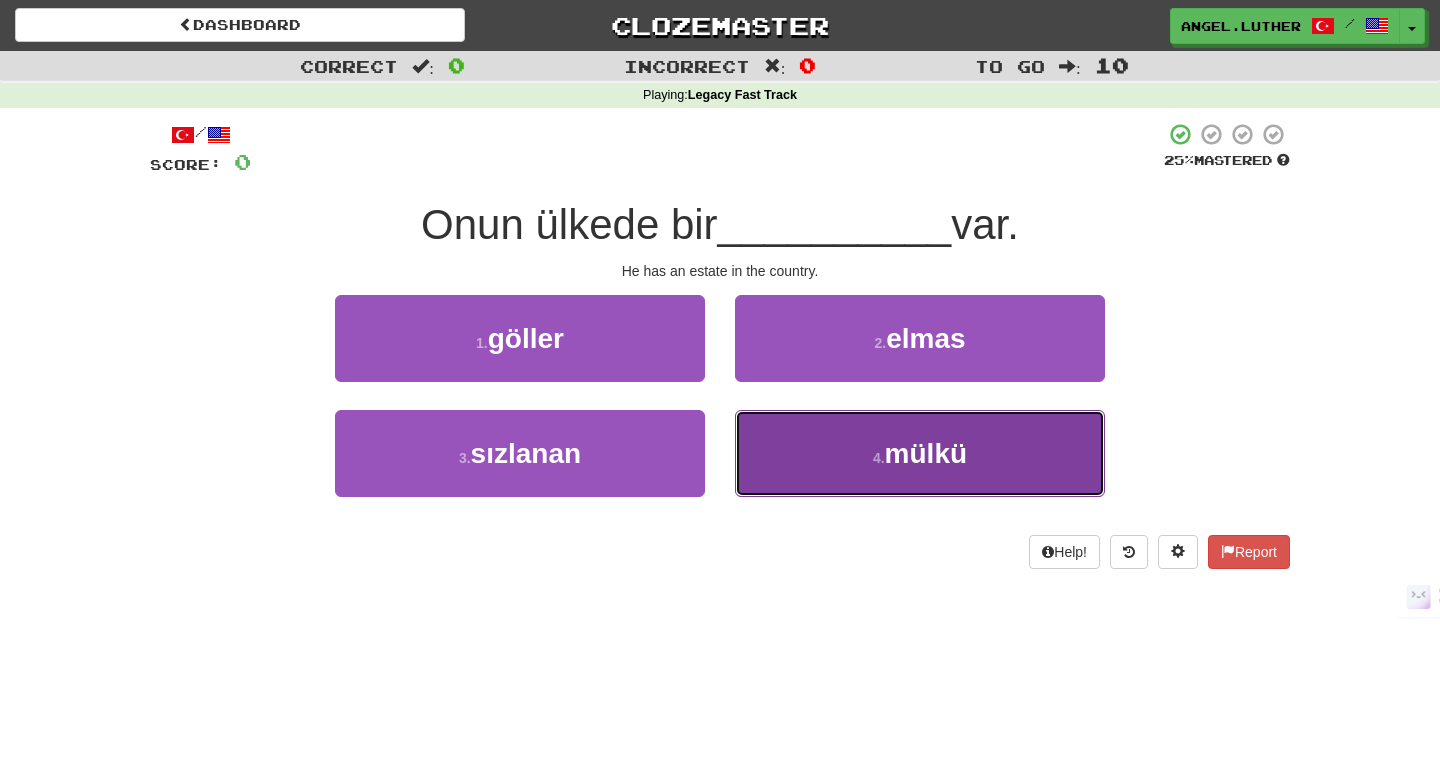 click on "4 .  mülkü" at bounding box center [920, 453] 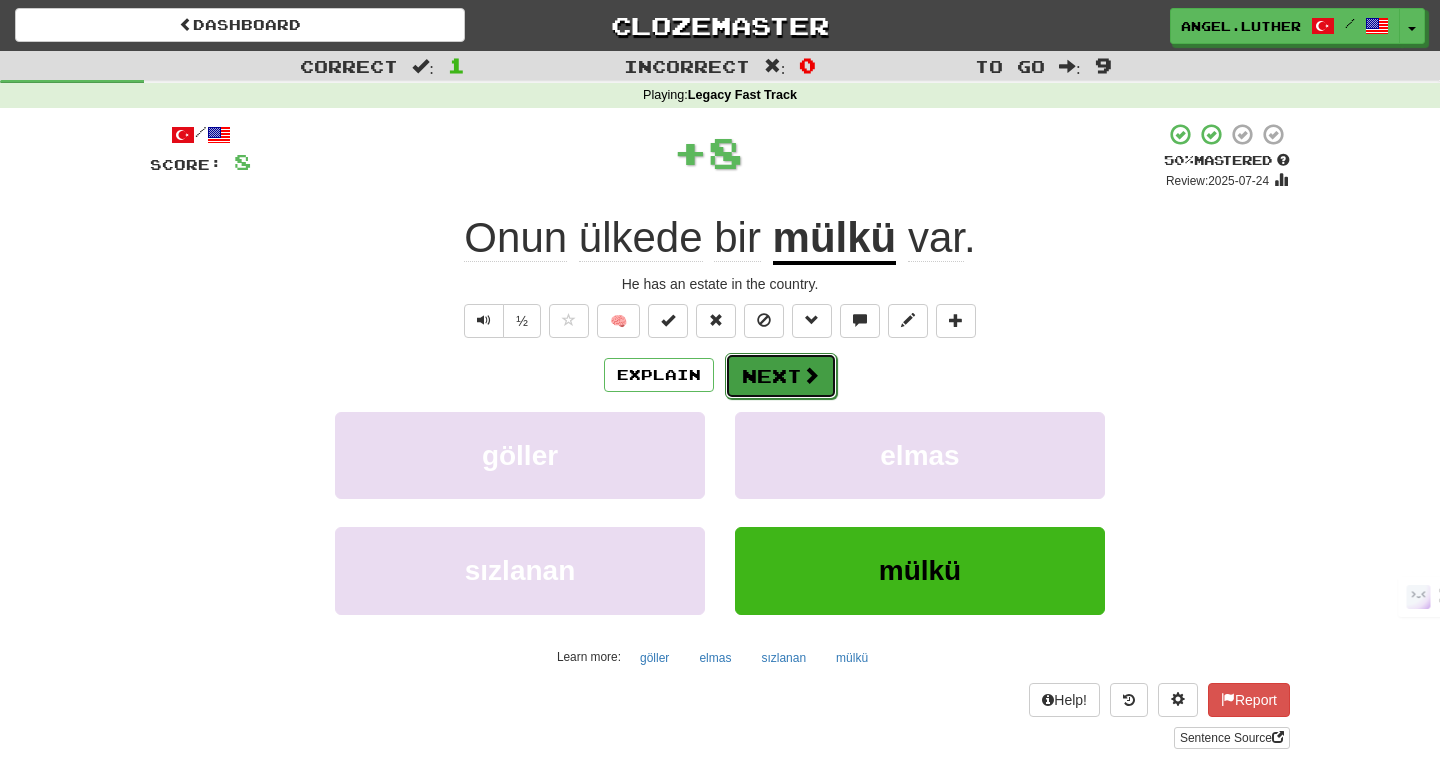 click on "Next" at bounding box center (781, 376) 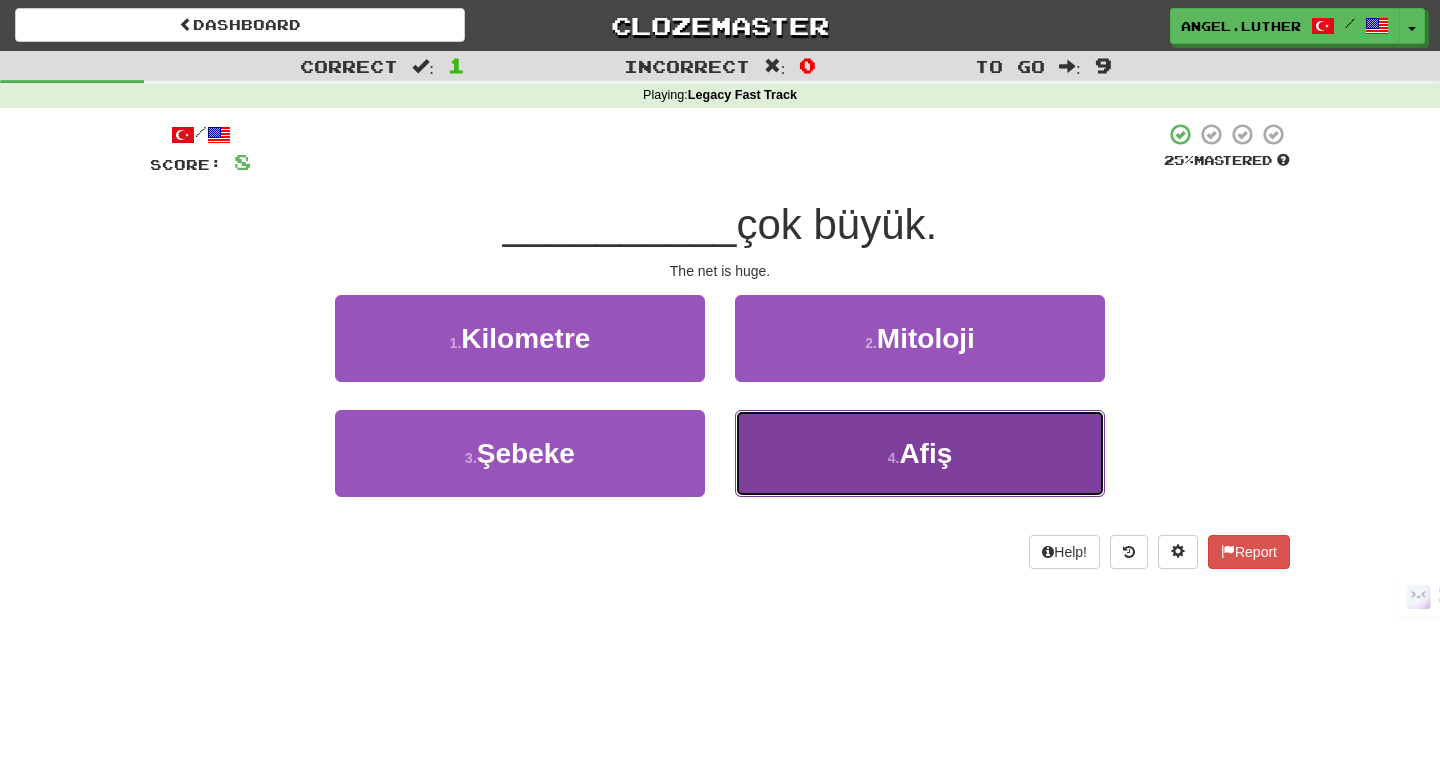 click on "4 .  Afiş" at bounding box center [920, 453] 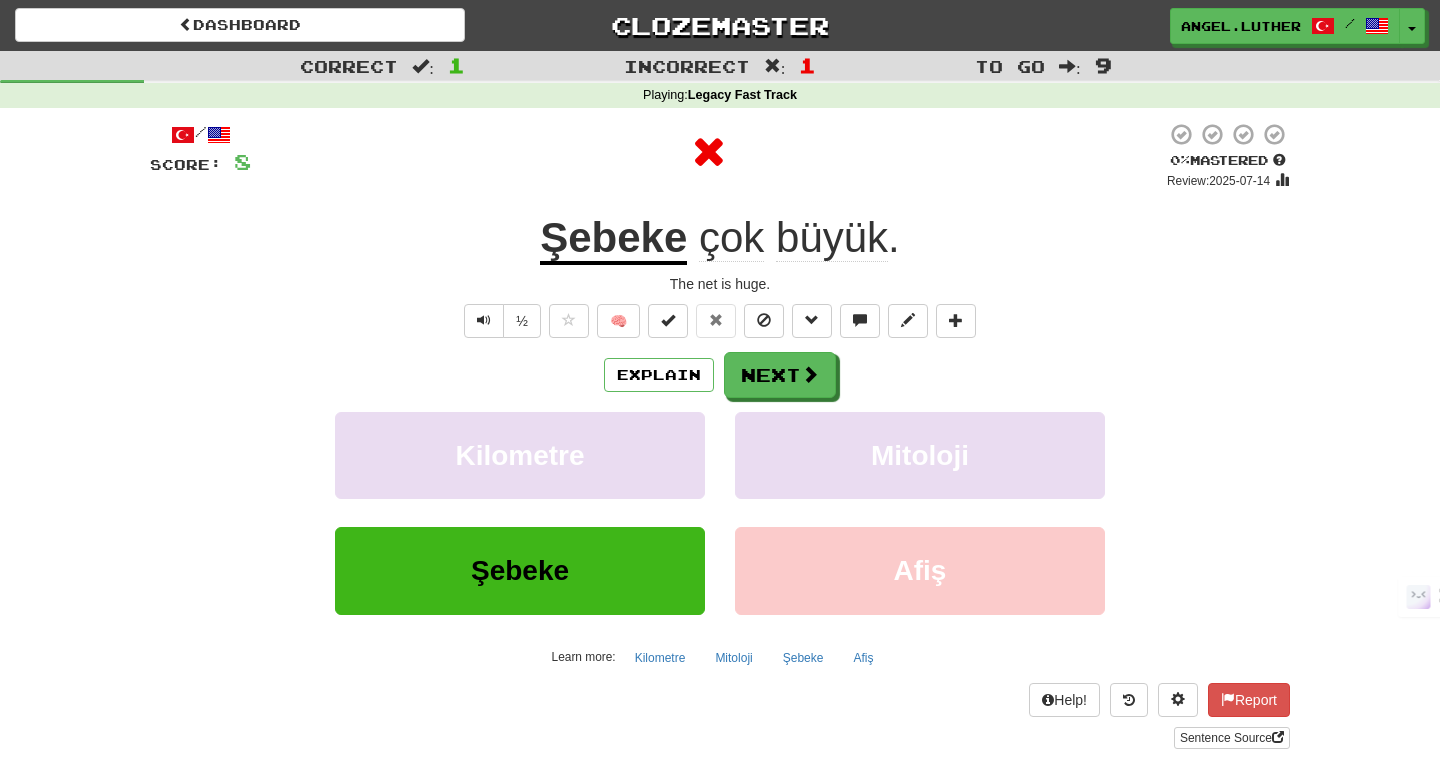 click on "Şebeke" at bounding box center (613, 239) 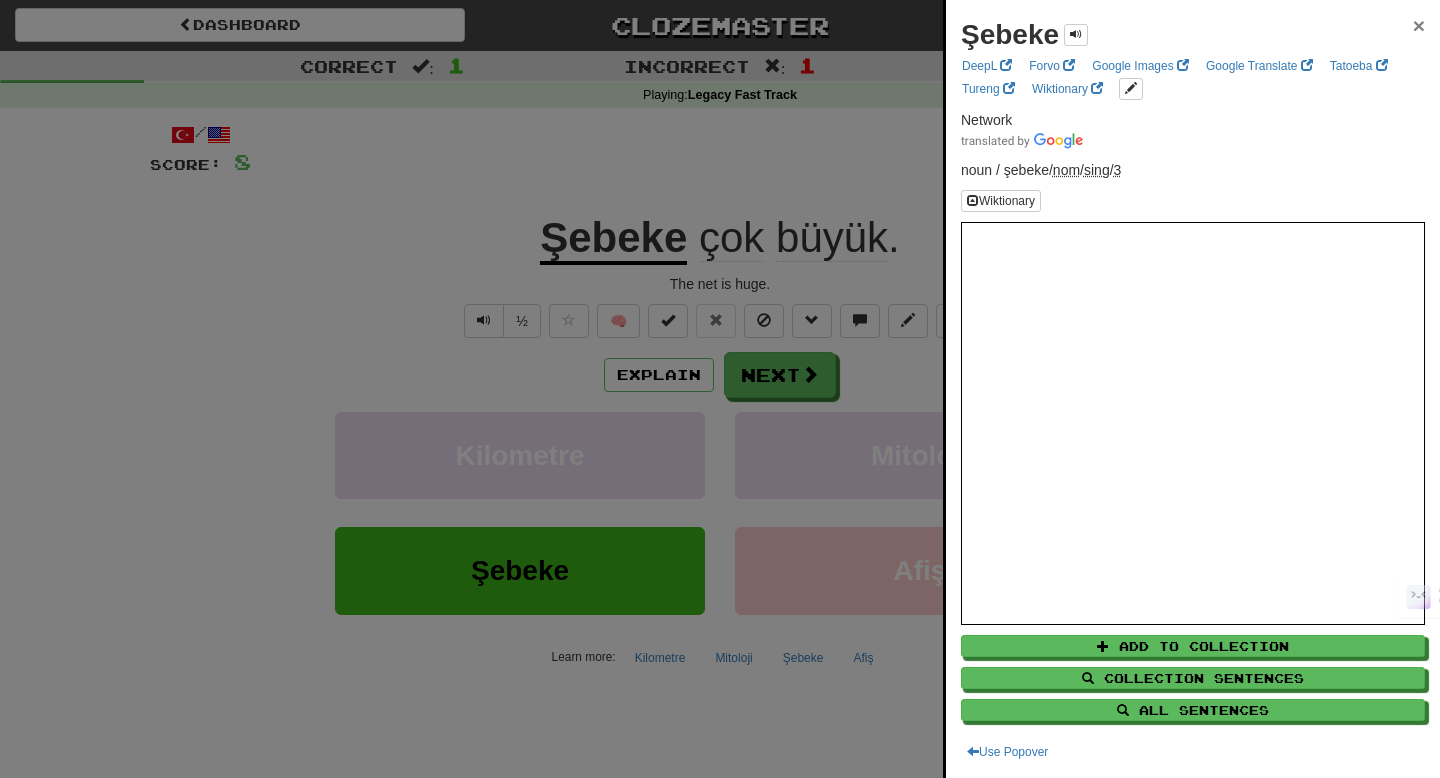 click on "×" at bounding box center [1419, 25] 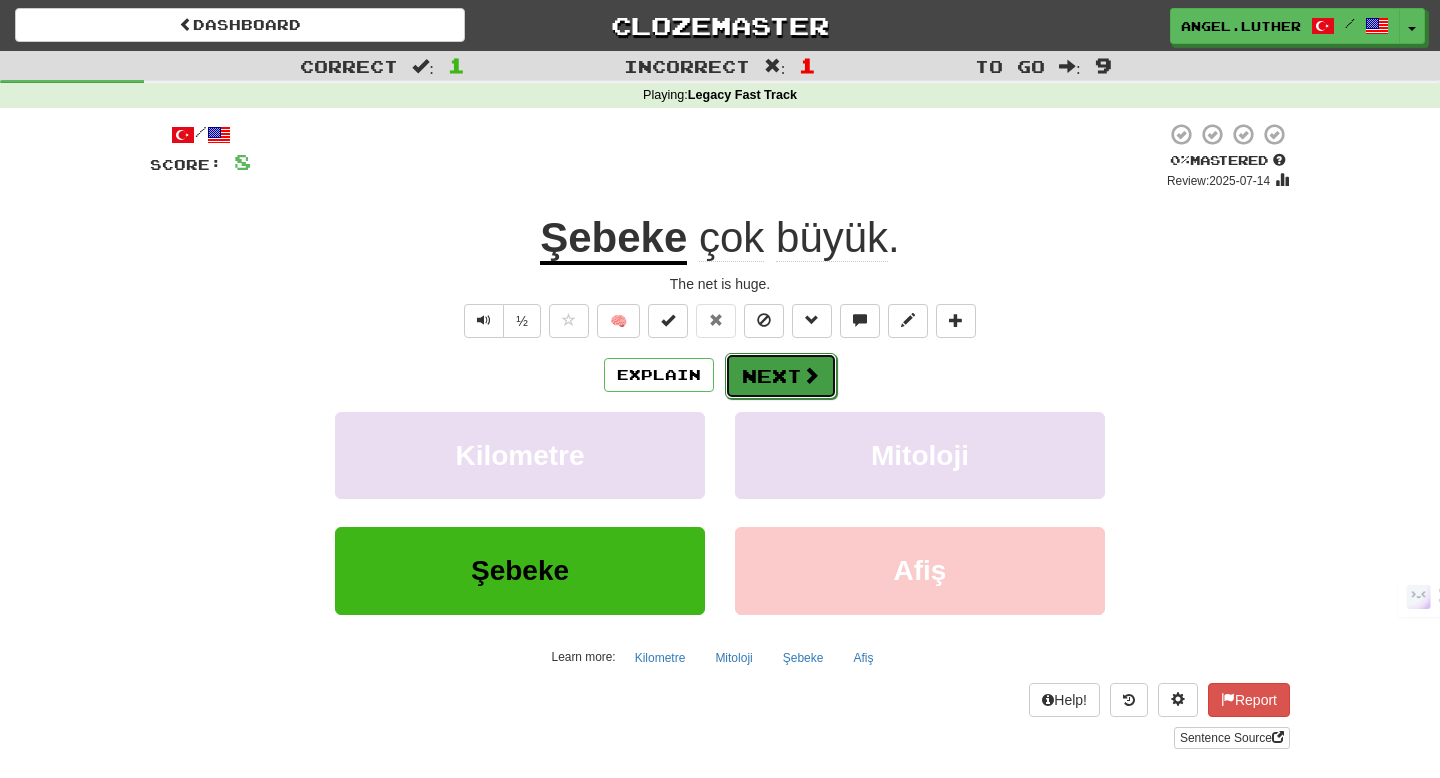 click on "Next" at bounding box center (781, 376) 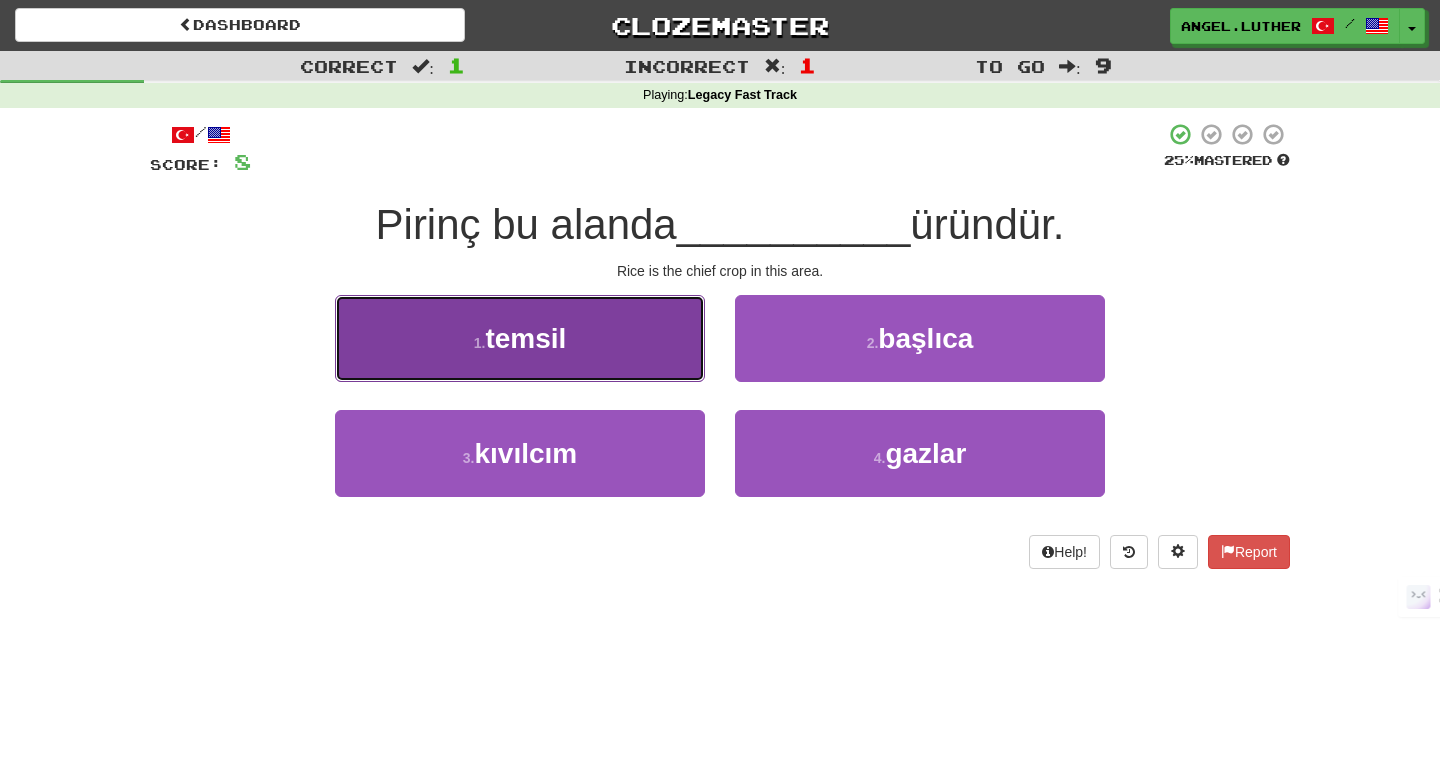 click on "1 .  temsil" at bounding box center [520, 338] 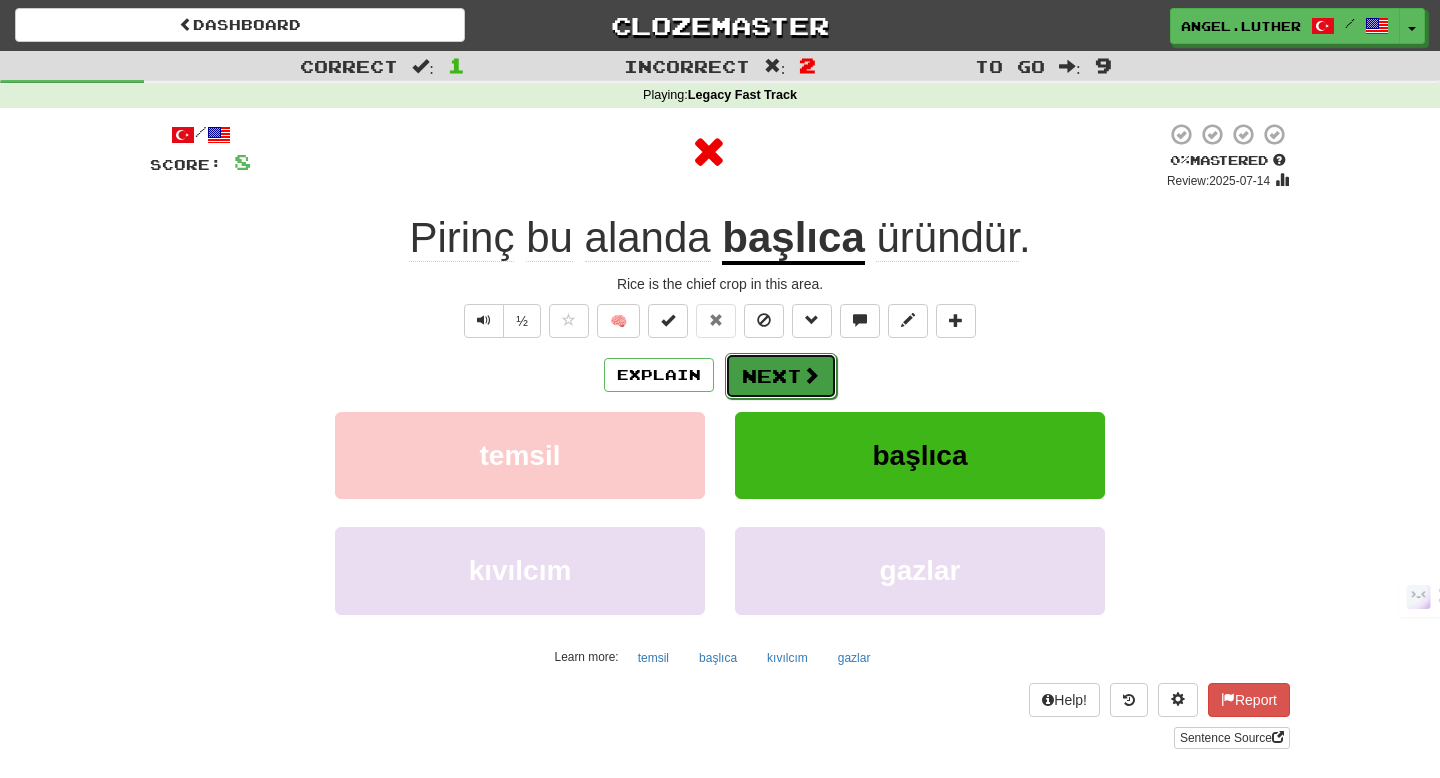 click on "Next" at bounding box center (781, 376) 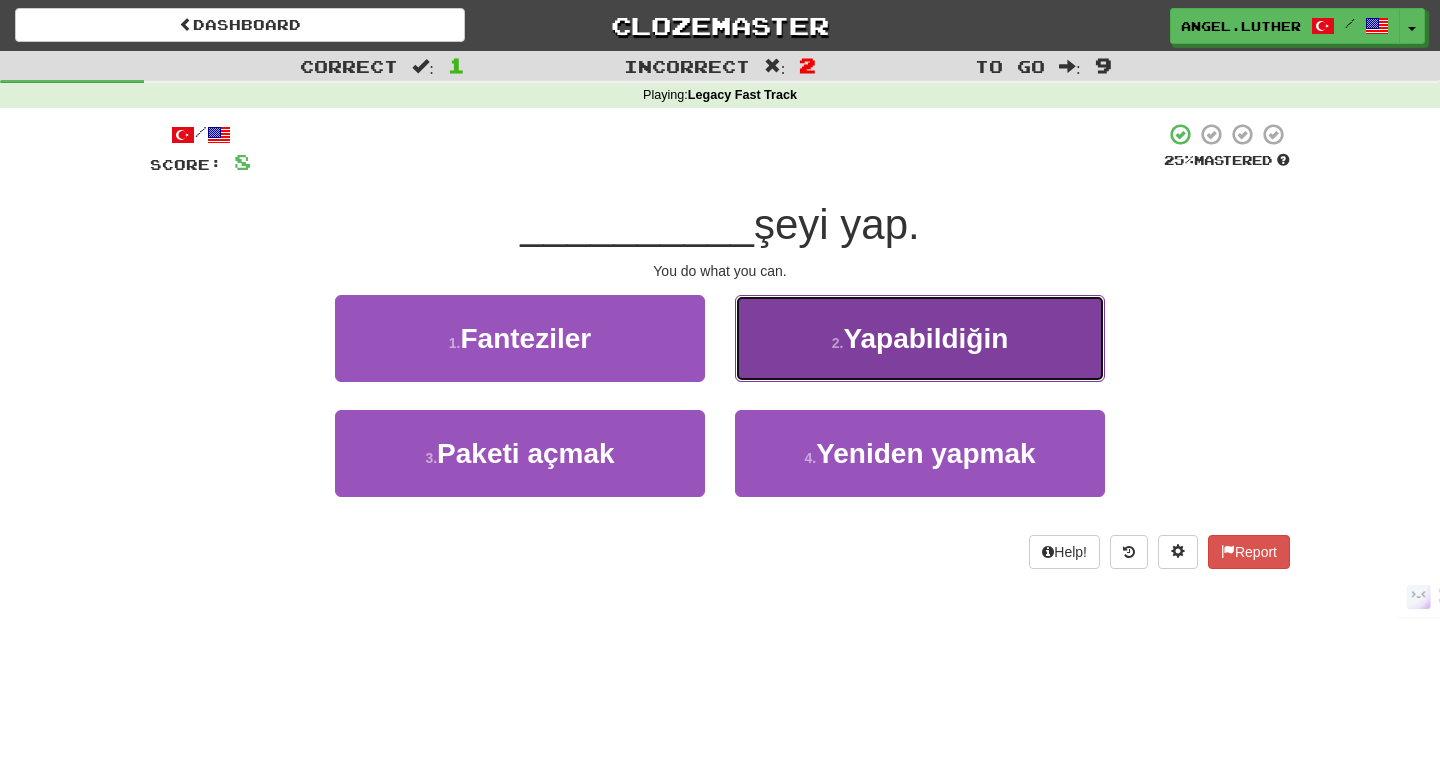 click on "2 .  Yapabildiğin" at bounding box center (920, 338) 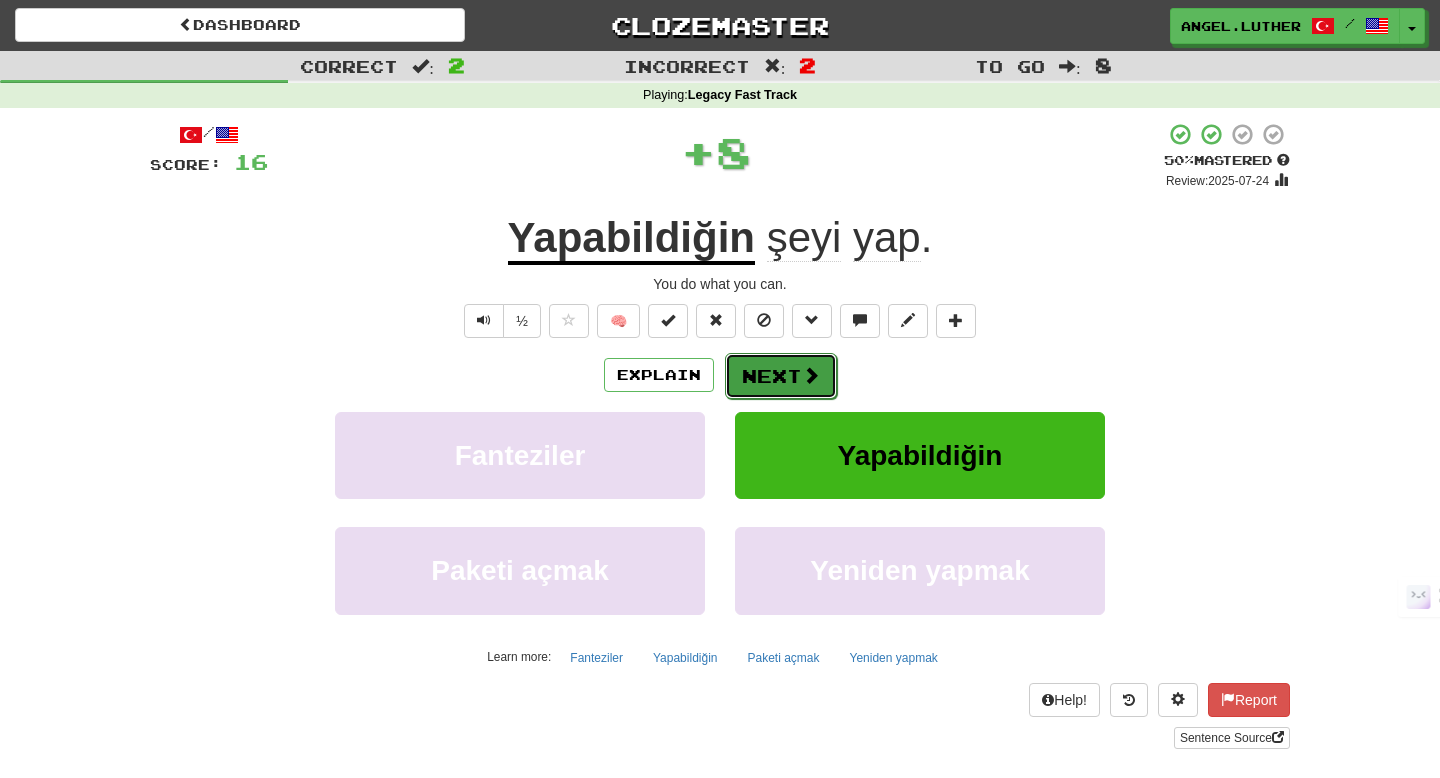 click on "Next" at bounding box center [781, 376] 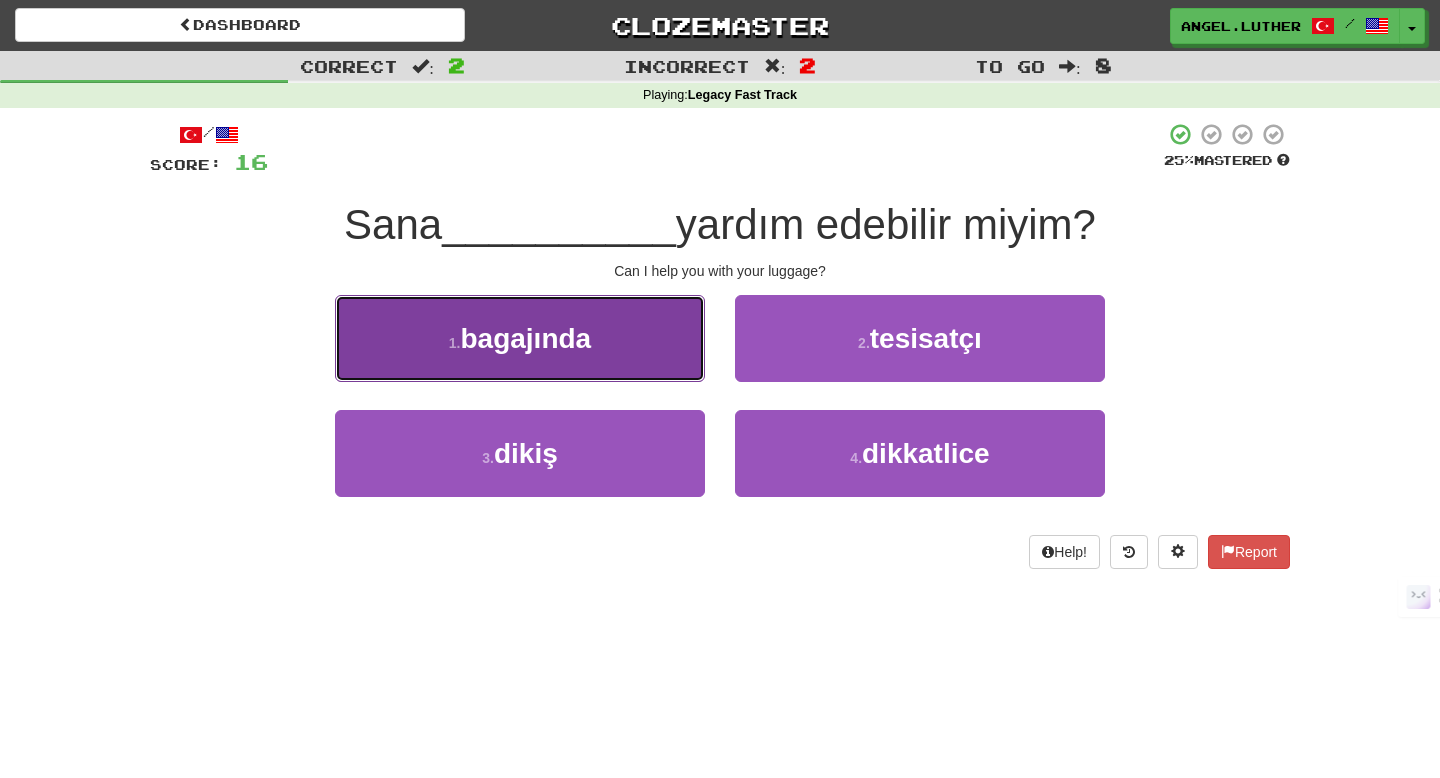 click on "1 .  bagajında" at bounding box center [520, 338] 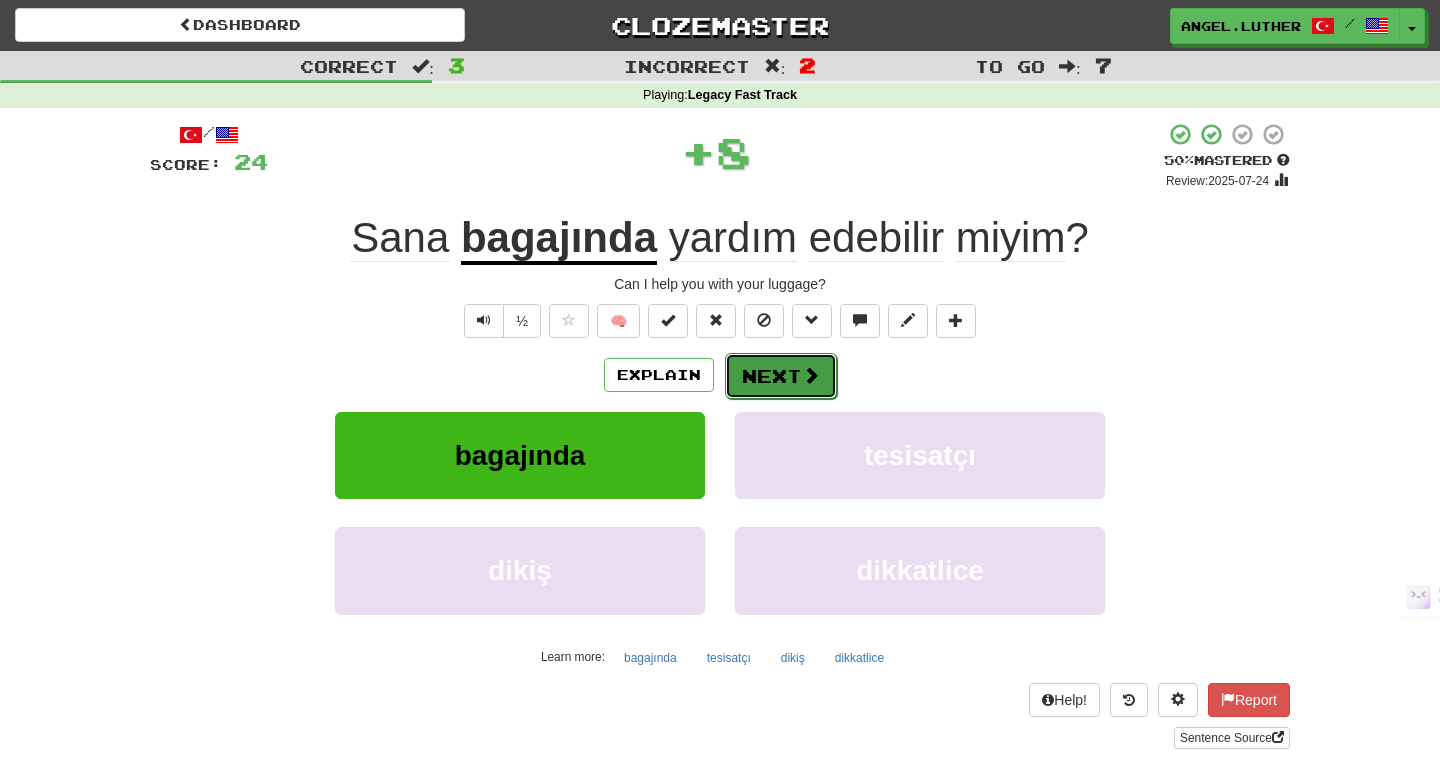 click on "Next" at bounding box center [781, 376] 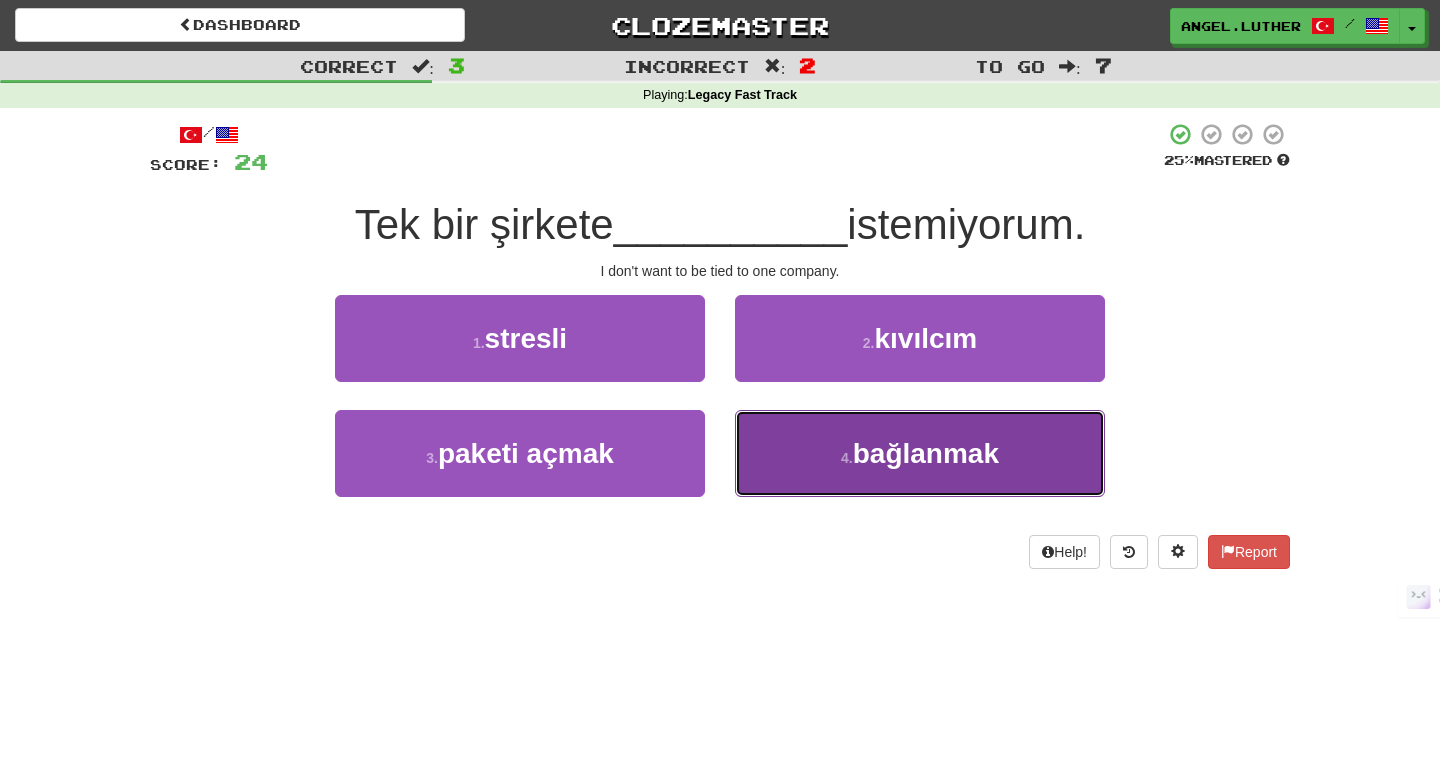 click on "bağlanmak" at bounding box center [926, 453] 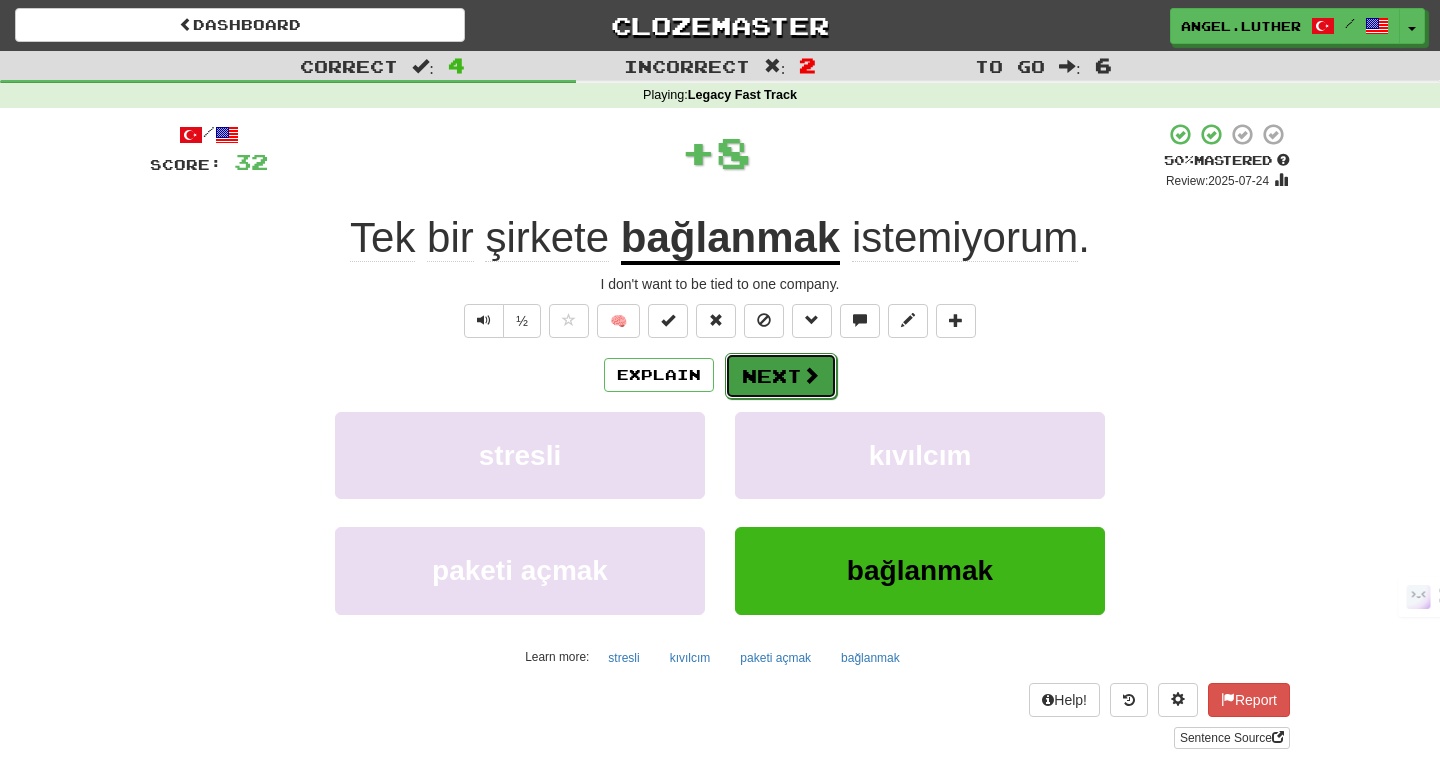 click on "Next" at bounding box center [781, 376] 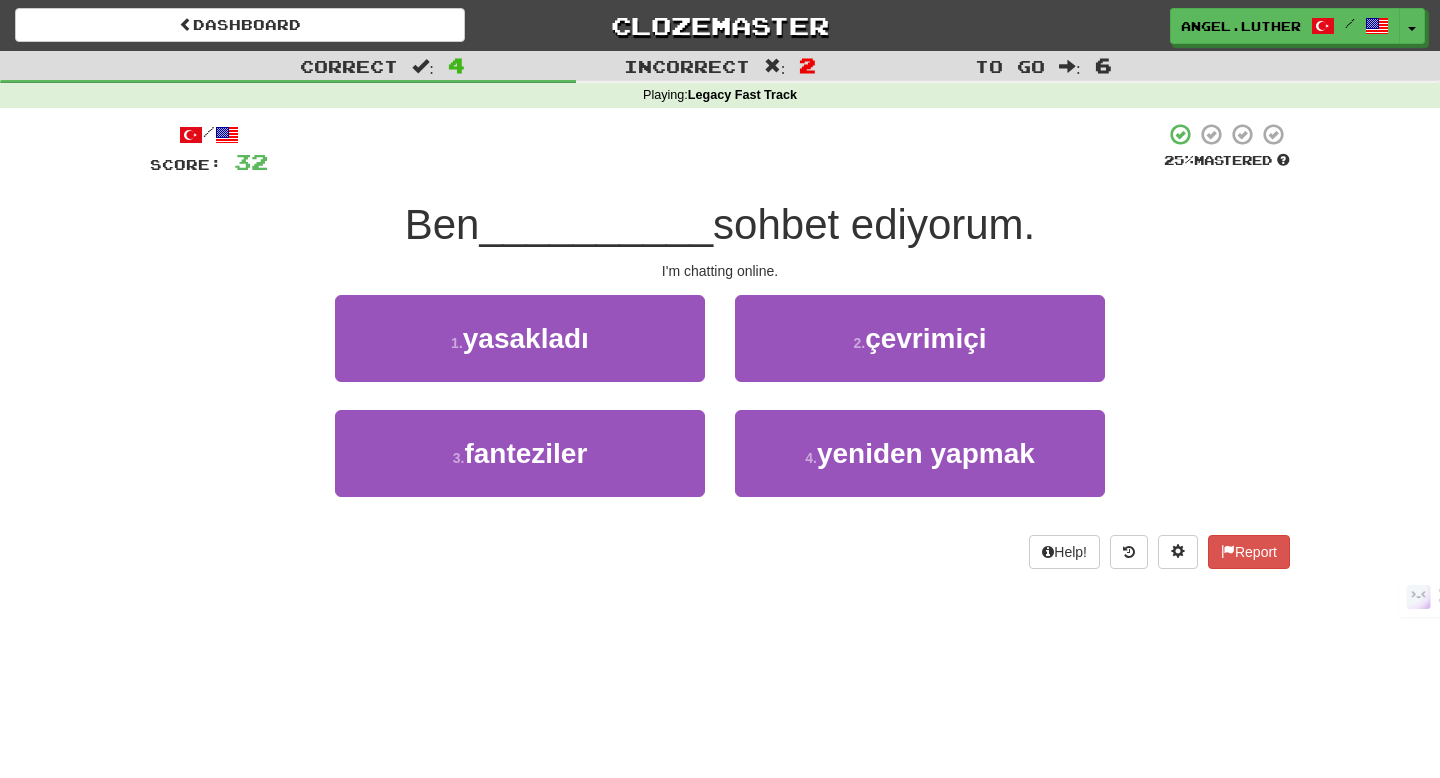 click on "2 .  çevrimiçi" at bounding box center [920, 352] 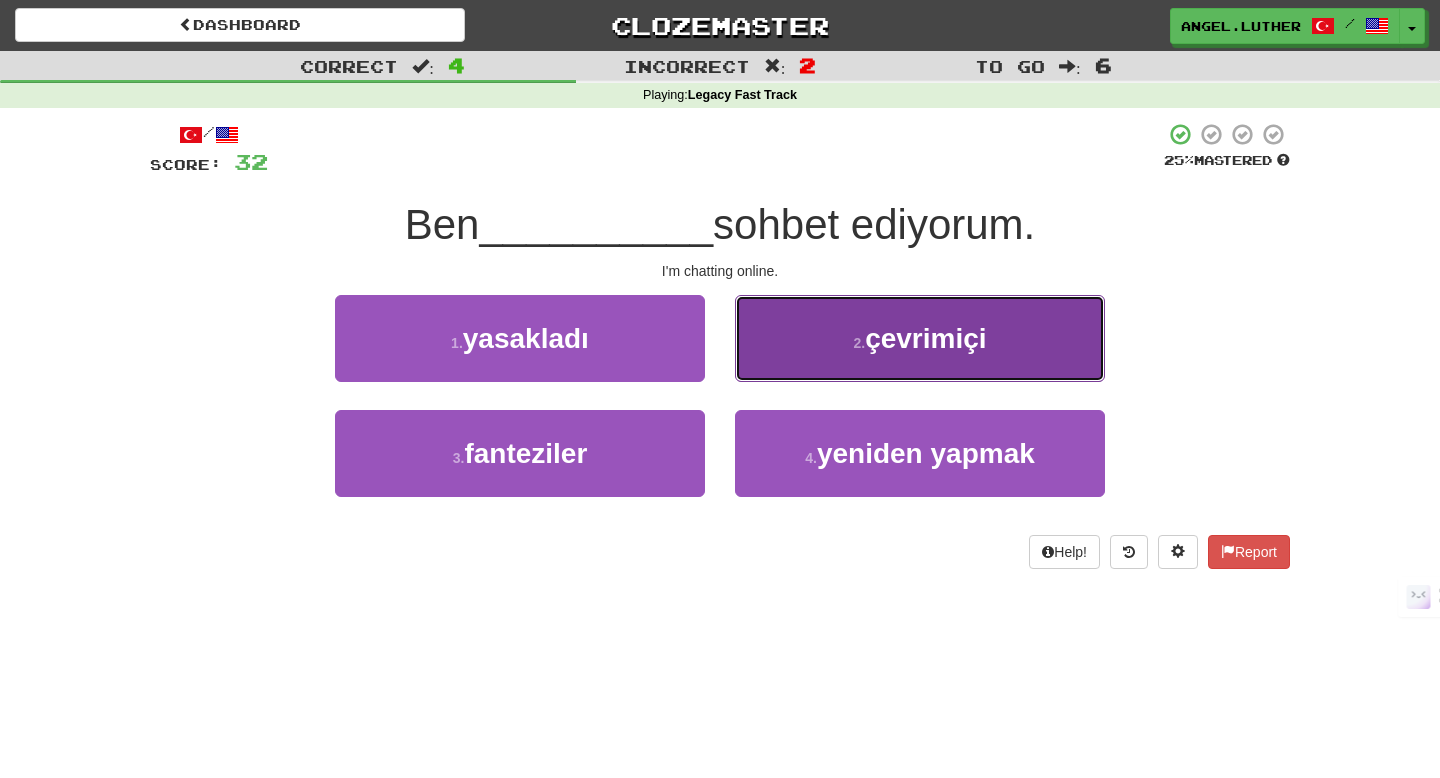click on "2 .  çevrimiçi" at bounding box center [920, 338] 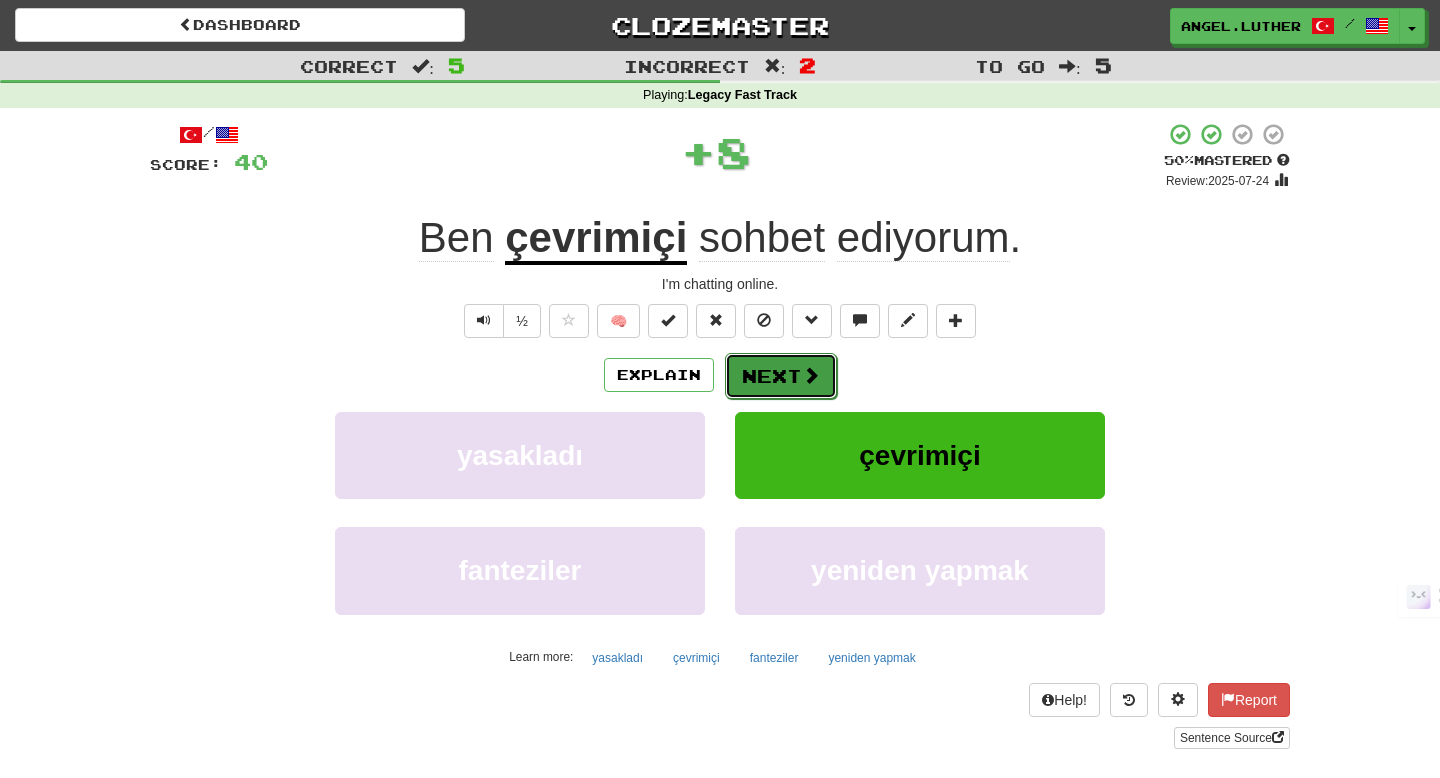 click on "Next" at bounding box center (781, 376) 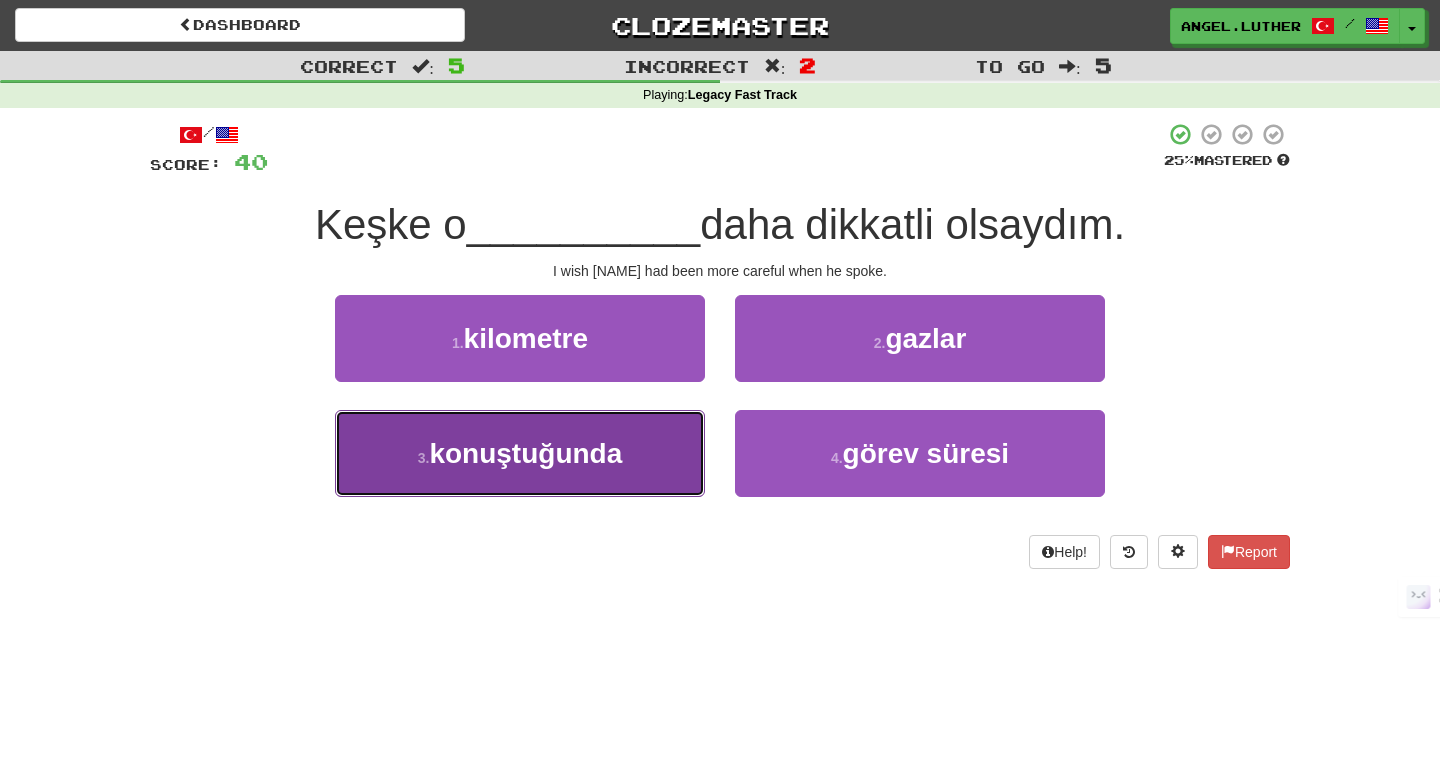 click on "3 .  konuştuğunda" at bounding box center [520, 453] 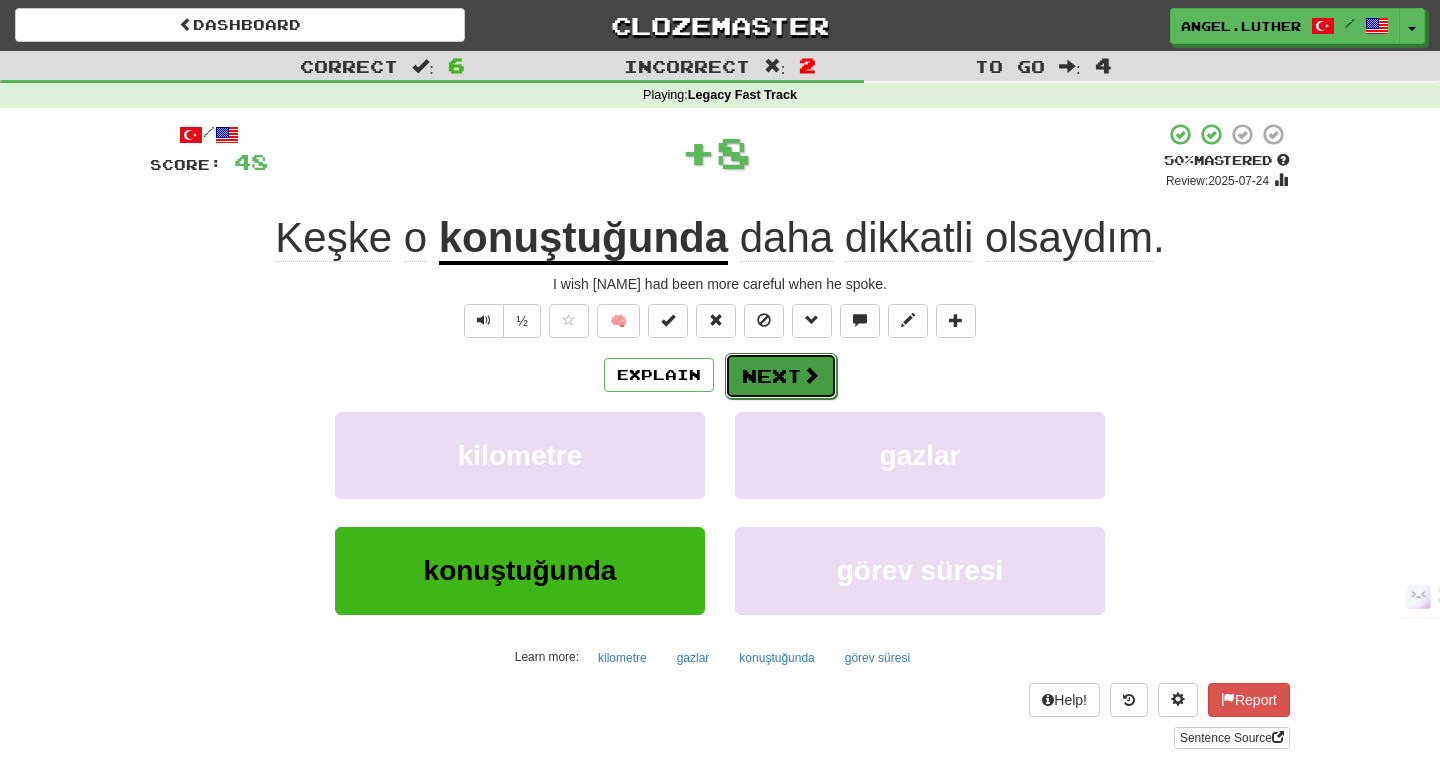 click on "Next" at bounding box center [781, 376] 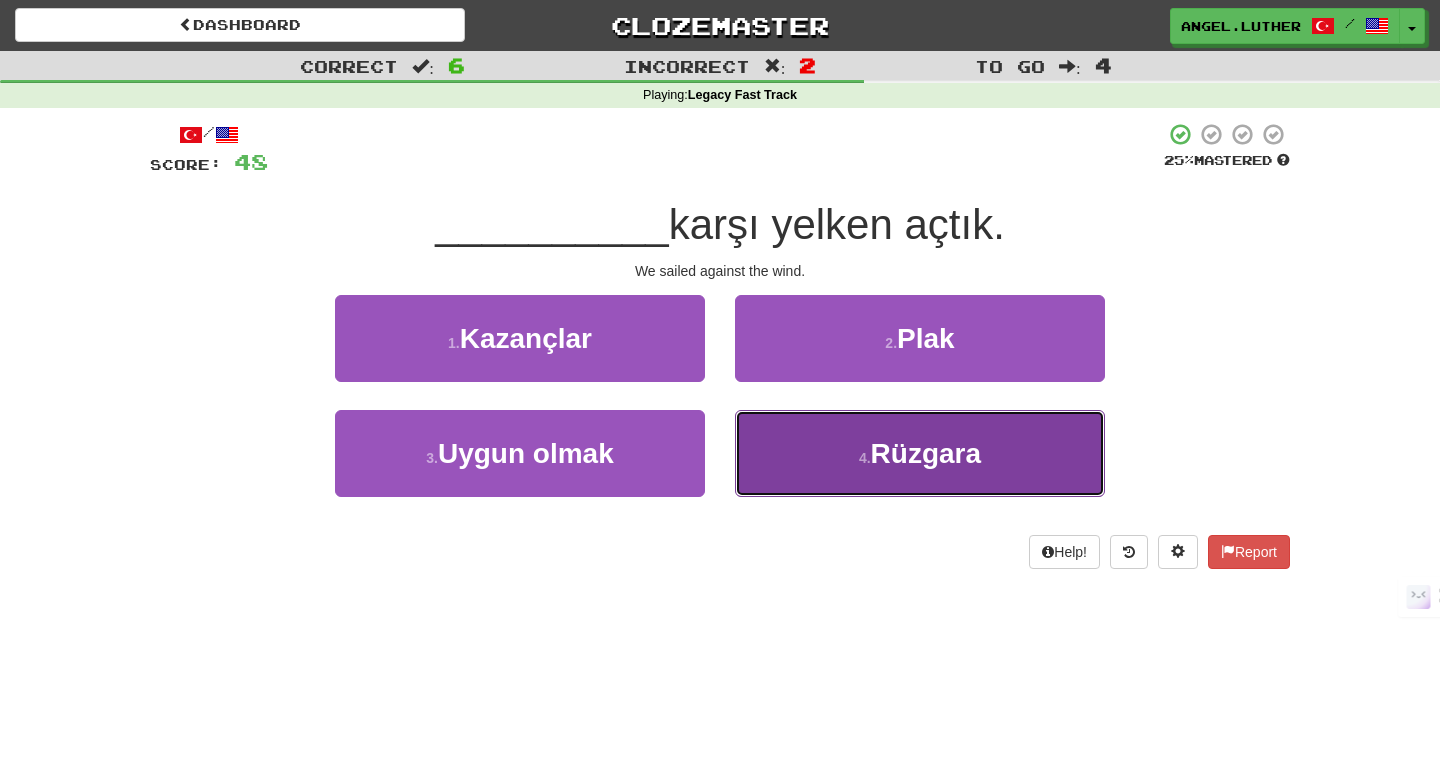 click on "4 .  Rüzgara" at bounding box center (920, 453) 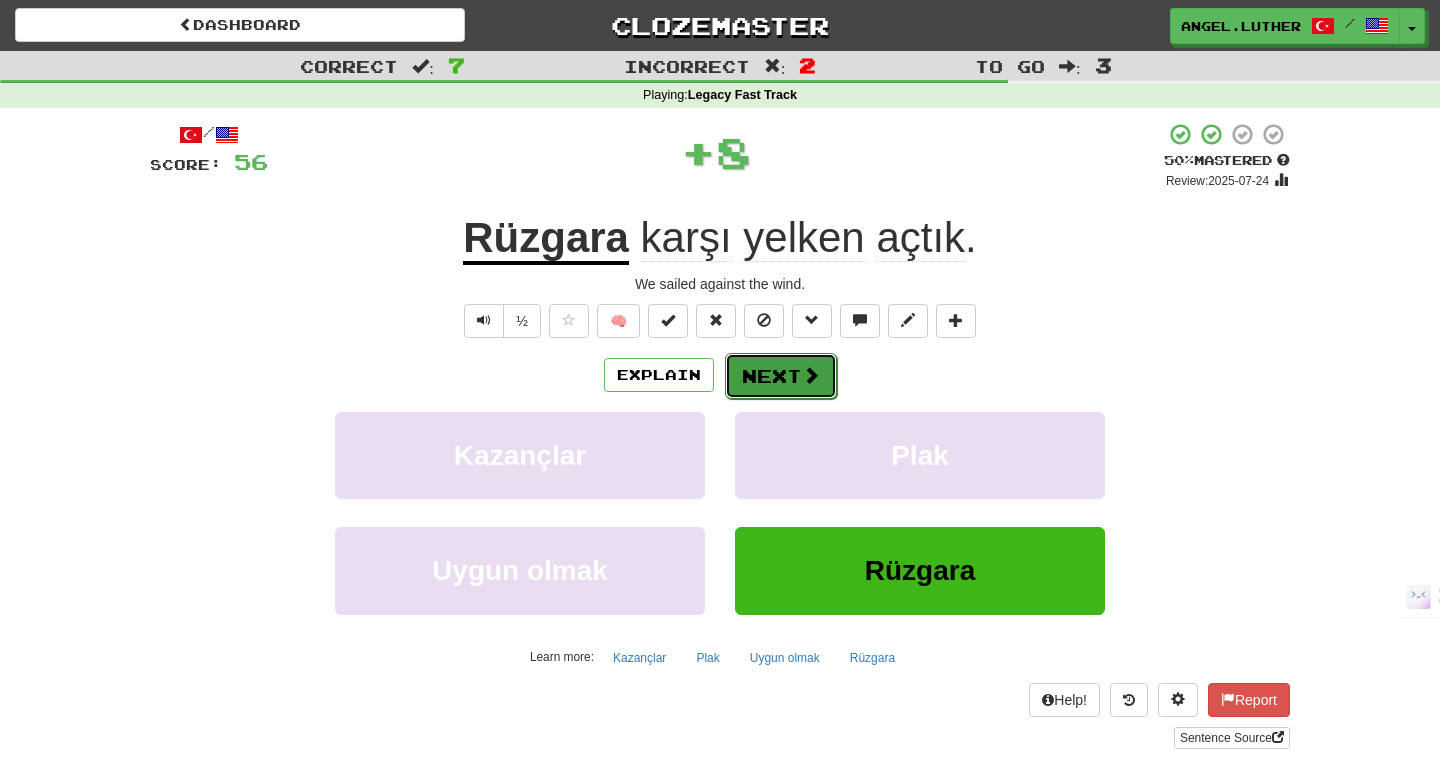 click on "Next" at bounding box center [781, 376] 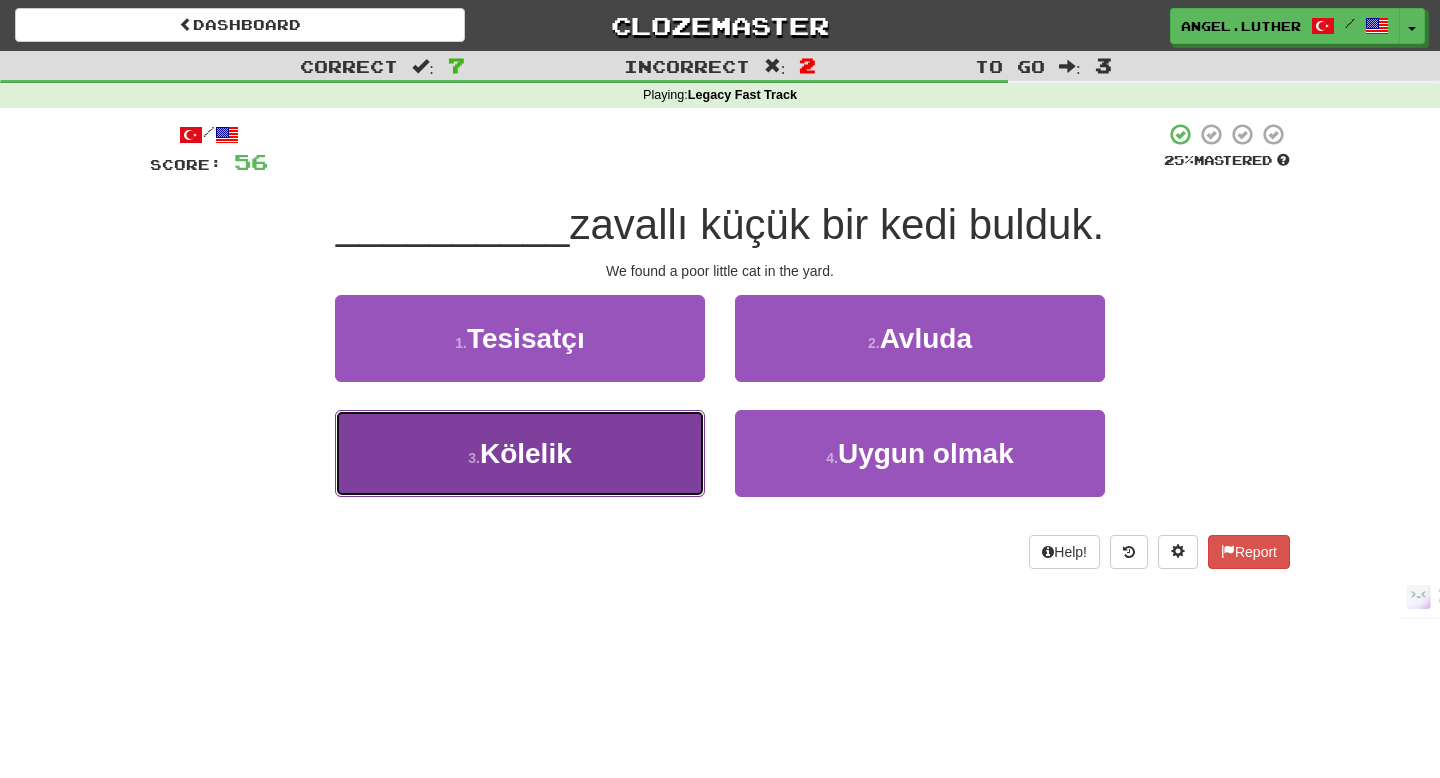 click on "3 .  Kölelik" at bounding box center [520, 453] 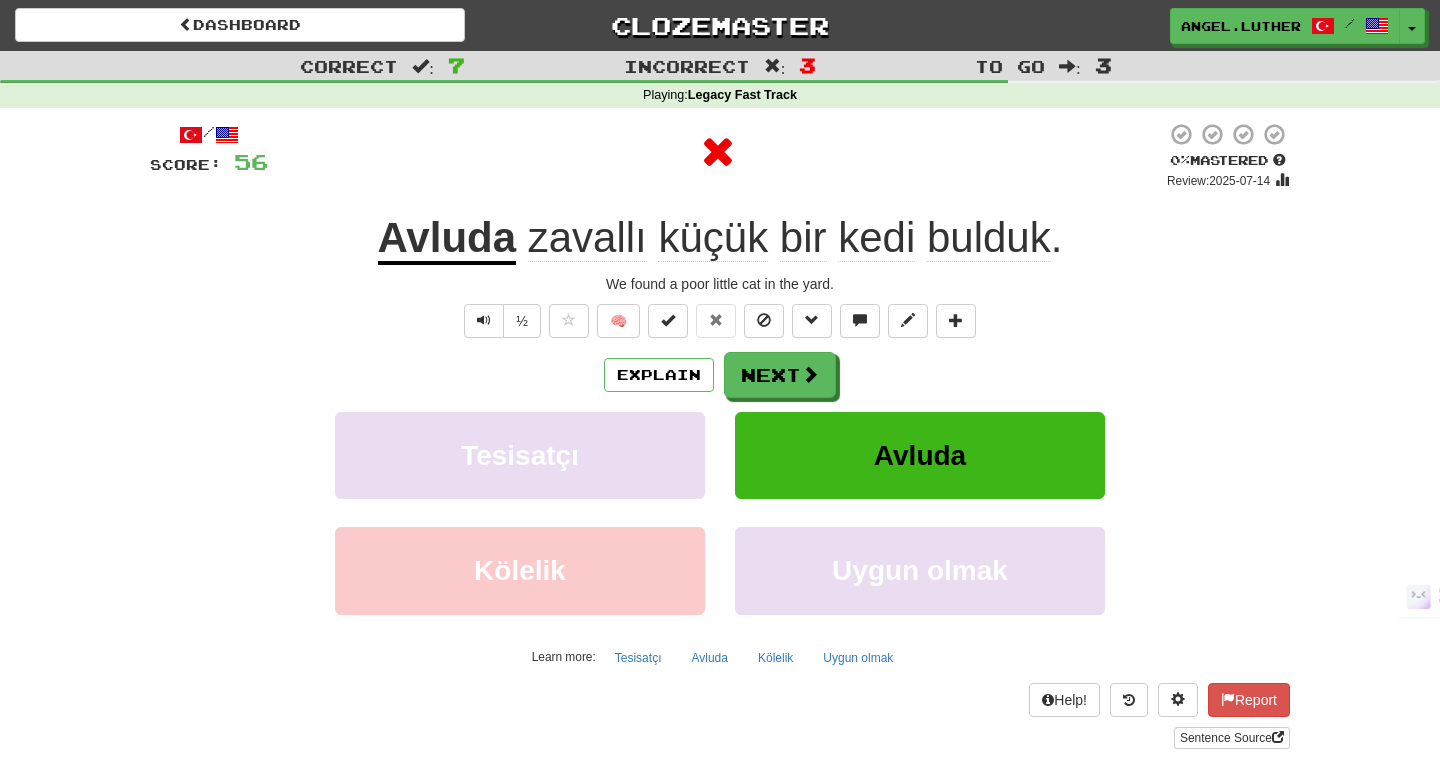 click on "Avluda" at bounding box center [447, 239] 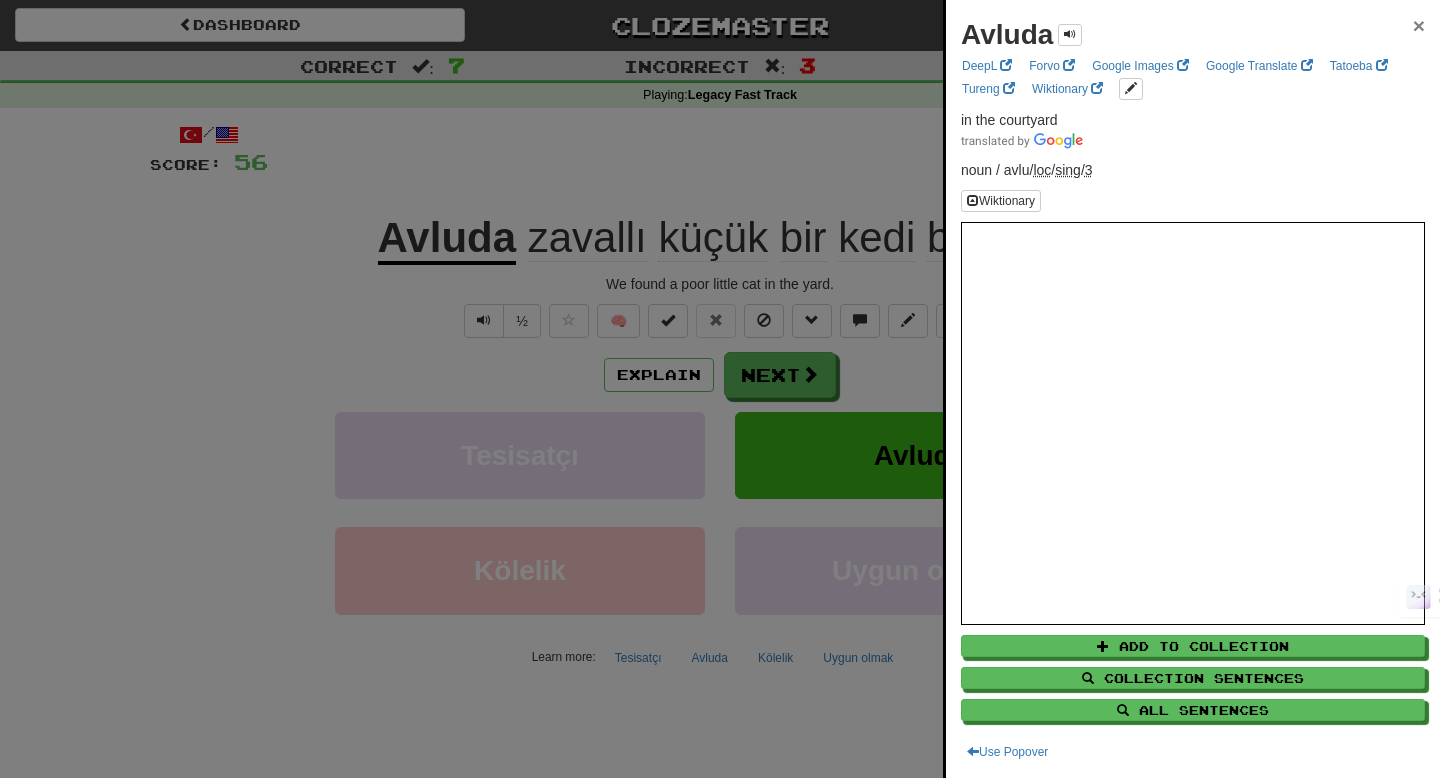 click on "×" at bounding box center (1419, 25) 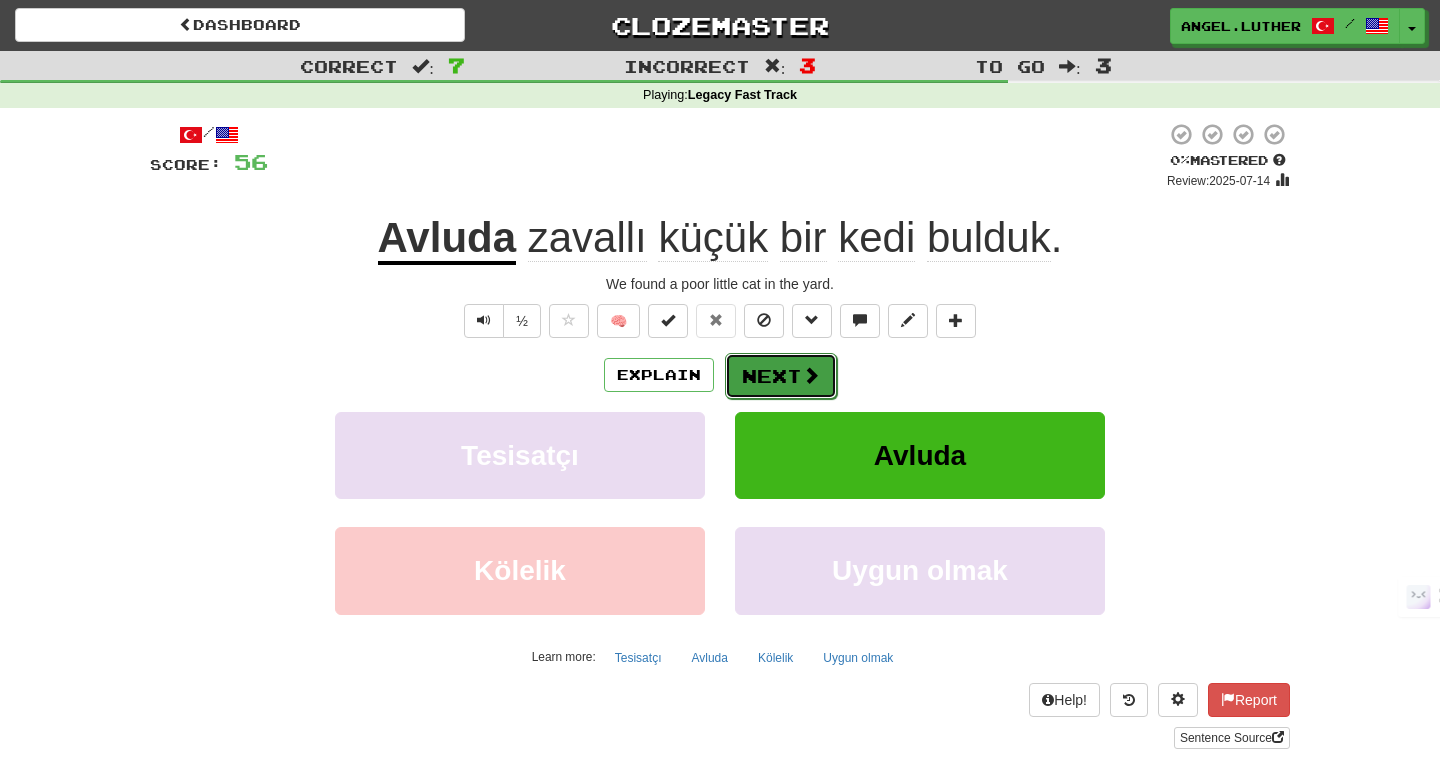 click at bounding box center [811, 375] 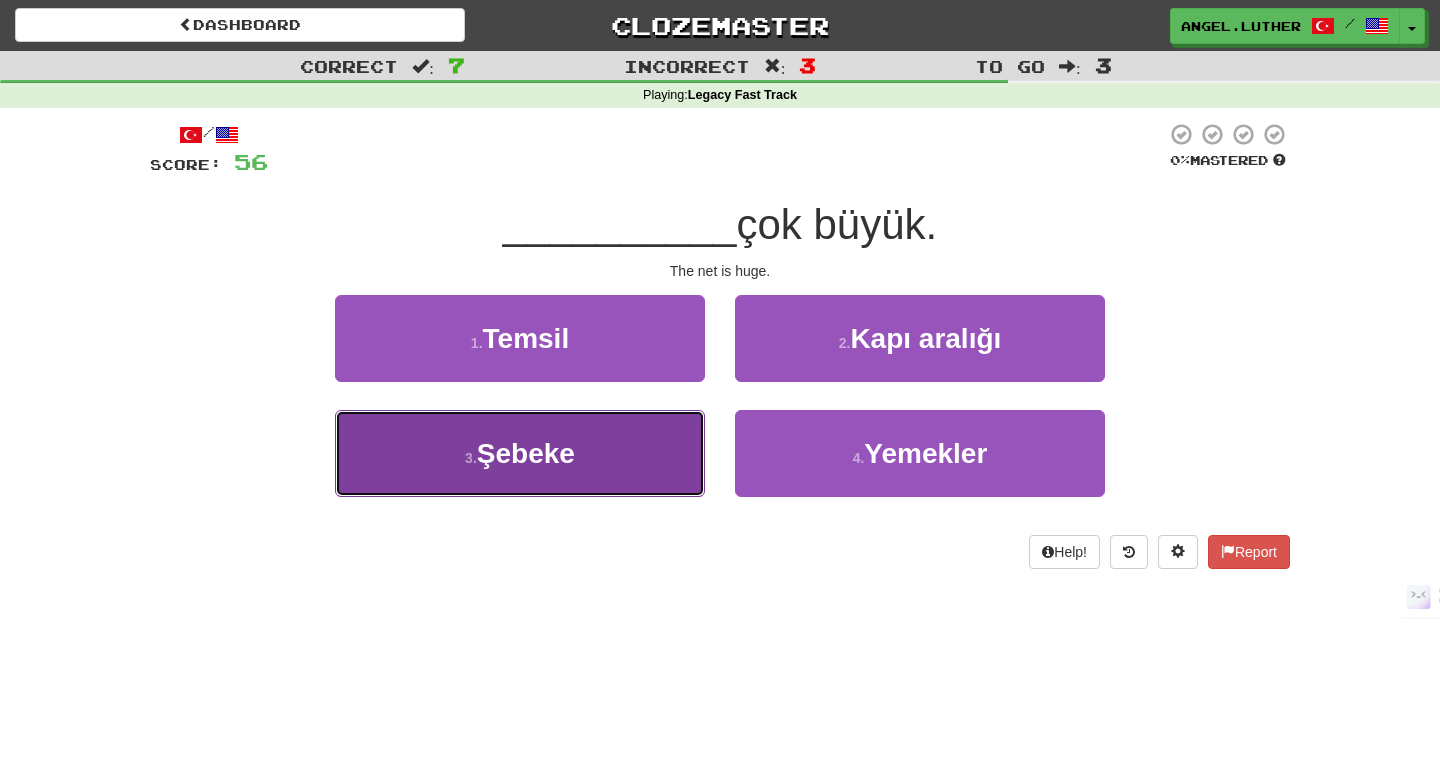 click on "3 .  Şebeke" at bounding box center (520, 453) 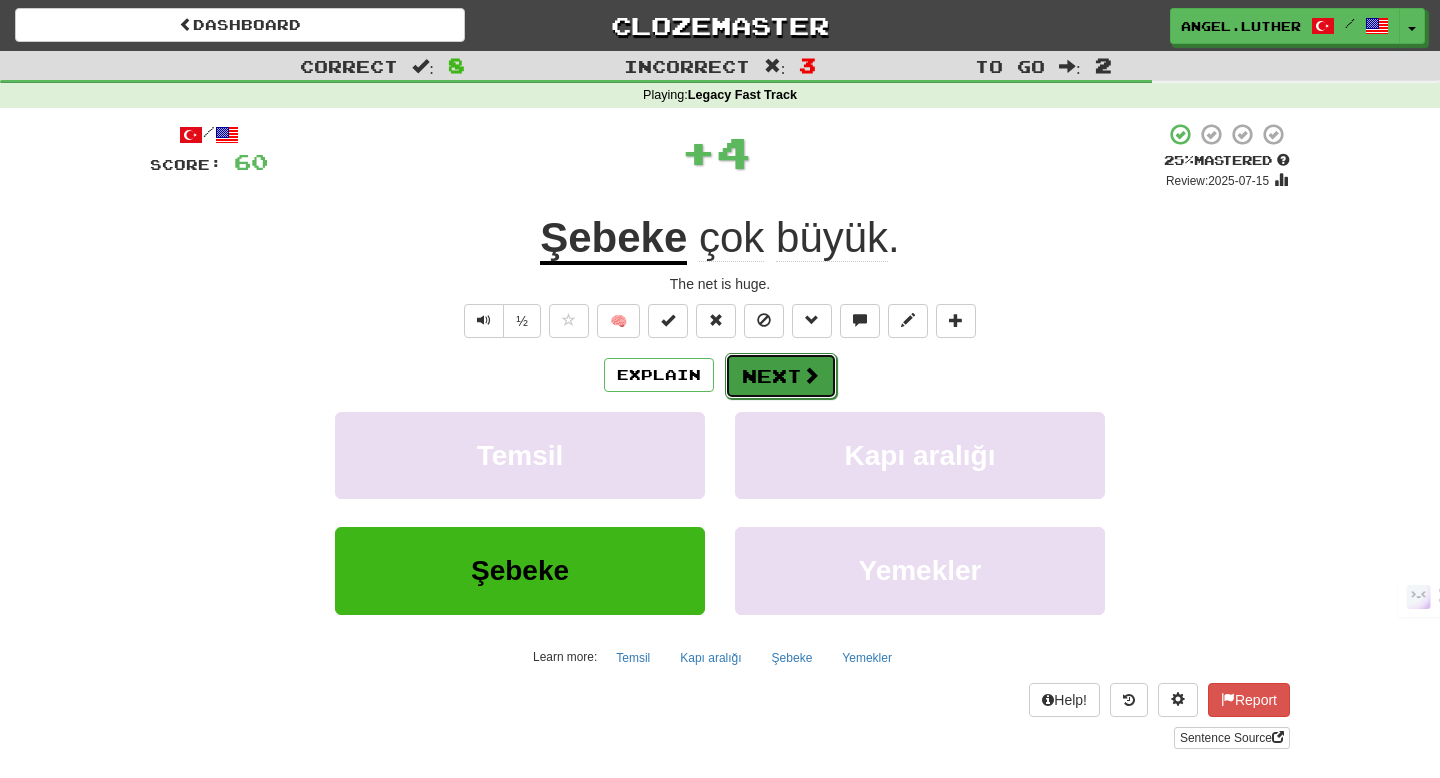 click on "Next" at bounding box center [781, 376] 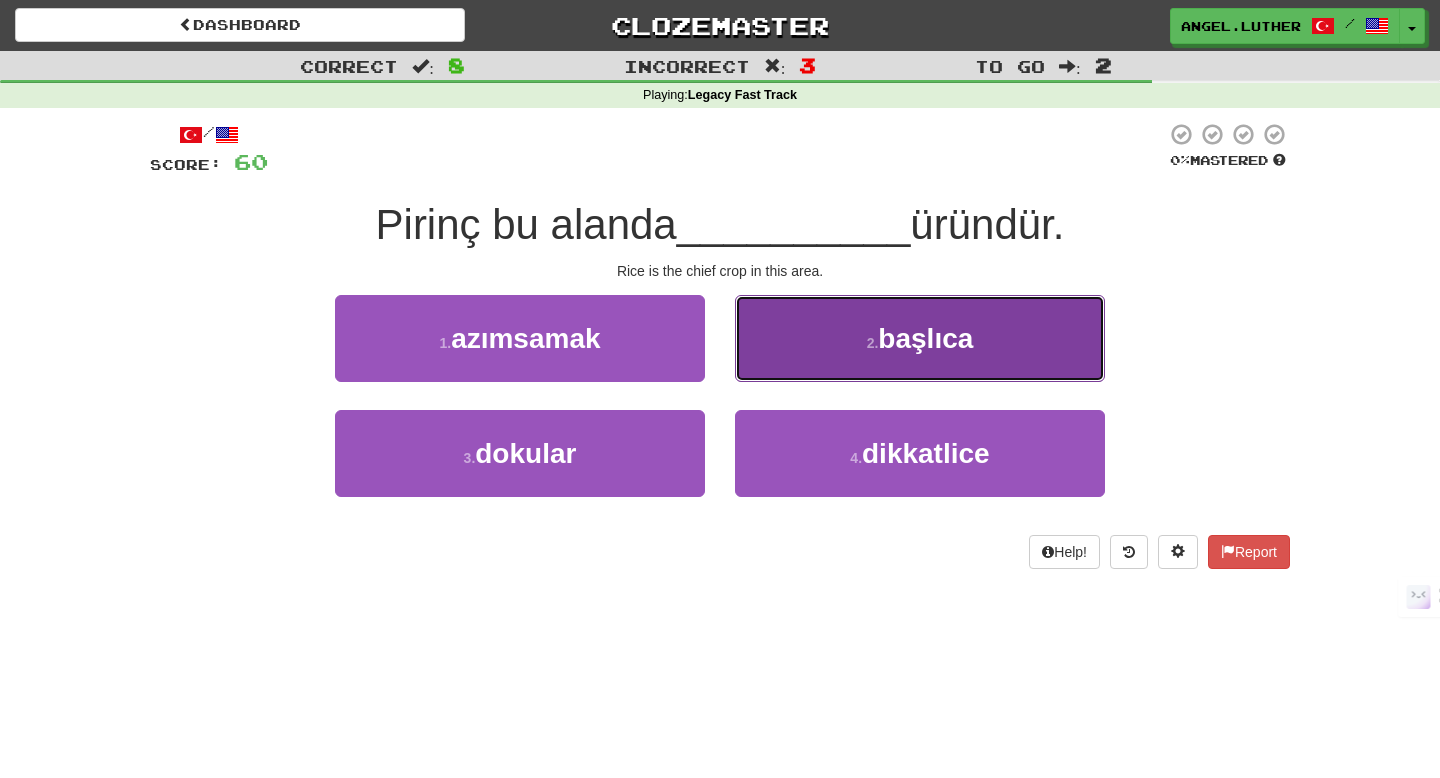 click on "2 .  başlıca" at bounding box center [920, 338] 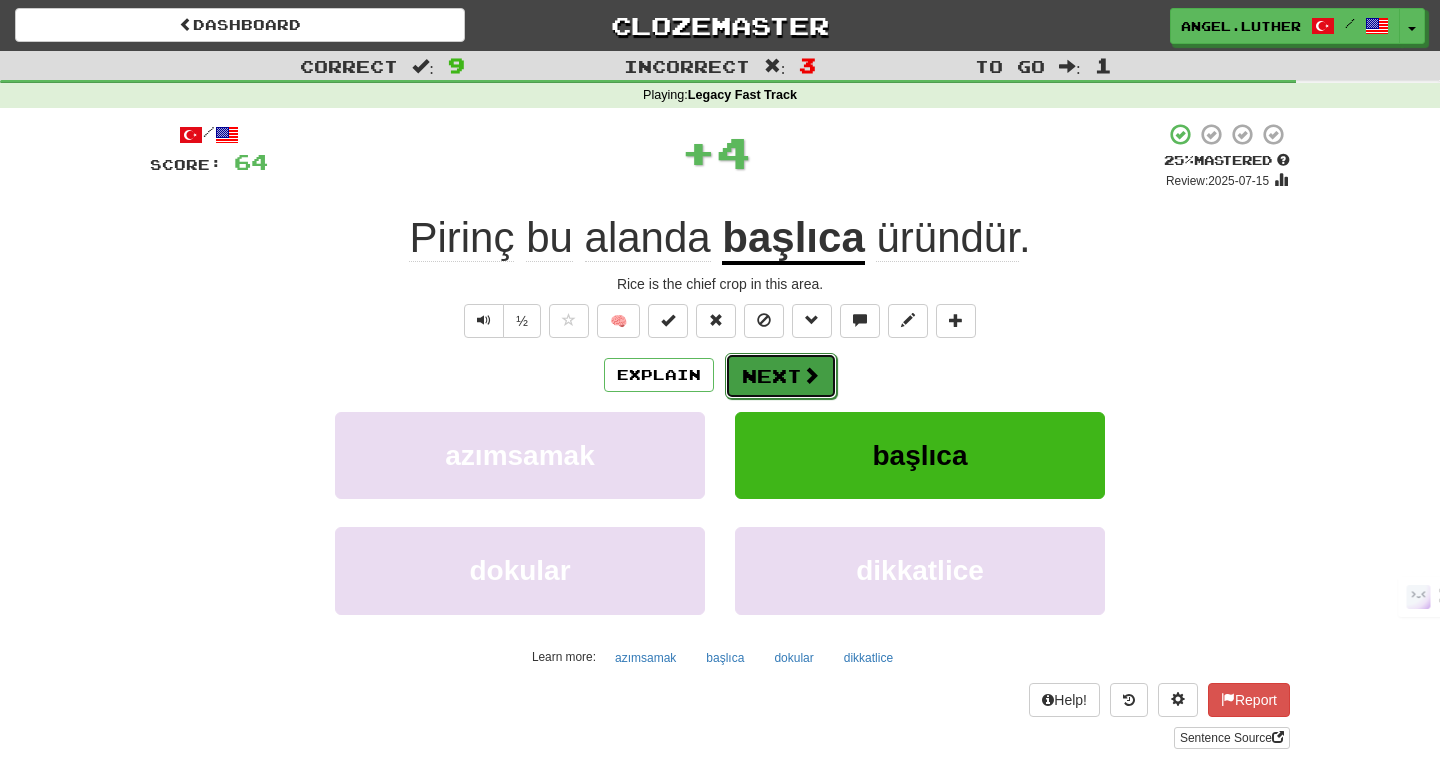 click on "Next" at bounding box center [781, 376] 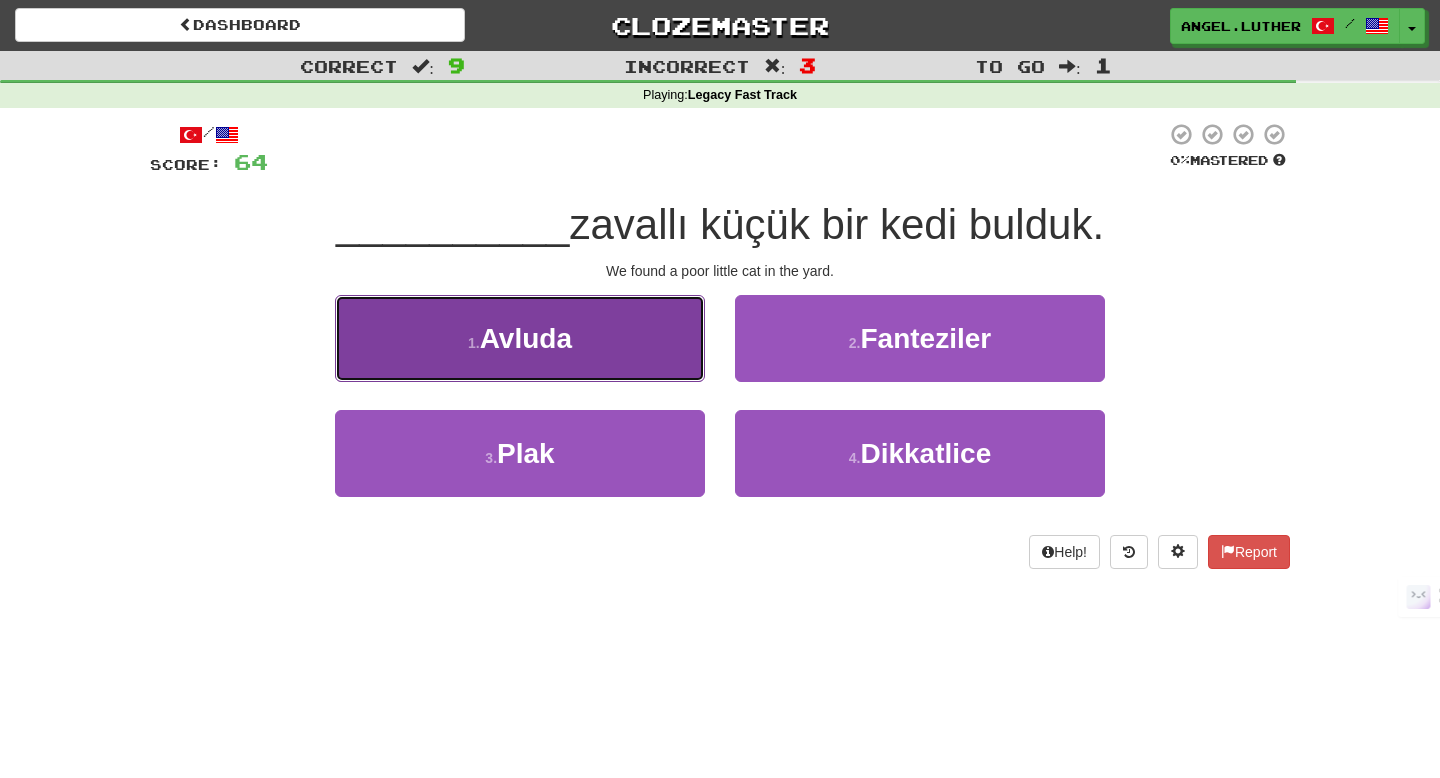 click on "1 .  Avluda" at bounding box center [520, 338] 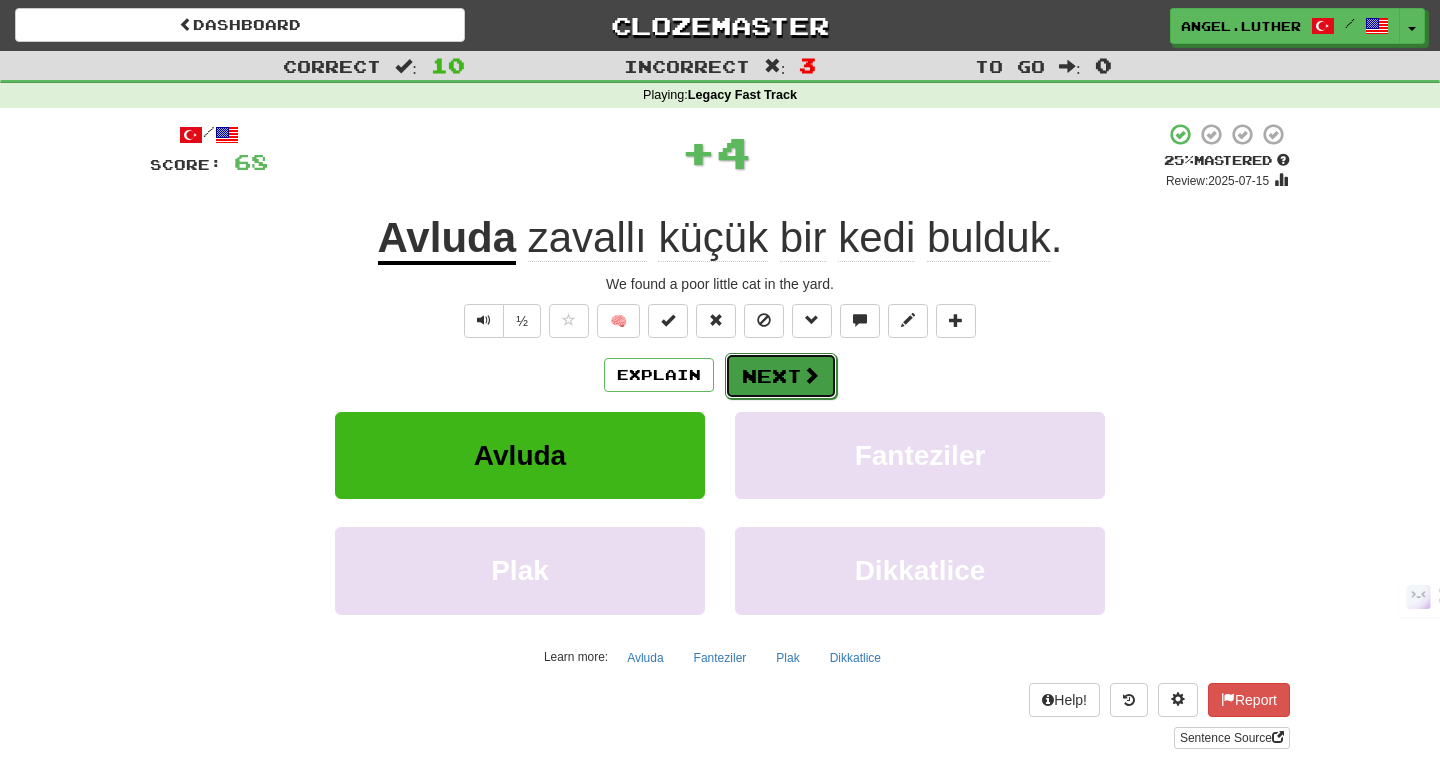 click on "Next" at bounding box center (781, 376) 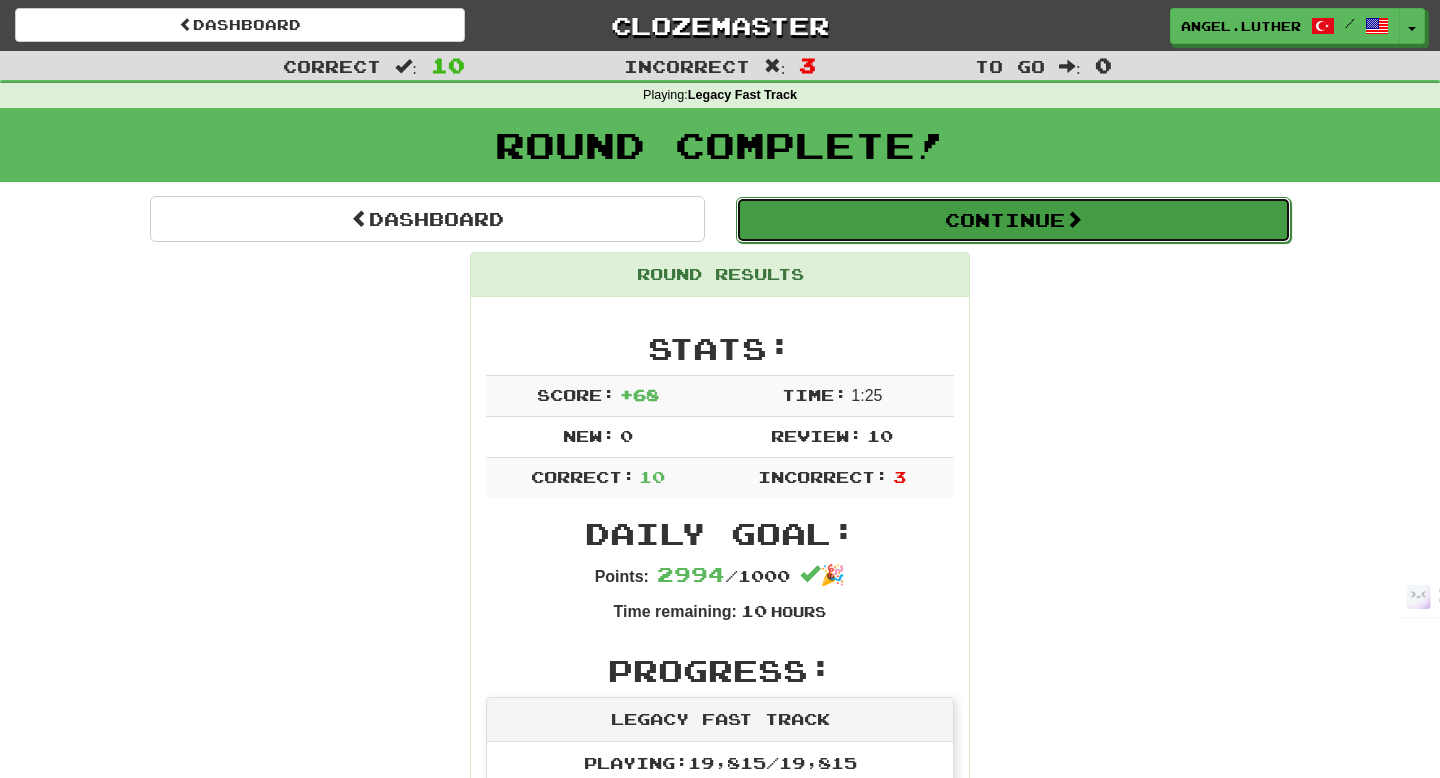 click on "Continue" at bounding box center (1013, 220) 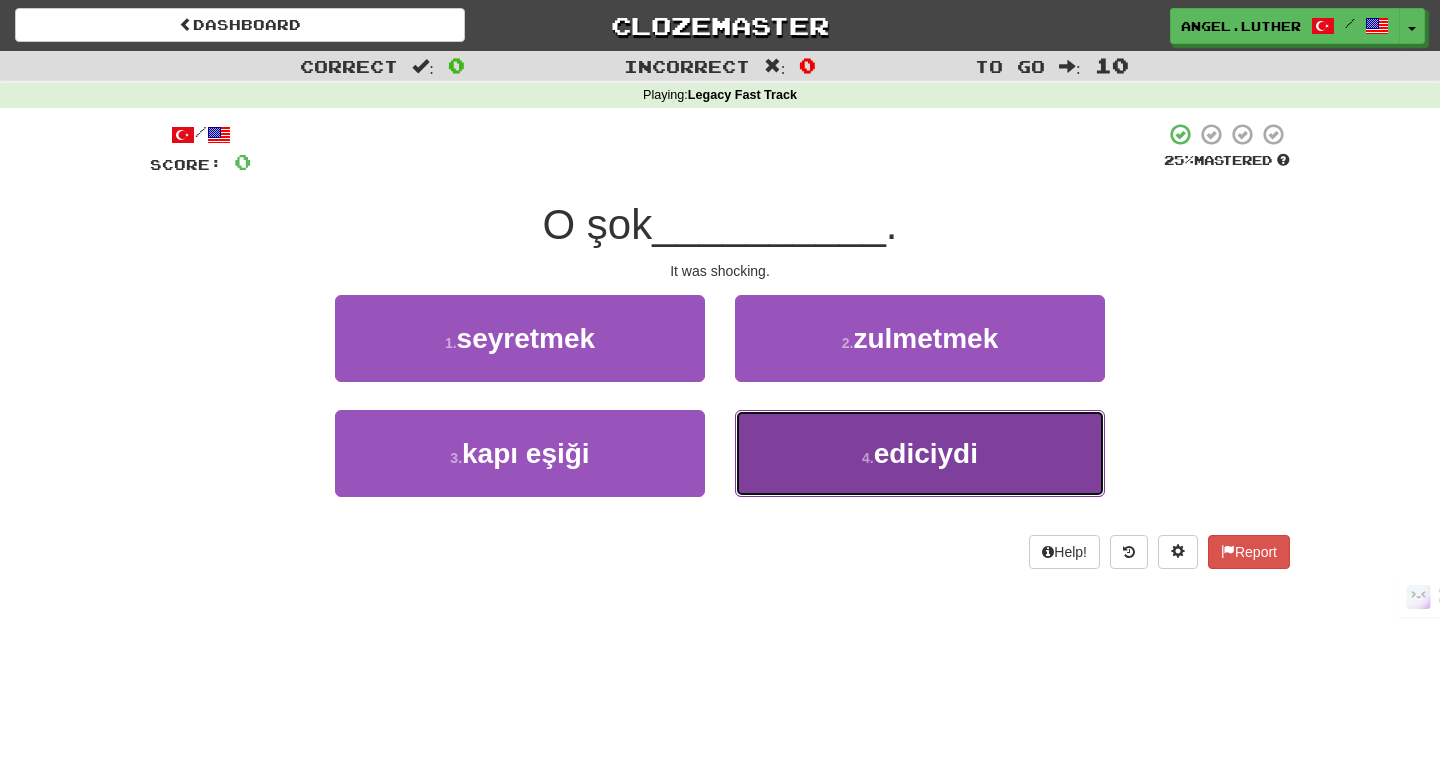 click on "4 .  ediciydi" at bounding box center [920, 453] 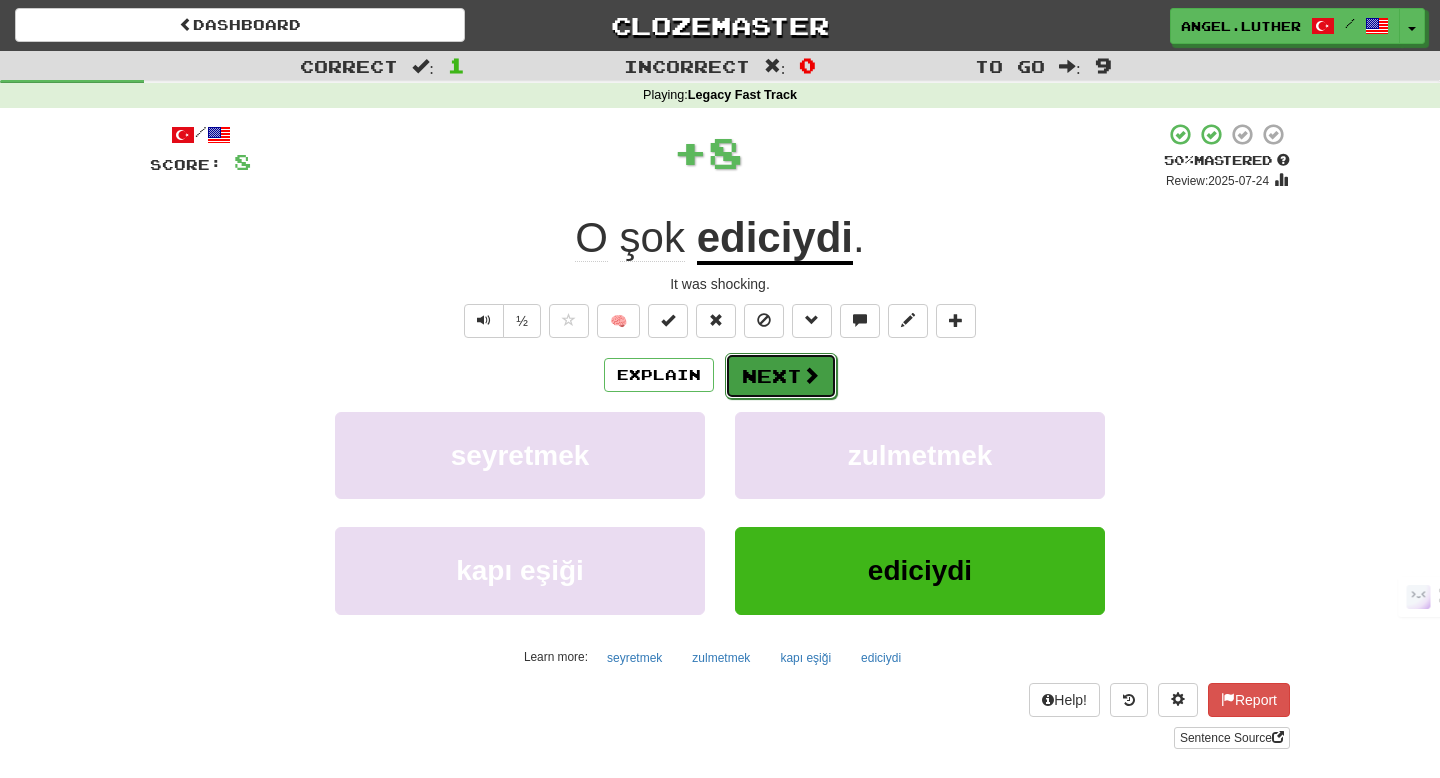 click at bounding box center (811, 375) 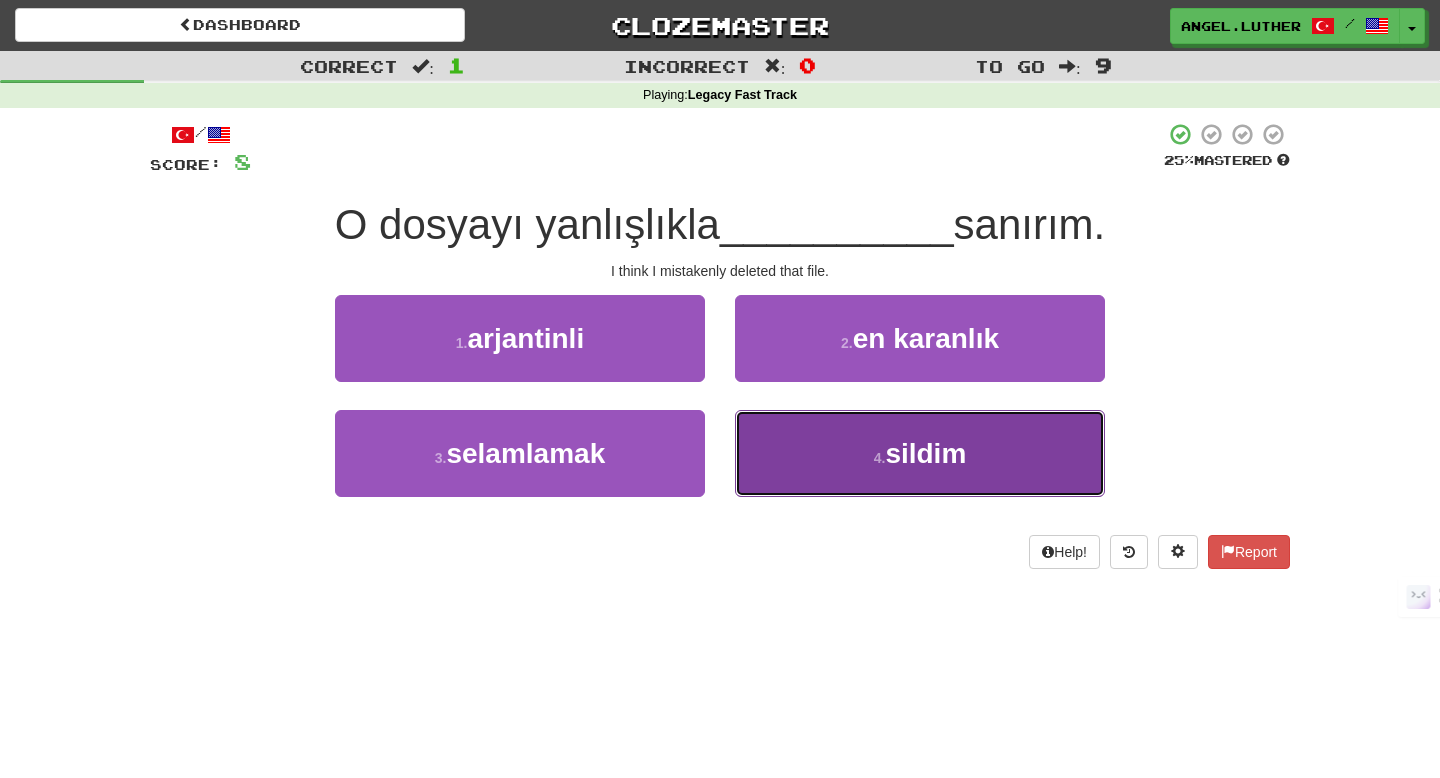 click on "4 .  sildim" at bounding box center (920, 453) 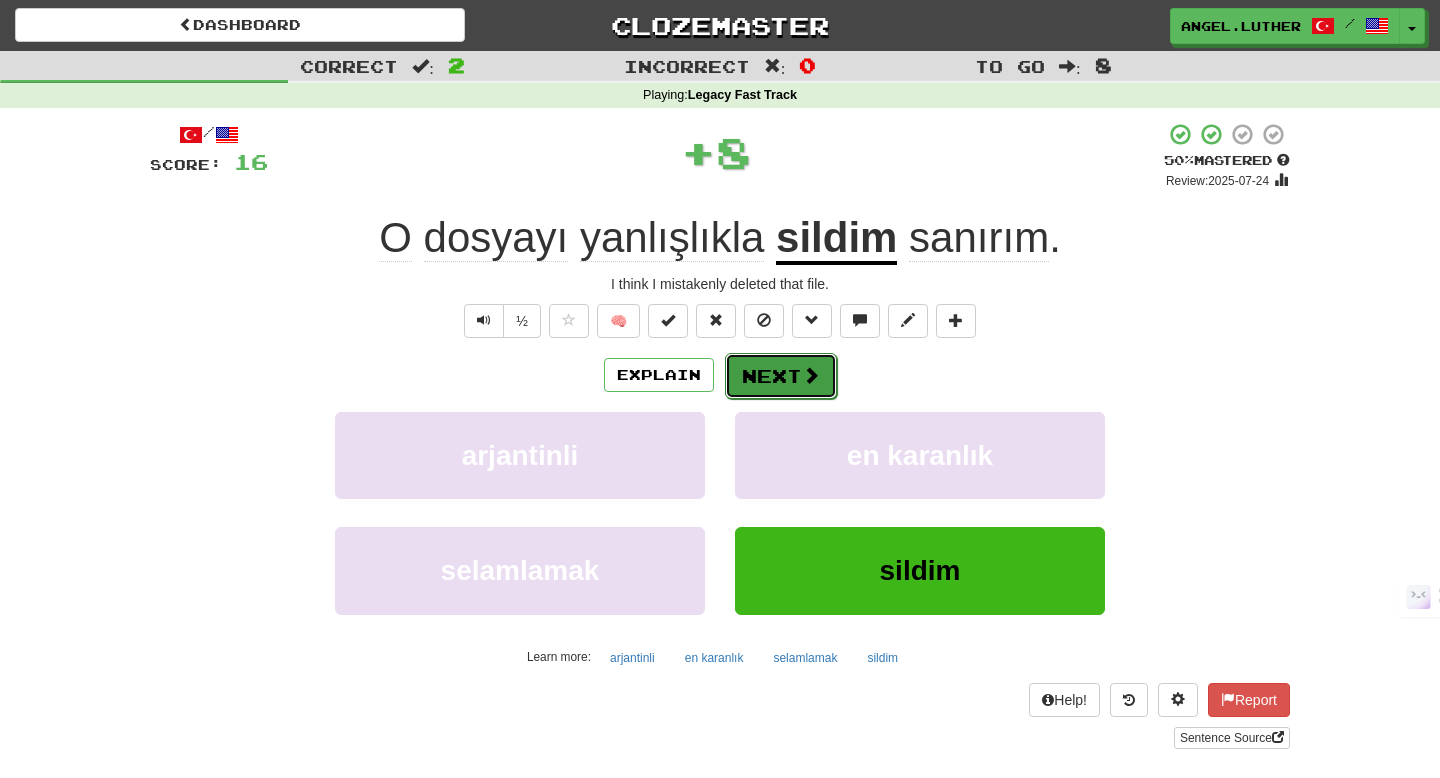 click on "Next" at bounding box center (781, 376) 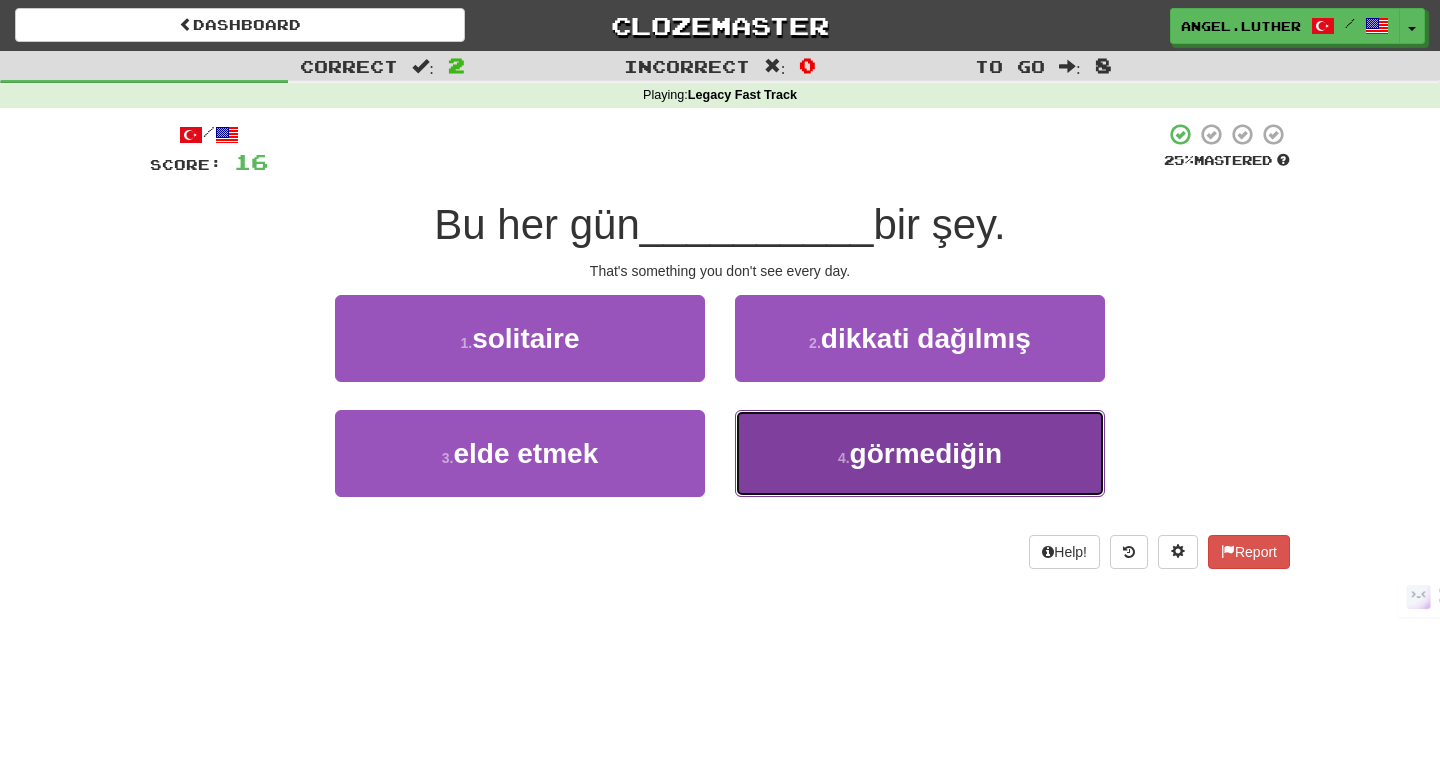 click on "4 .  görmediğin" at bounding box center (920, 453) 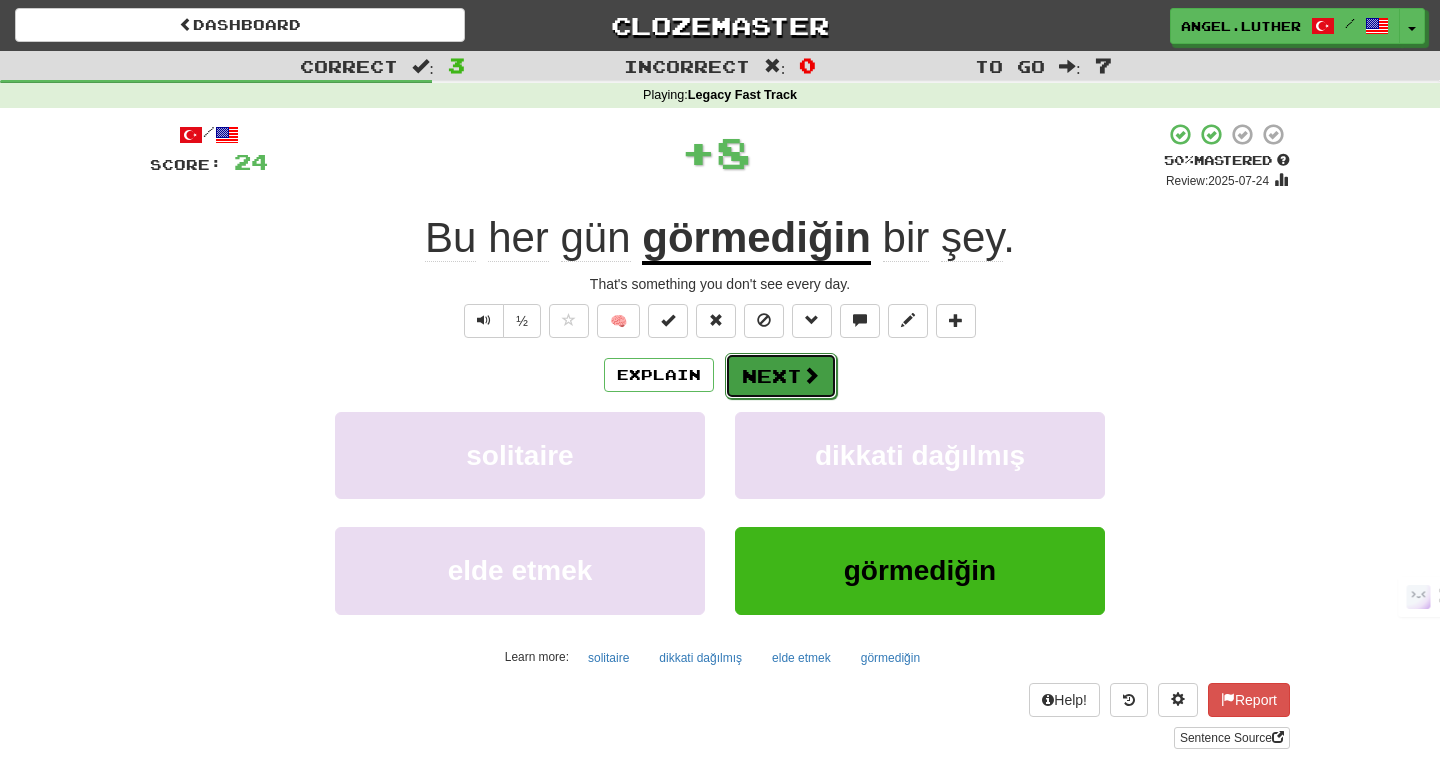 click on "Next" at bounding box center [781, 376] 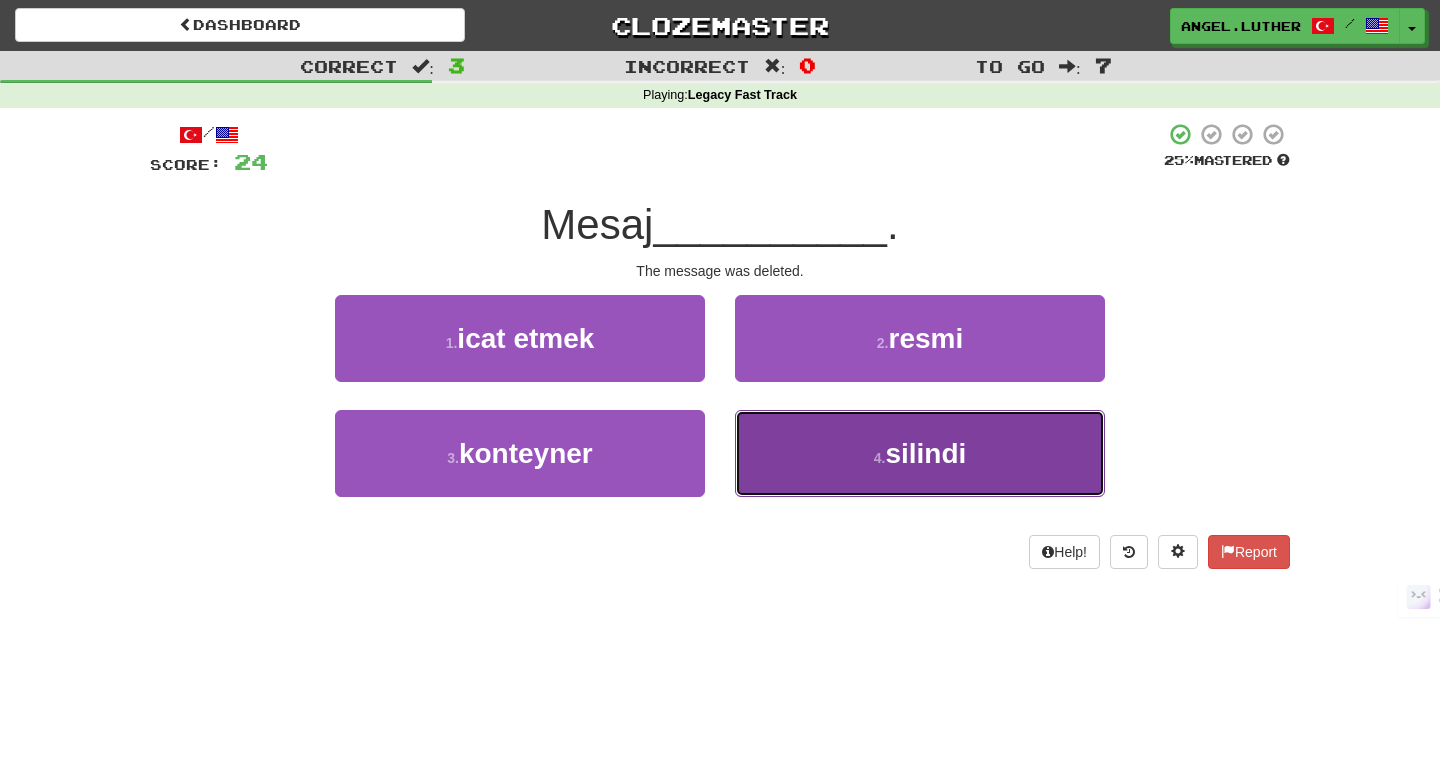 click on "4 .  silindi" at bounding box center [920, 453] 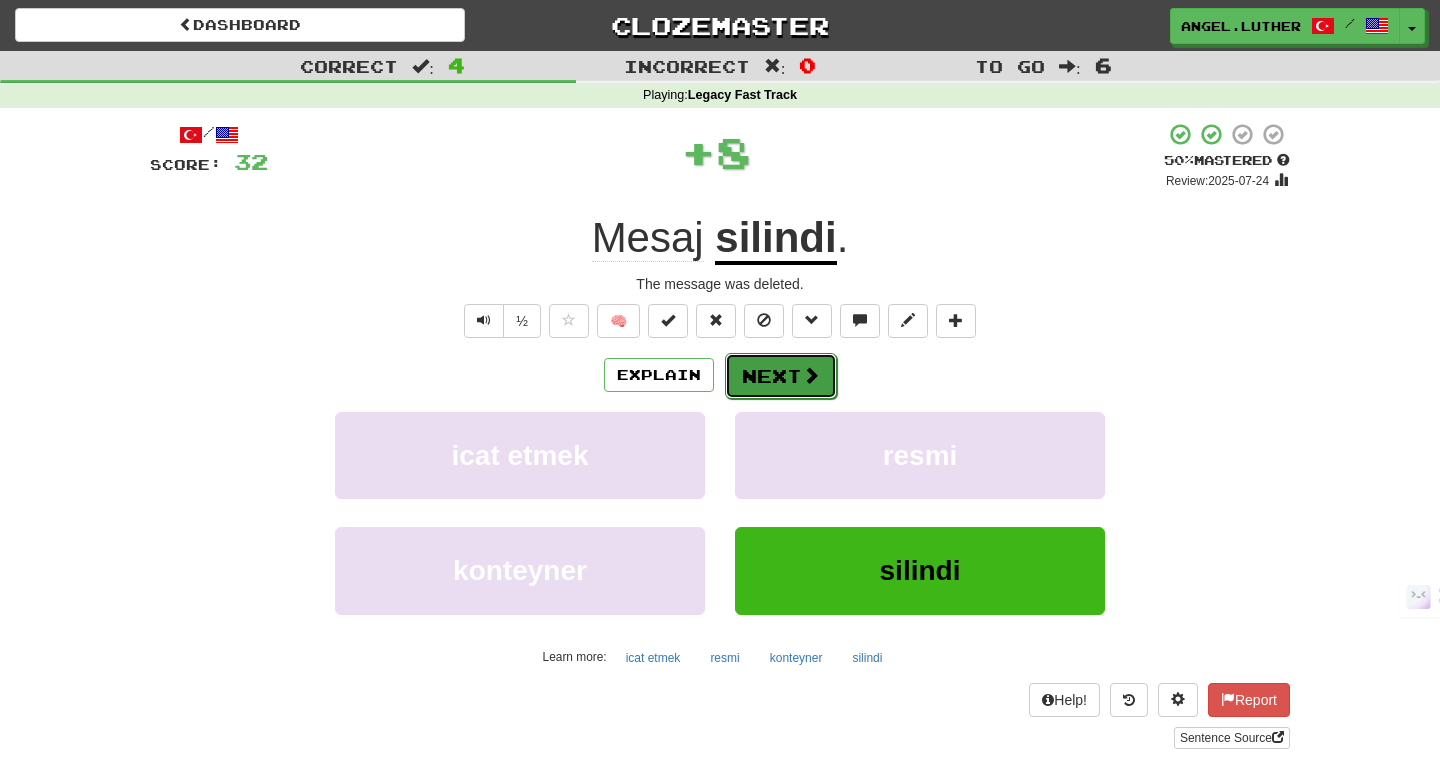 click on "Next" at bounding box center (781, 376) 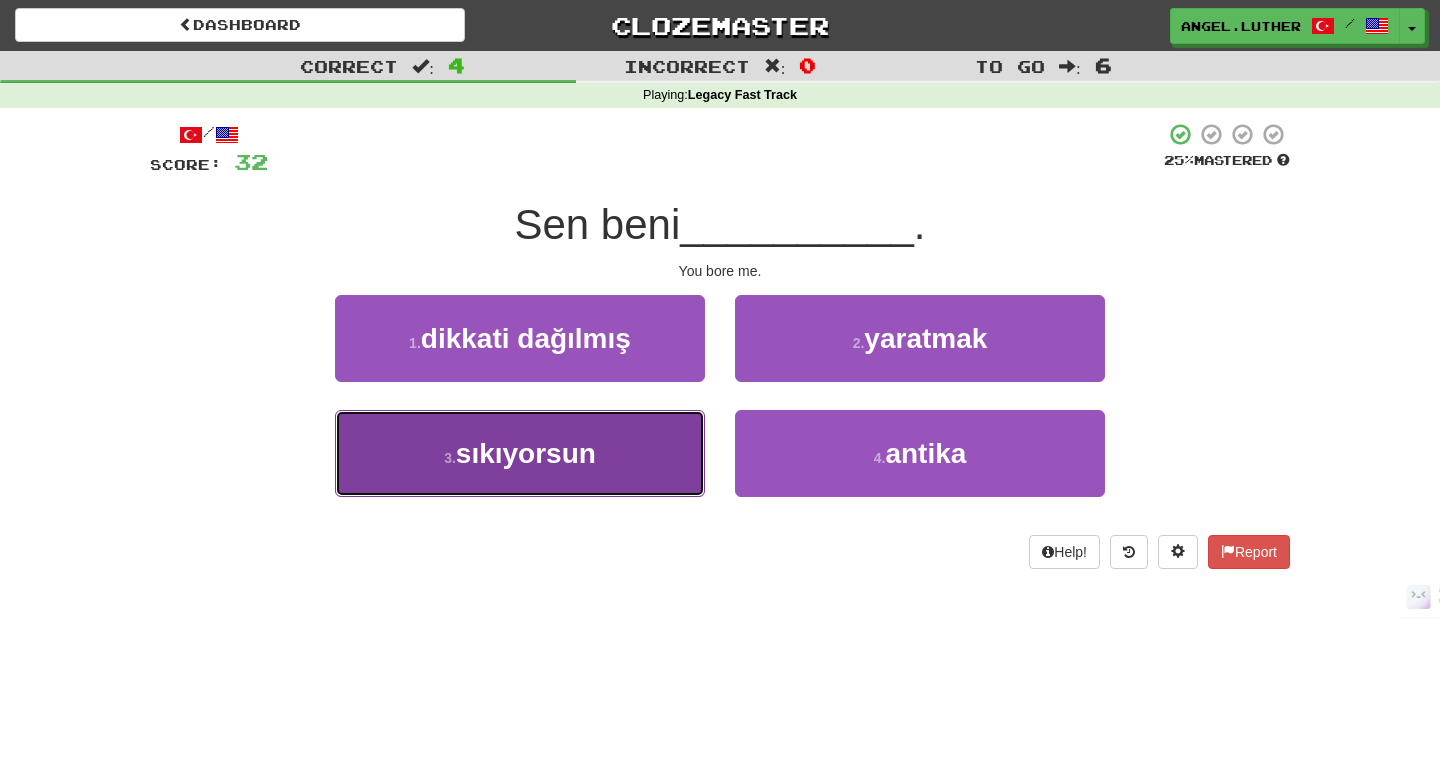 click on "3 .  sıkıyorsun" at bounding box center (520, 453) 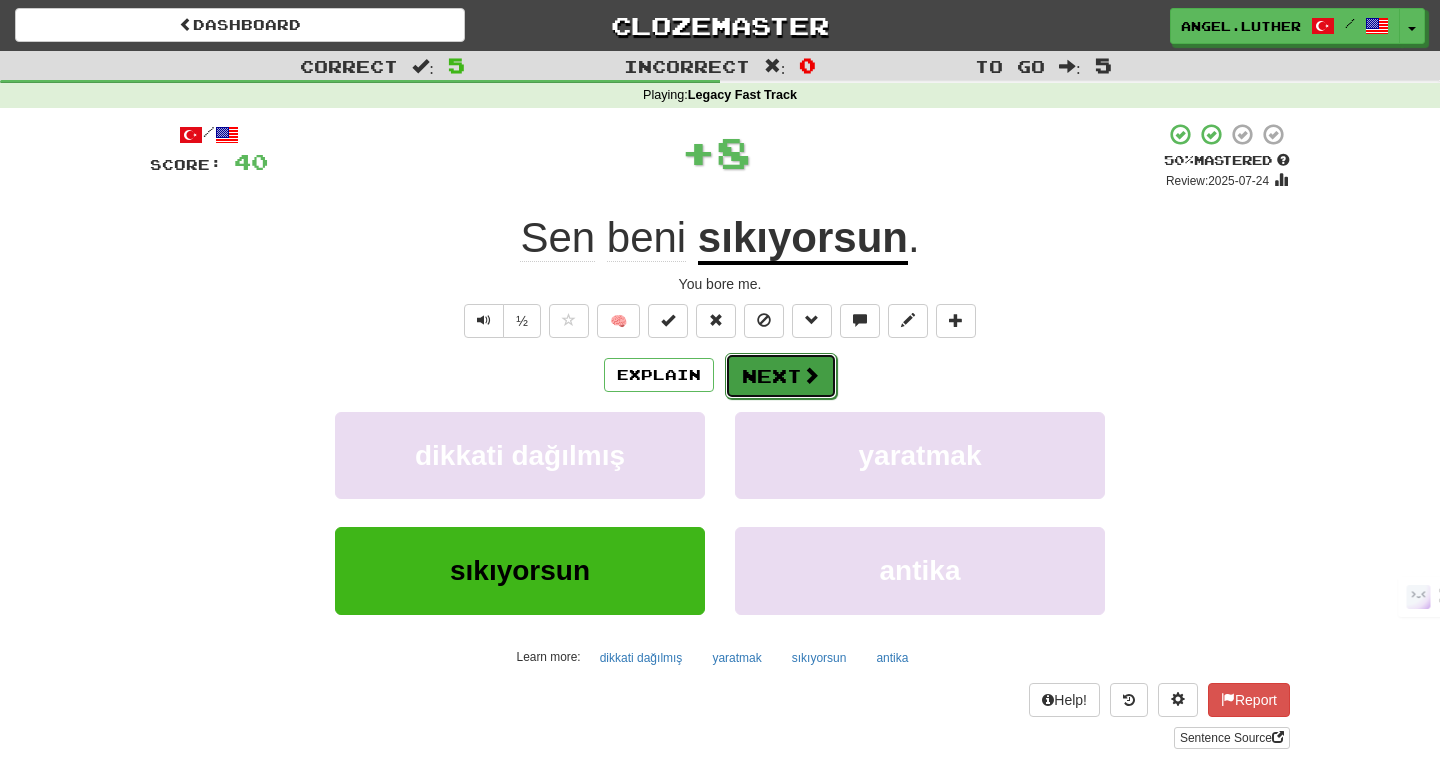 click at bounding box center (811, 375) 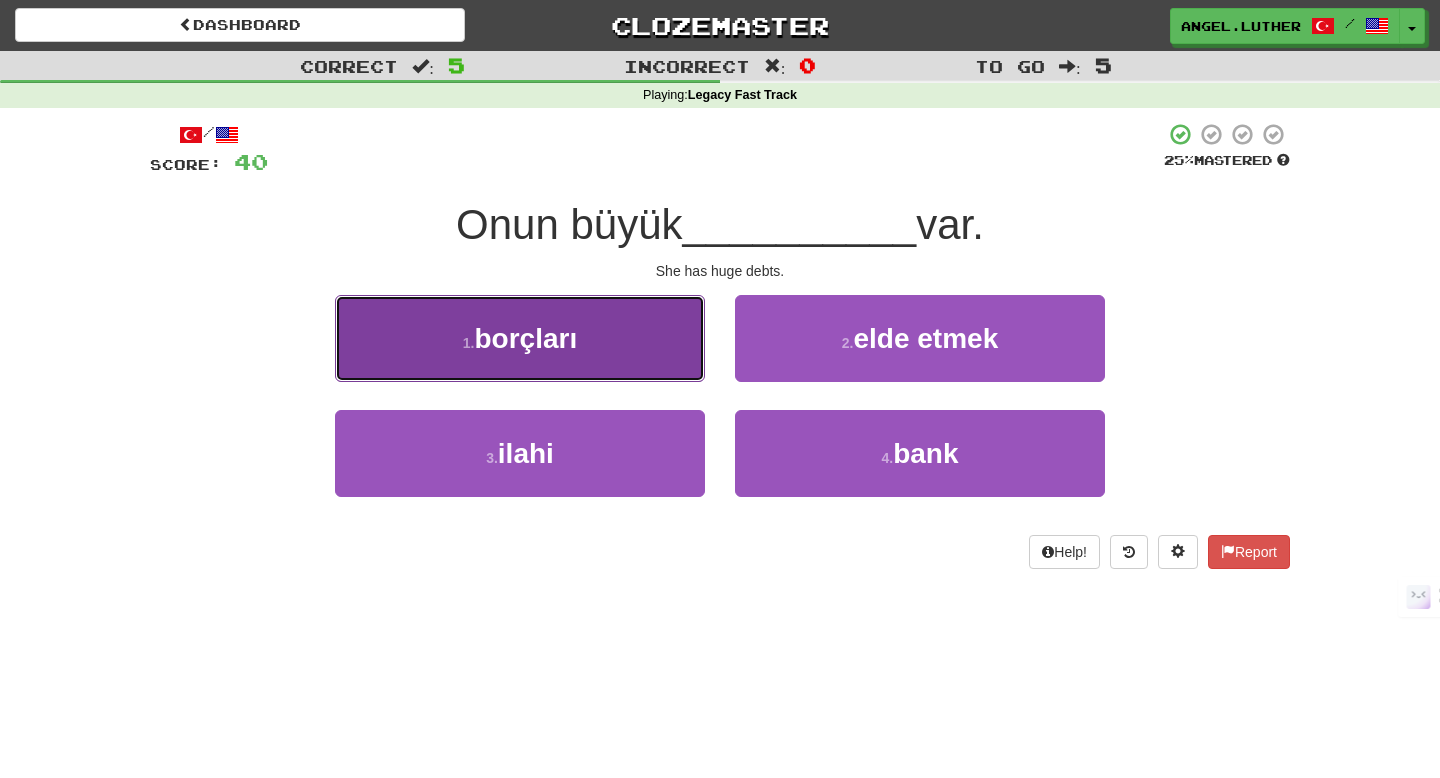 click on "1 .  borçları" at bounding box center (520, 338) 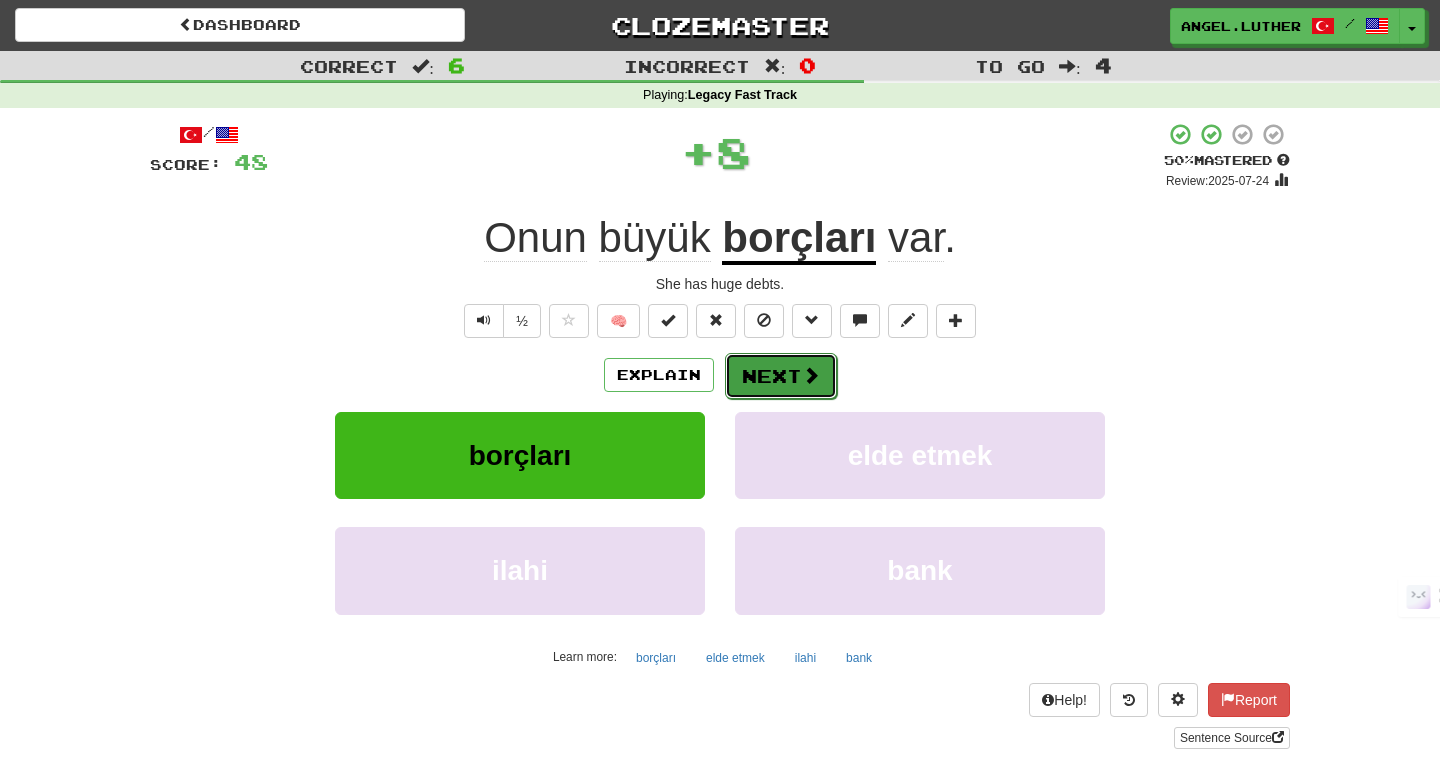click on "Next" at bounding box center (781, 376) 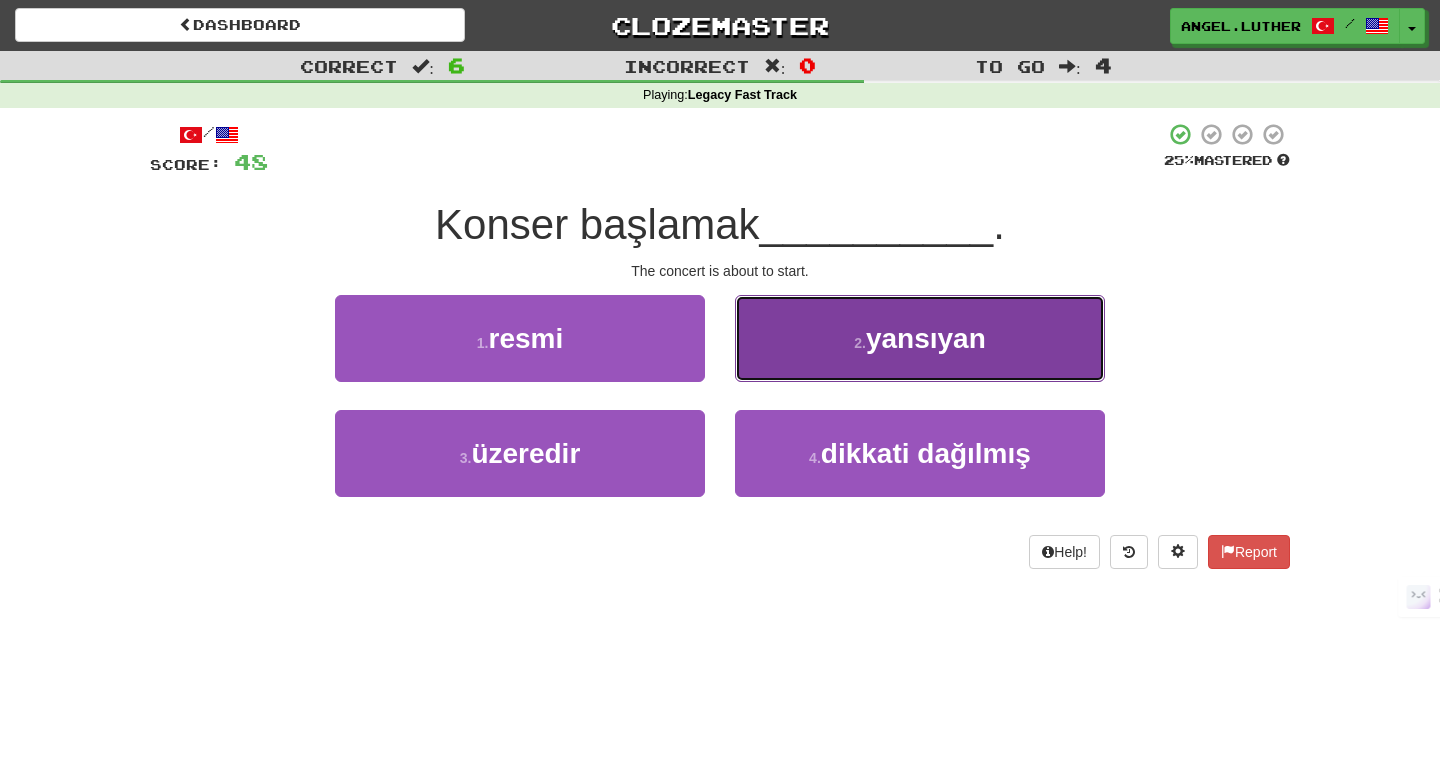 click on "2 .  yansıyan" at bounding box center (920, 338) 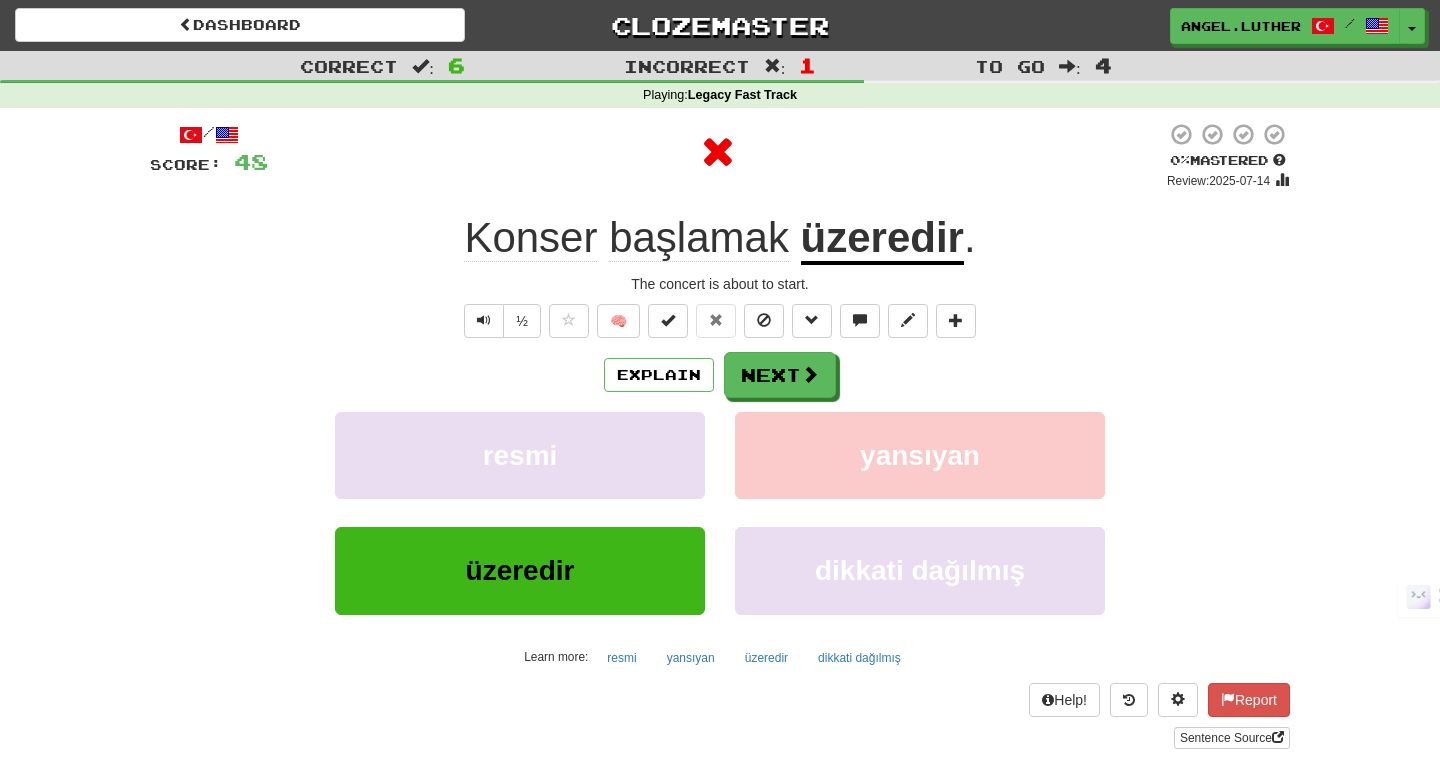 click on "üzeredir" at bounding box center (882, 239) 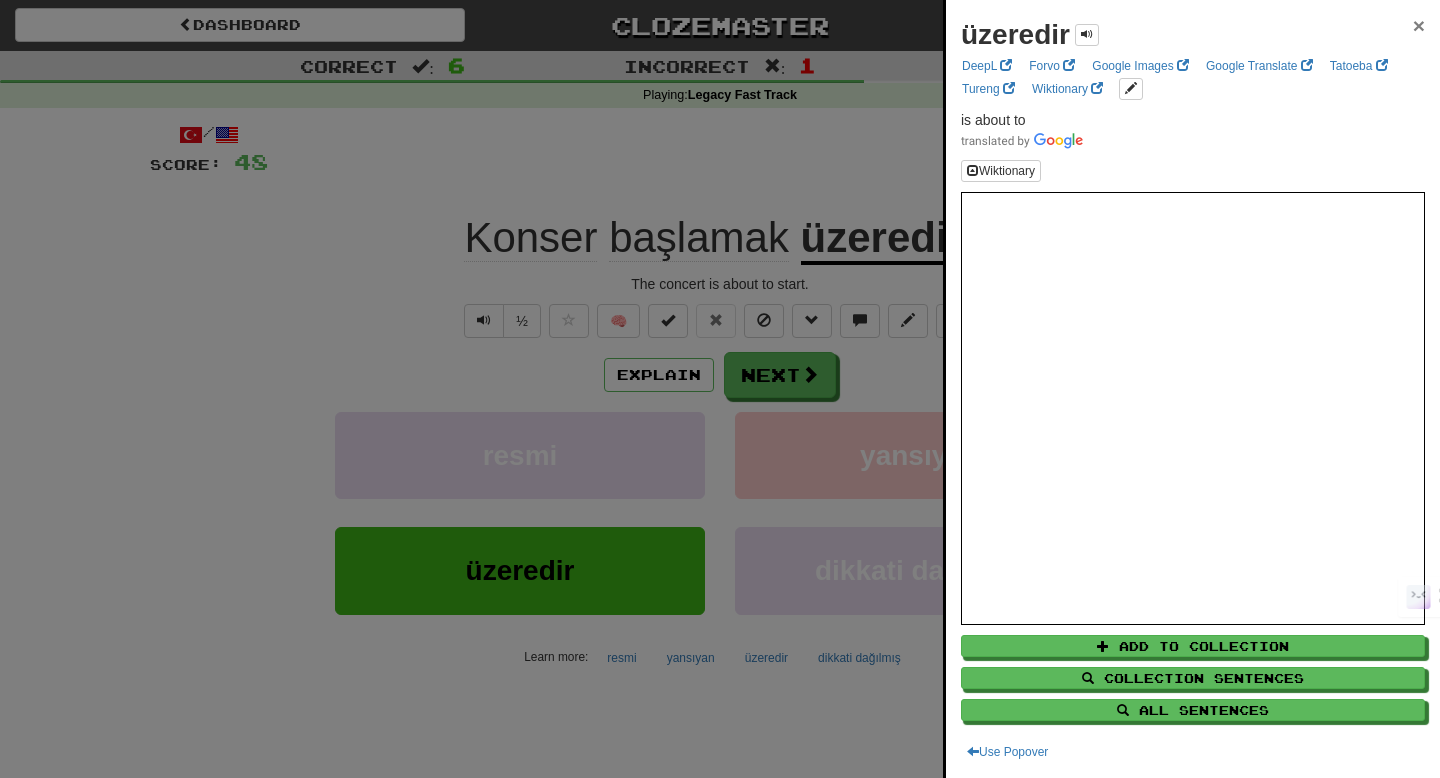 click on "×" at bounding box center [1419, 25] 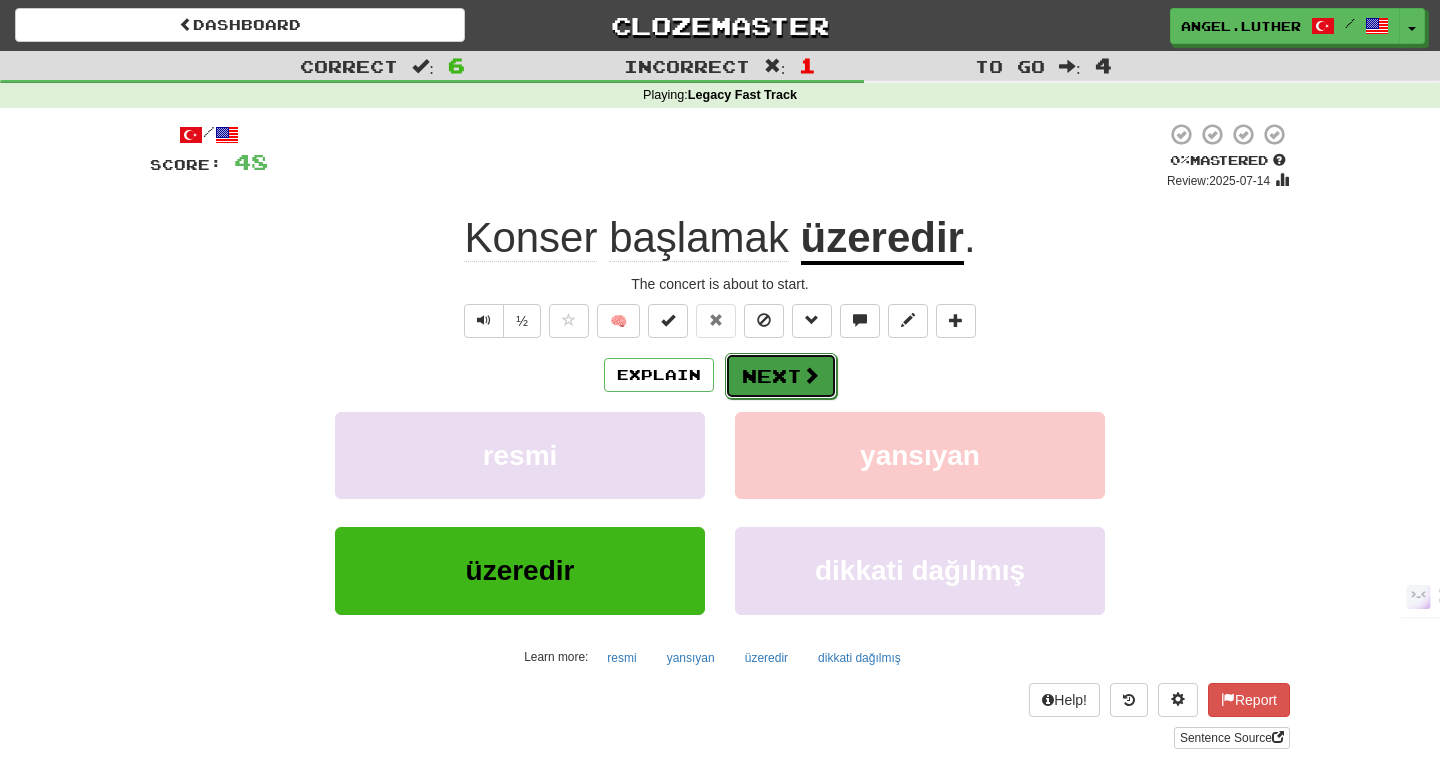 click on "Next" at bounding box center (781, 376) 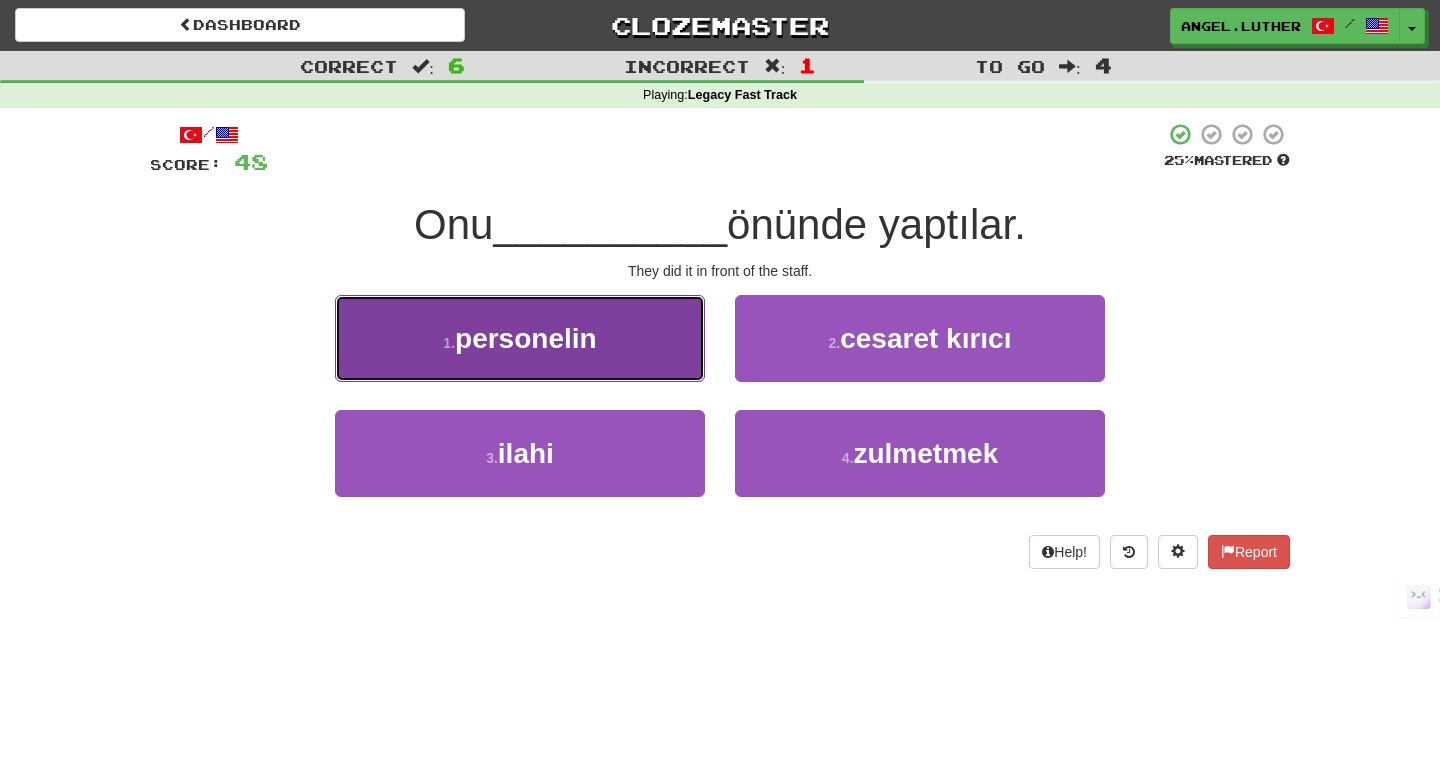 click on "1 .  personelin" at bounding box center (520, 338) 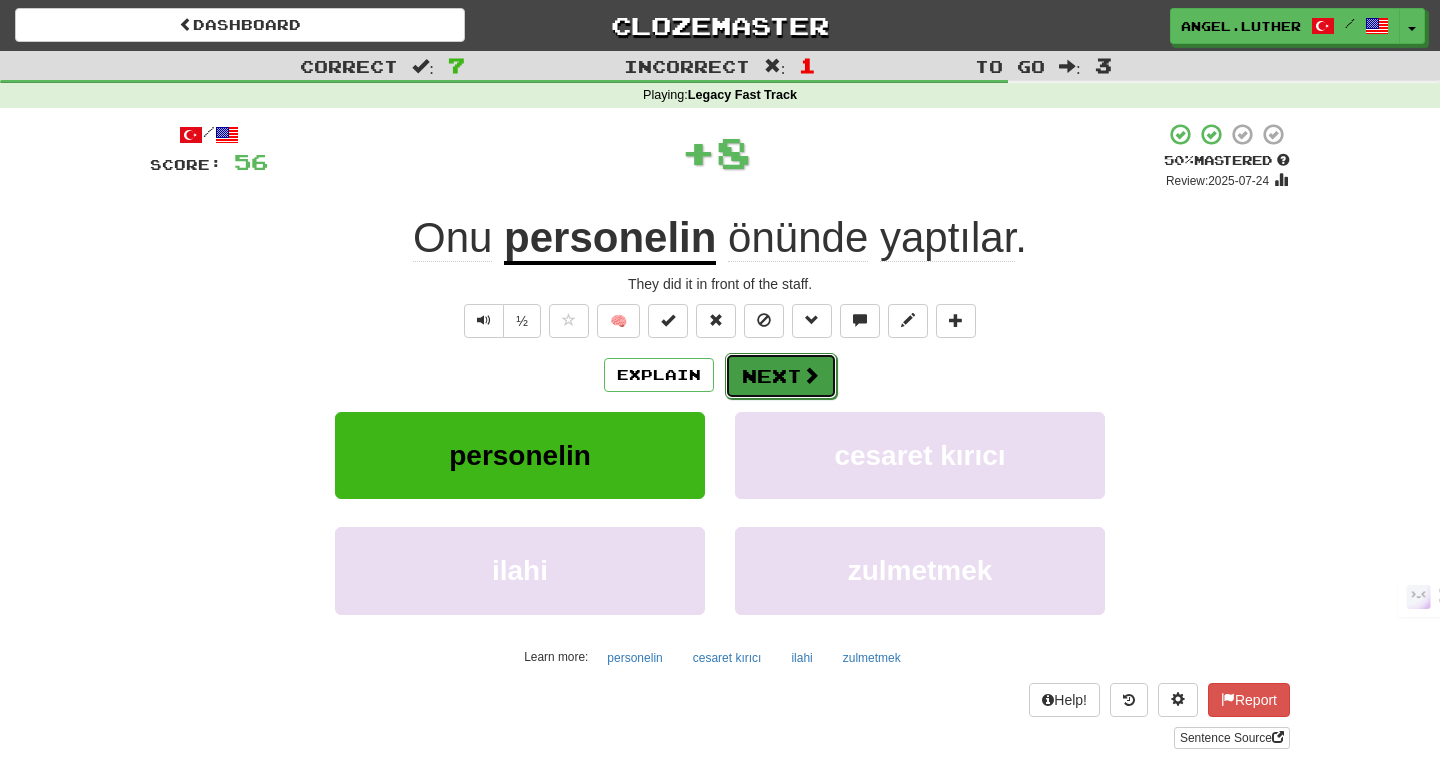 click on "Next" at bounding box center [781, 376] 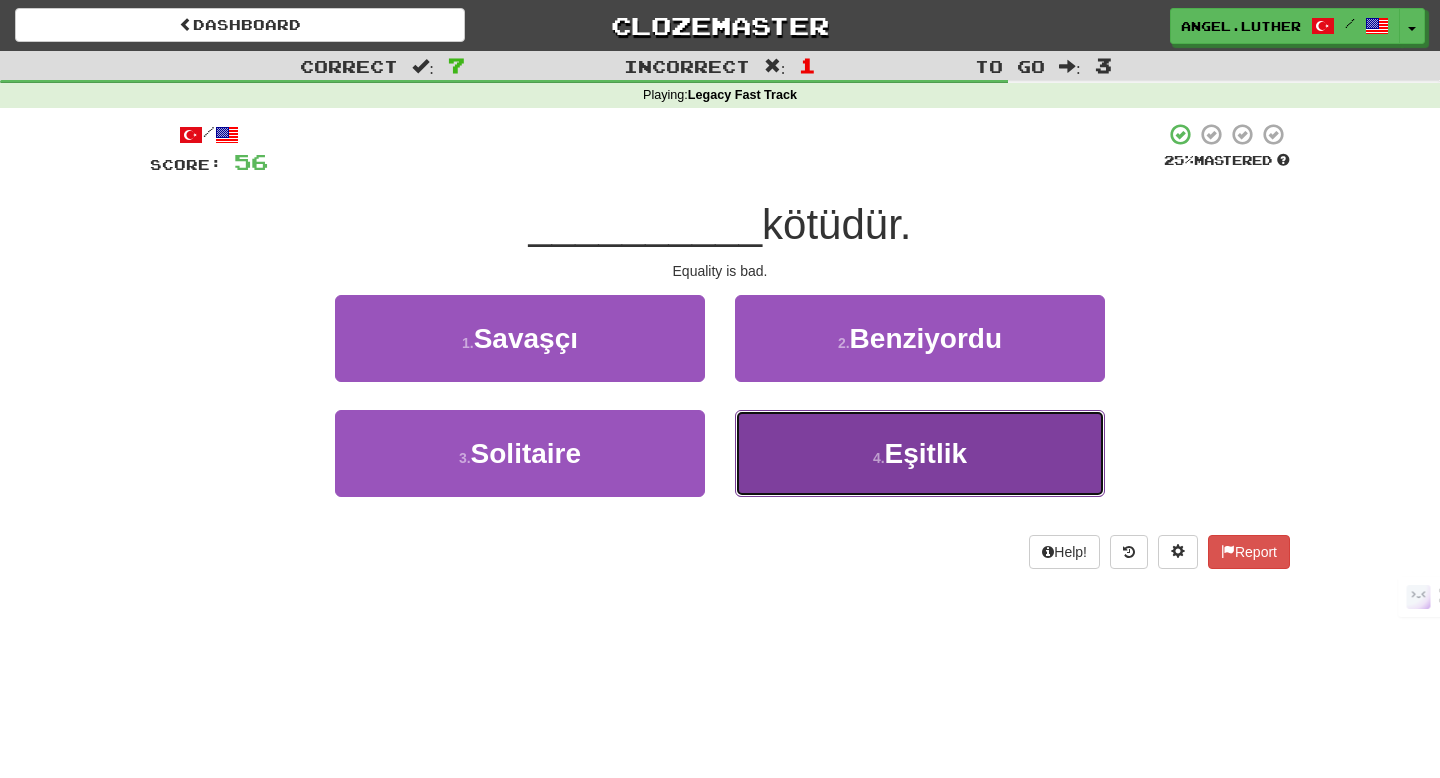 click on "4 .  Eşitlik" at bounding box center [920, 453] 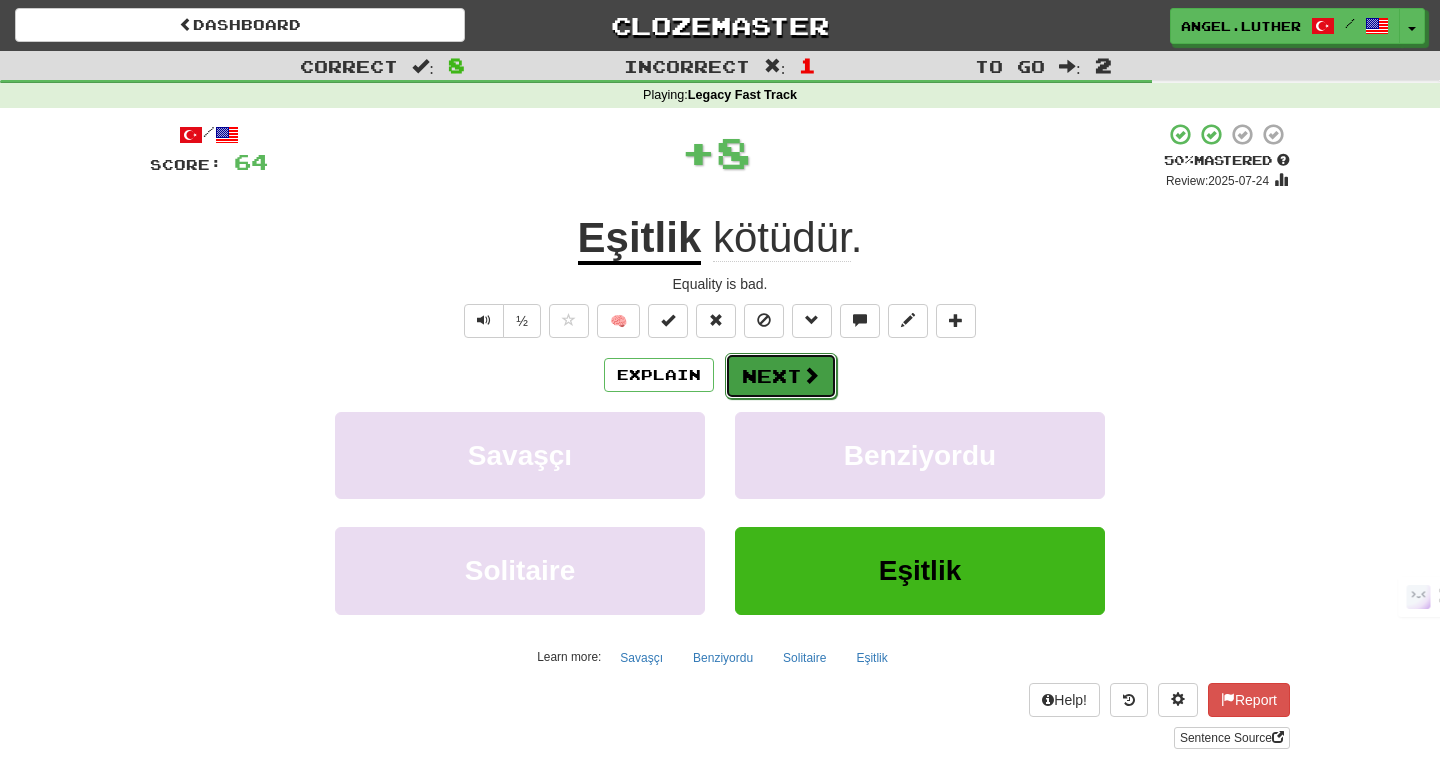 click on "Next" at bounding box center [781, 376] 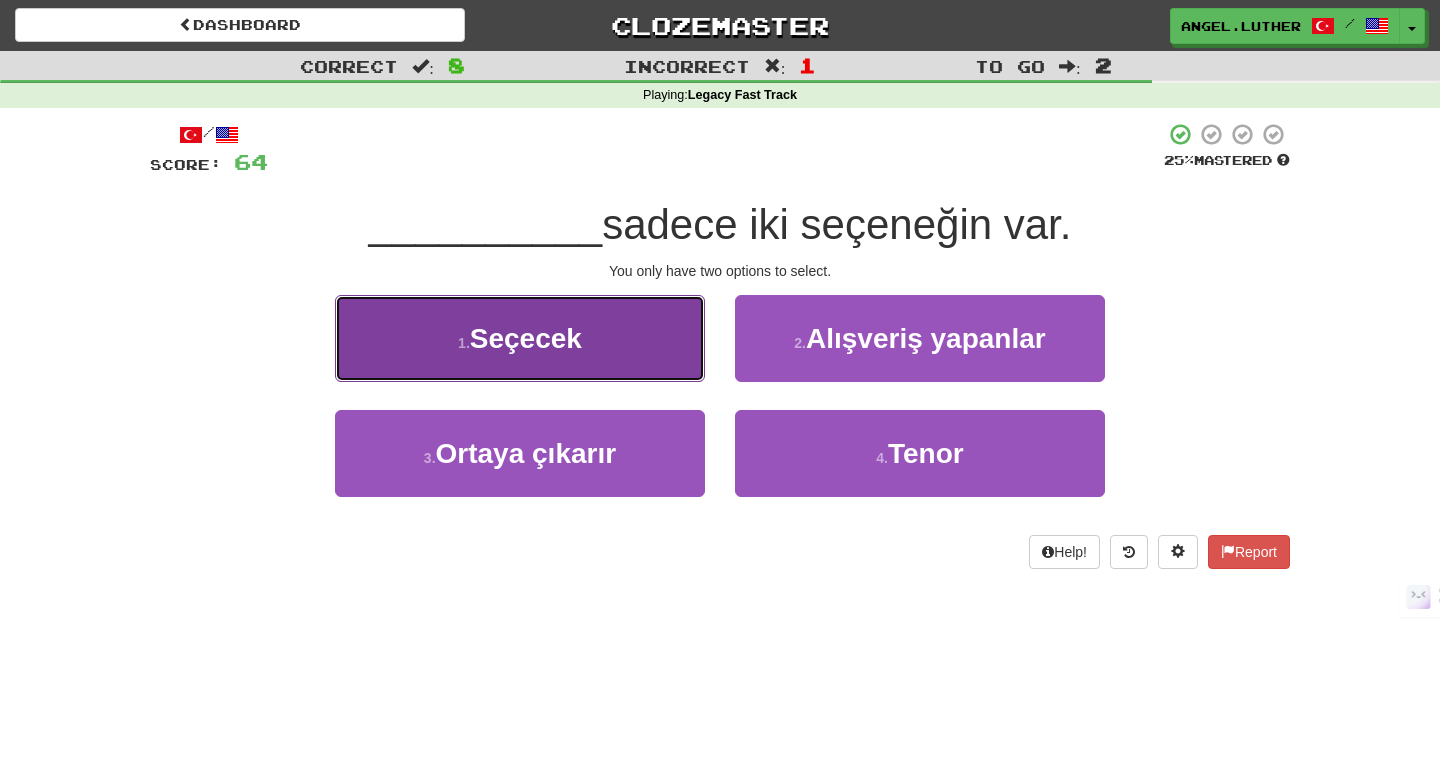 click on "1 .  Seçecek" at bounding box center [520, 338] 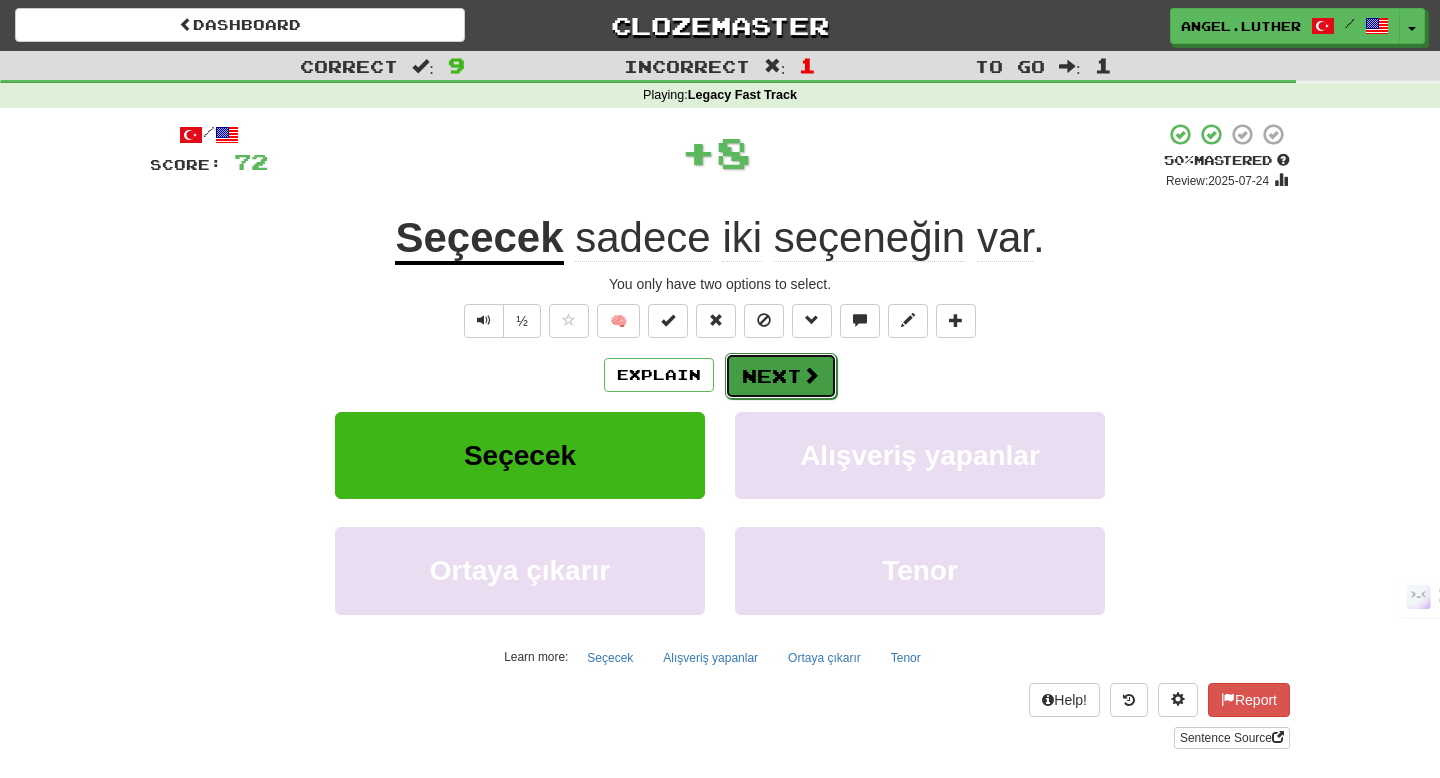 click on "Next" at bounding box center [781, 376] 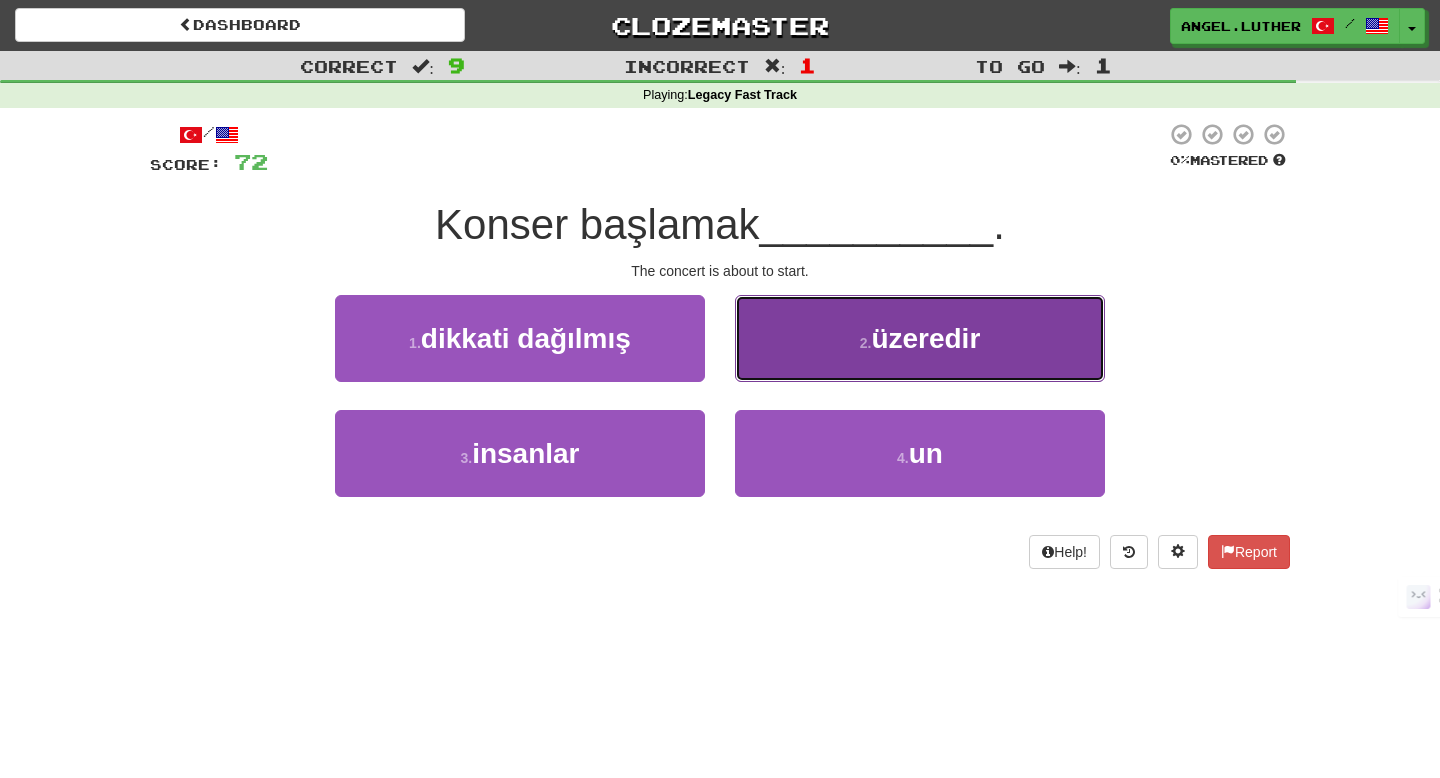 click on "2 .  üzeredir" at bounding box center (920, 338) 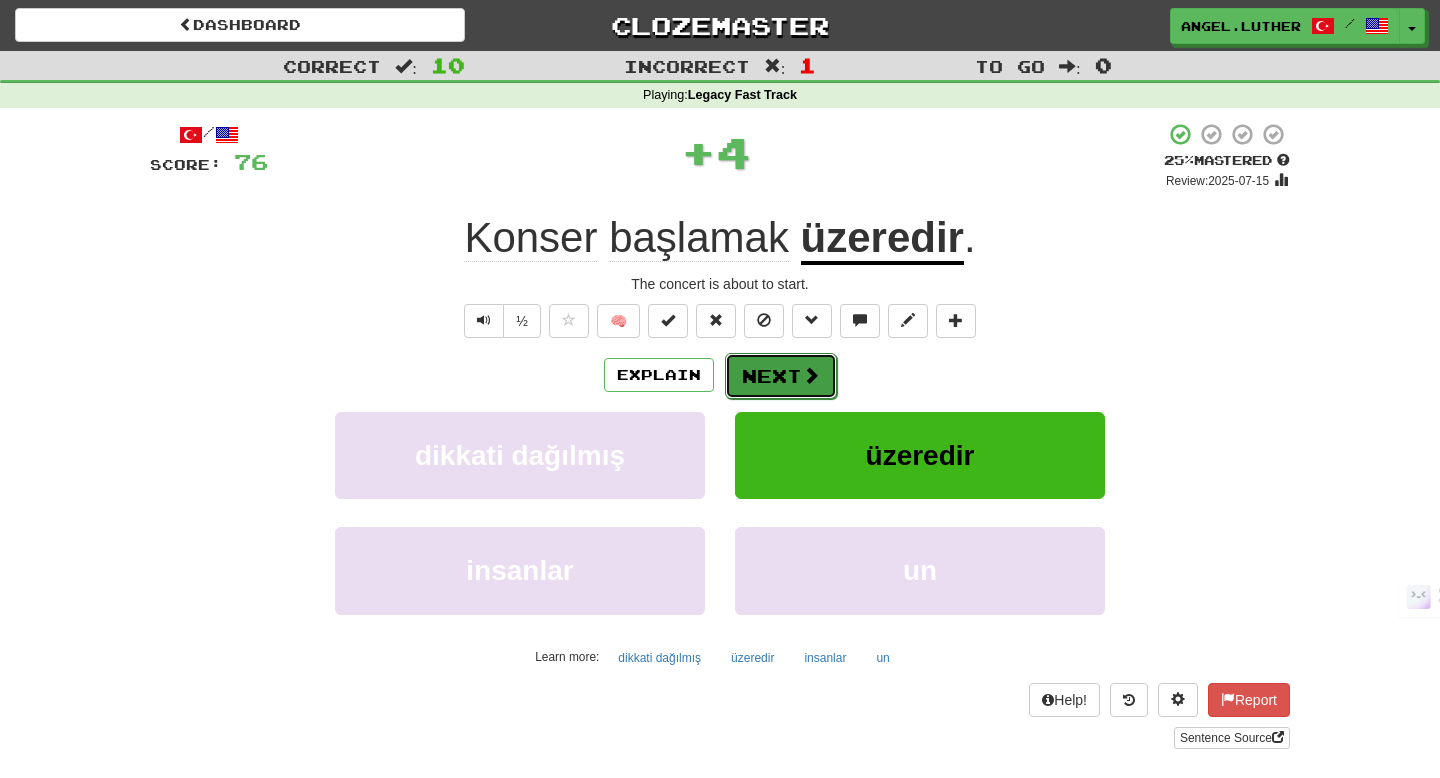 click on "Next" at bounding box center [781, 376] 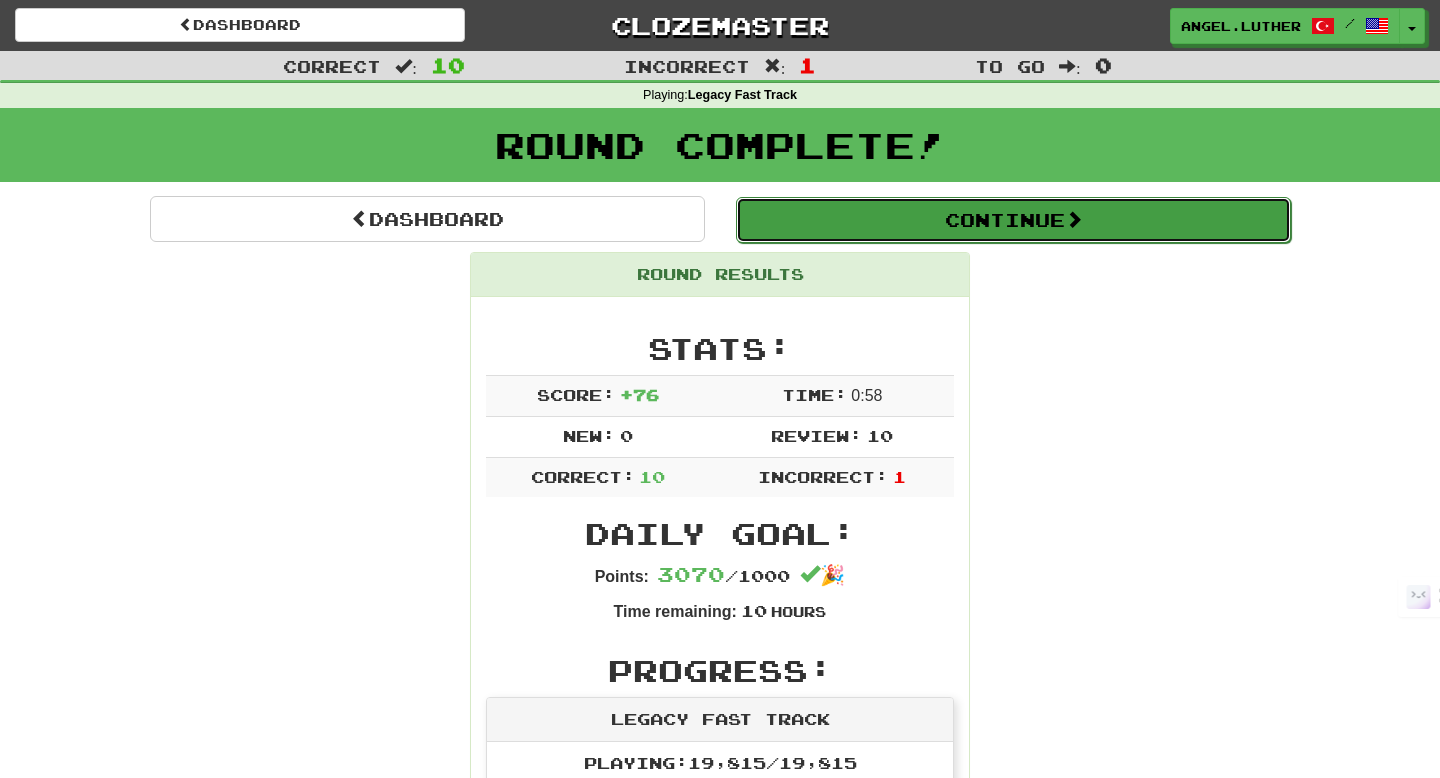 click on "Continue" at bounding box center [1013, 220] 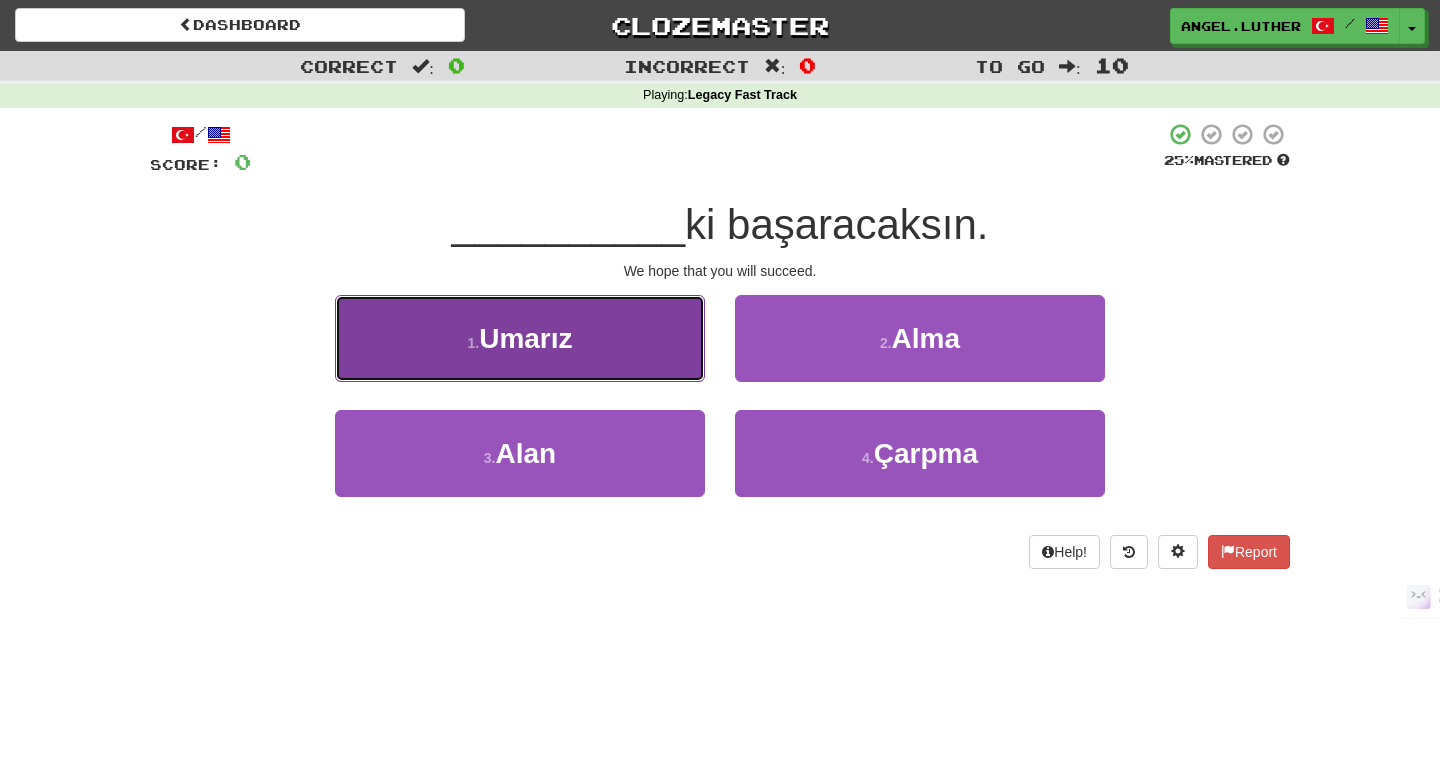 click on "1 .  Umarız" at bounding box center [520, 338] 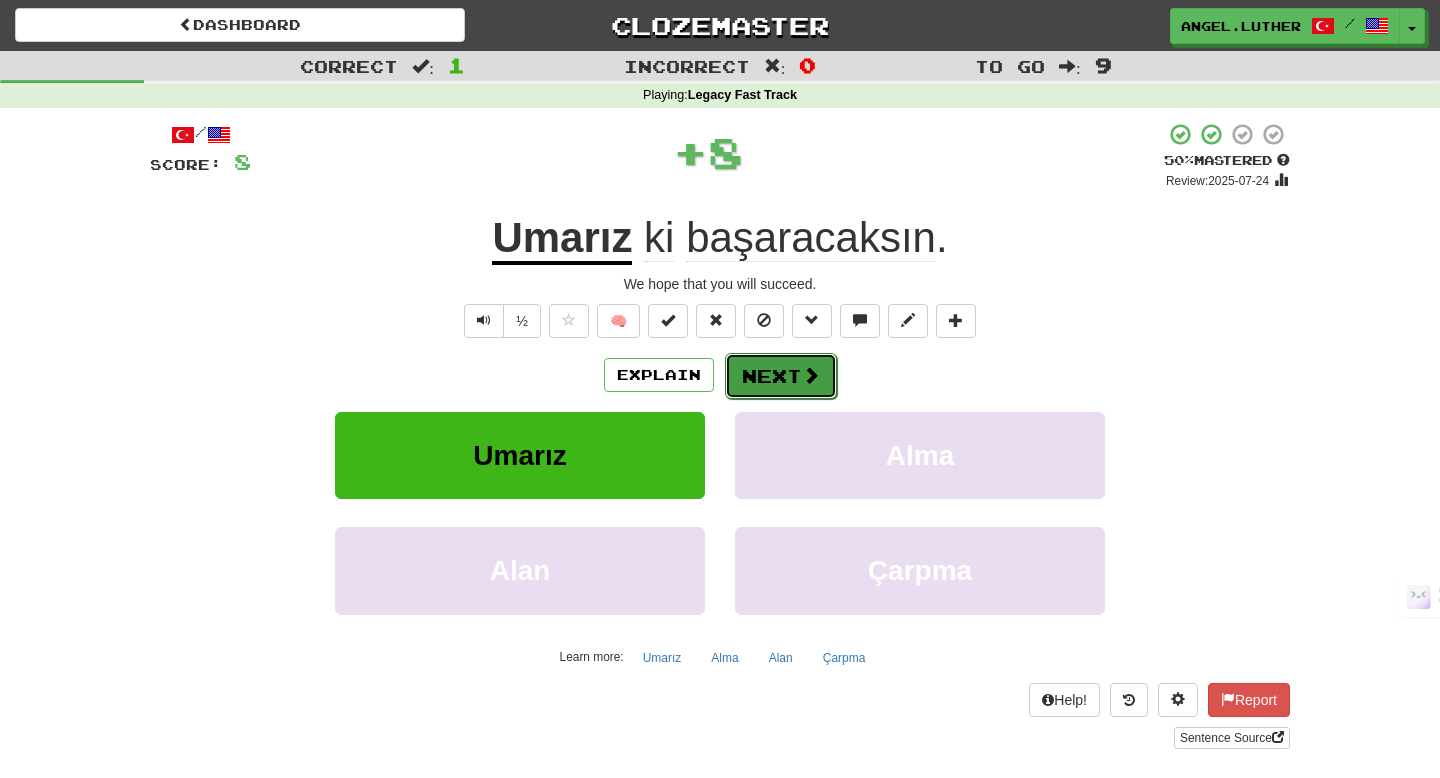 click on "Next" at bounding box center [781, 376] 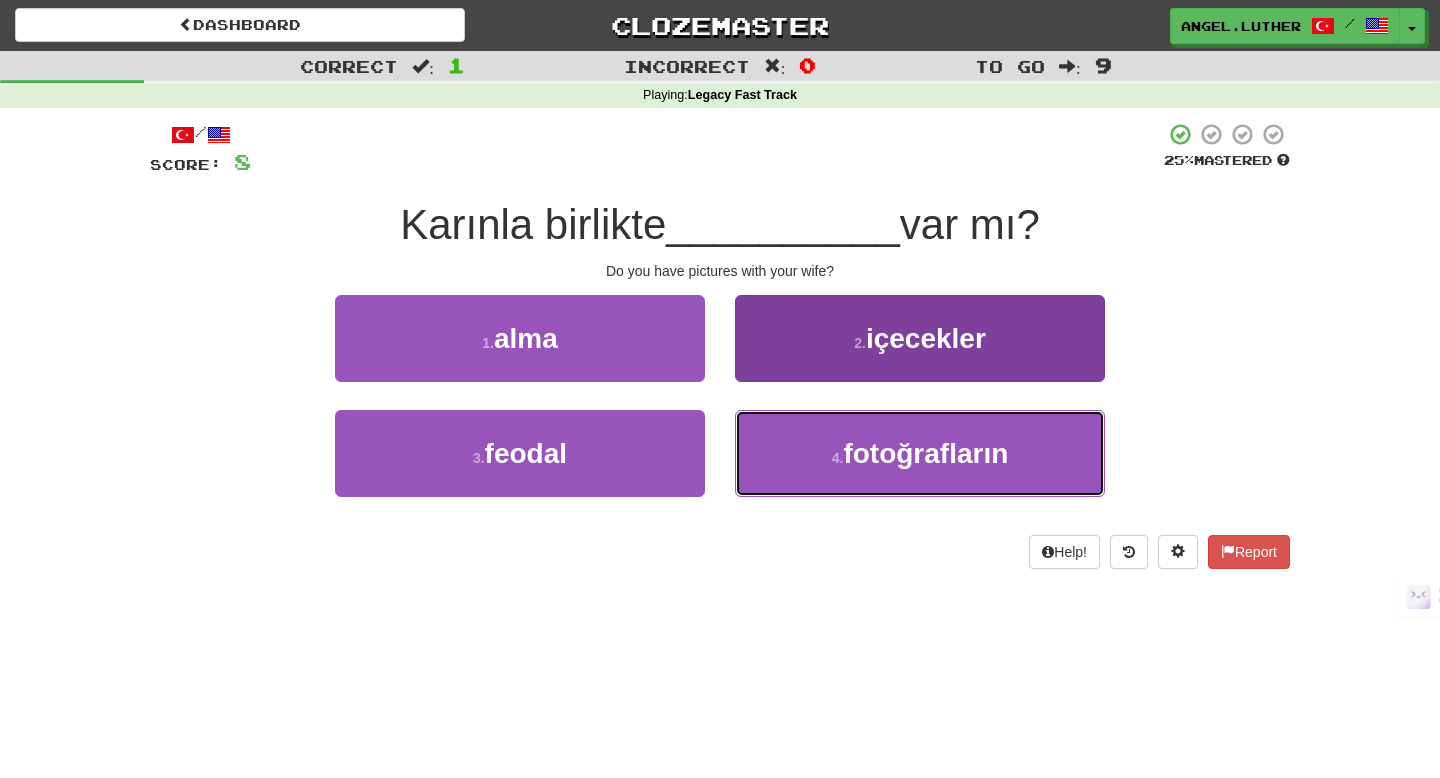 click on "fotoğrafların" at bounding box center [925, 453] 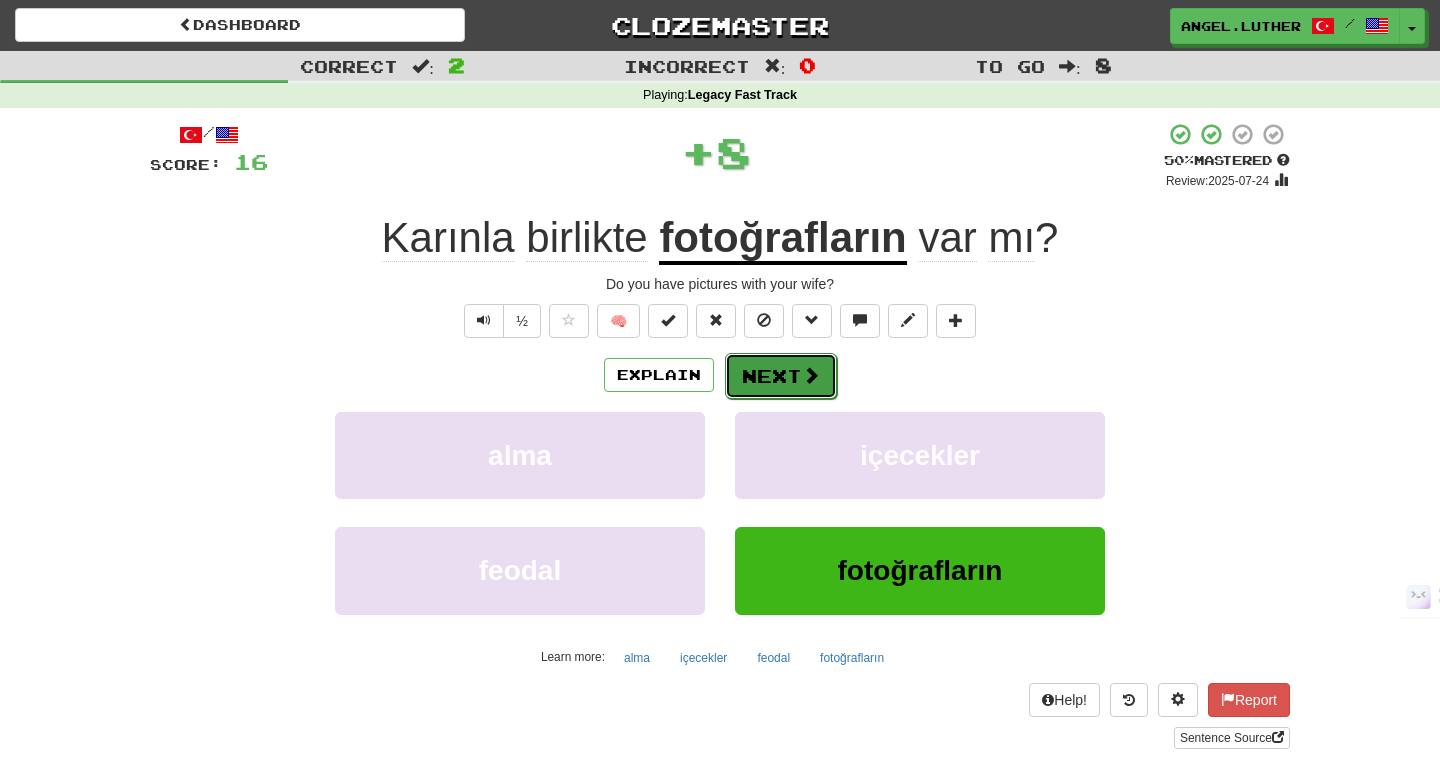 click on "Next" at bounding box center [781, 376] 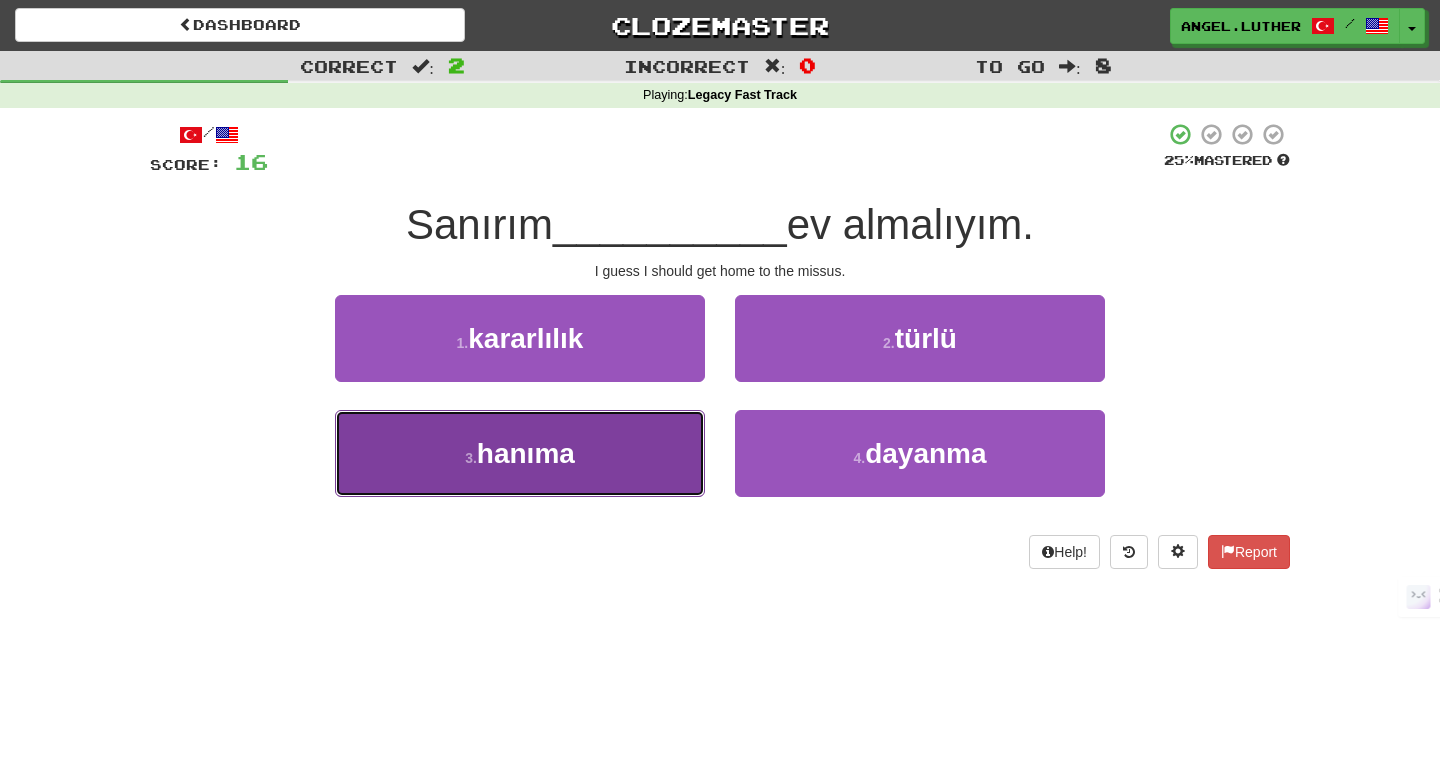 click on "3 .  hanıma" at bounding box center (520, 453) 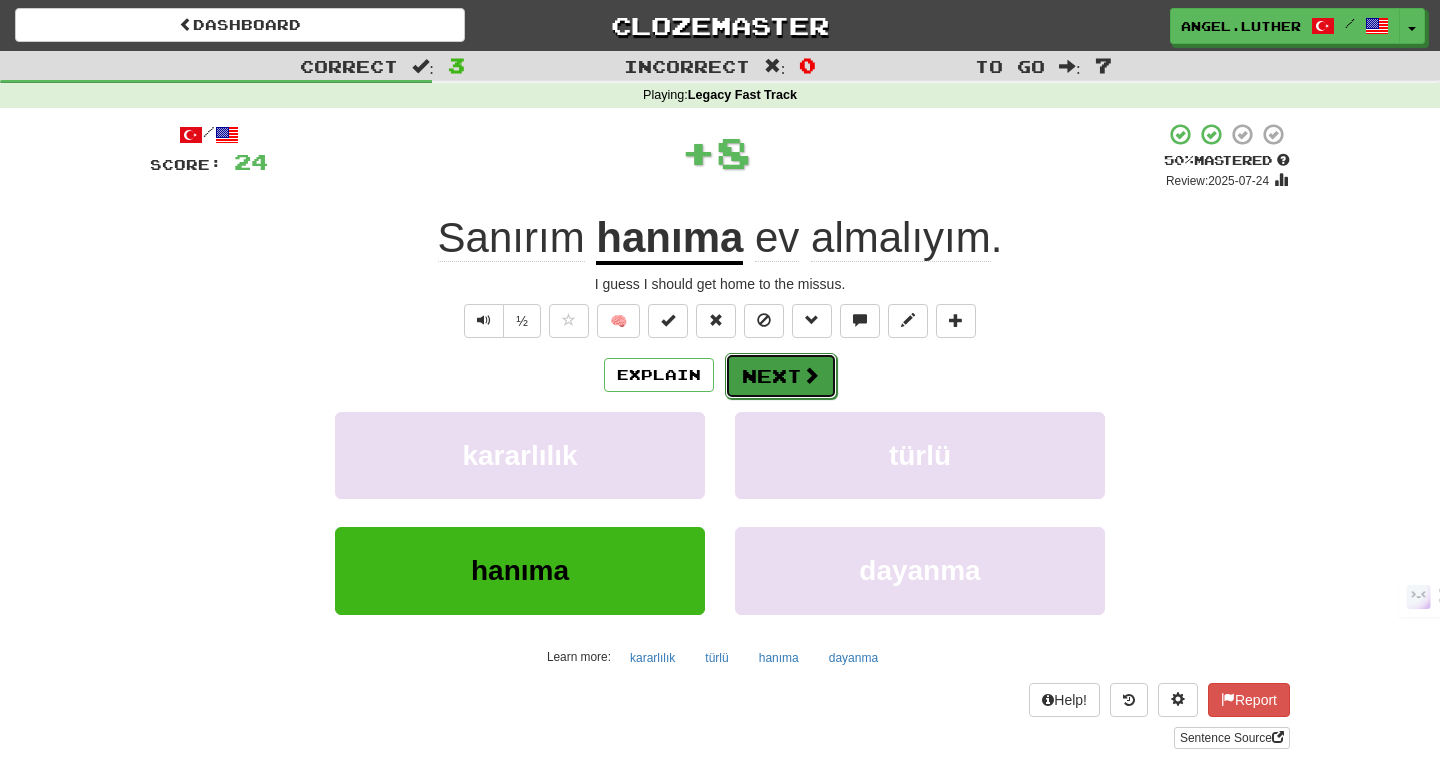 click on "Next" at bounding box center (781, 376) 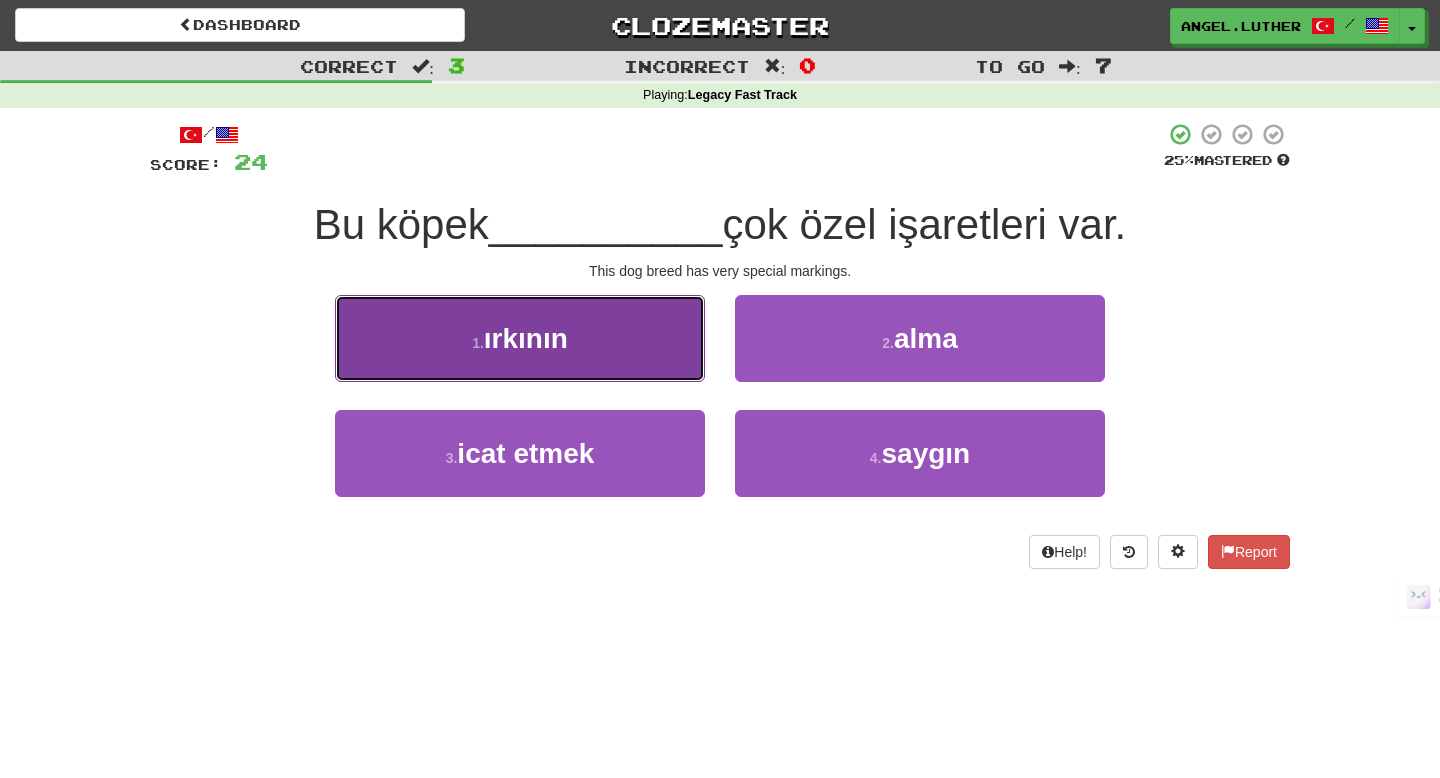 click on "1 .  ırkının" at bounding box center (520, 338) 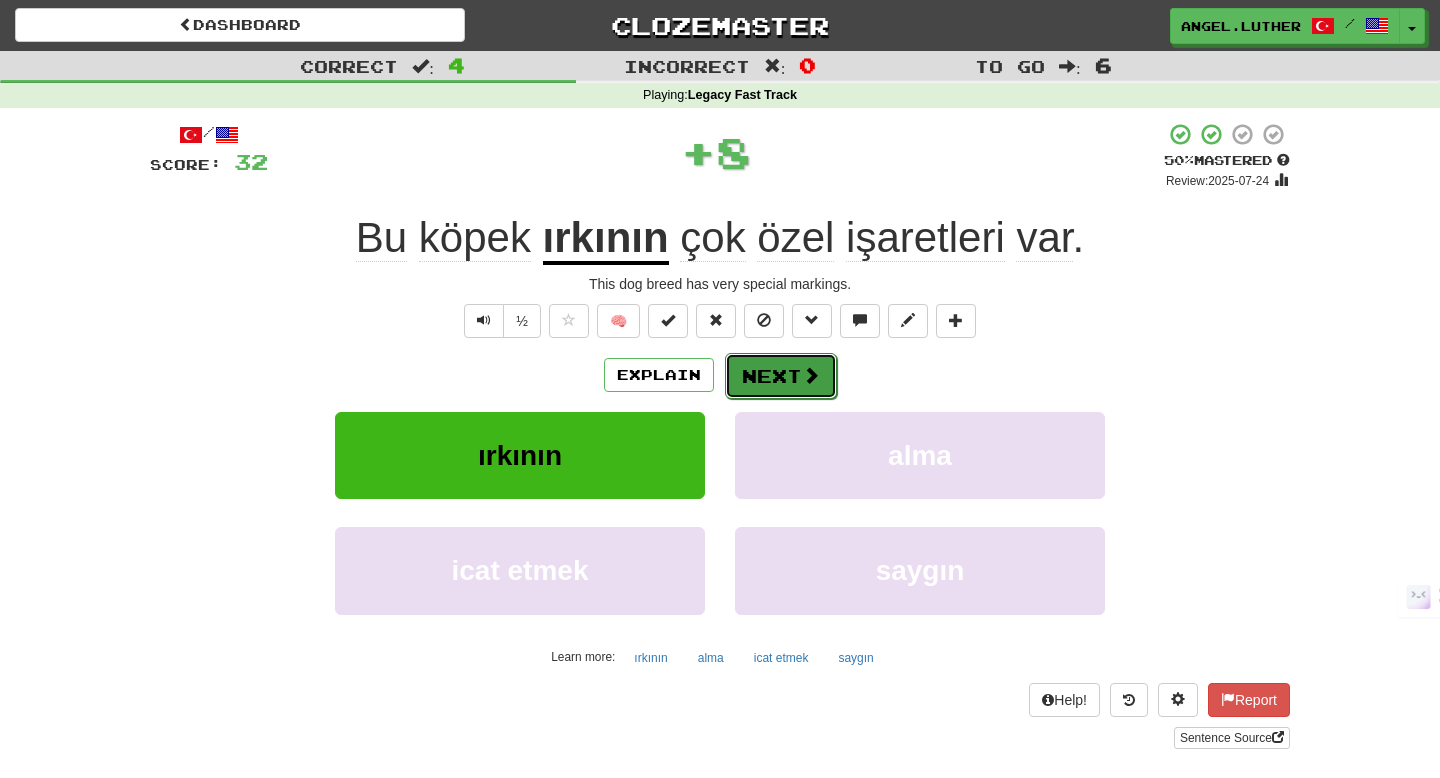 click on "Next" at bounding box center [781, 376] 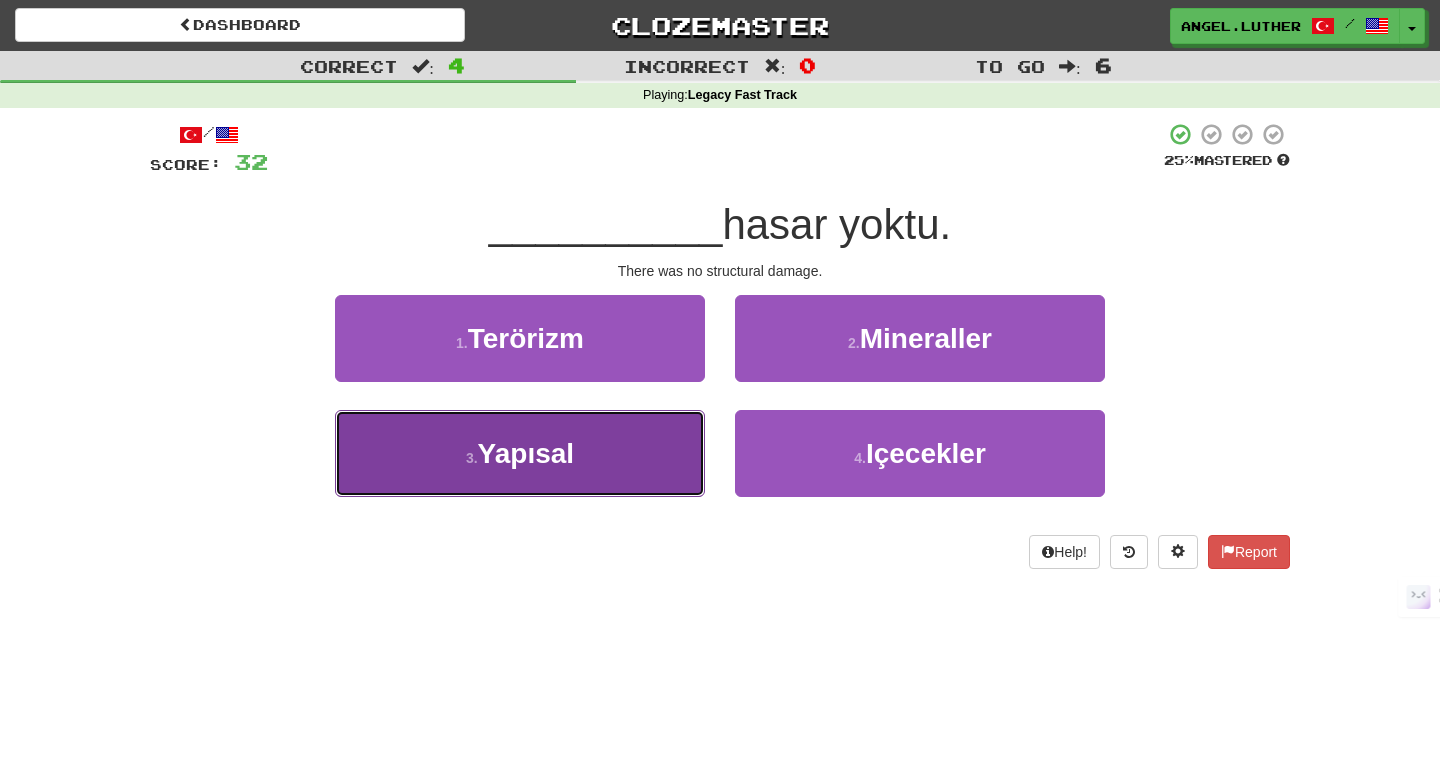 click on "3 .  Yapısal" at bounding box center [520, 453] 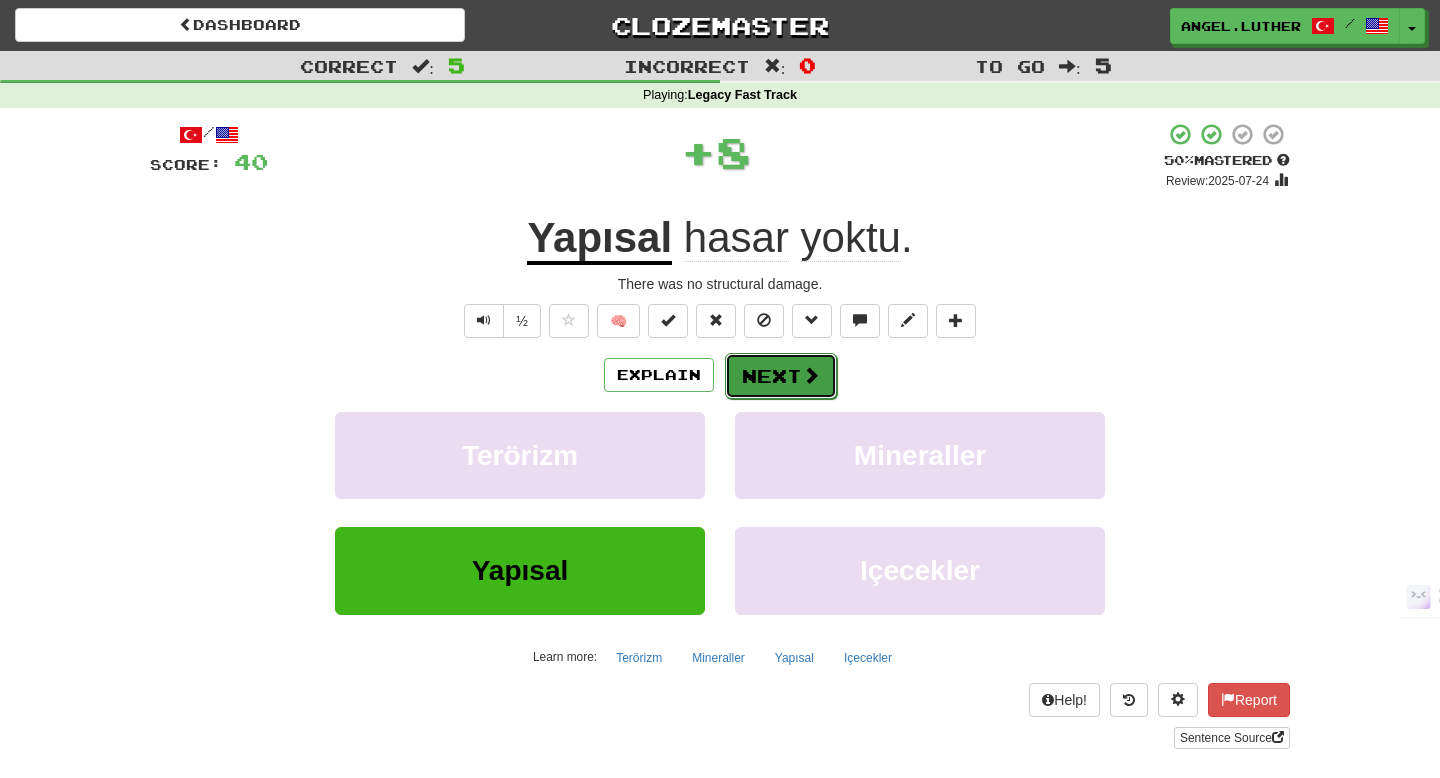 click on "Next" at bounding box center (781, 376) 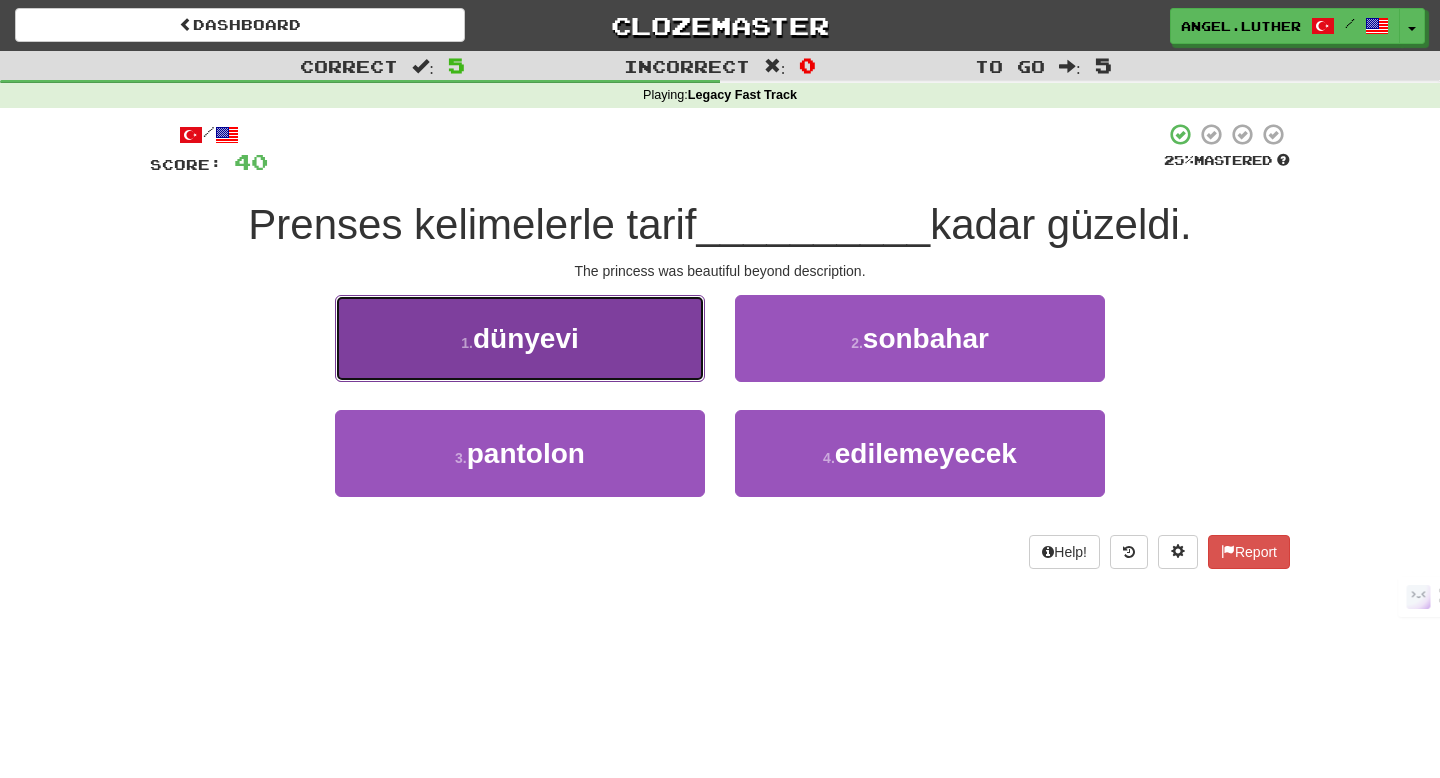 click on "1 .  dünyevi" at bounding box center [520, 338] 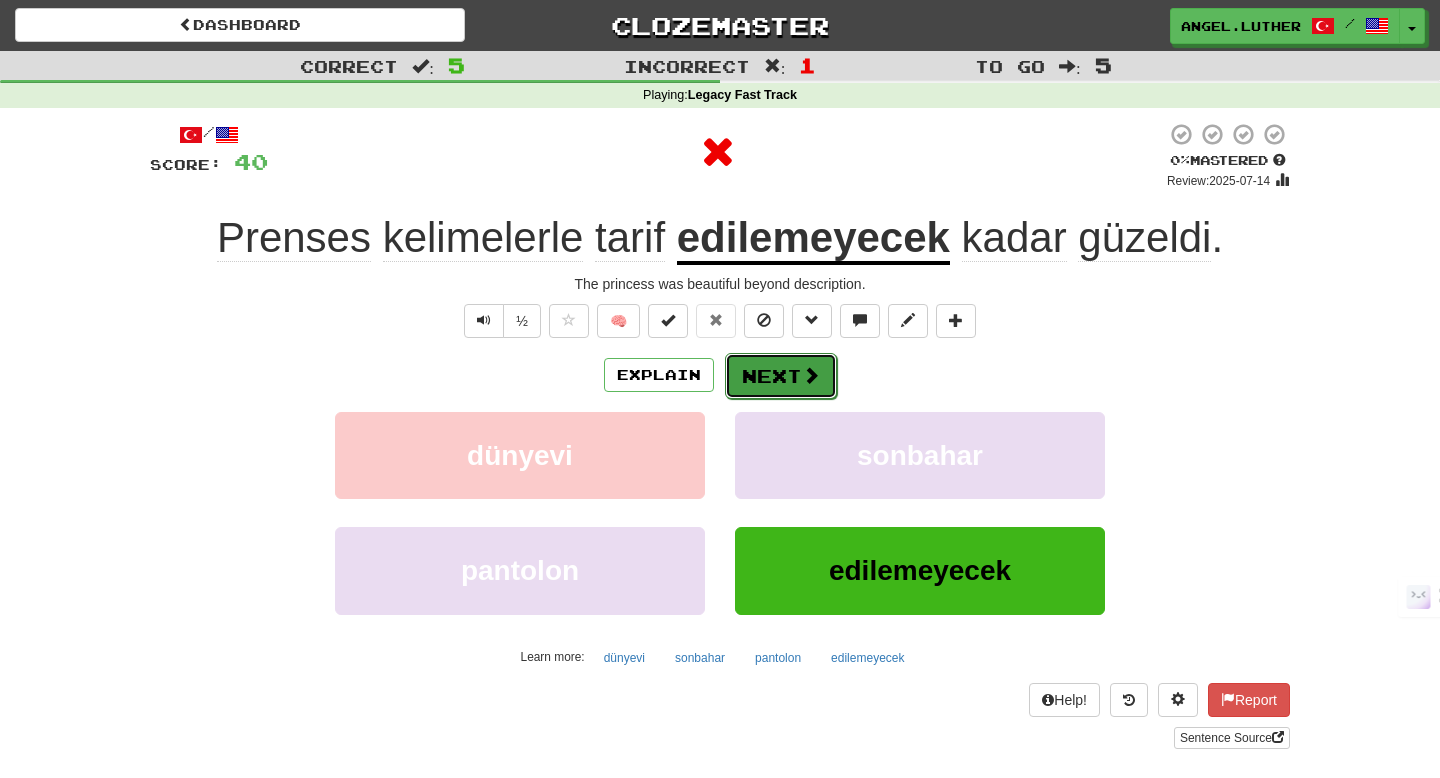 click on "Next" at bounding box center [781, 376] 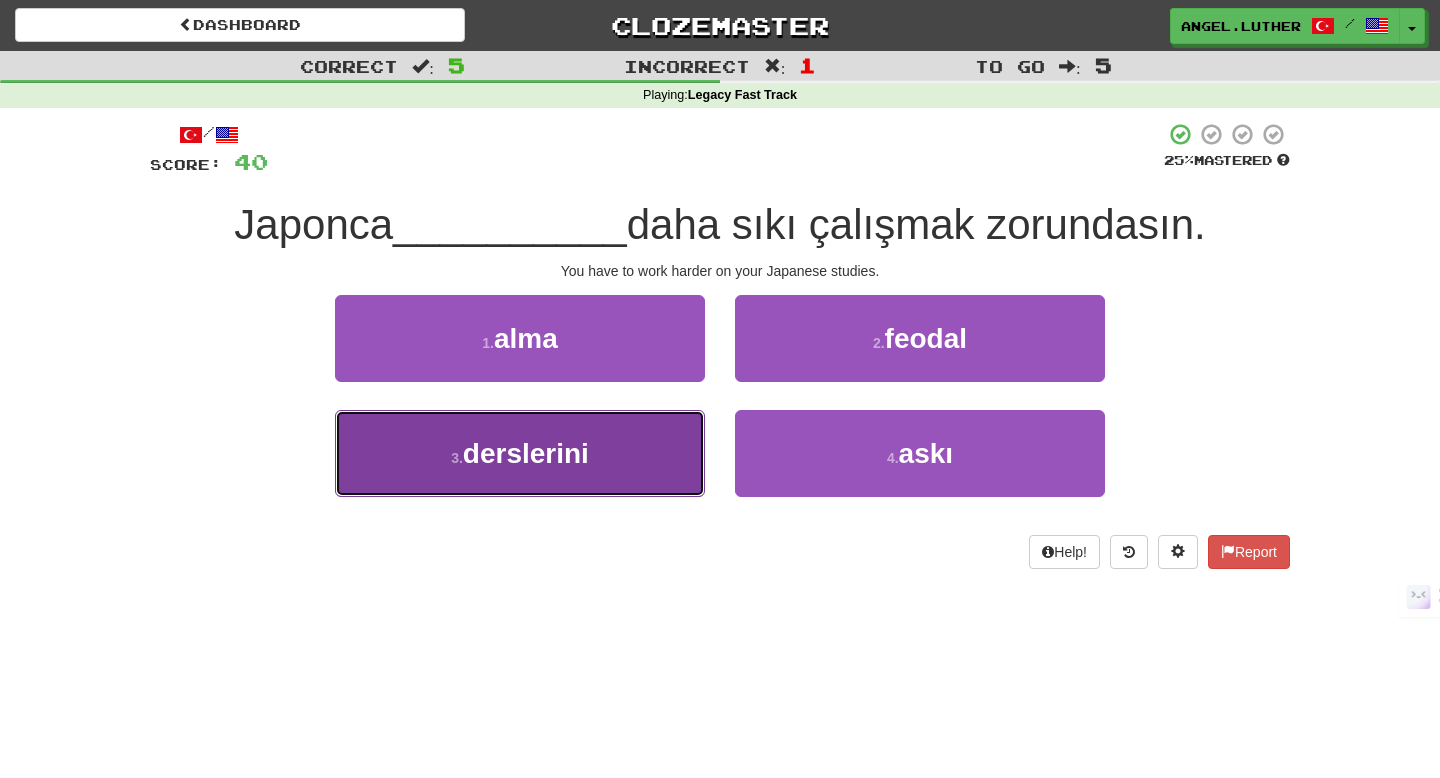 click on "3 .  derslerini" at bounding box center [520, 453] 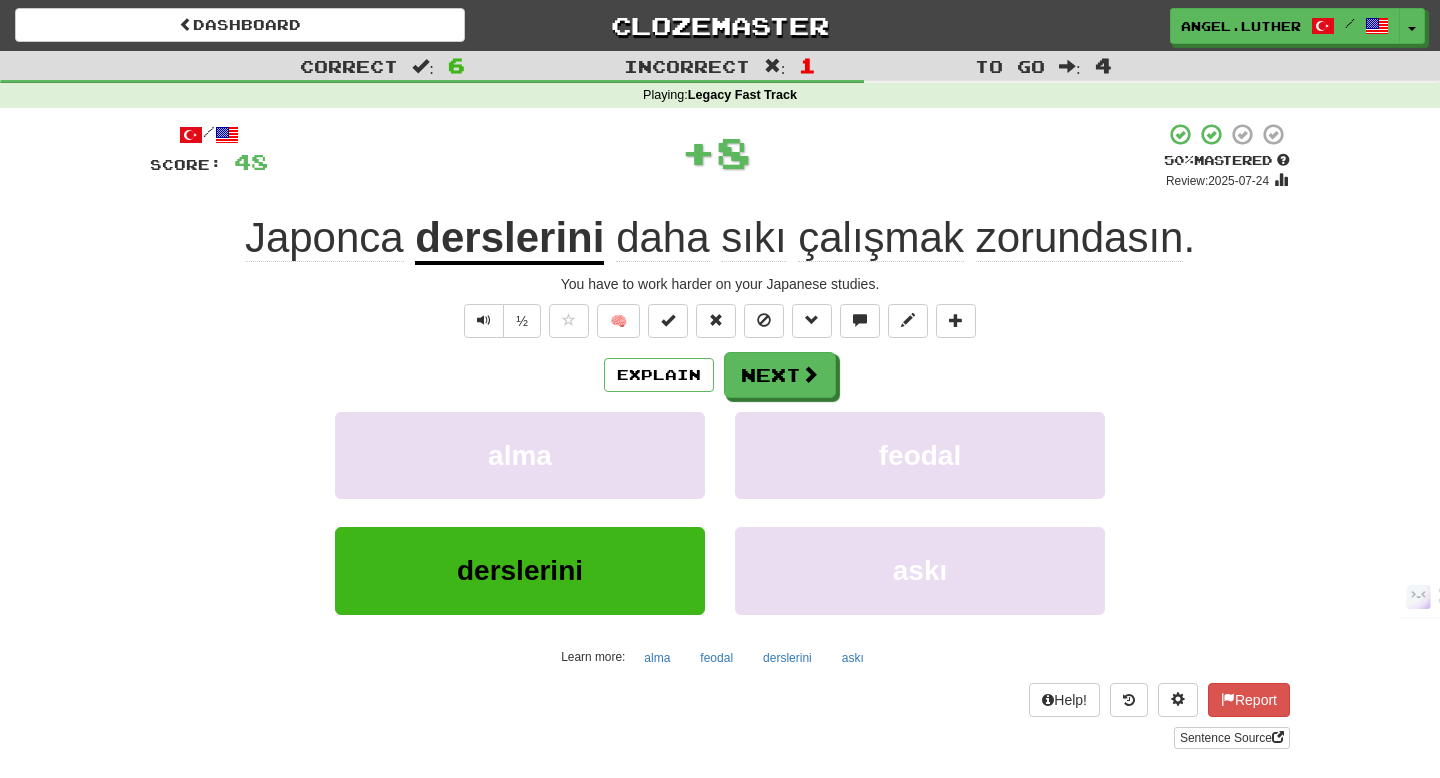 click on "/  Score:   48 + 8 50 %  Mastered Review:  2025-07-24 Japonca   derslerini   daha   sıkı   çalışmak   zorundasın . You have to work harder on your Japanese studies. ½ 🧠 Explain Next alma feodal derslerini askı Learn more: alma feodal derslerini askı  Help!  Report Sentence Source" at bounding box center [720, 435] 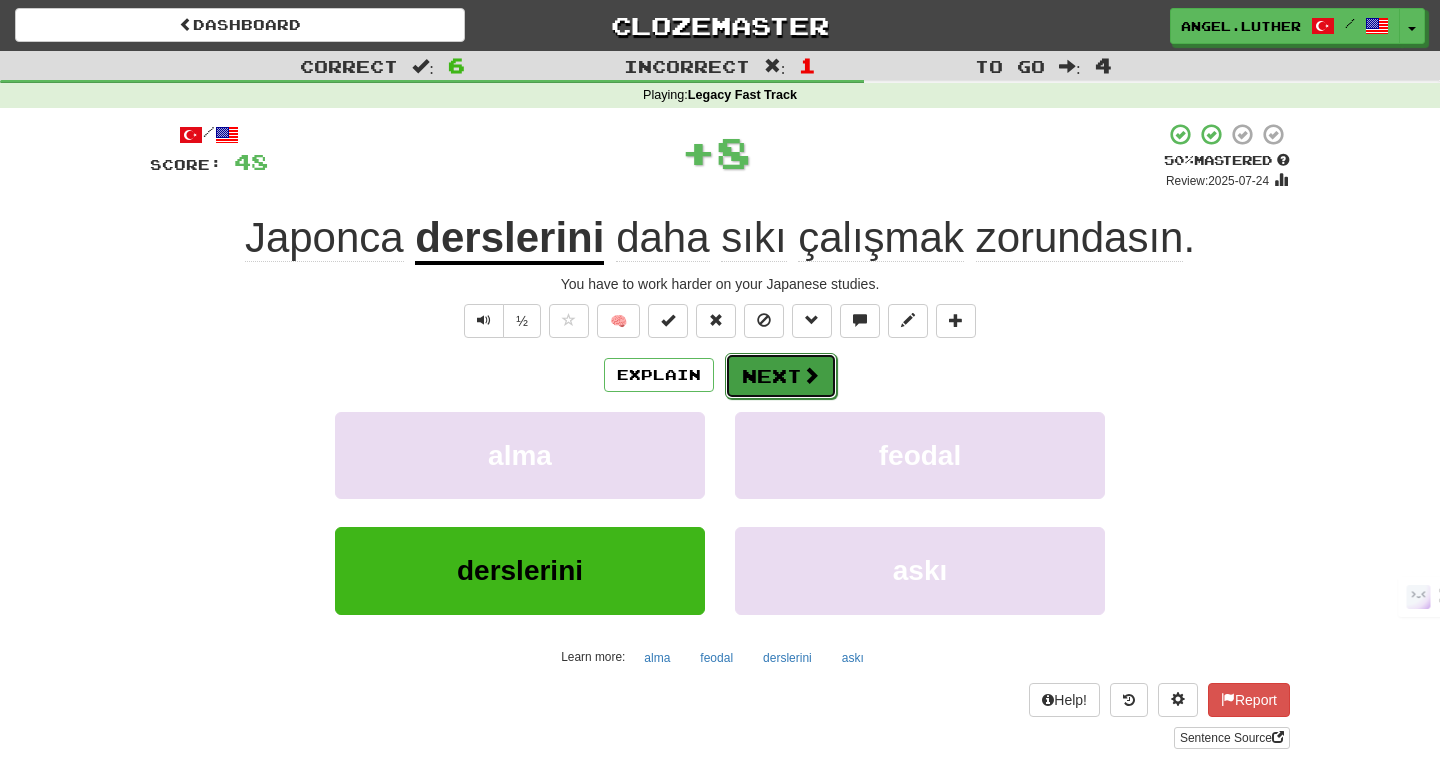 click on "Next" at bounding box center [781, 376] 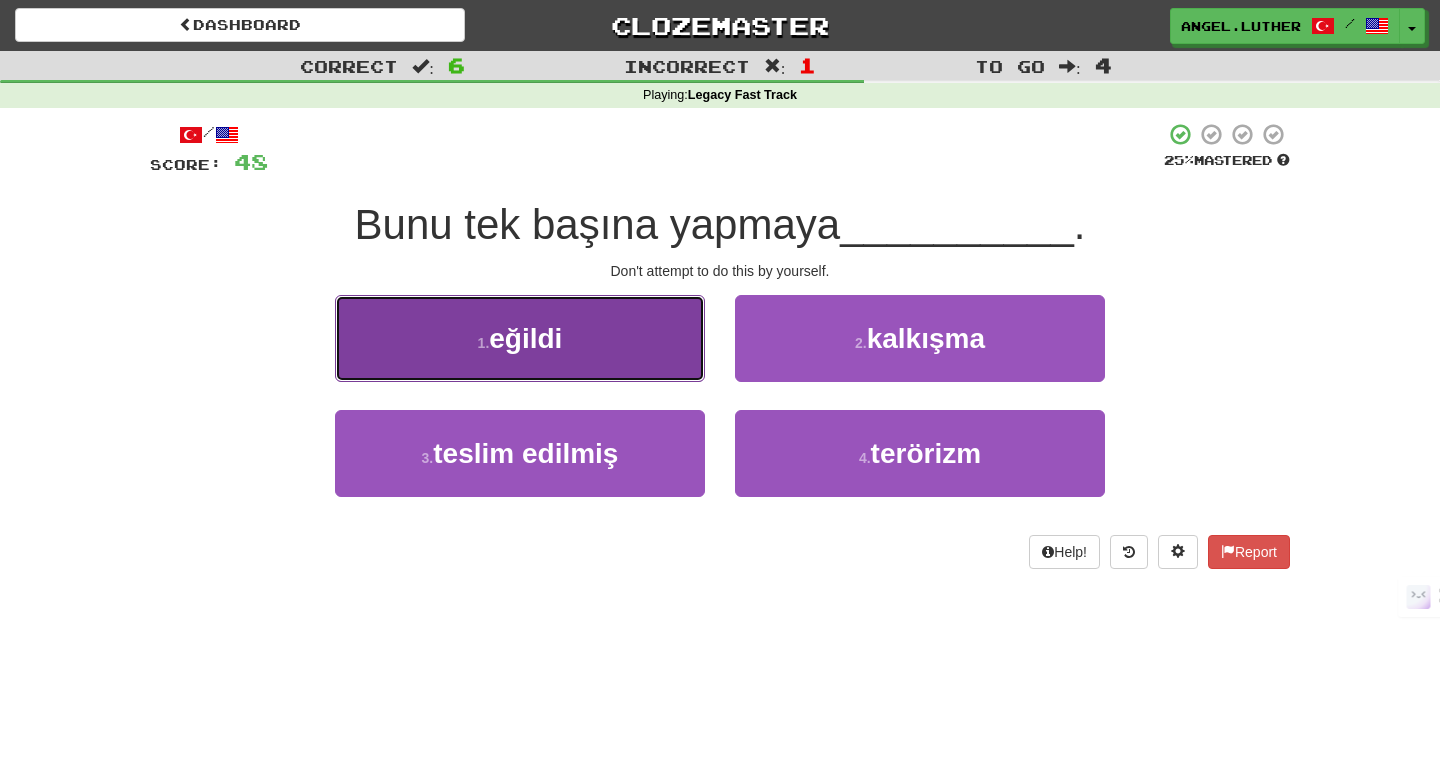 click on "1 .  eğildi" at bounding box center [520, 338] 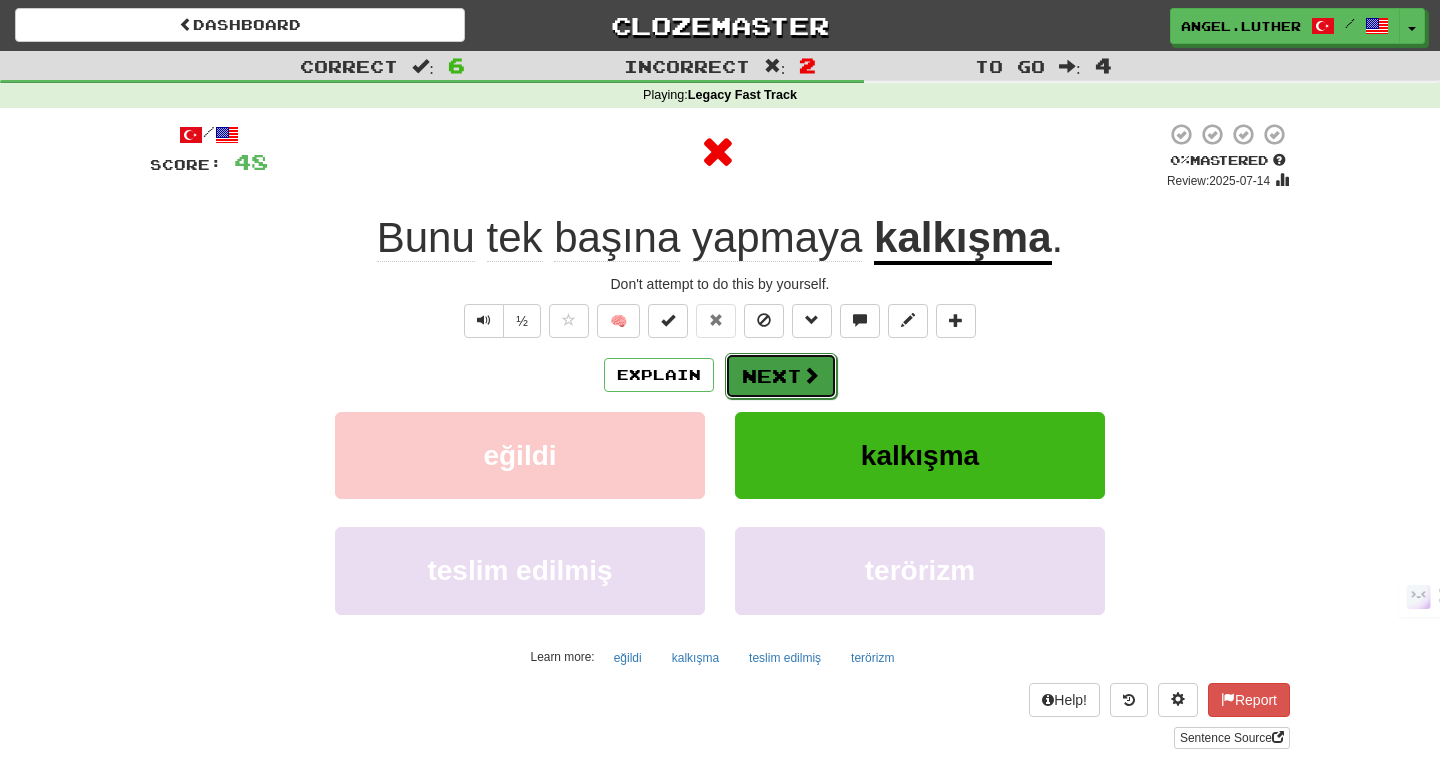 click at bounding box center [811, 375] 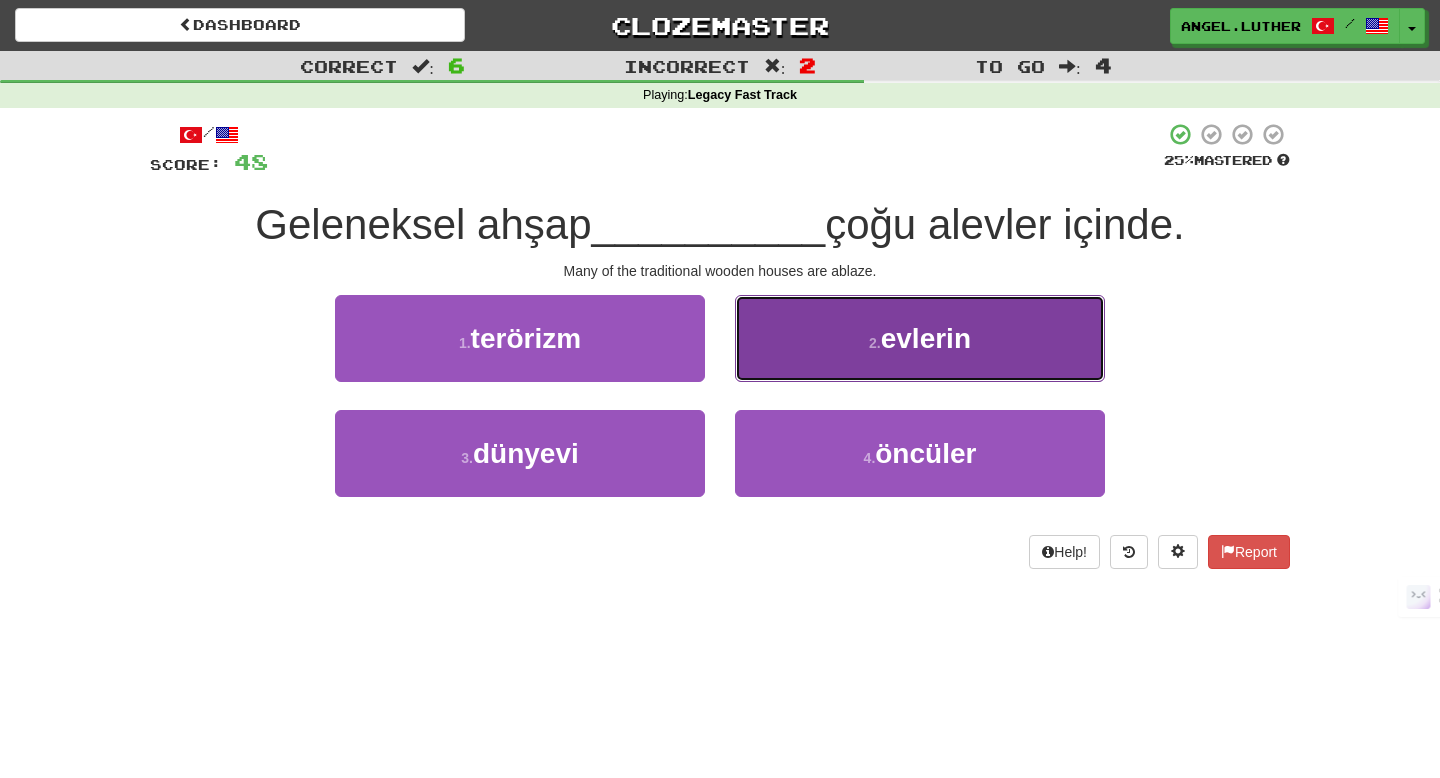 click on "2 .  evlerin" at bounding box center (920, 338) 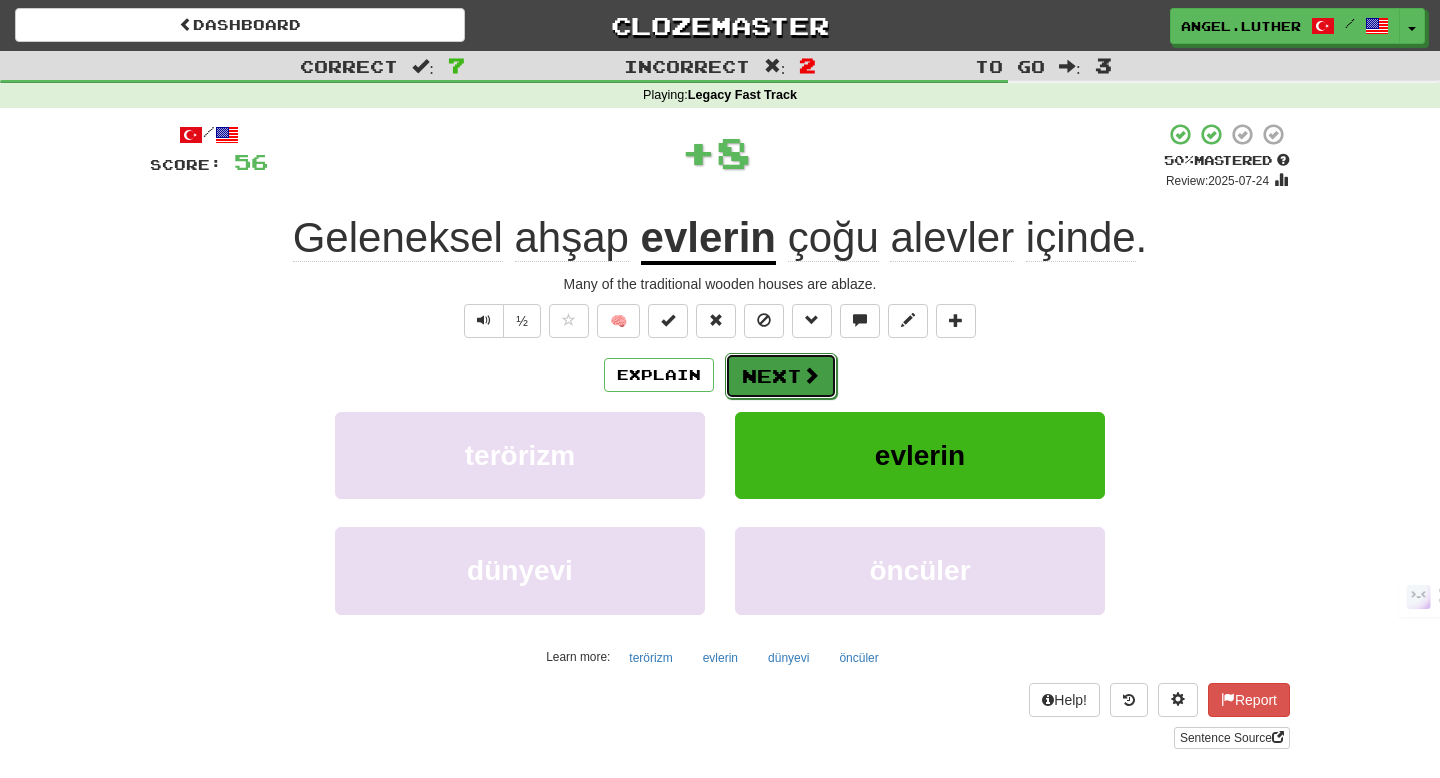 click on "Next" at bounding box center (781, 376) 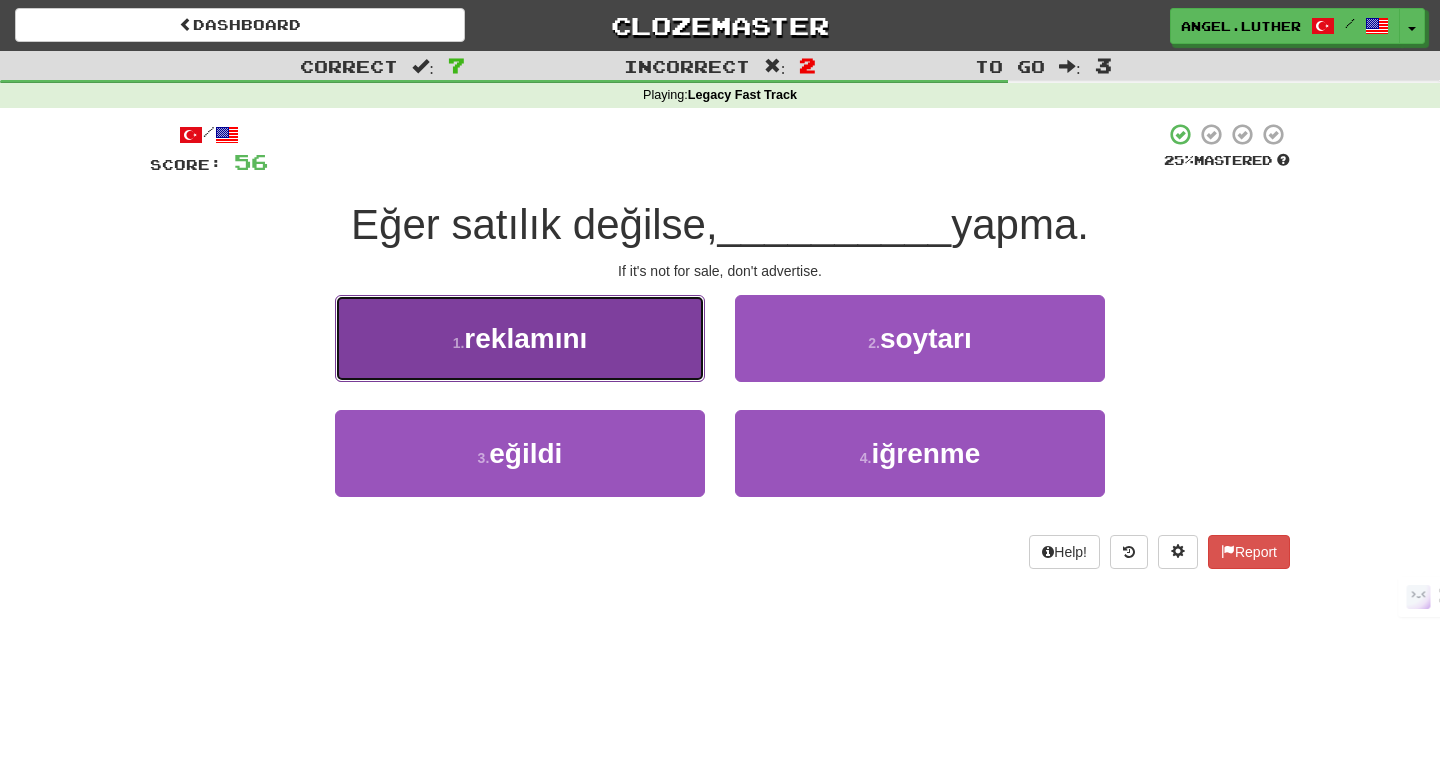 click on "1 .  reklamını" at bounding box center [520, 338] 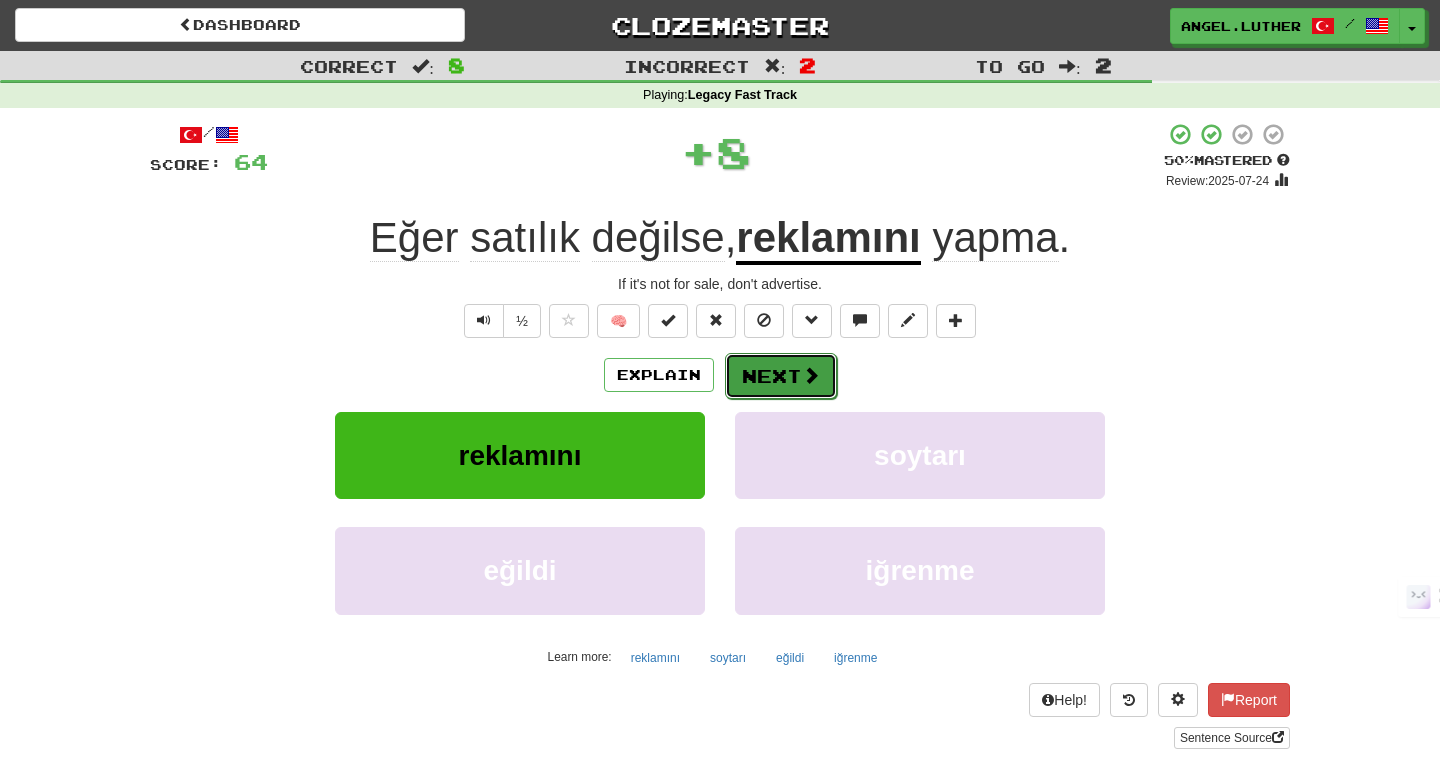 click on "Next" at bounding box center (781, 376) 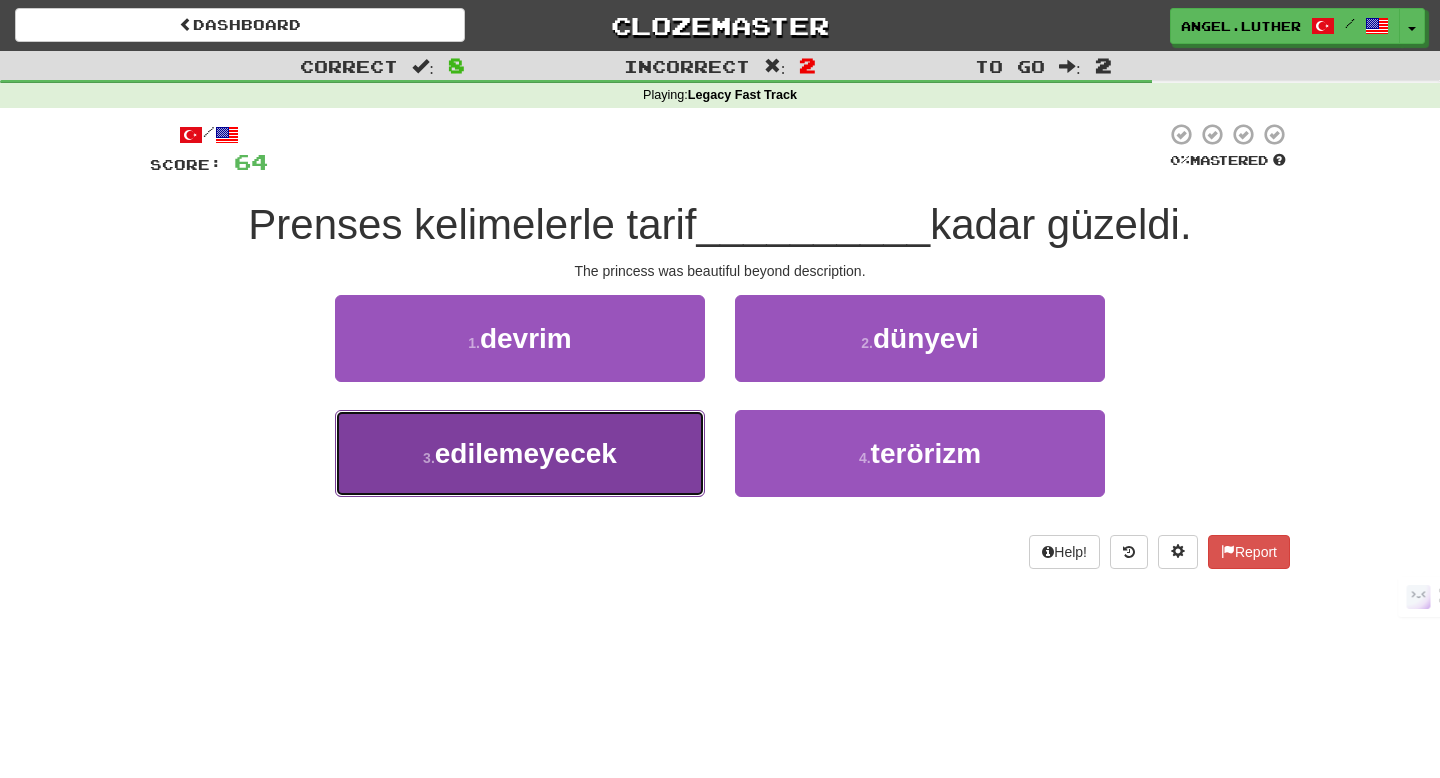 click on "3 .  edilemeyecek" at bounding box center (520, 453) 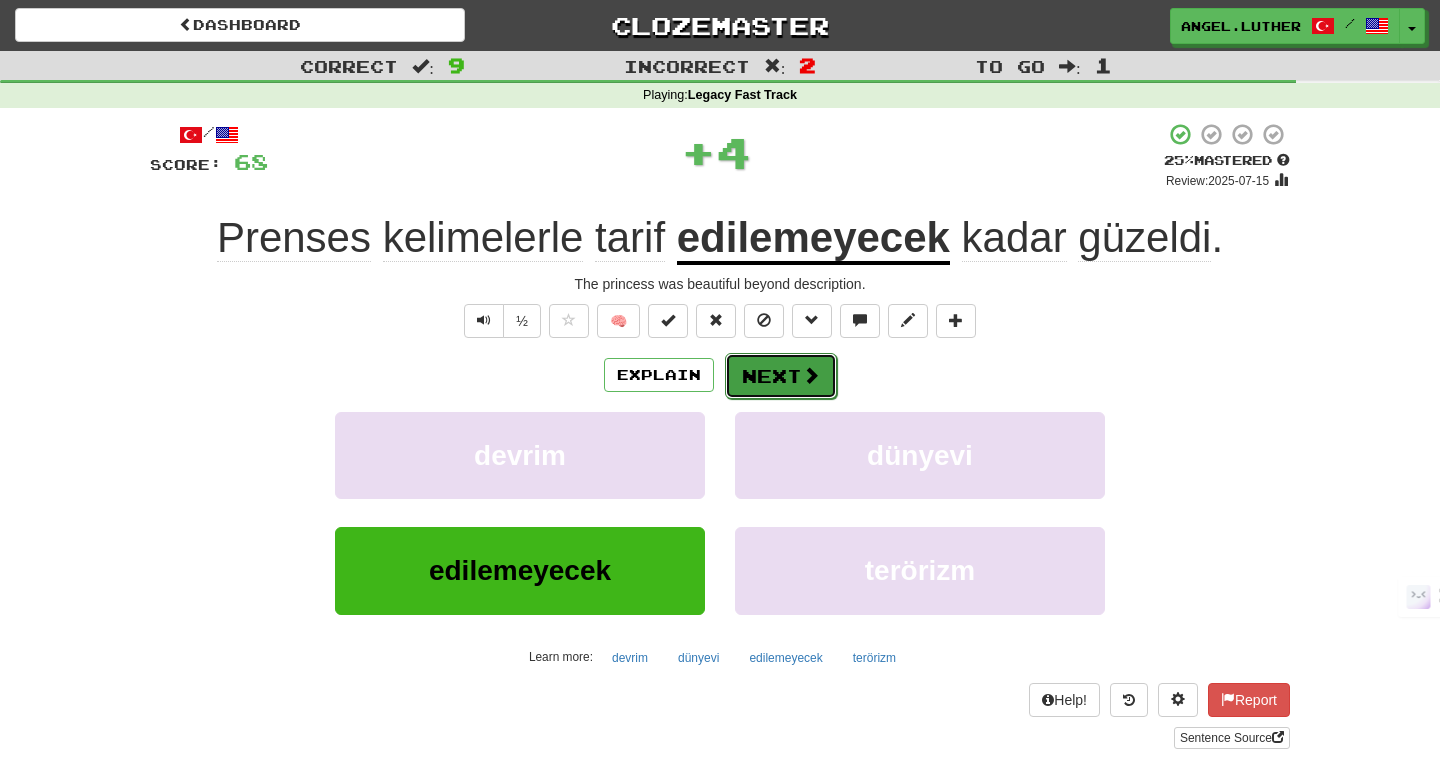 click on "Next" at bounding box center [781, 376] 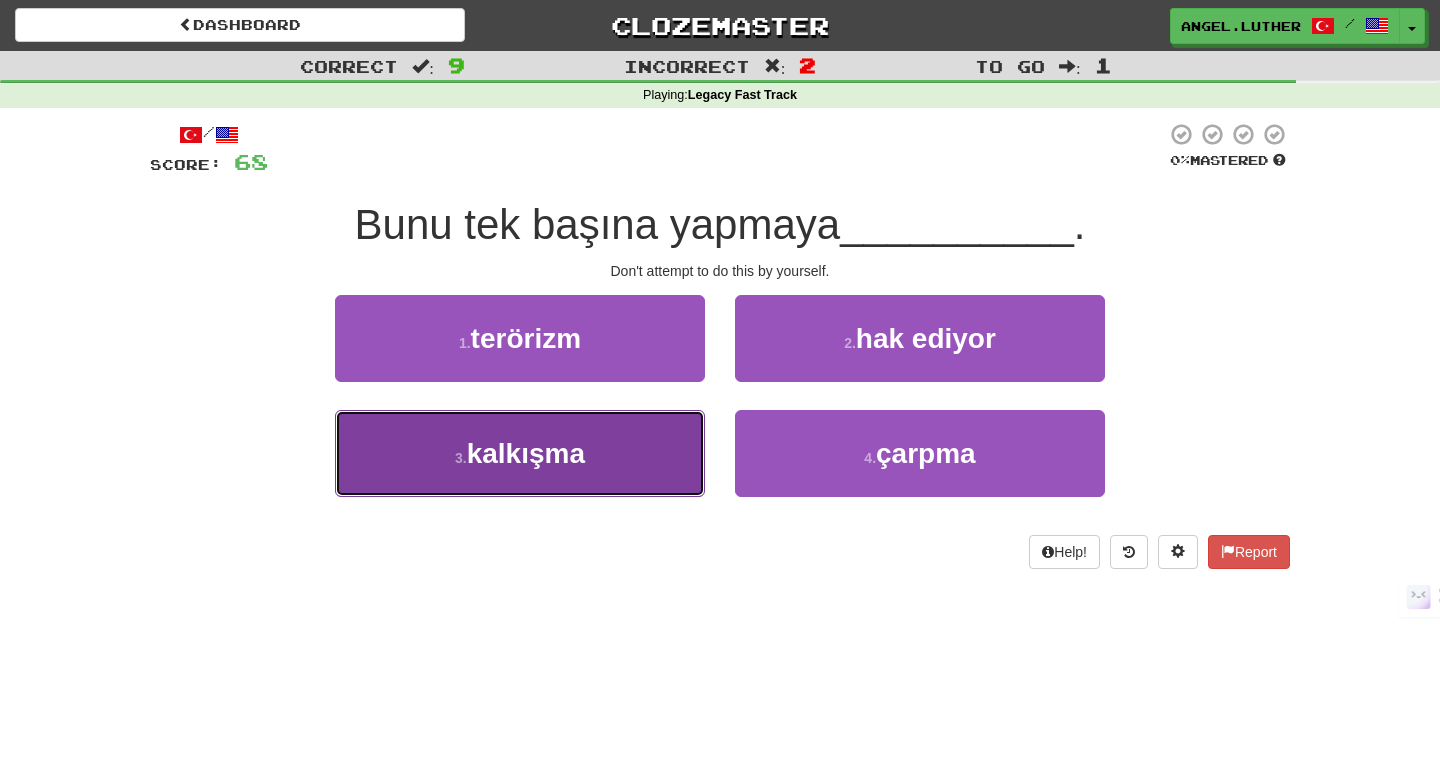 click on "kalkışma" at bounding box center [526, 453] 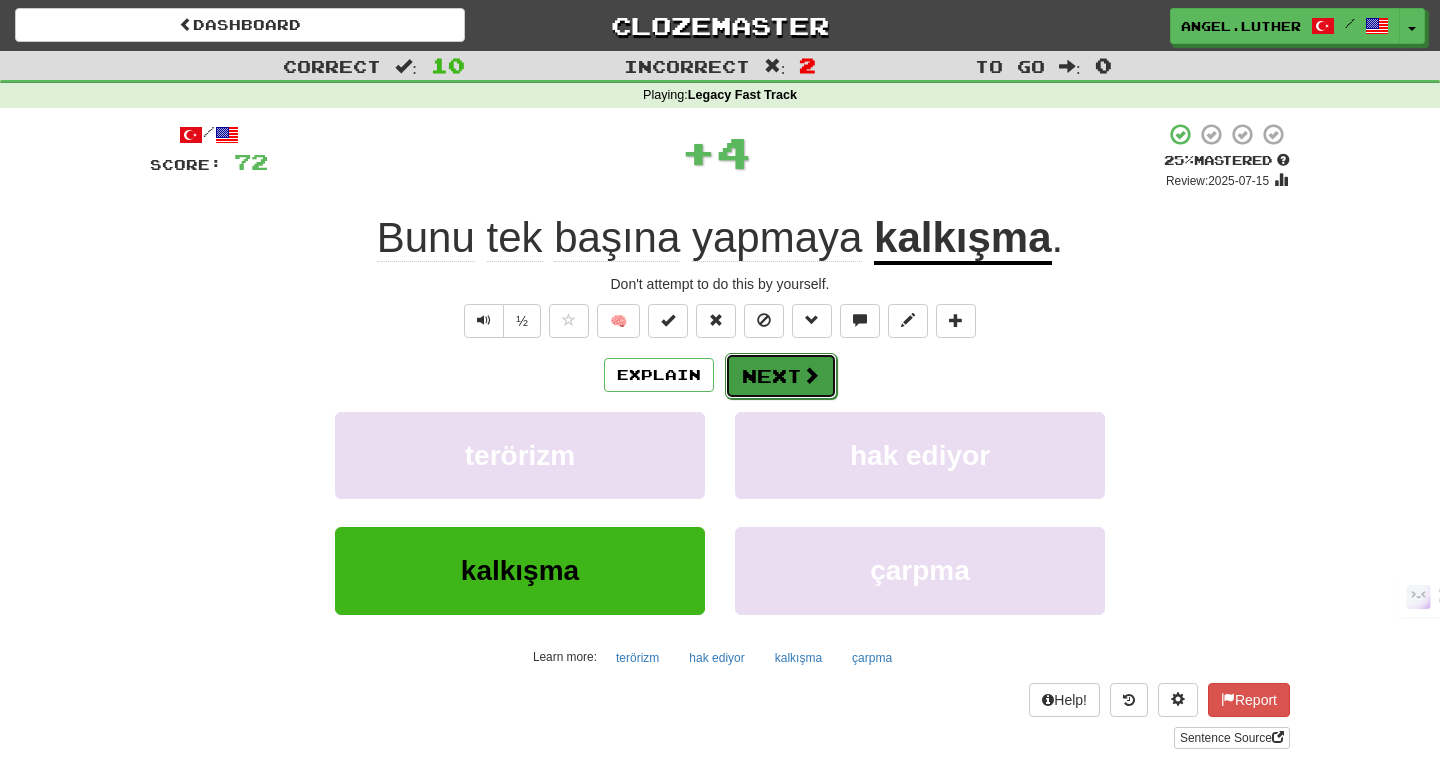 click on "Next" at bounding box center [781, 376] 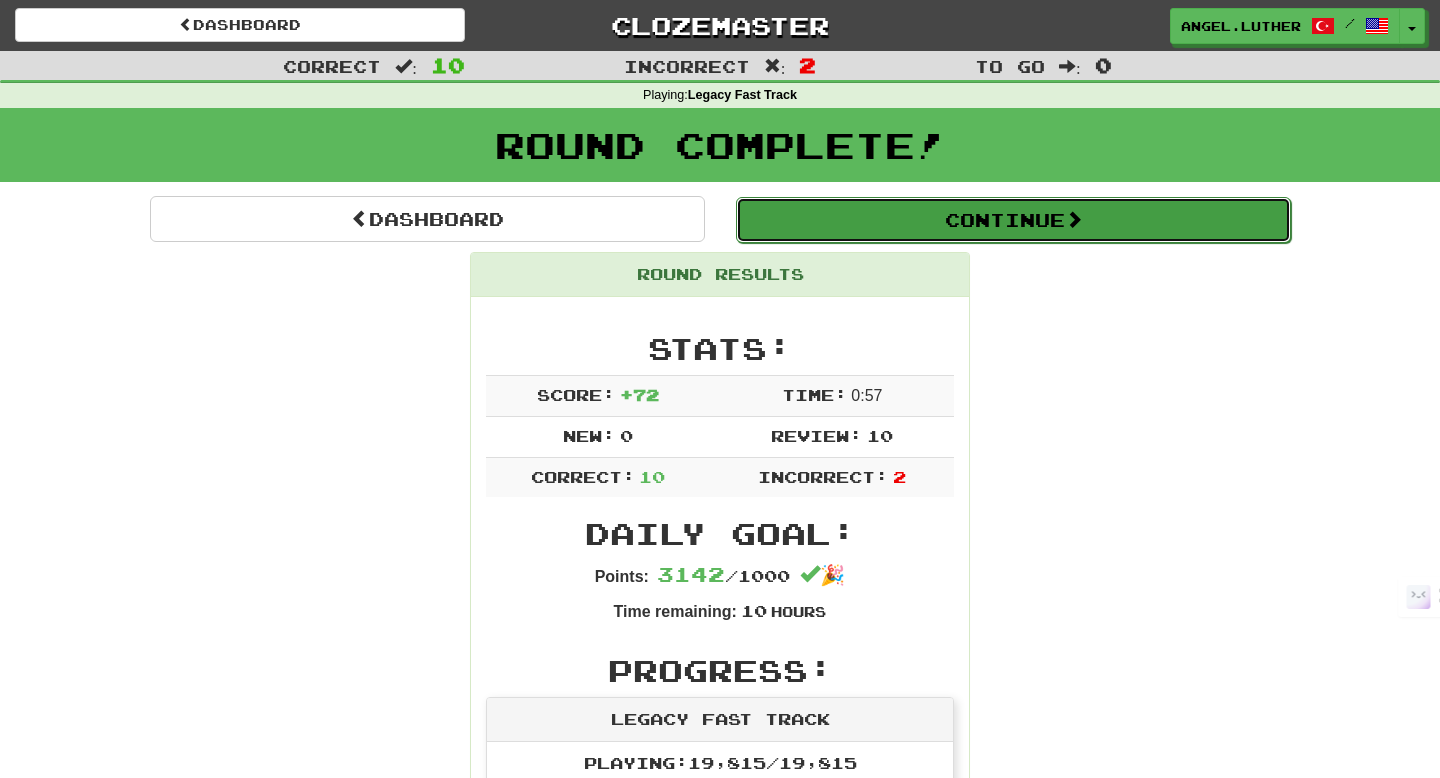 click on "Continue" at bounding box center (1013, 220) 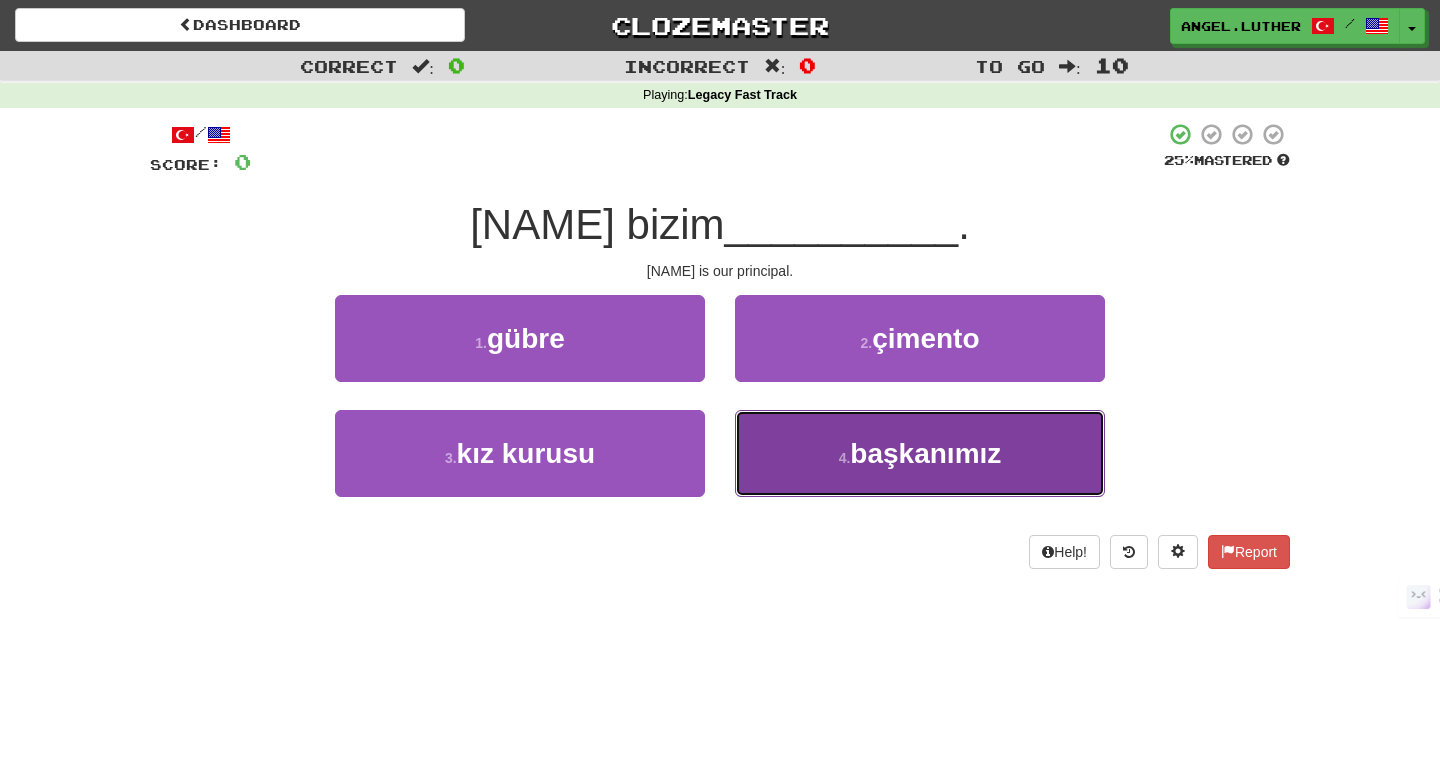 click on "başkanımız" at bounding box center (925, 453) 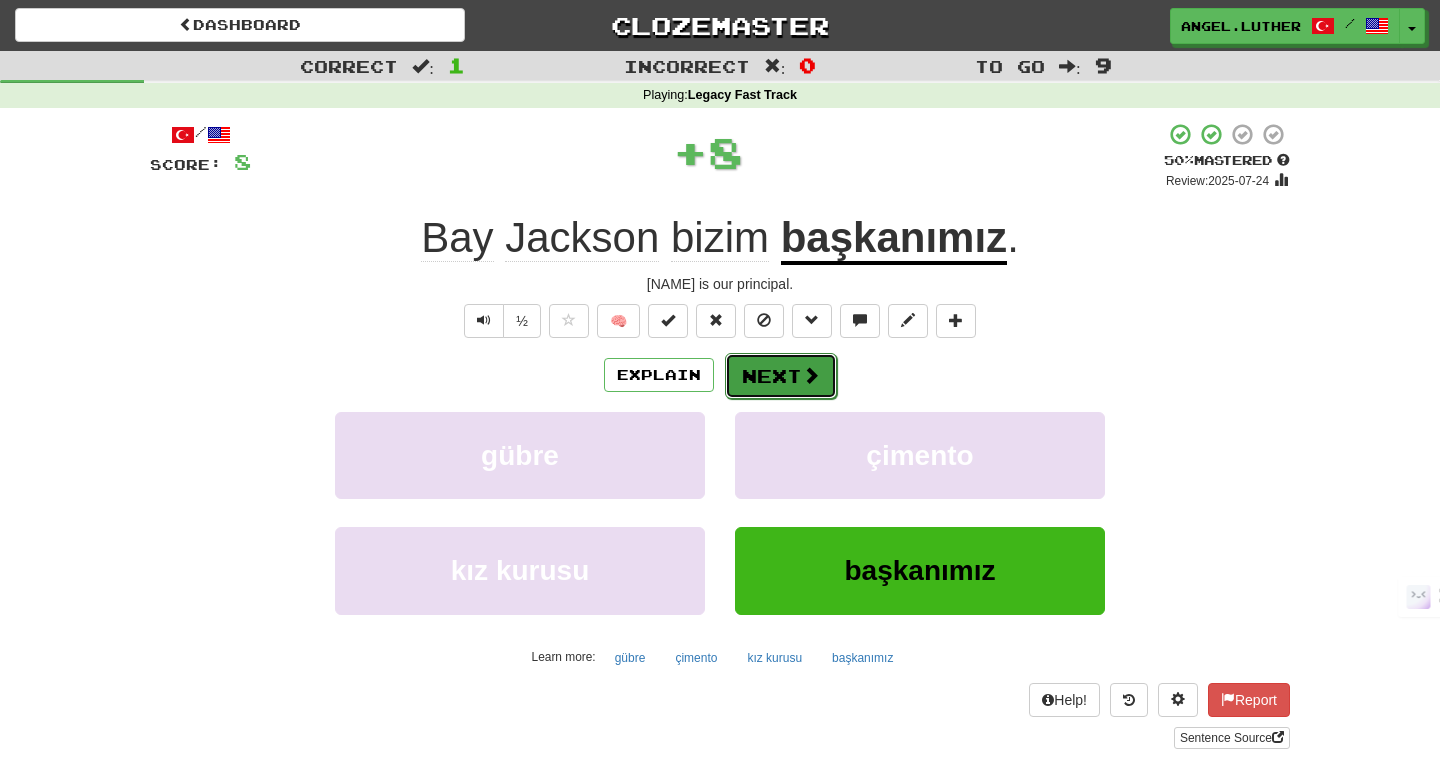 click on "Next" at bounding box center [781, 376] 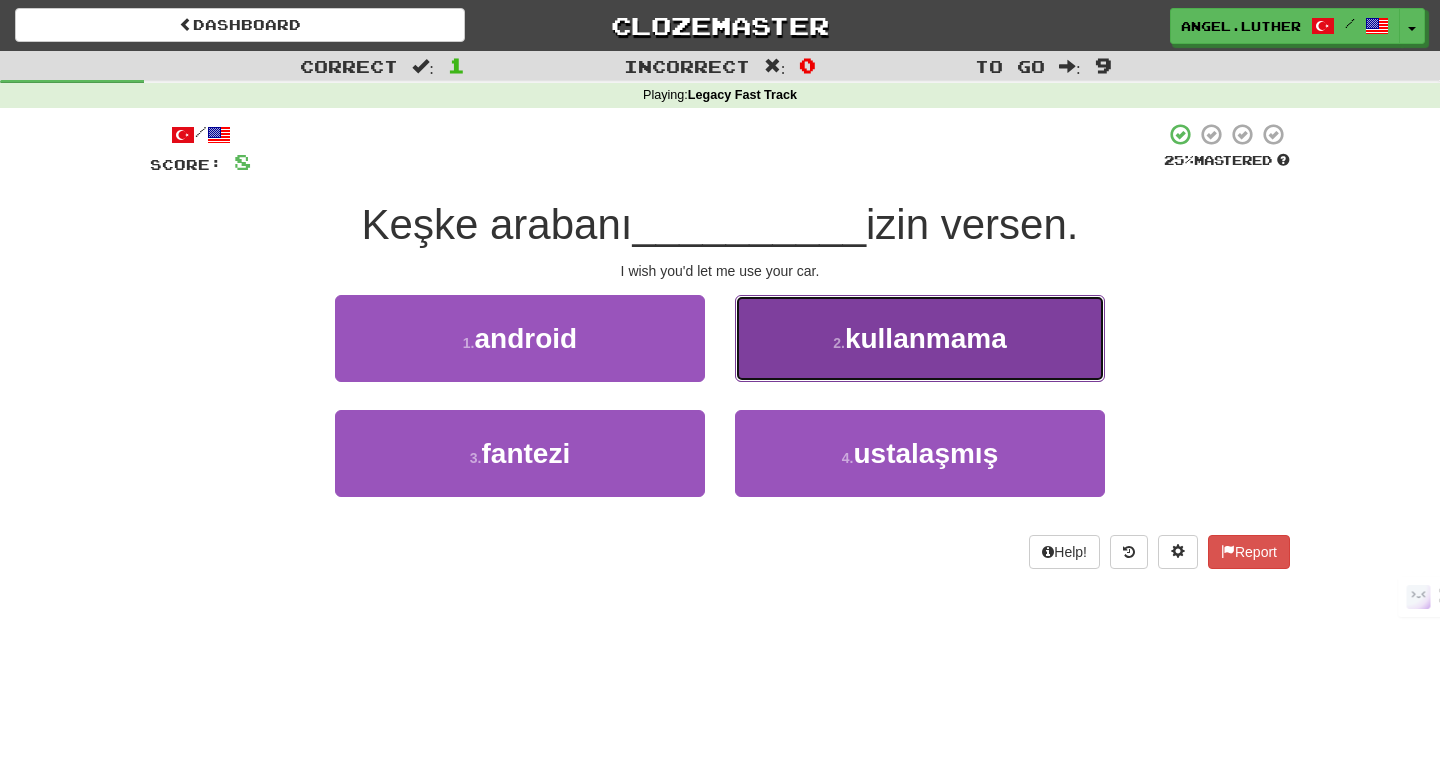 click on "2 .  kullanmama" at bounding box center [920, 338] 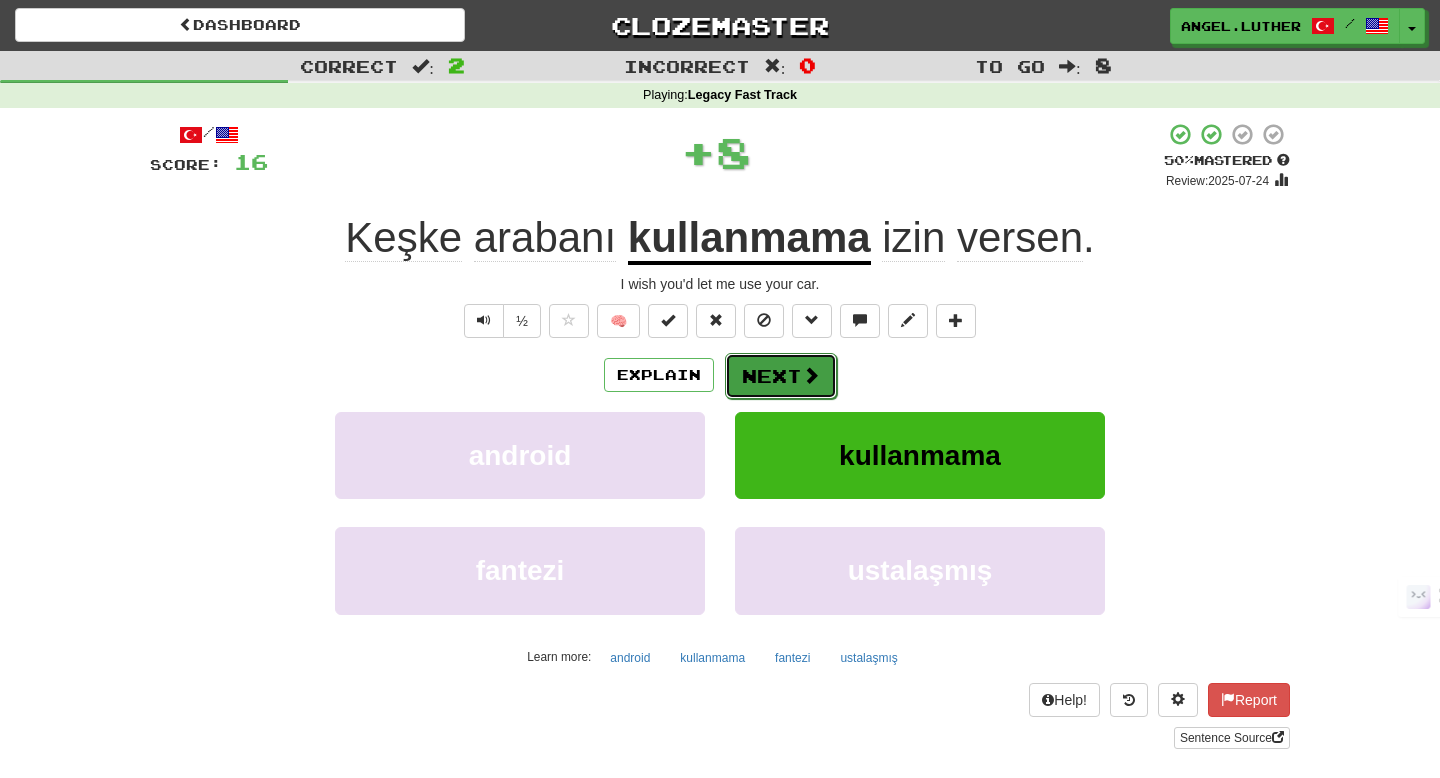 click on "Next" at bounding box center (781, 376) 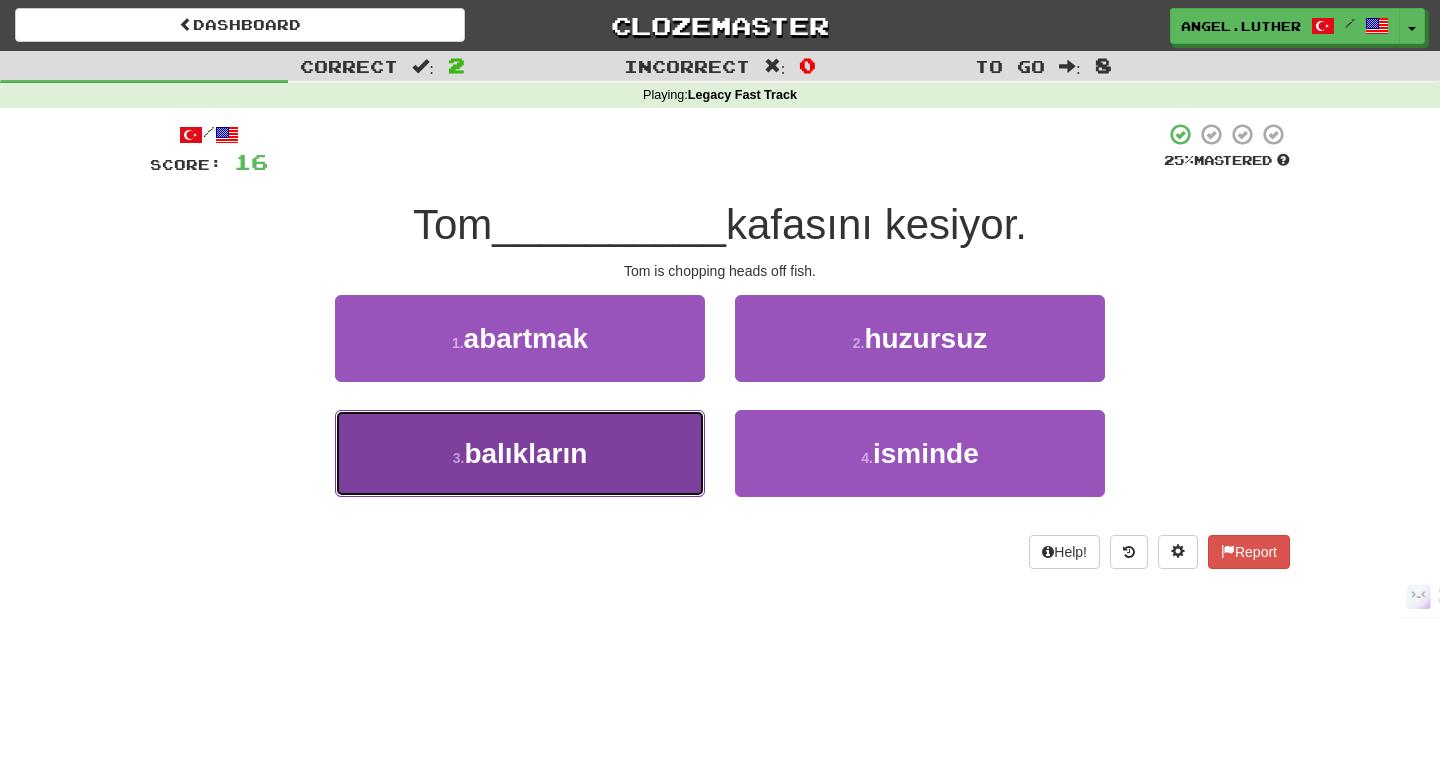 click on "3 .  balıkların" at bounding box center (520, 453) 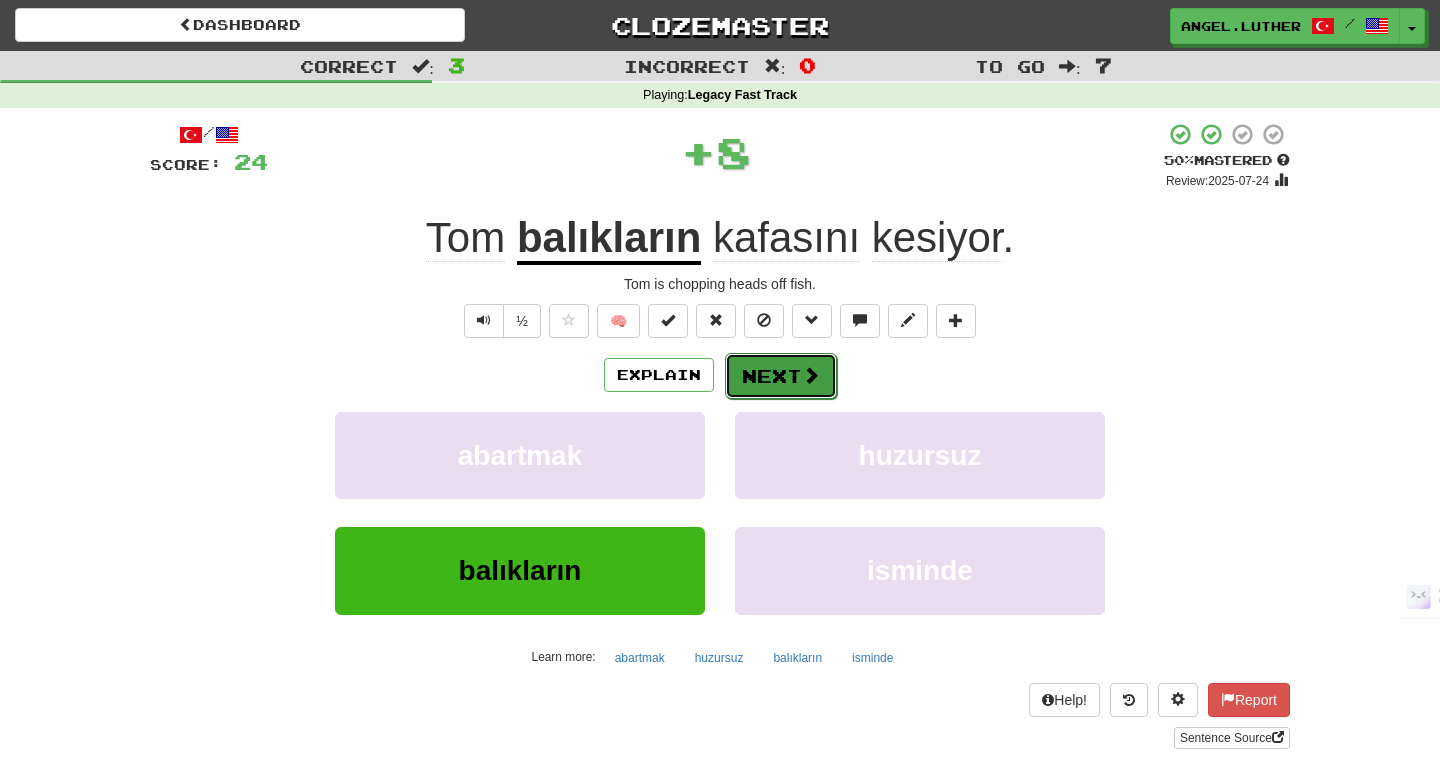 click on "Next" at bounding box center (781, 376) 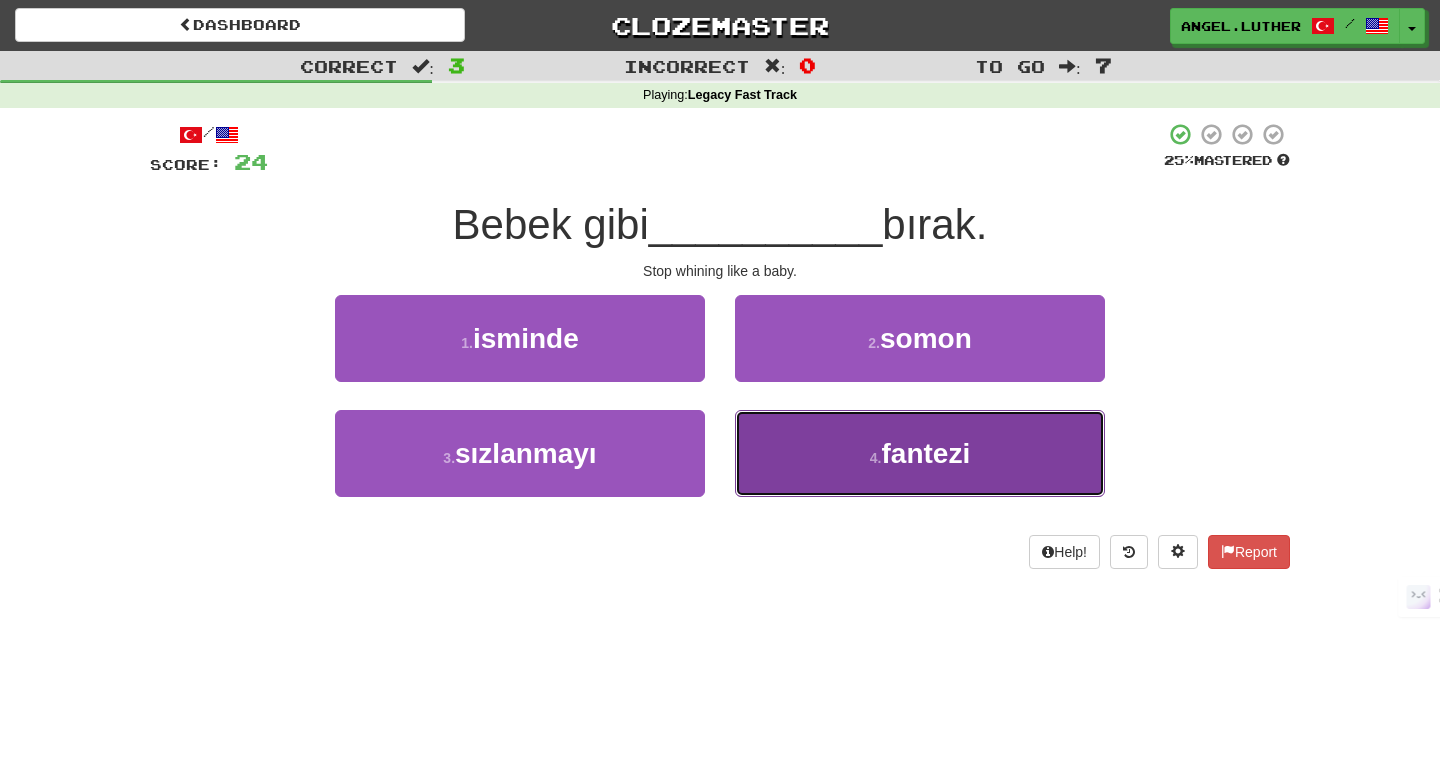 click on "4 .  fantezi" at bounding box center (920, 453) 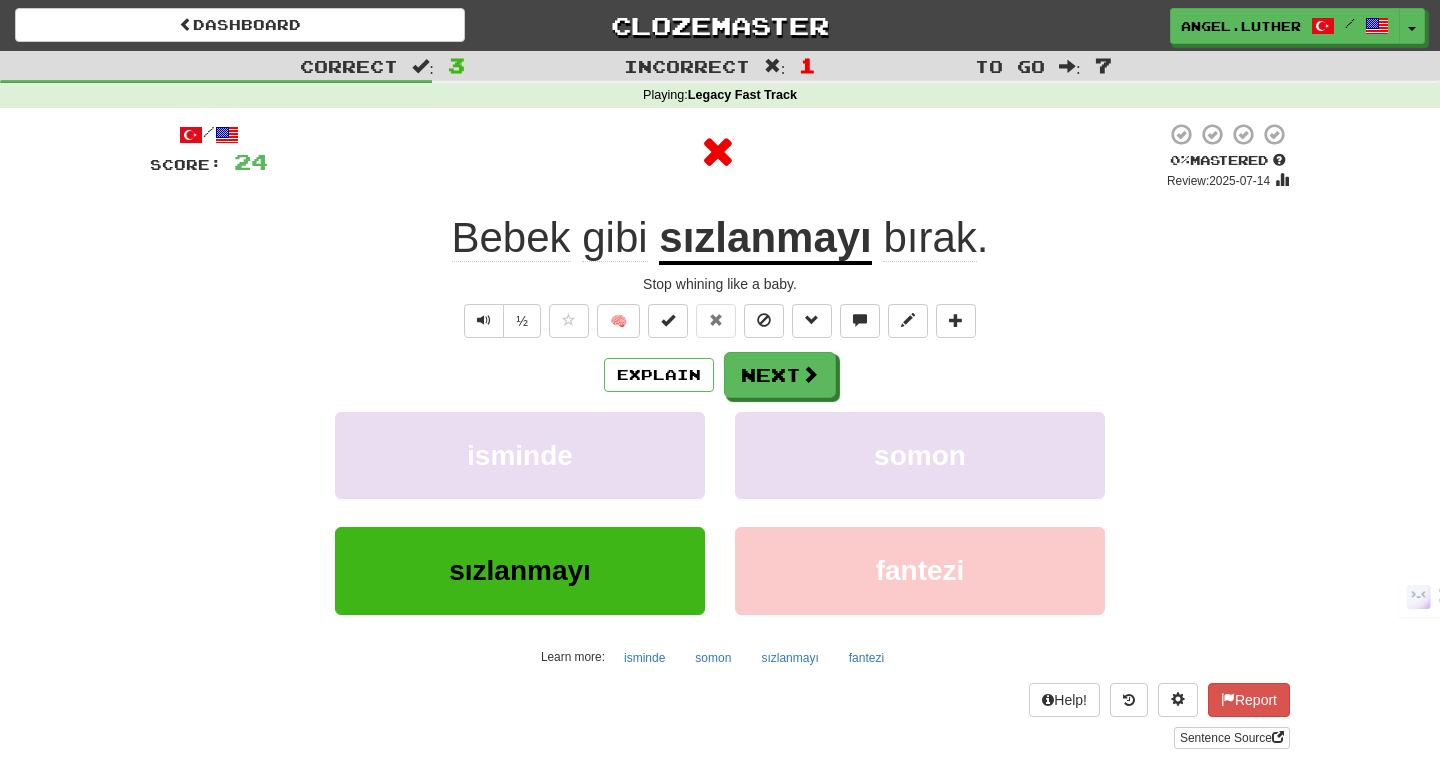 click on "sızlanmayı" at bounding box center [765, 239] 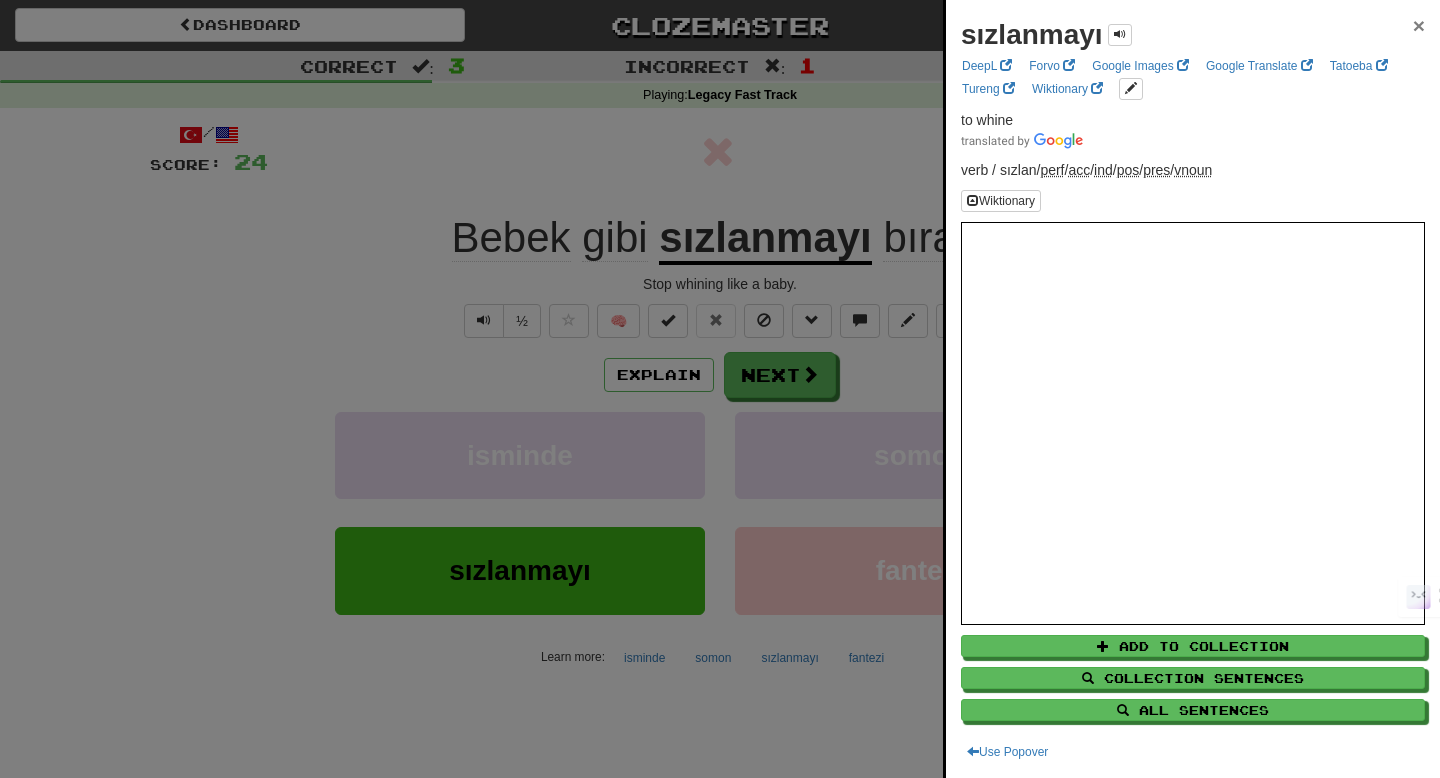 click on "×" at bounding box center [1419, 25] 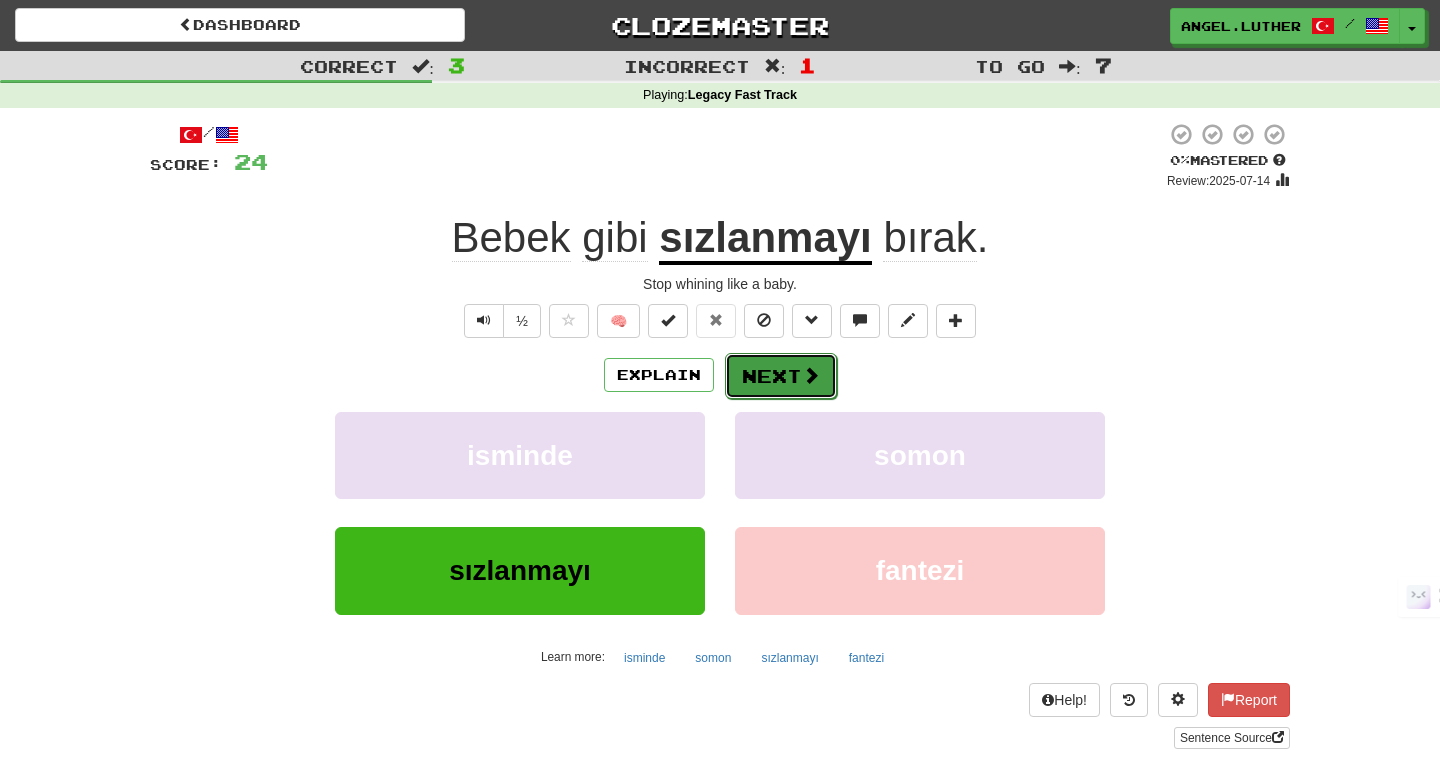 click on "Next" at bounding box center (781, 376) 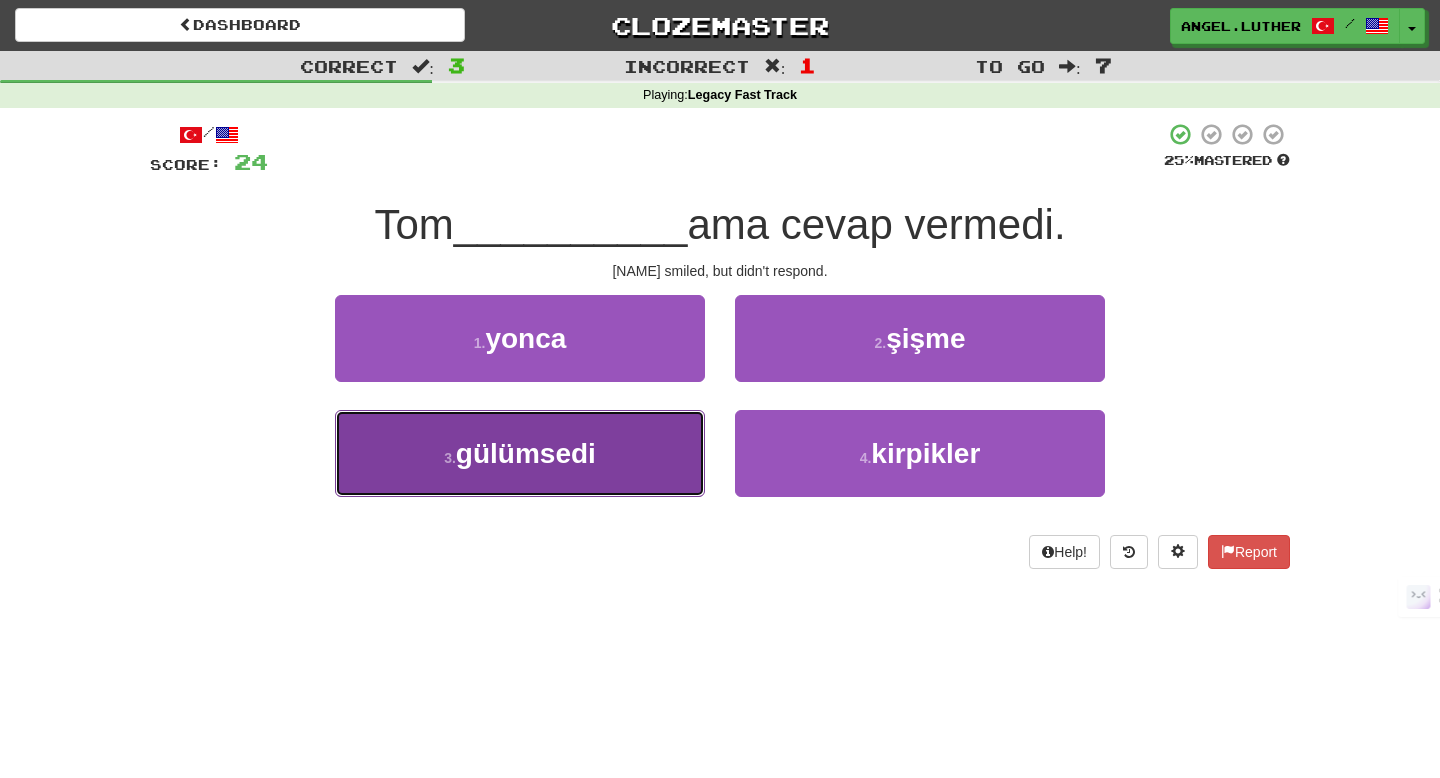 click on "3 .  gülümsedi" at bounding box center [520, 453] 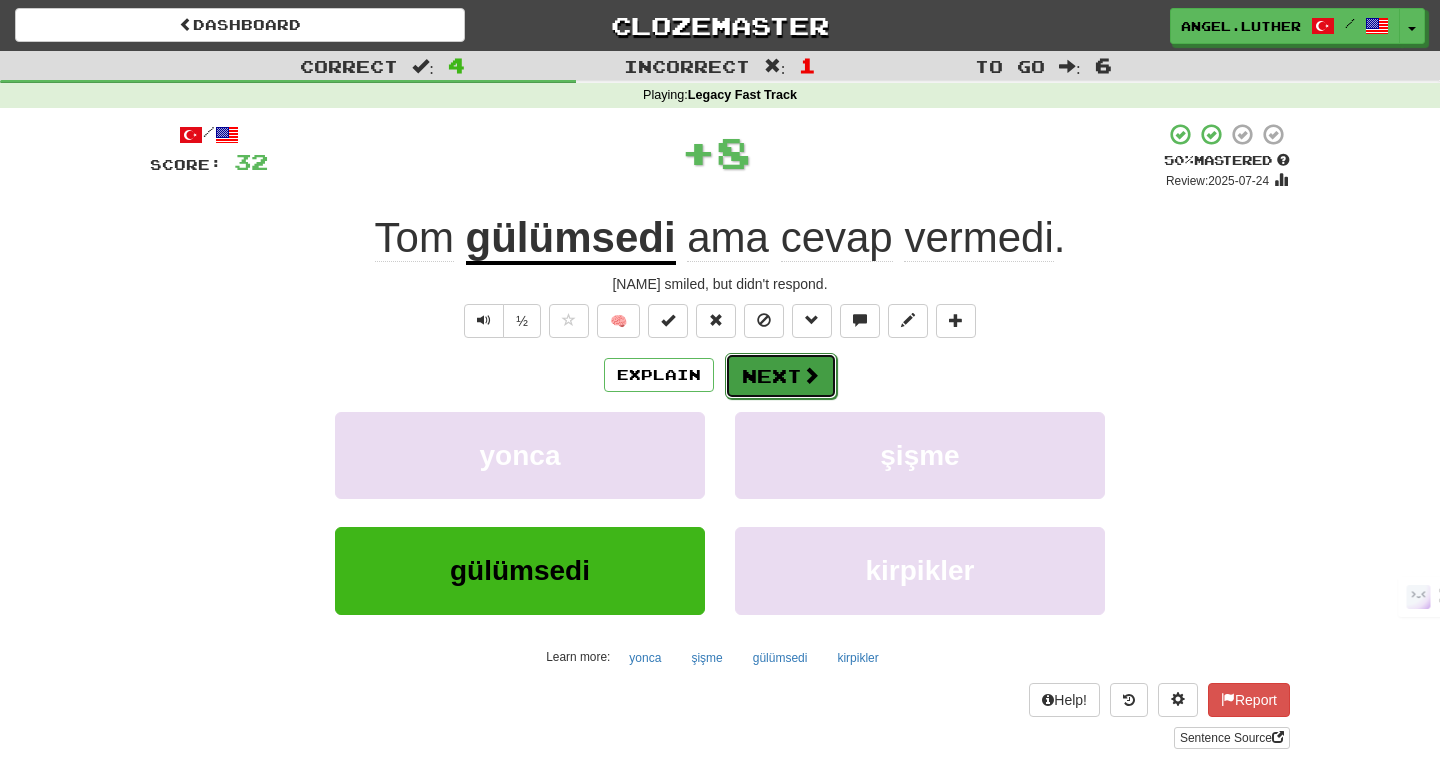 click on "Next" at bounding box center (781, 376) 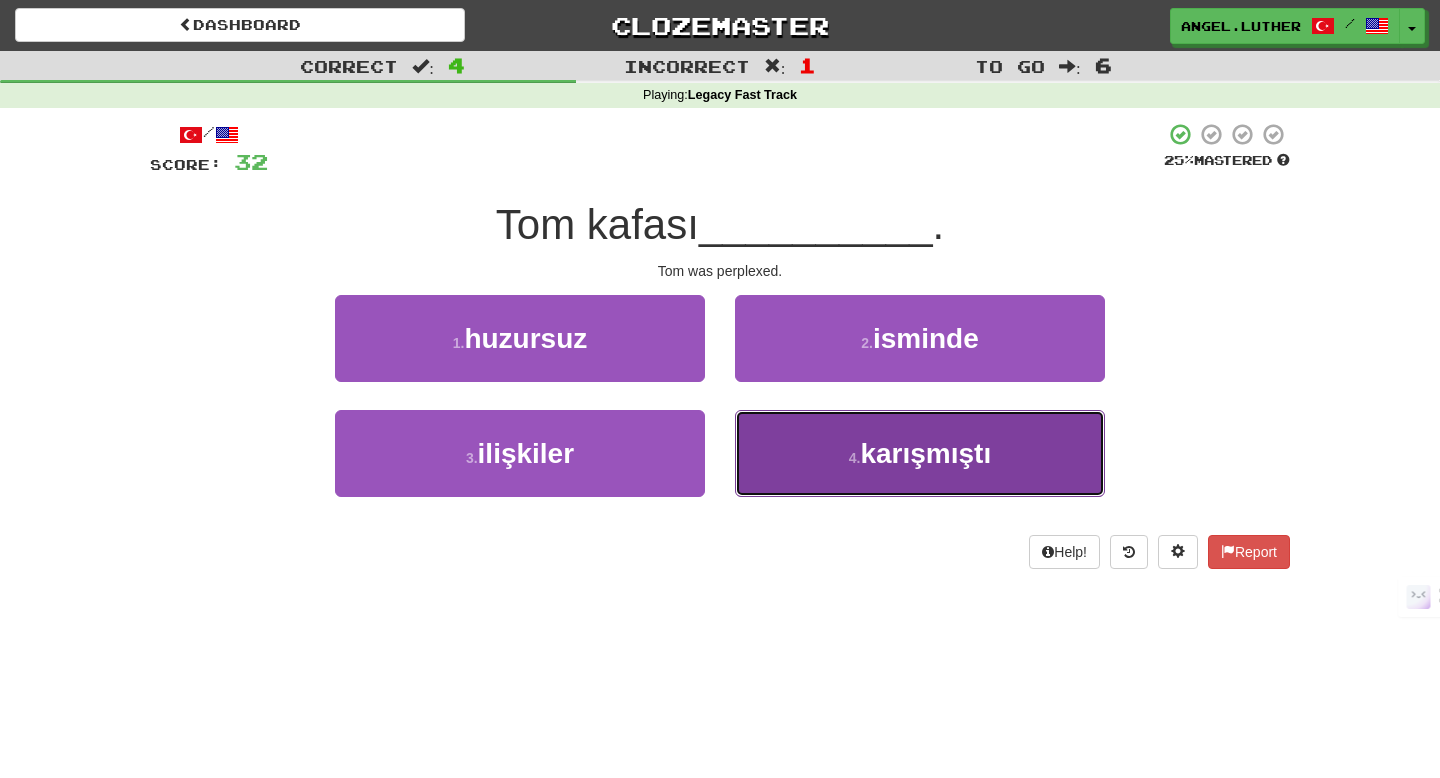 click on "4 .  karışmıştı" at bounding box center (920, 453) 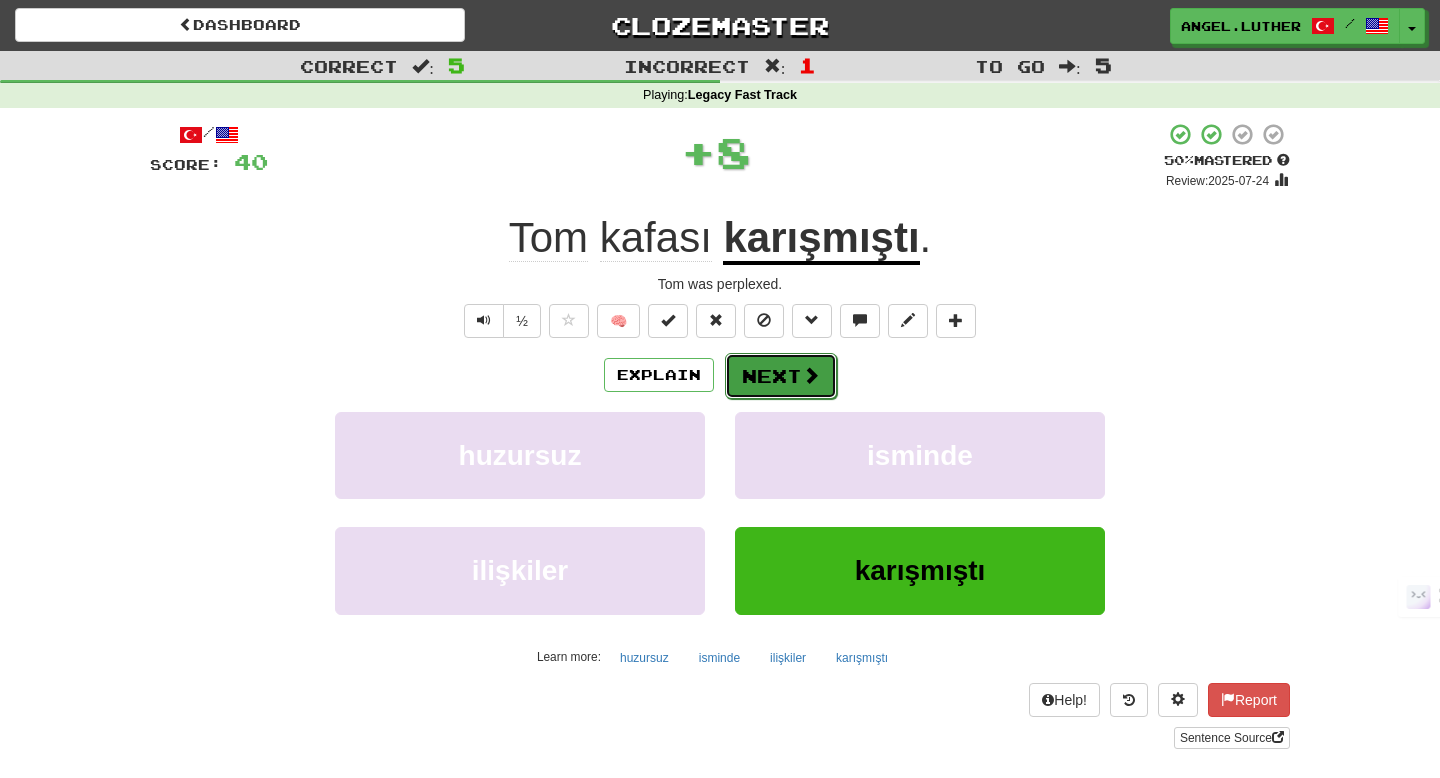 click on "Next" at bounding box center (781, 376) 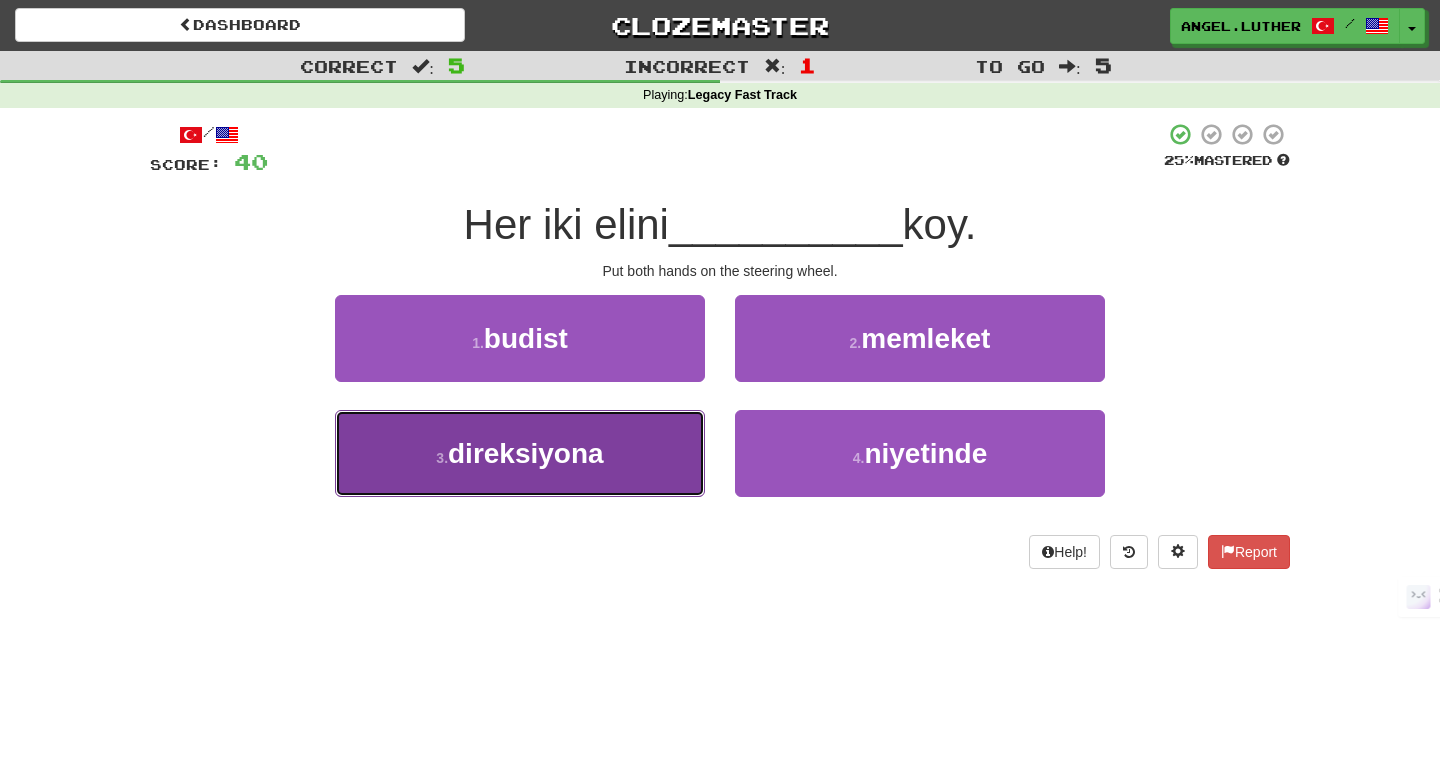 click on "3 .  direksiyona" at bounding box center [520, 453] 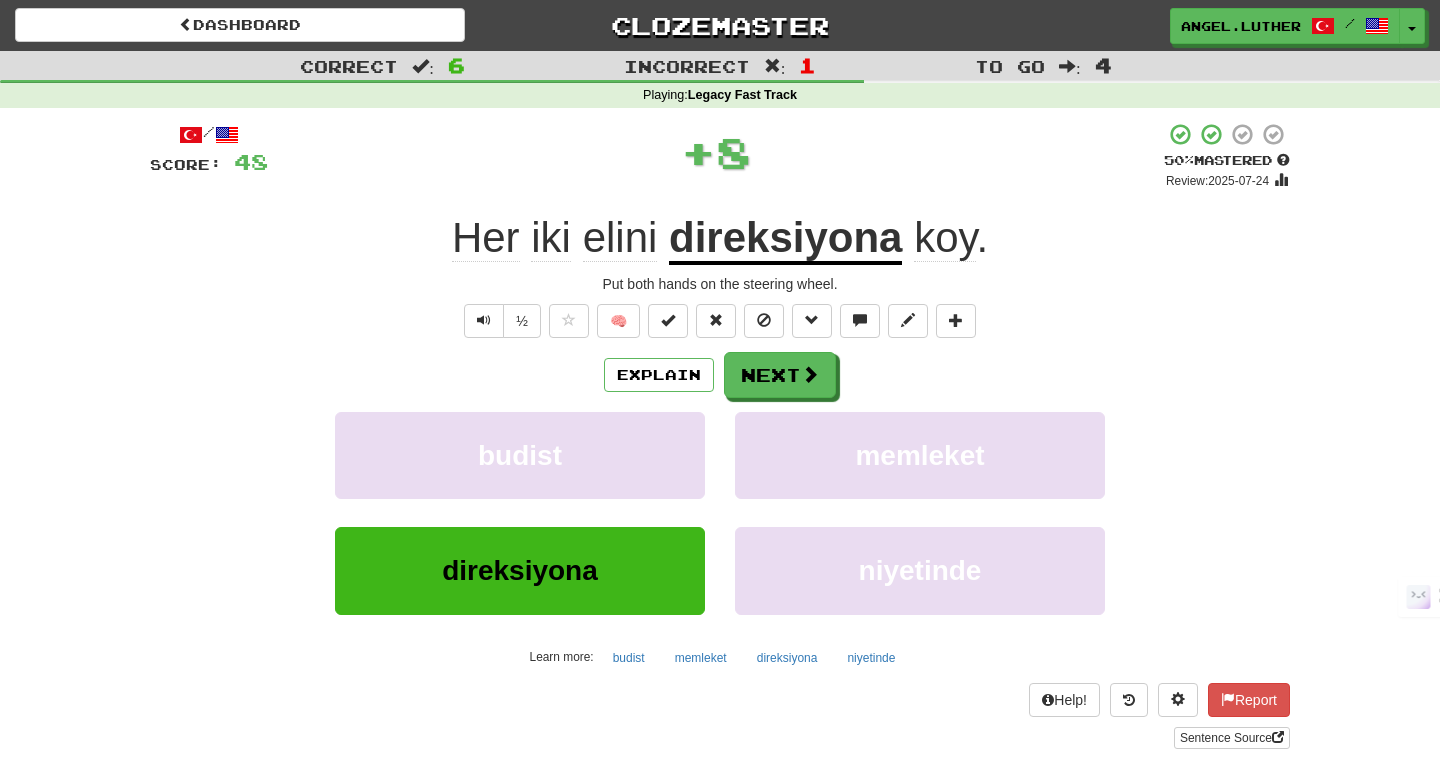 click on "Explain Next budist memleket direksiyona niyetinde Learn more: budist memleket direksiyona niyetinde" at bounding box center [720, 512] 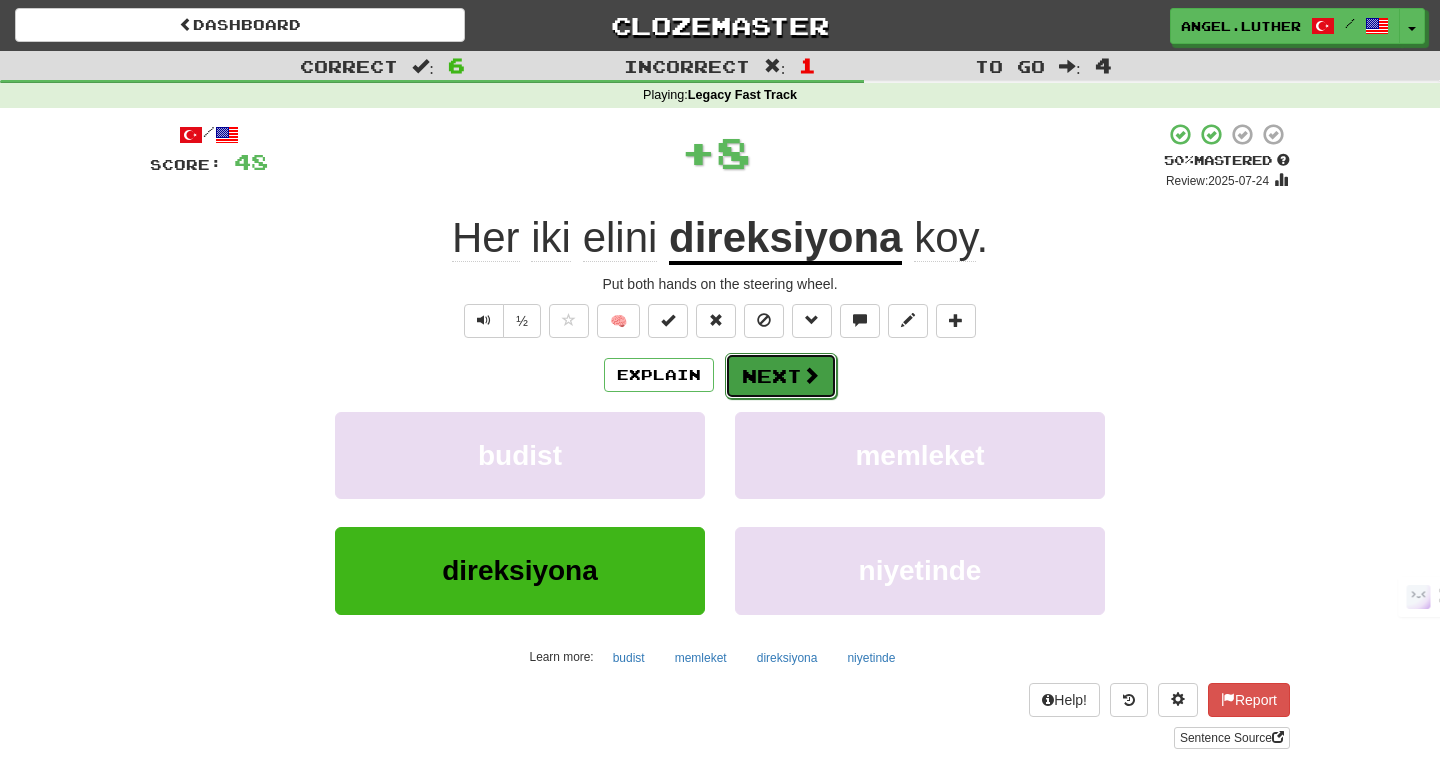 click on "Next" at bounding box center (781, 376) 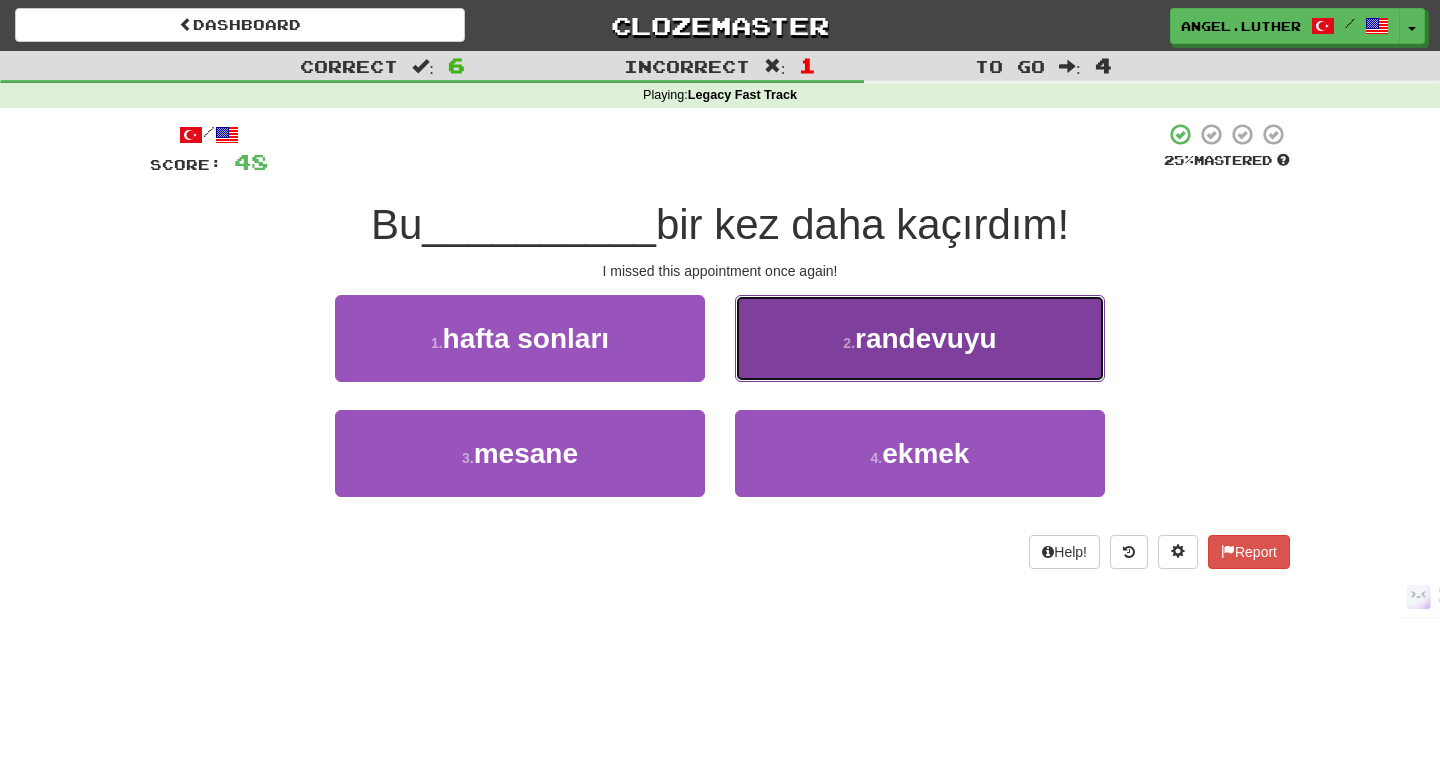 click on "2 .  randevuyu" at bounding box center [920, 338] 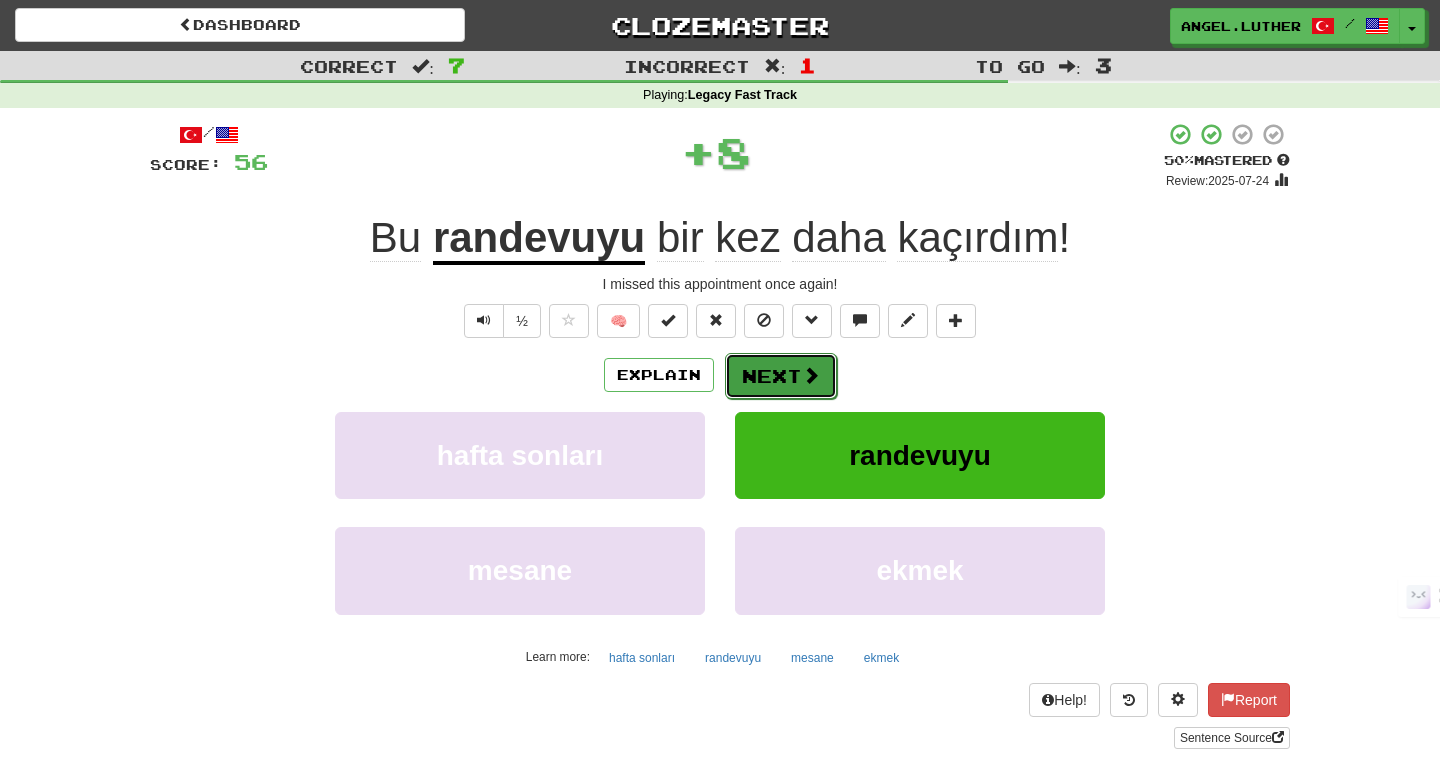 click on "Next" at bounding box center (781, 376) 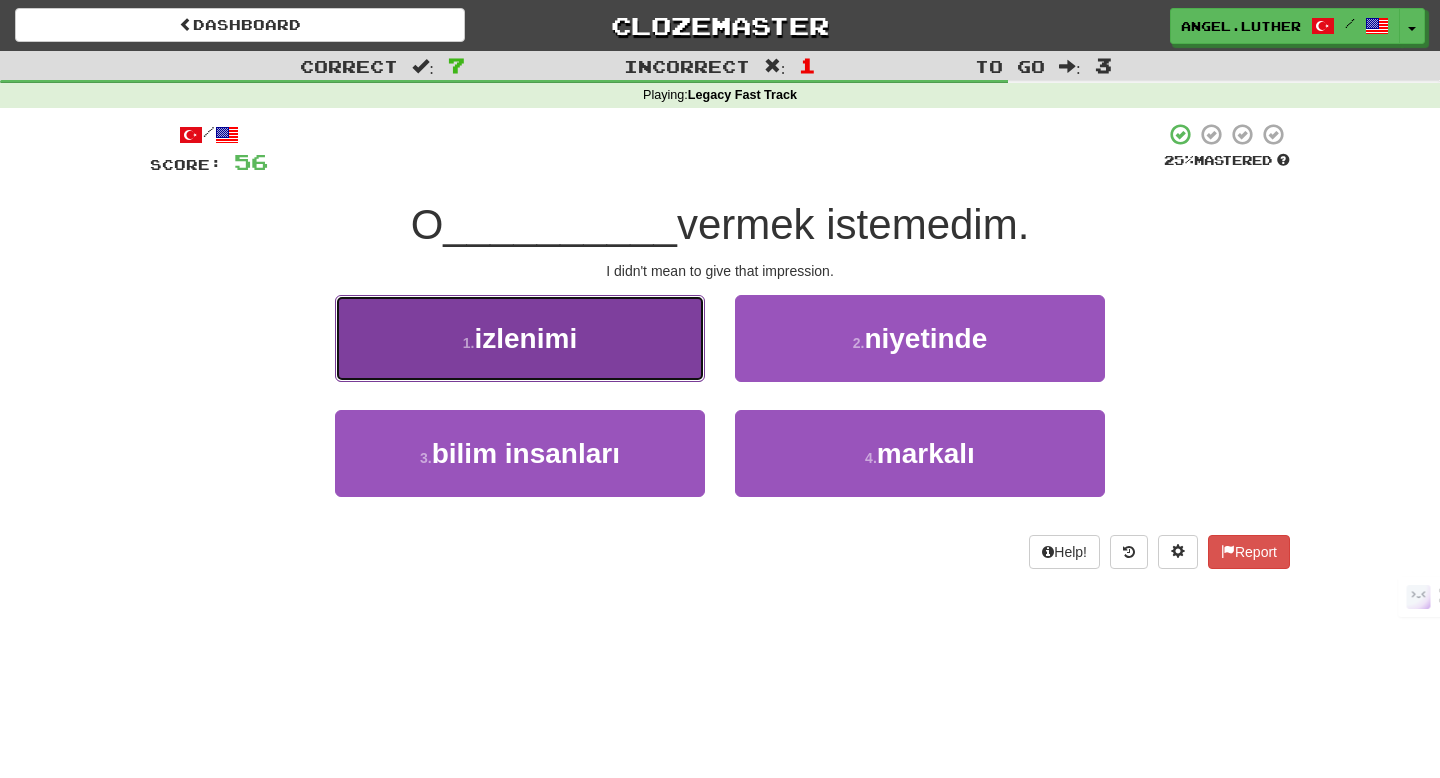 click on "1 .  izlenimi" at bounding box center [520, 338] 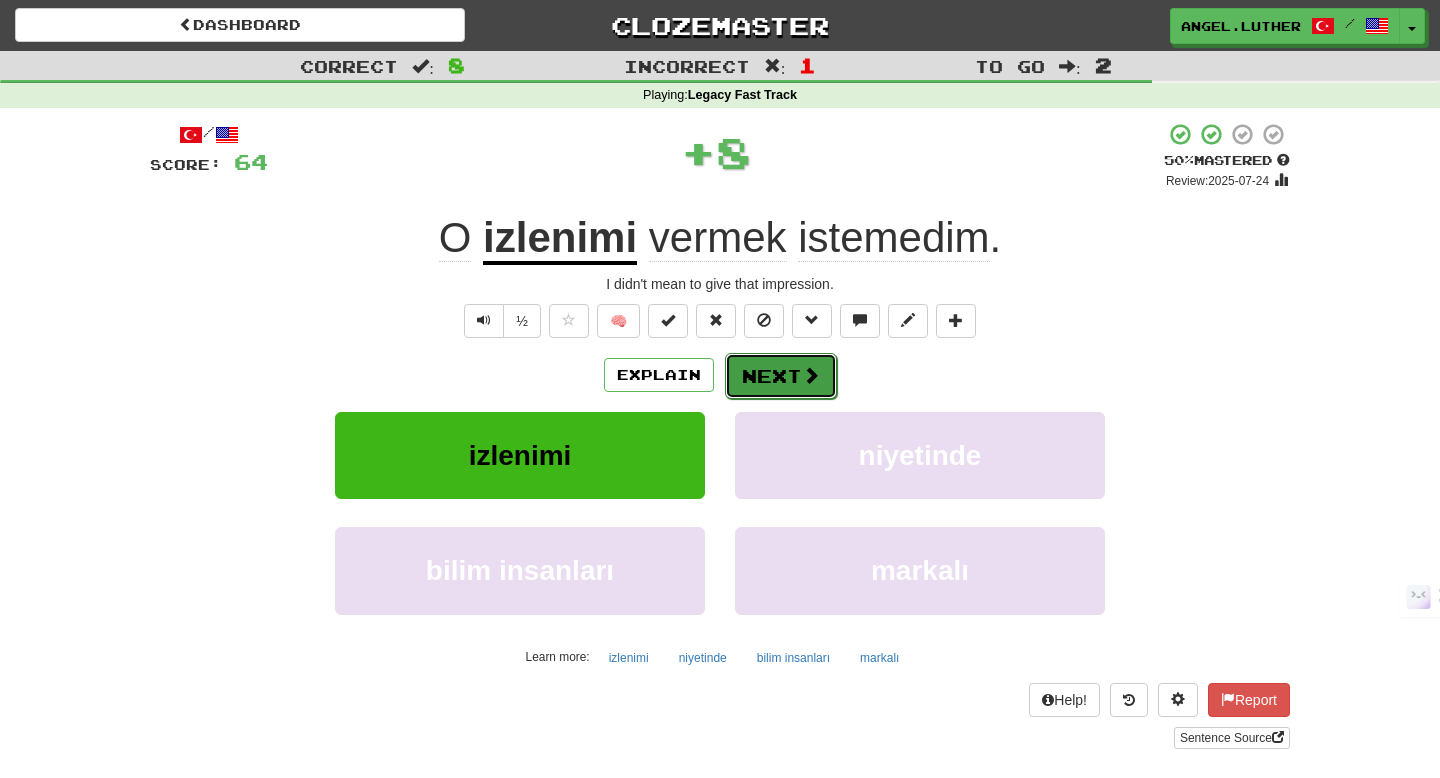 click on "Next" at bounding box center [781, 376] 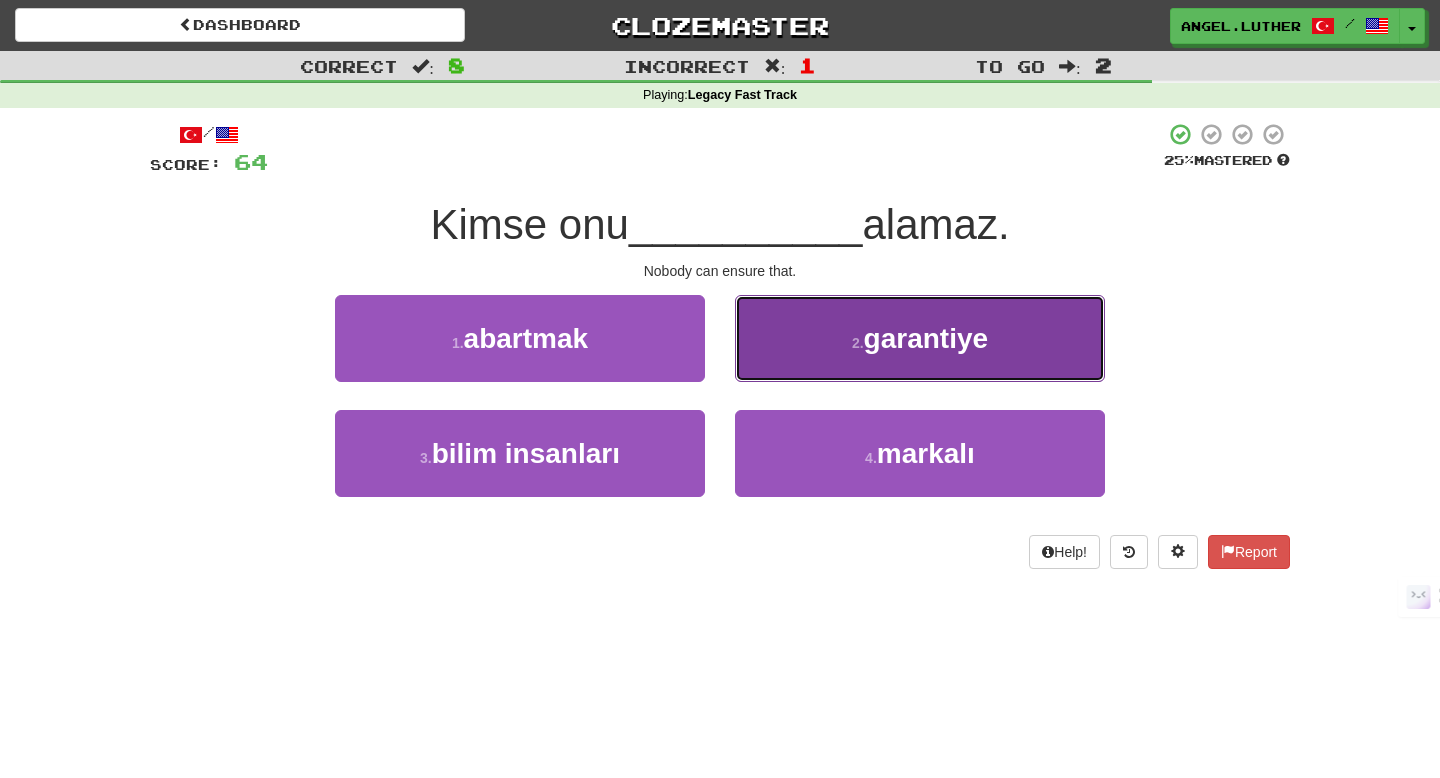 click on "2 .  garantiye" at bounding box center [920, 338] 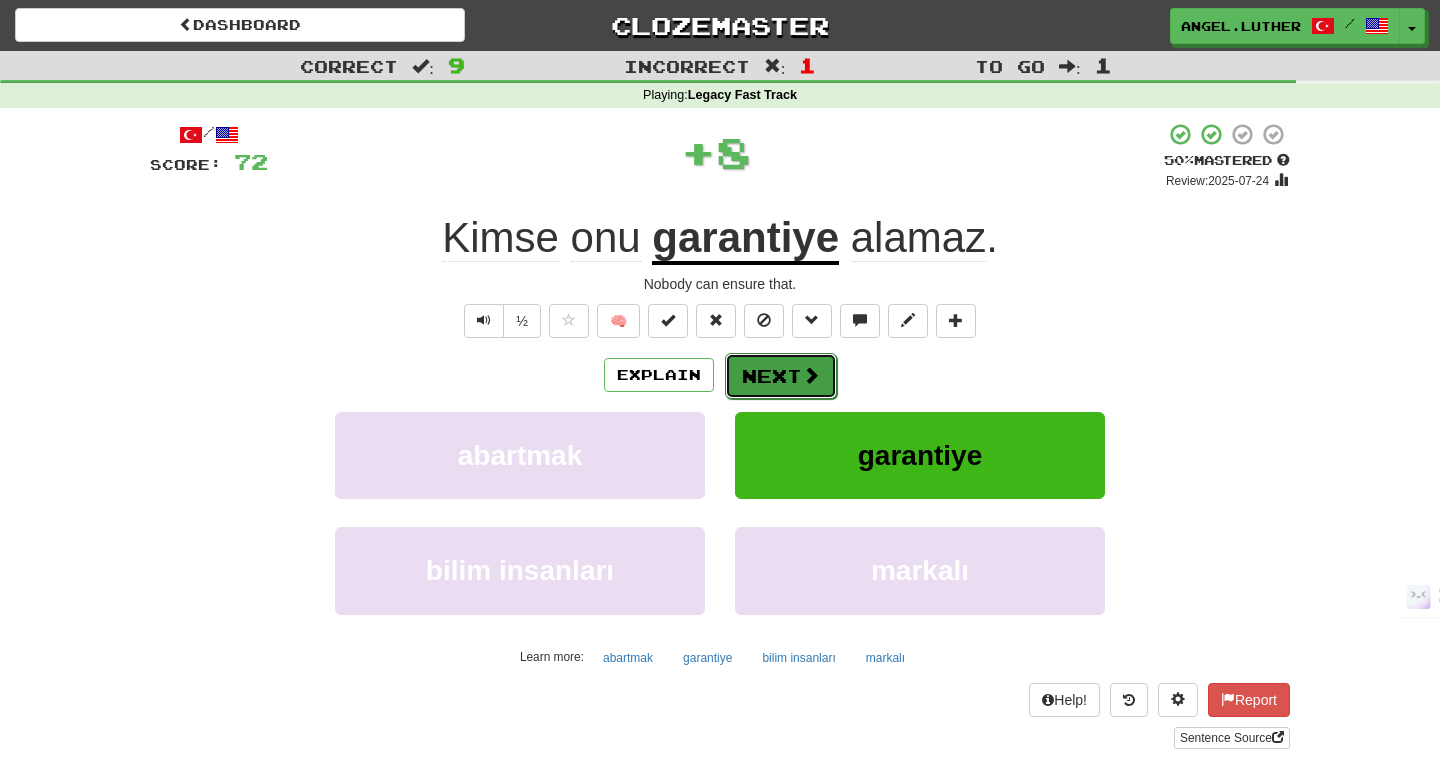 click at bounding box center (811, 375) 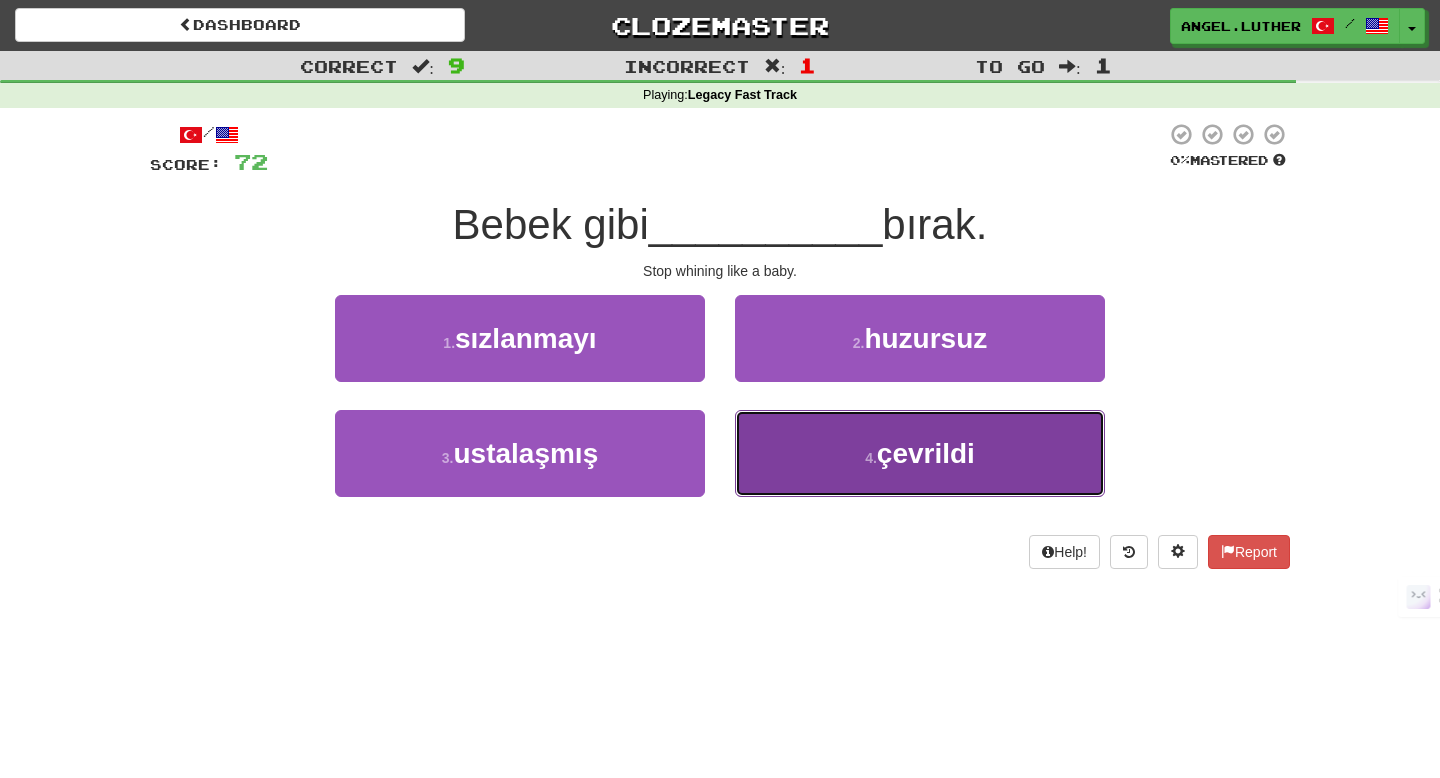 click on "4 .  çevrildi" at bounding box center (920, 453) 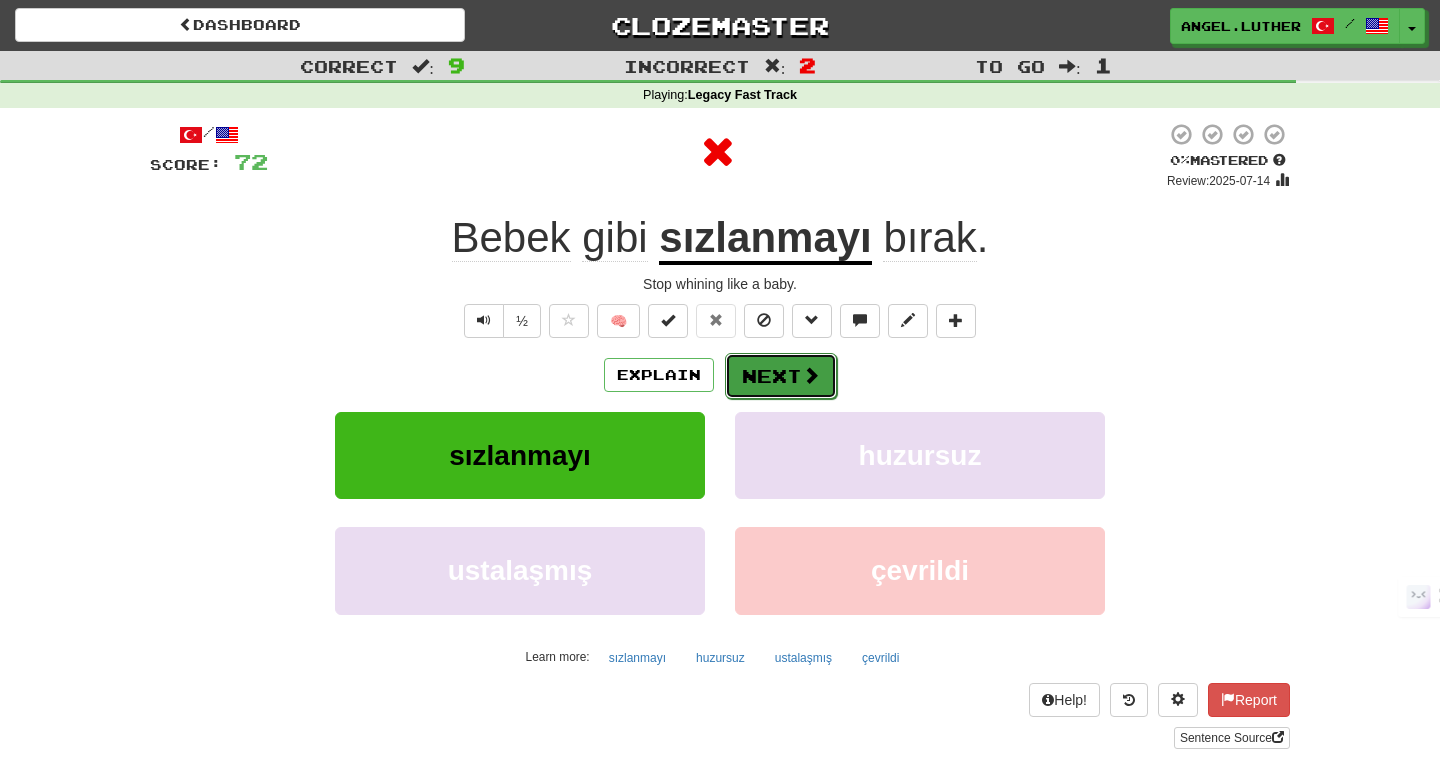click on "Next" at bounding box center [781, 376] 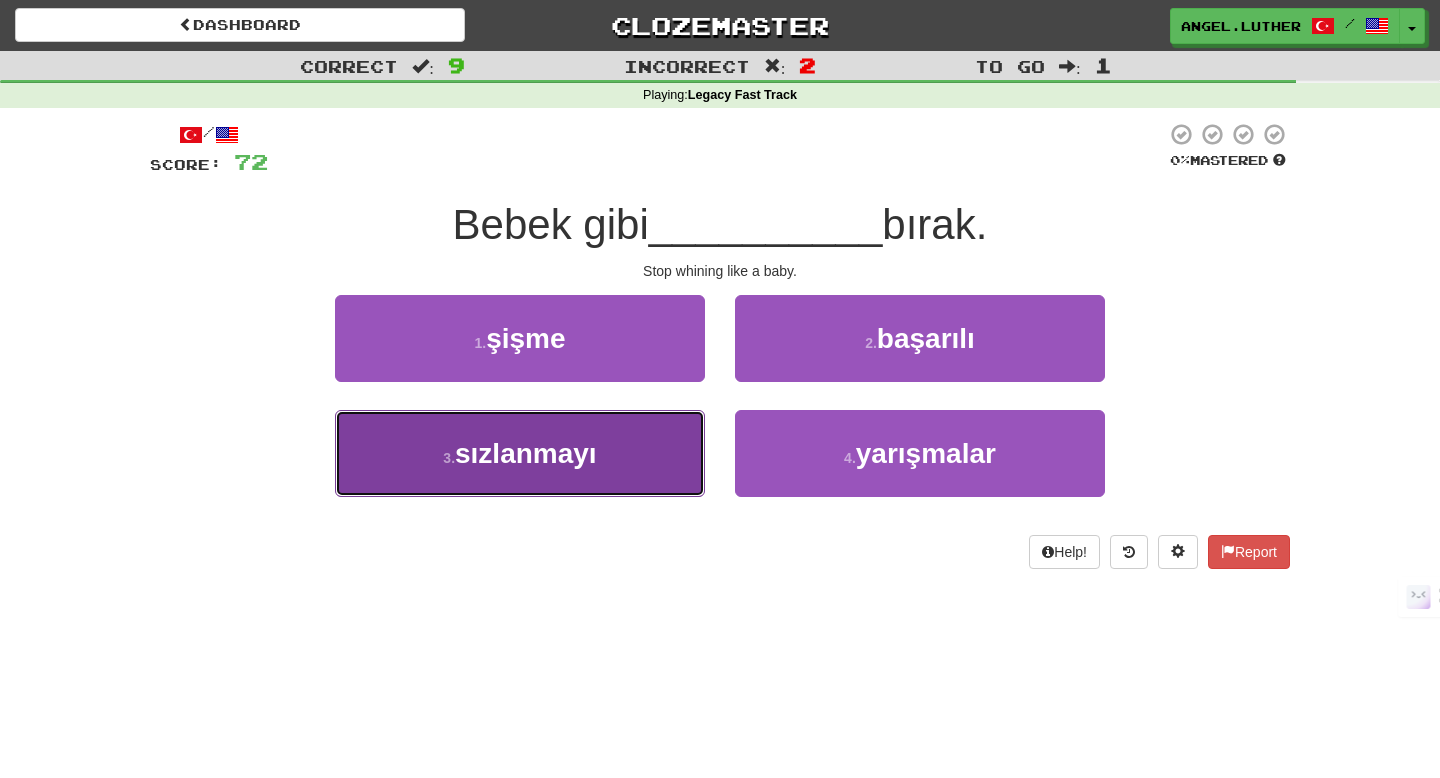 click on "3 .  sızlanmayı" at bounding box center [520, 453] 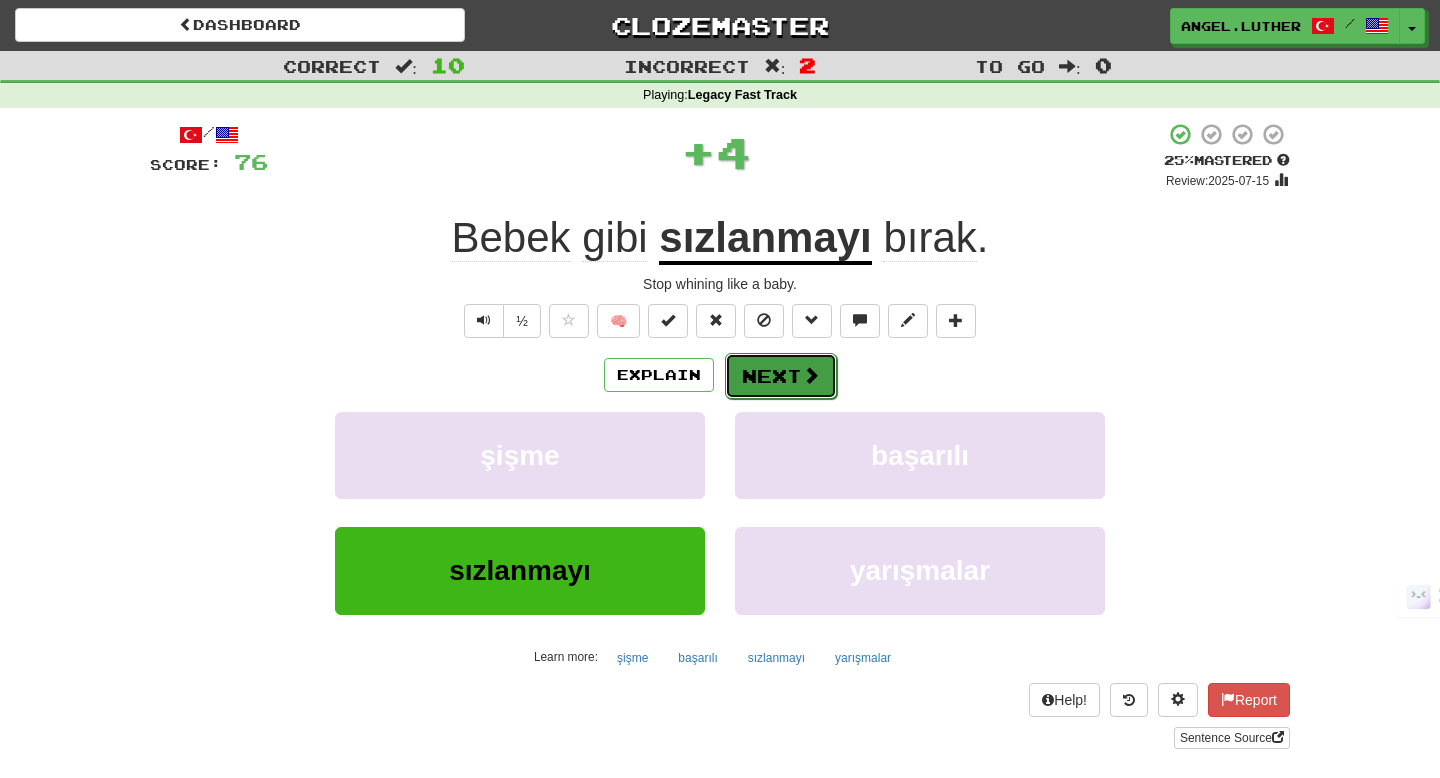 click on "Next" at bounding box center [781, 376] 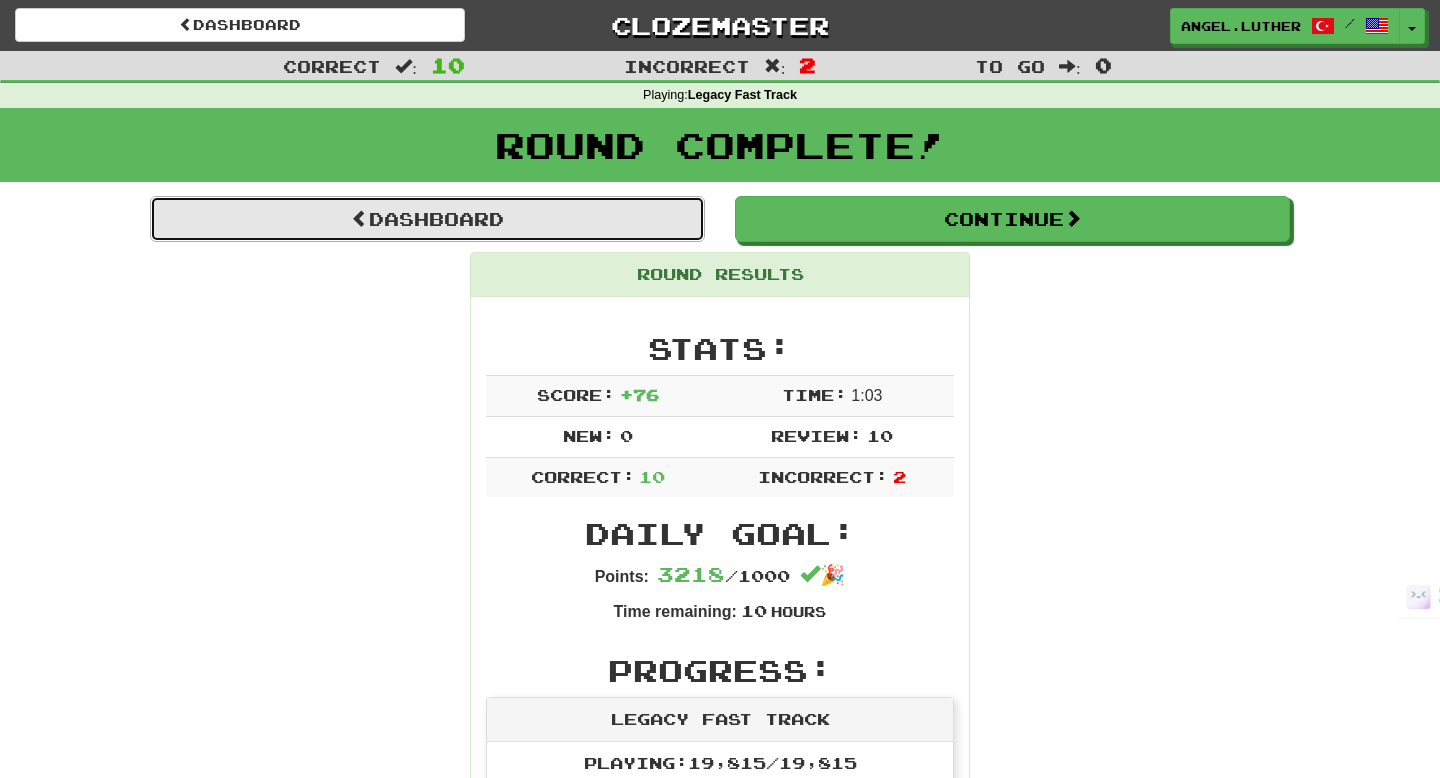 click on "Dashboard" at bounding box center (427, 219) 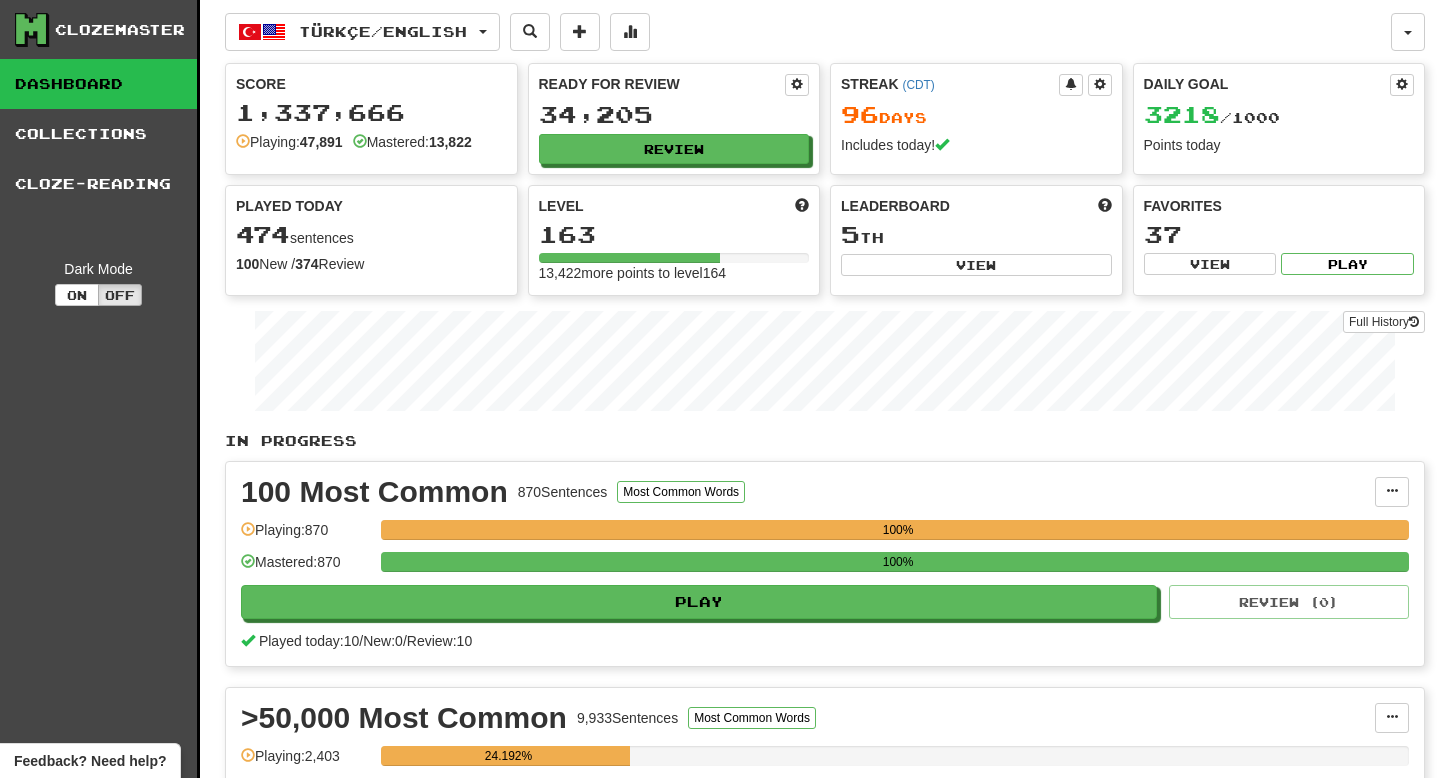 scroll, scrollTop: 0, scrollLeft: 0, axis: both 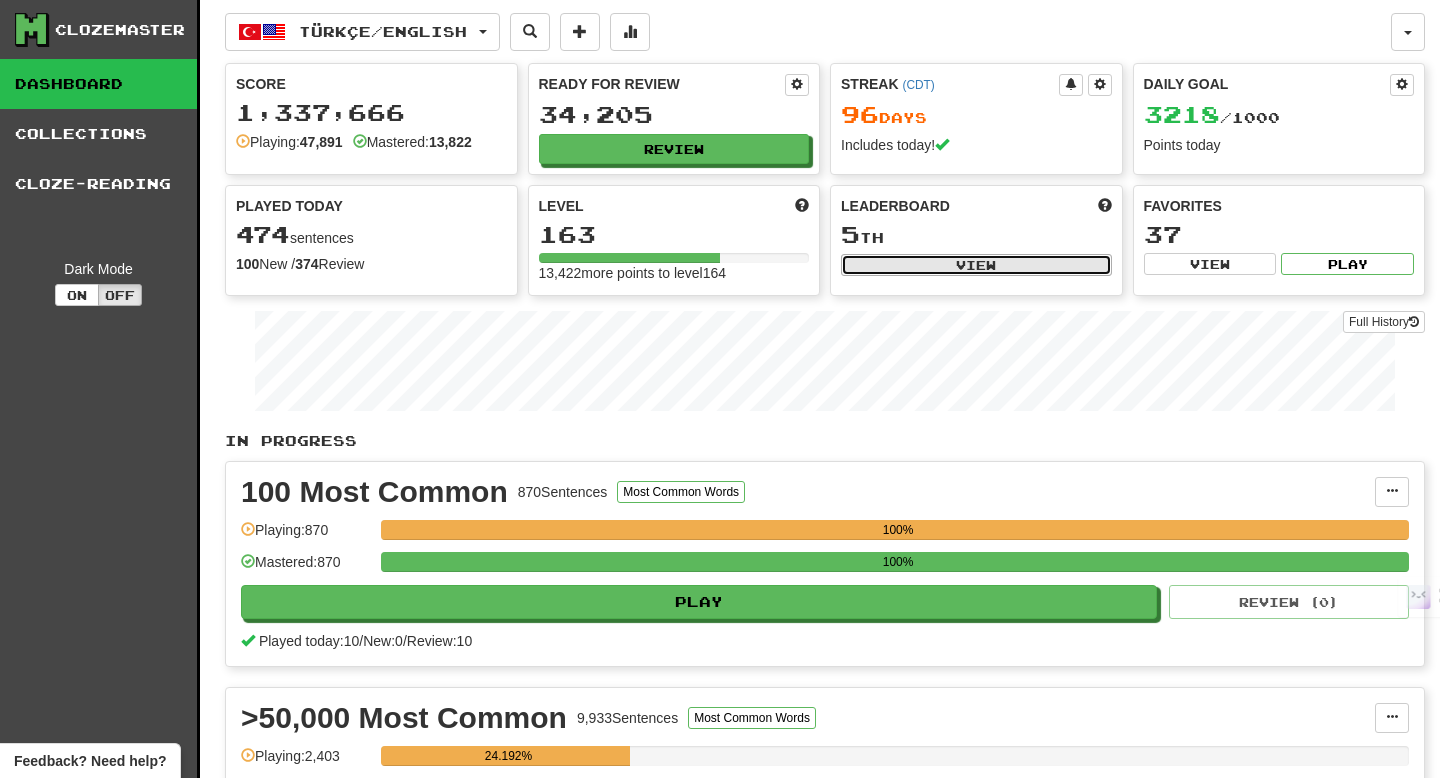 click on "View" 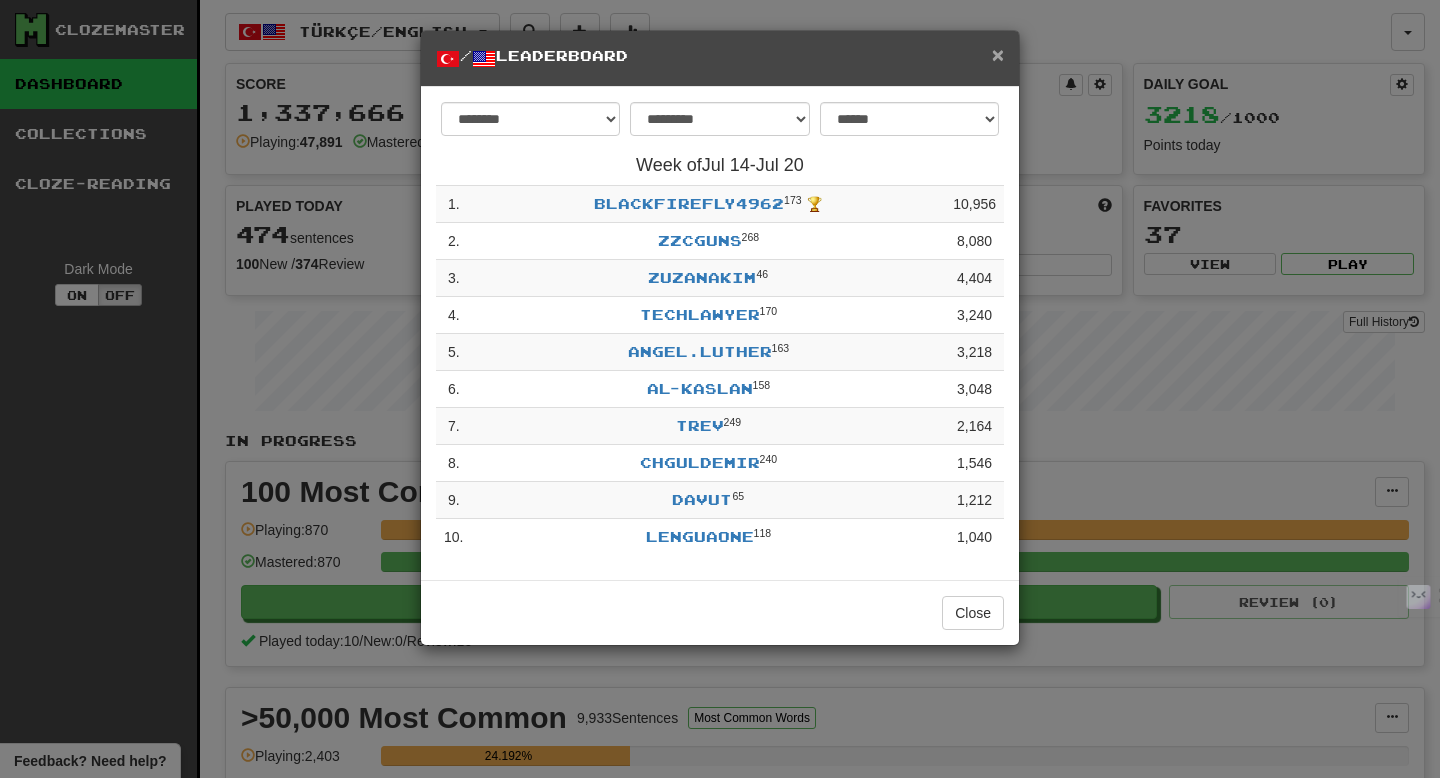 click on "×" at bounding box center [998, 54] 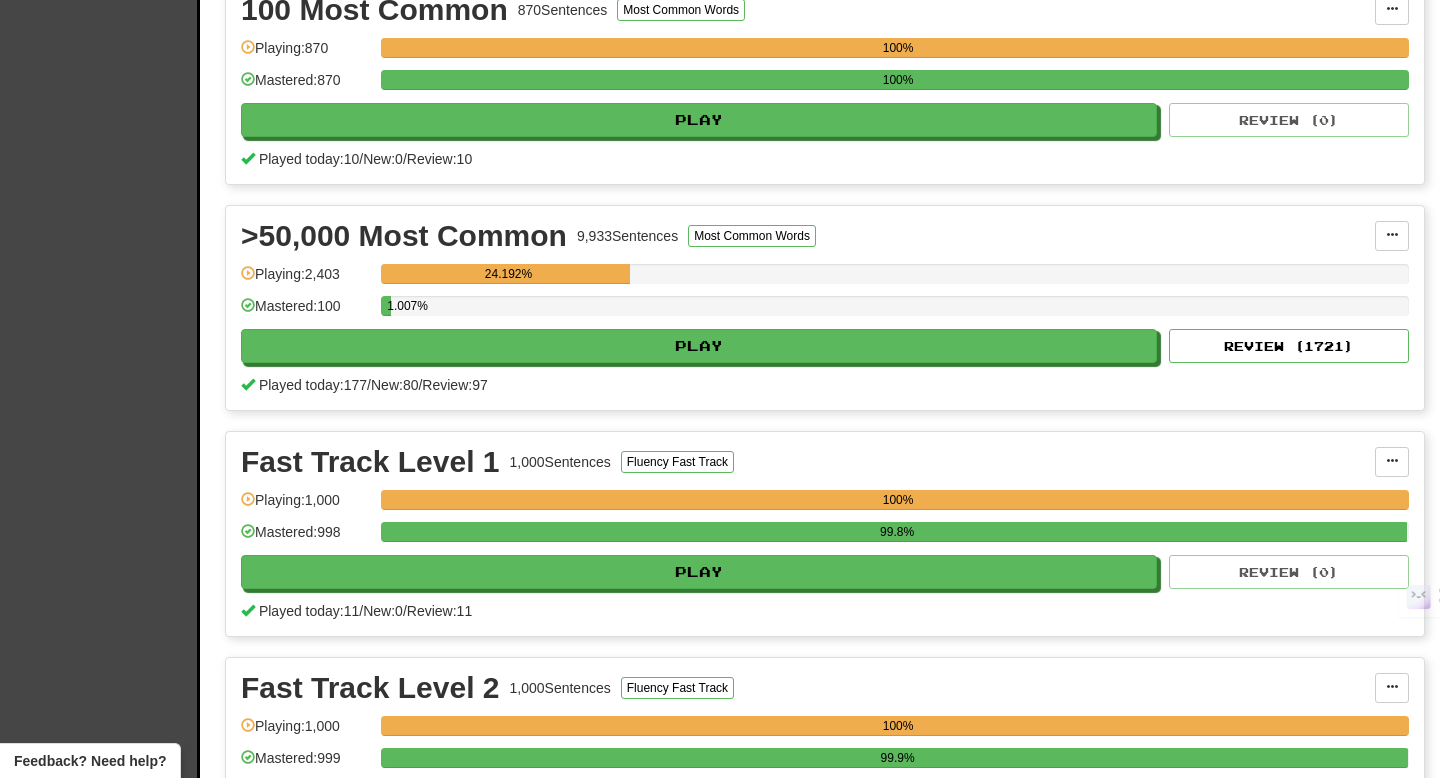 scroll, scrollTop: 484, scrollLeft: 0, axis: vertical 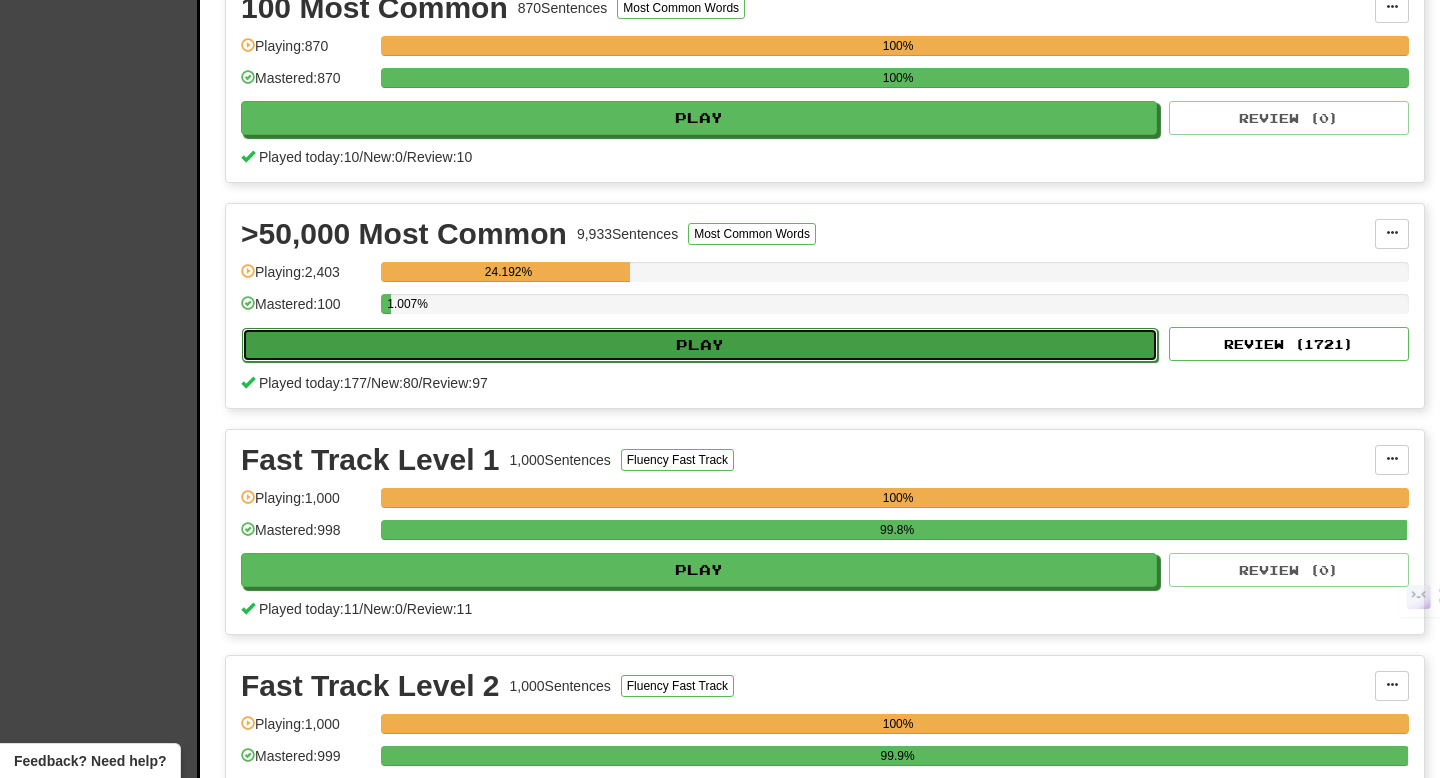 click on "Play" 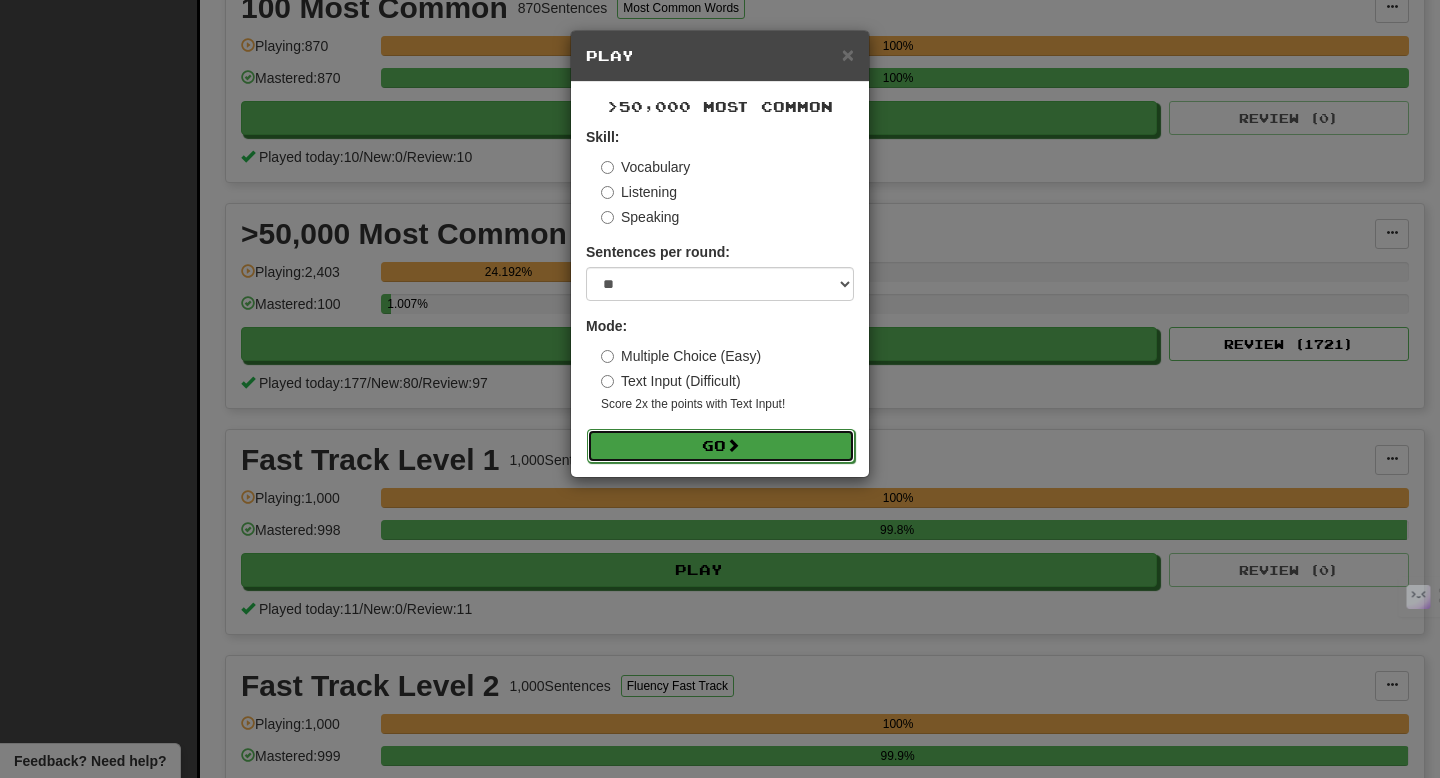 click on "Go" at bounding box center (721, 446) 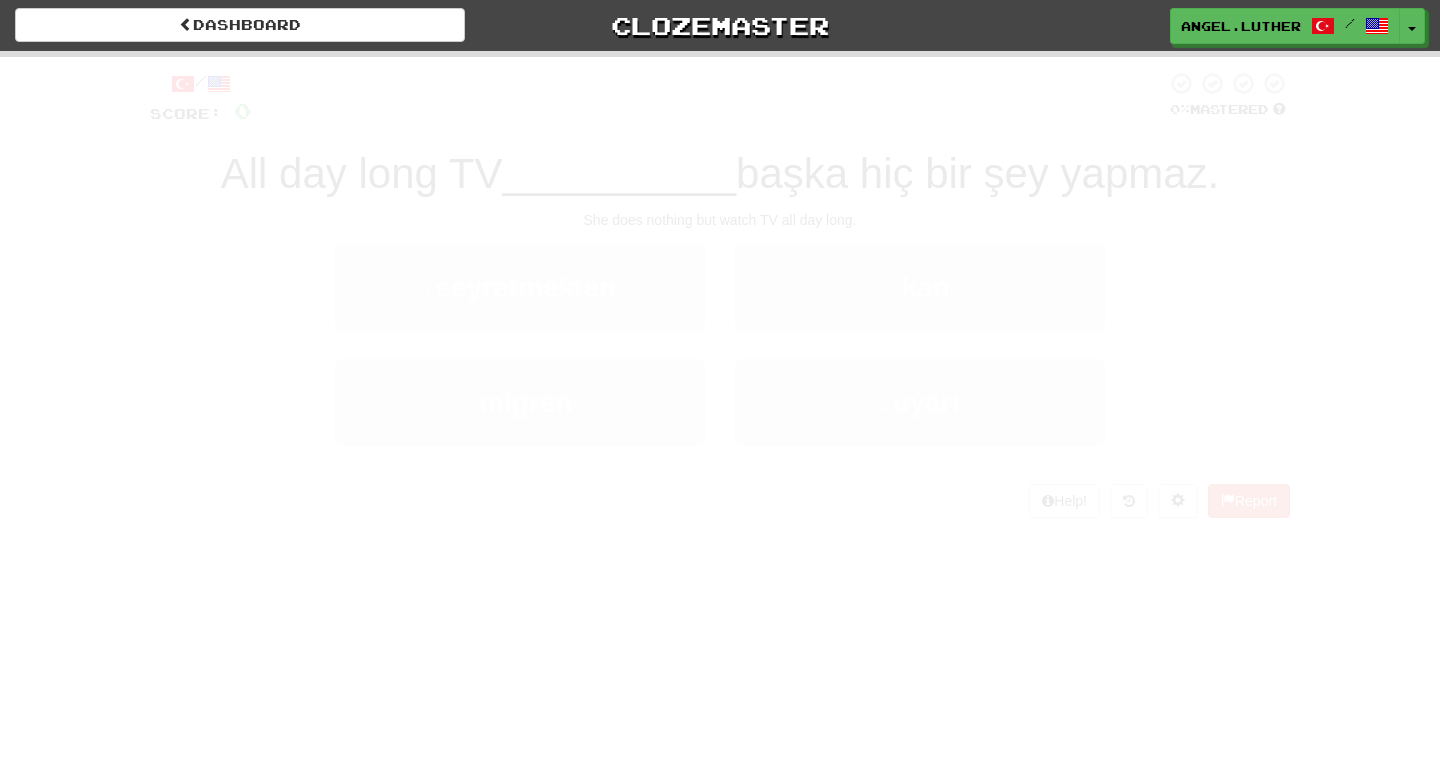 scroll, scrollTop: 0, scrollLeft: 0, axis: both 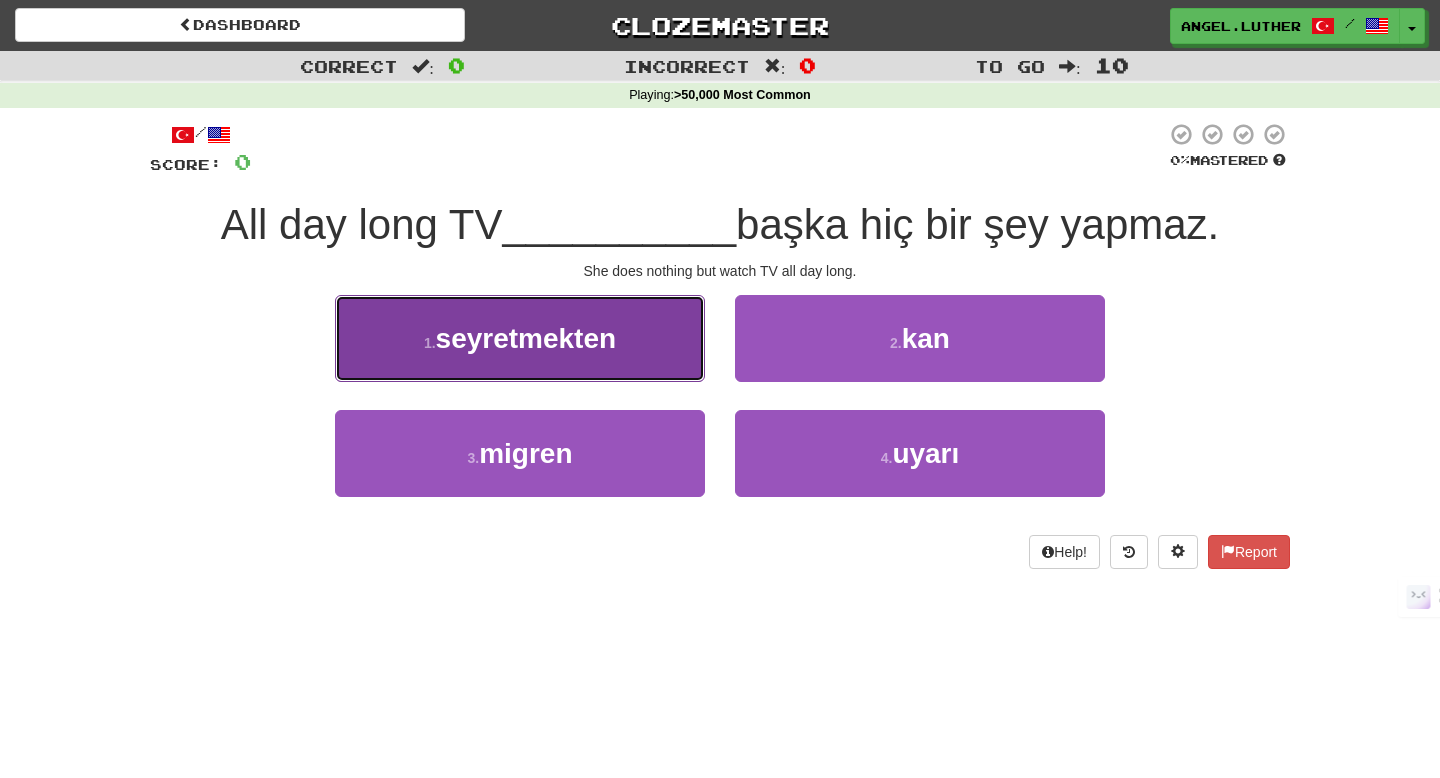 click on "1 .  seyretmekten" at bounding box center (520, 338) 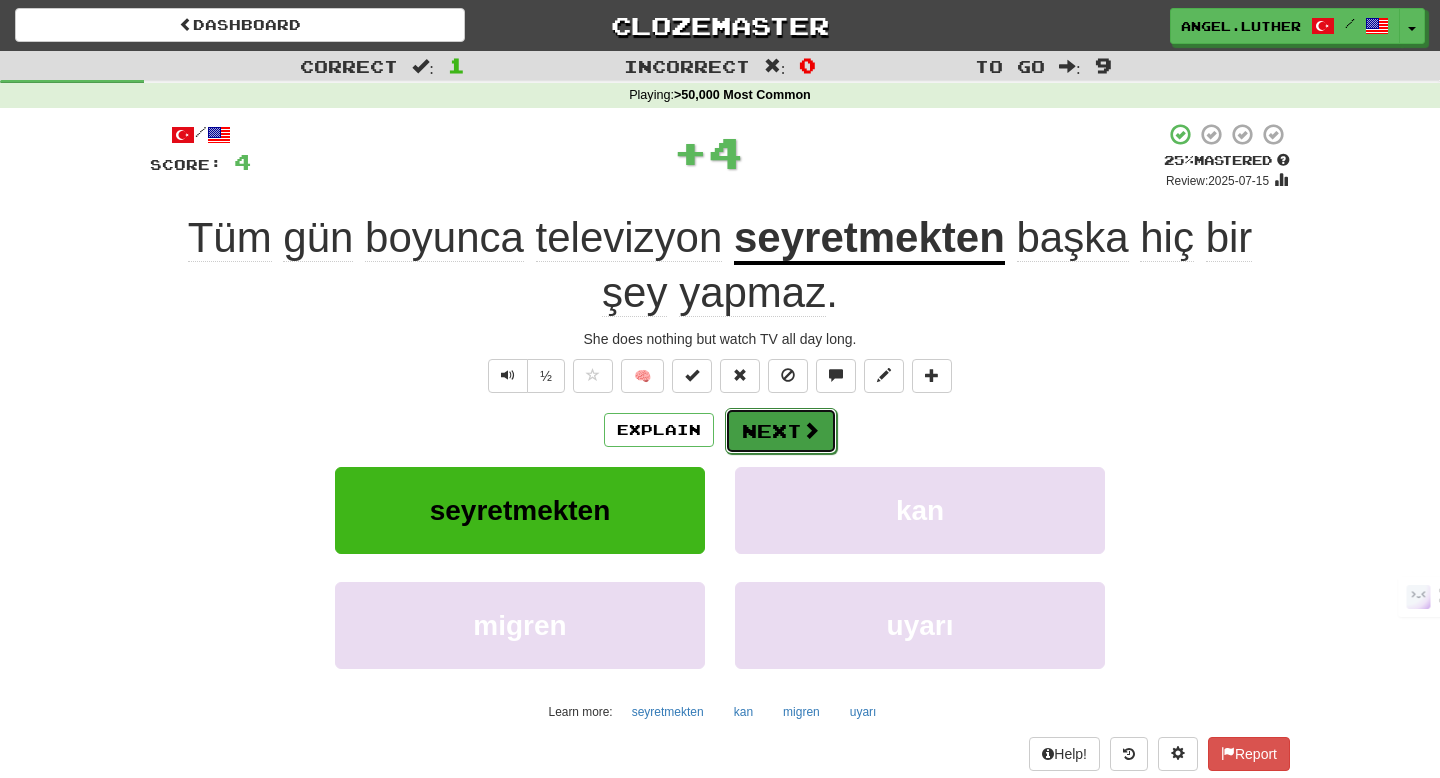 click on "Next" at bounding box center (781, 431) 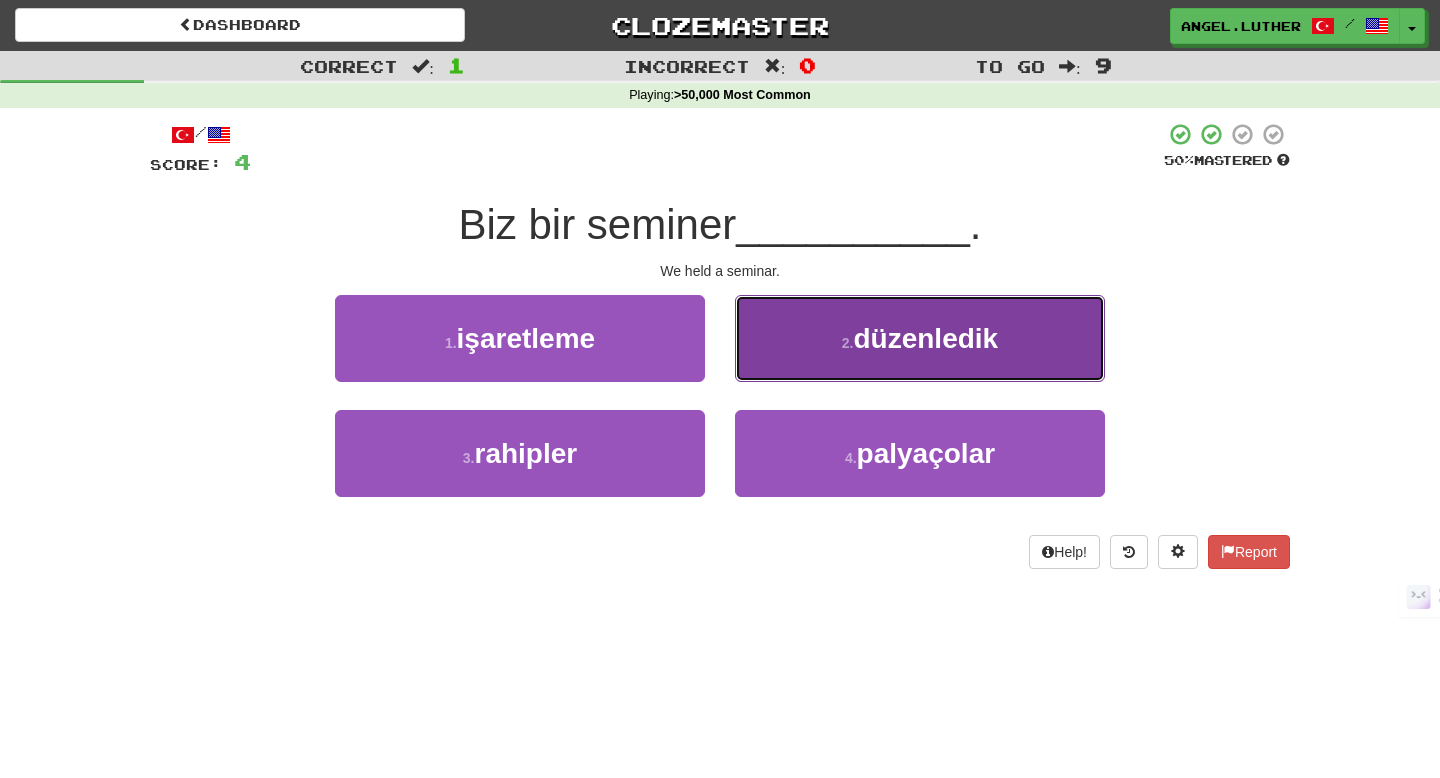 click on "2 .  düzenledik" at bounding box center [920, 338] 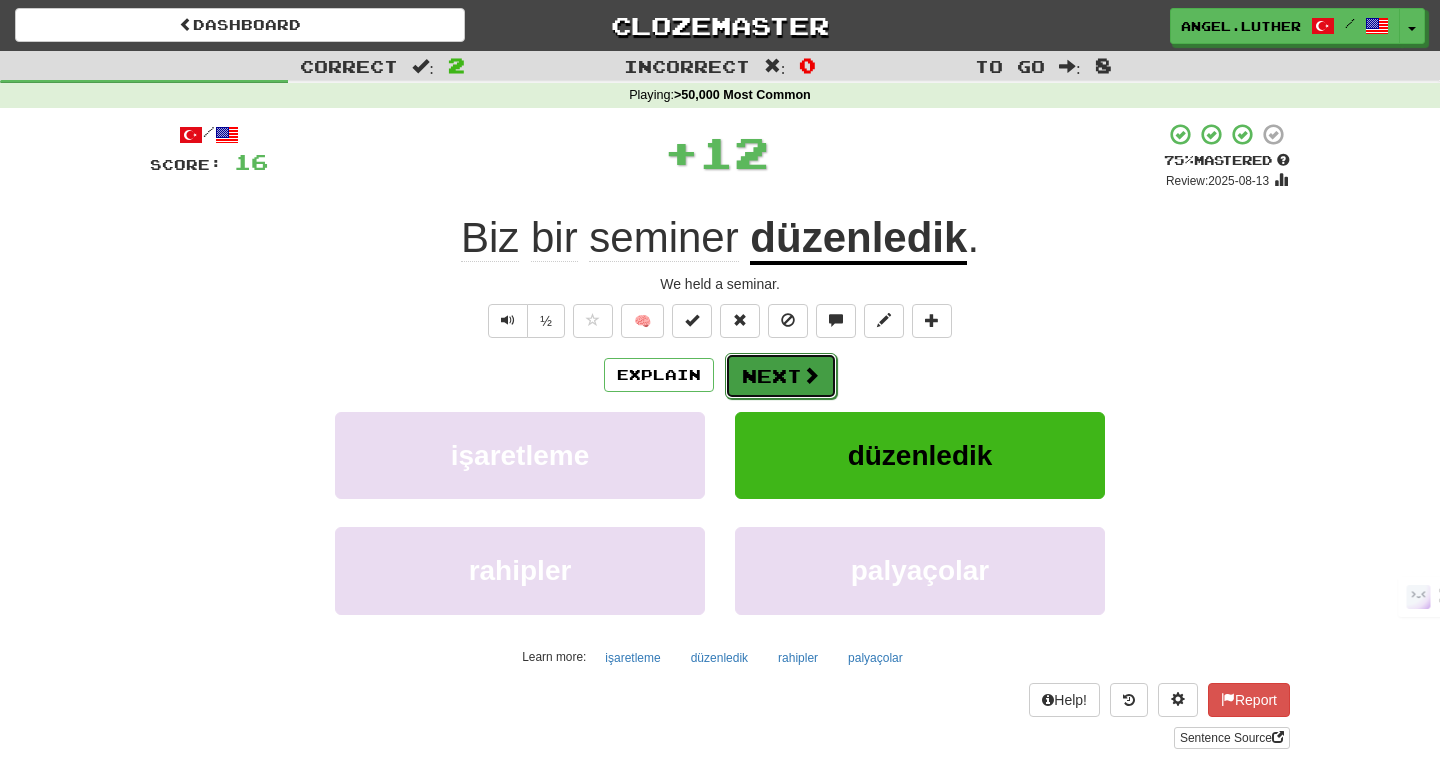 click at bounding box center [811, 375] 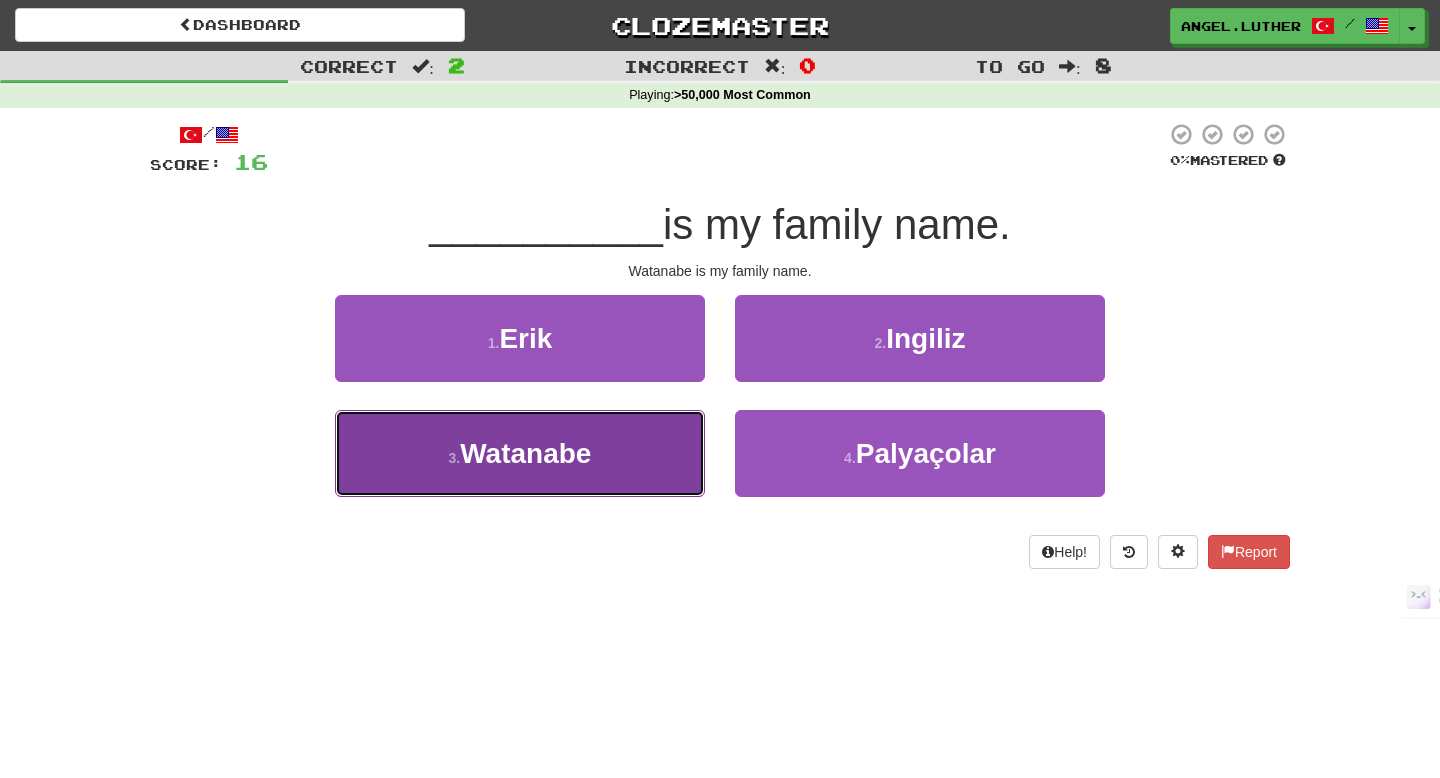 click on "3 .  Watanabe" at bounding box center (520, 453) 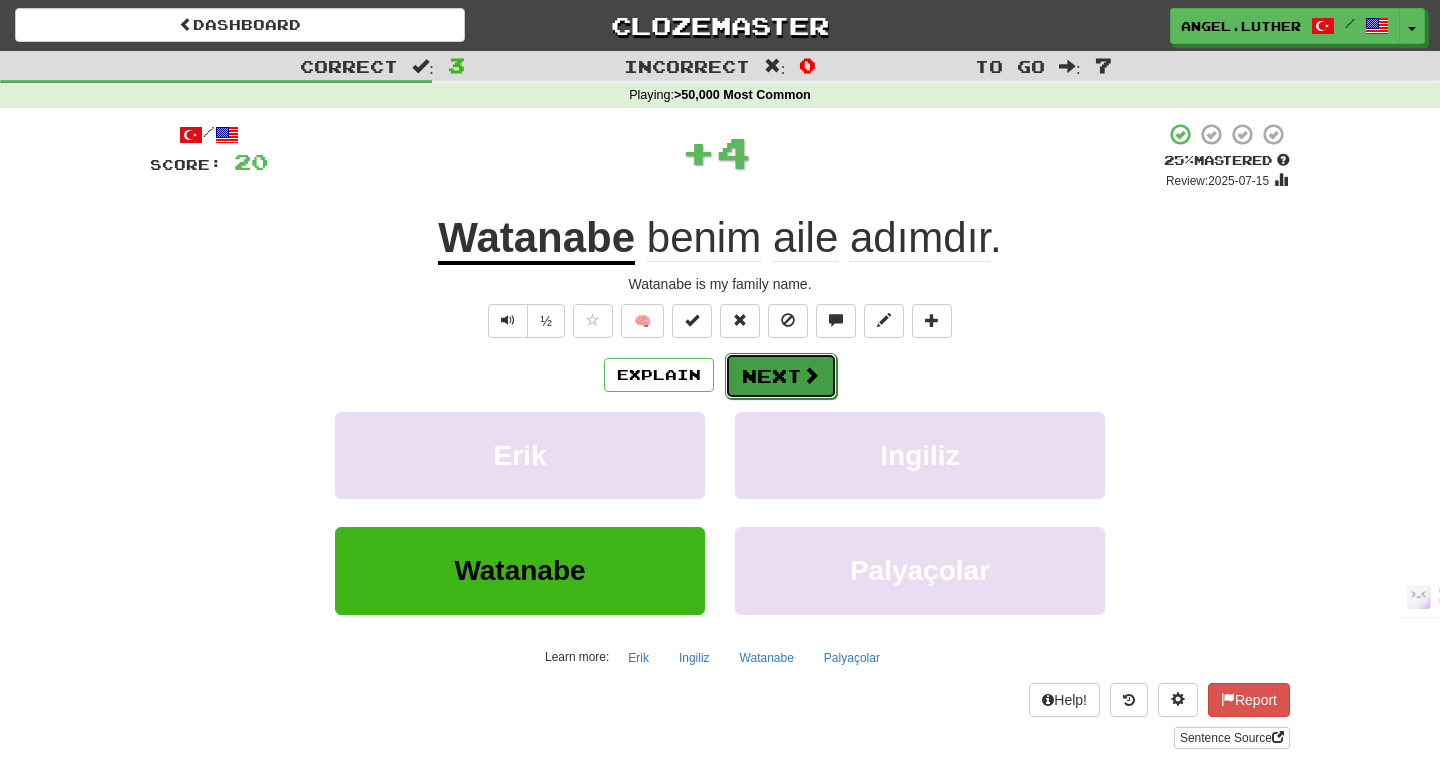 click on "Next" at bounding box center (781, 376) 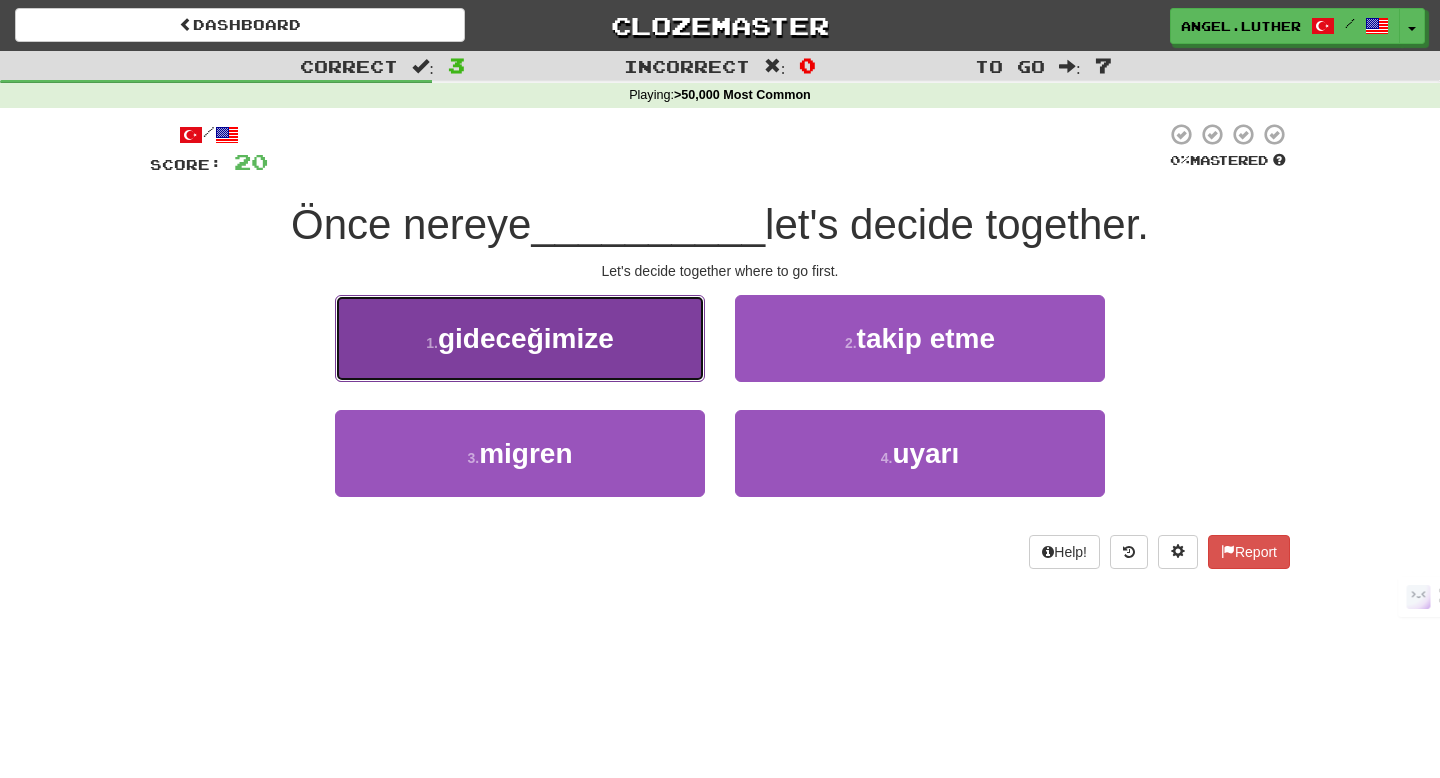 click on "1 .  gideceğimize" at bounding box center (520, 338) 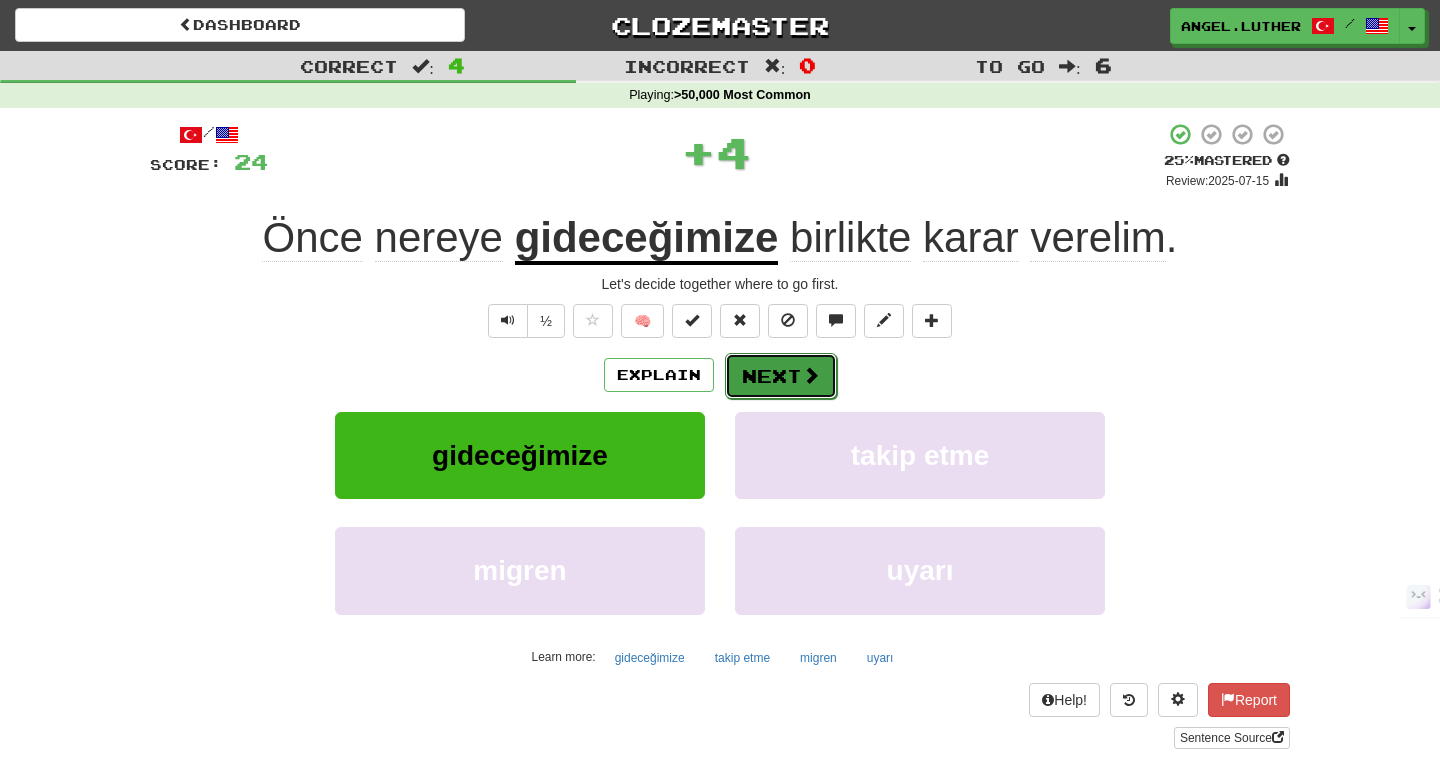 click on "Next" at bounding box center [781, 376] 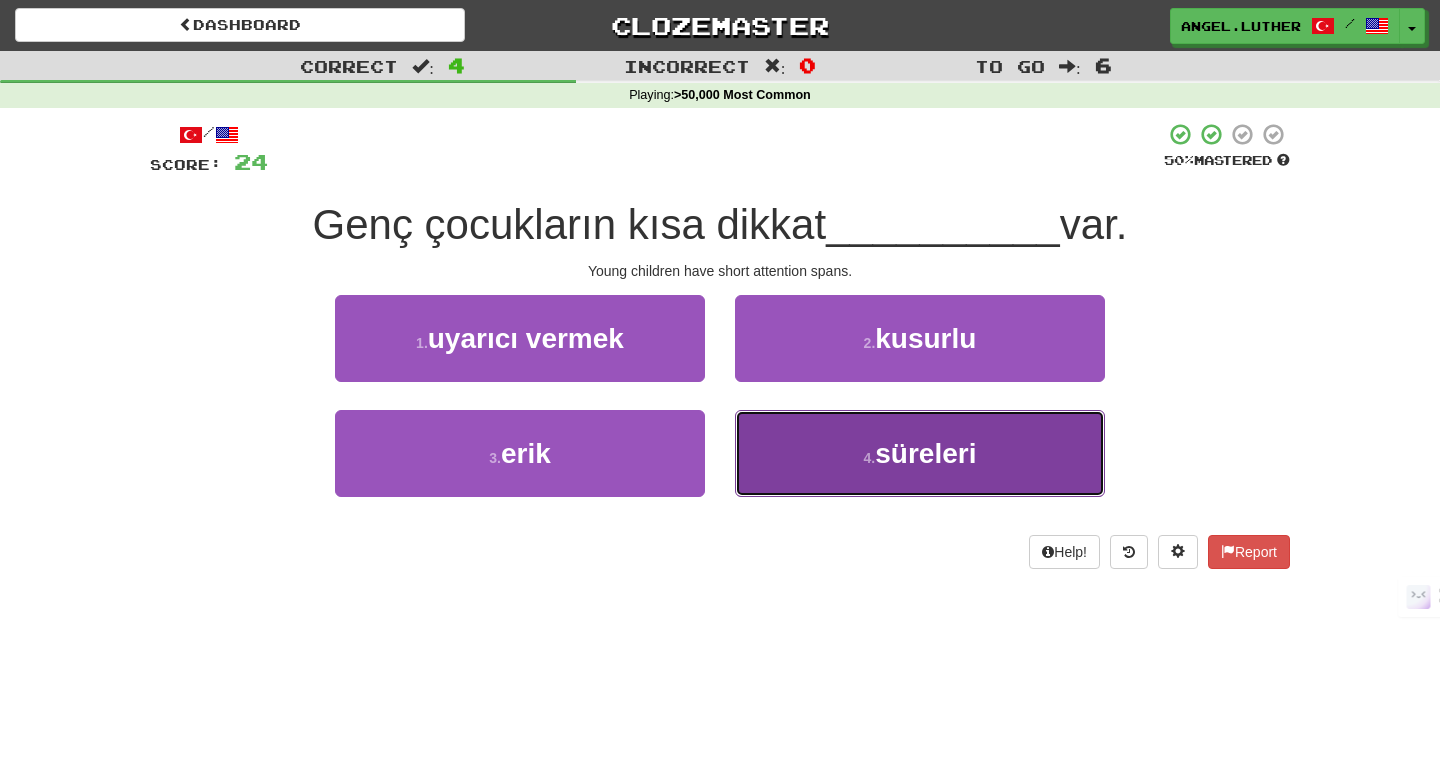 click on "4 .  süreleri" at bounding box center [920, 453] 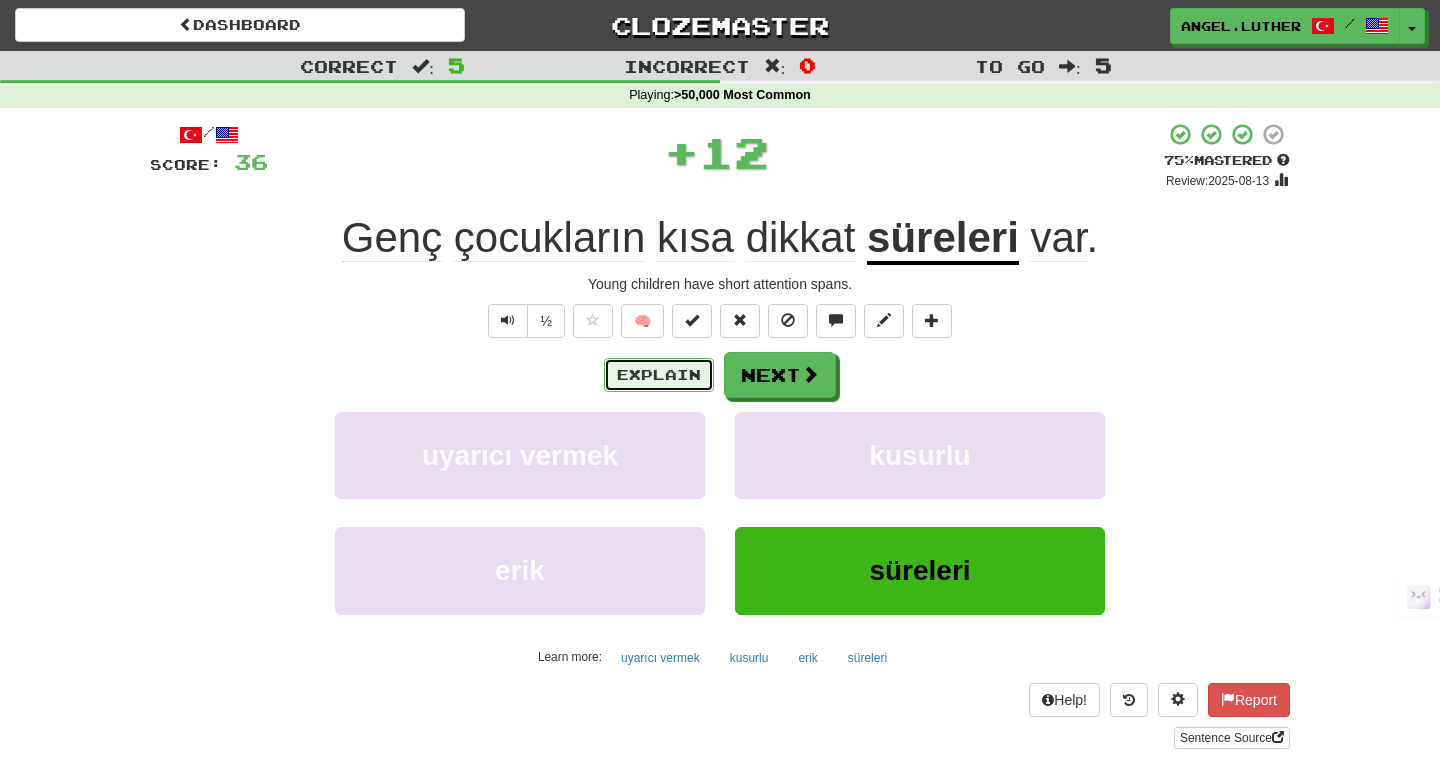 click on "Explain" at bounding box center (659, 375) 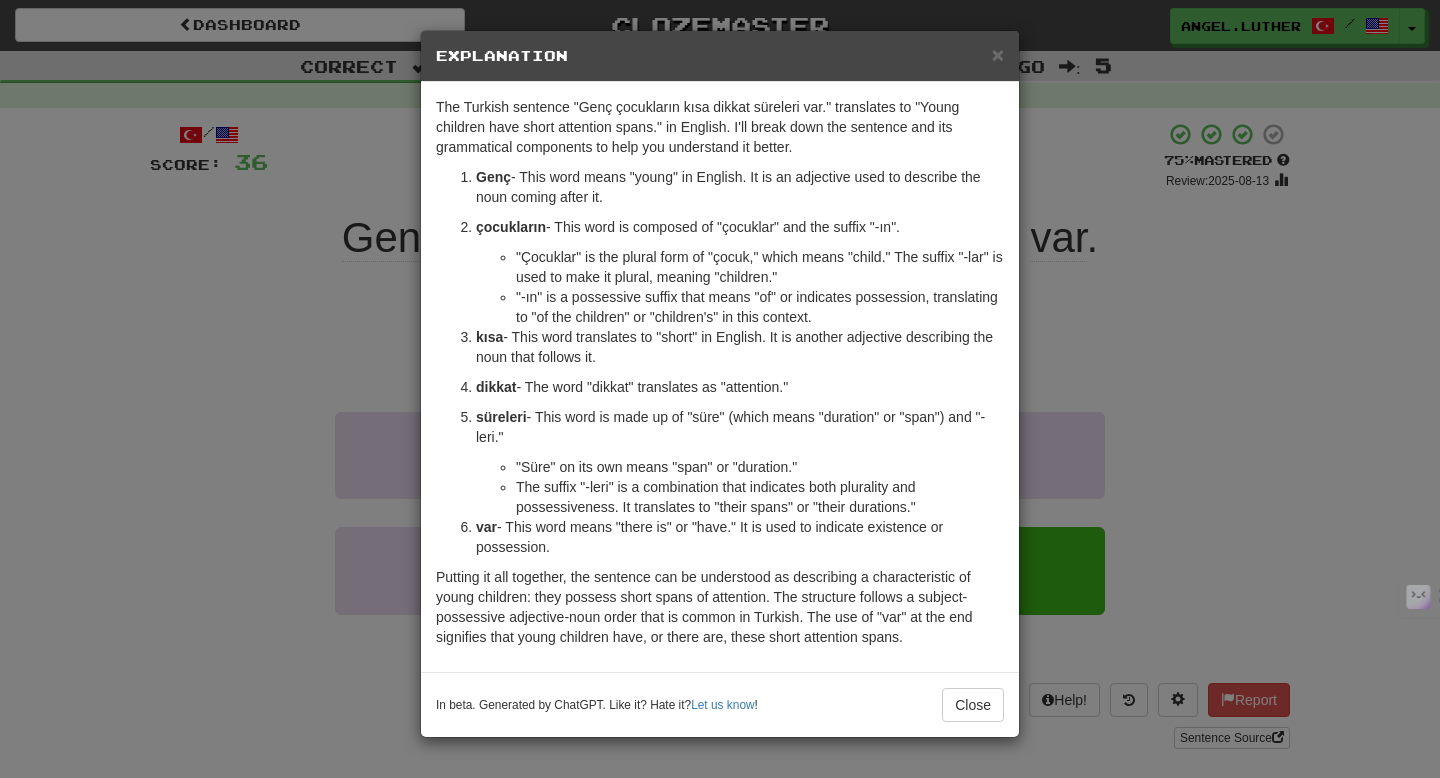 click on "Explanation" at bounding box center (720, 56) 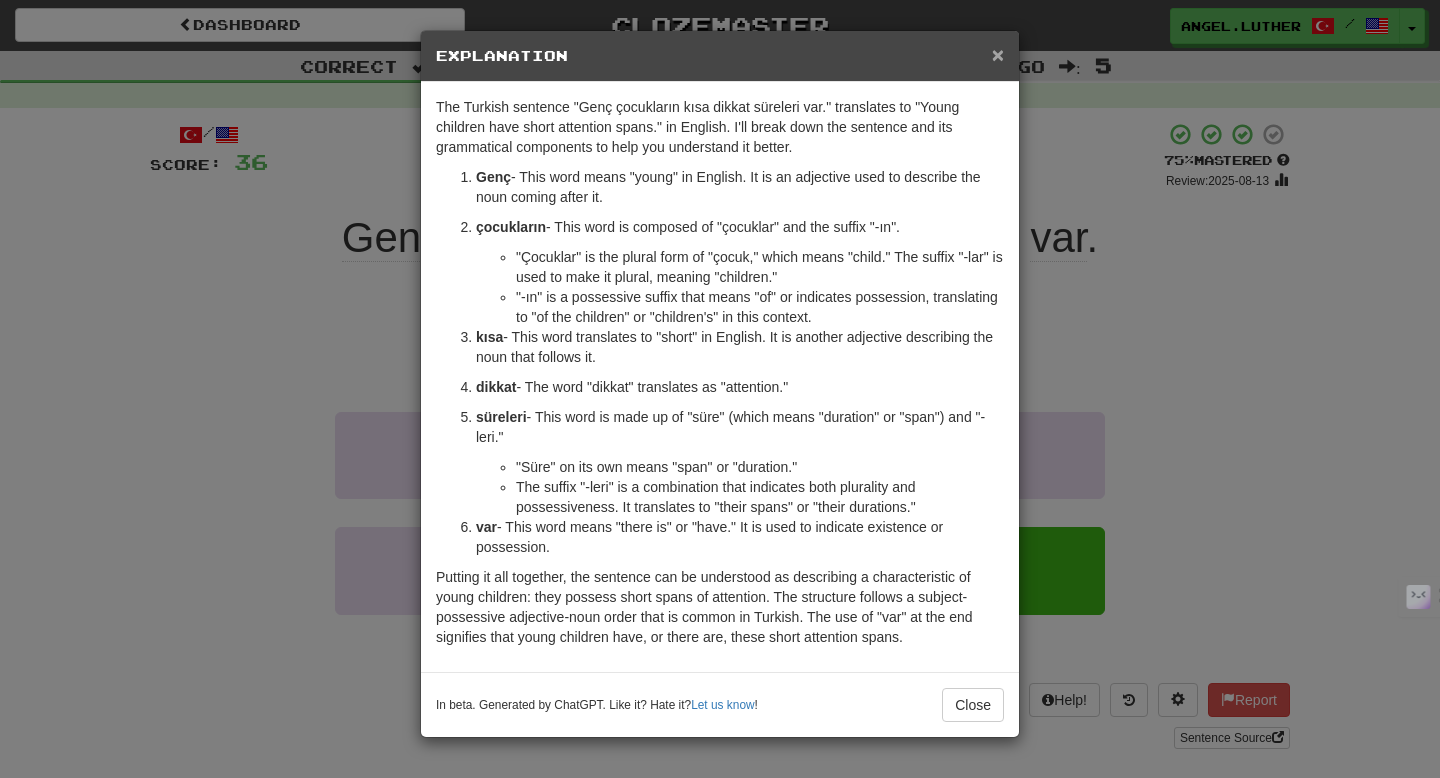 click on "×" at bounding box center (998, 54) 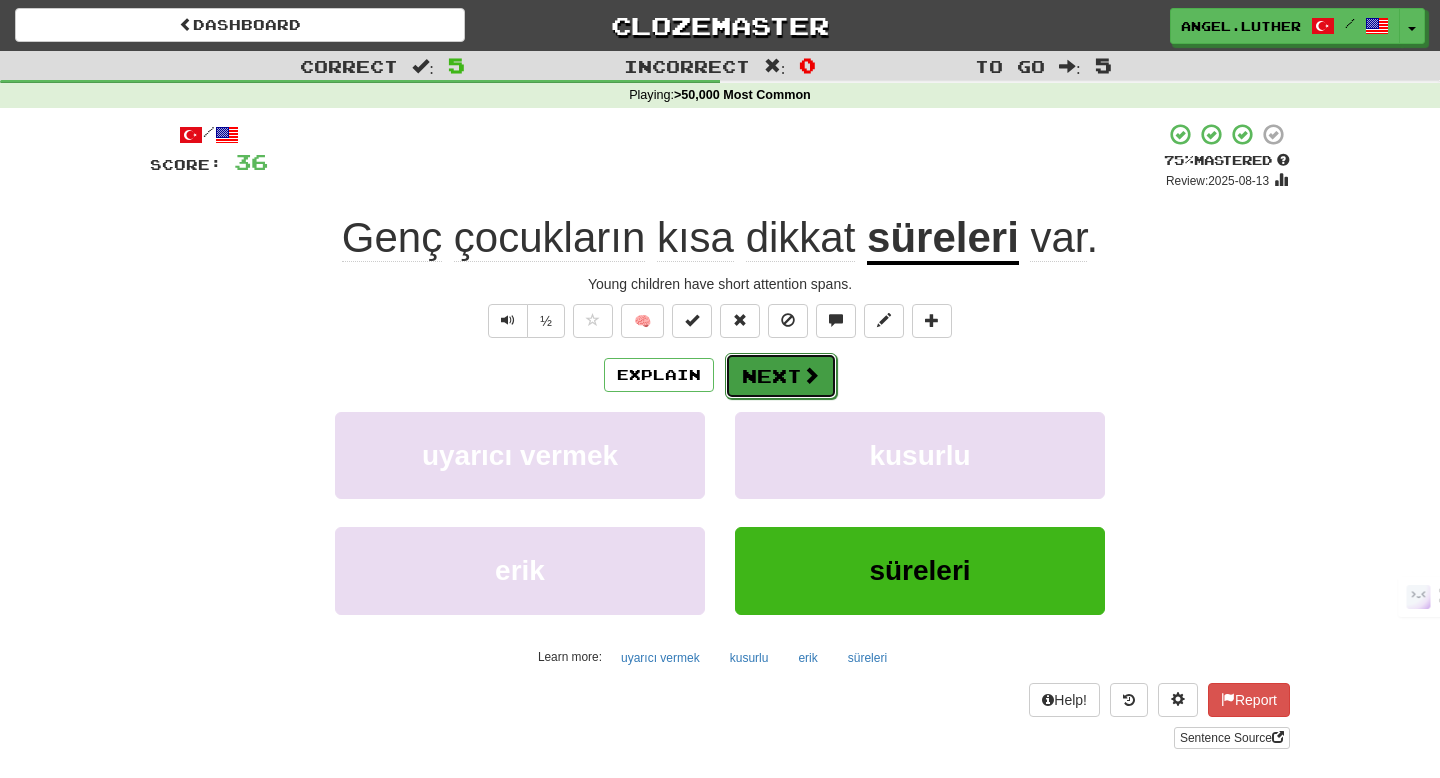 click on "Next" at bounding box center (781, 376) 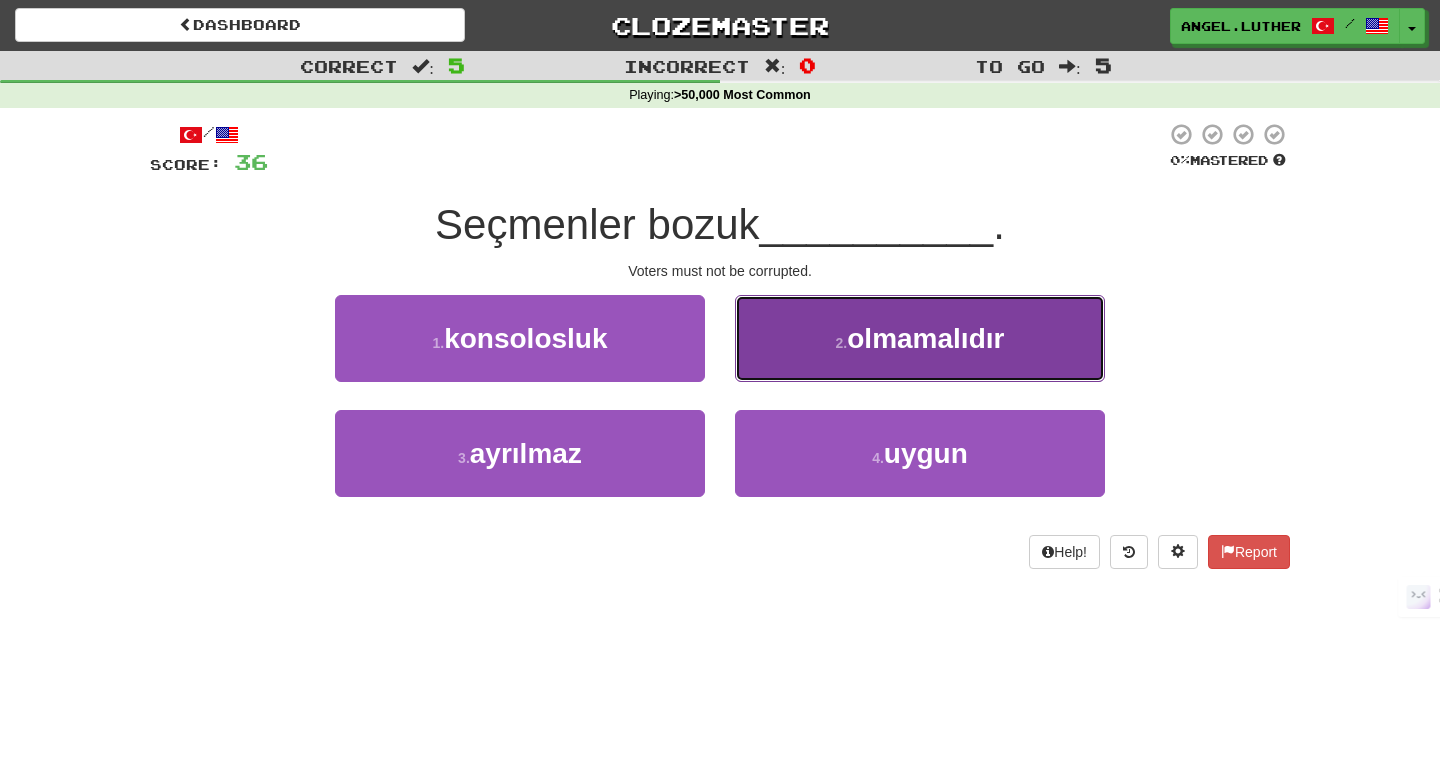 click on "2 .  olmamalıdır" at bounding box center [920, 338] 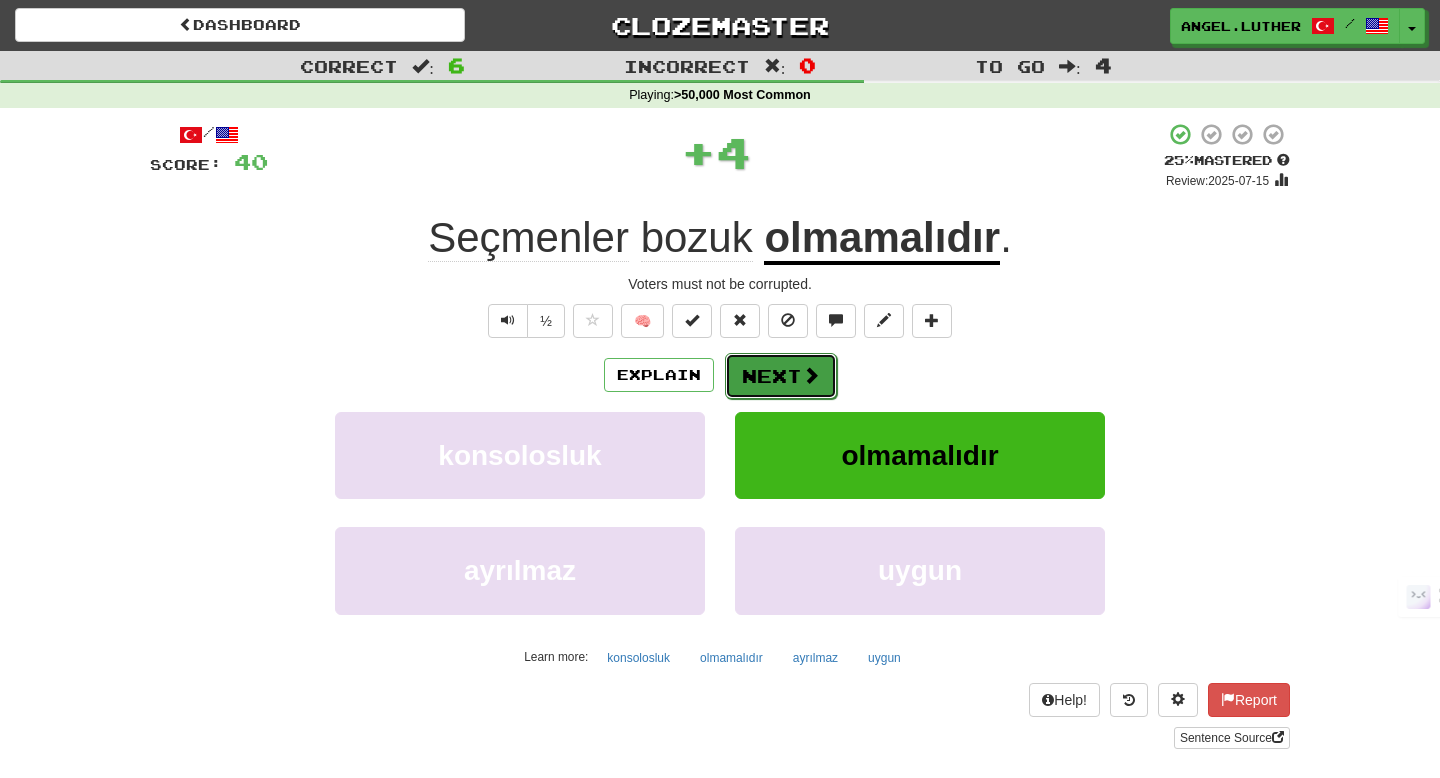 click on "Next" at bounding box center [781, 376] 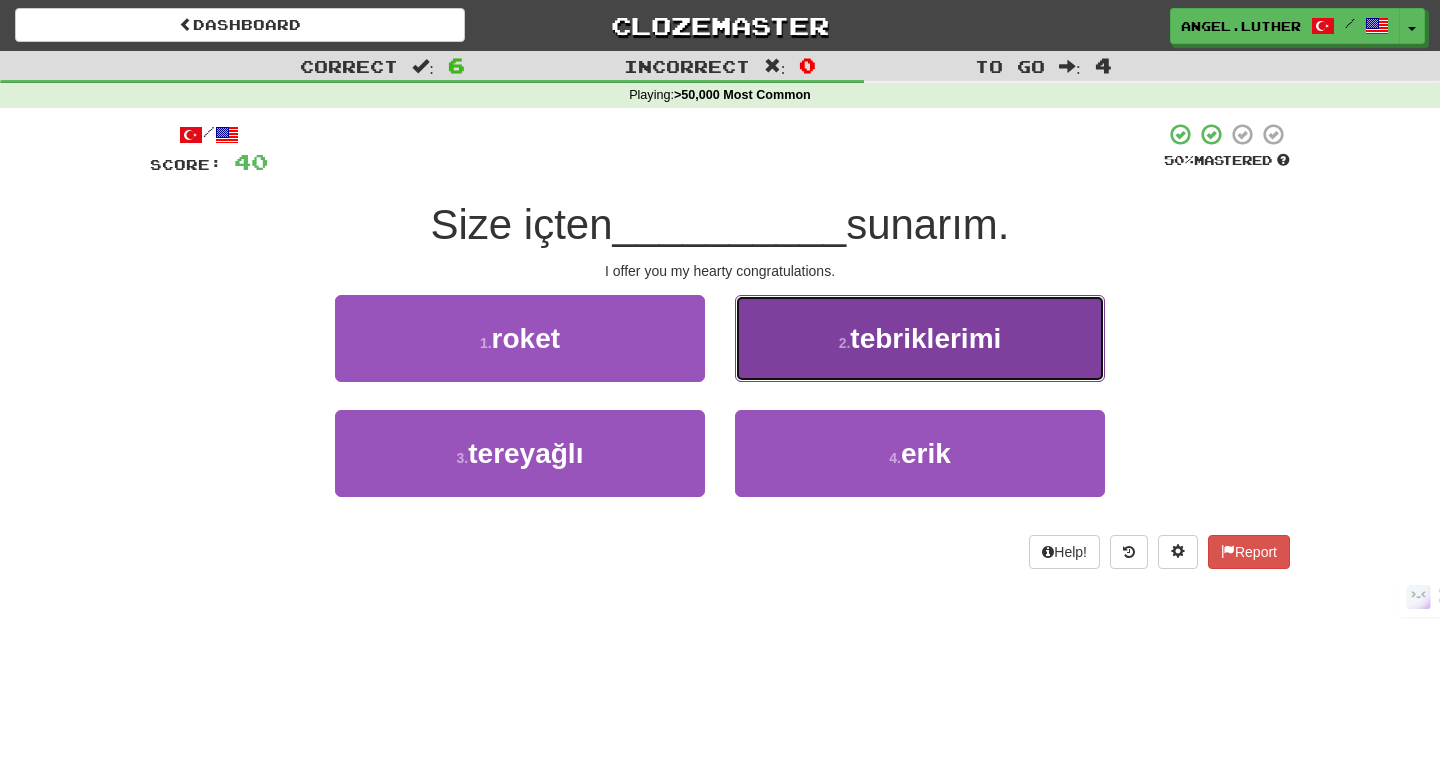 click on "2 .  tebriklerimi" at bounding box center [920, 338] 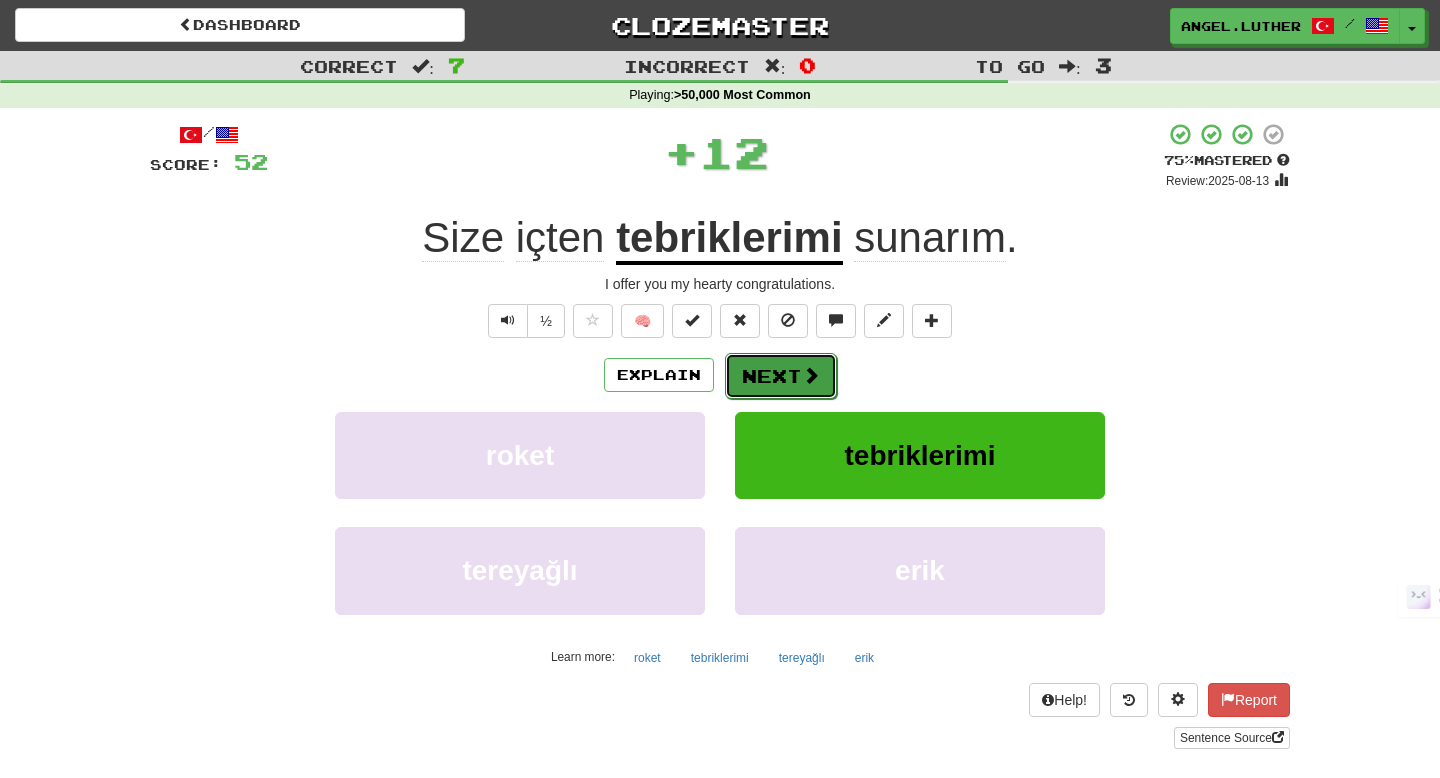 click on "Next" at bounding box center (781, 376) 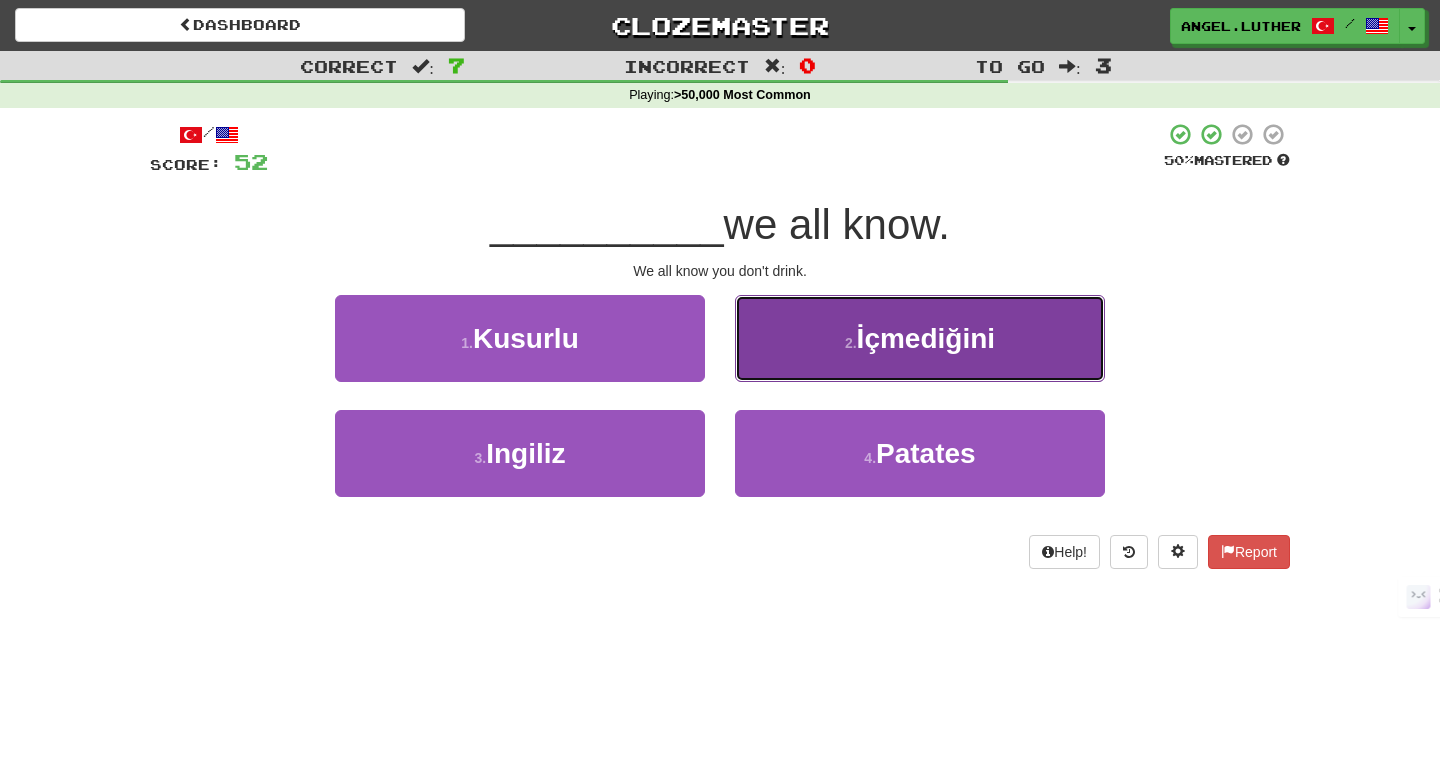 click on "2 ." at bounding box center (851, 343) 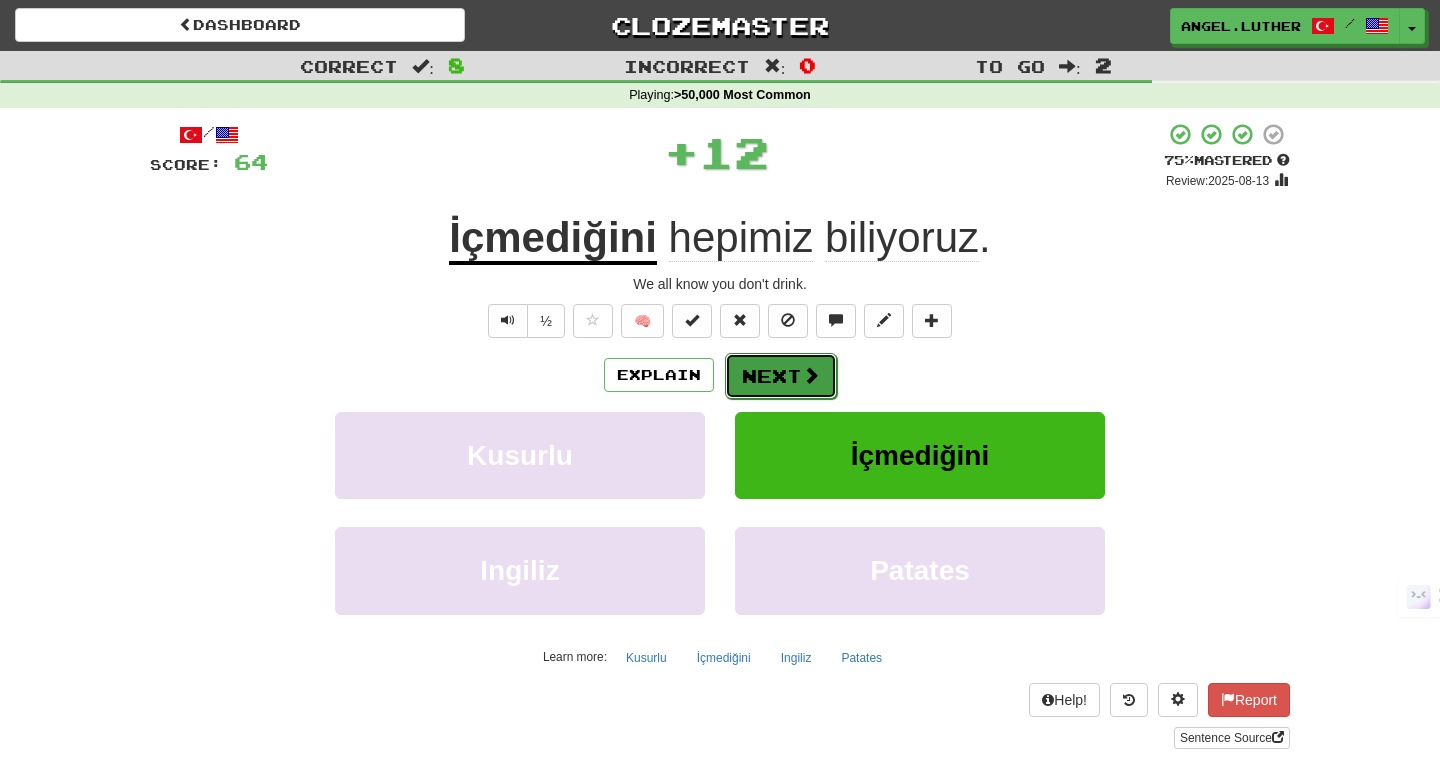 click at bounding box center (811, 375) 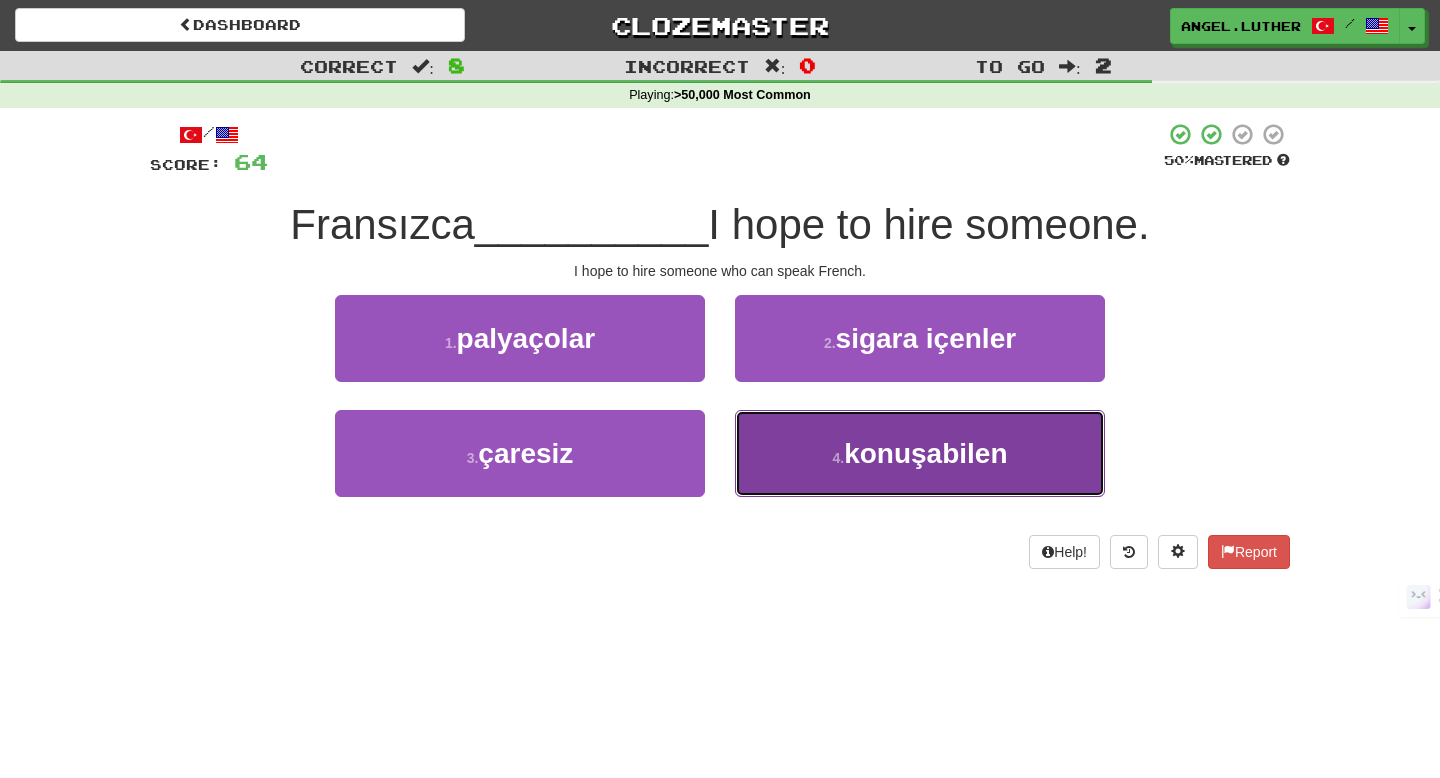 click on "konuşabilen" at bounding box center (925, 453) 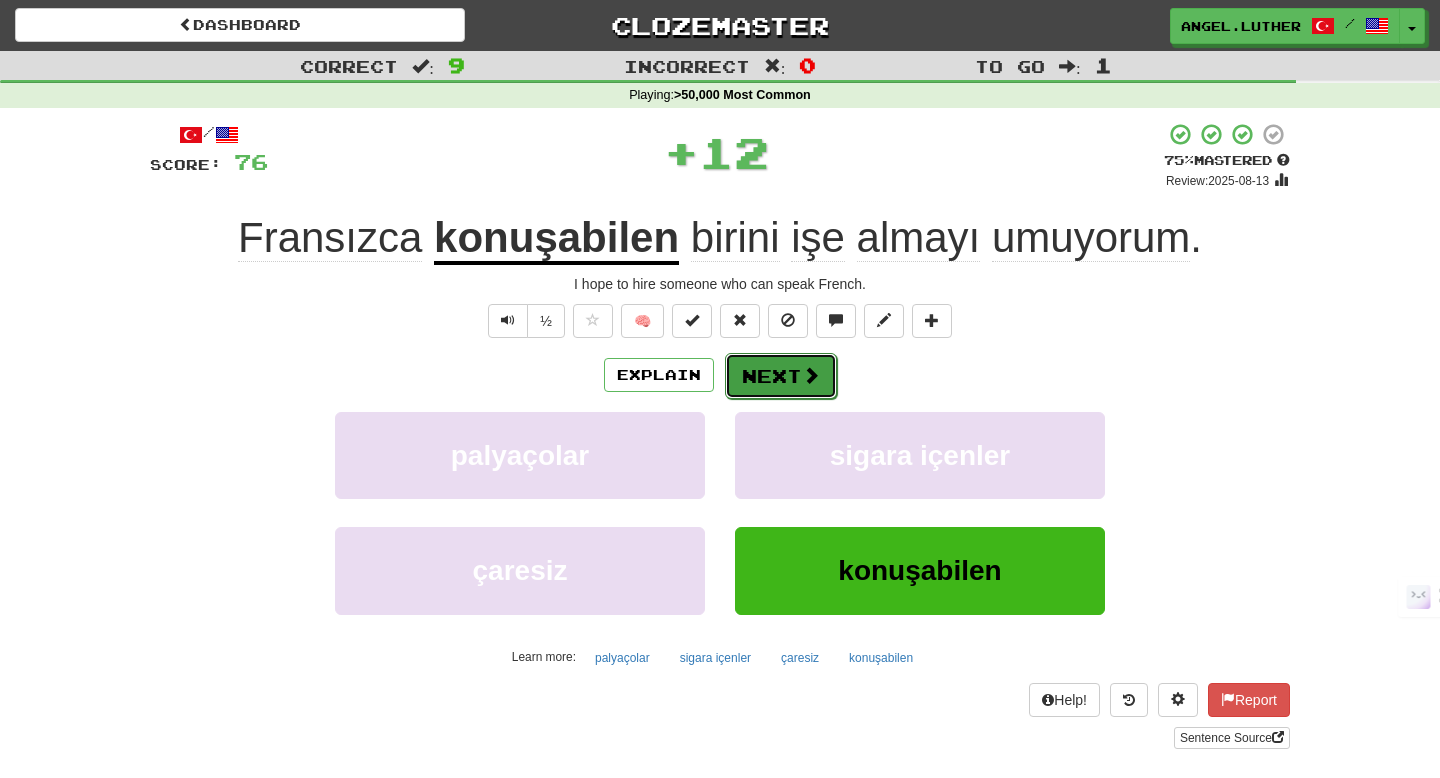 click on "Next" at bounding box center [781, 376] 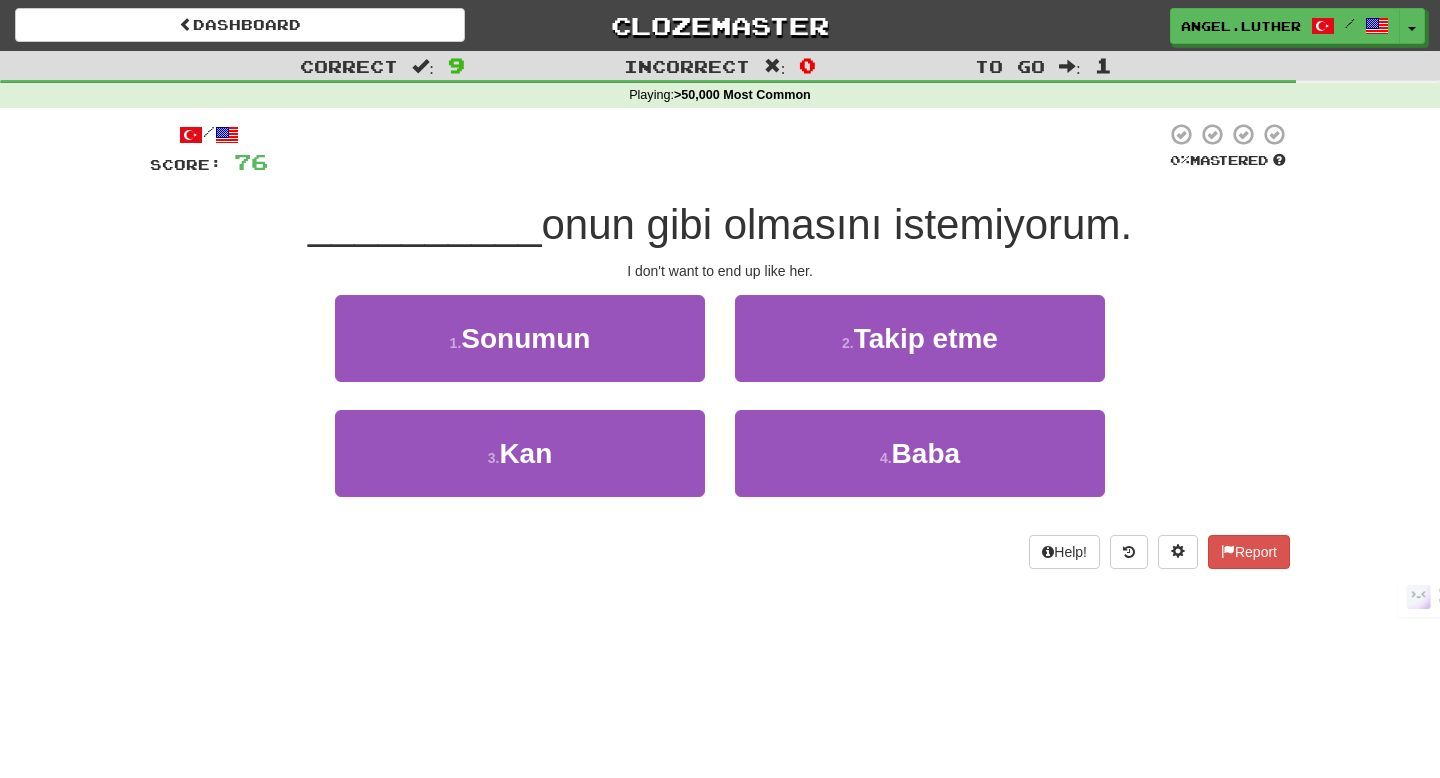 click on "1 .  Sonumun" at bounding box center (520, 352) 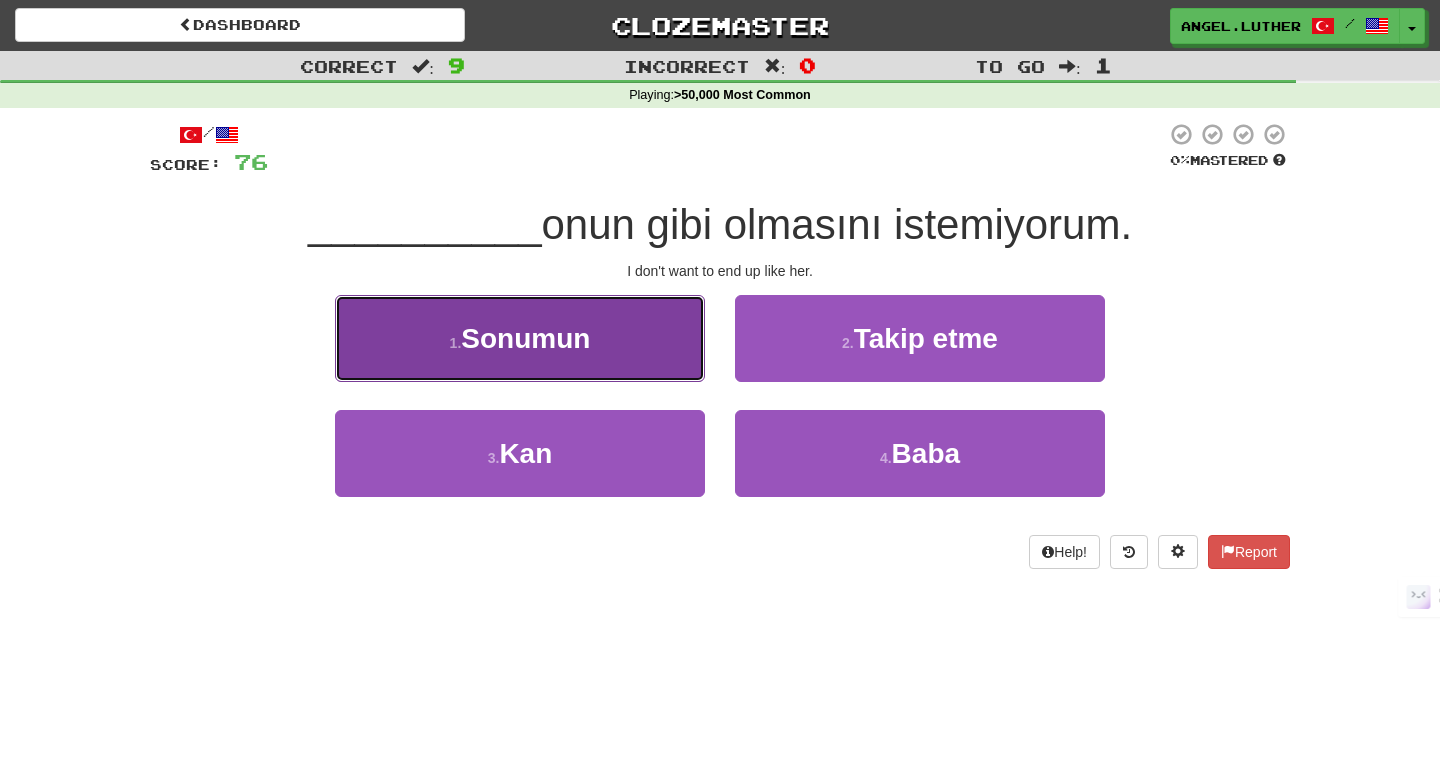 click on "1 .  Sonumun" at bounding box center (520, 338) 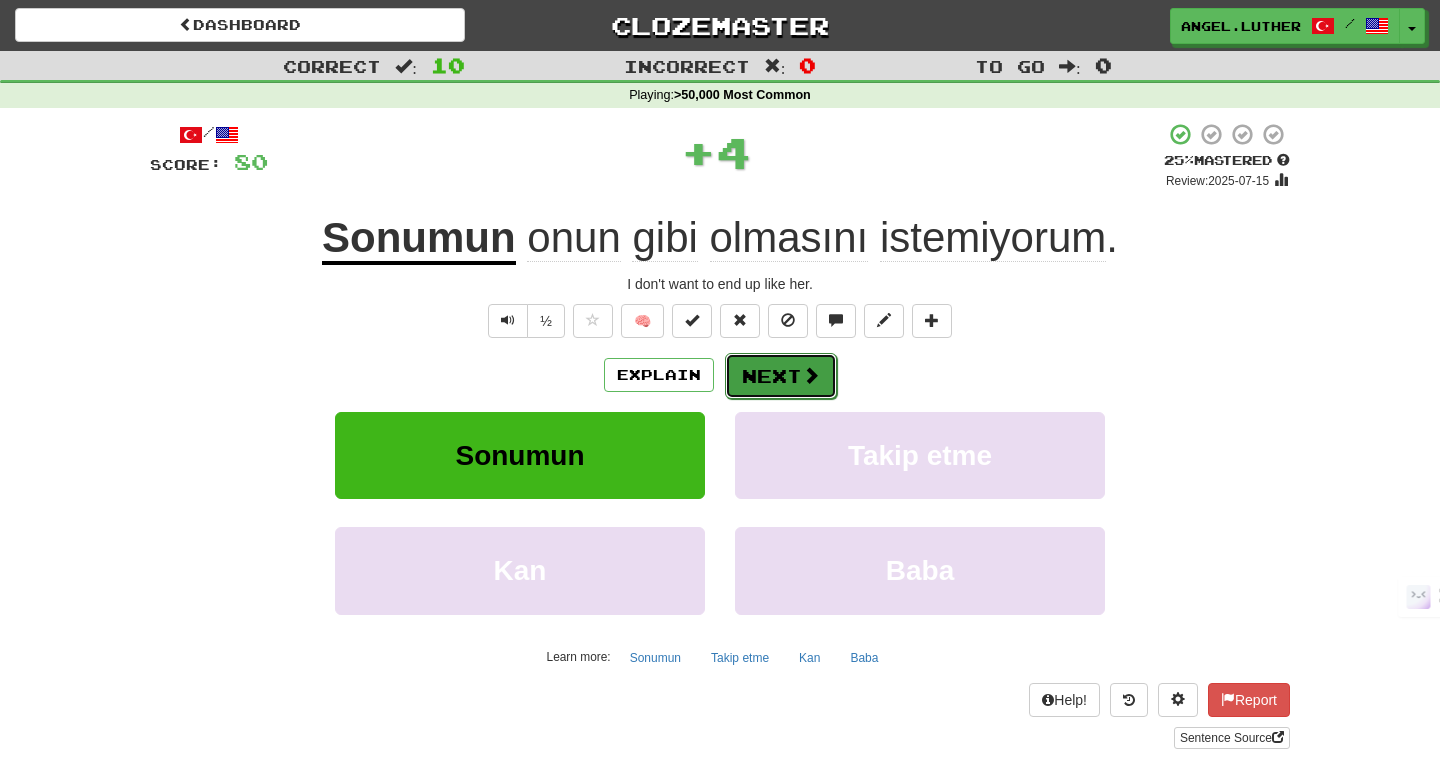click on "Next" at bounding box center [781, 376] 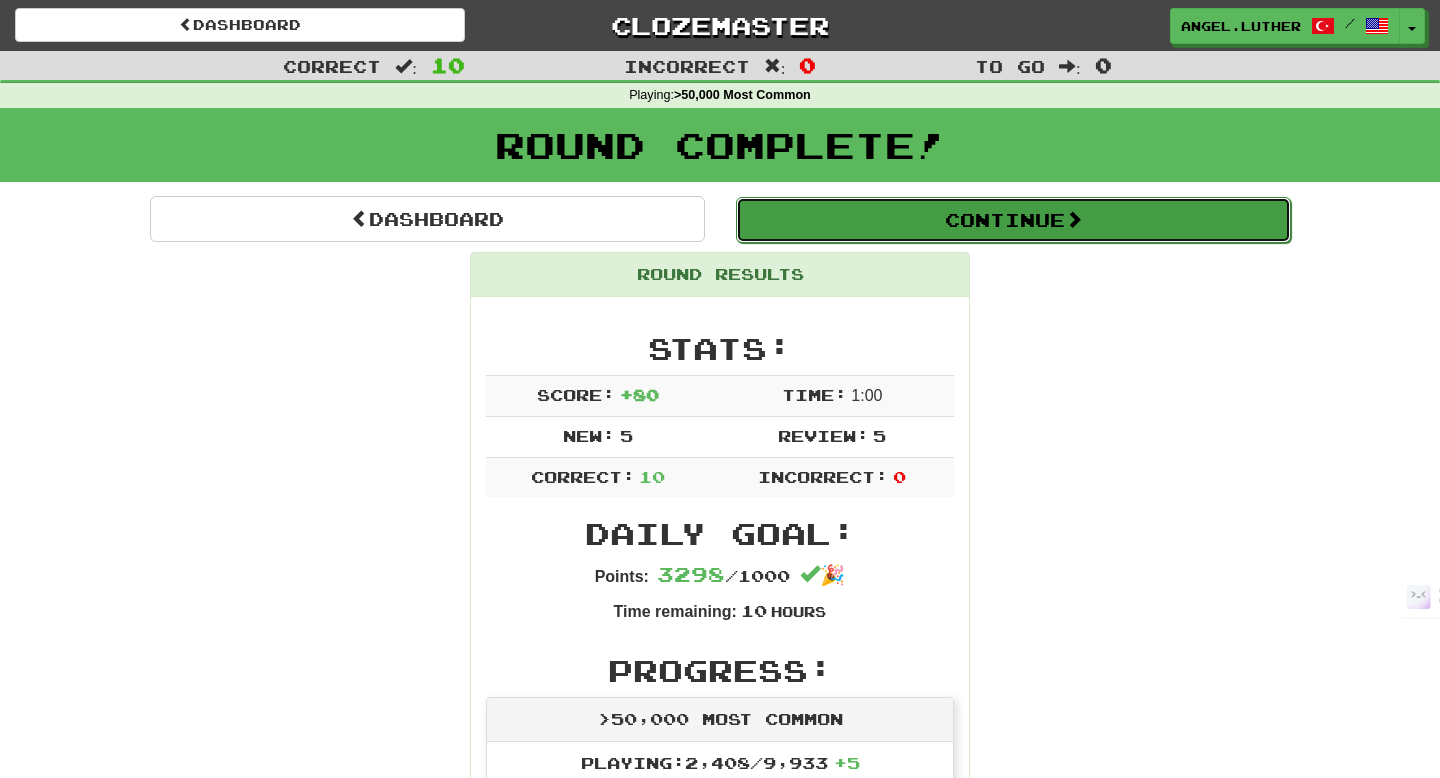 click on "Continue" at bounding box center (1013, 220) 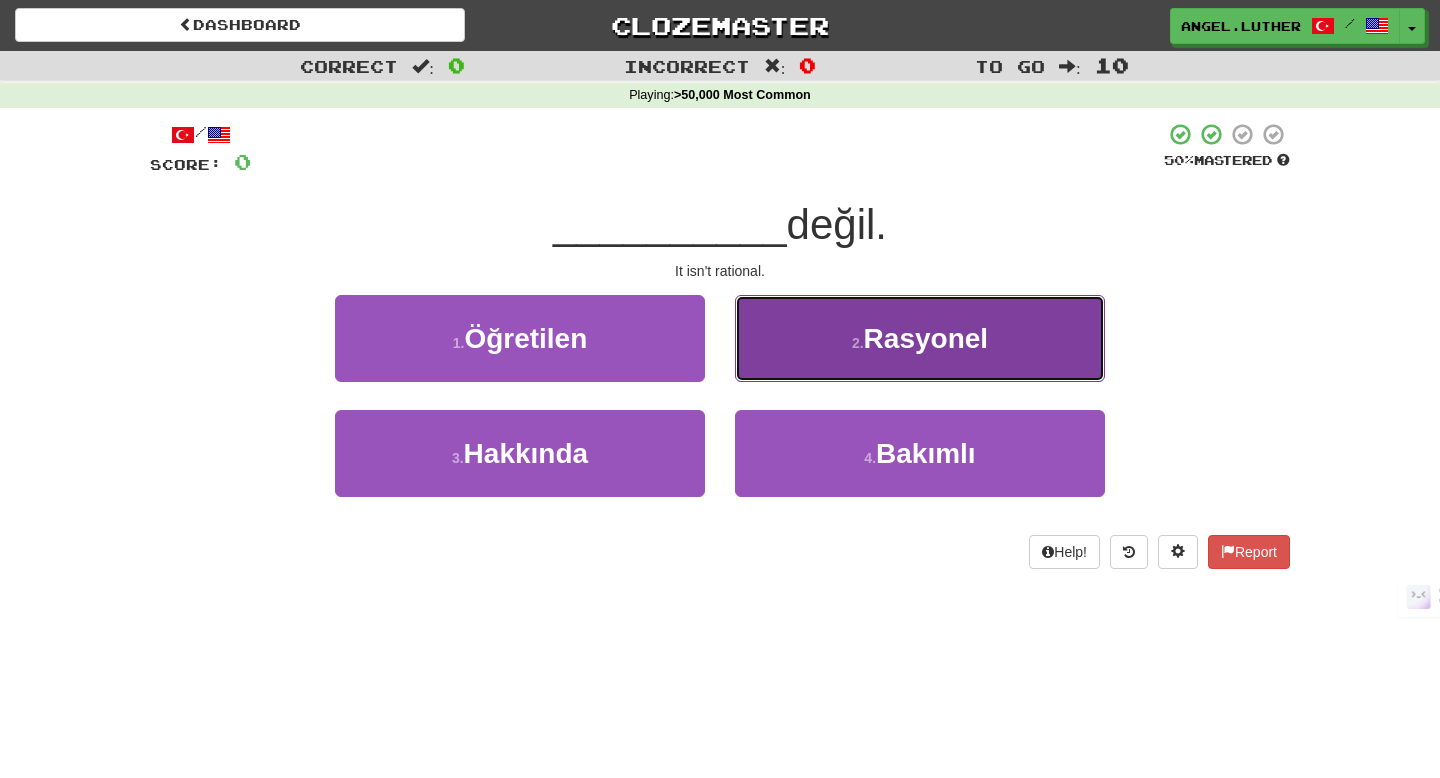 click on "2 .  Rasyonel" at bounding box center [920, 338] 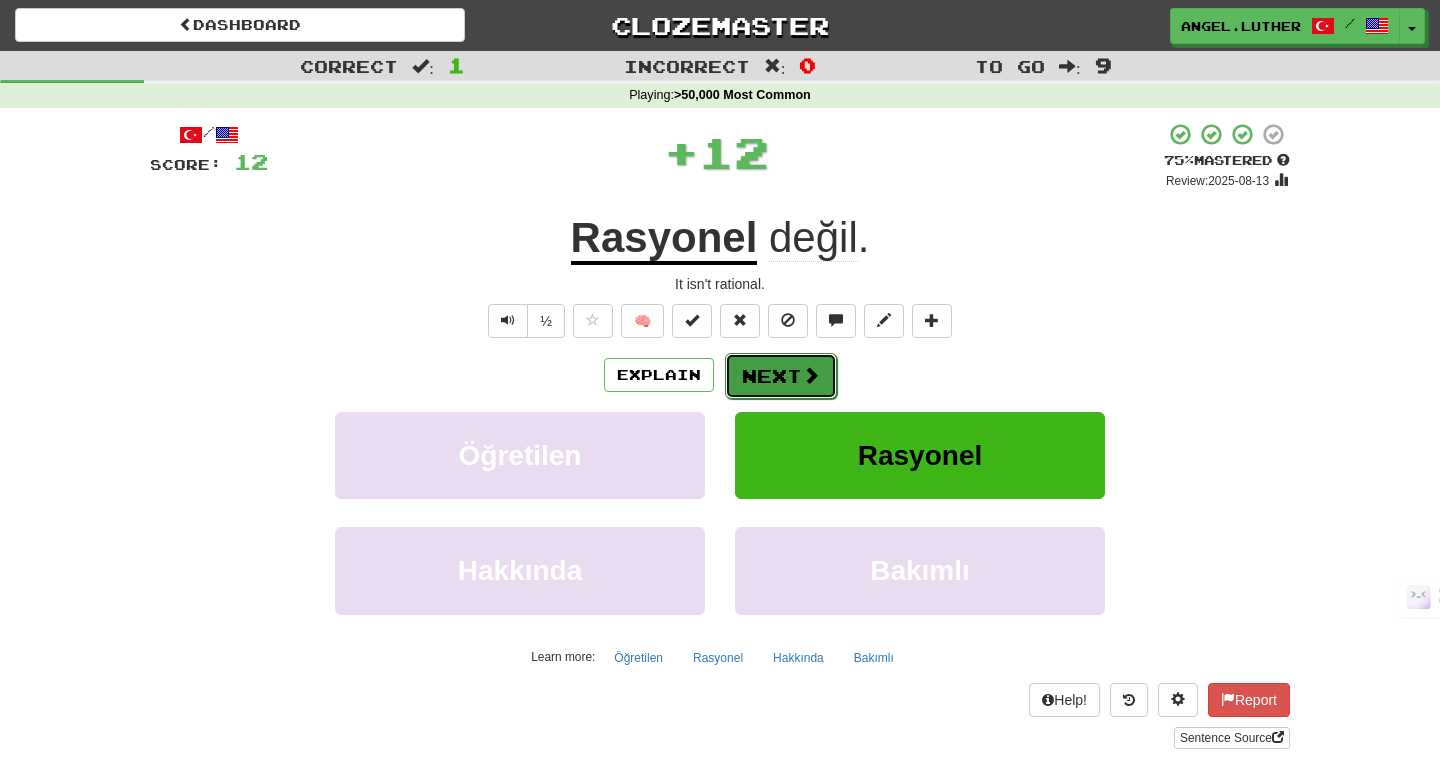 click on "Next" at bounding box center (781, 376) 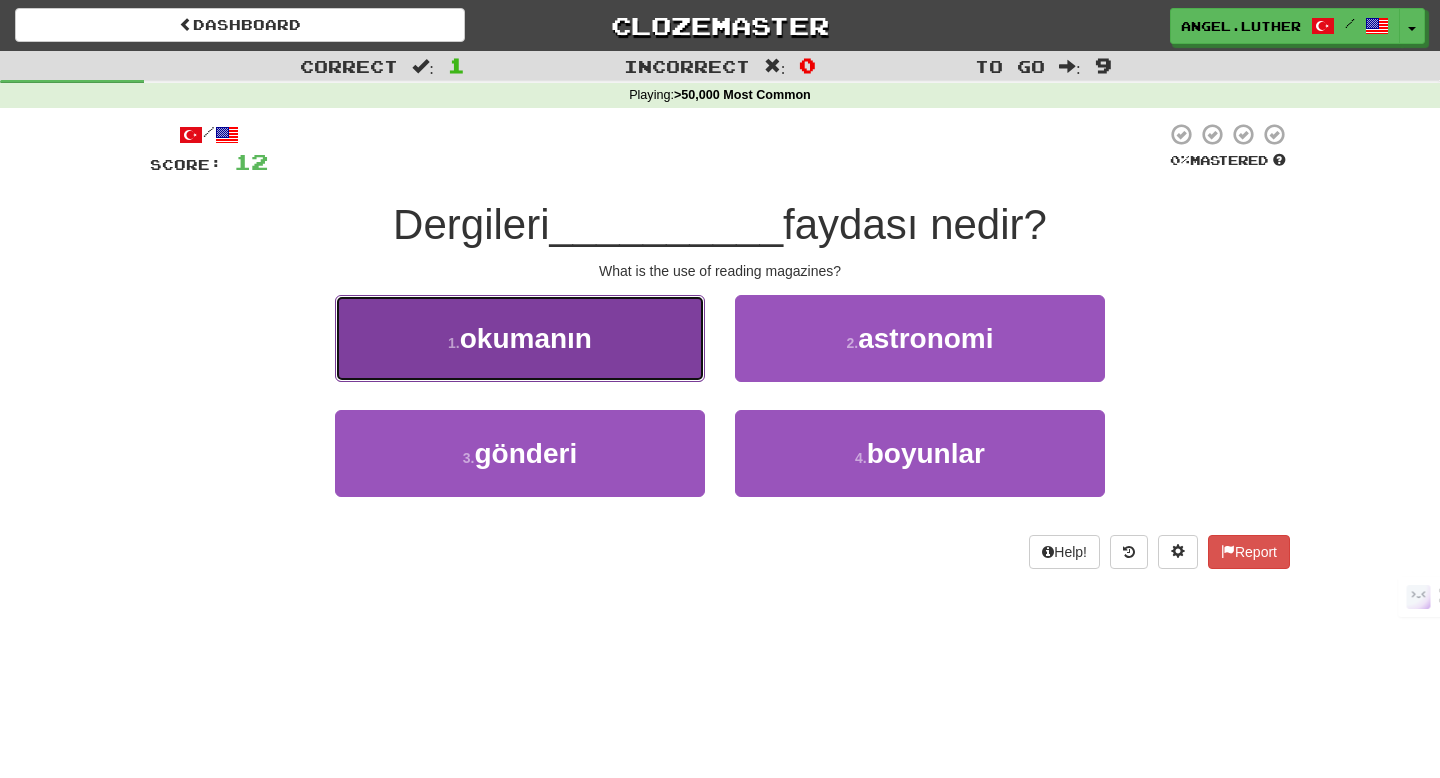 click on "1 .  okumanın" at bounding box center [520, 338] 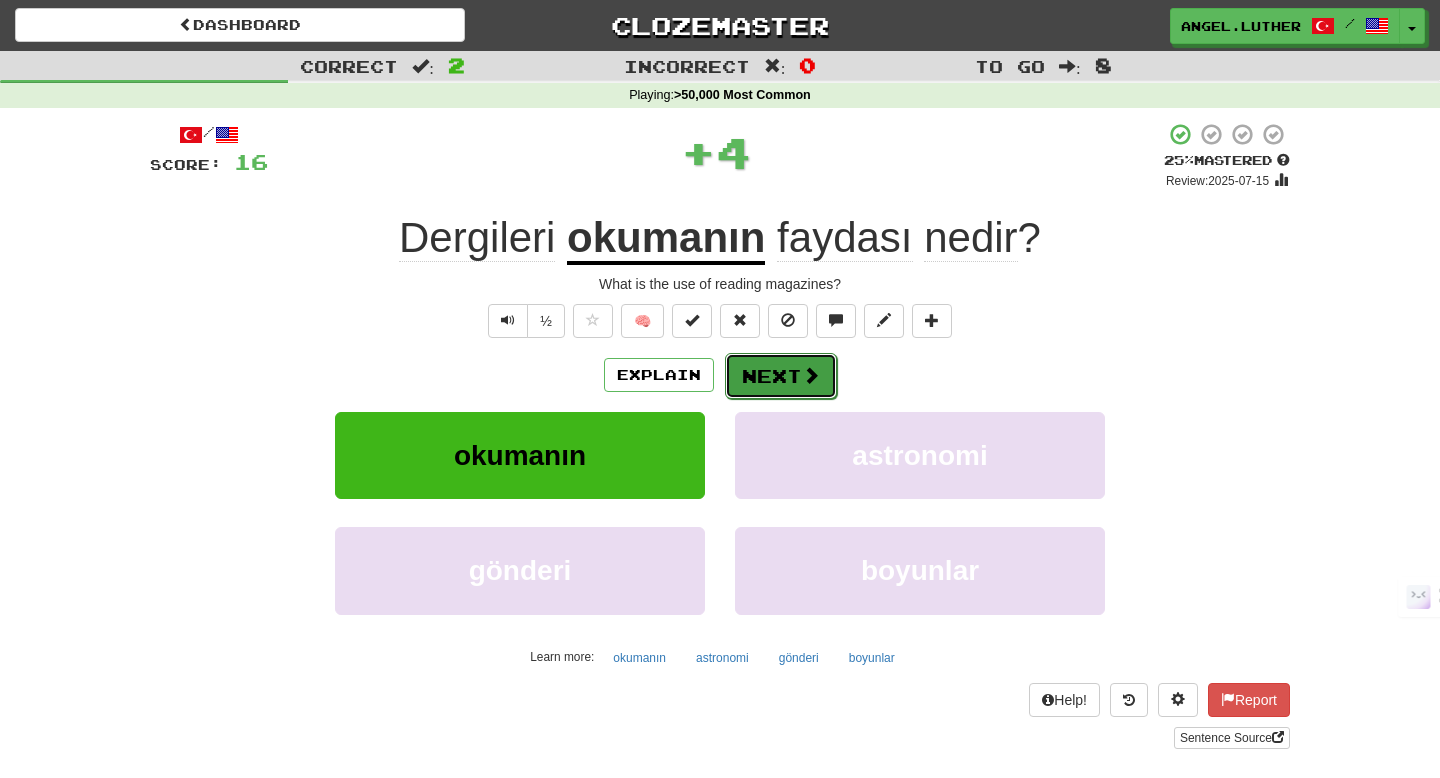 click on "Next" at bounding box center [781, 376] 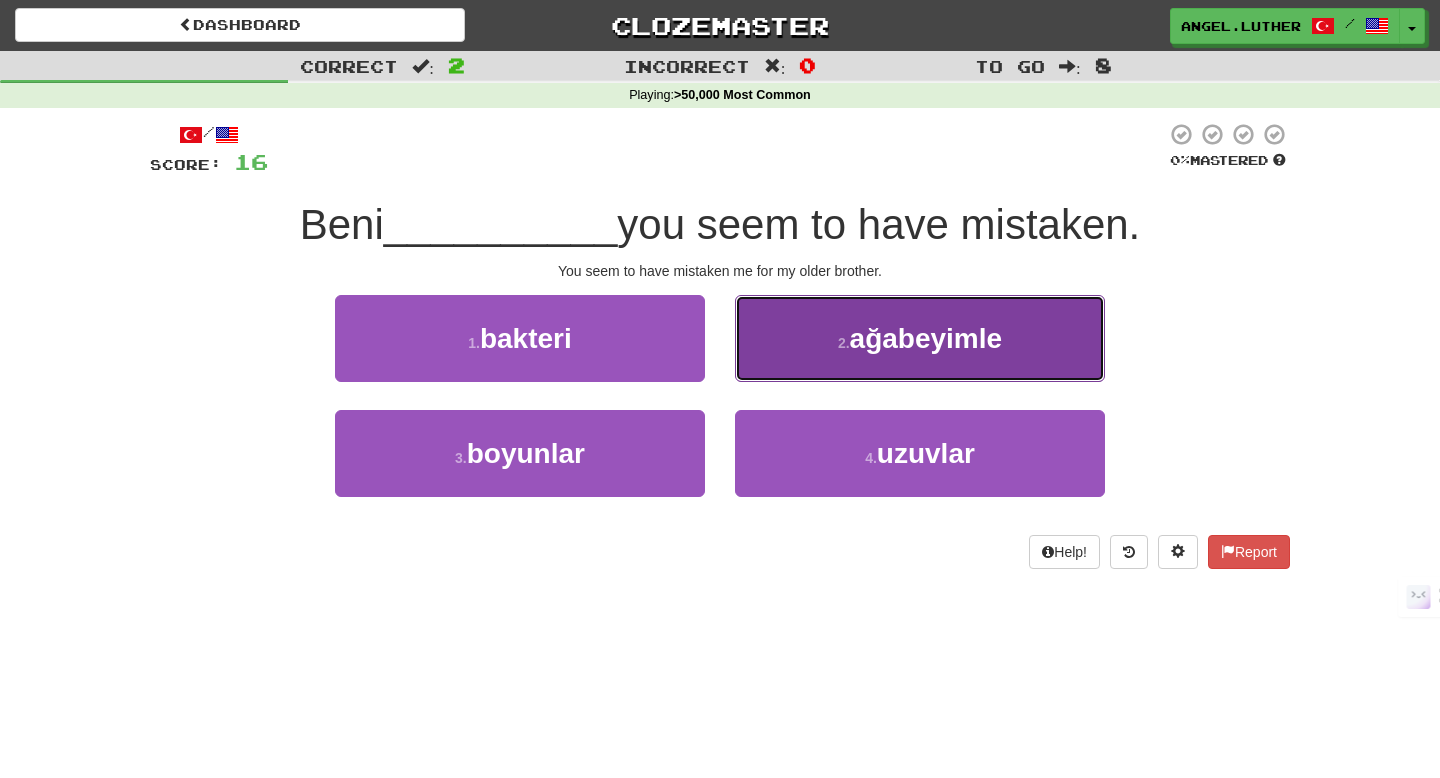 click on "2 .  ağabeyimle" at bounding box center [920, 338] 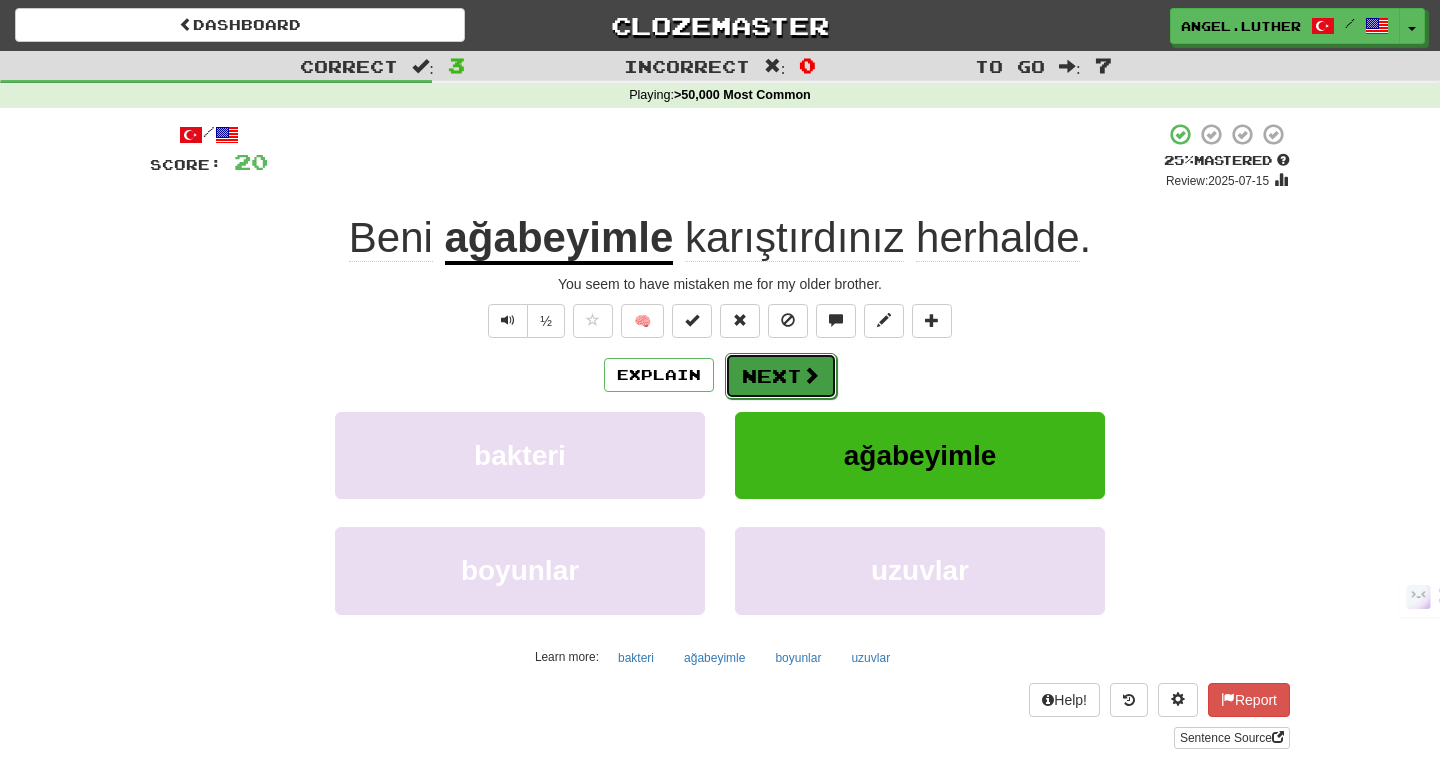 click on "Next" at bounding box center (781, 376) 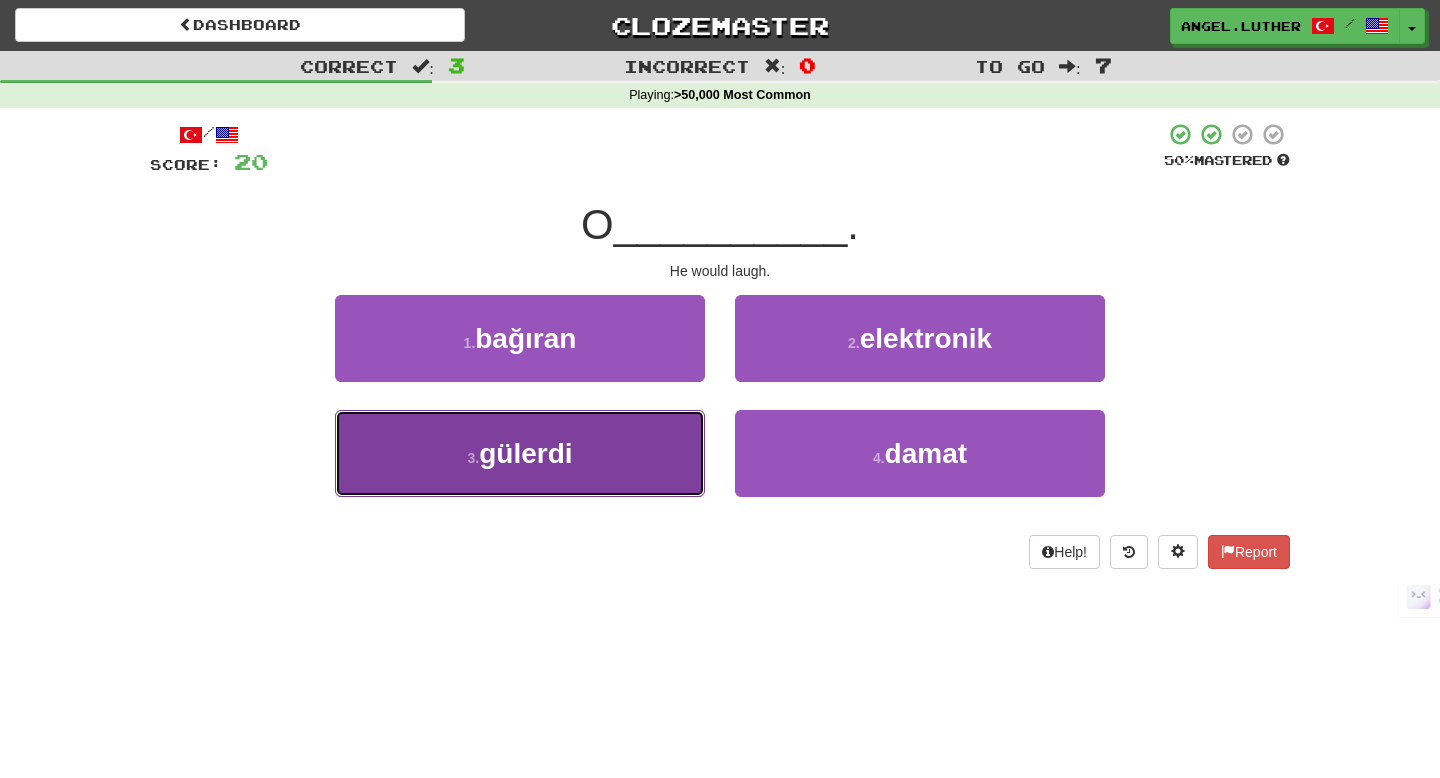 click on "3 .  gülerdi" at bounding box center [520, 453] 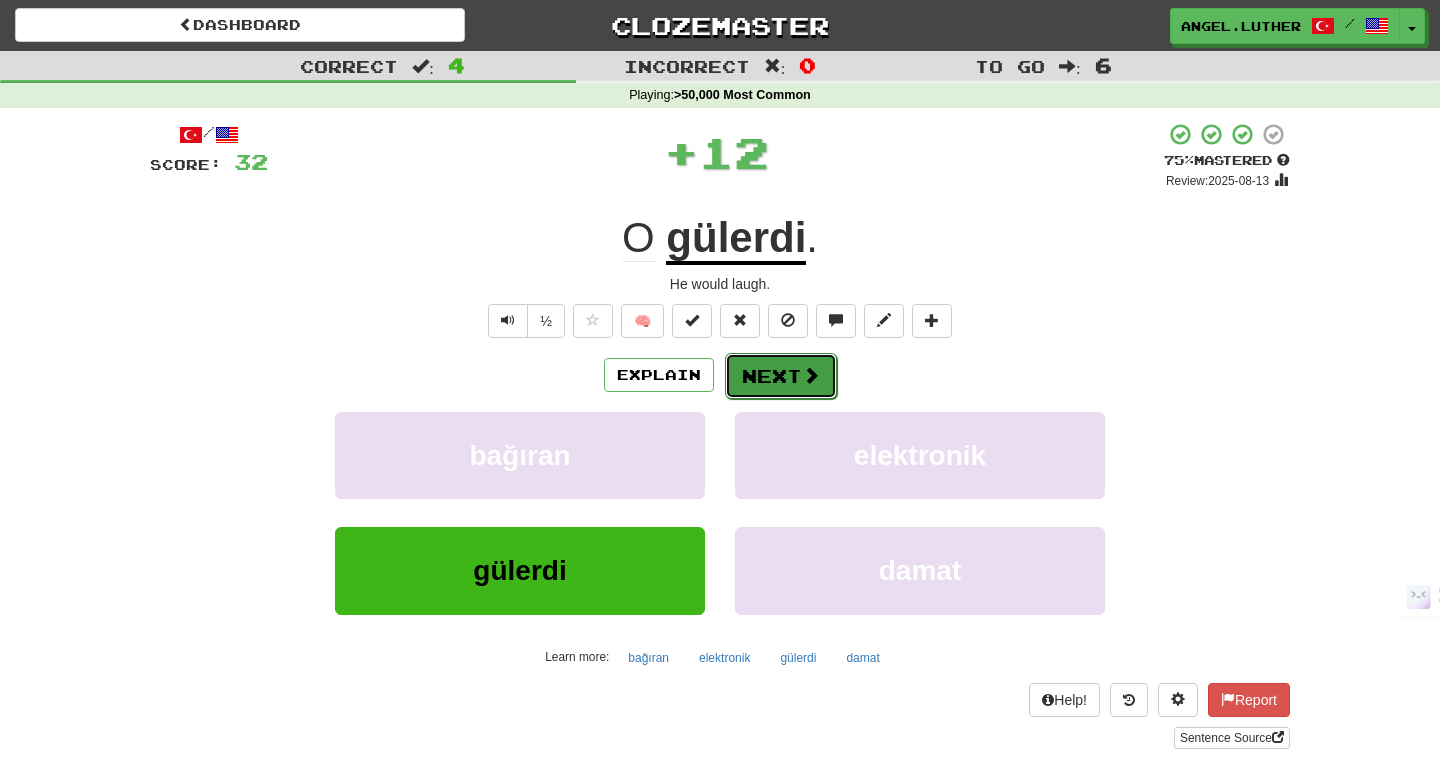 click on "Next" at bounding box center (781, 376) 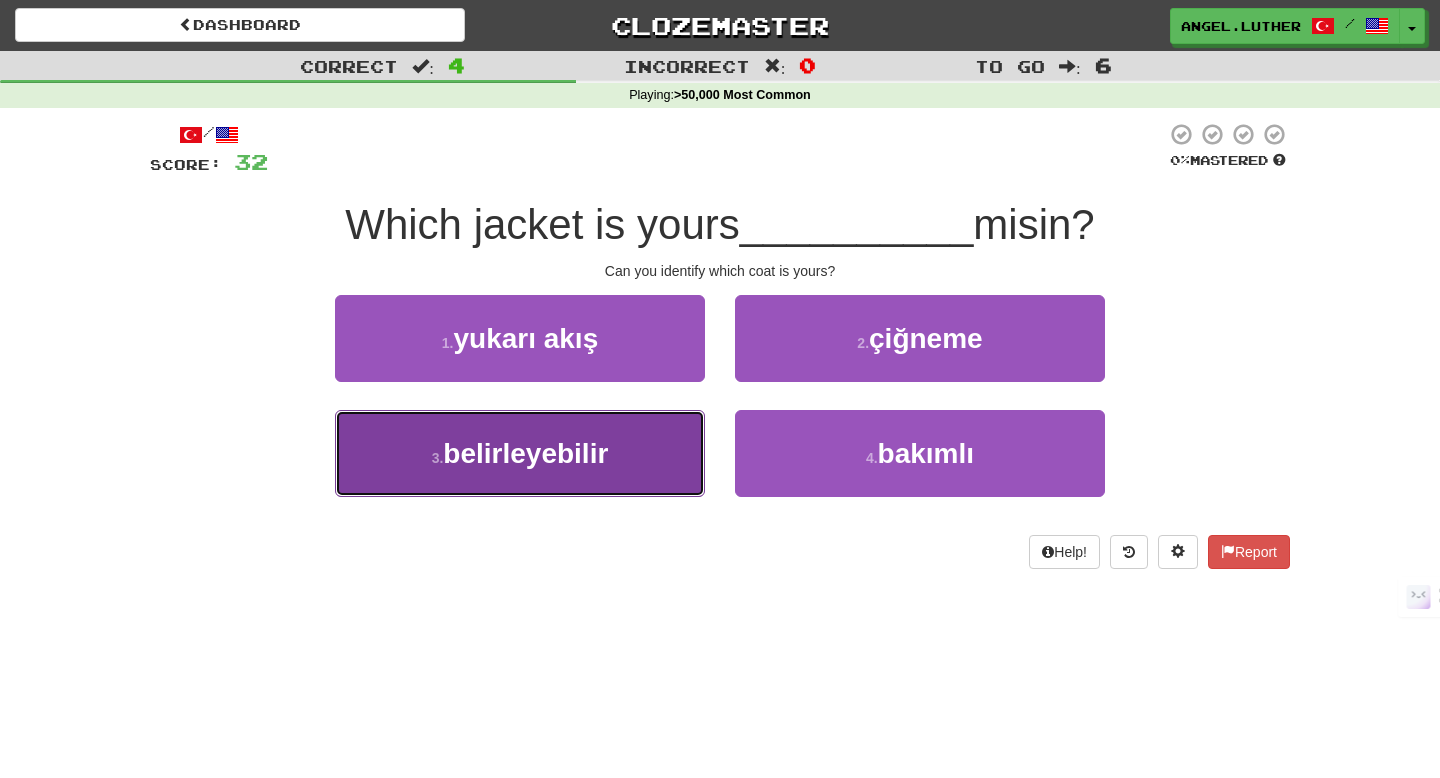 click on "3 .  belirleyebilir" at bounding box center [520, 453] 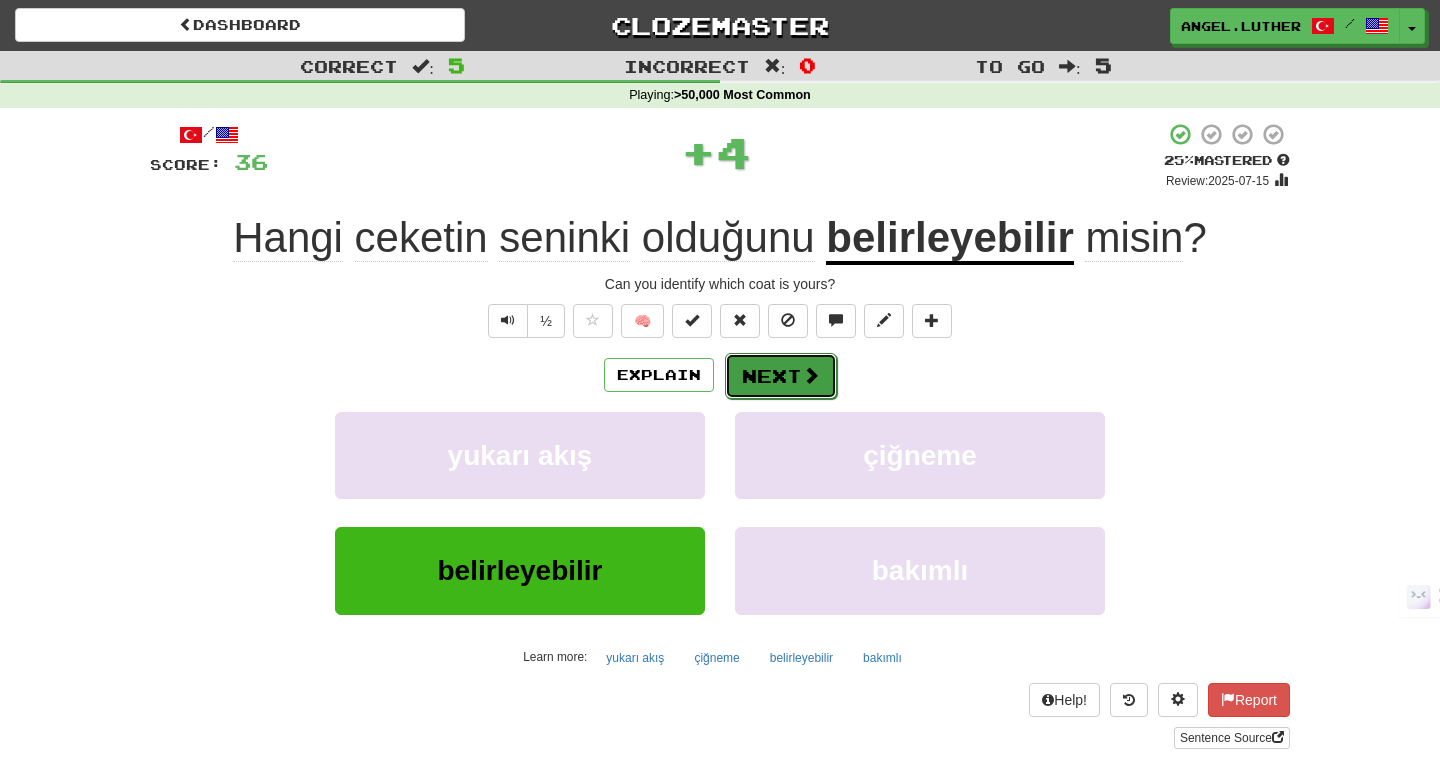 click on "Next" at bounding box center [781, 376] 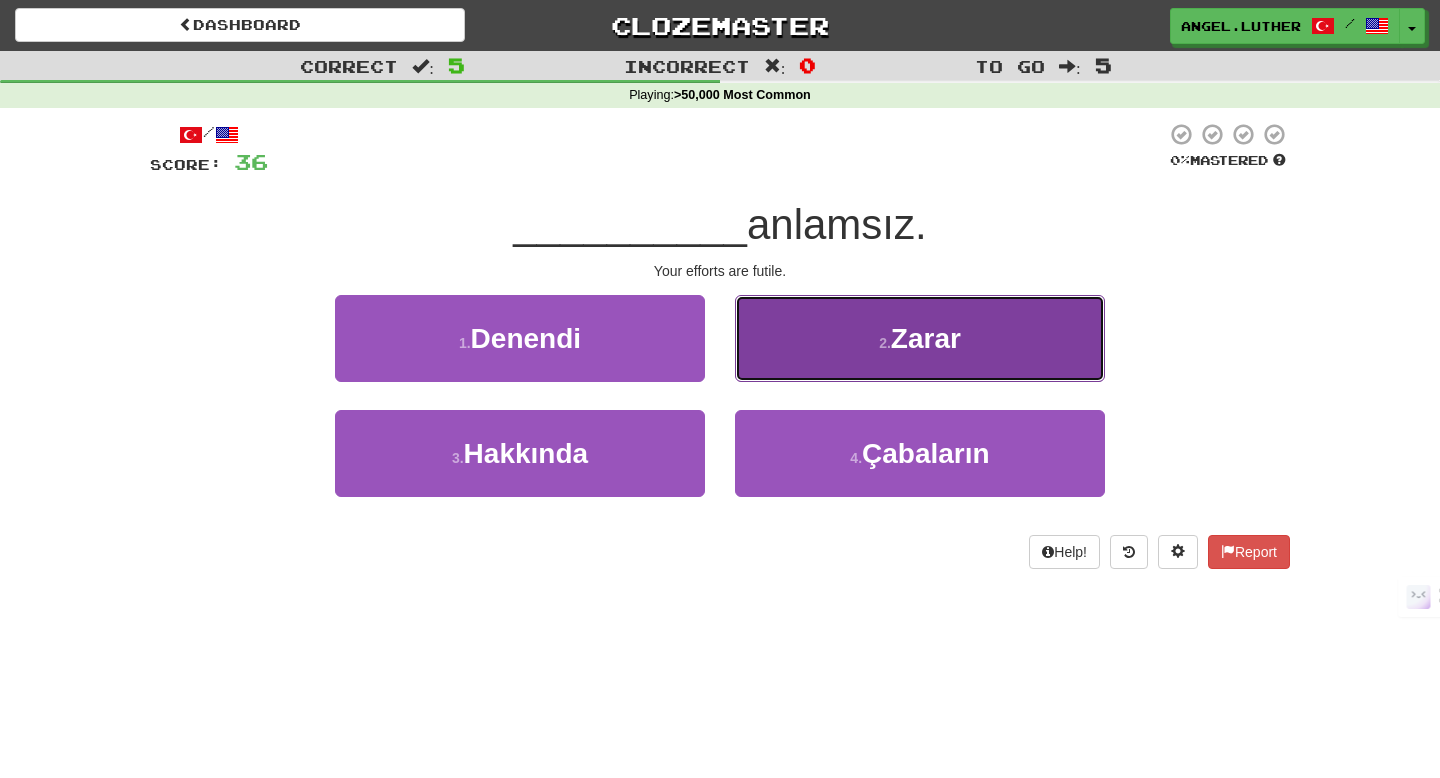 click on "2 .  Zarar" at bounding box center (920, 338) 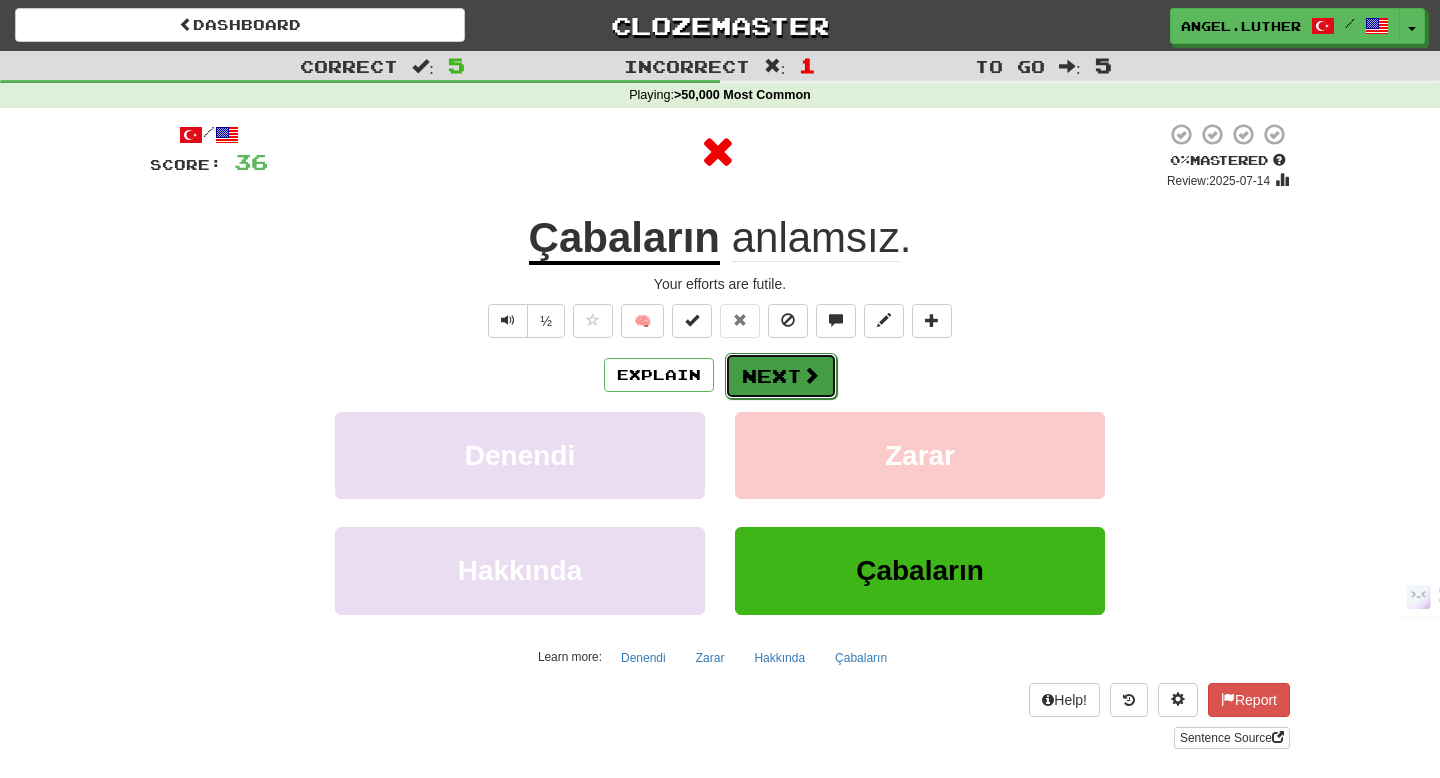 click on "Next" at bounding box center (781, 376) 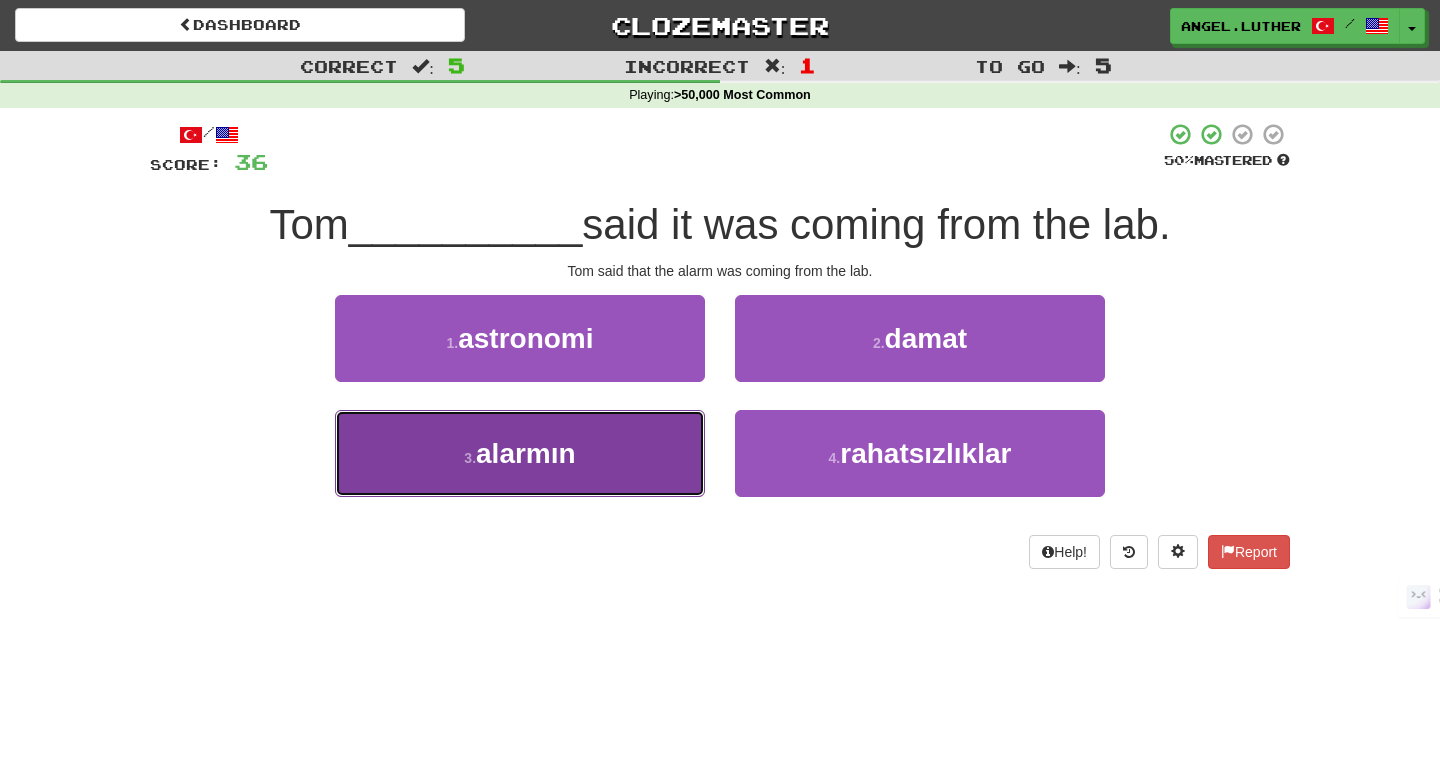 click on "3 .  alarmın" at bounding box center (520, 453) 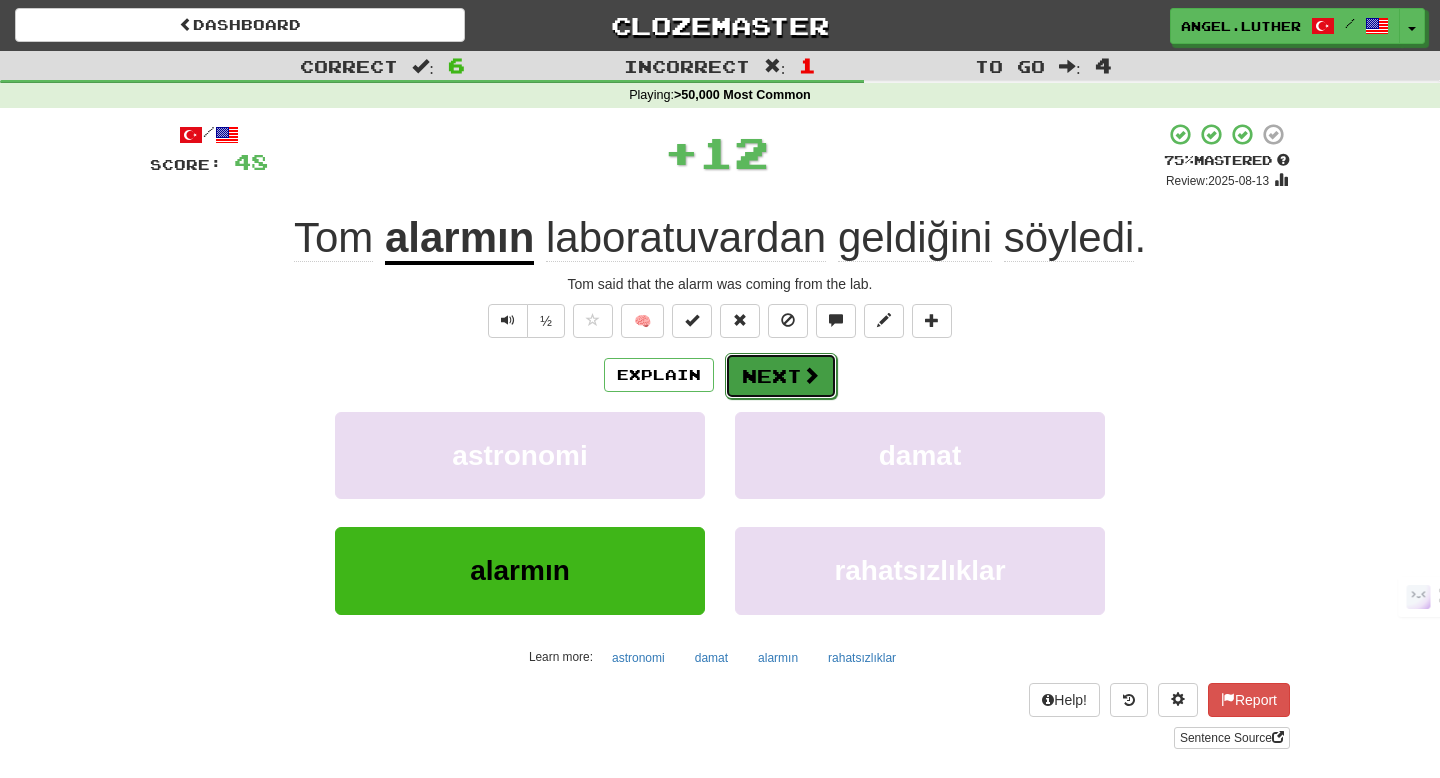 click on "Next" at bounding box center (781, 376) 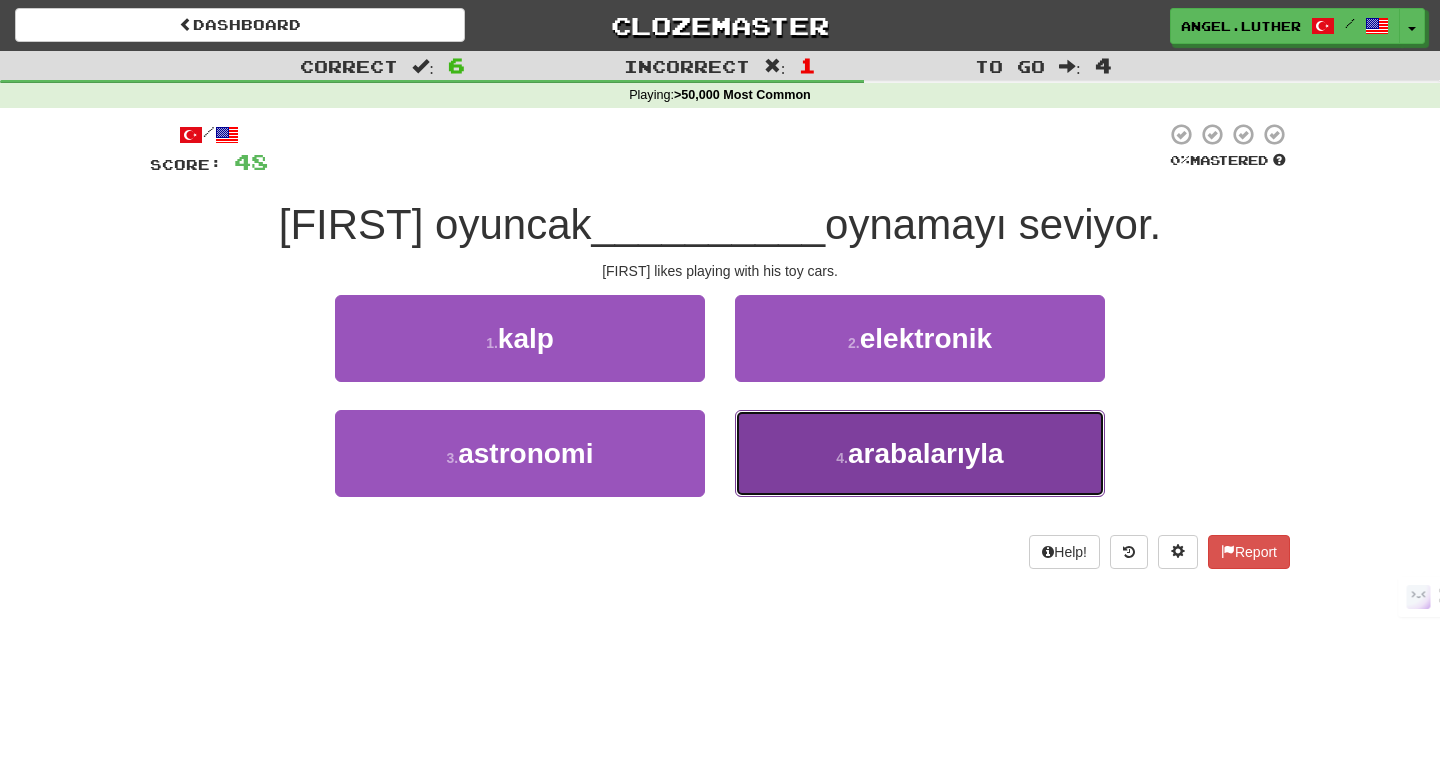 click on "4 .  arabalarıyla" at bounding box center [920, 453] 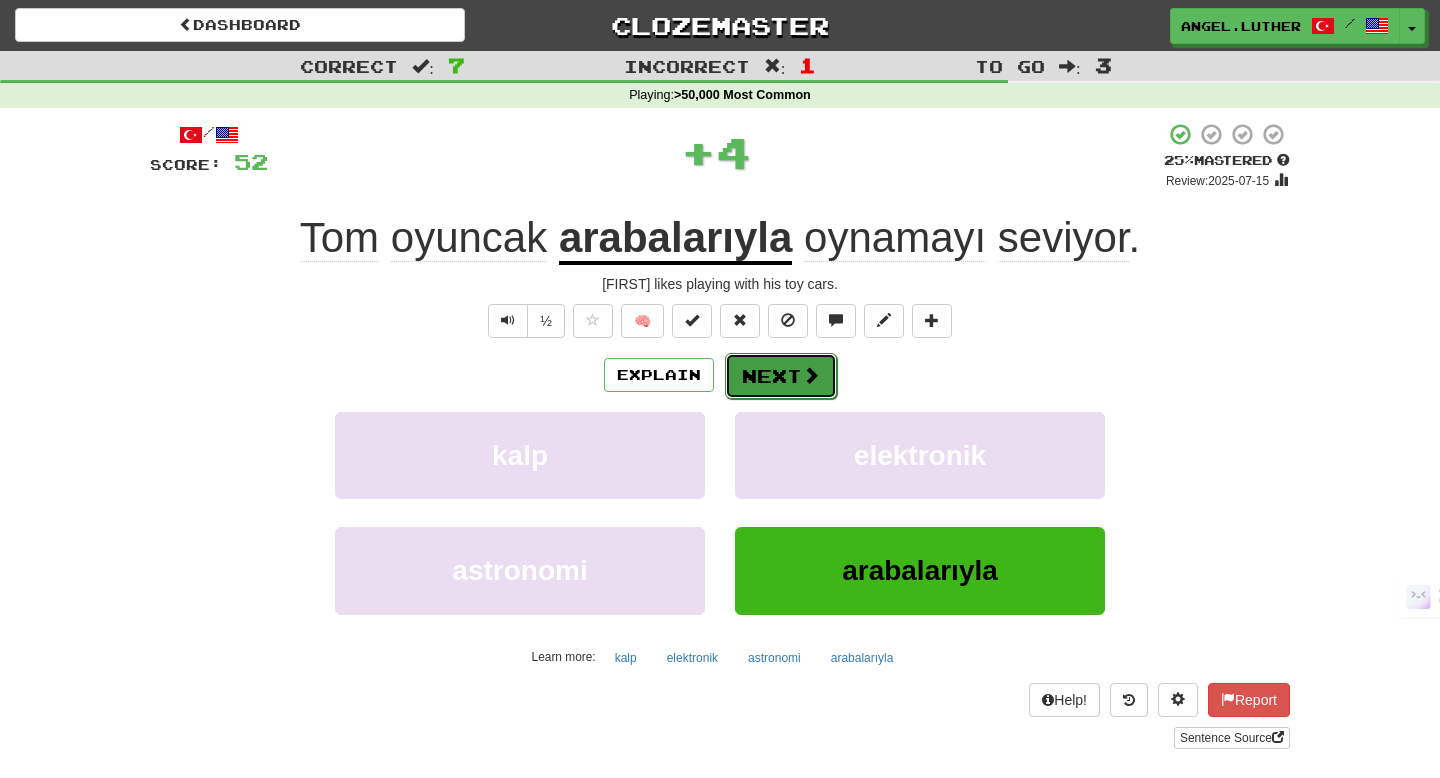 click on "Next" at bounding box center (781, 376) 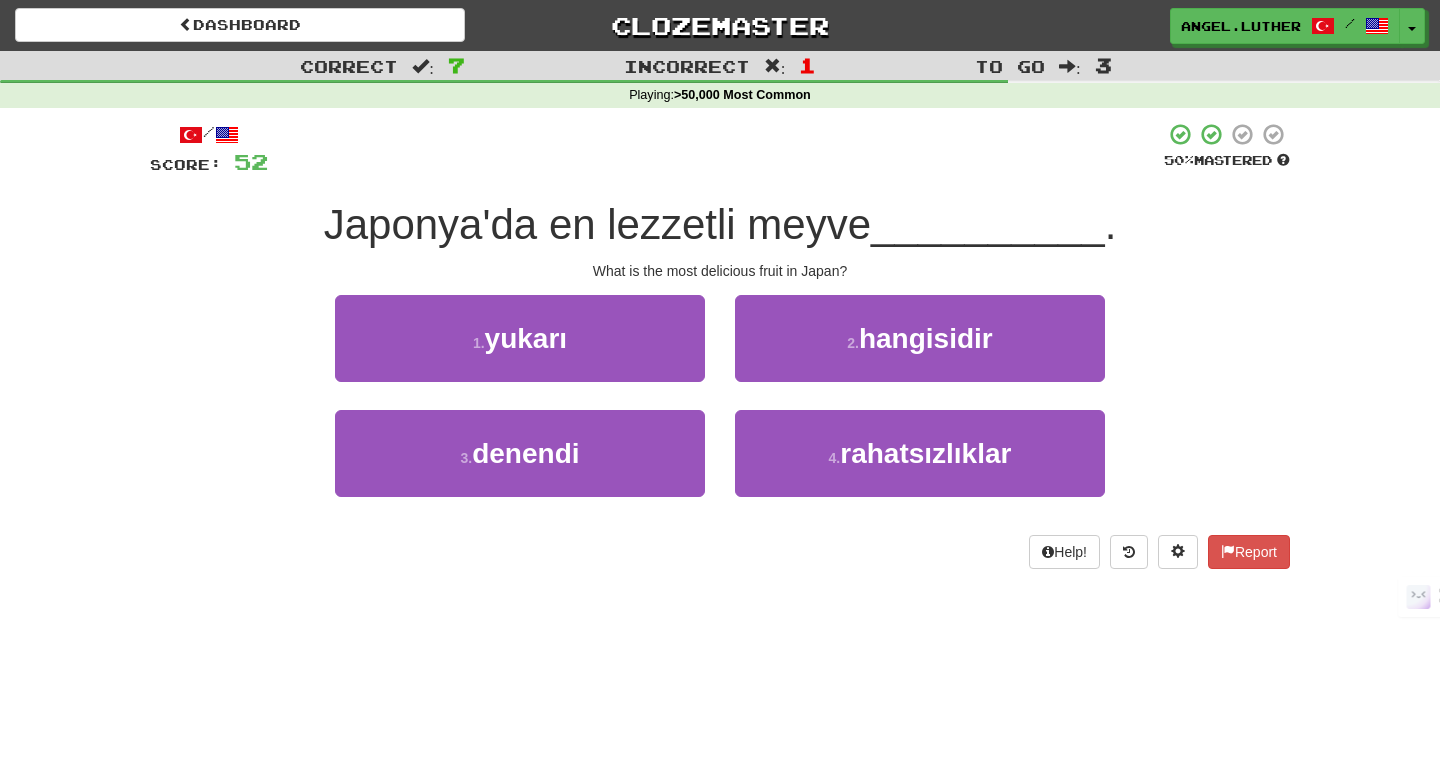 click on "2 .  hangisidir" at bounding box center [920, 352] 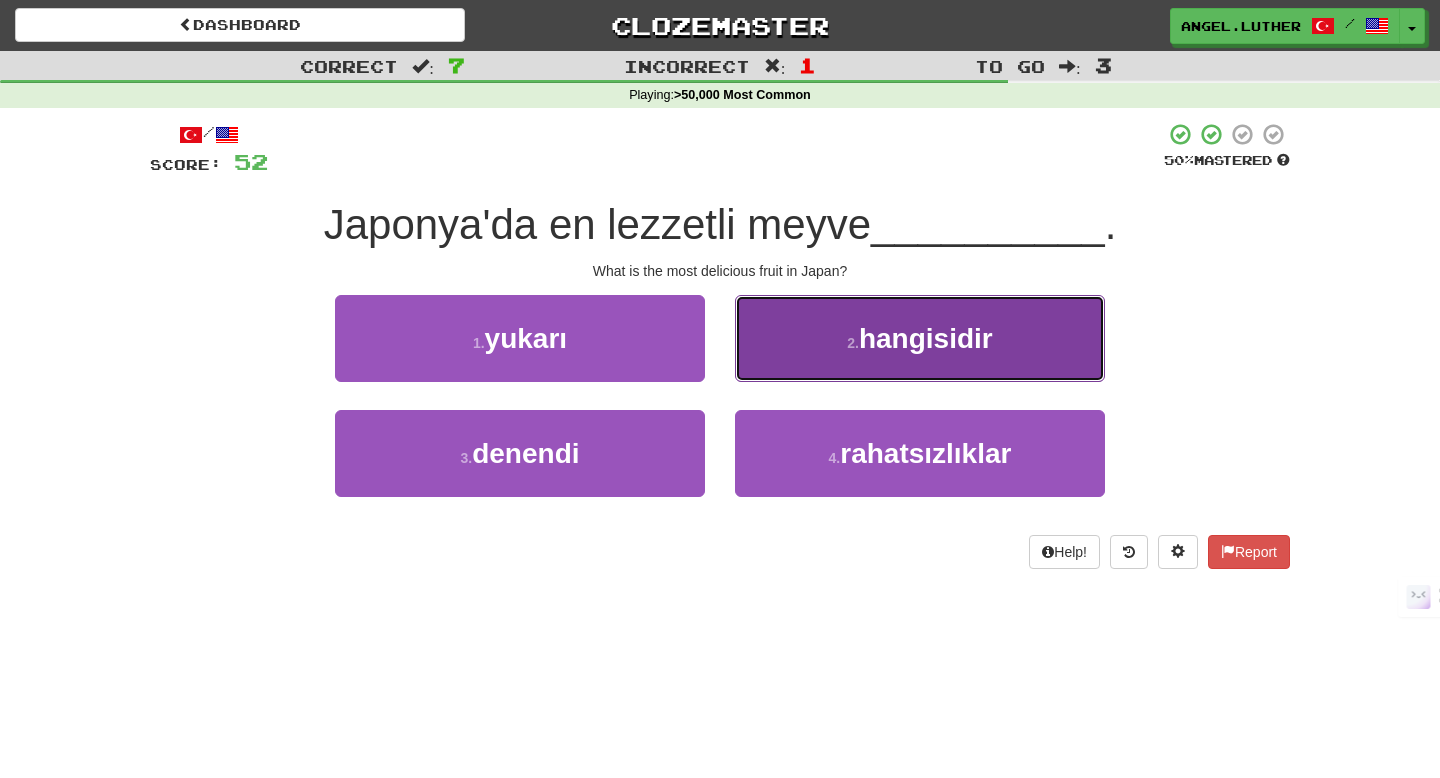 click on "2 .  hangisidir" at bounding box center [920, 338] 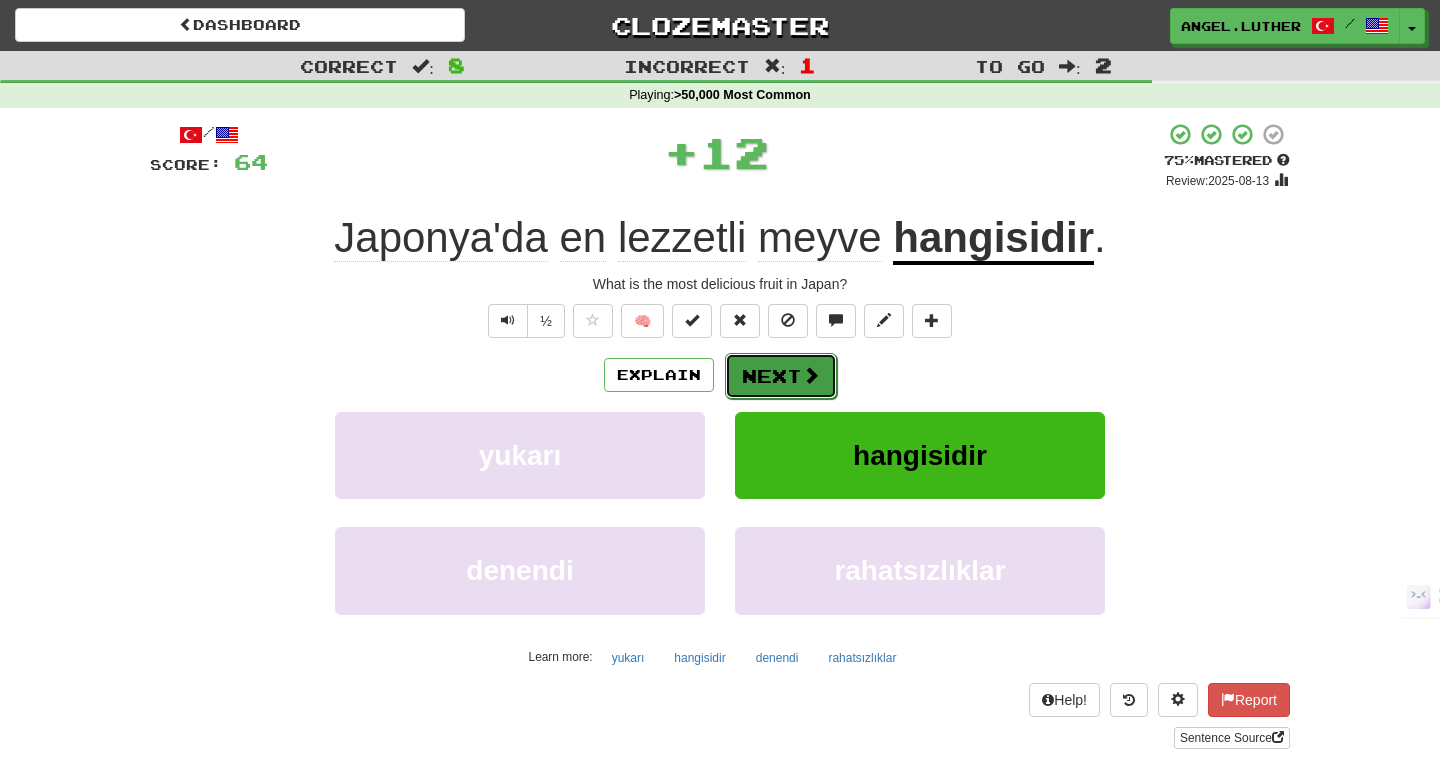 click on "Next" at bounding box center (781, 376) 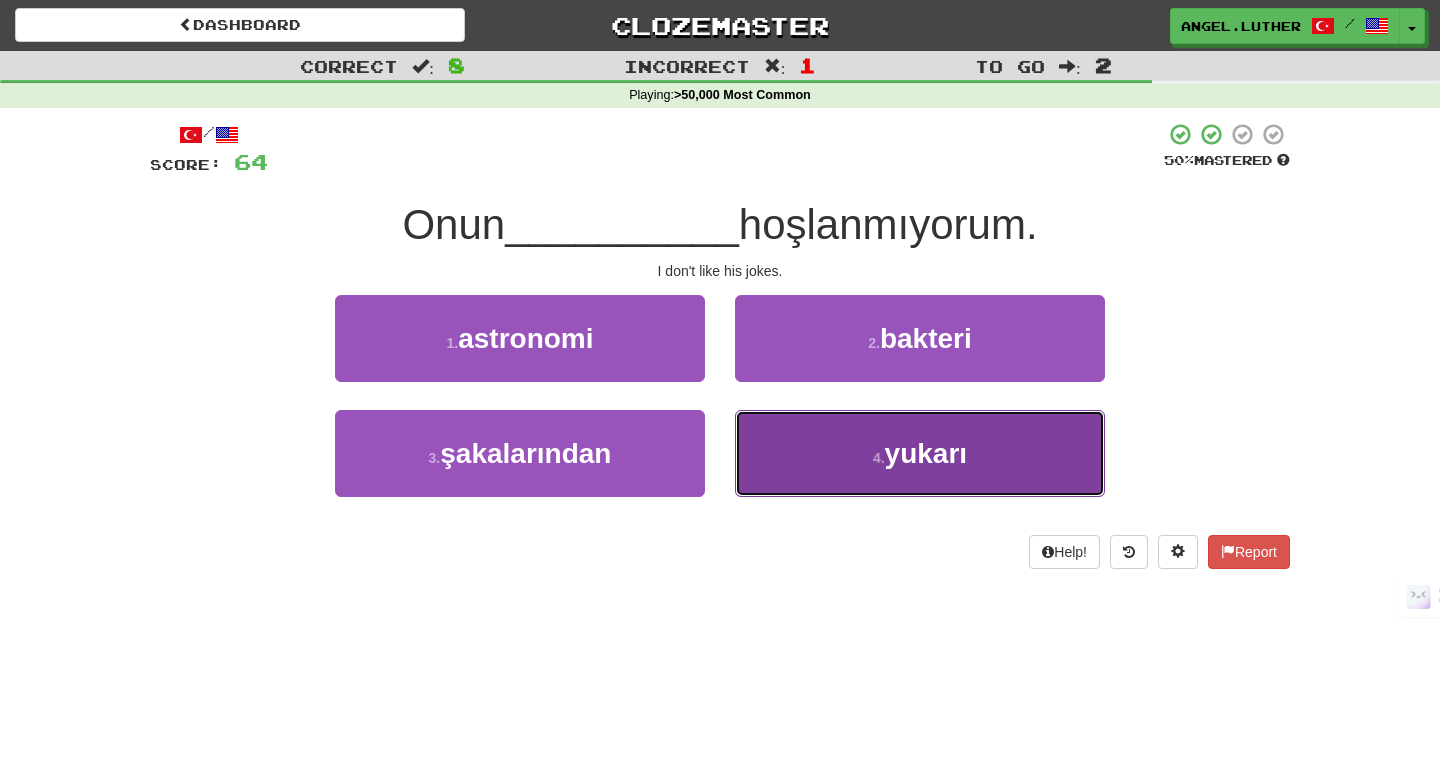 click on "4 .  yukarı" at bounding box center [920, 453] 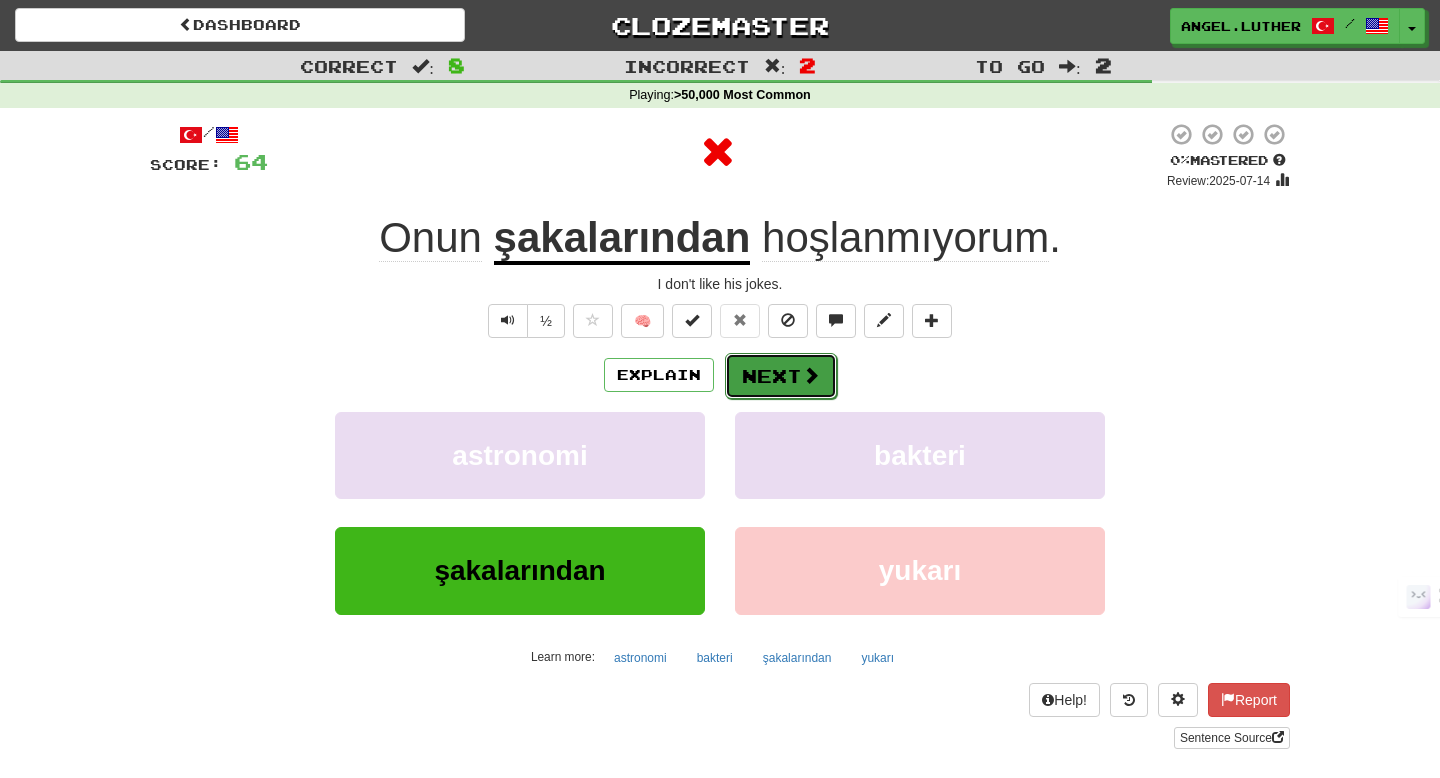 click on "Next" at bounding box center [781, 376] 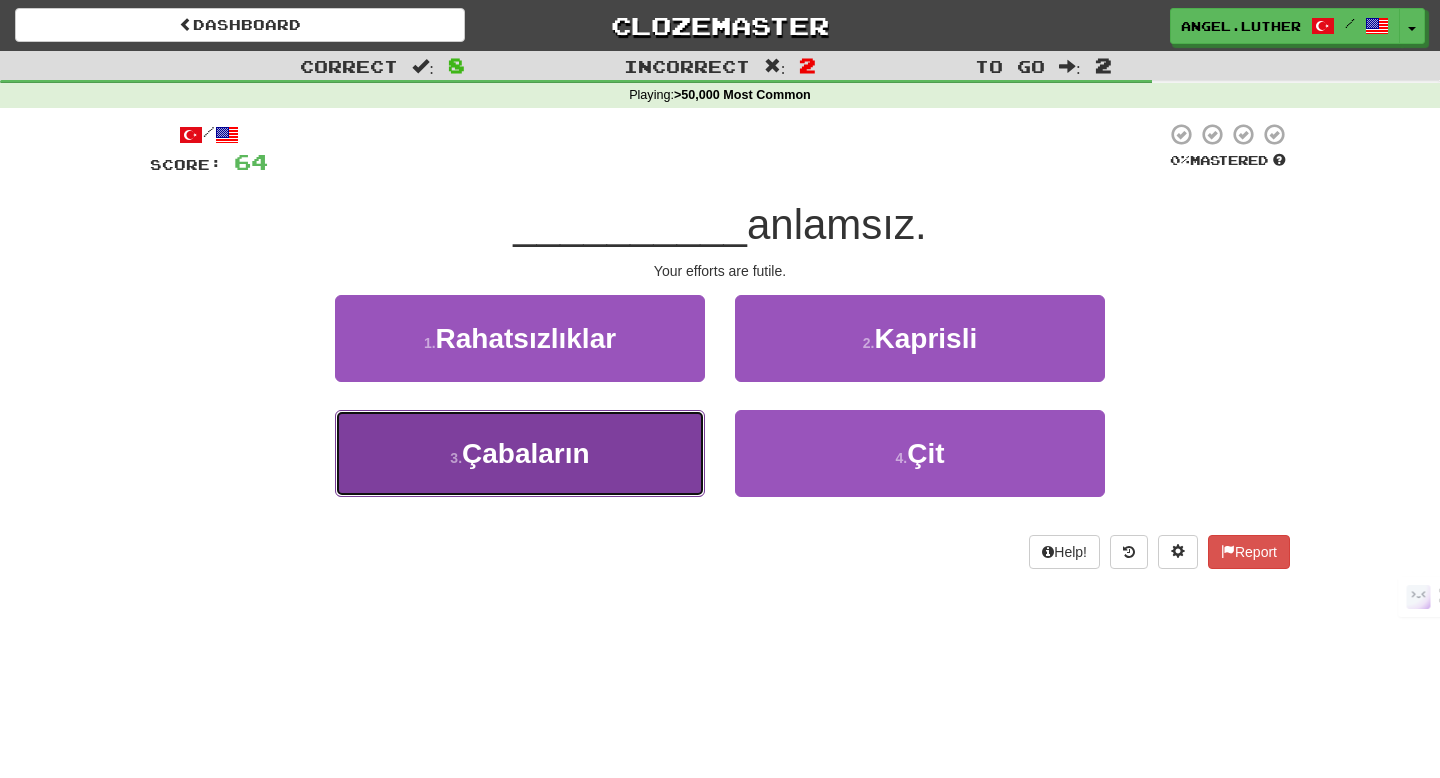 click on "3 .  Çabaların" at bounding box center [520, 453] 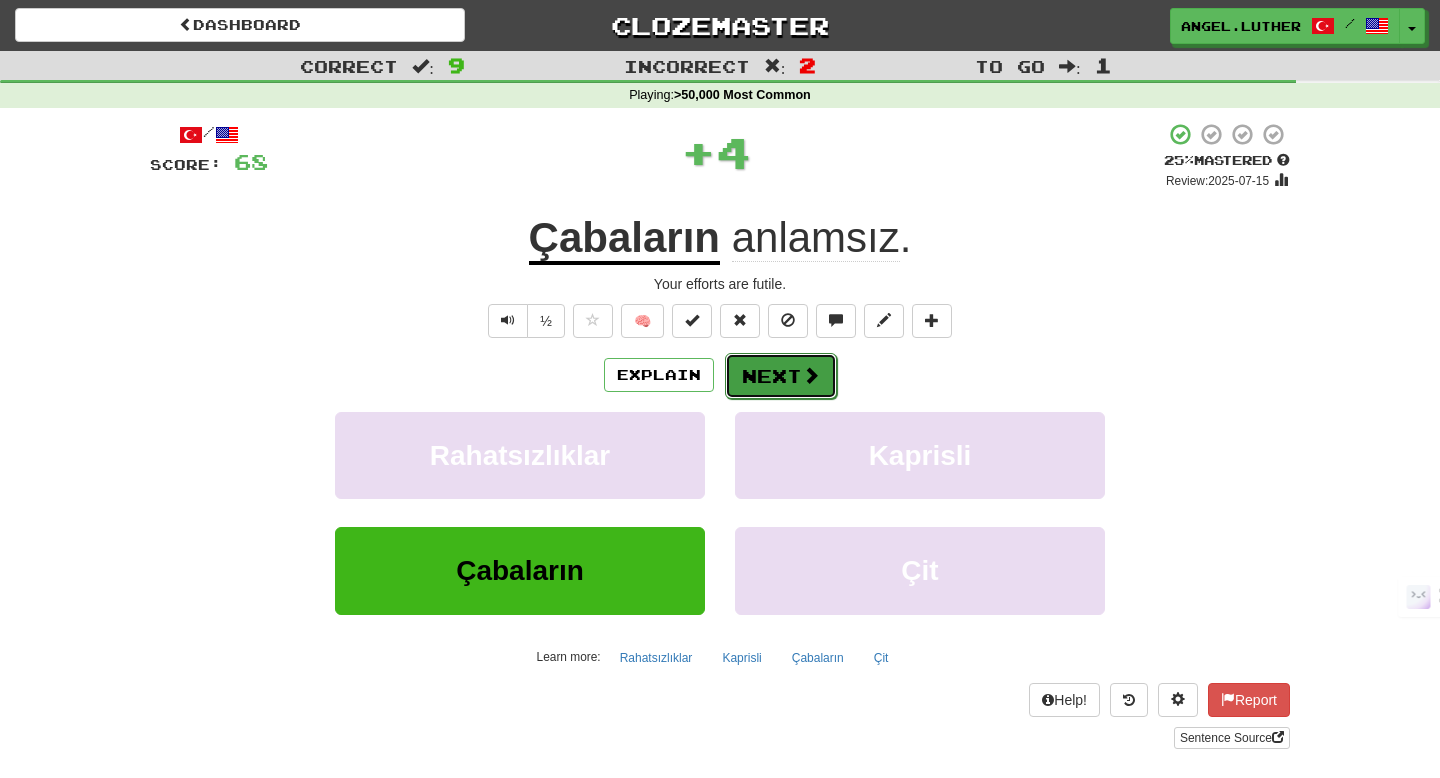 click on "Next" at bounding box center (781, 376) 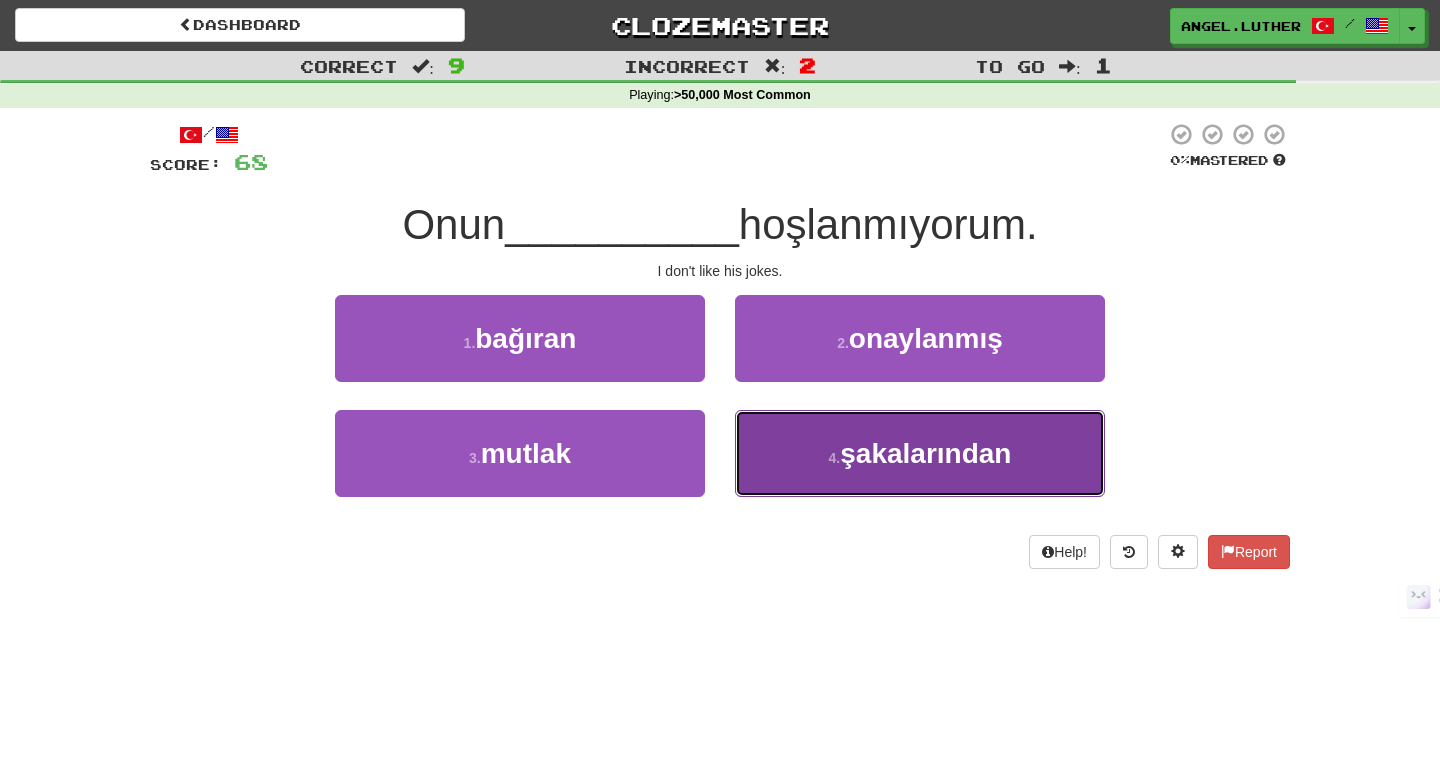 click on "4 ." at bounding box center [835, 458] 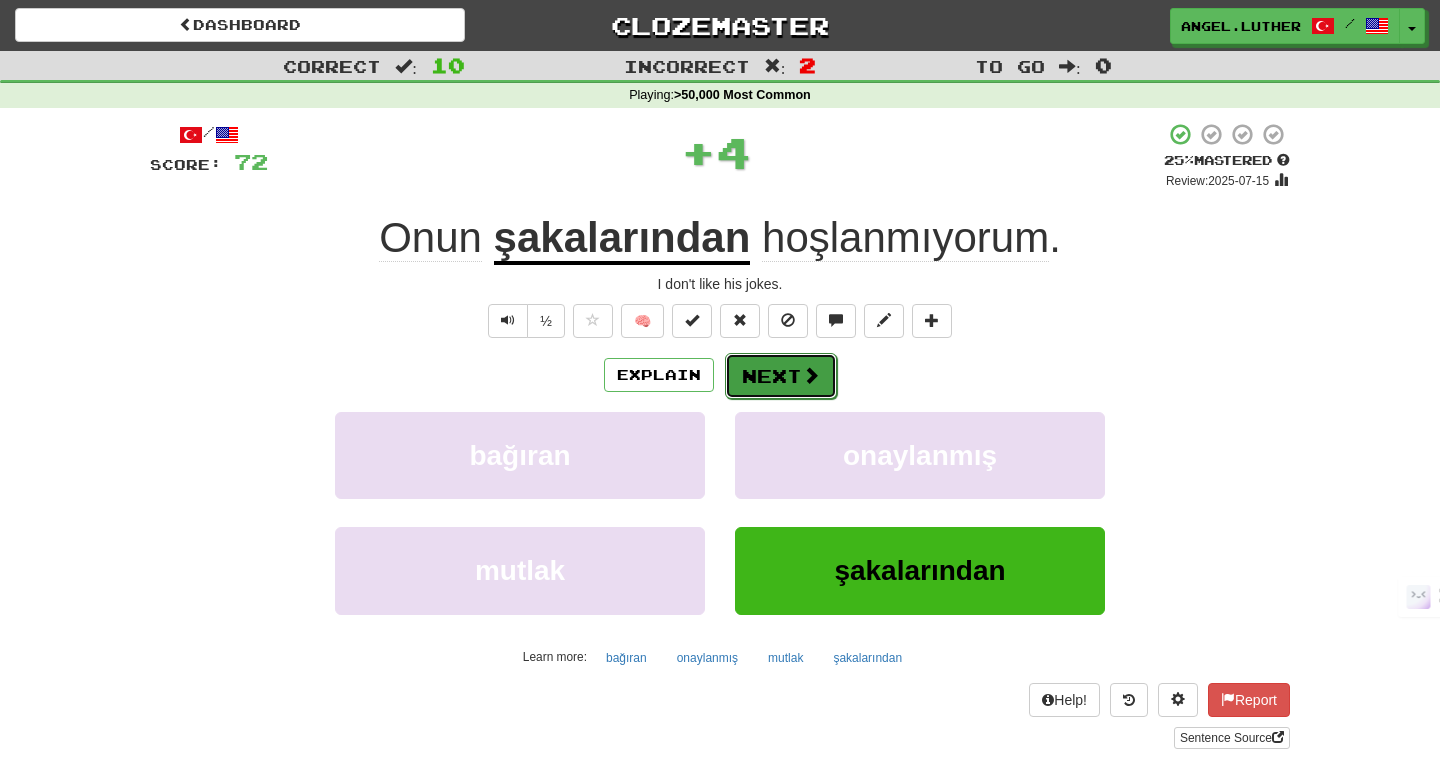 click on "Next" at bounding box center [781, 376] 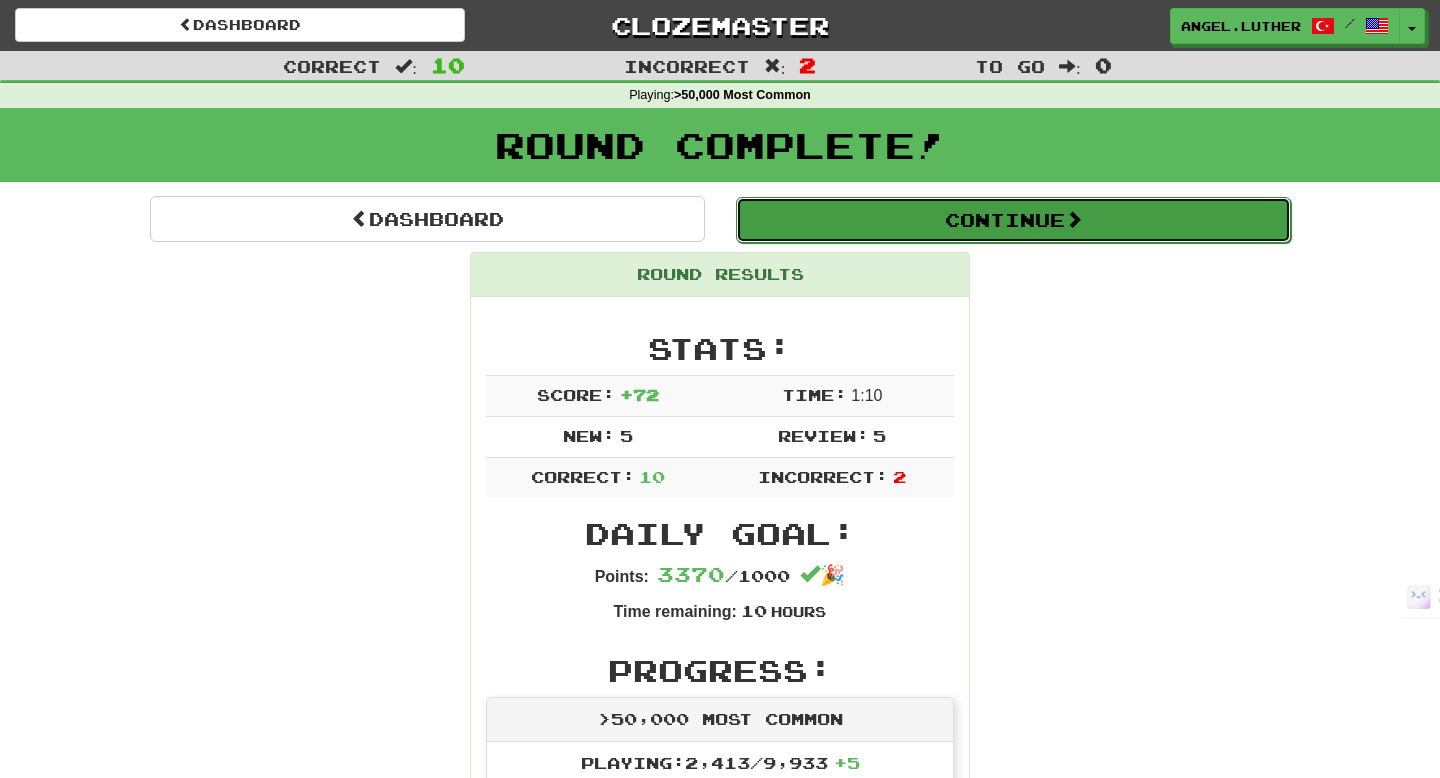 click on "Continue" at bounding box center (1013, 220) 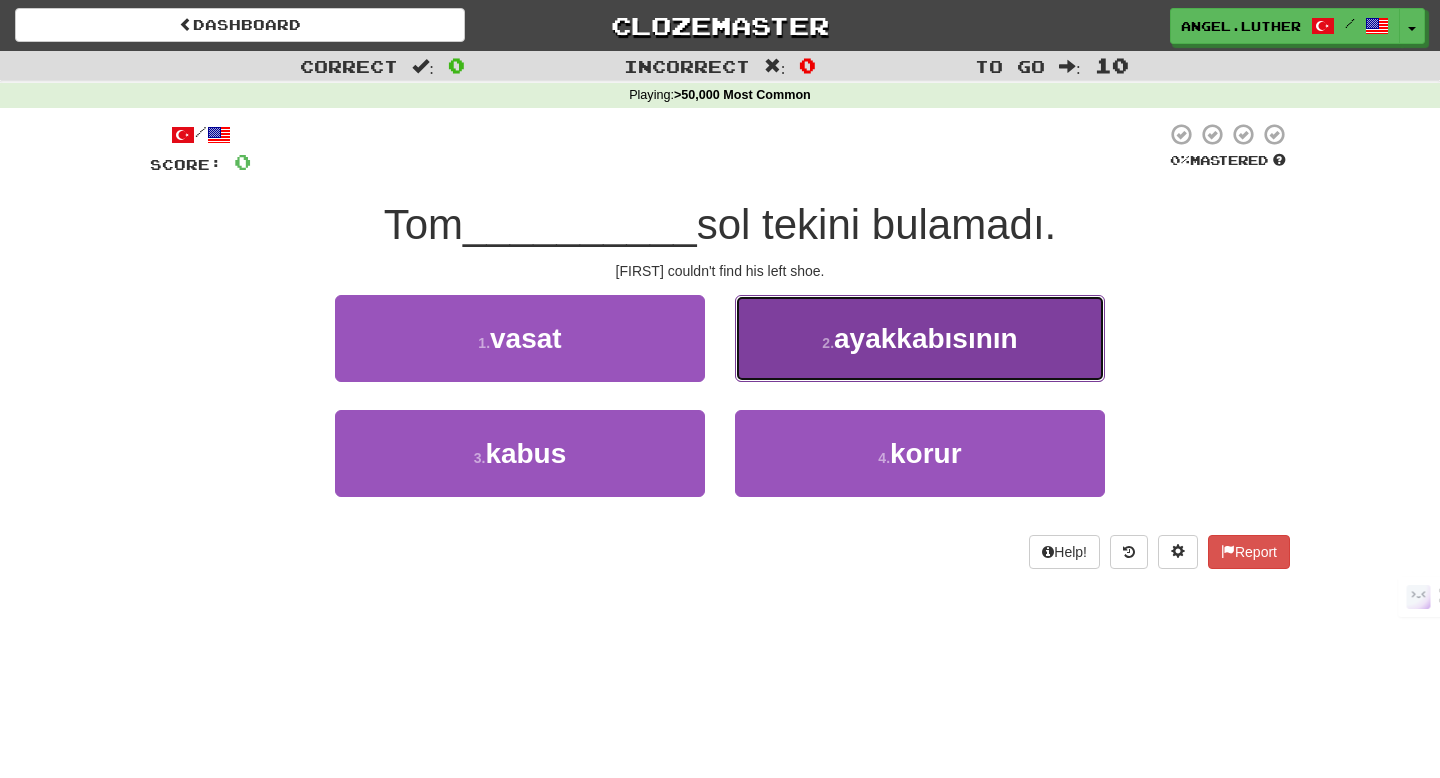 click on "2 ." at bounding box center [828, 343] 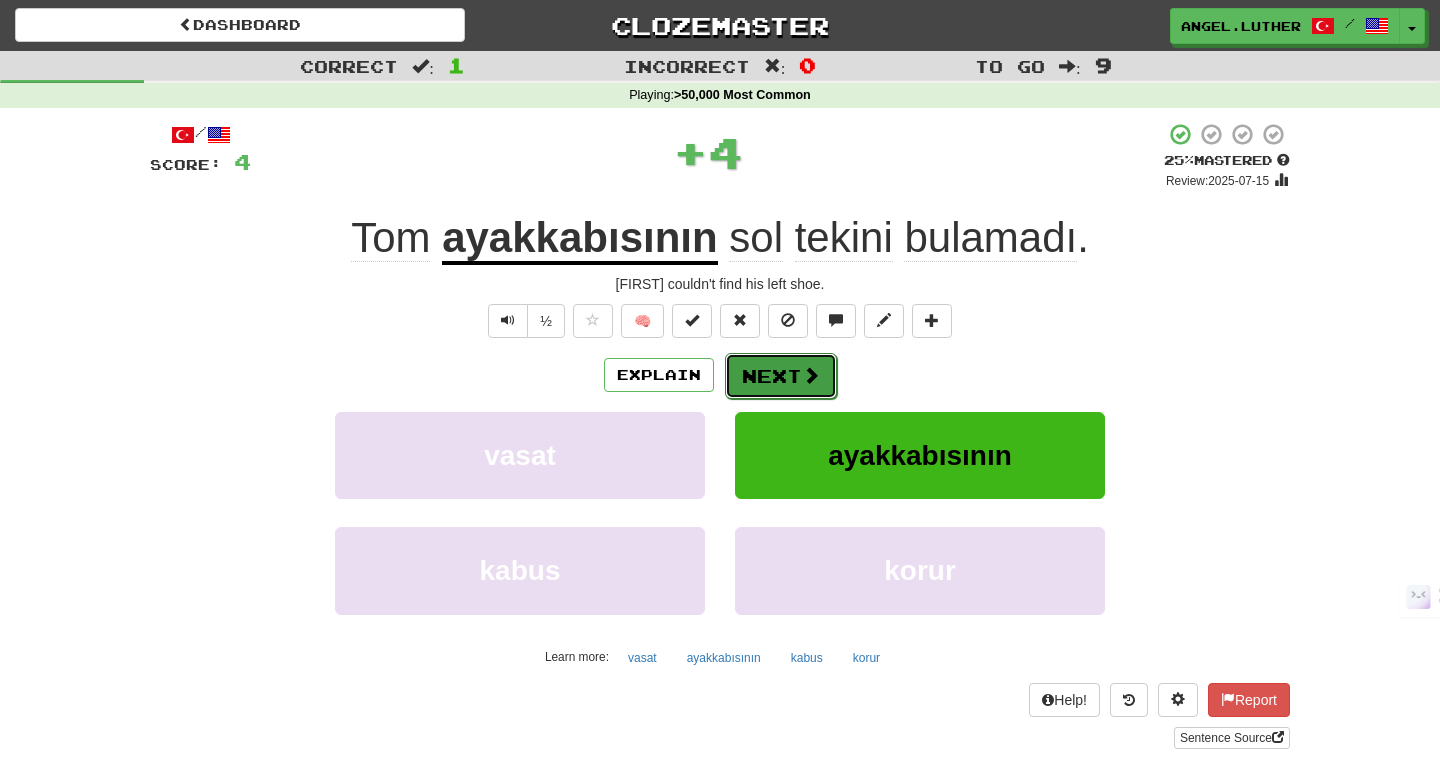 click on "Next" at bounding box center (781, 376) 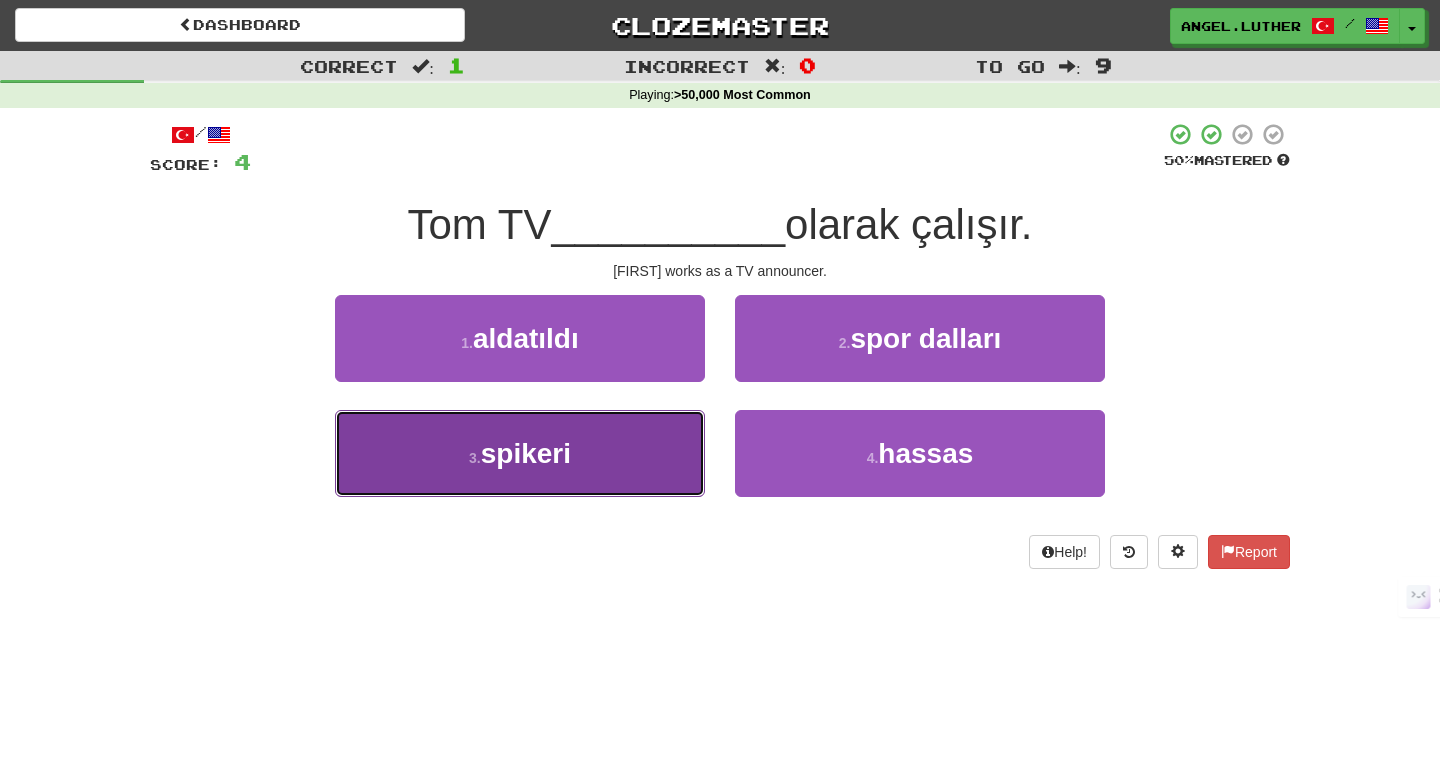 click on "3 .  spikeri" at bounding box center (520, 453) 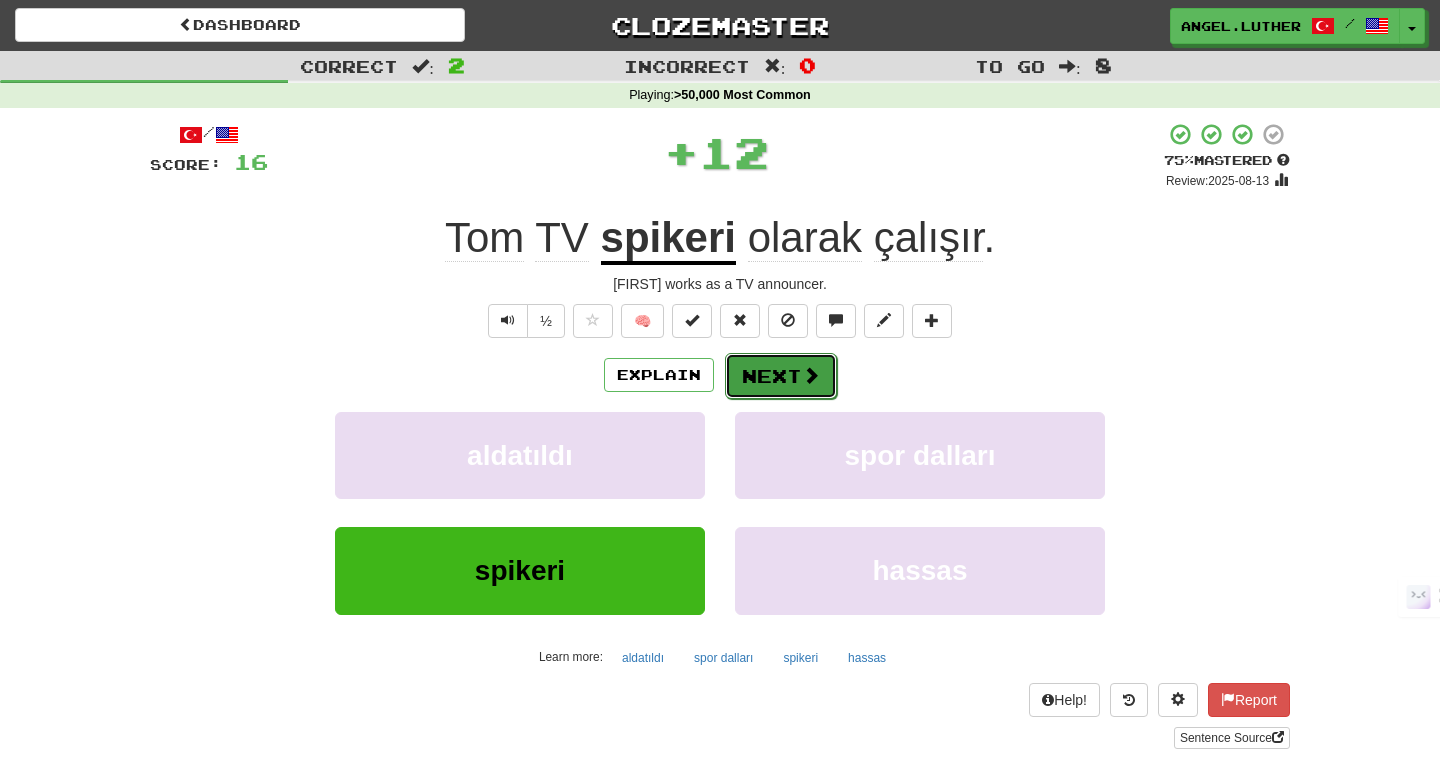 click on "Next" at bounding box center [781, 376] 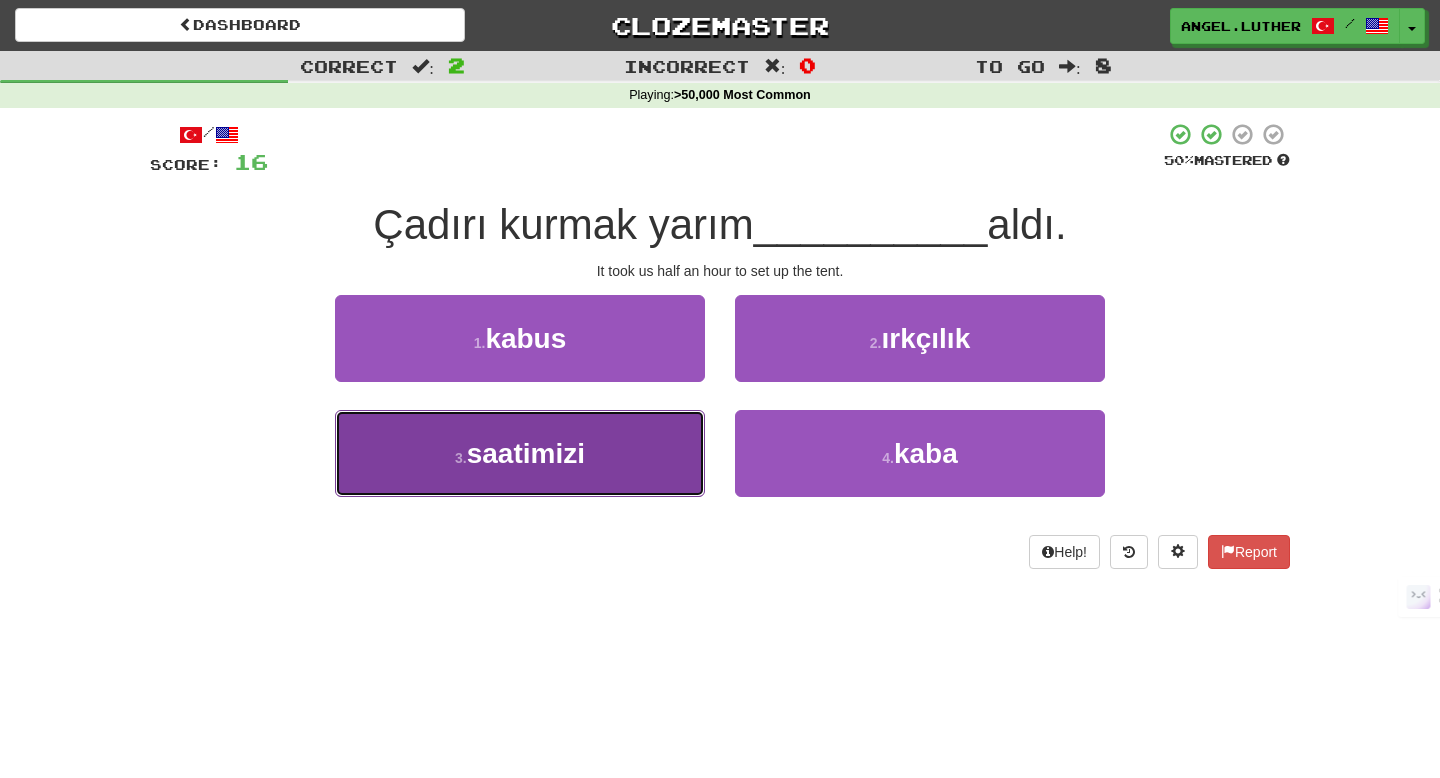 click on "3 .  saatimizi" at bounding box center [520, 453] 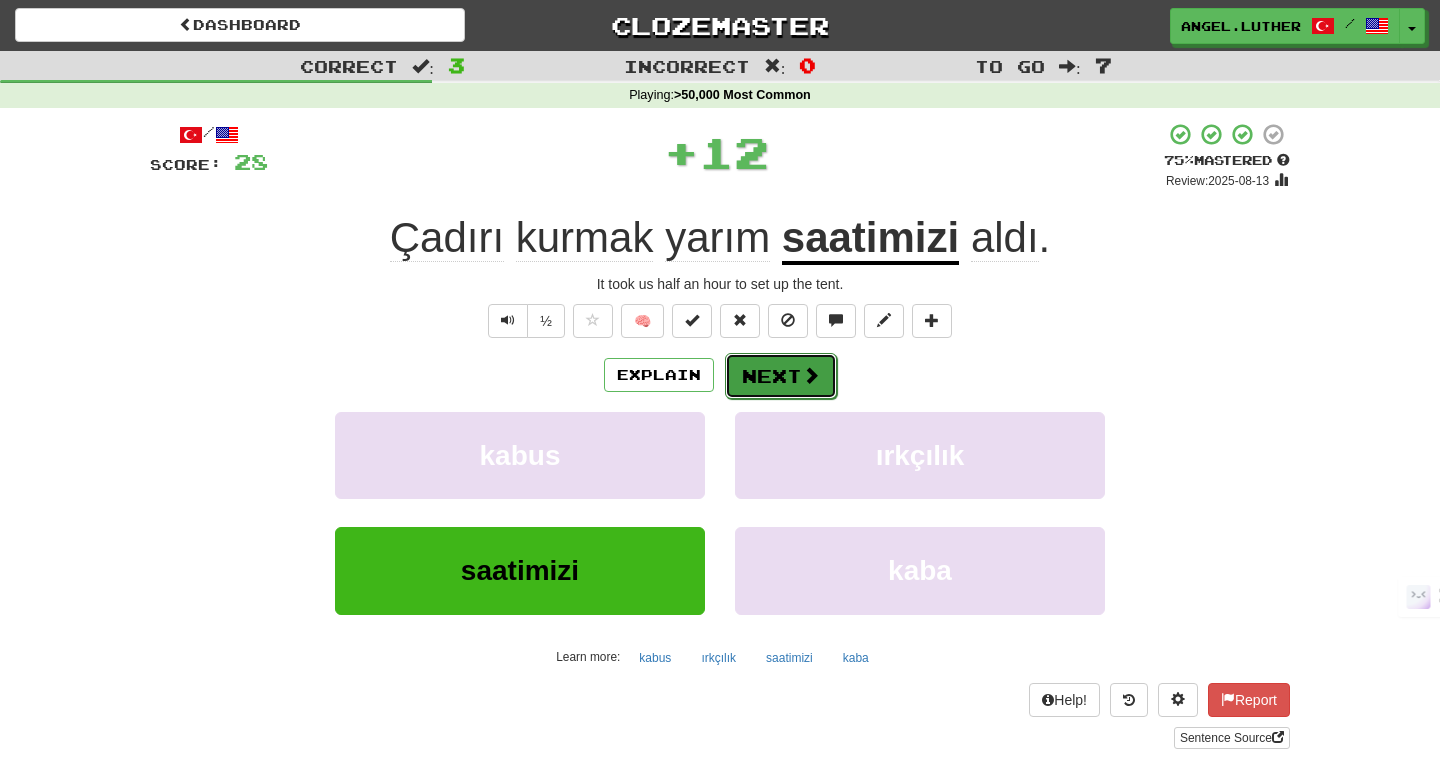 click on "Next" at bounding box center (781, 376) 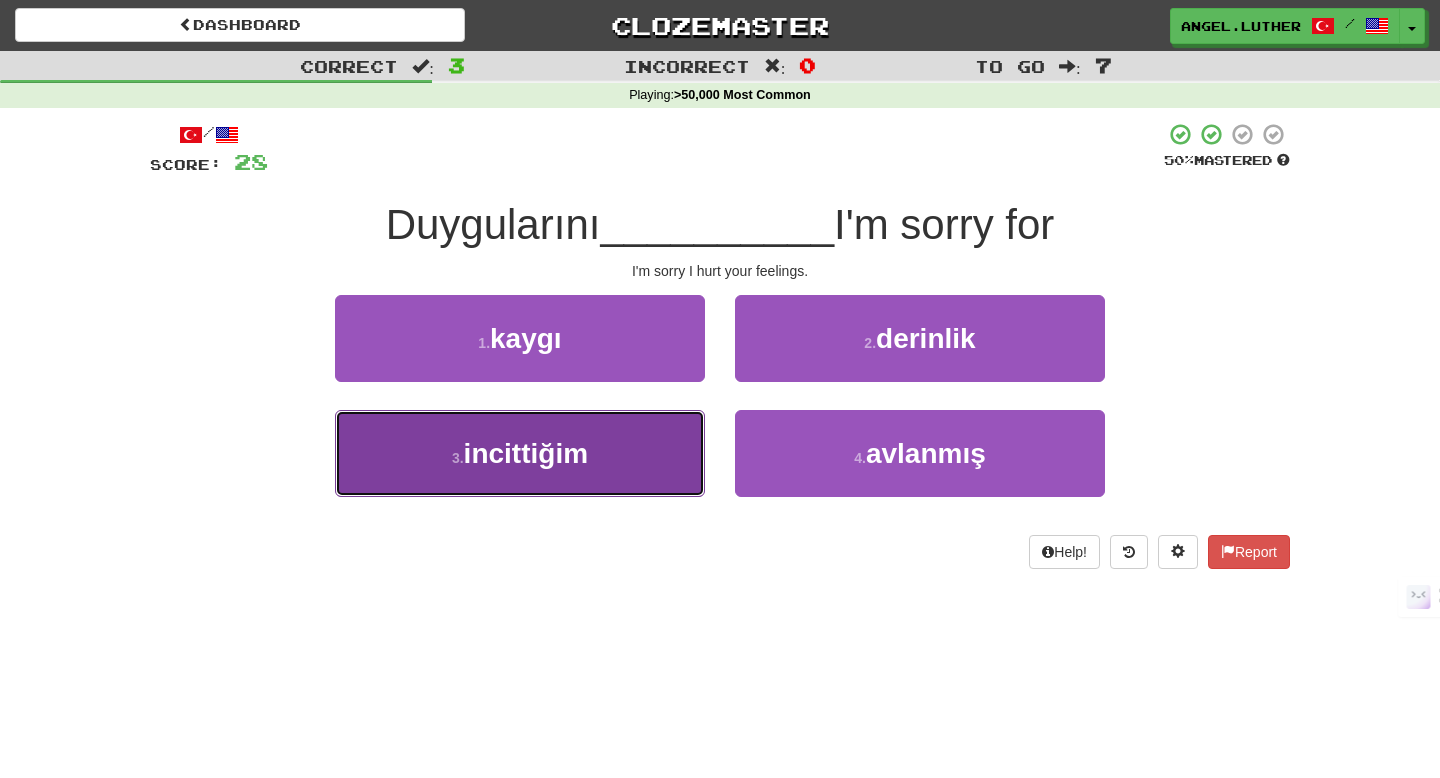 click on "3 .  incittiğim" at bounding box center (520, 453) 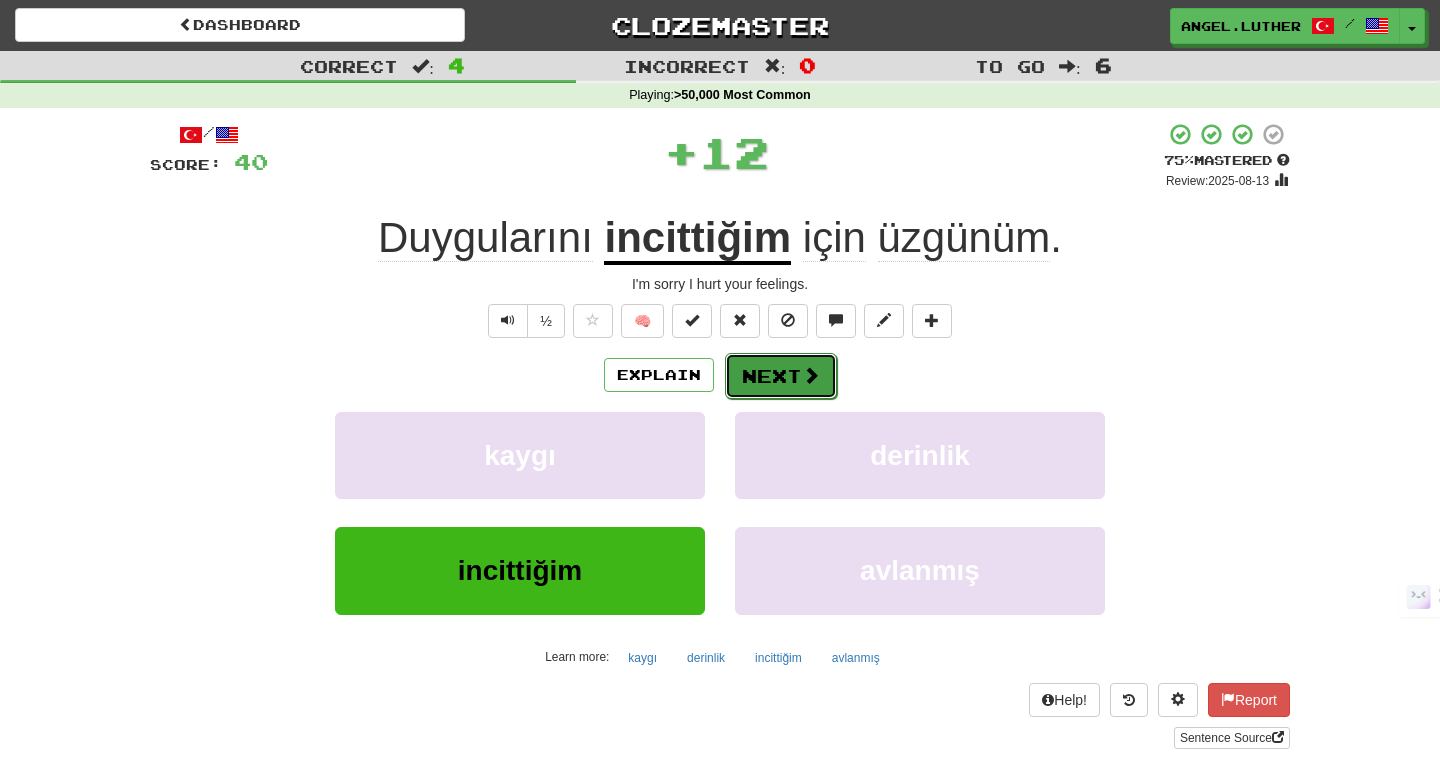click on "Next" at bounding box center [781, 376] 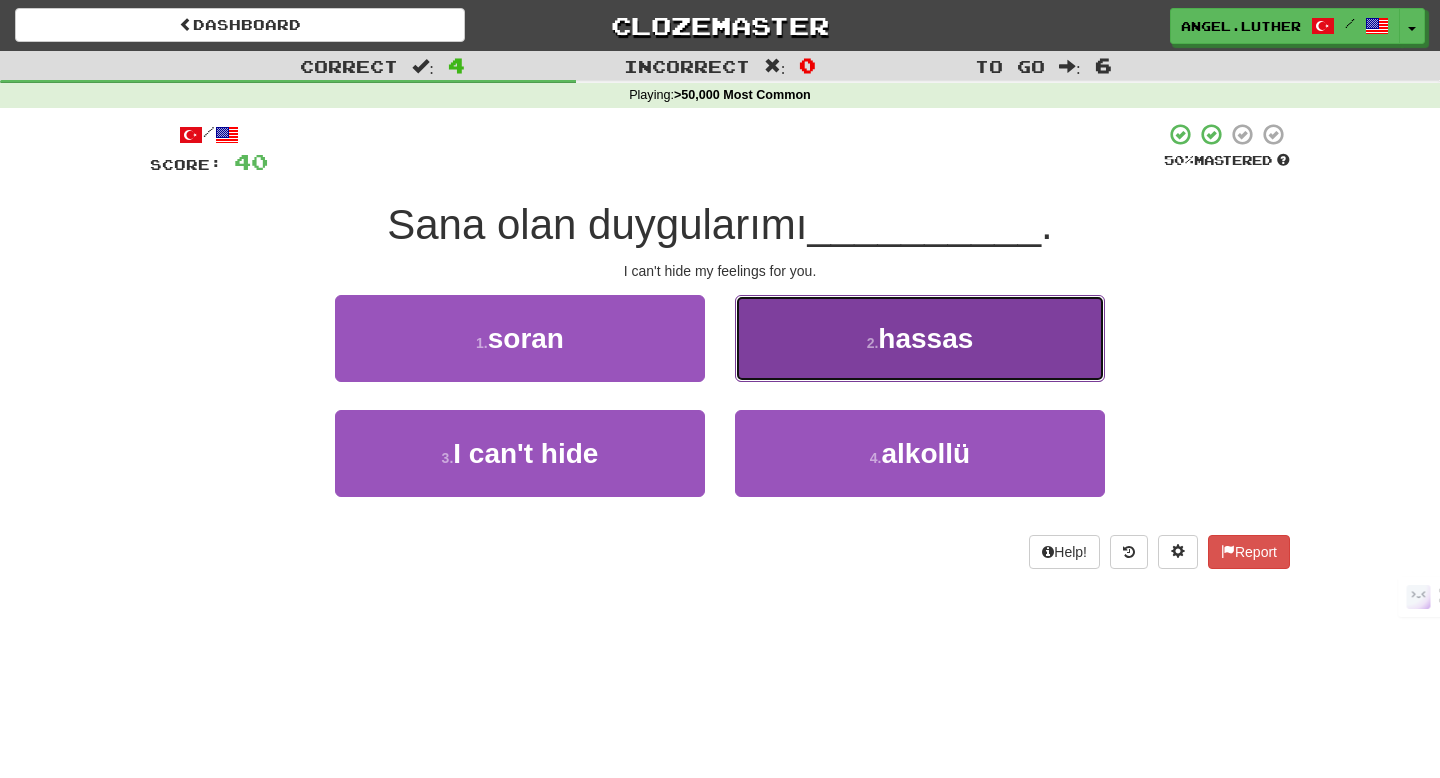 click on "2 .  hassas" at bounding box center (920, 338) 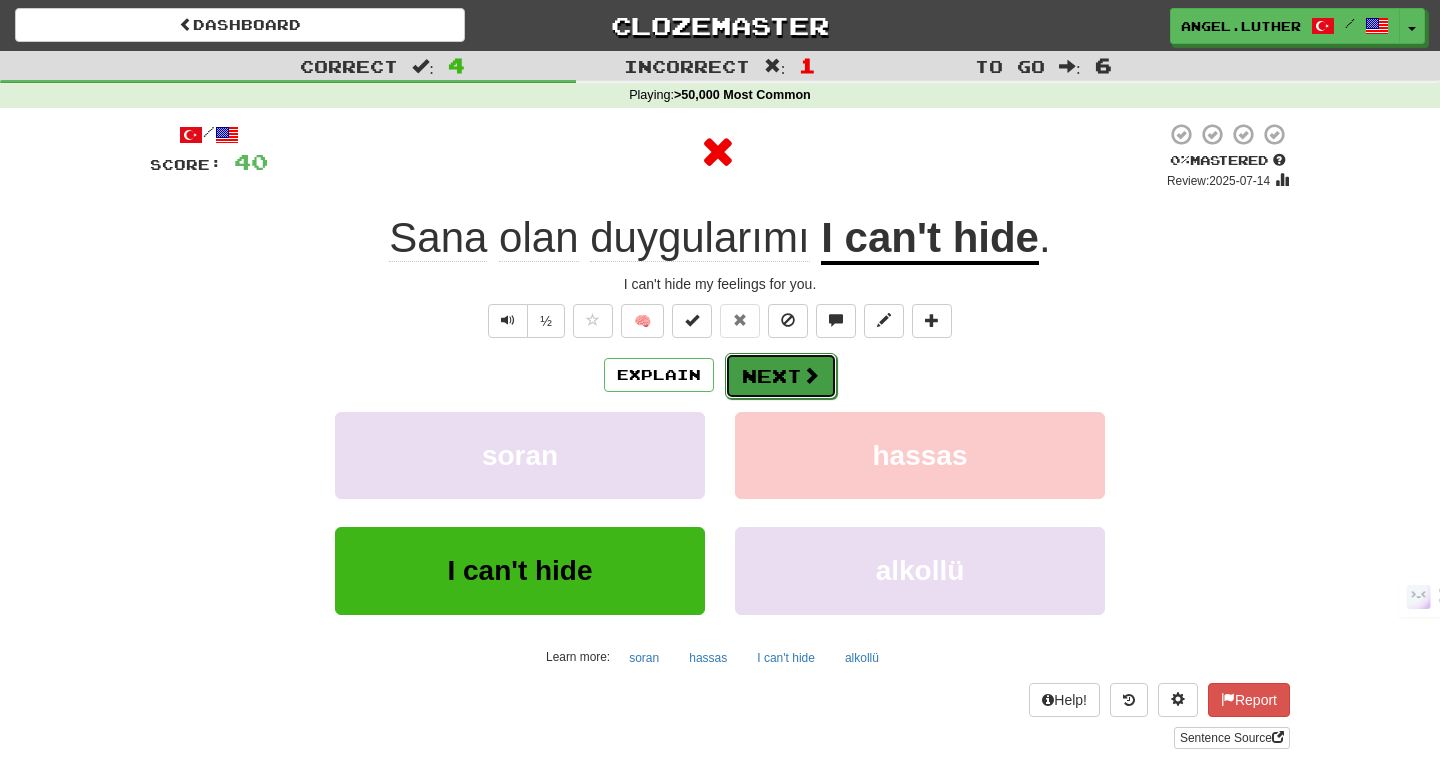 click on "Next" at bounding box center [781, 376] 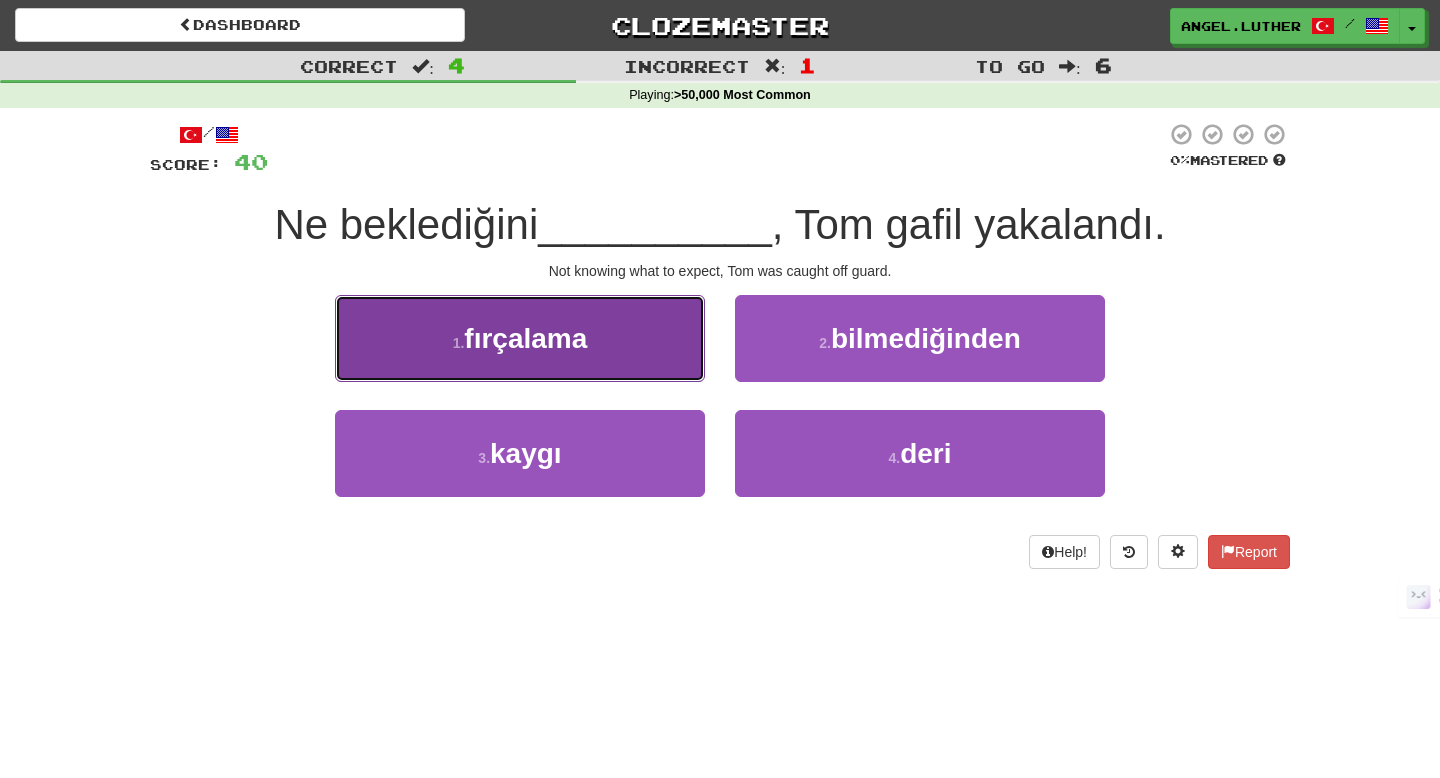 click on "1 .  fırçalama" at bounding box center (520, 338) 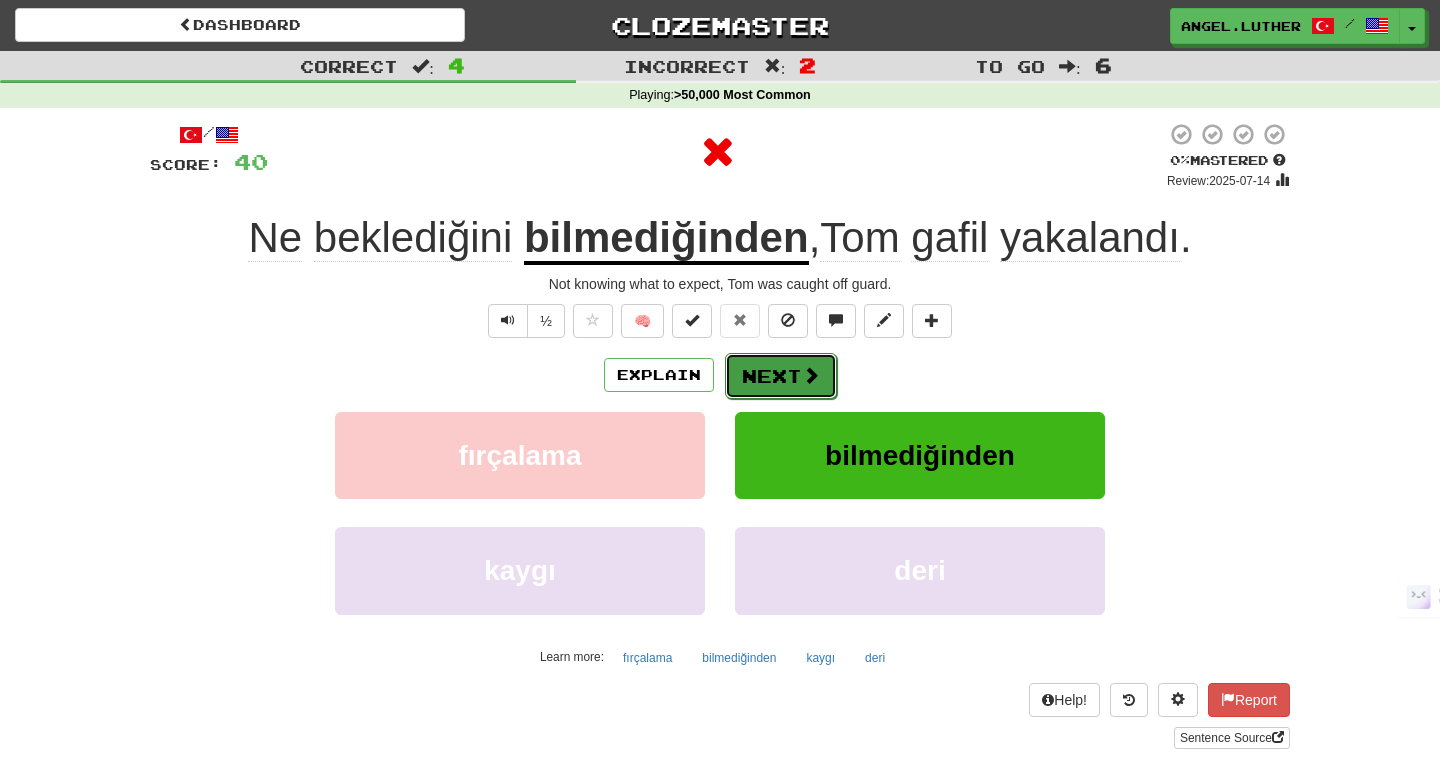 click on "Next" at bounding box center (781, 376) 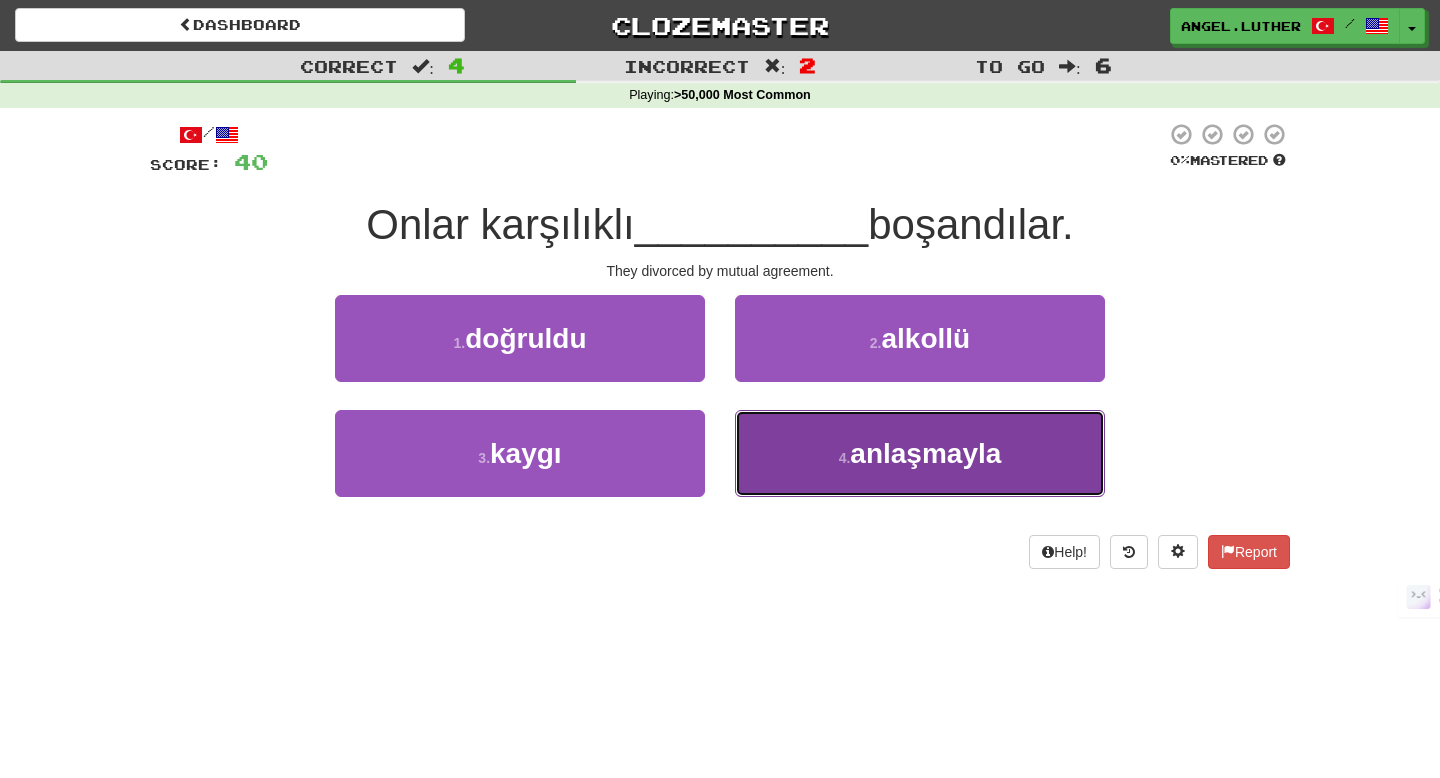 click on "4 .  anlaşmayla" at bounding box center [920, 453] 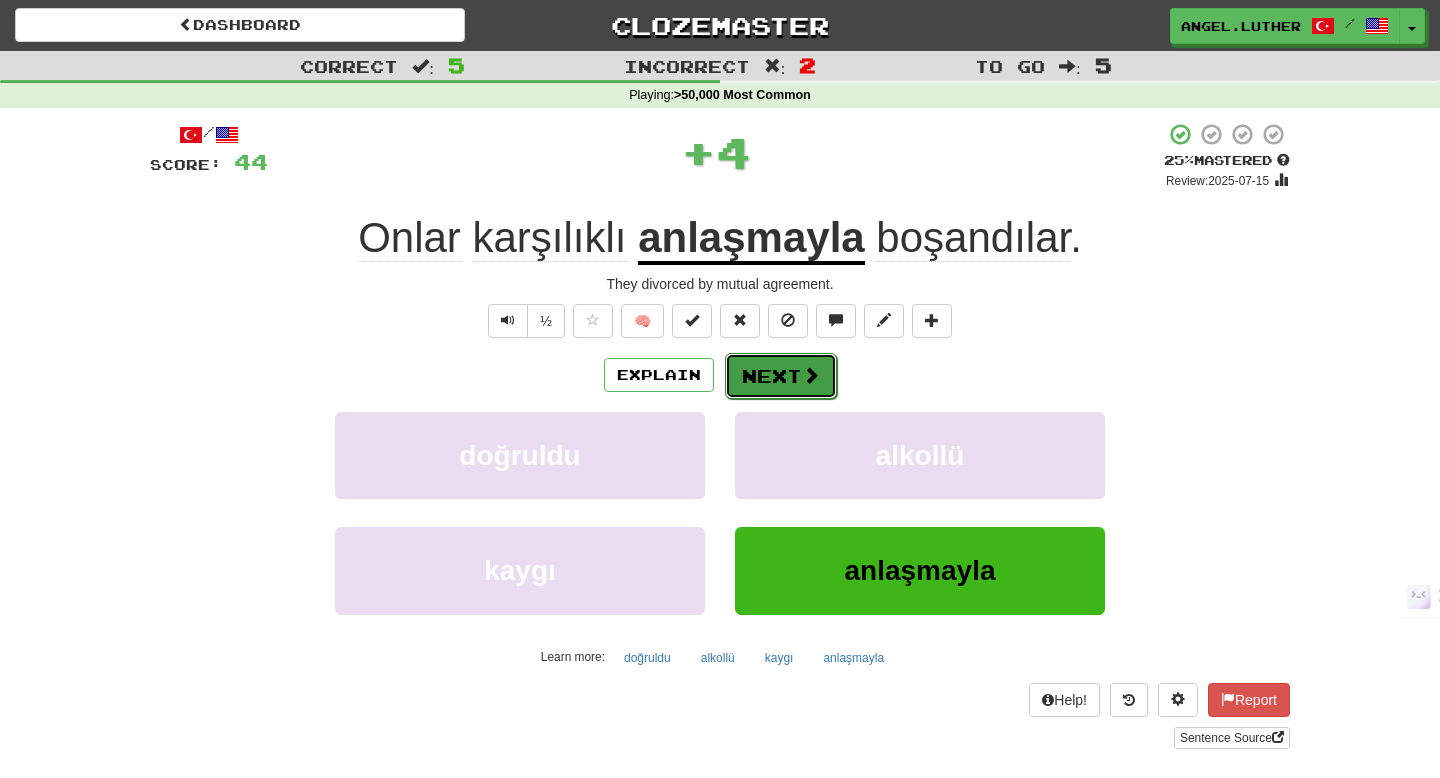 click on "Next" at bounding box center [781, 376] 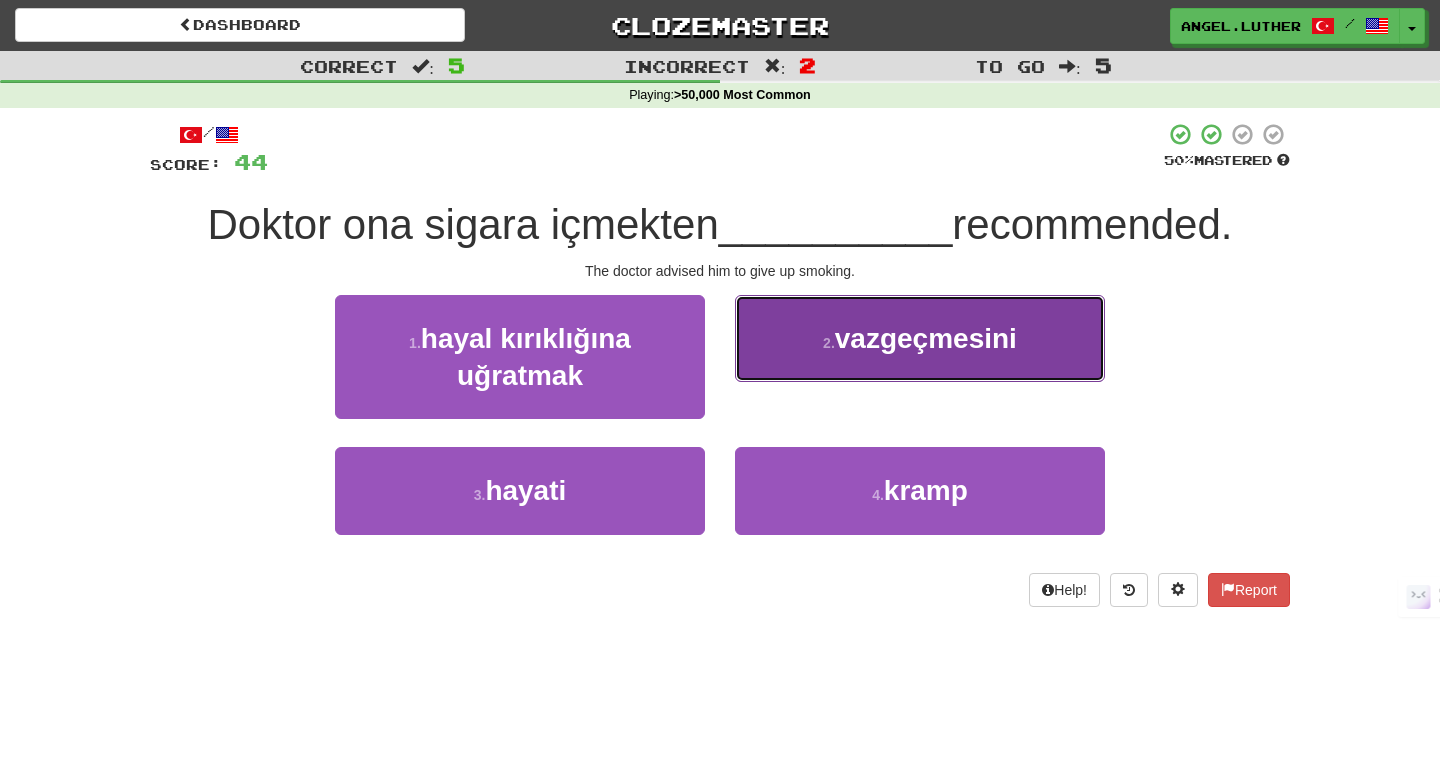 click on "2 .  vazgeçmesini" at bounding box center [920, 338] 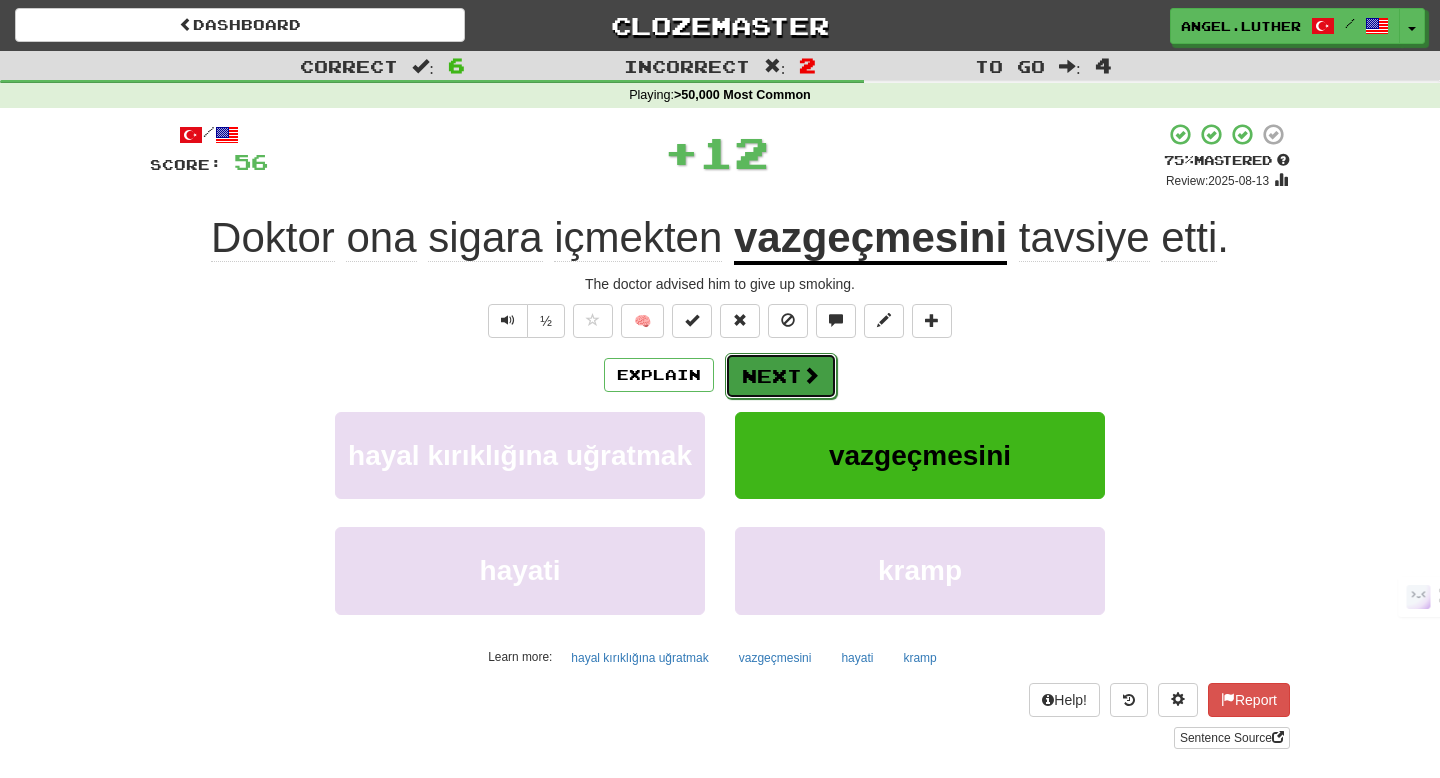click on "Next" at bounding box center [781, 376] 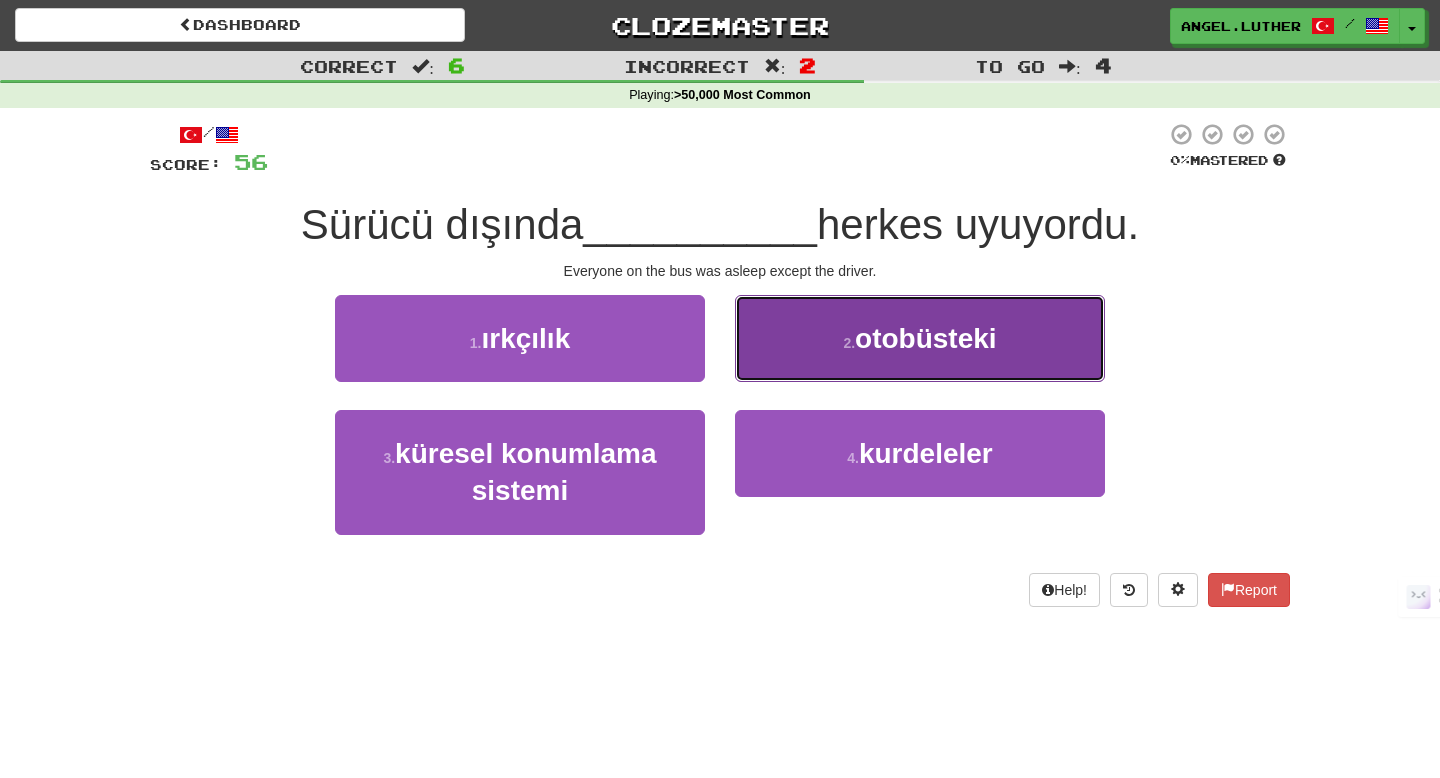 click on "2 .  otobüsteki" at bounding box center (920, 338) 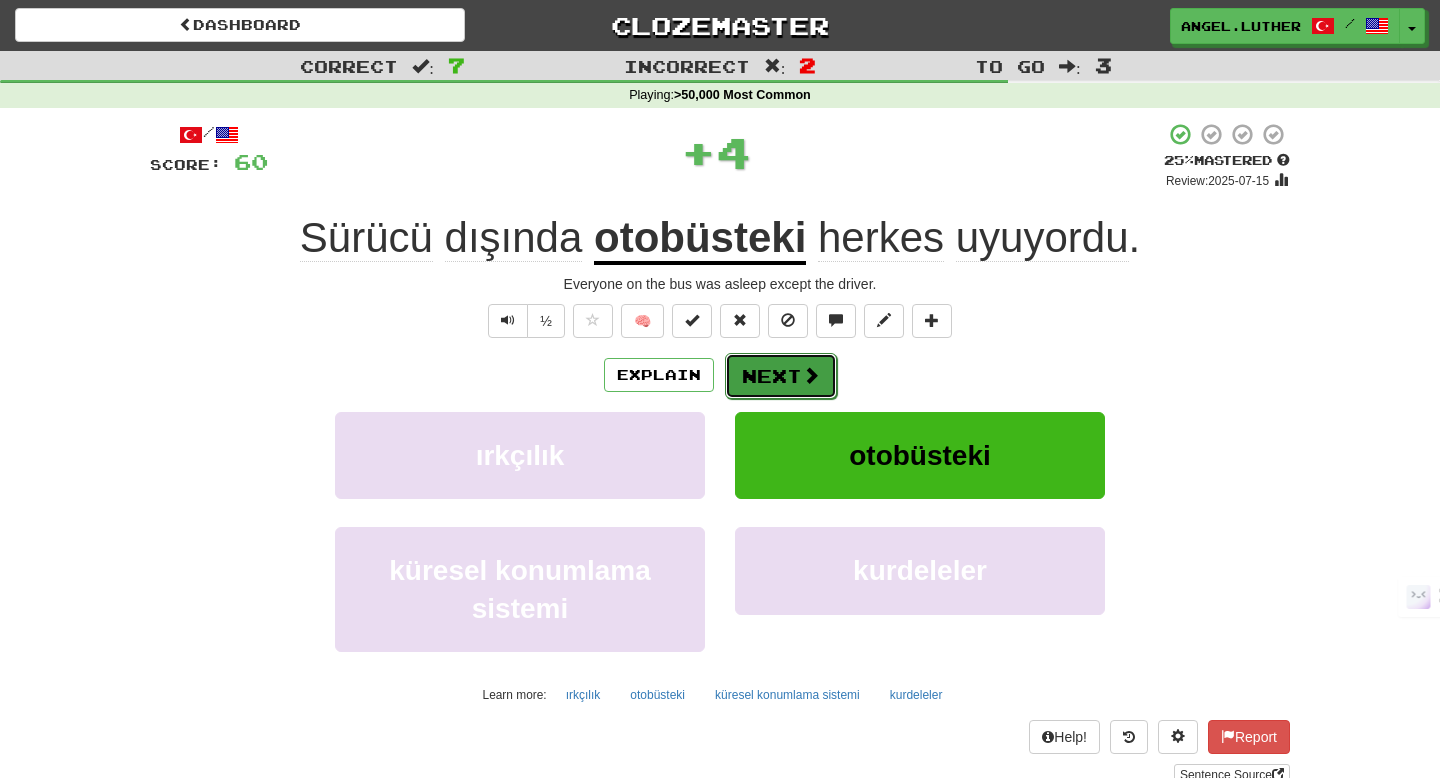 click on "Next" at bounding box center (781, 376) 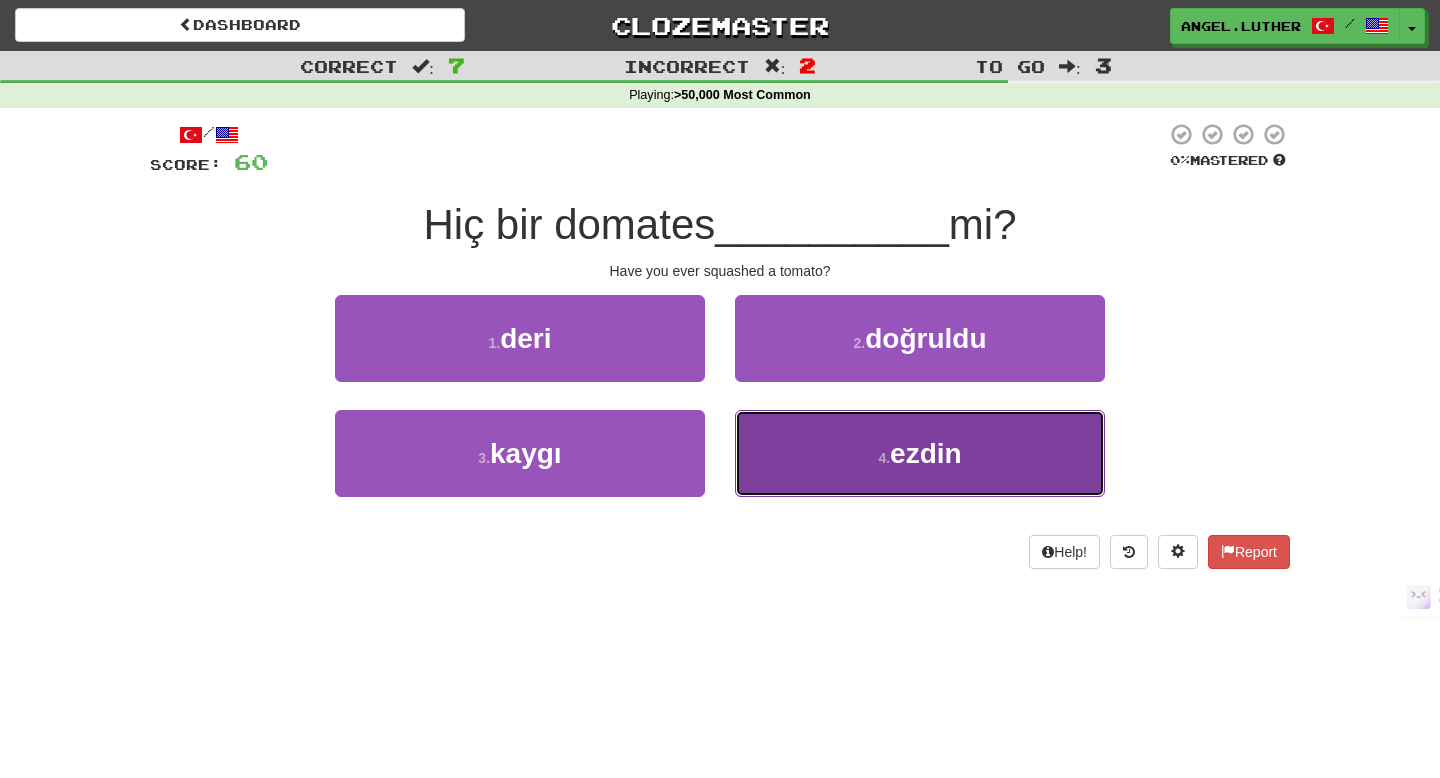 click on "4 .  ezdin" at bounding box center (920, 453) 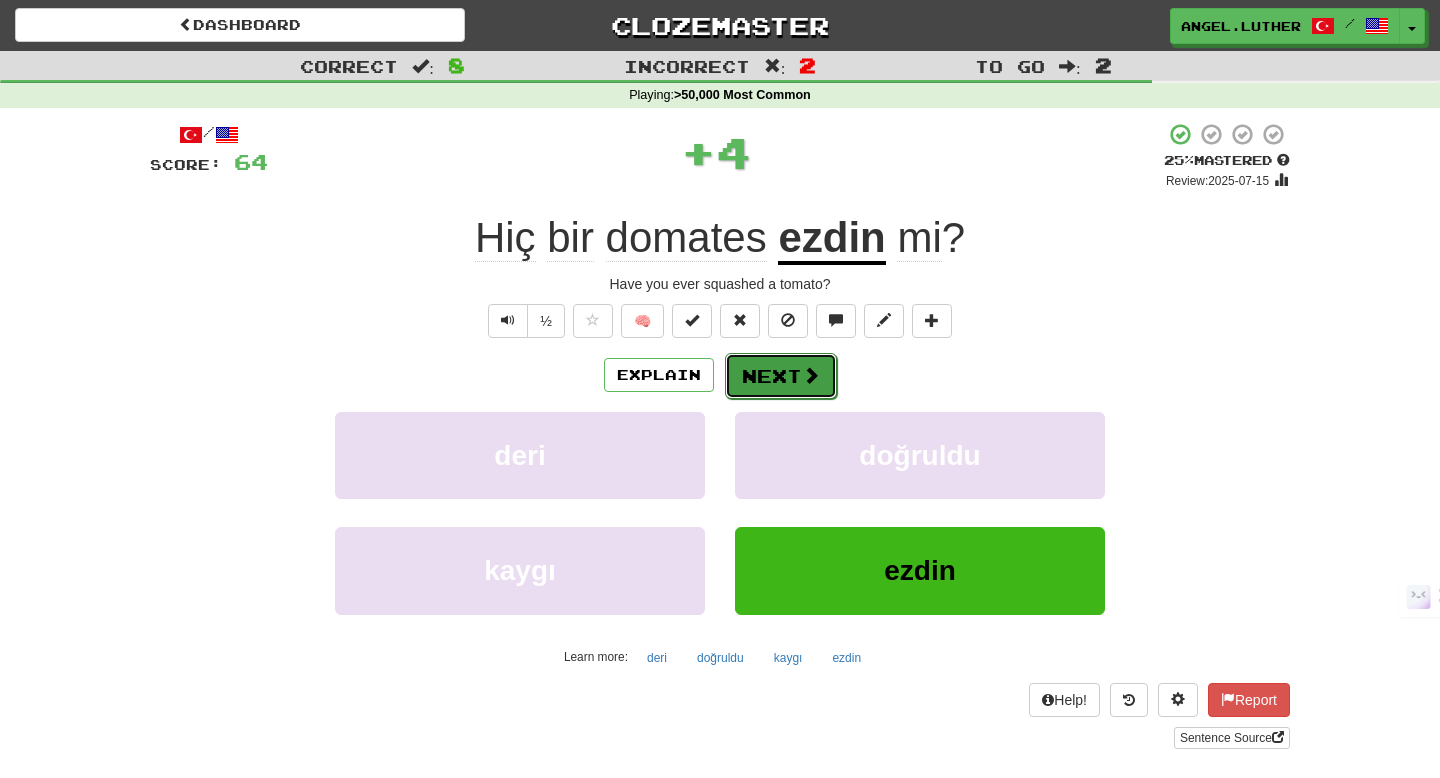 click at bounding box center [811, 375] 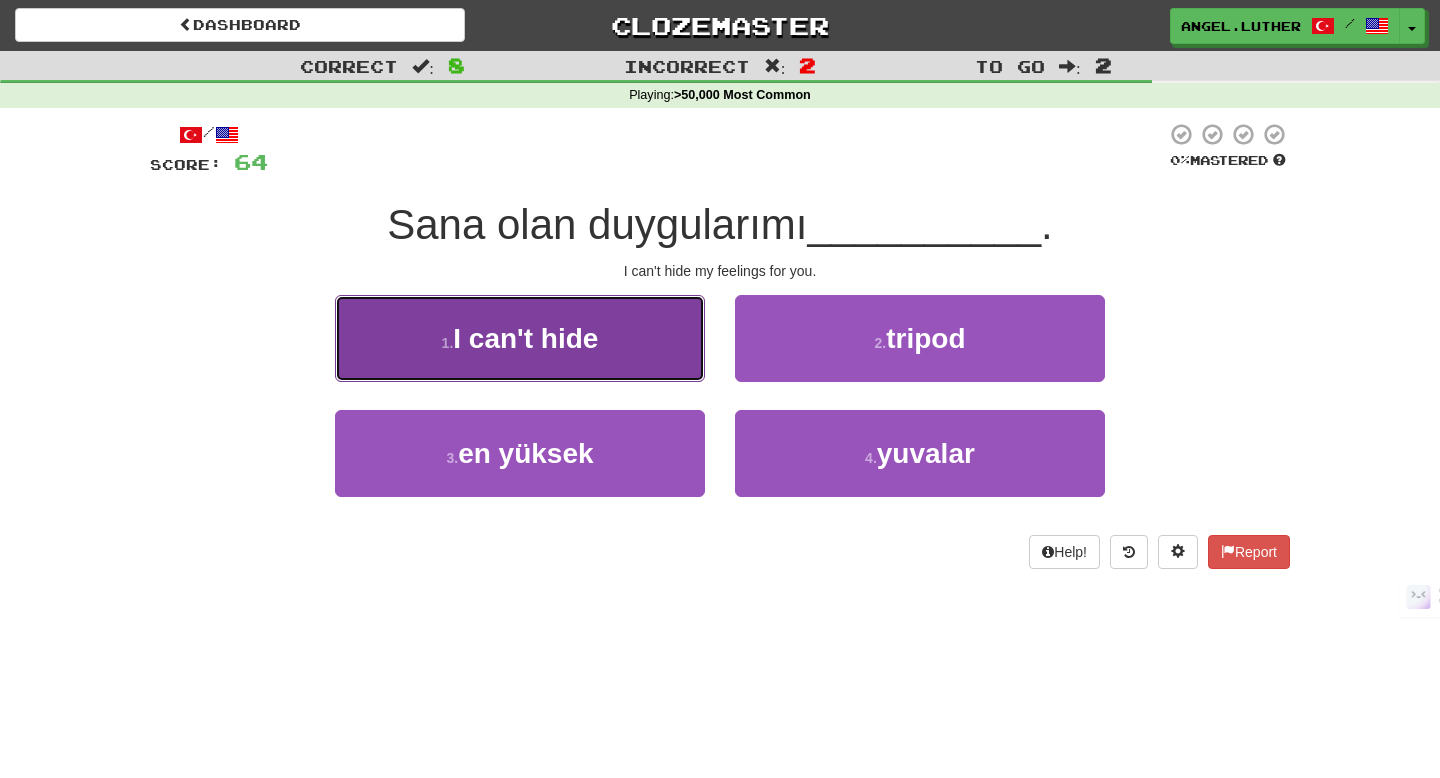 click on "1 .  saklayamam" at bounding box center (520, 338) 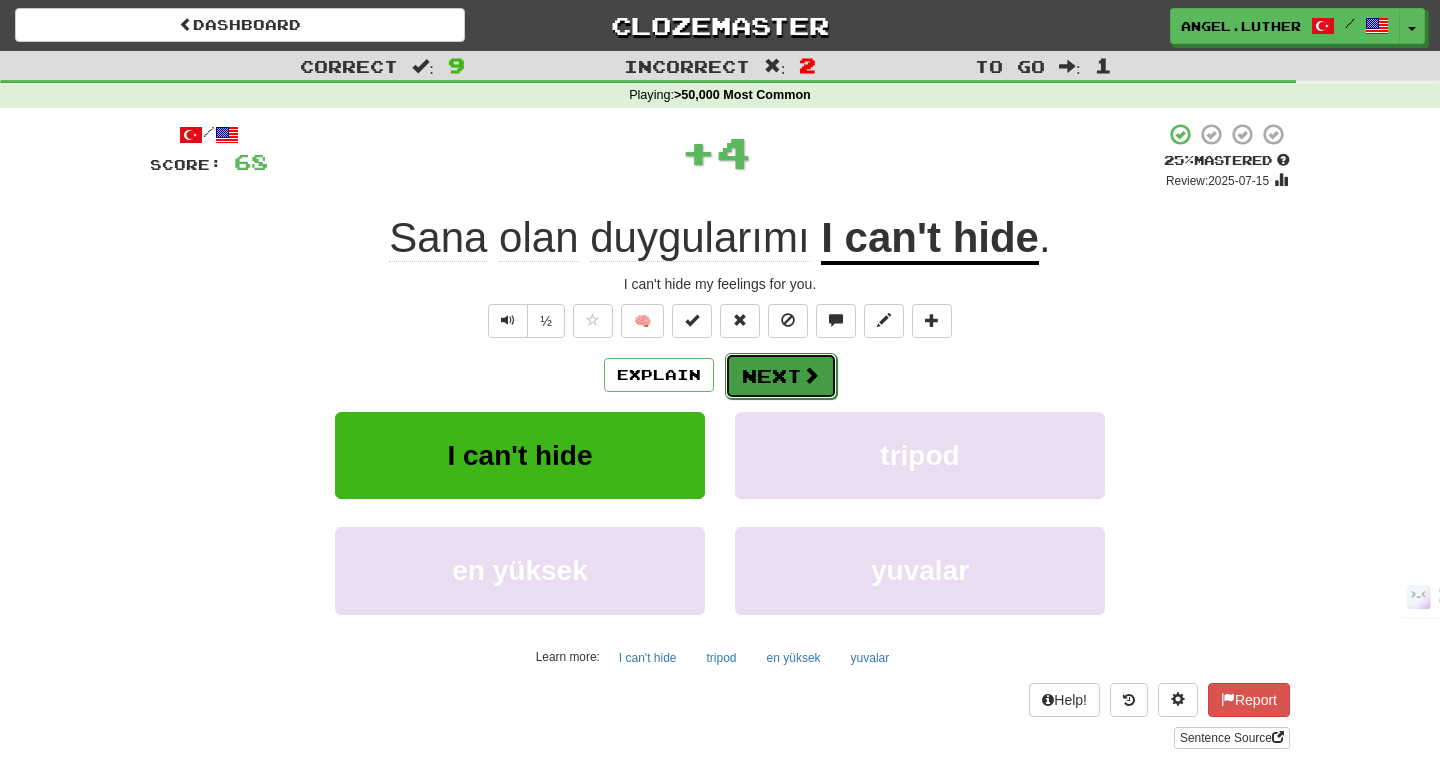 click on "Next" at bounding box center [781, 376] 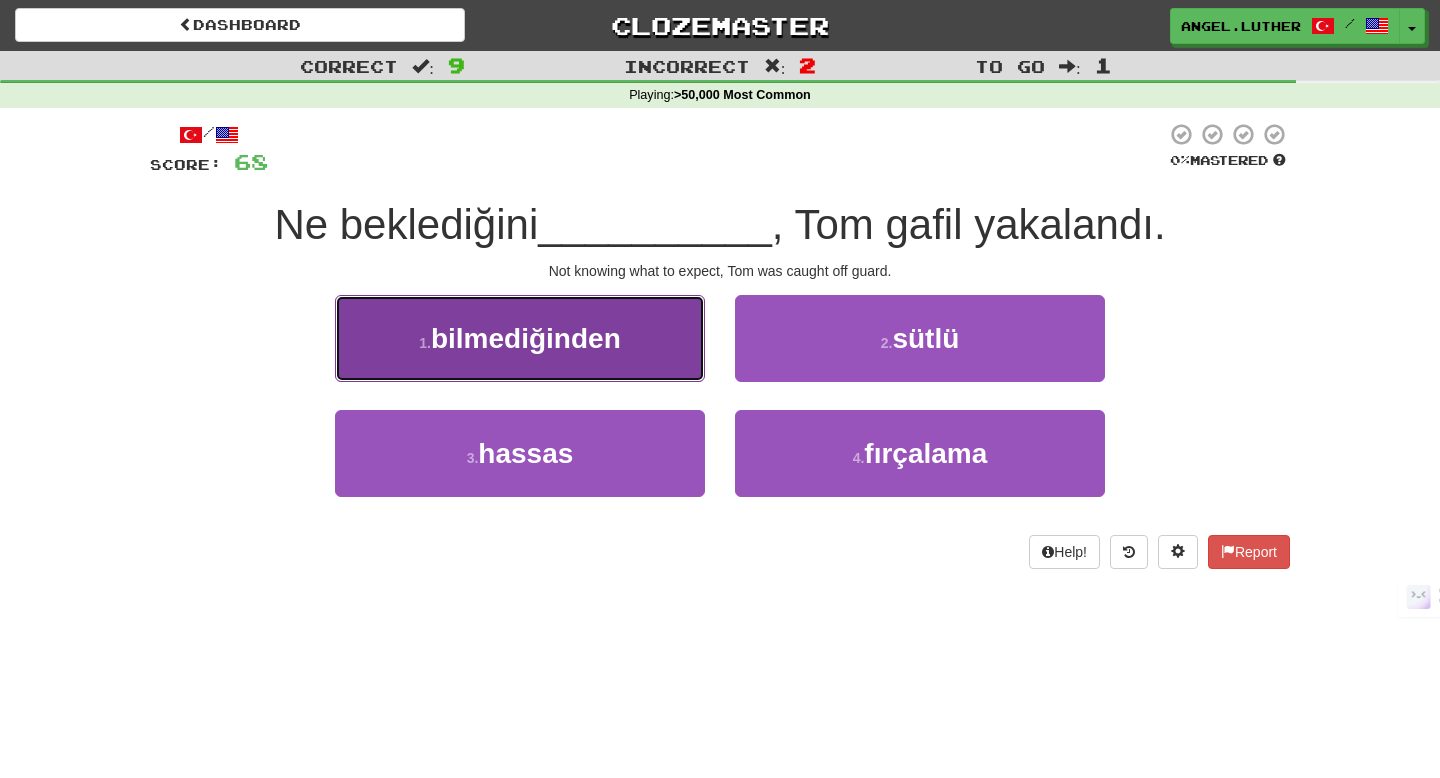 click on "1 .  bilmediğinden" at bounding box center (520, 338) 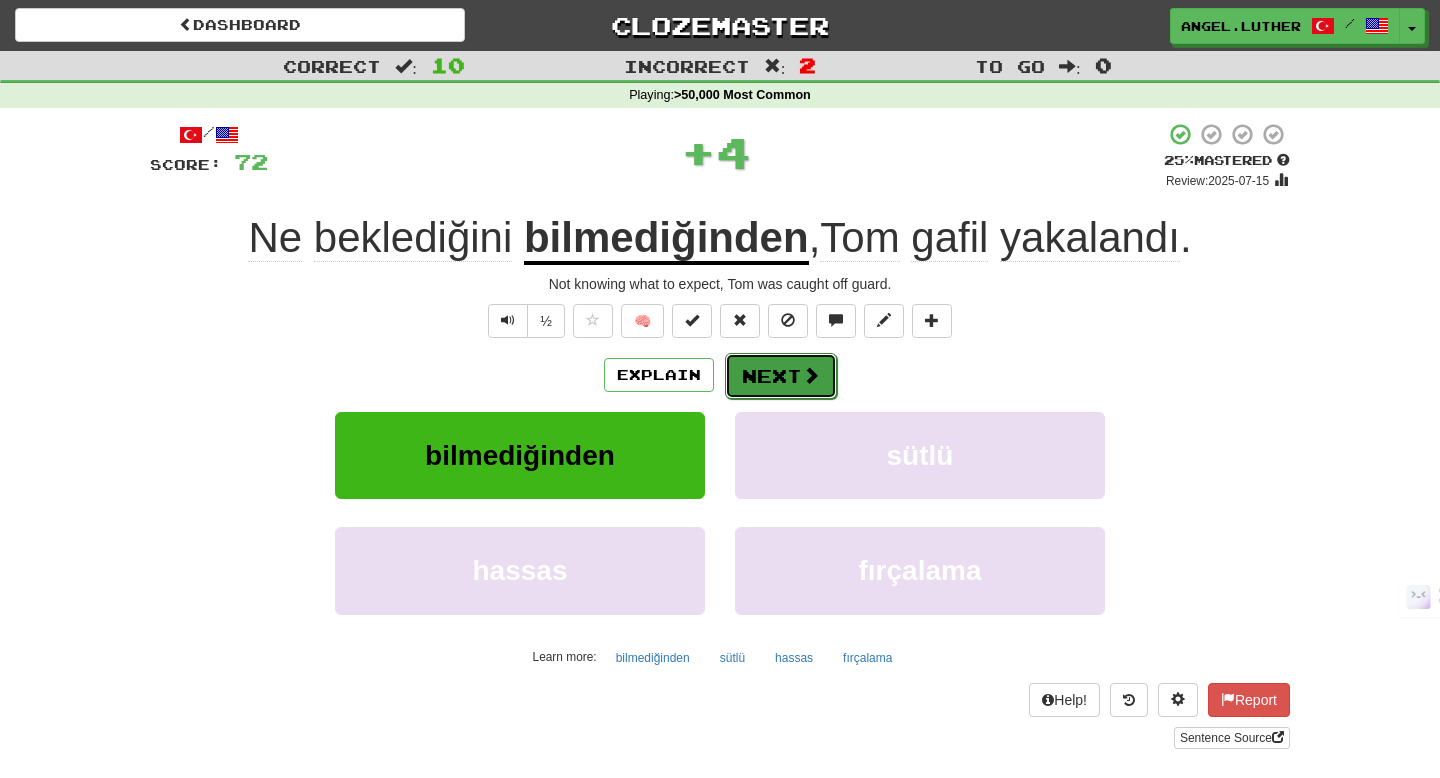 click on "Next" at bounding box center [781, 376] 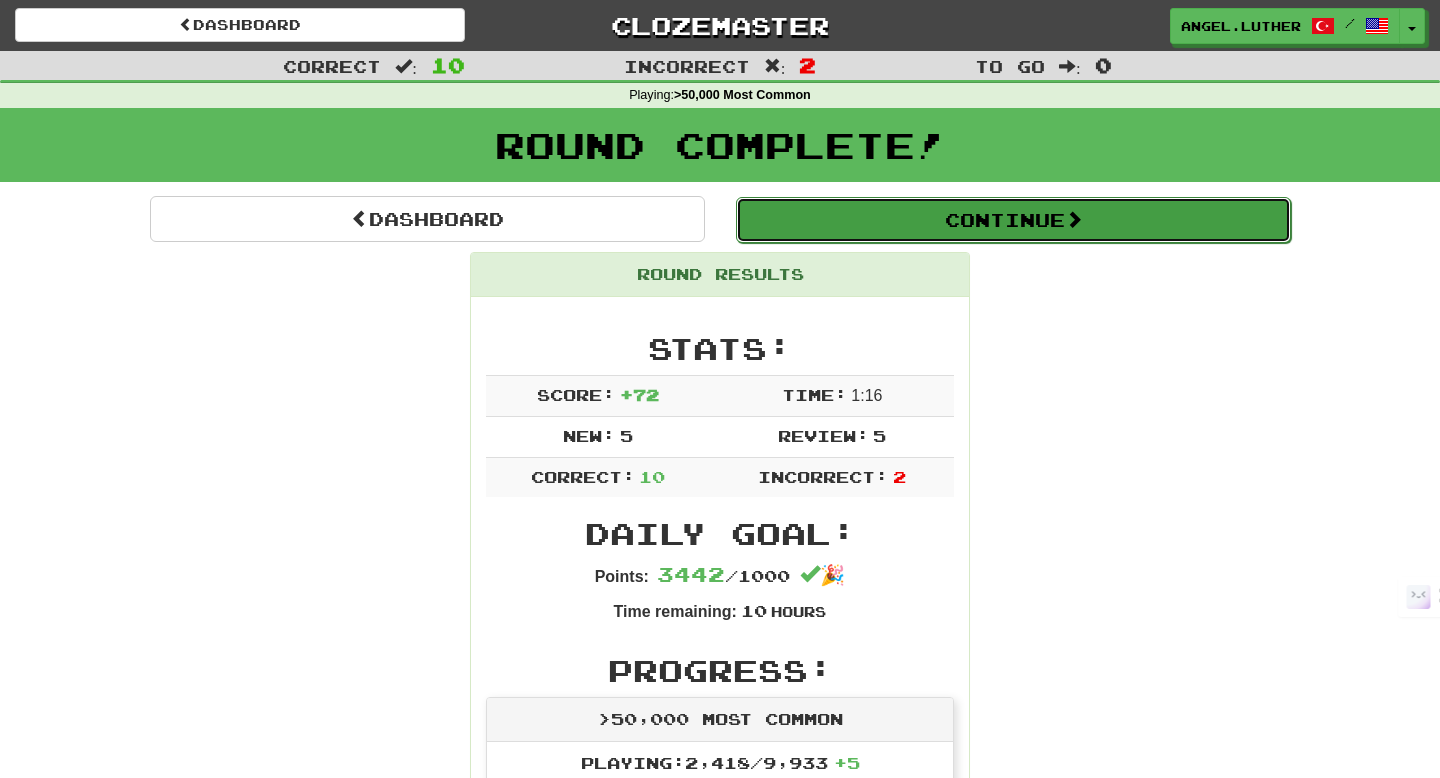 click on "Continue" at bounding box center [1013, 220] 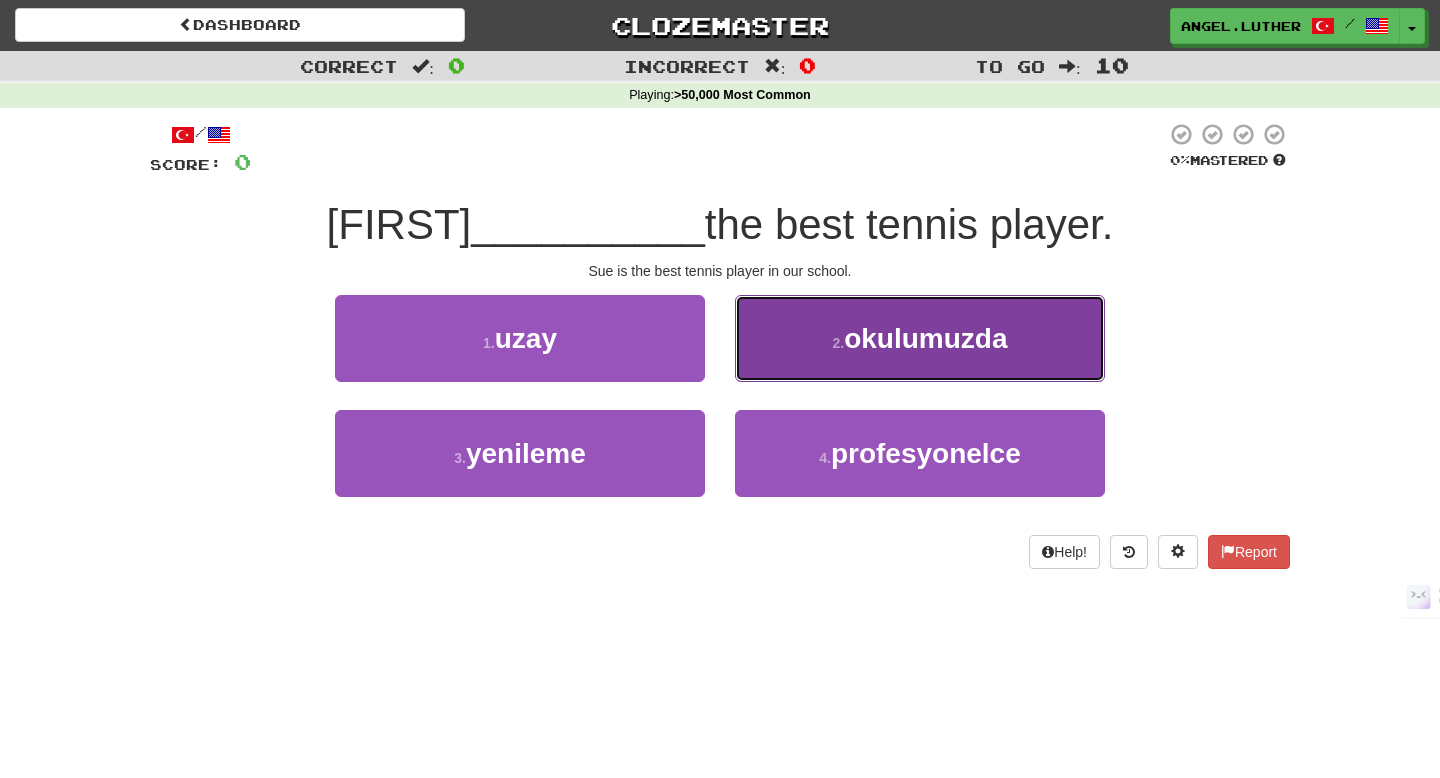 click on "okulumuzda" at bounding box center (925, 338) 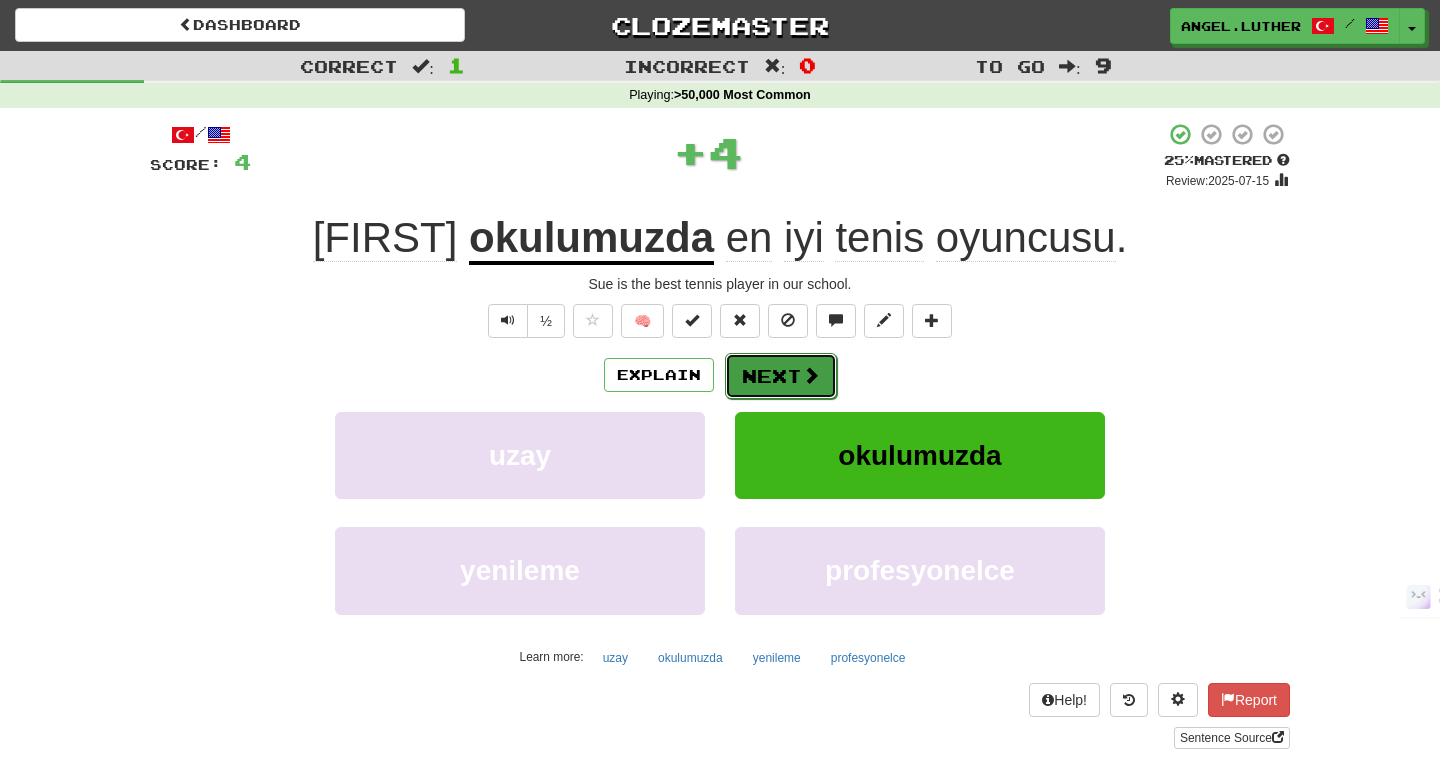 click at bounding box center (811, 375) 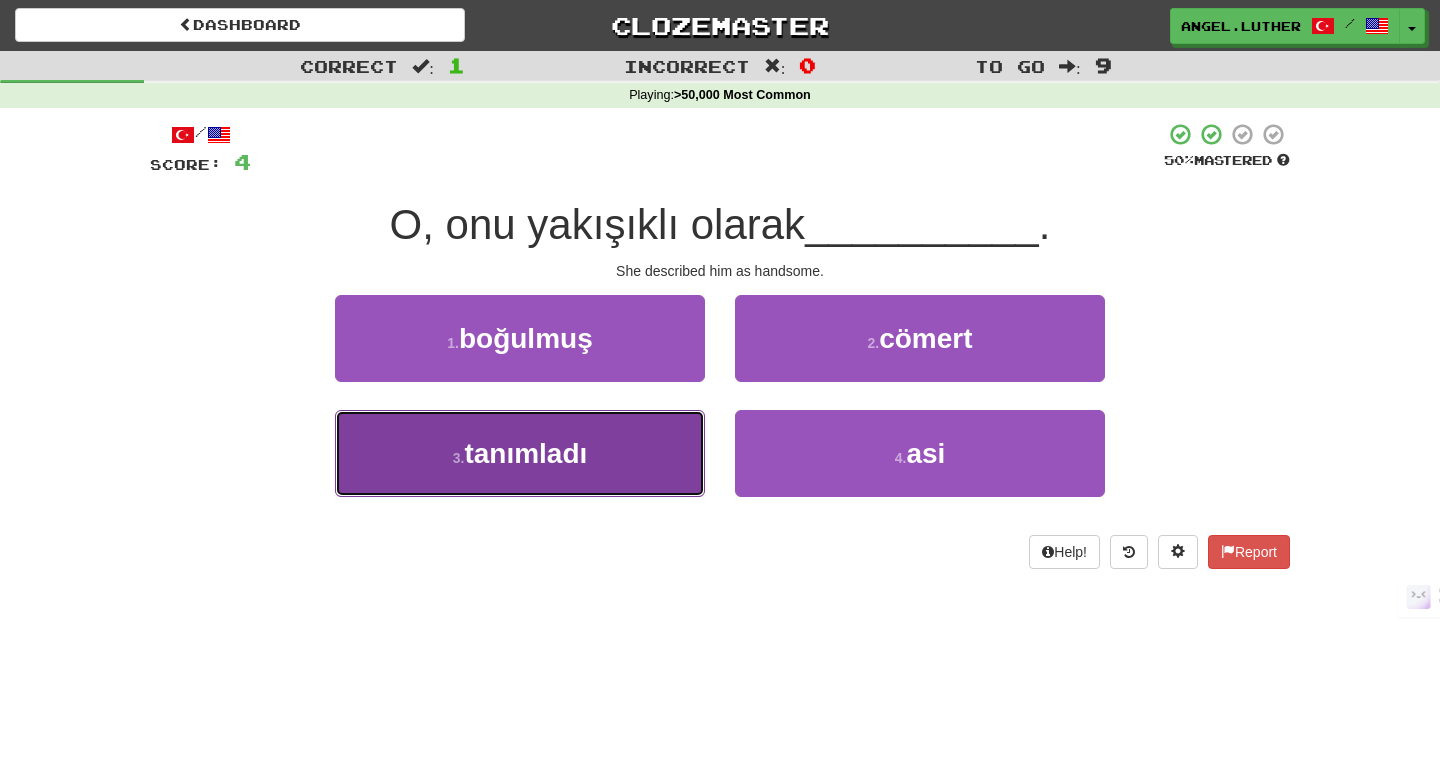click on "3 .  tanımladı" at bounding box center [520, 453] 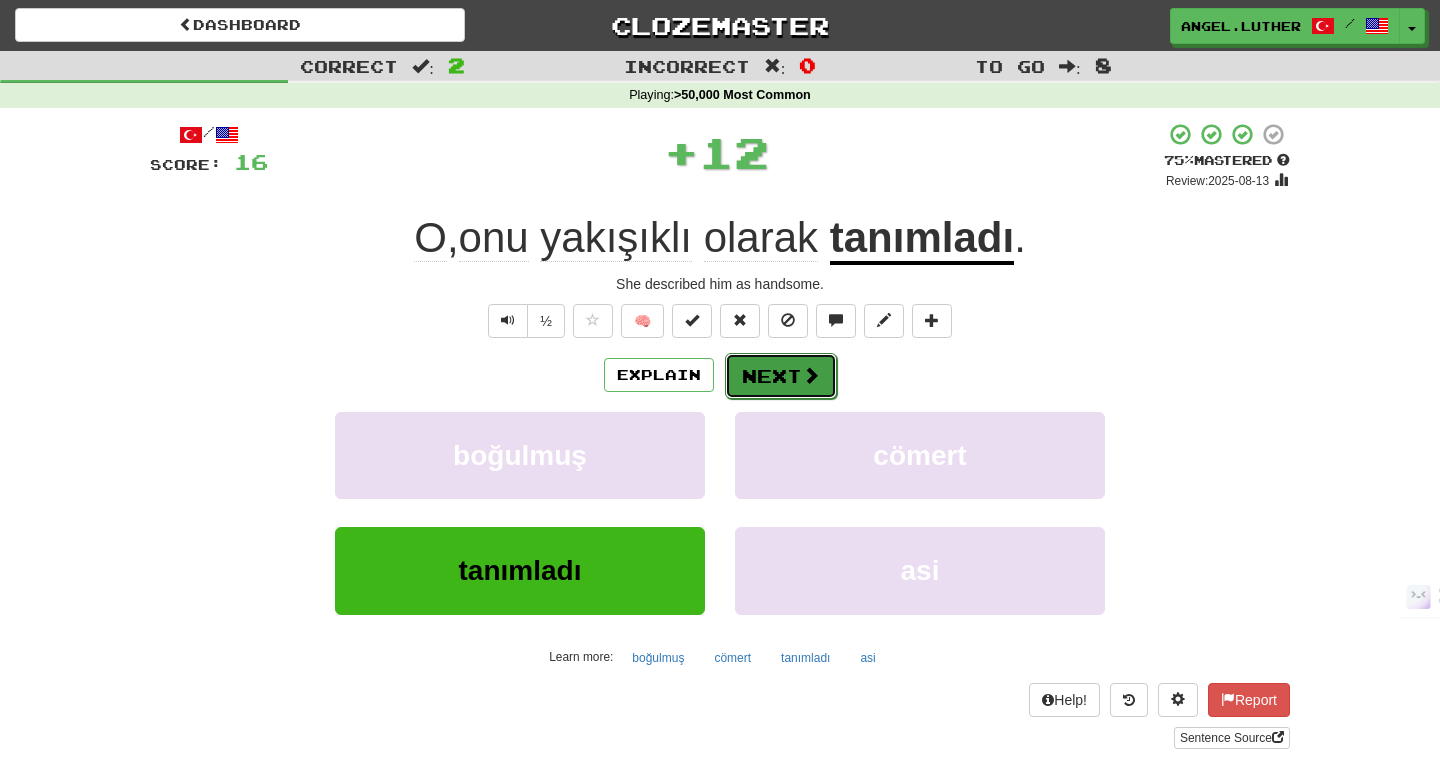 click at bounding box center [811, 375] 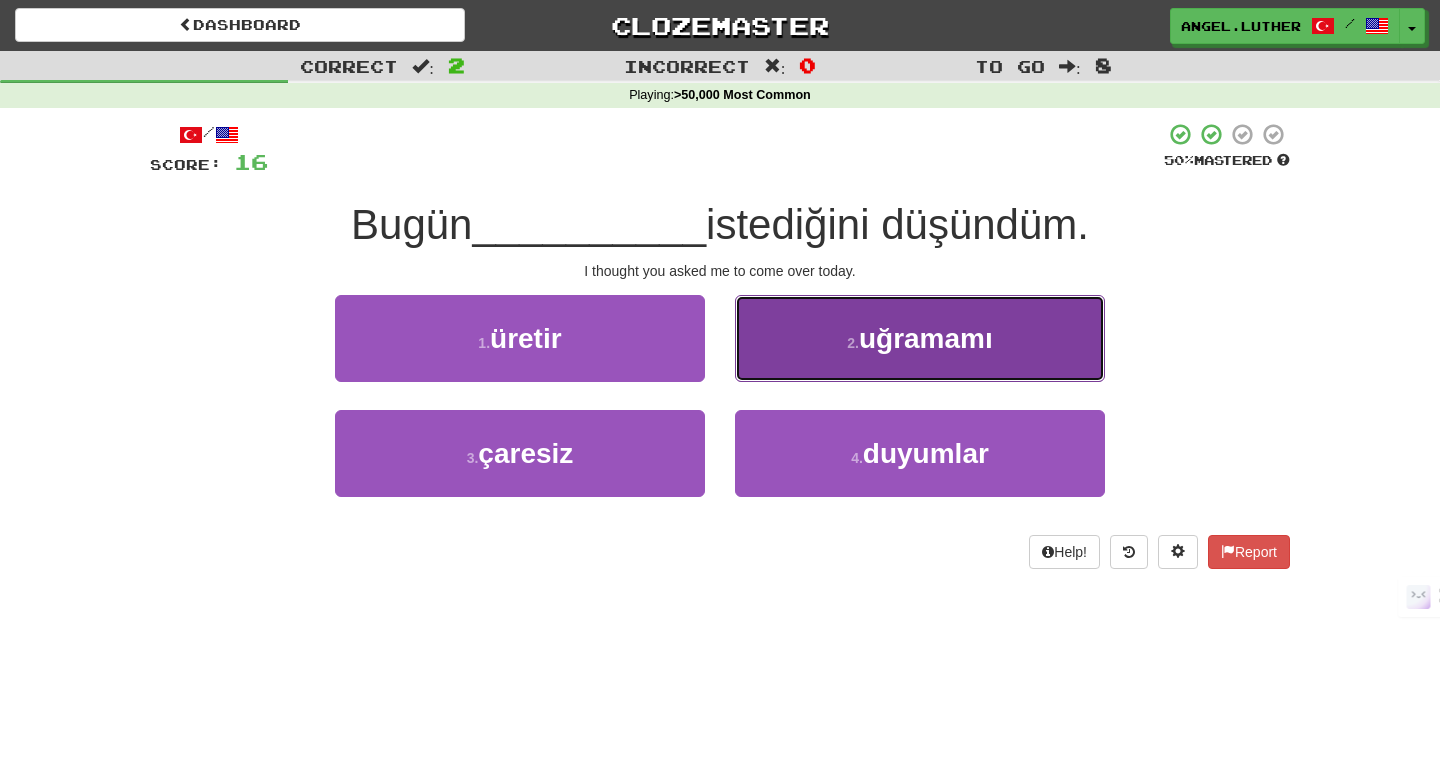 click on "2 .  uğramamı" at bounding box center (920, 338) 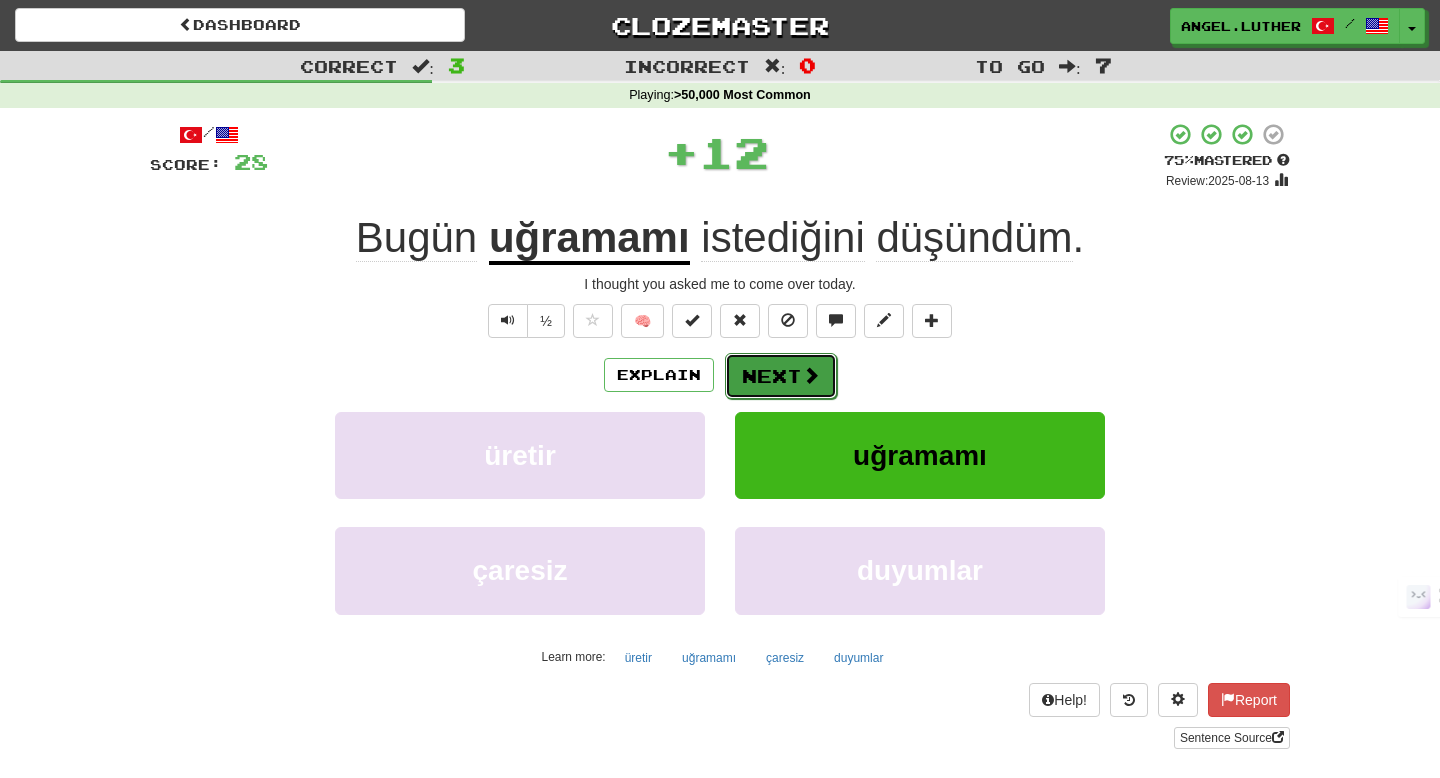 click on "Next" at bounding box center [781, 376] 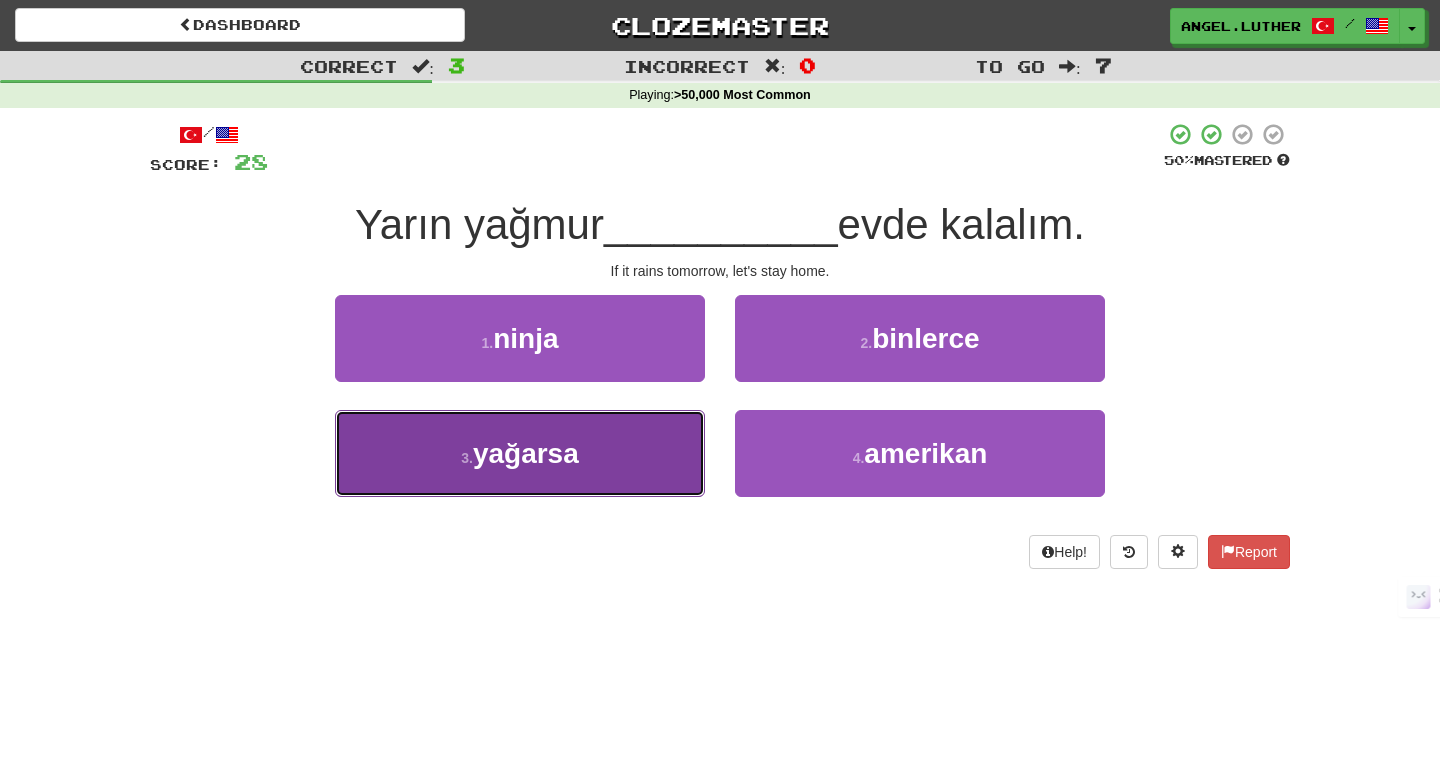 click on "3 .  yağarsa" at bounding box center (520, 453) 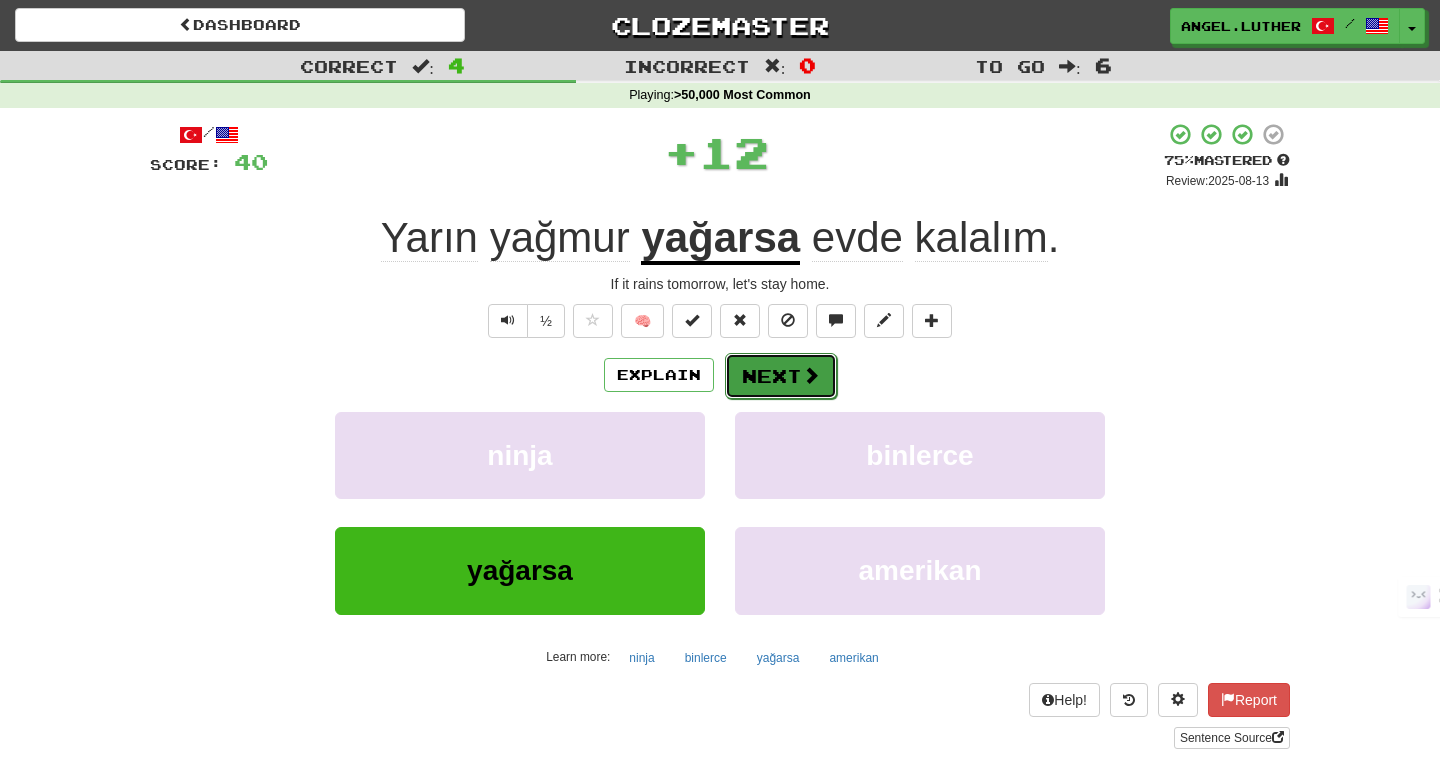 click on "Next" at bounding box center [781, 376] 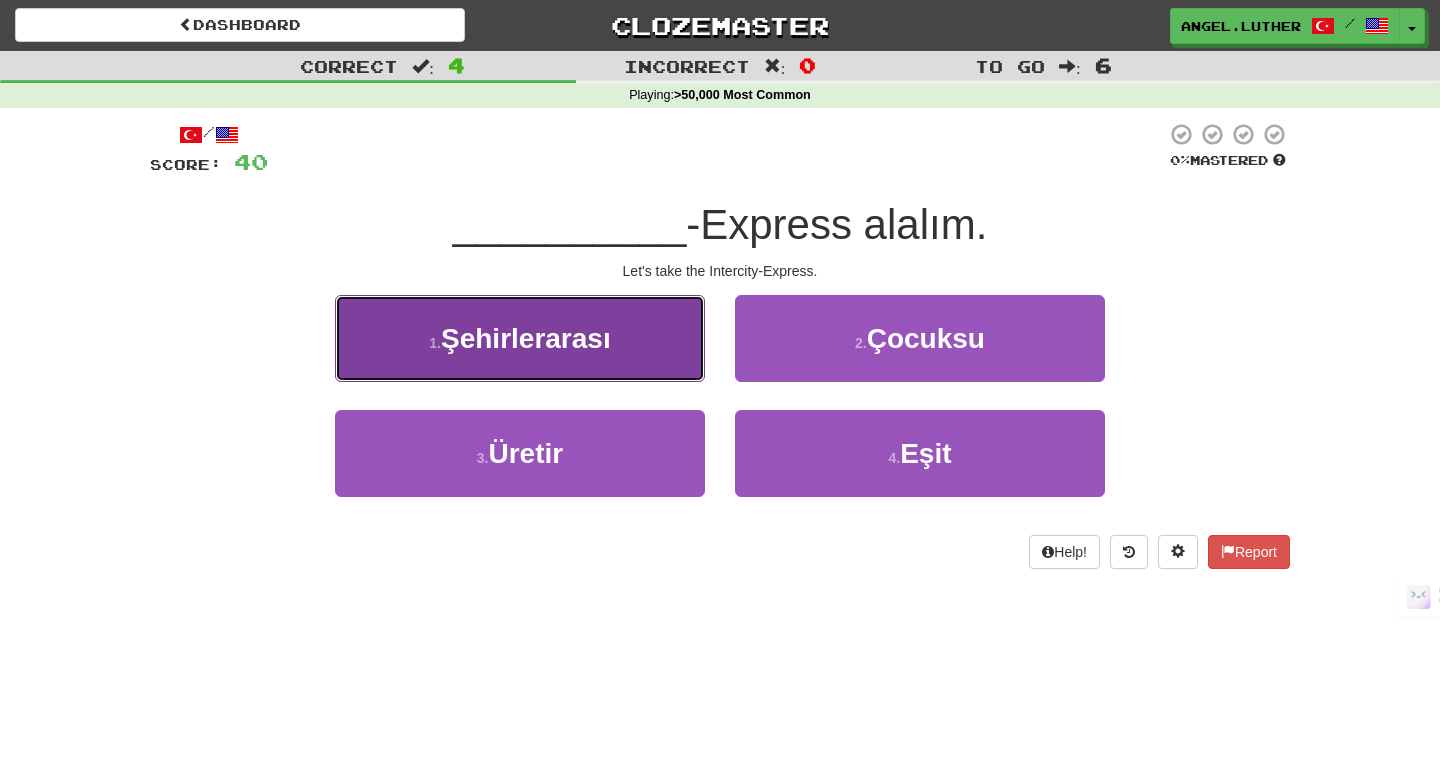 click on "1 .  Şehirlerarası" at bounding box center (520, 338) 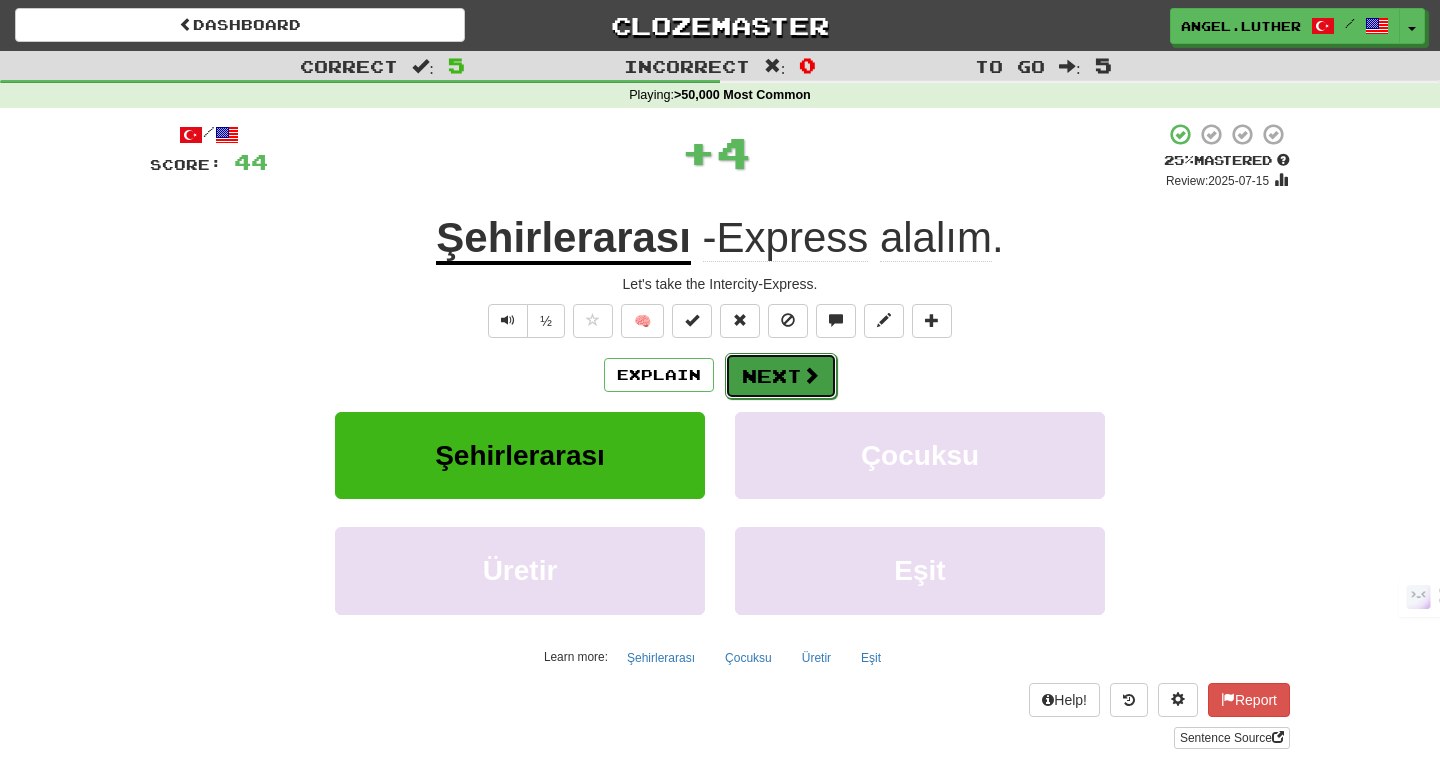 click on "Next" at bounding box center (781, 376) 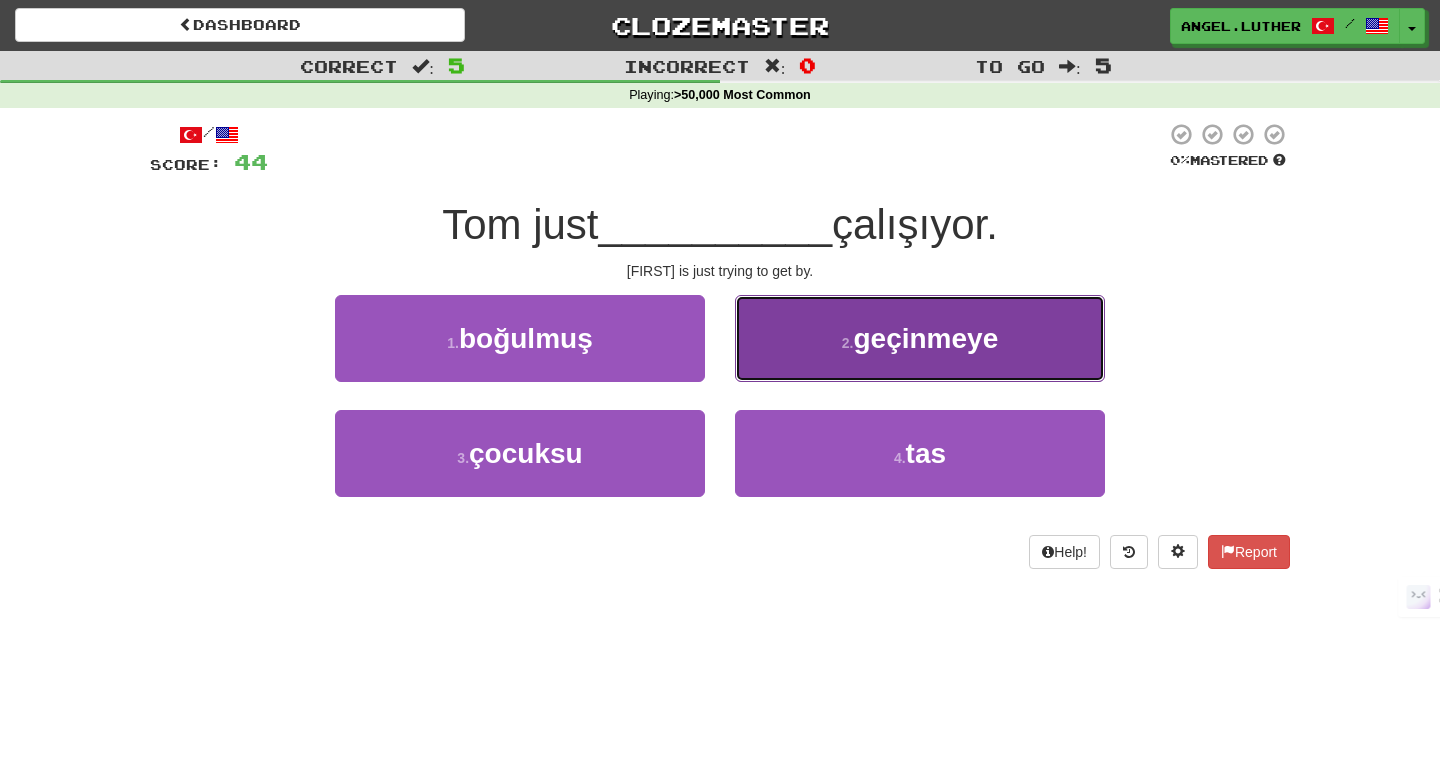 click on "2 .  geçinmeye" at bounding box center [920, 338] 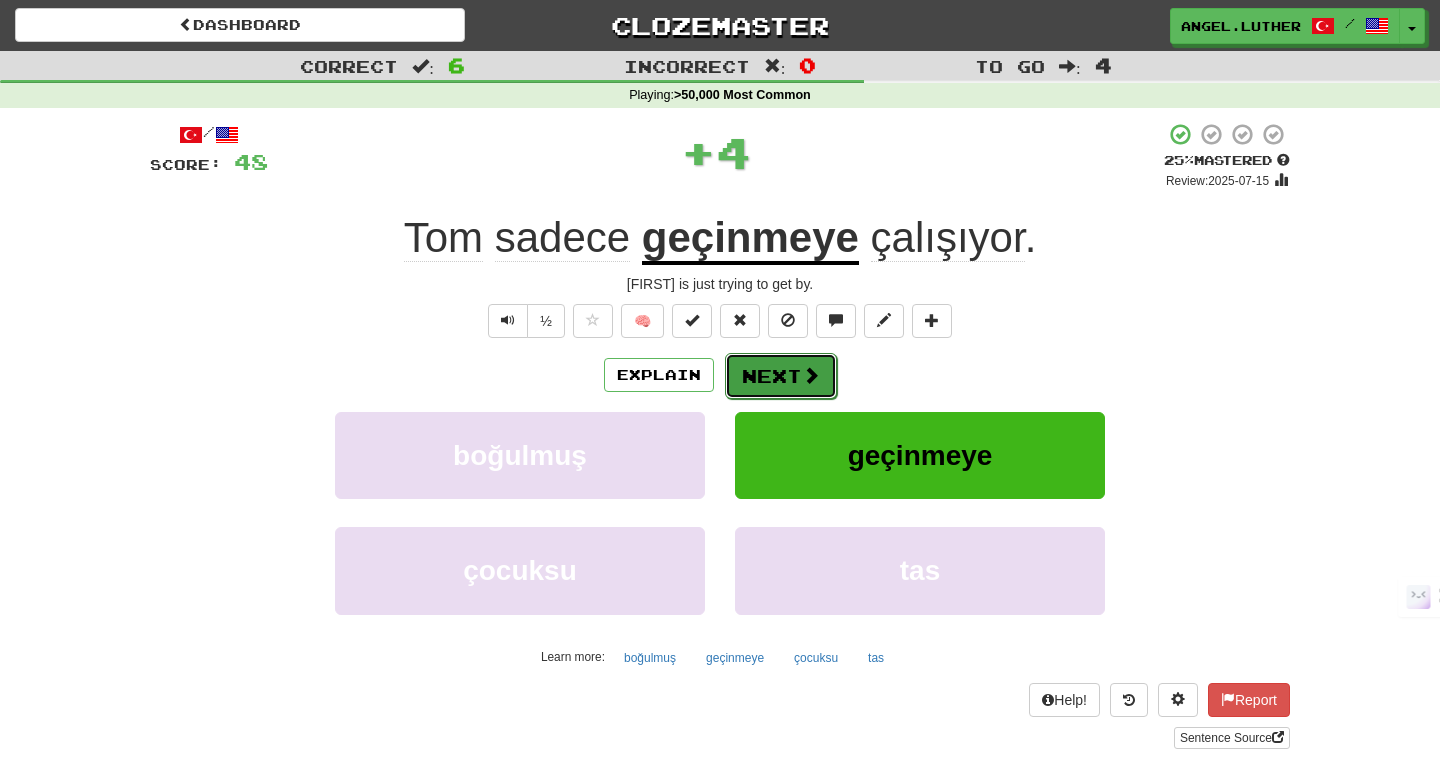click on "Next" at bounding box center [781, 376] 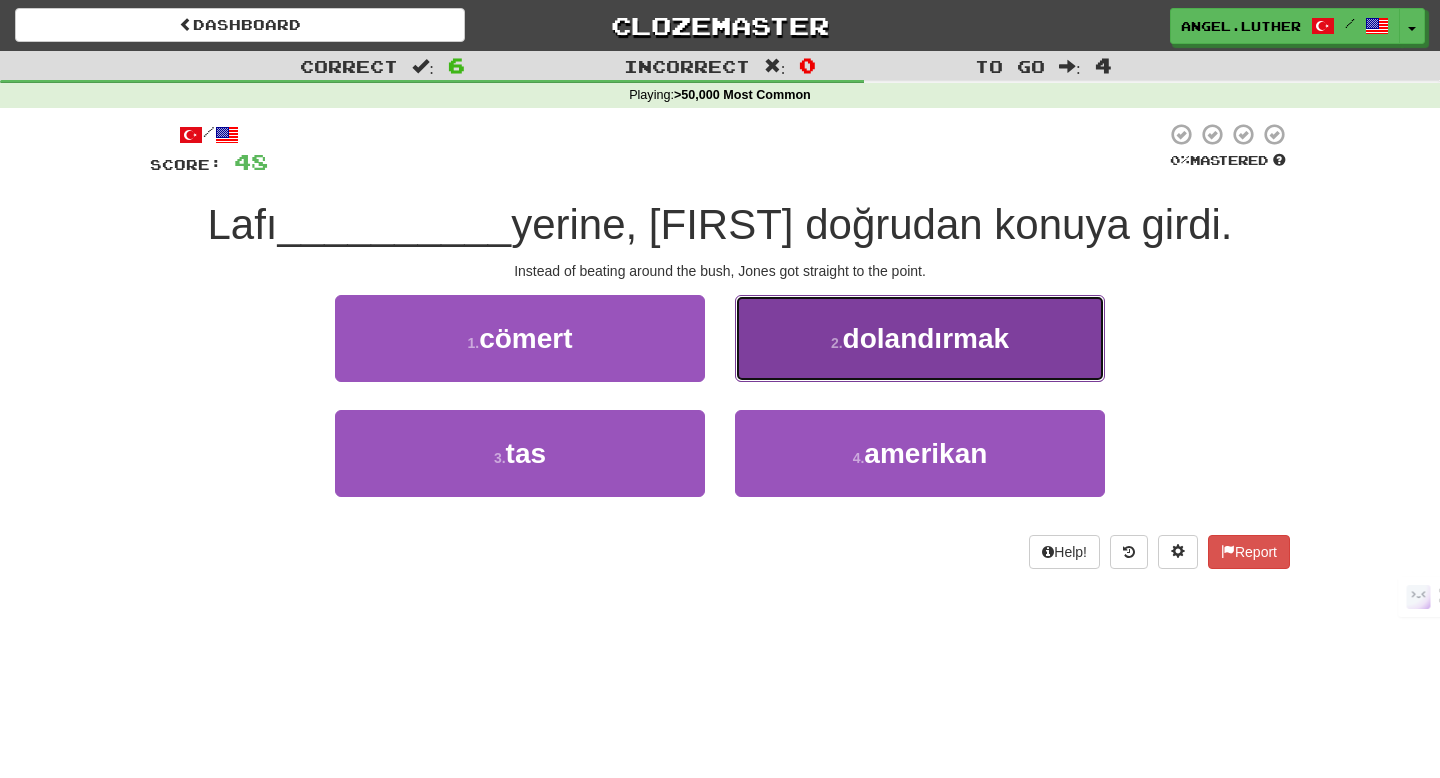 click on "2 .  dolandırmak" at bounding box center (920, 338) 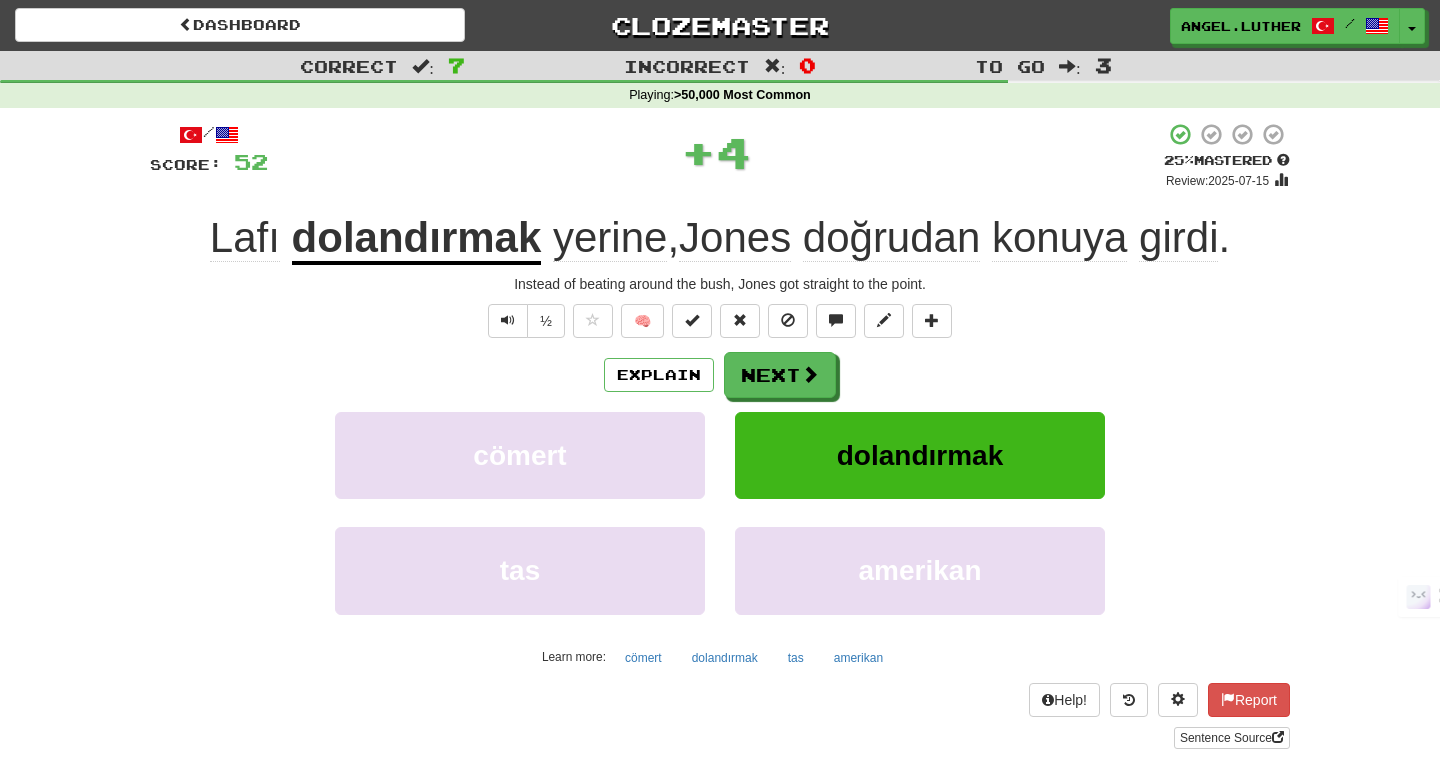 click on "dolandırmak" at bounding box center (417, 239) 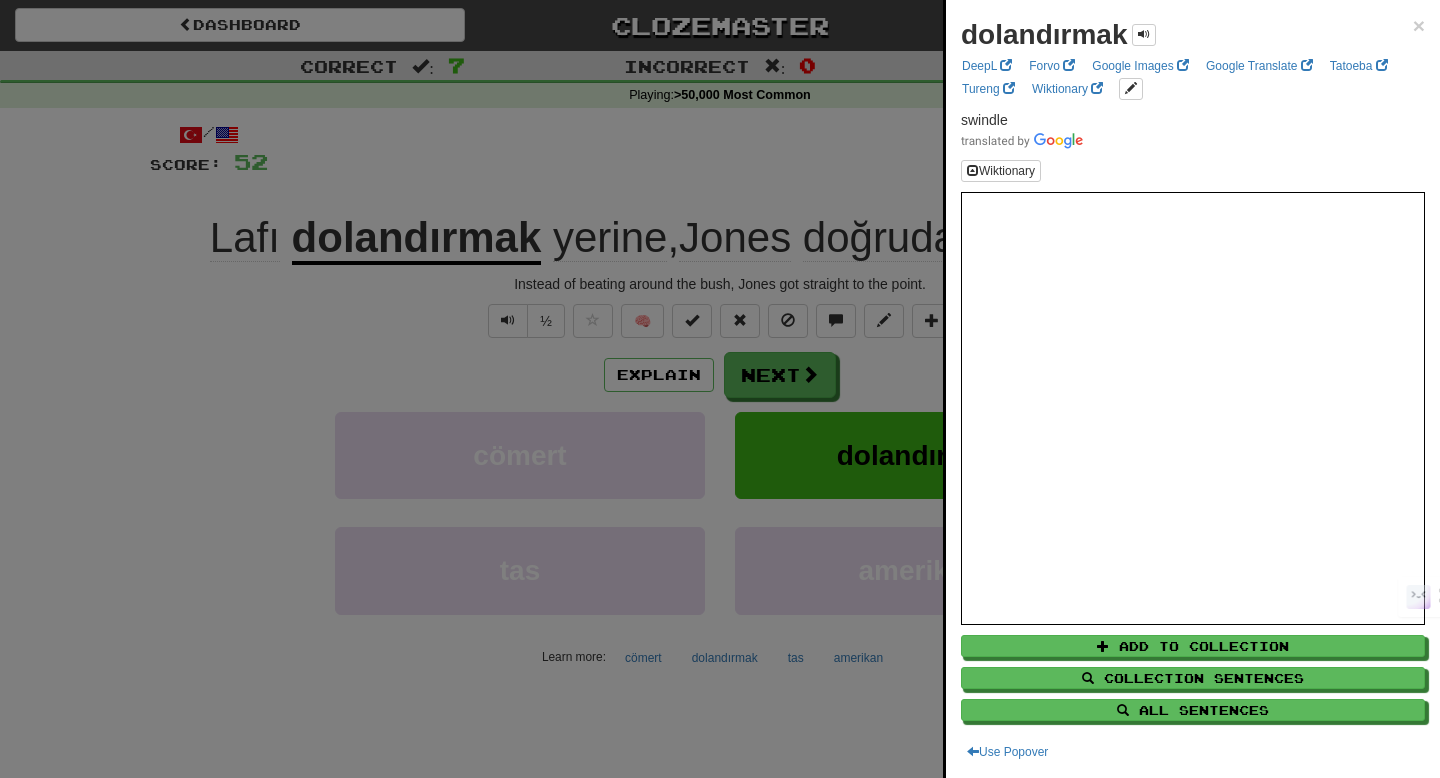 click on "dolandırmak × DeepL   Forvo   Google Images   Google Translate   Tatoeba   Tureng   Wiktionary   swindle  Wiktionary   Add to Collection   Collection Sentences   All Sentences  Use Popover" at bounding box center [1193, 389] 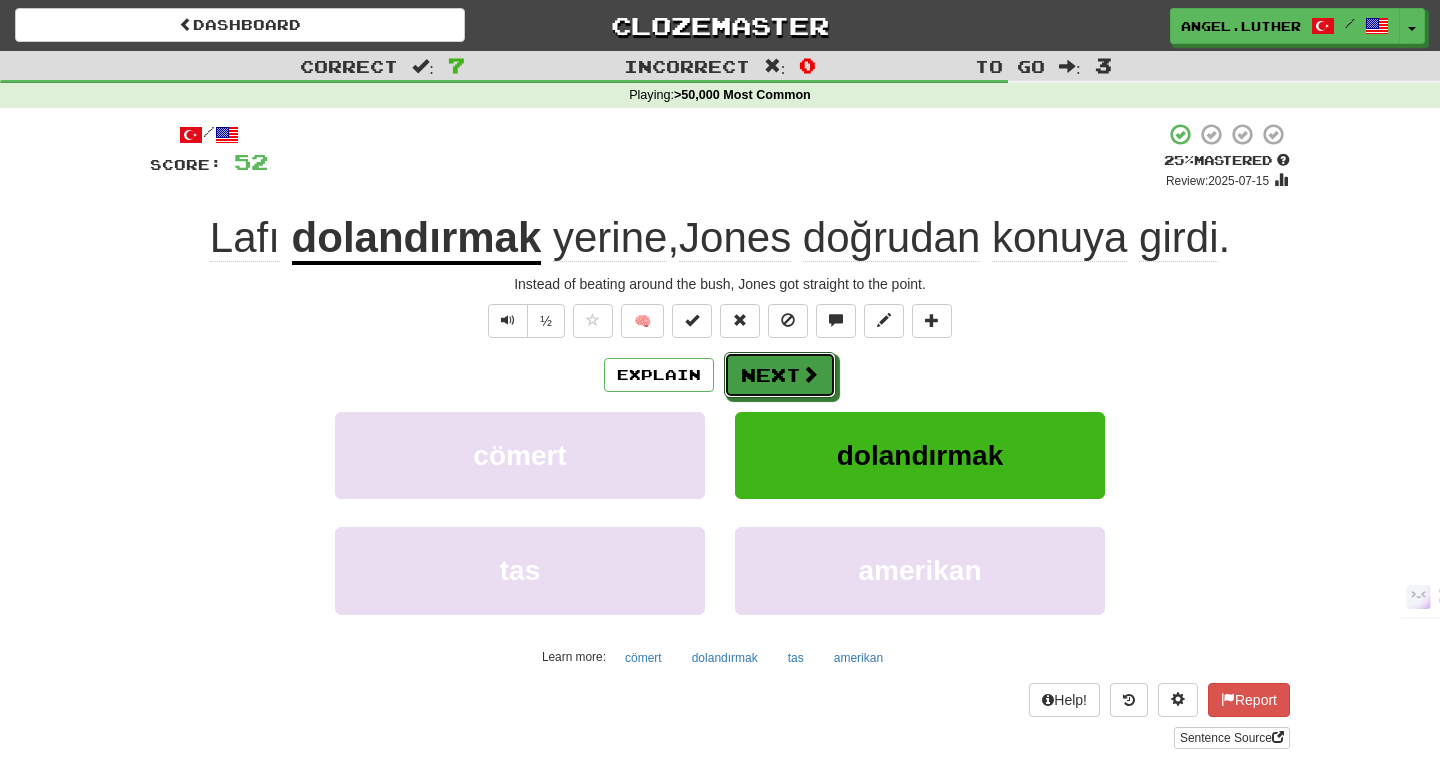 click at bounding box center [810, 374] 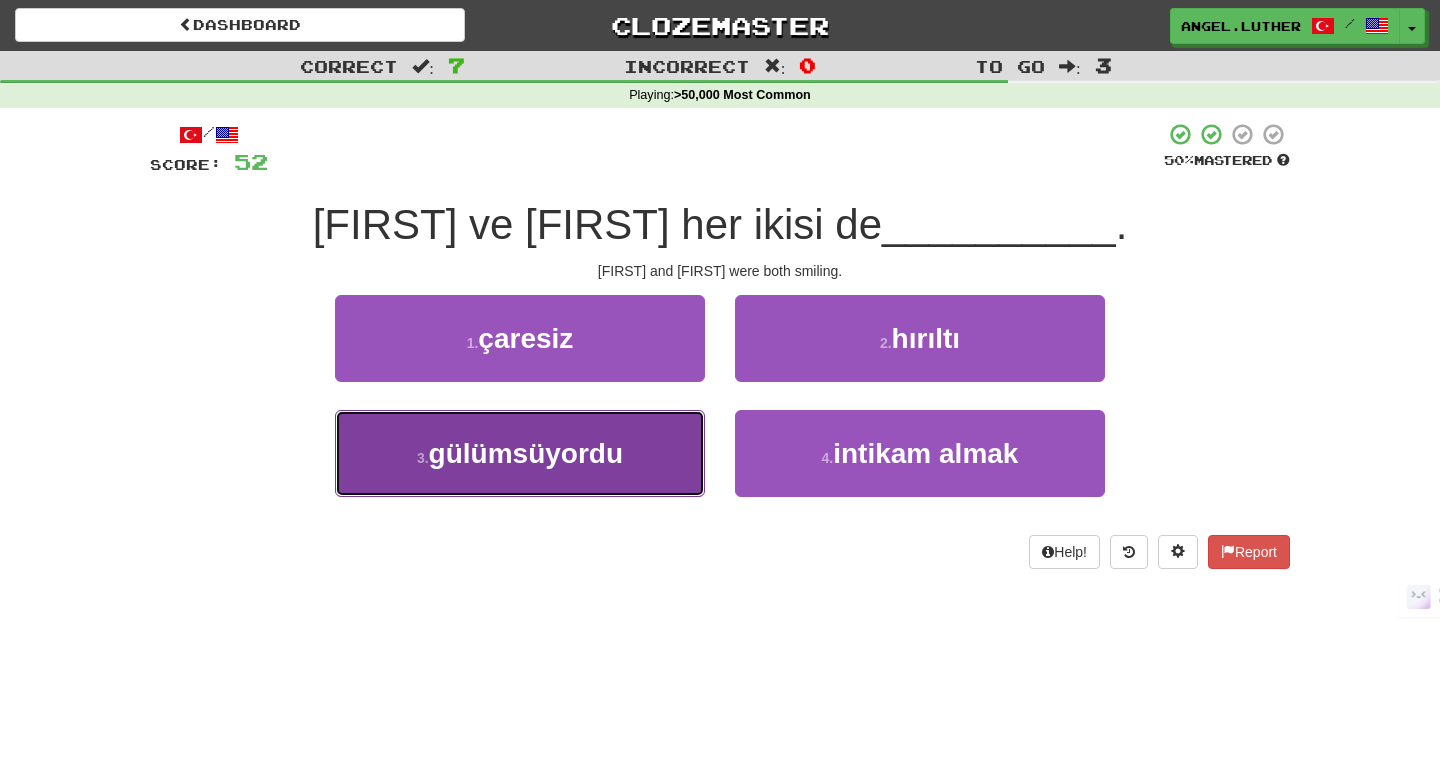 click on "gülümsüyordu" at bounding box center (526, 453) 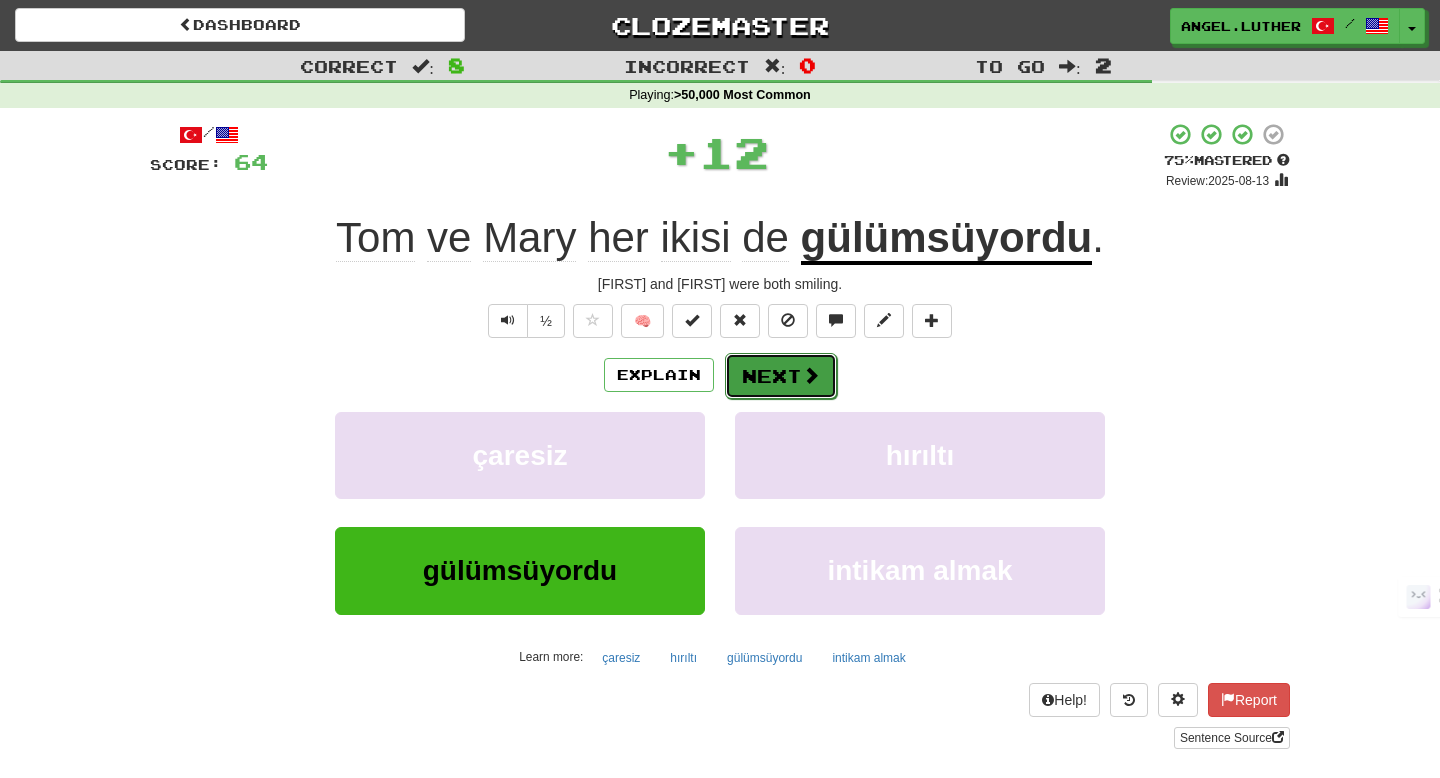 click at bounding box center (811, 375) 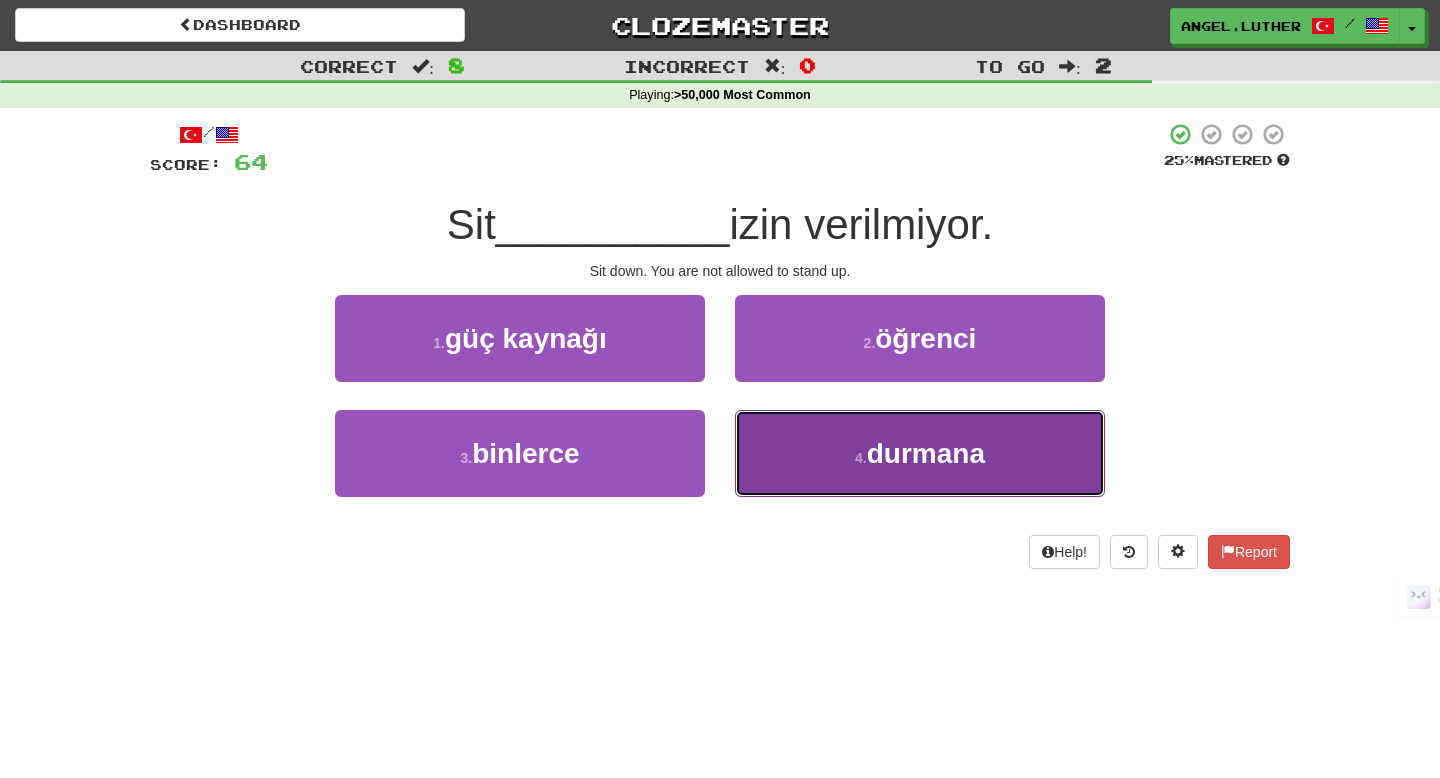 click on "4 .  durmana" at bounding box center [920, 453] 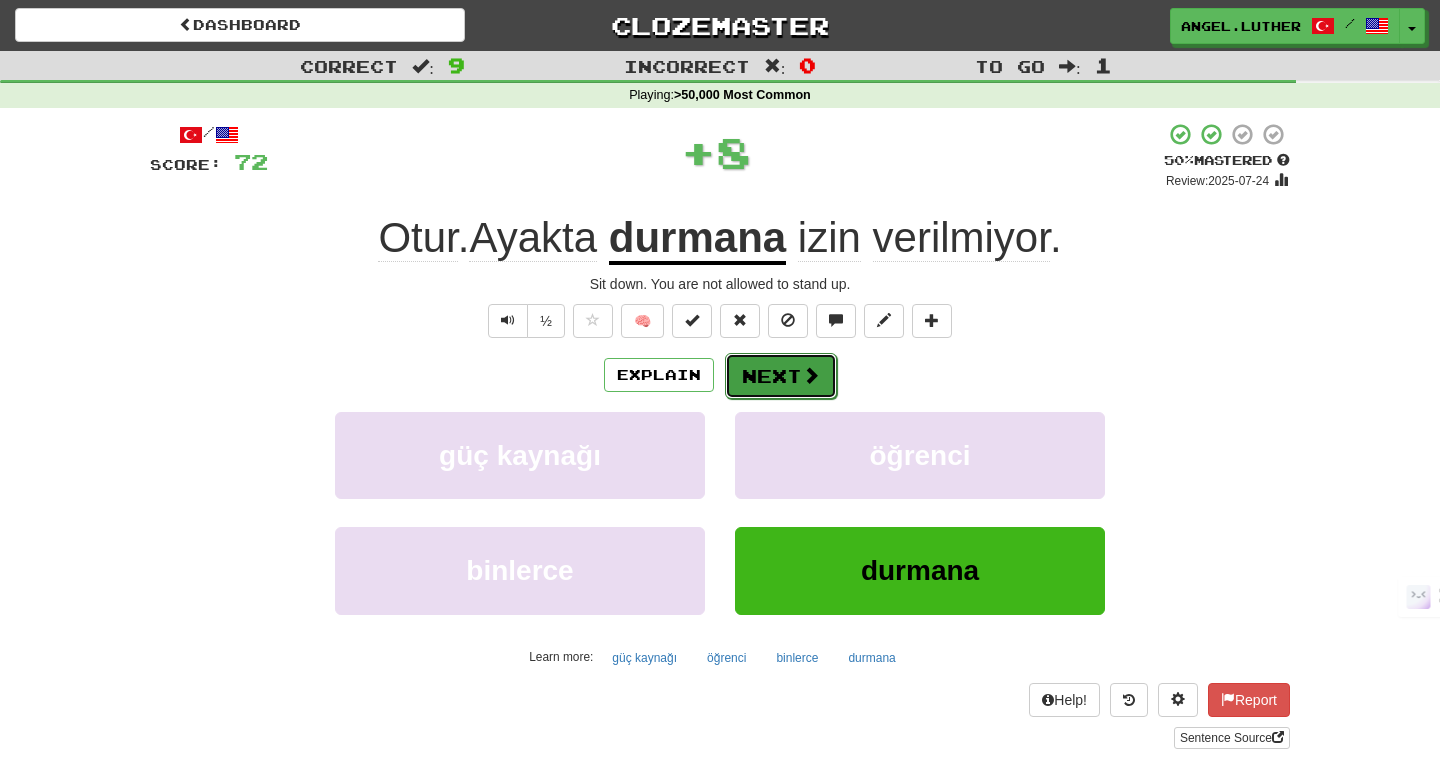 click on "Next" at bounding box center [781, 376] 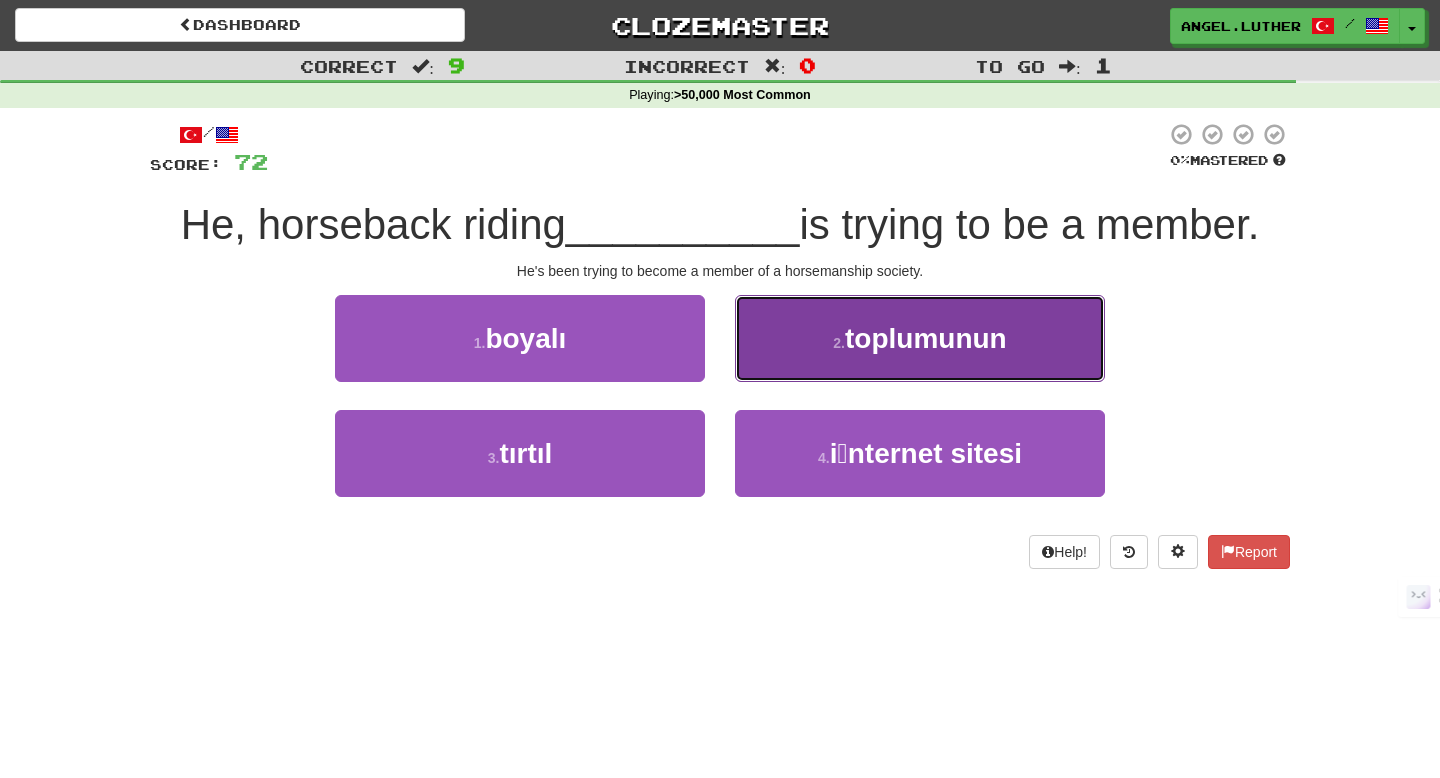 click on "2 .  toplumunun" at bounding box center [920, 338] 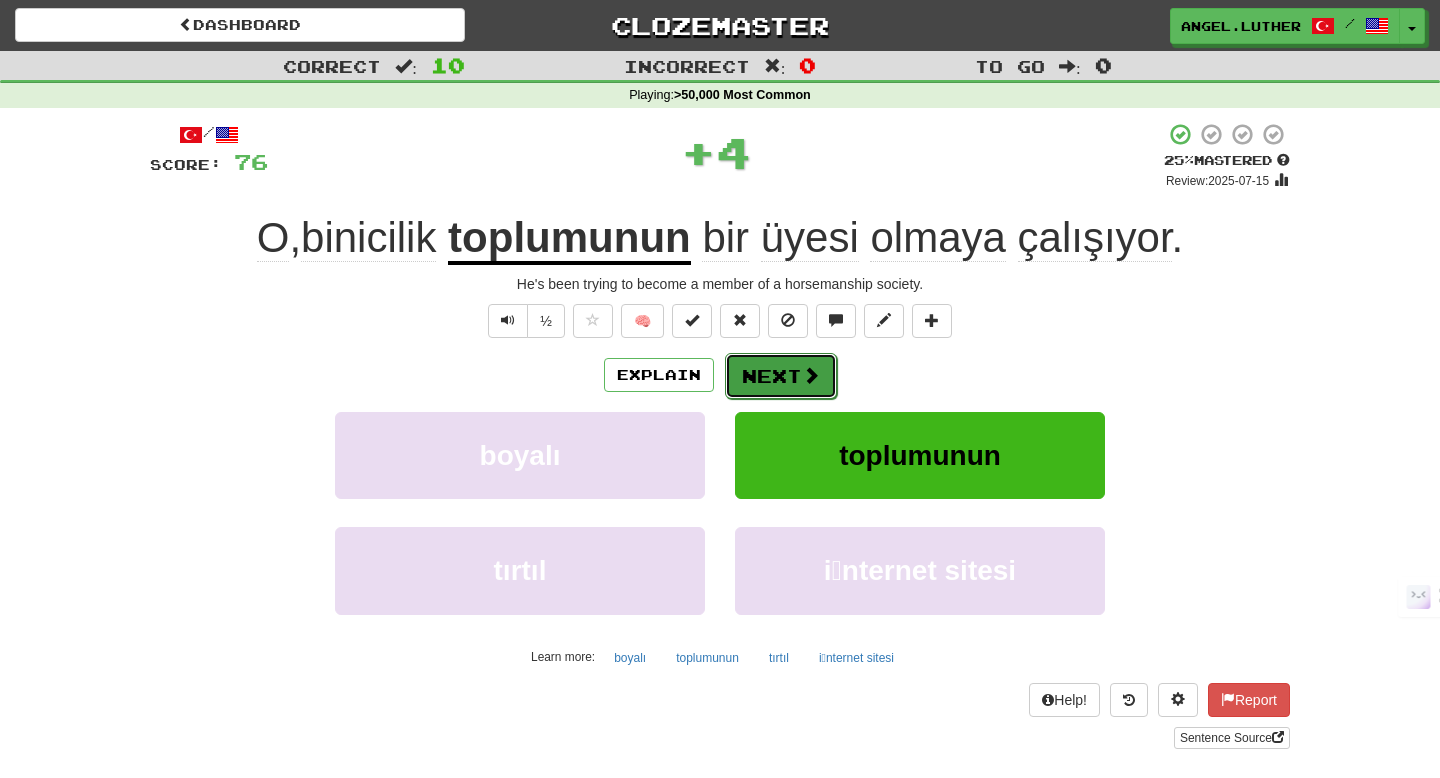 click on "Next" at bounding box center (781, 376) 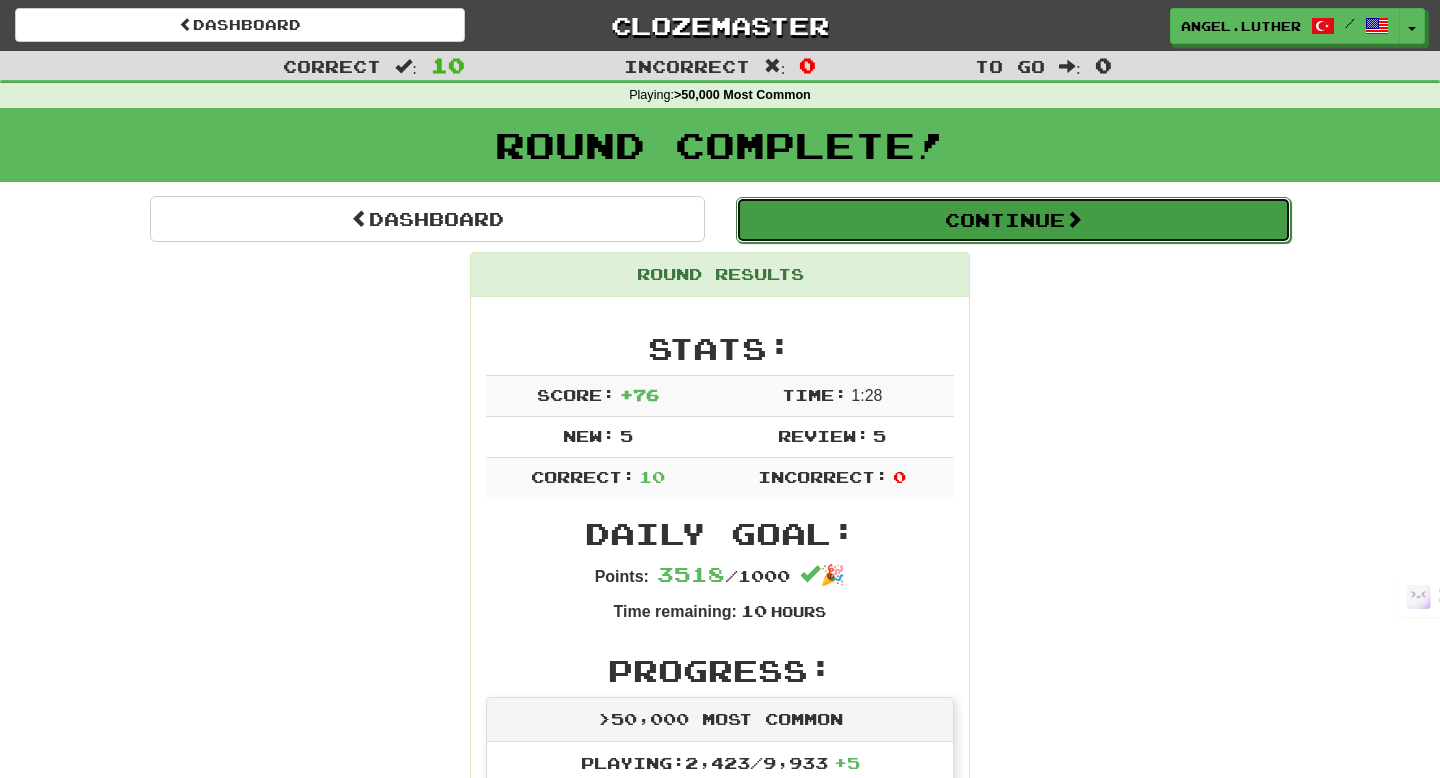 click on "Continue" at bounding box center (1013, 220) 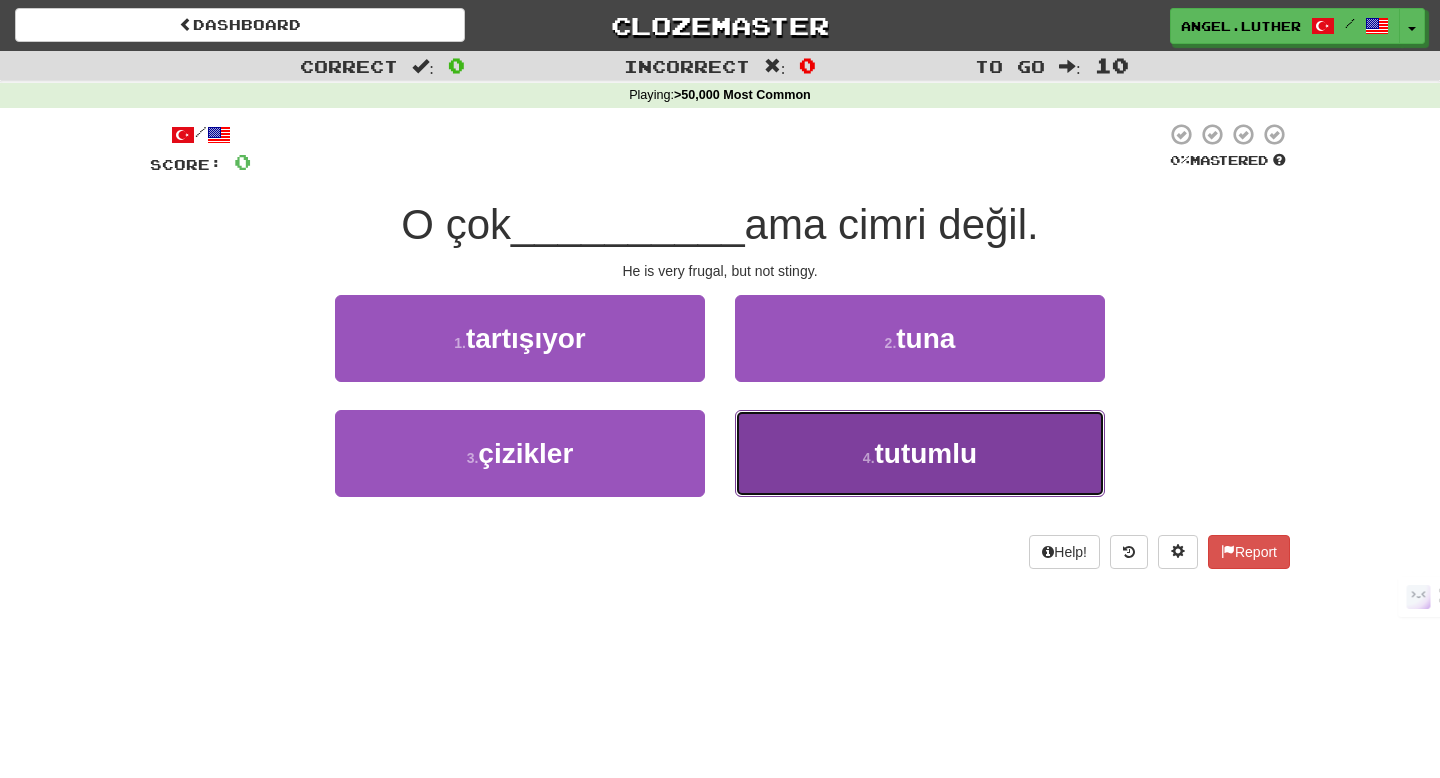 click on "4 .  tutumlu" at bounding box center [920, 453] 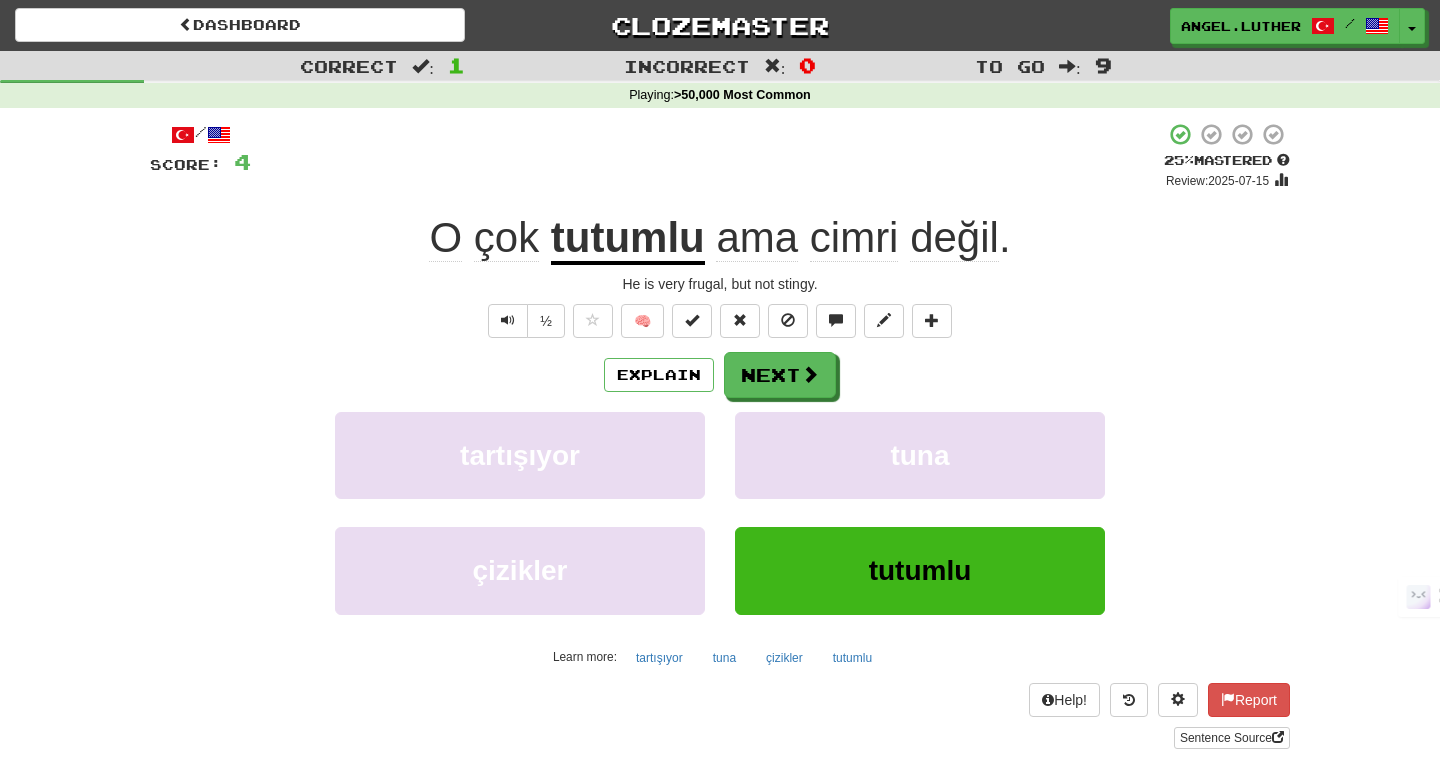 click on "cimri" at bounding box center (854, 238) 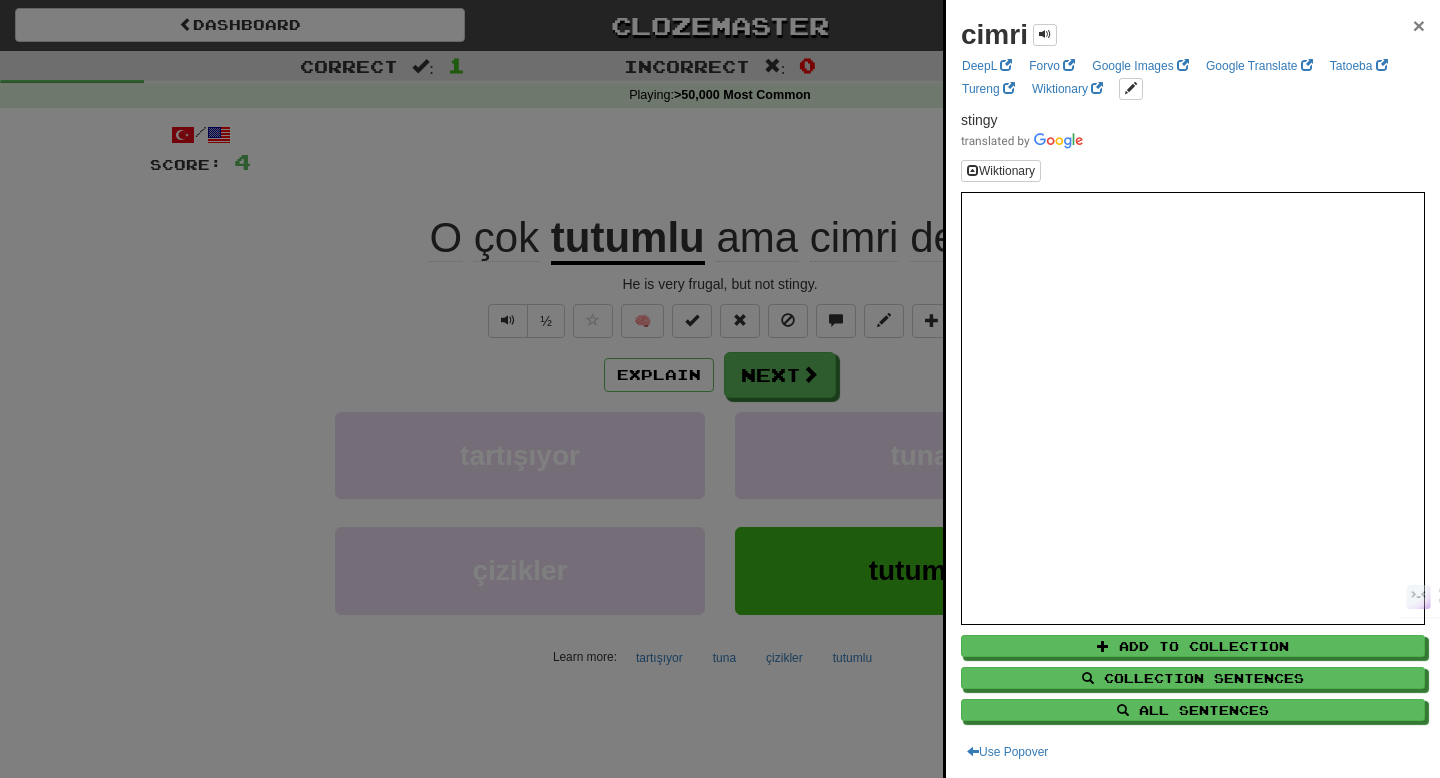 click on "×" at bounding box center (1419, 25) 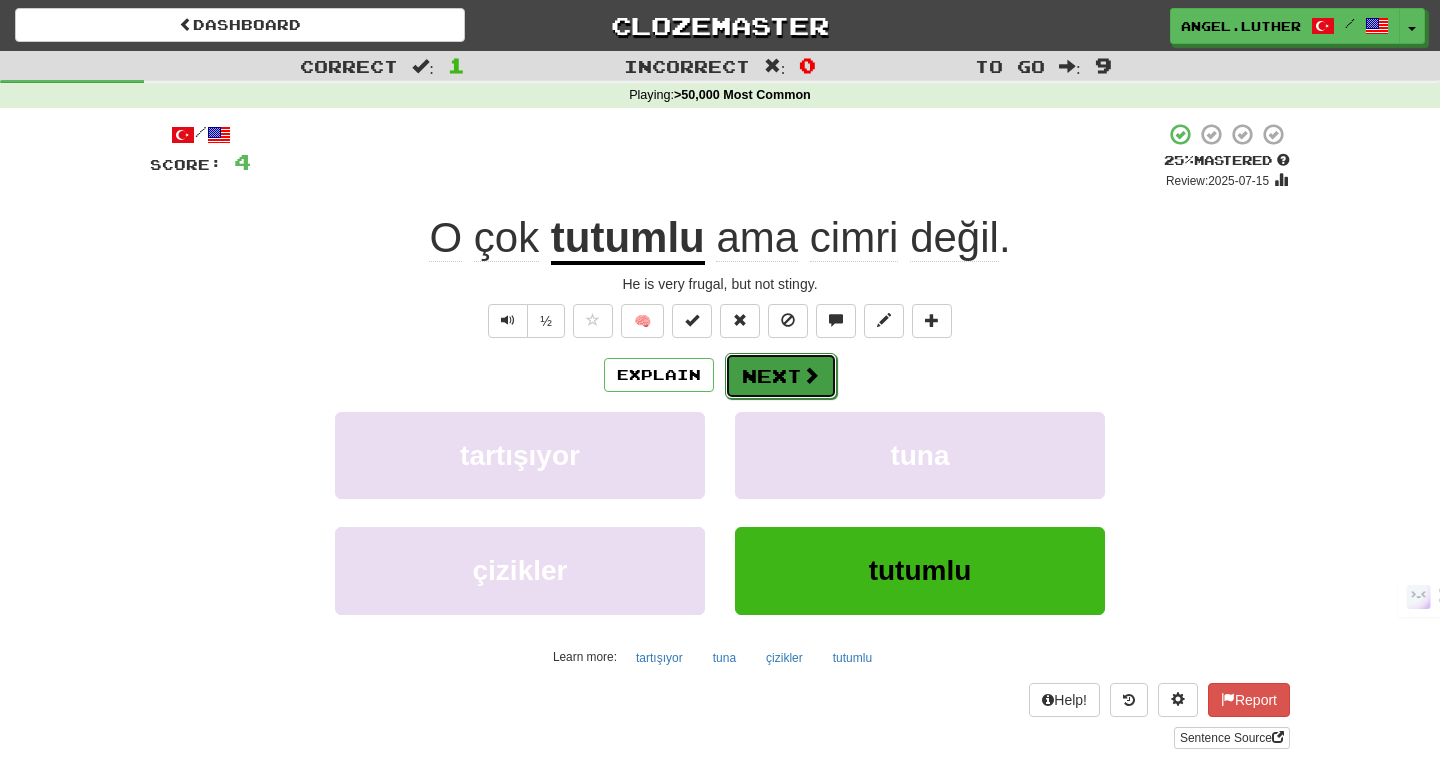 click on "Next" at bounding box center (781, 376) 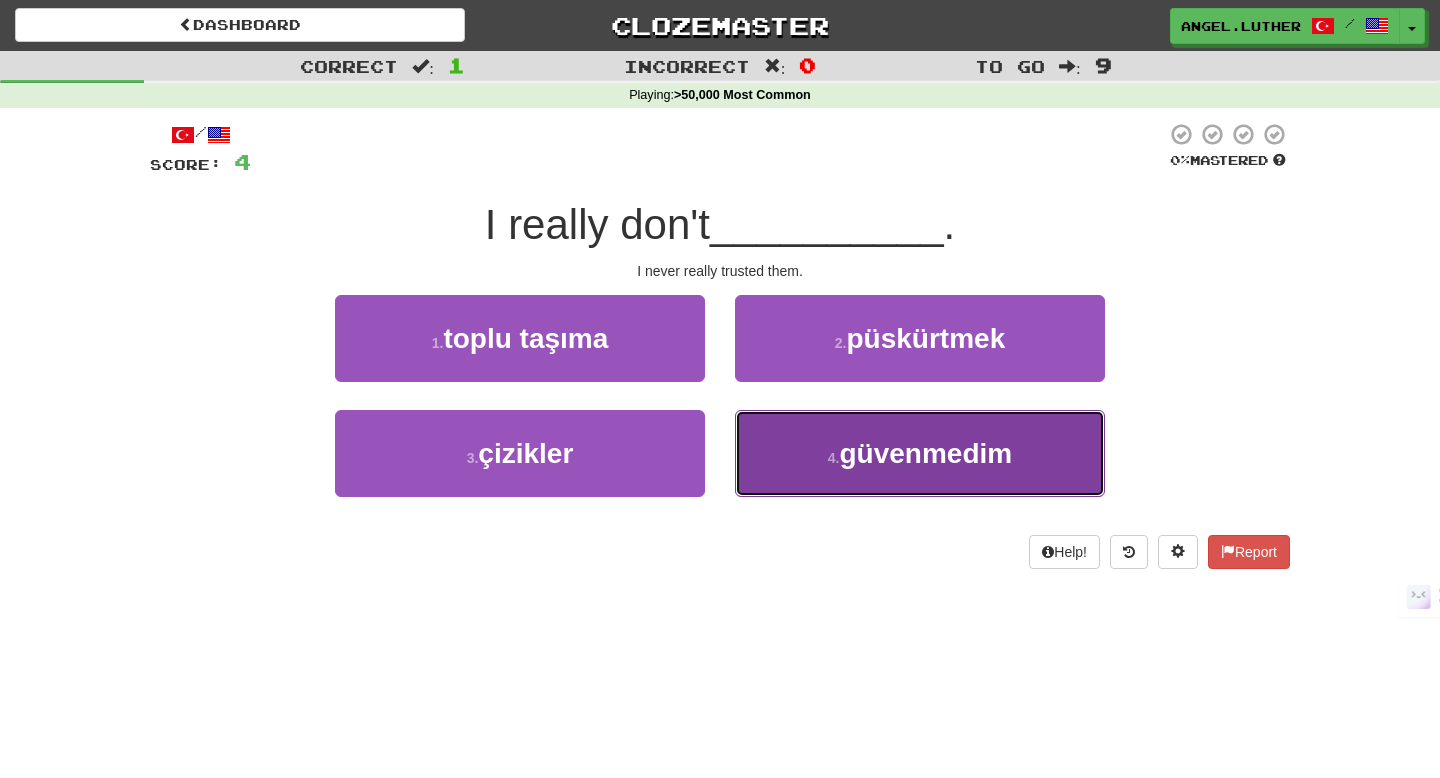 click on "4 .  güvenmedim" at bounding box center (920, 453) 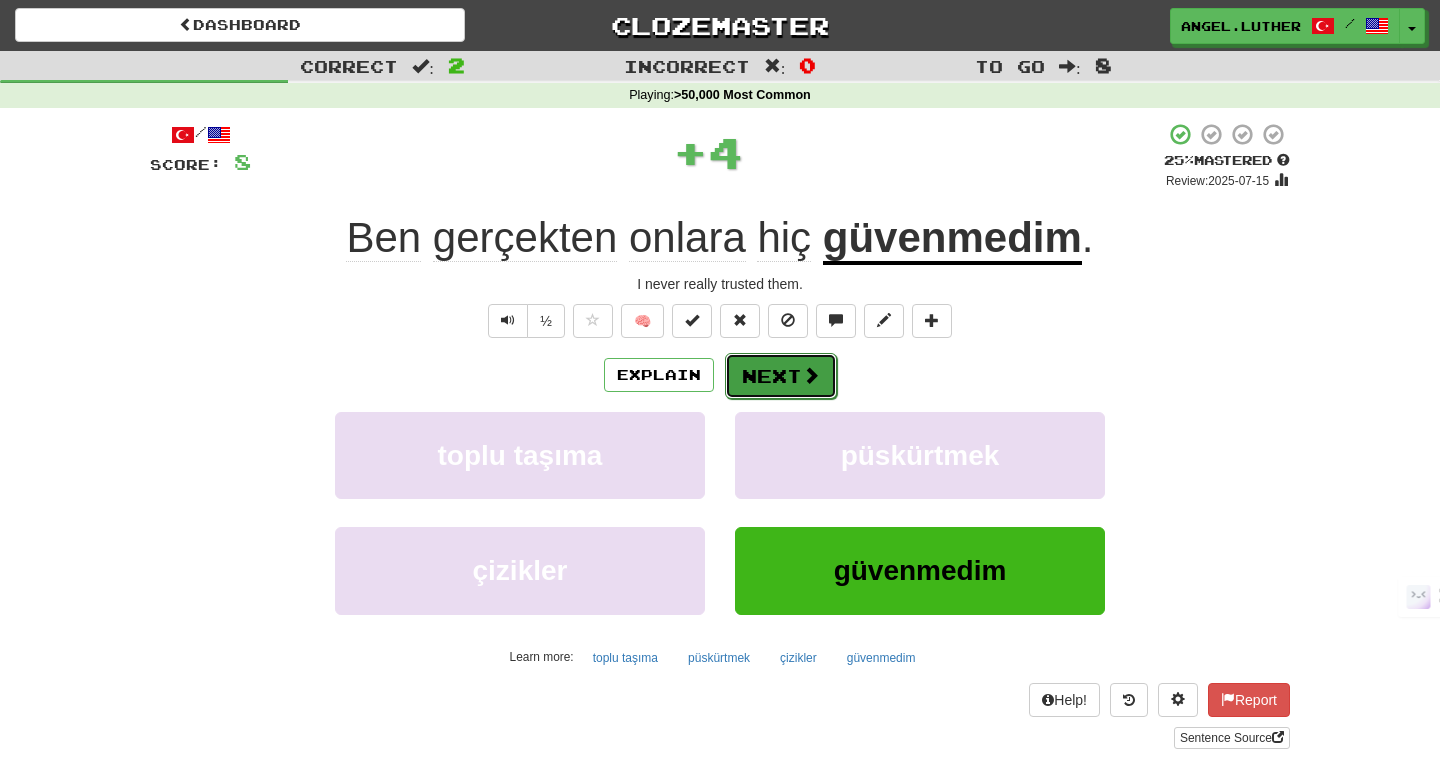 click on "Next" at bounding box center (781, 376) 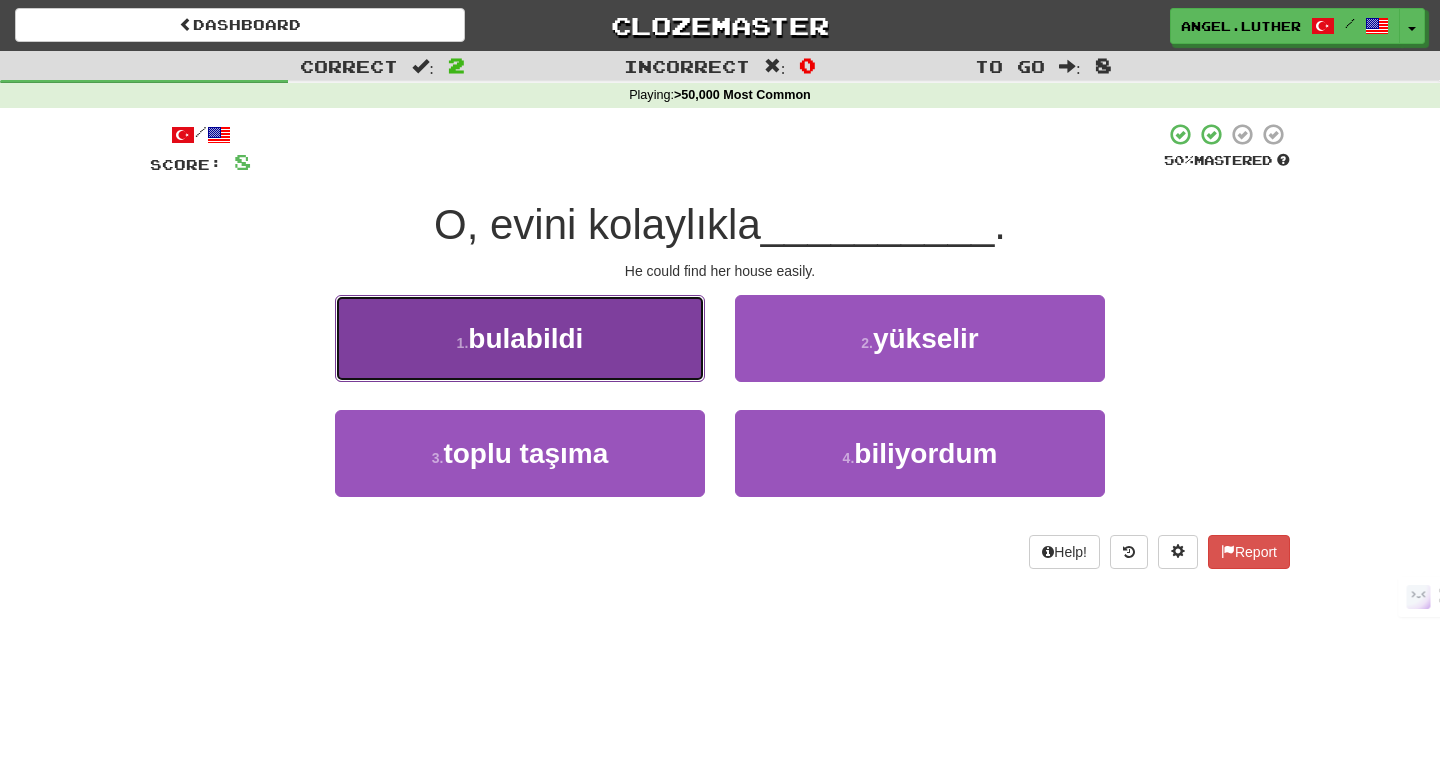 click on "1 .  bulabildi" at bounding box center (520, 338) 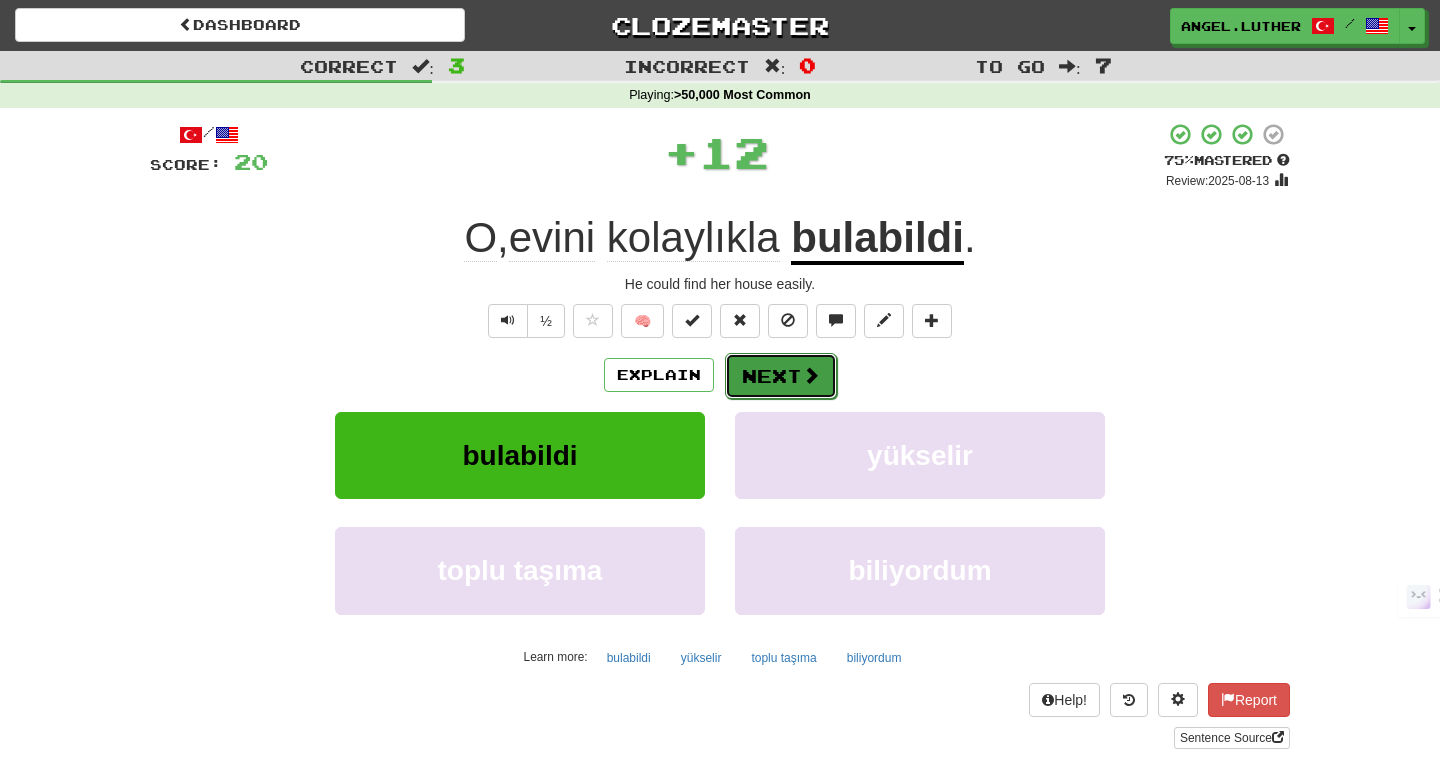 click on "Next" at bounding box center (781, 376) 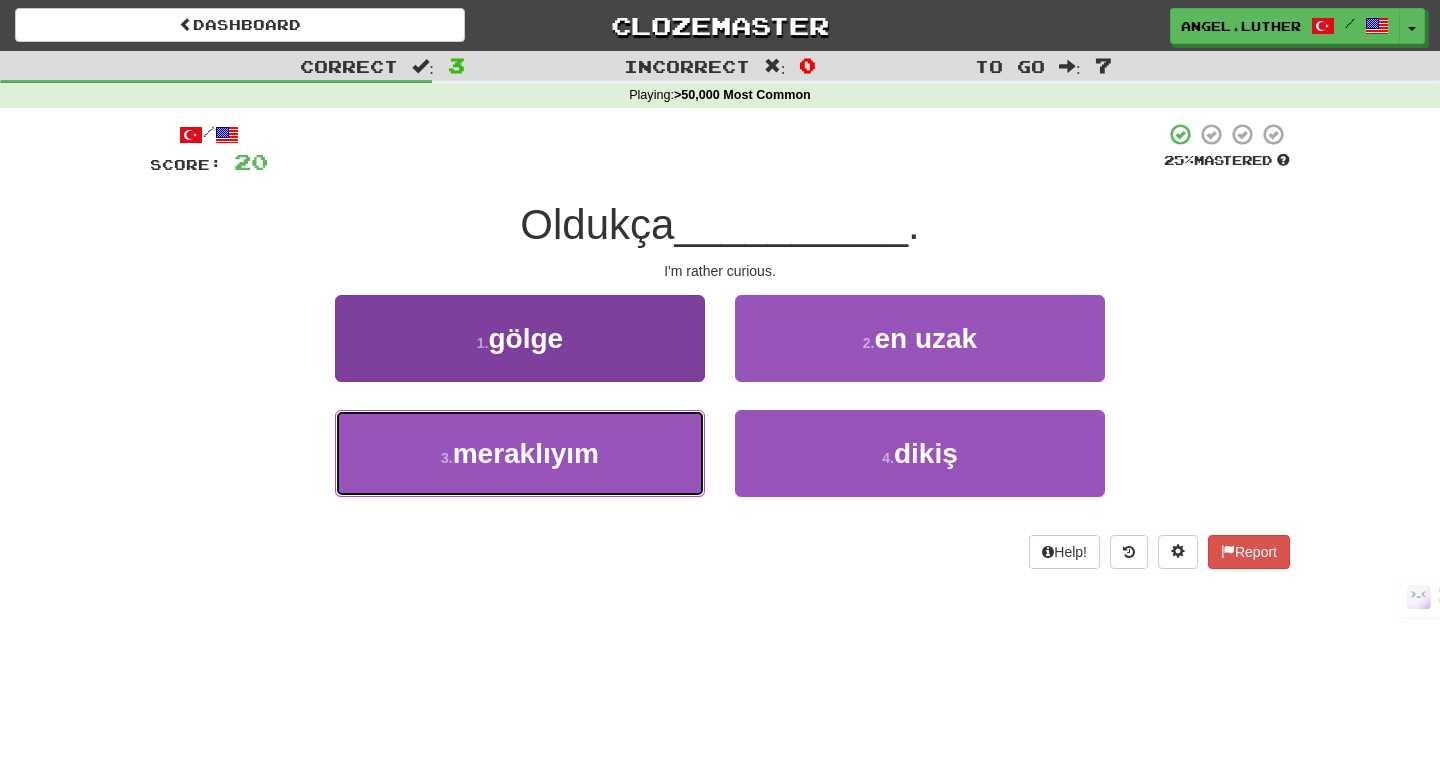 click on "3 .  meraklıyım" at bounding box center [520, 453] 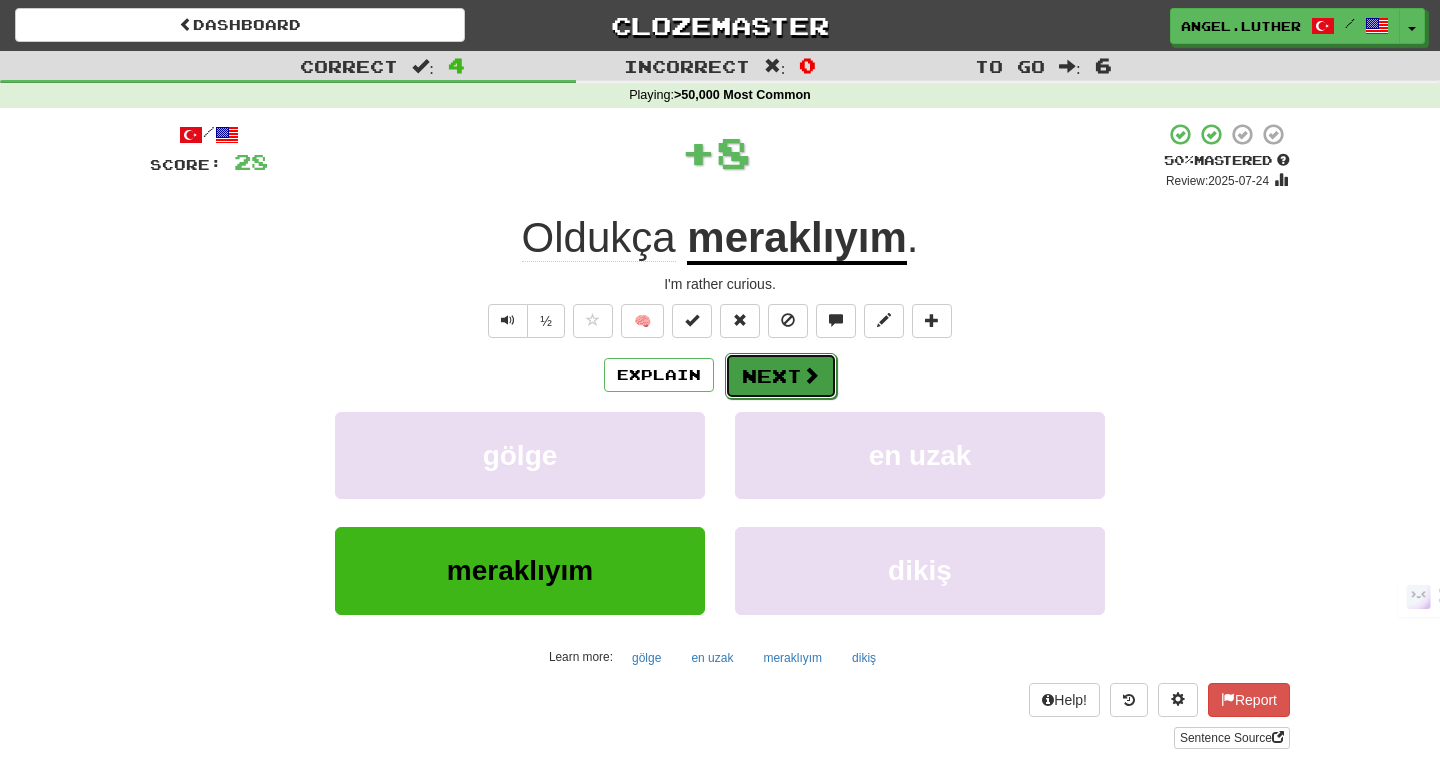 click on "Next" at bounding box center [781, 376] 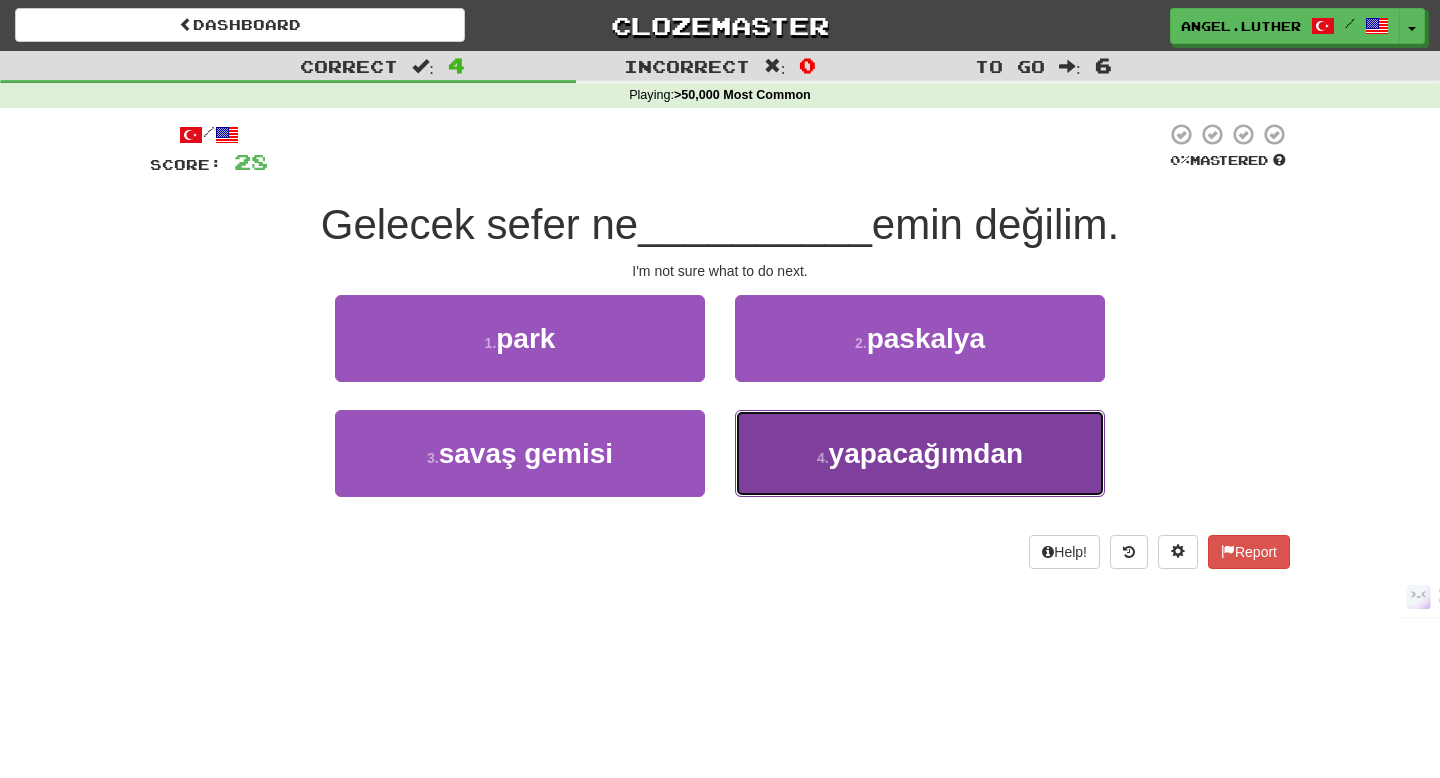 click on "4 .  yapacağımdan" at bounding box center (920, 453) 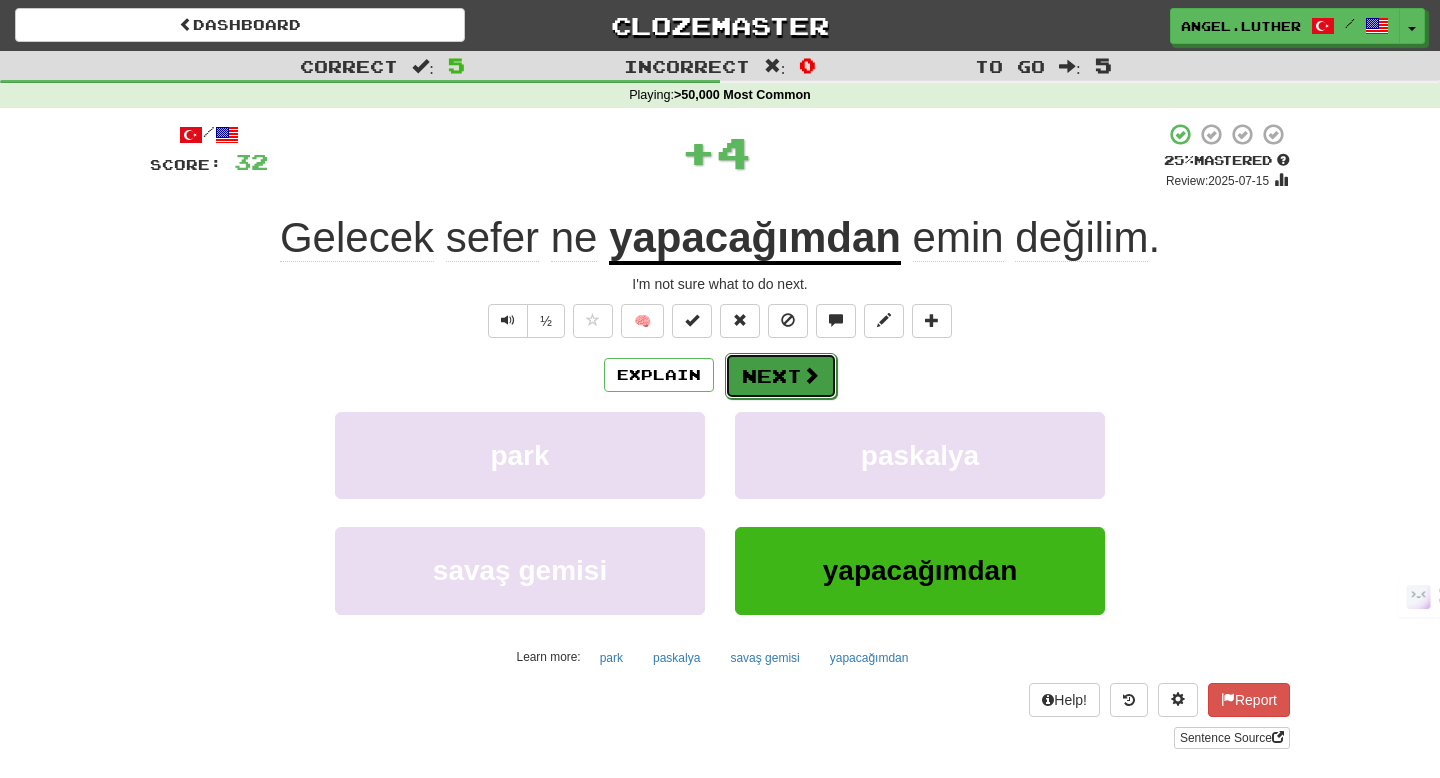 click on "Next" at bounding box center [781, 376] 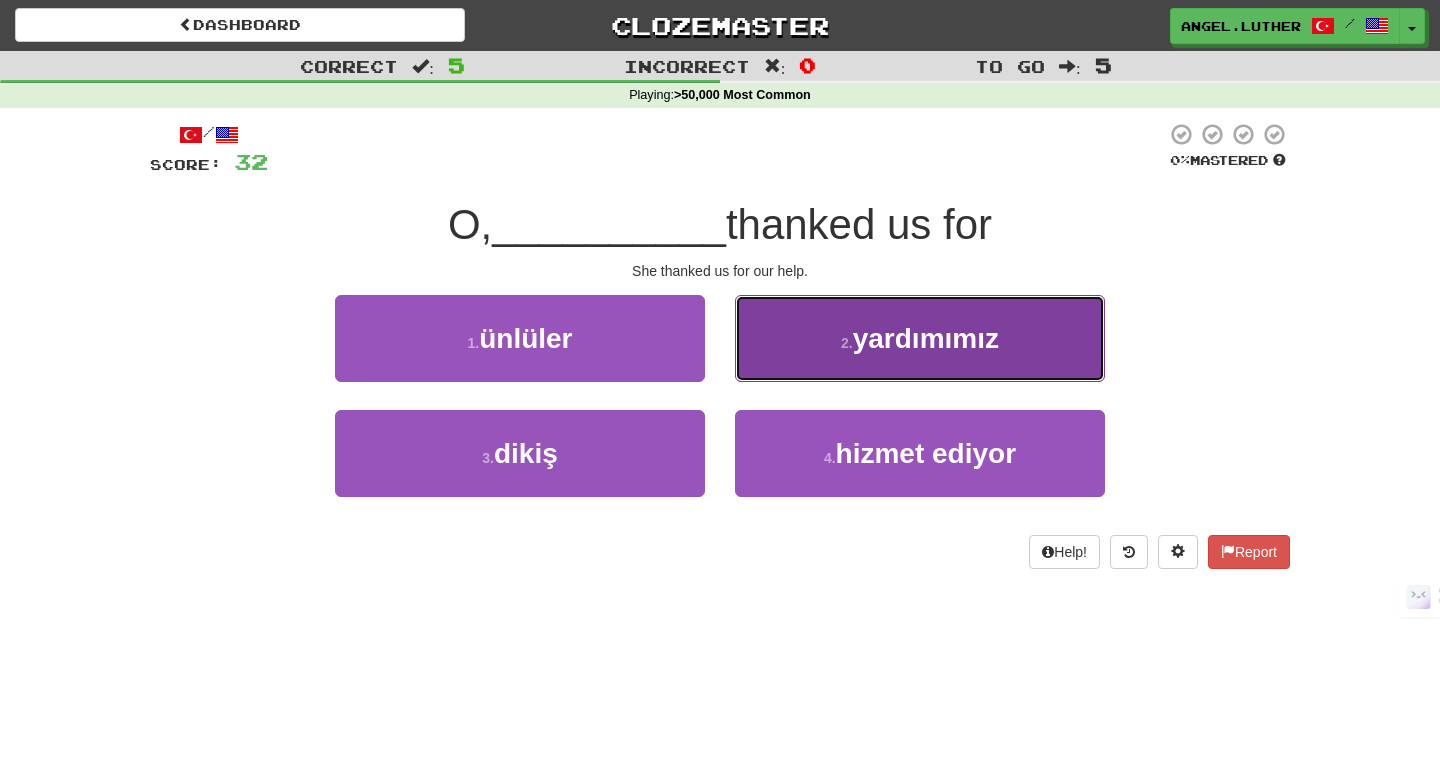 click on "2 .  yardımımız" at bounding box center [920, 338] 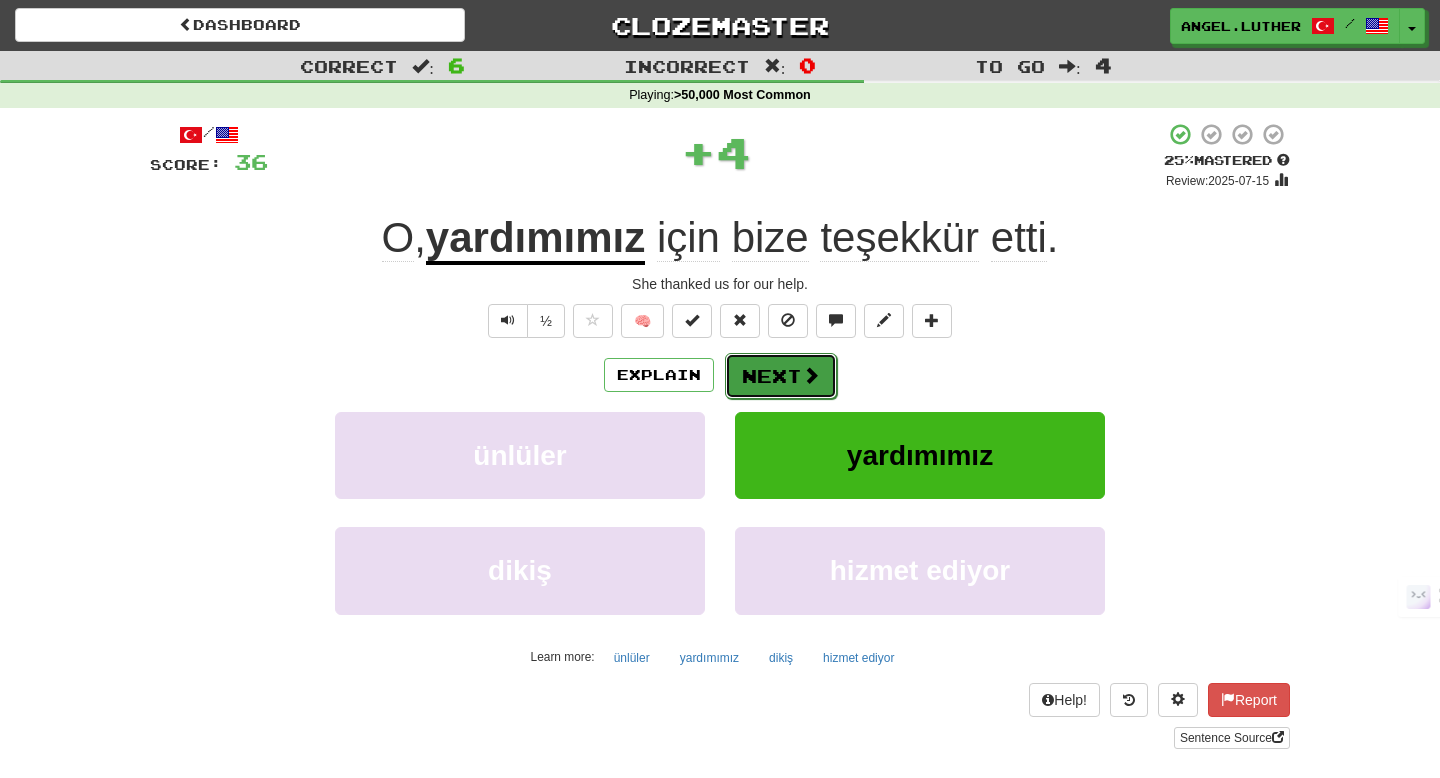 click on "Next" at bounding box center (781, 376) 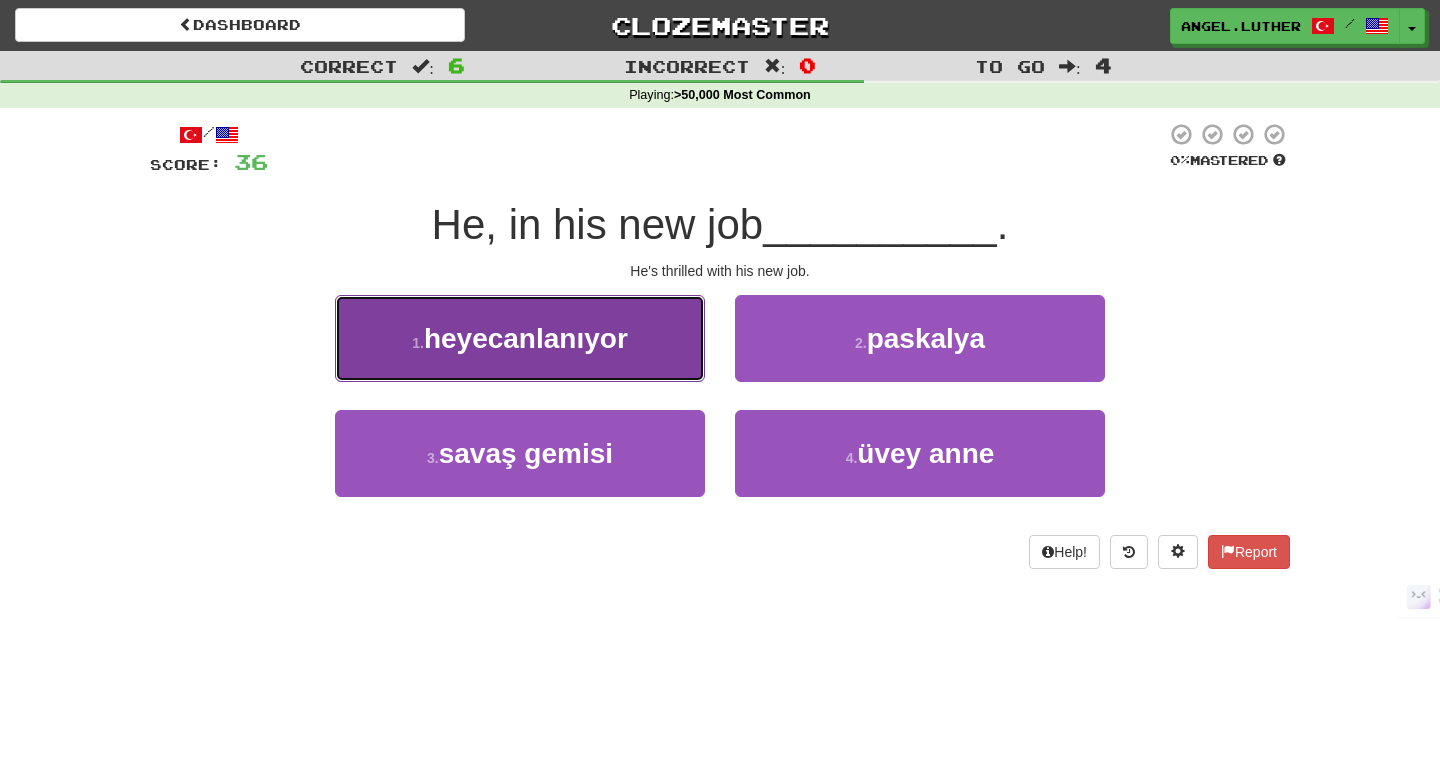 click on "1 .  heyecanlanıyor" at bounding box center [520, 338] 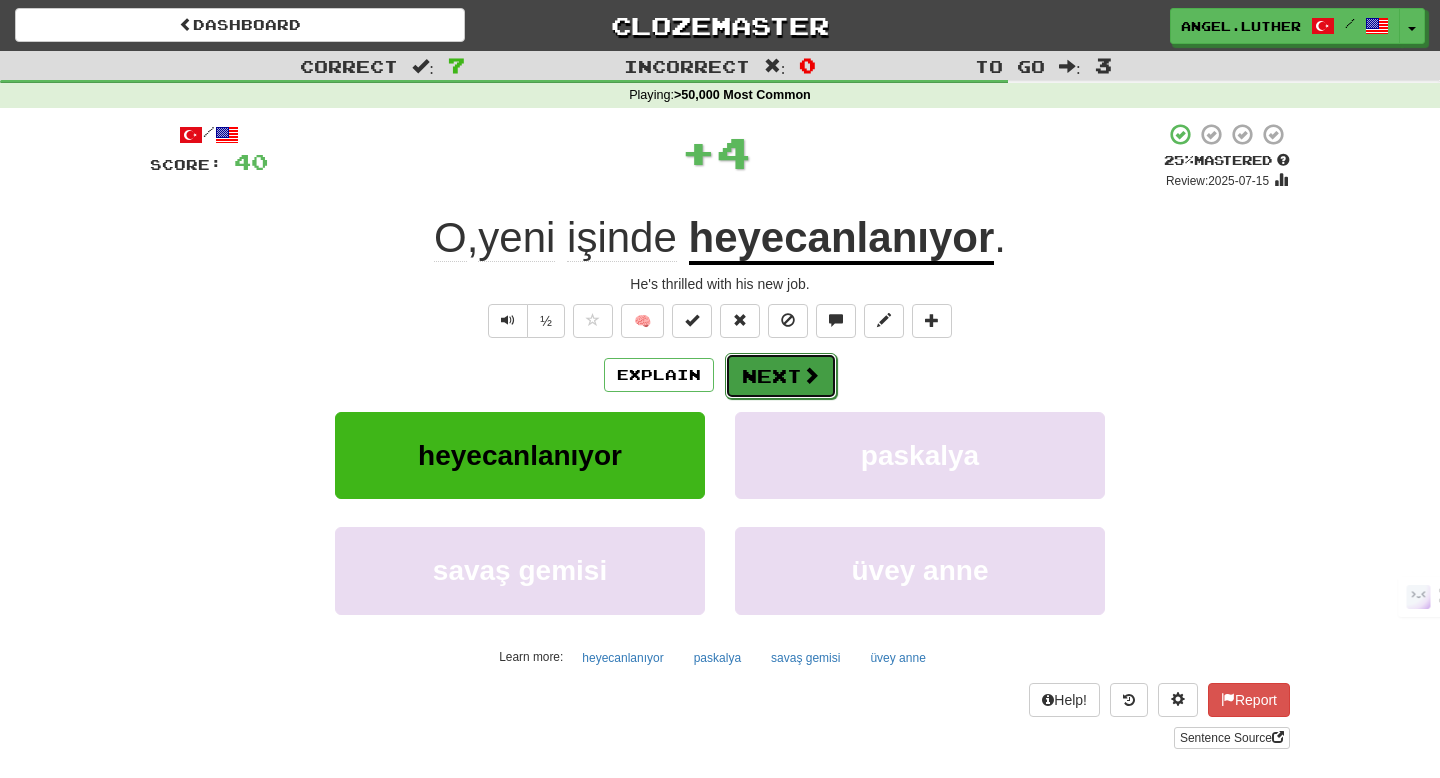 click on "Next" at bounding box center (781, 376) 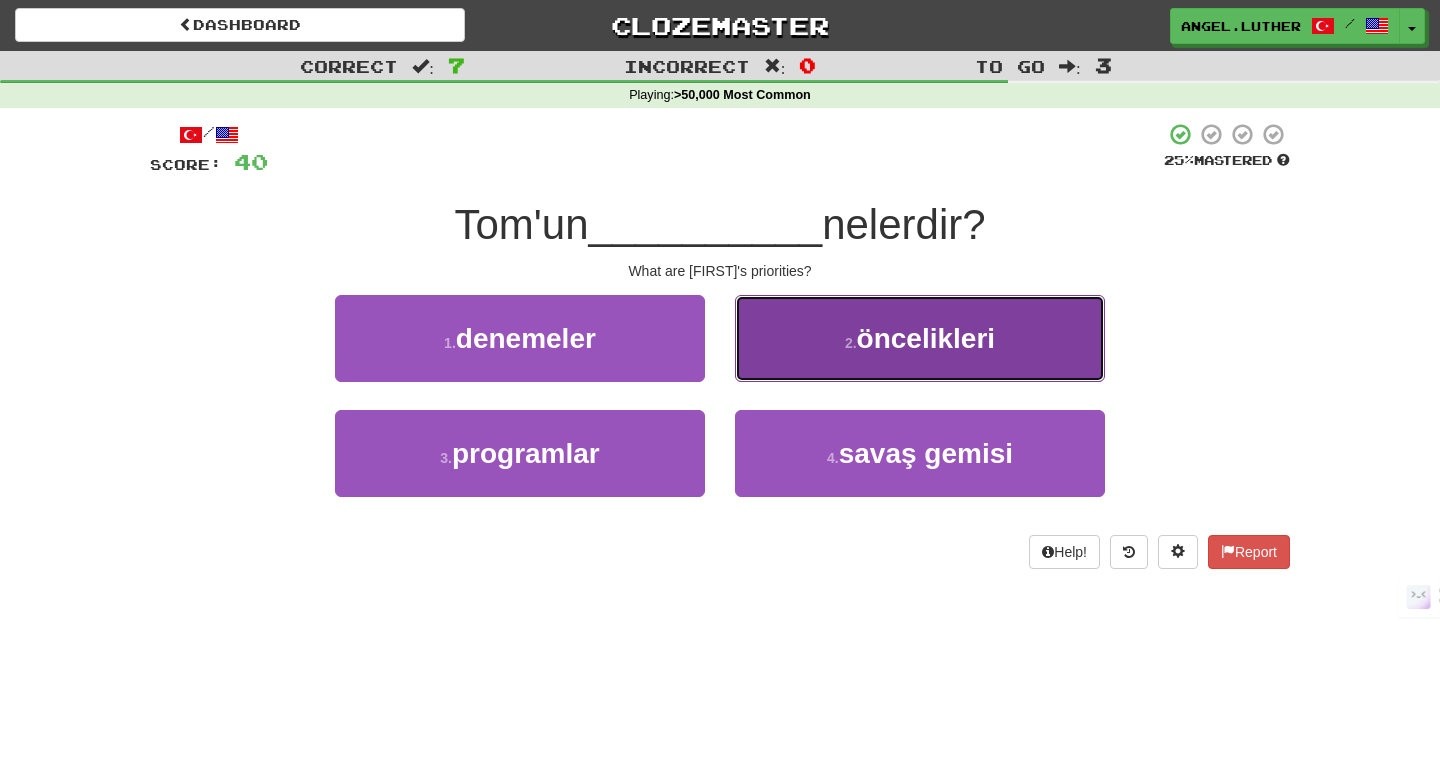 click on "2 .  öncelikleri" at bounding box center (920, 338) 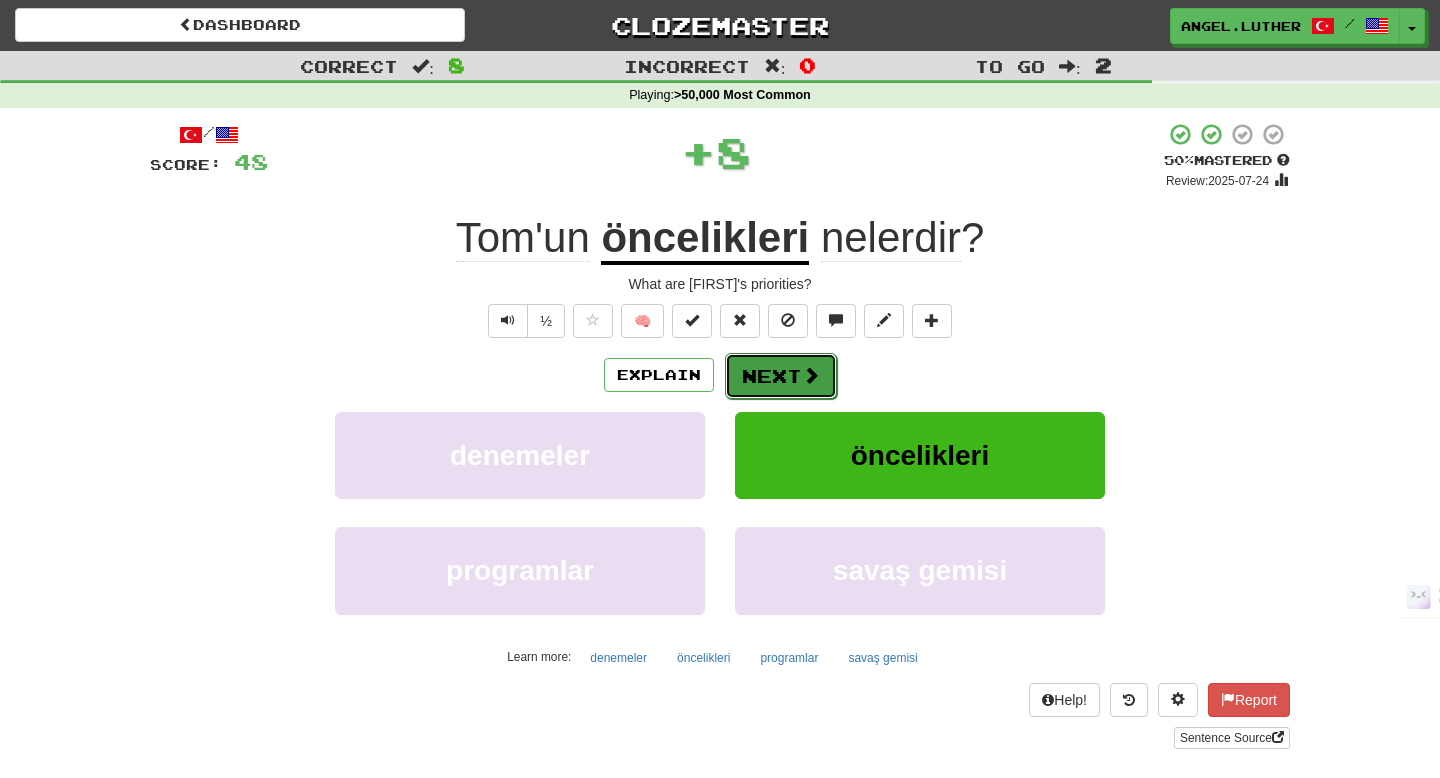 click on "Next" at bounding box center [781, 376] 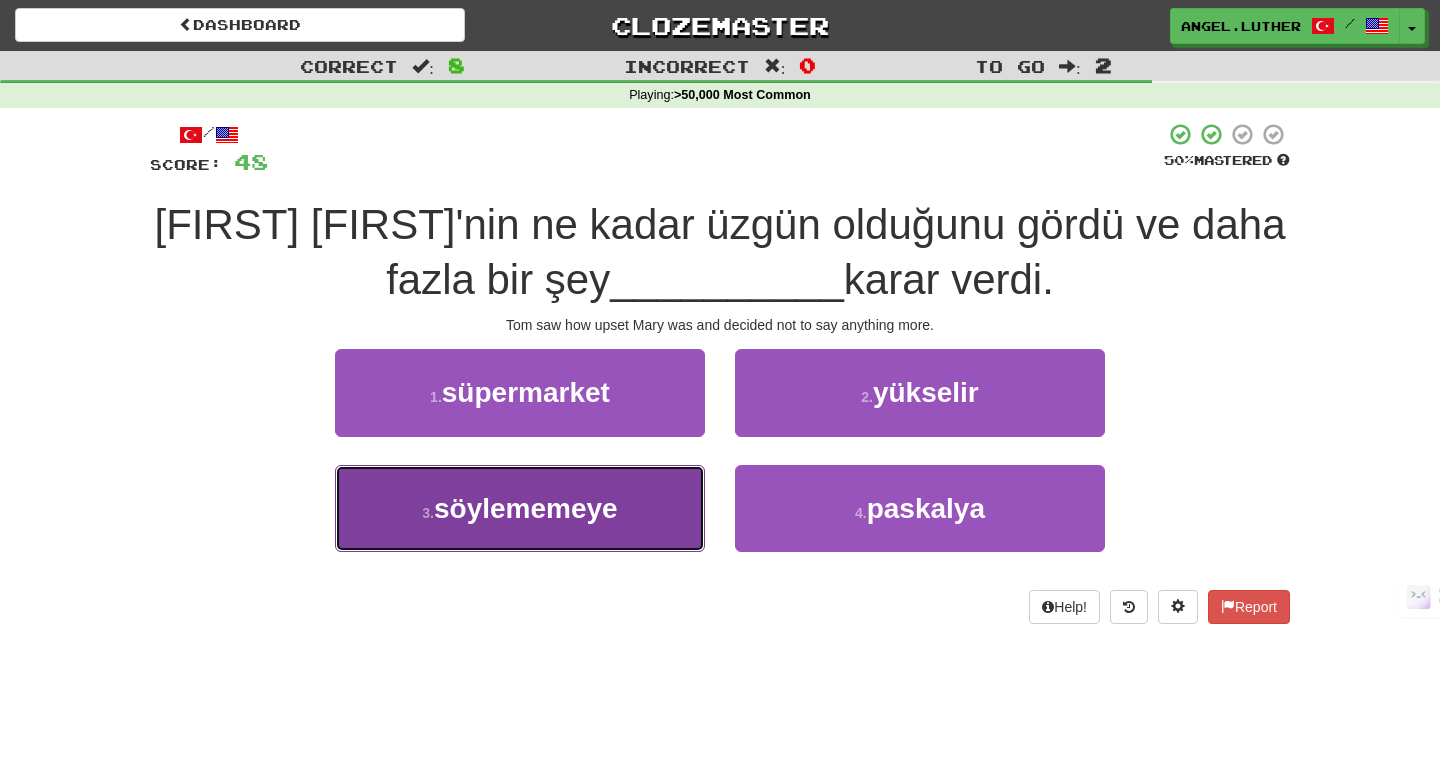 click on "söylememeye" at bounding box center [526, 508] 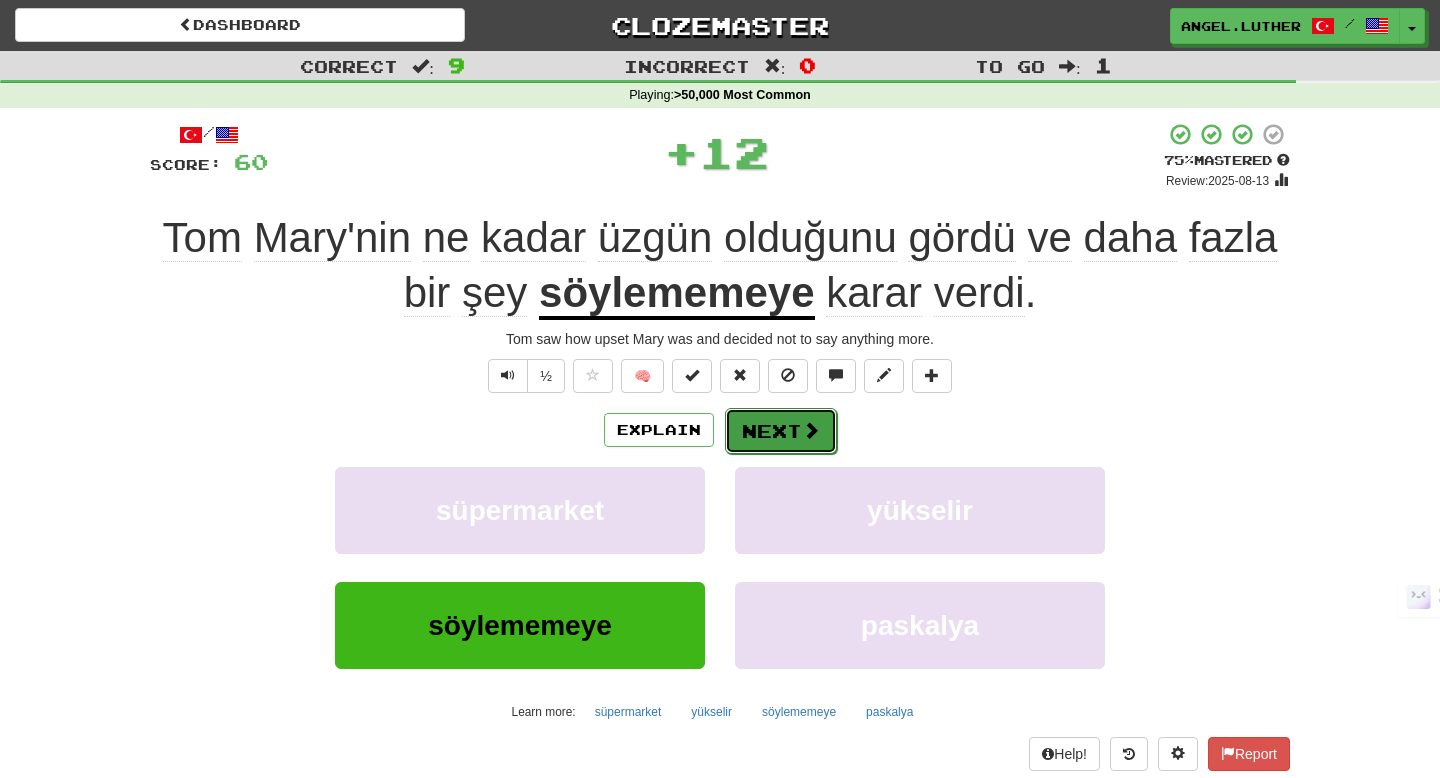 click on "Next" at bounding box center [781, 431] 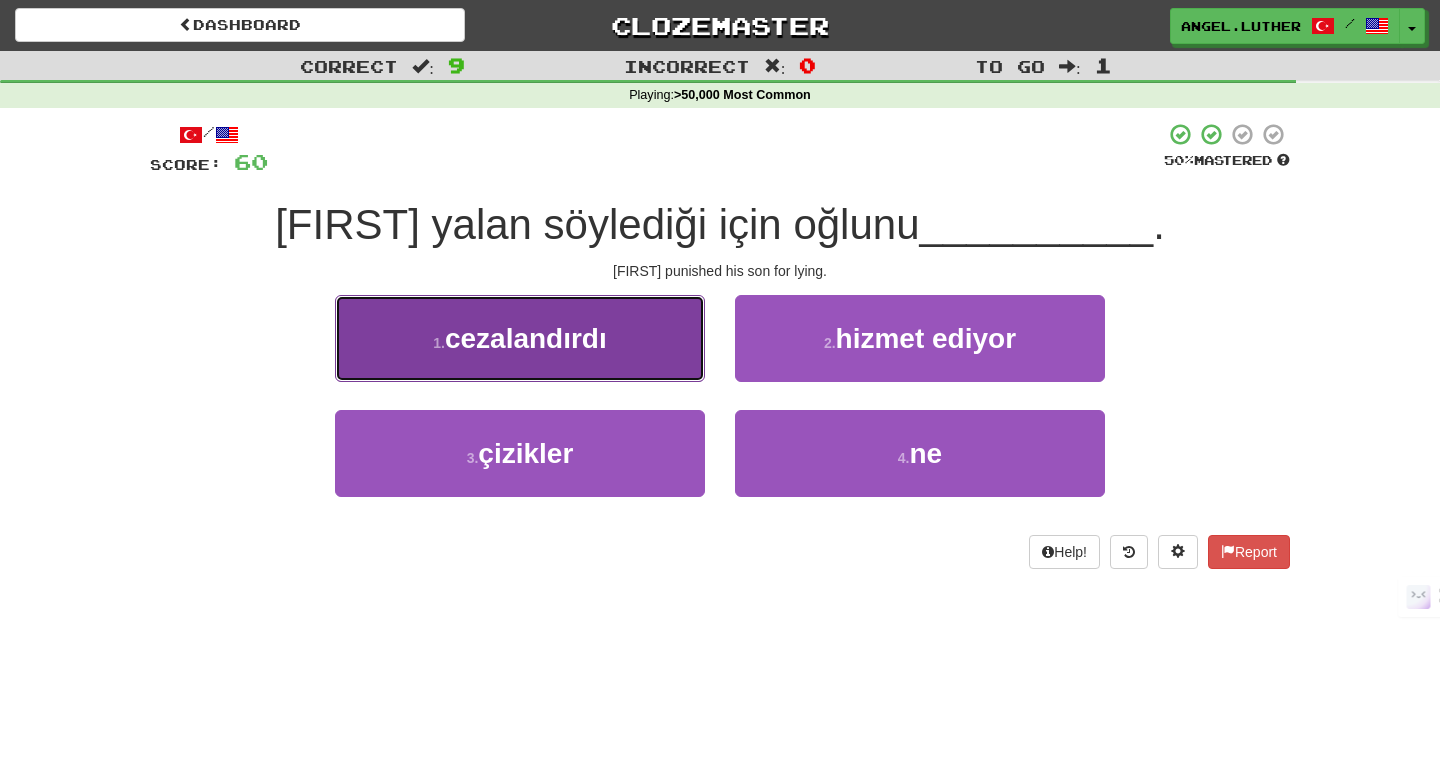 click on "cezalandırdı" at bounding box center [526, 338] 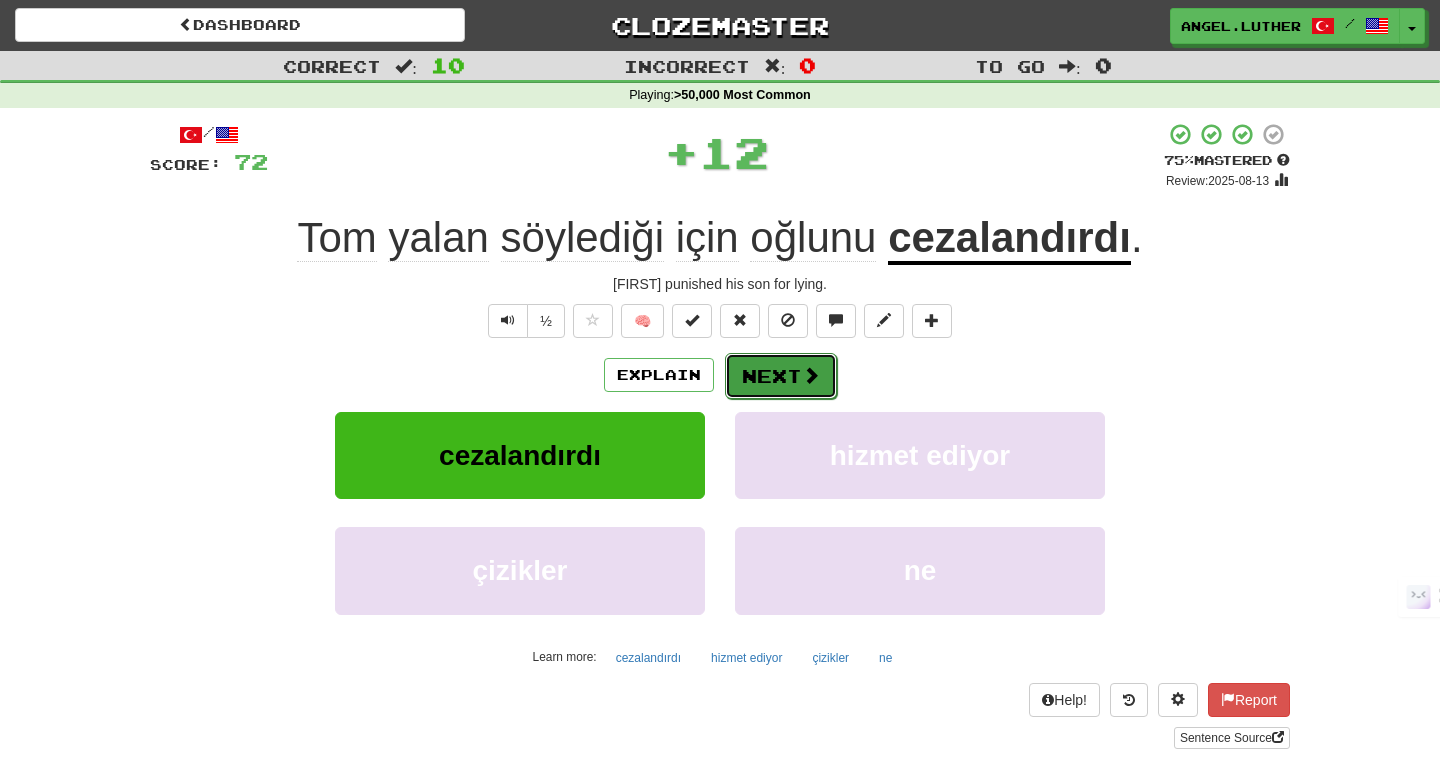 click at bounding box center [811, 375] 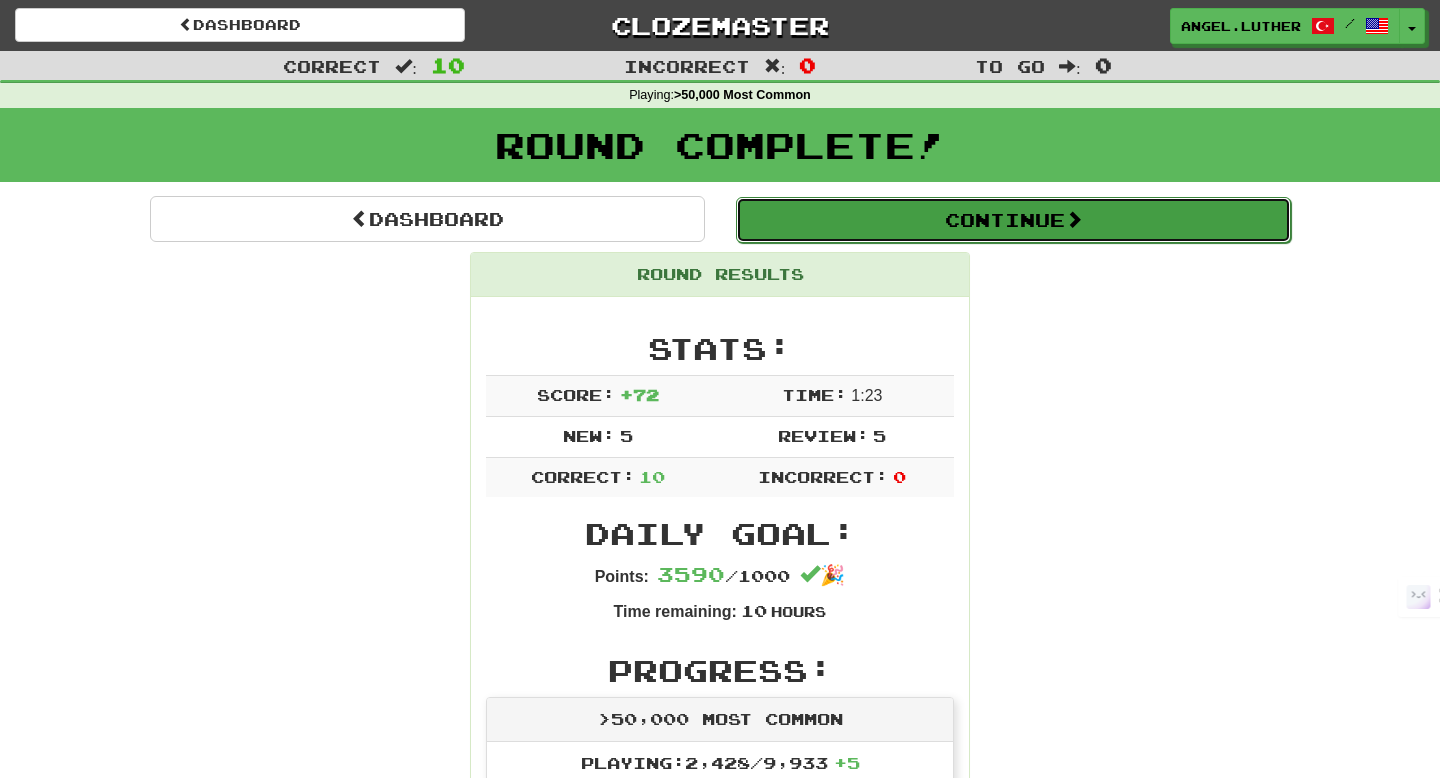 click on "Continue" at bounding box center [1013, 220] 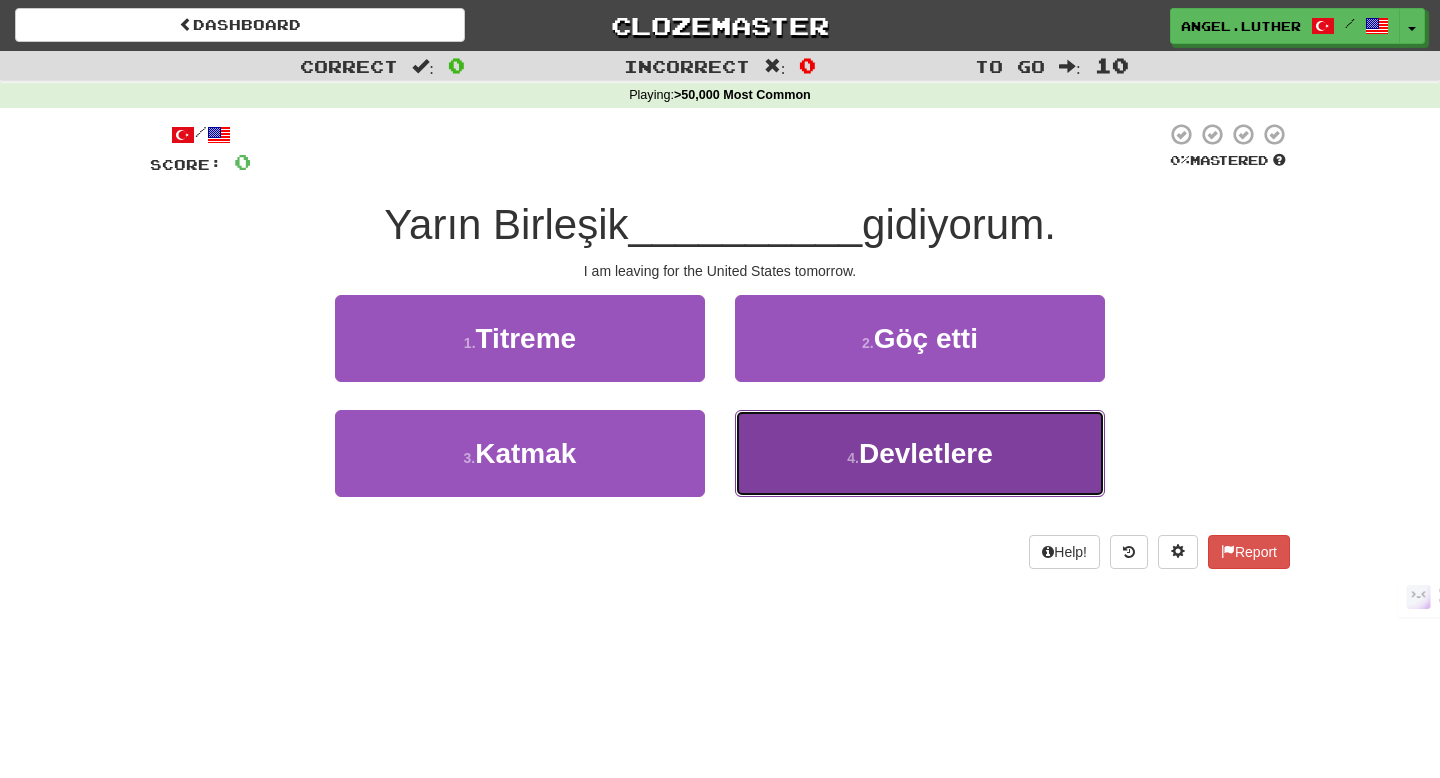 click on "4 .  Devletlere" at bounding box center (920, 453) 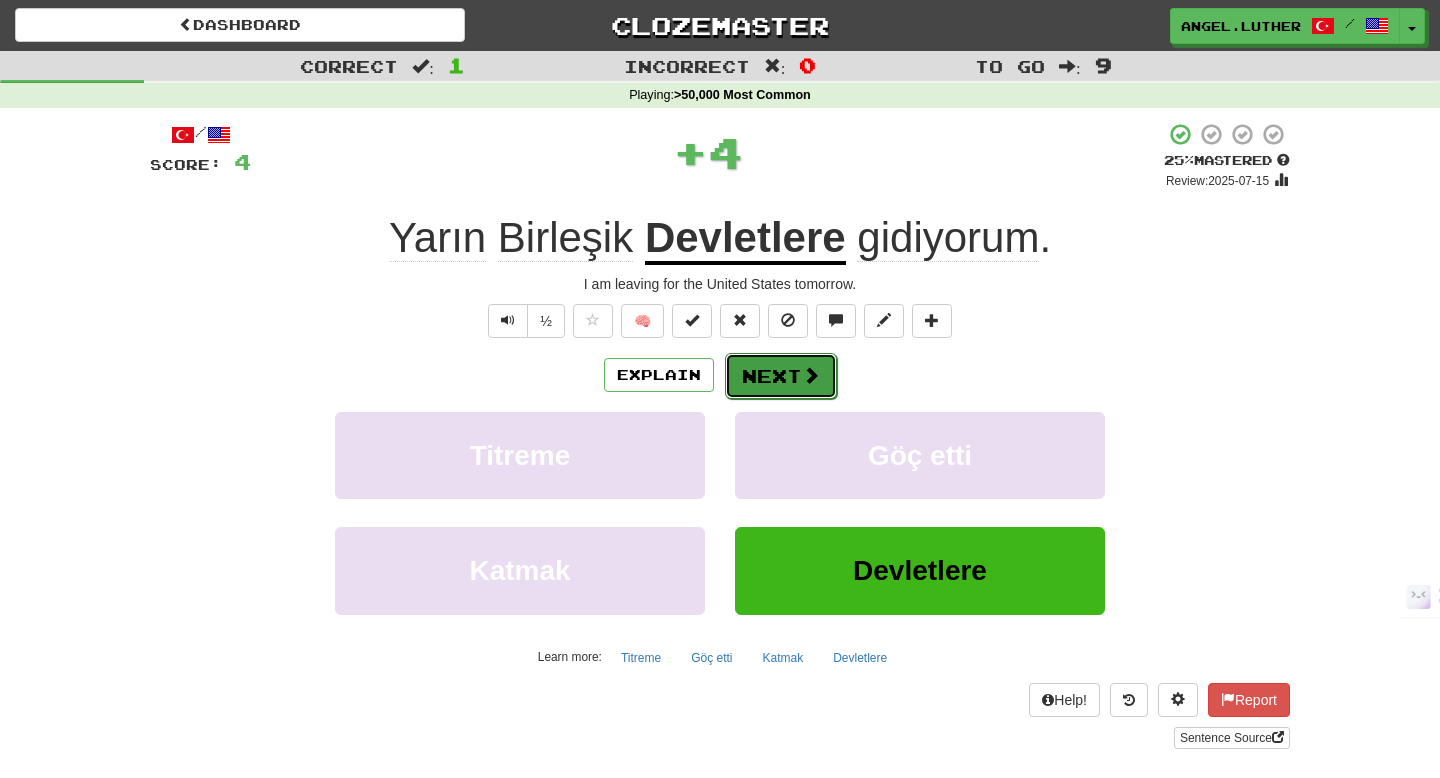 click on "Next" at bounding box center [781, 376] 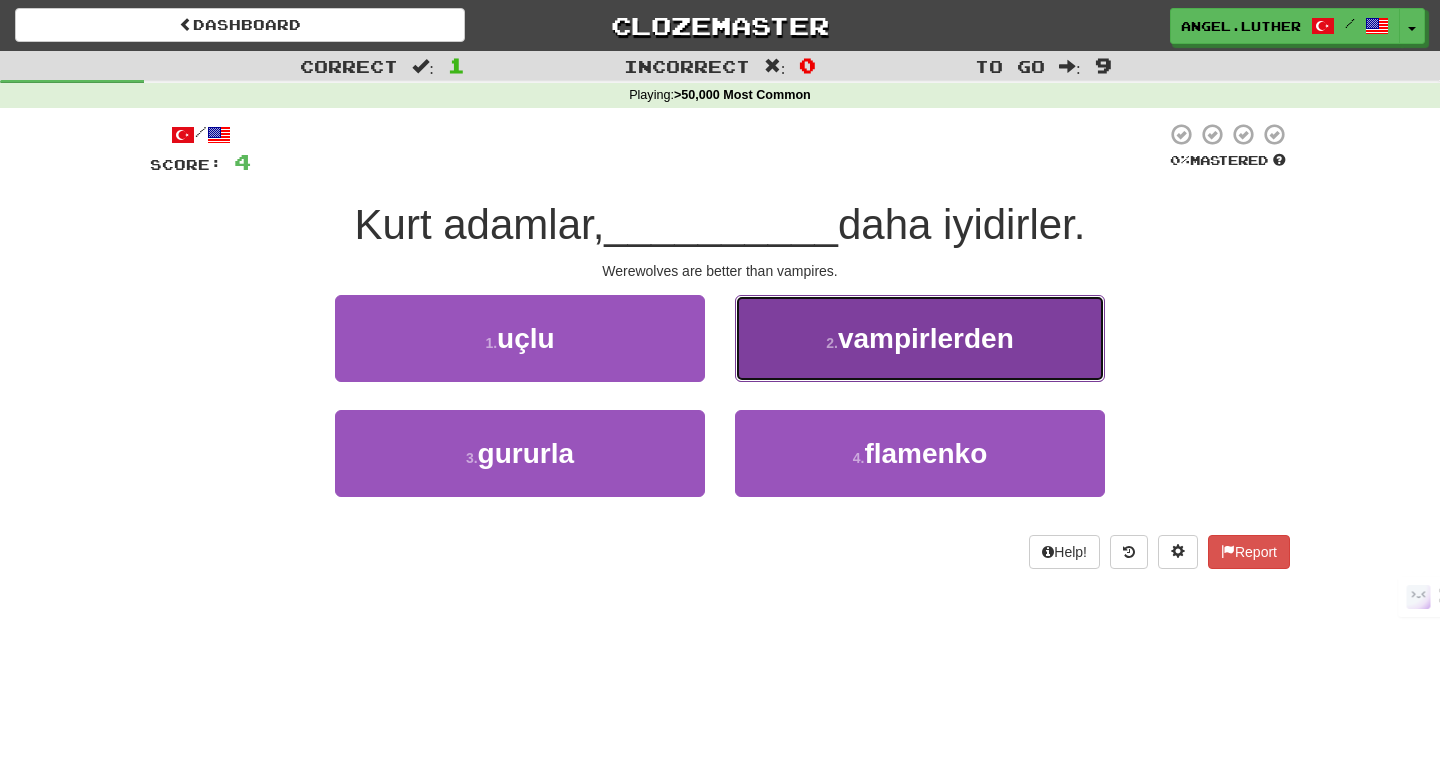 click on "2 .  vampirlerden" at bounding box center [920, 338] 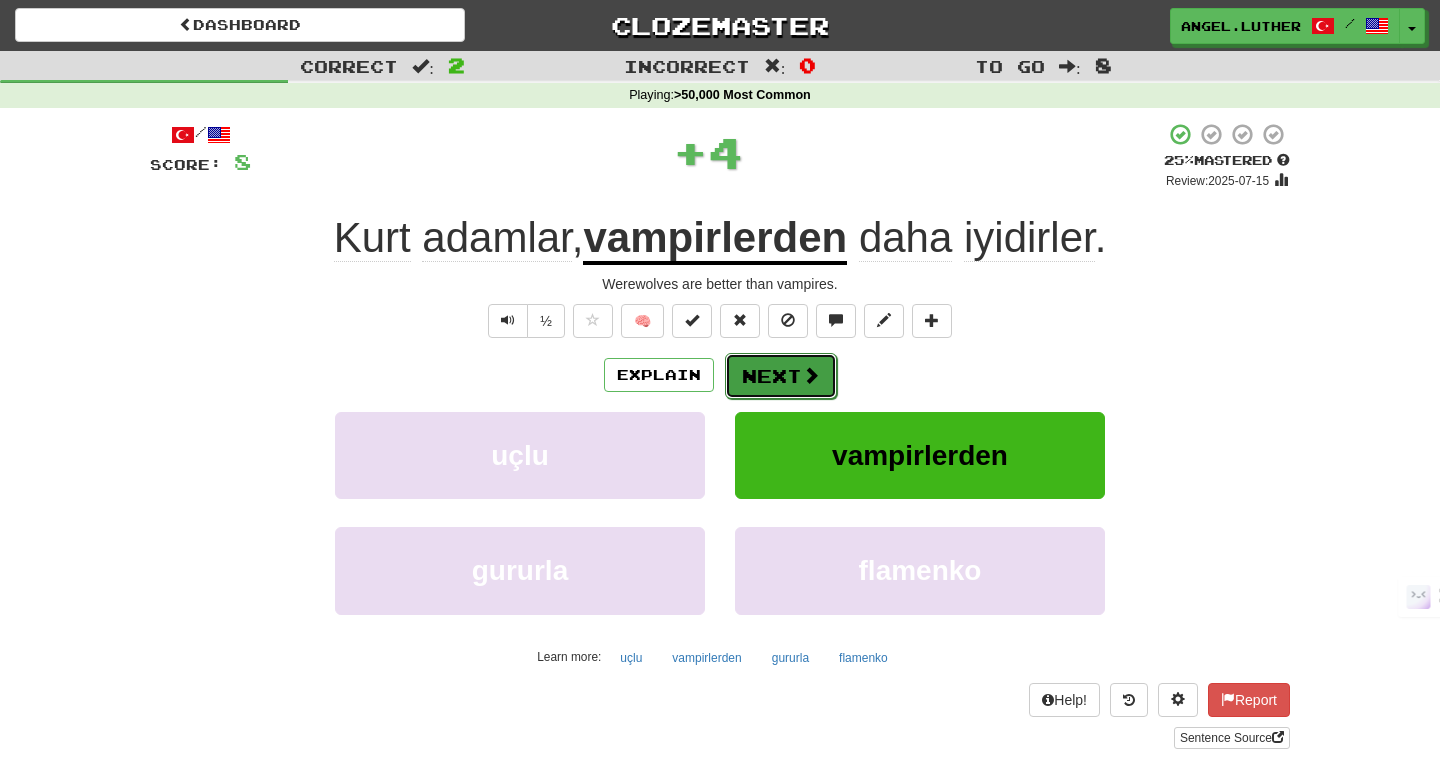 click on "Next" at bounding box center [781, 376] 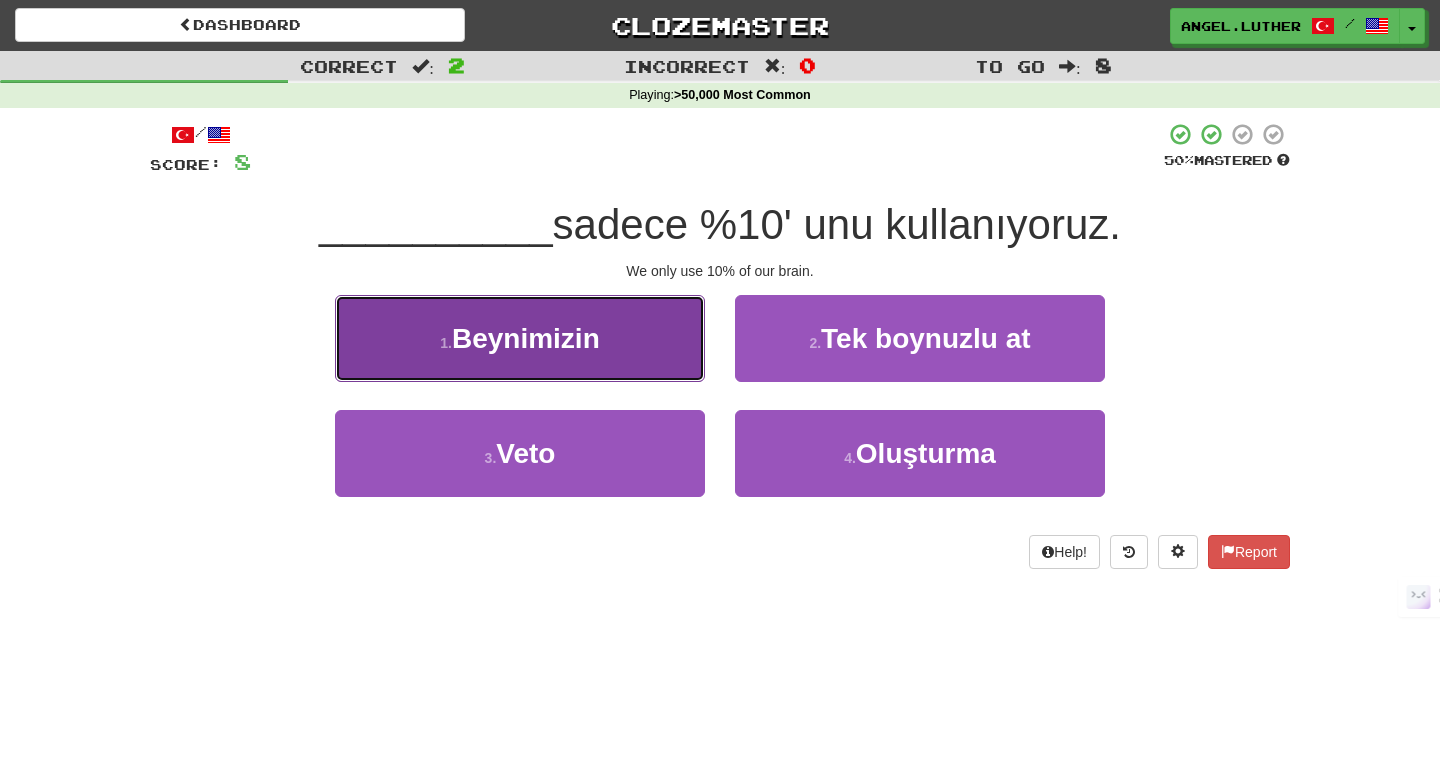 click on "1 .  Beynimizin" at bounding box center [520, 338] 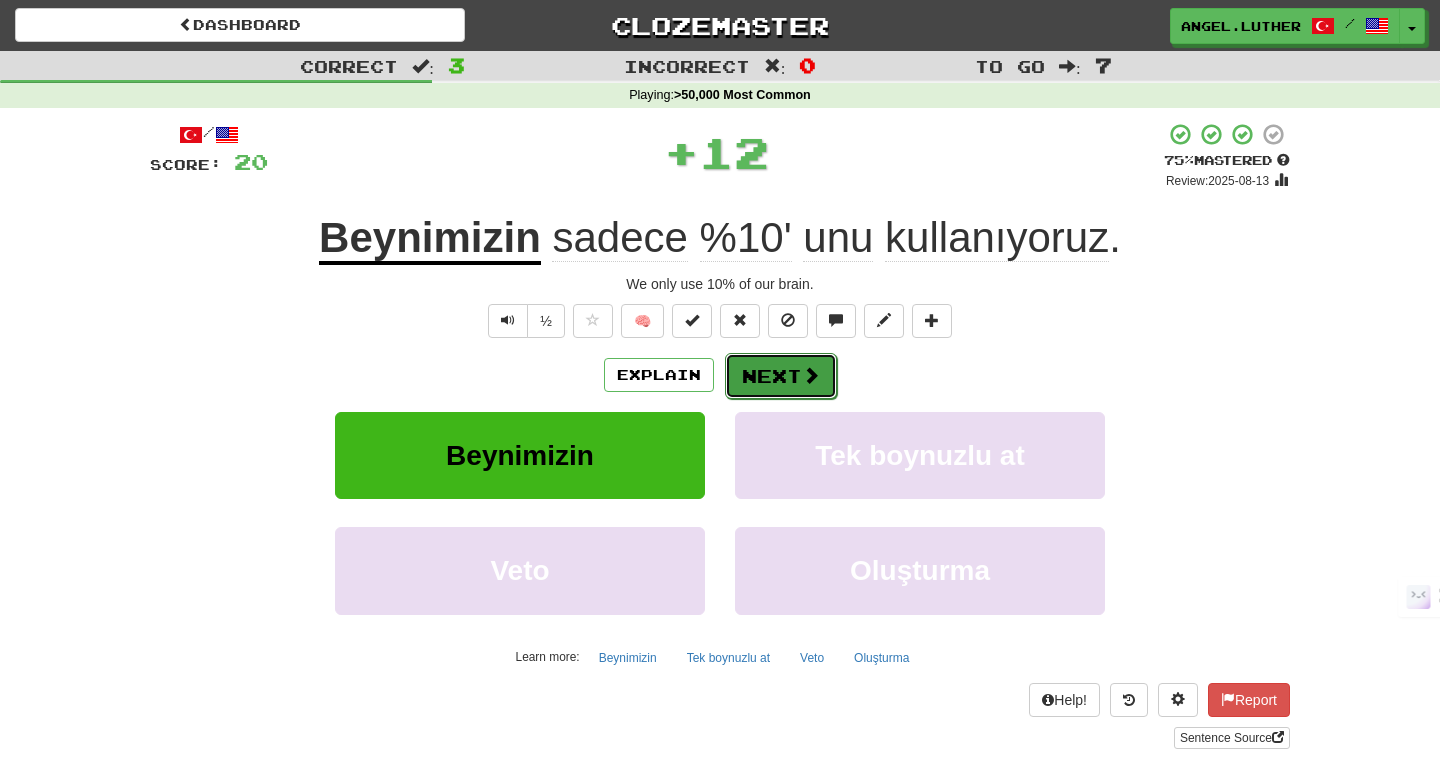 click on "Next" at bounding box center [781, 376] 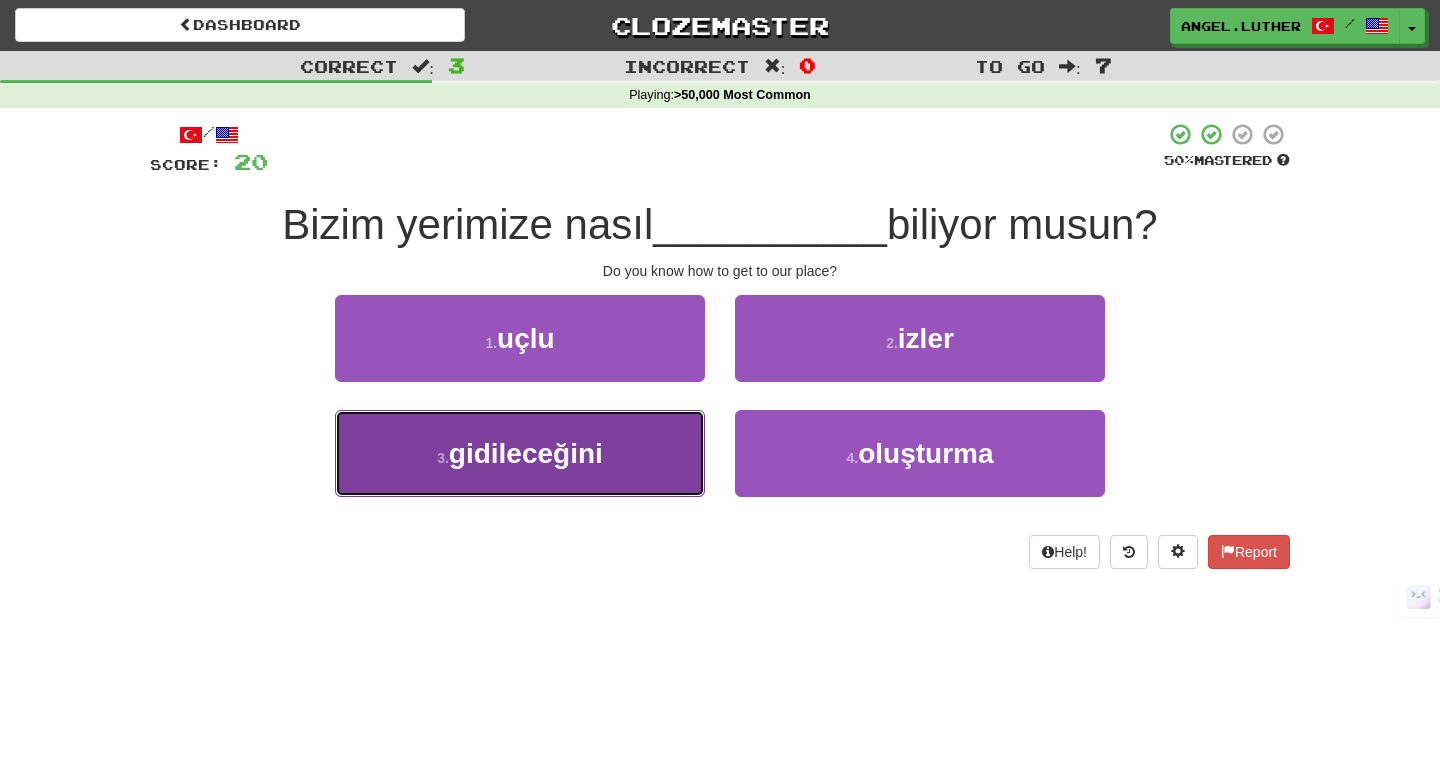 click on "3 .  gidileceğini" at bounding box center [520, 453] 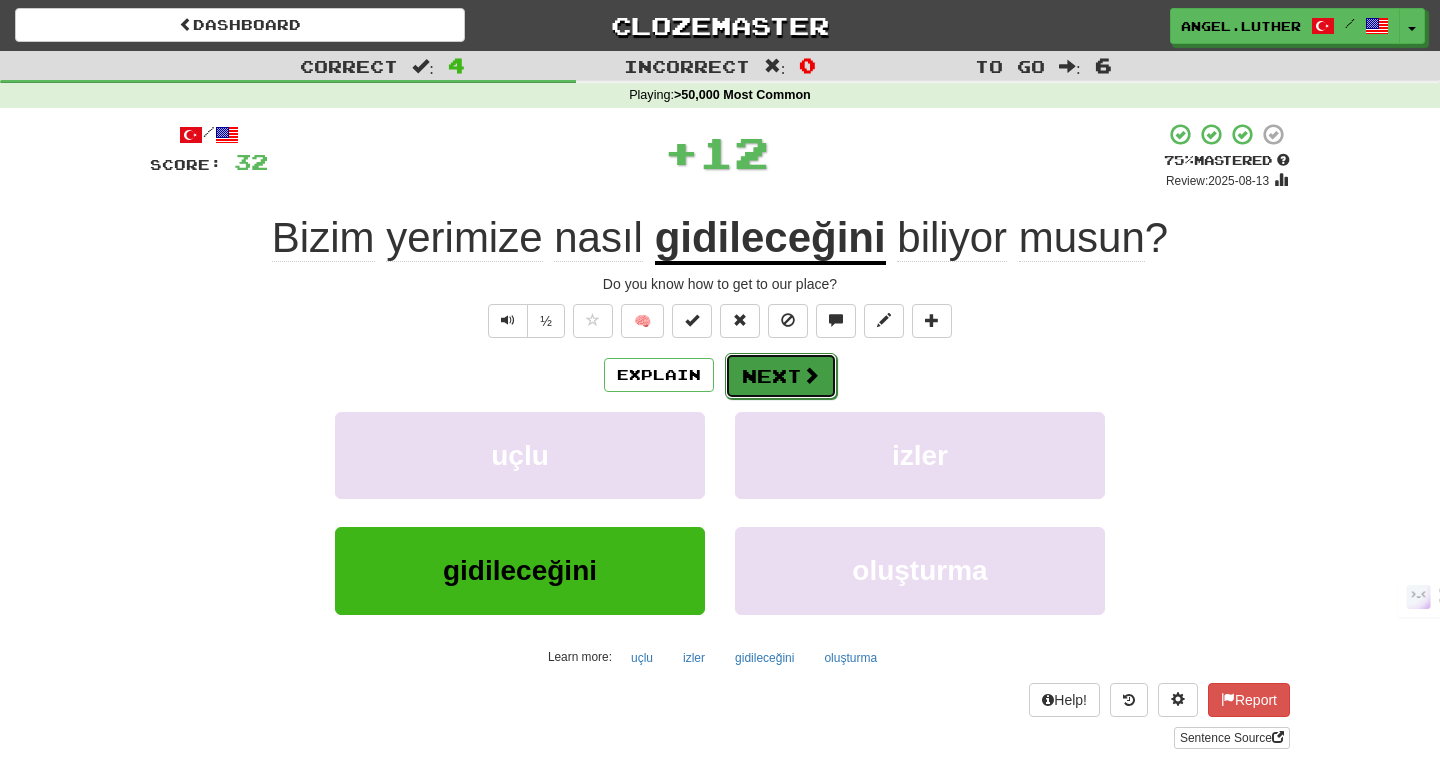click on "Next" at bounding box center [781, 376] 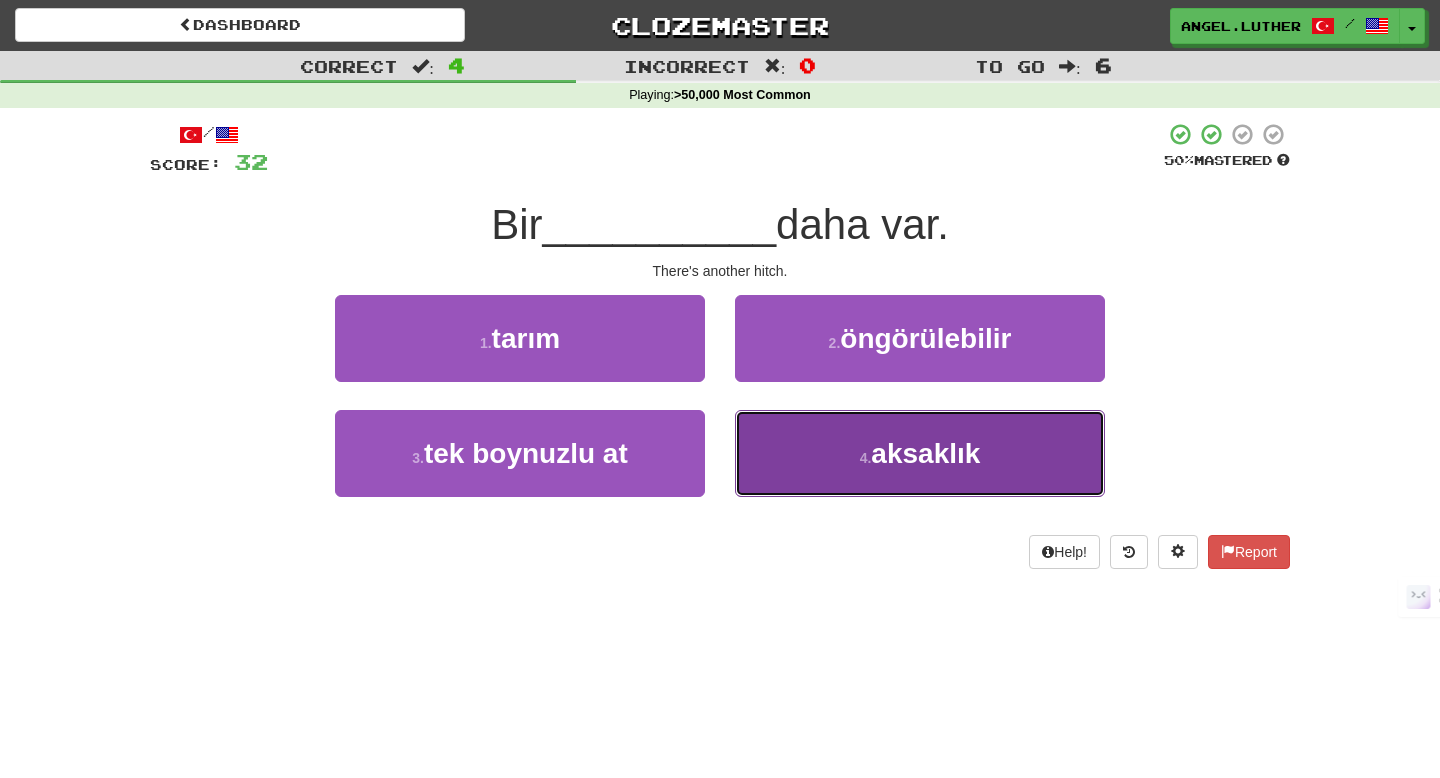 click on "4 .  aksaklık" at bounding box center (920, 453) 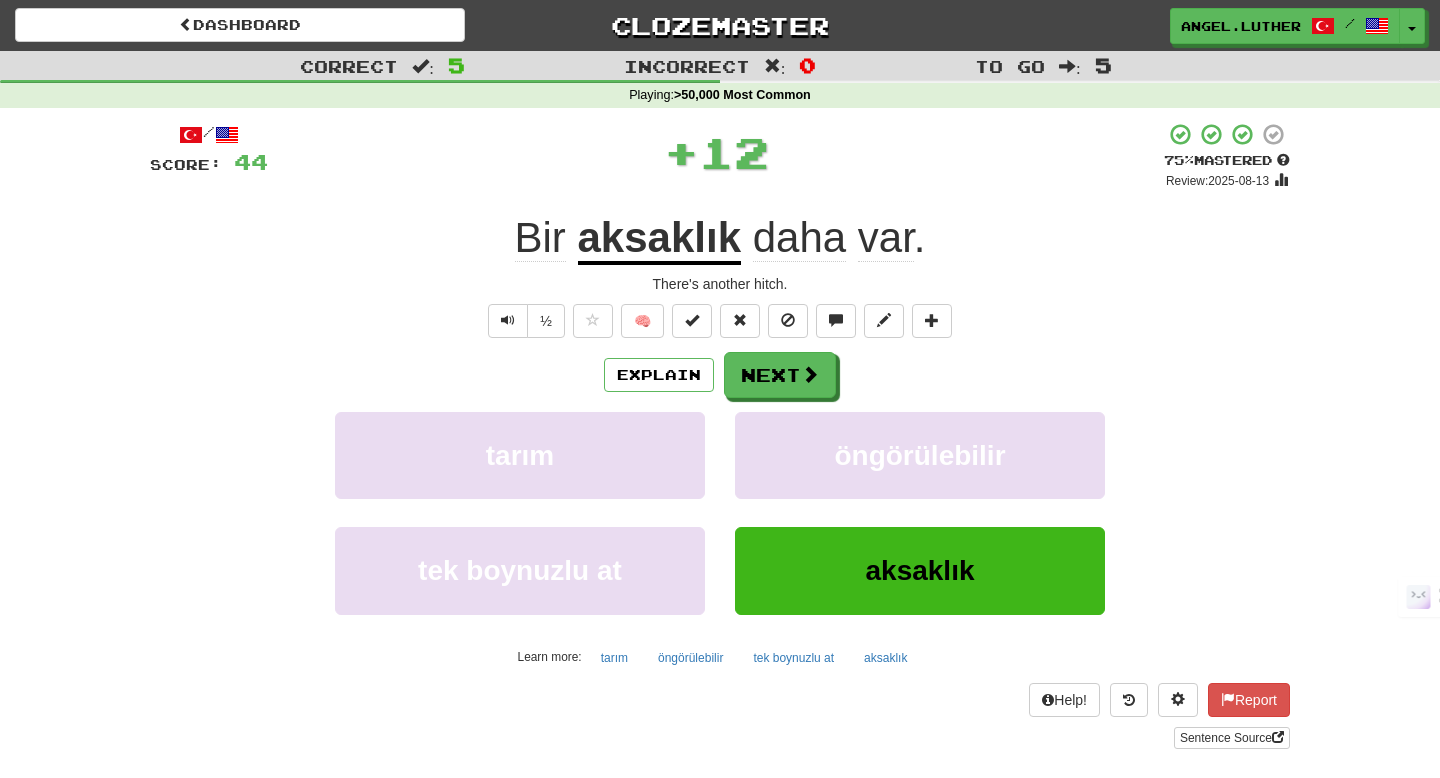 click on "aksaklık" at bounding box center (660, 239) 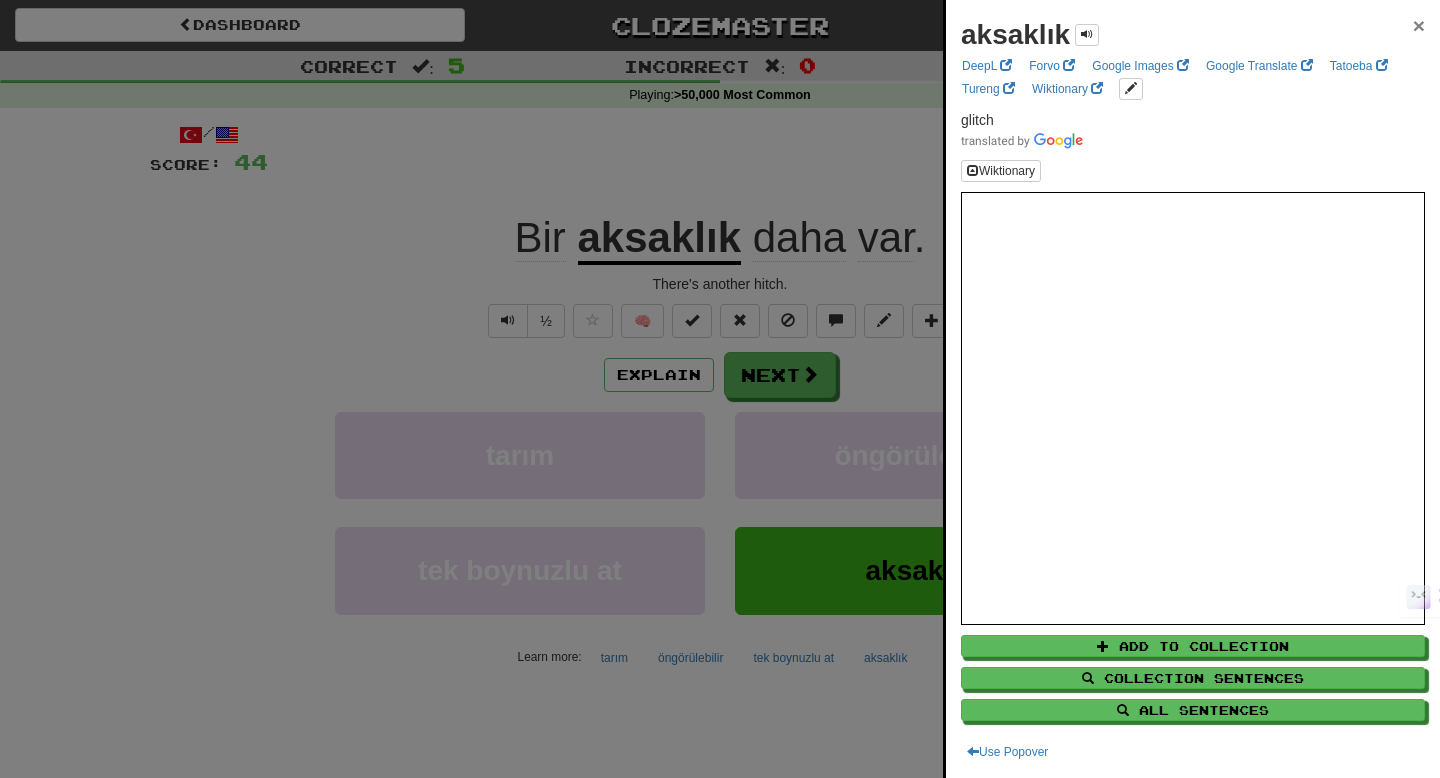 click on "×" at bounding box center [1419, 25] 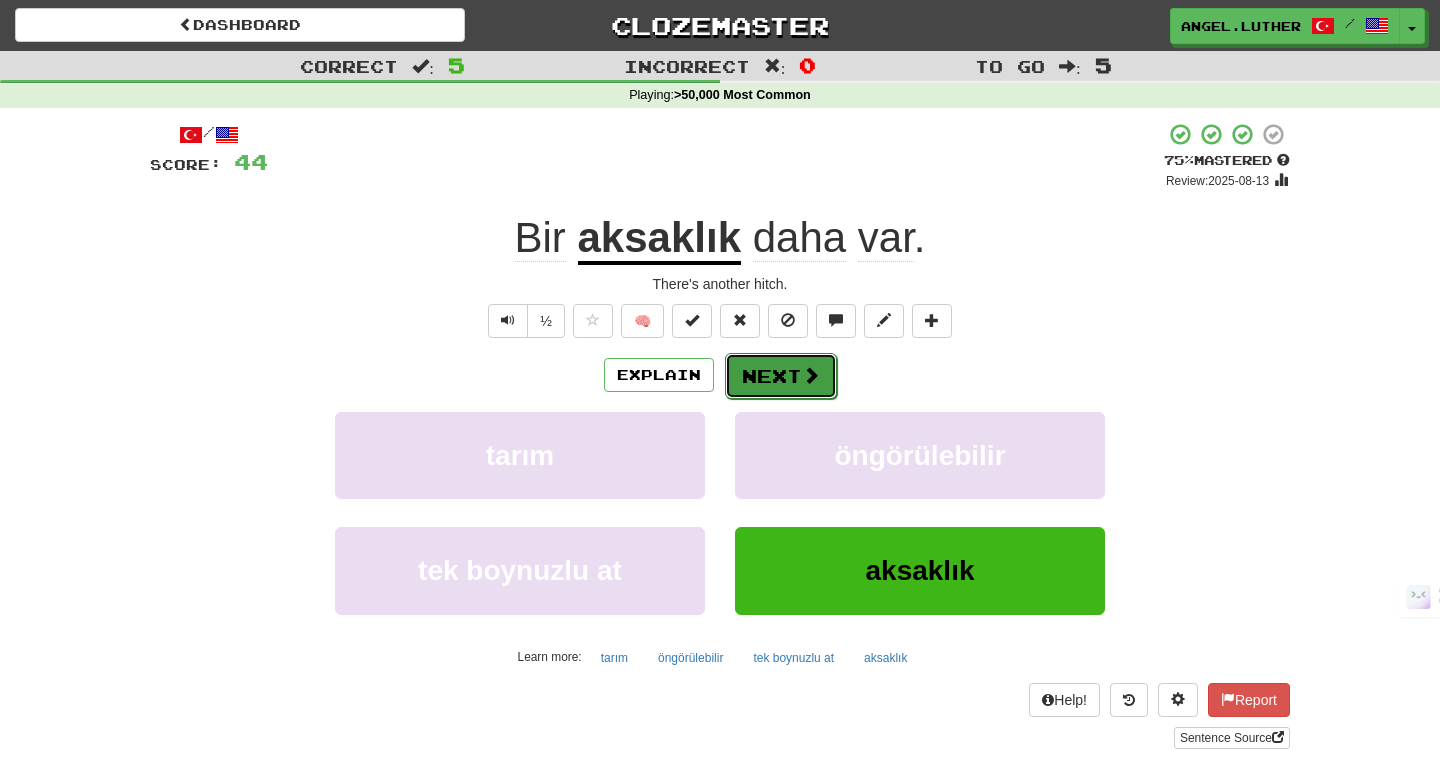 click on "Next" at bounding box center (781, 376) 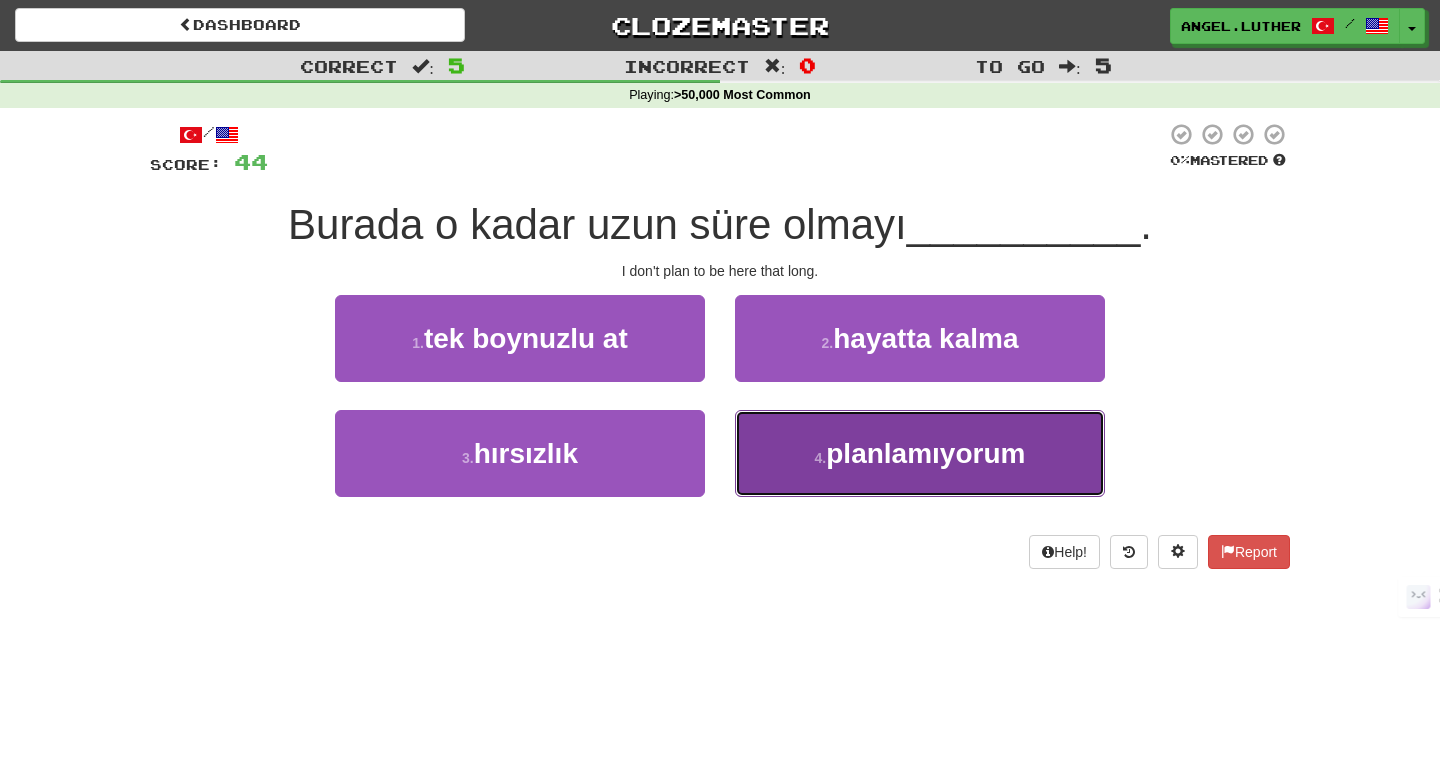 click on "4 .  planlamıyorum" at bounding box center [920, 453] 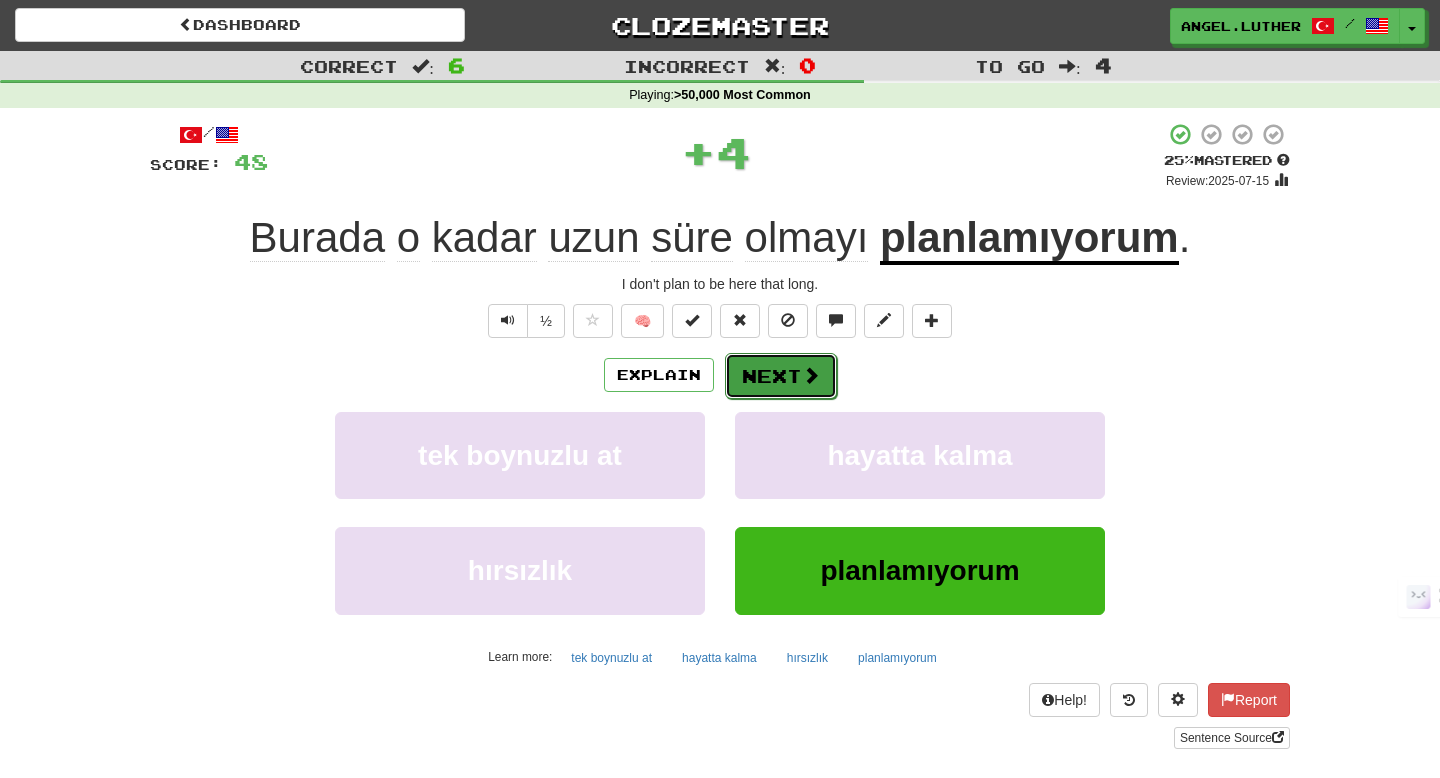 click on "Next" at bounding box center [781, 376] 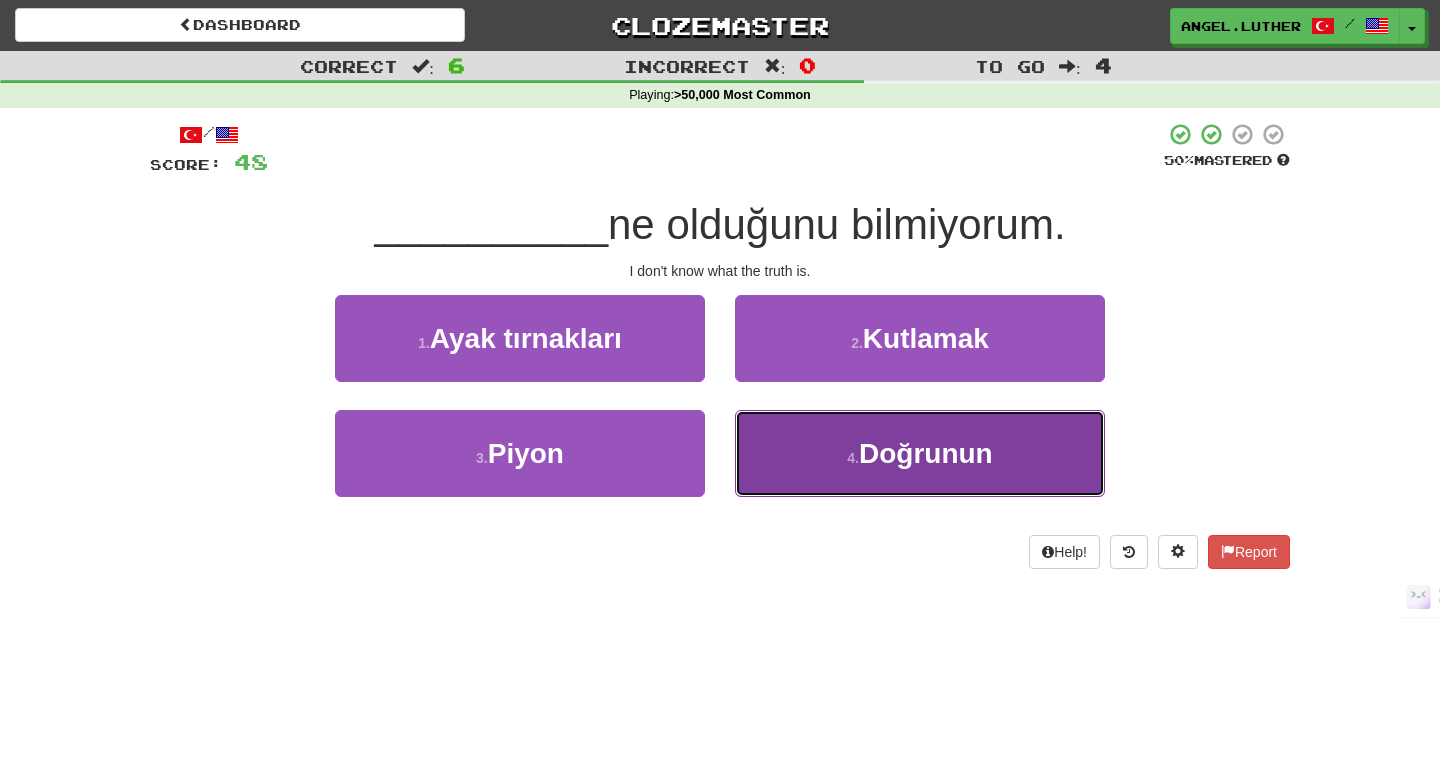 click on "4 .  Doğrunun" at bounding box center [920, 453] 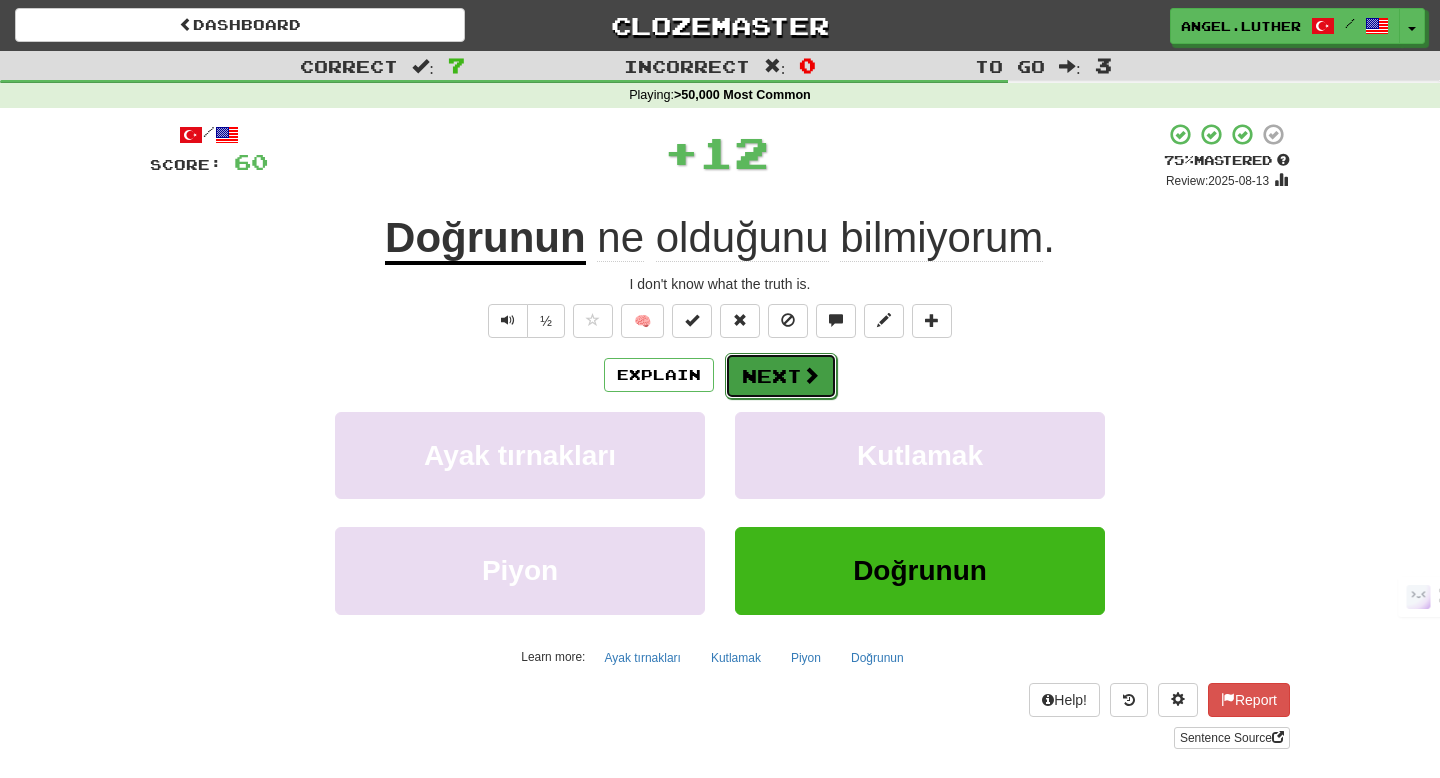 click on "Next" at bounding box center (781, 376) 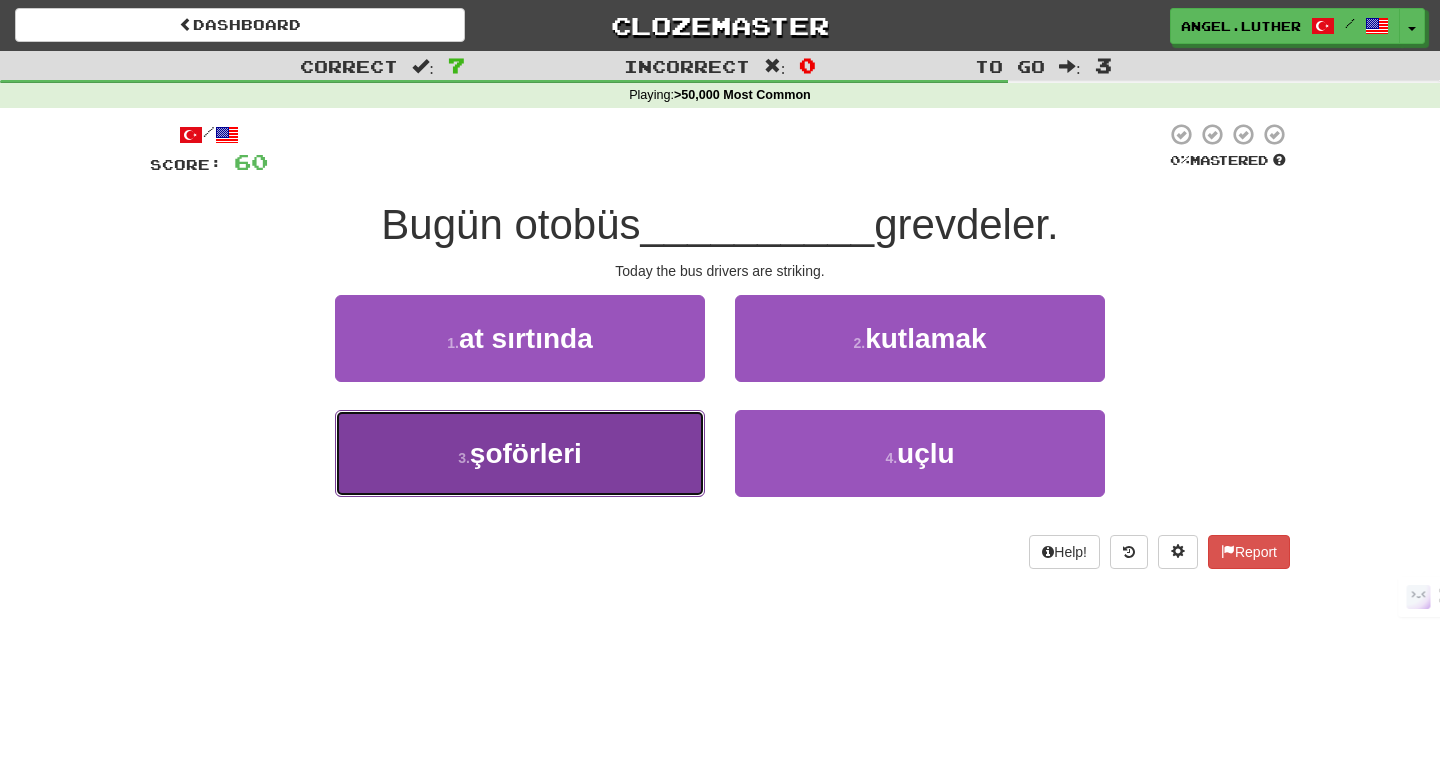 click on "3 .  şoförleri" at bounding box center (520, 453) 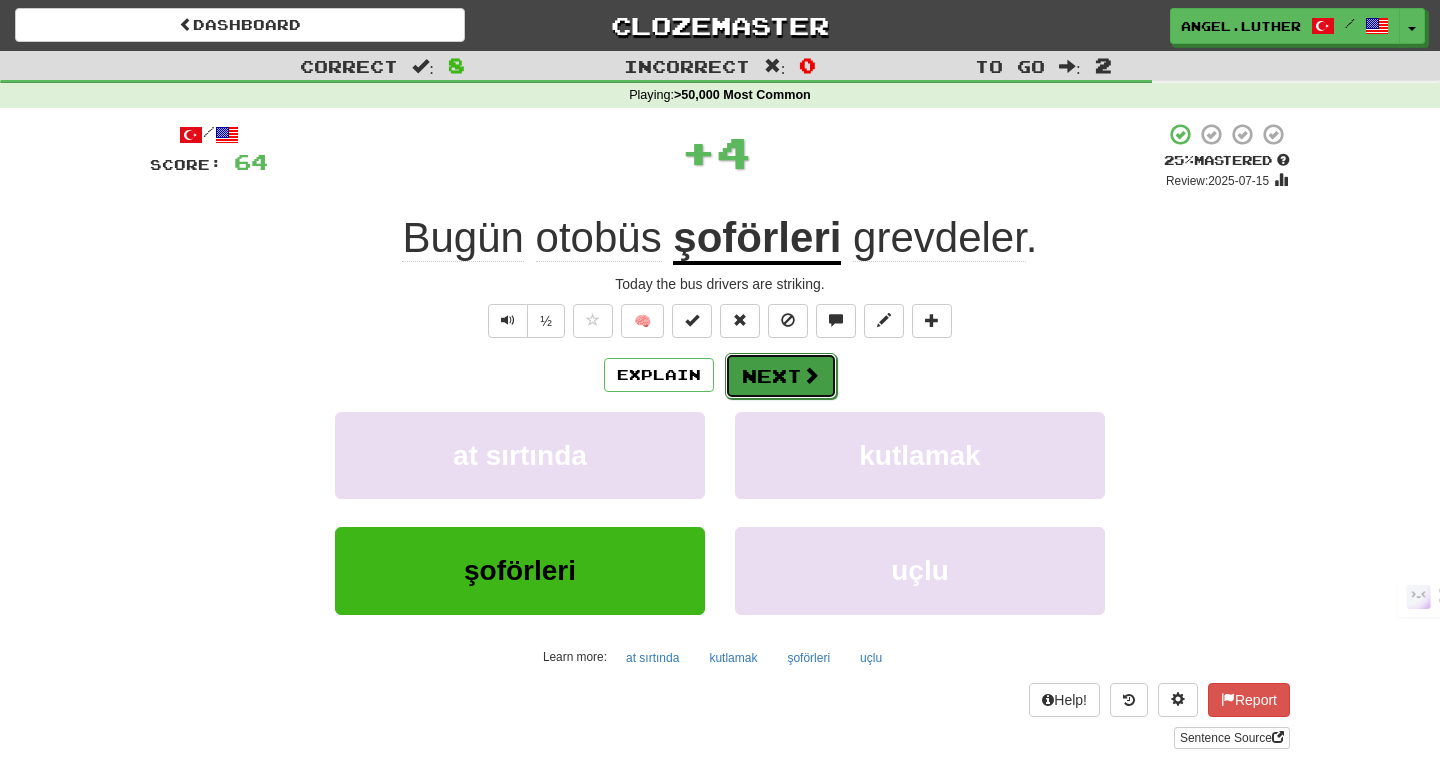 click on "Next" at bounding box center [781, 376] 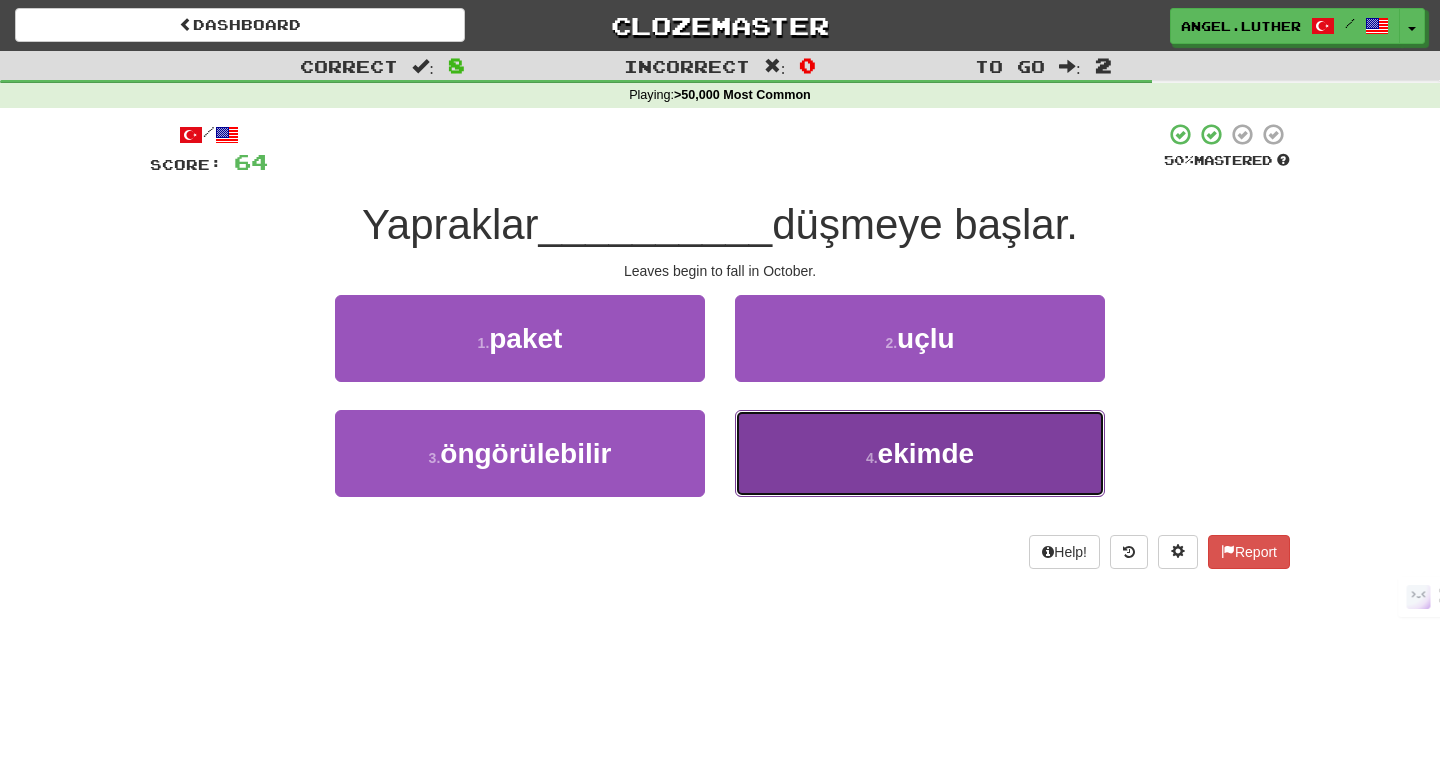 click on "4 .  ekimde" at bounding box center (920, 453) 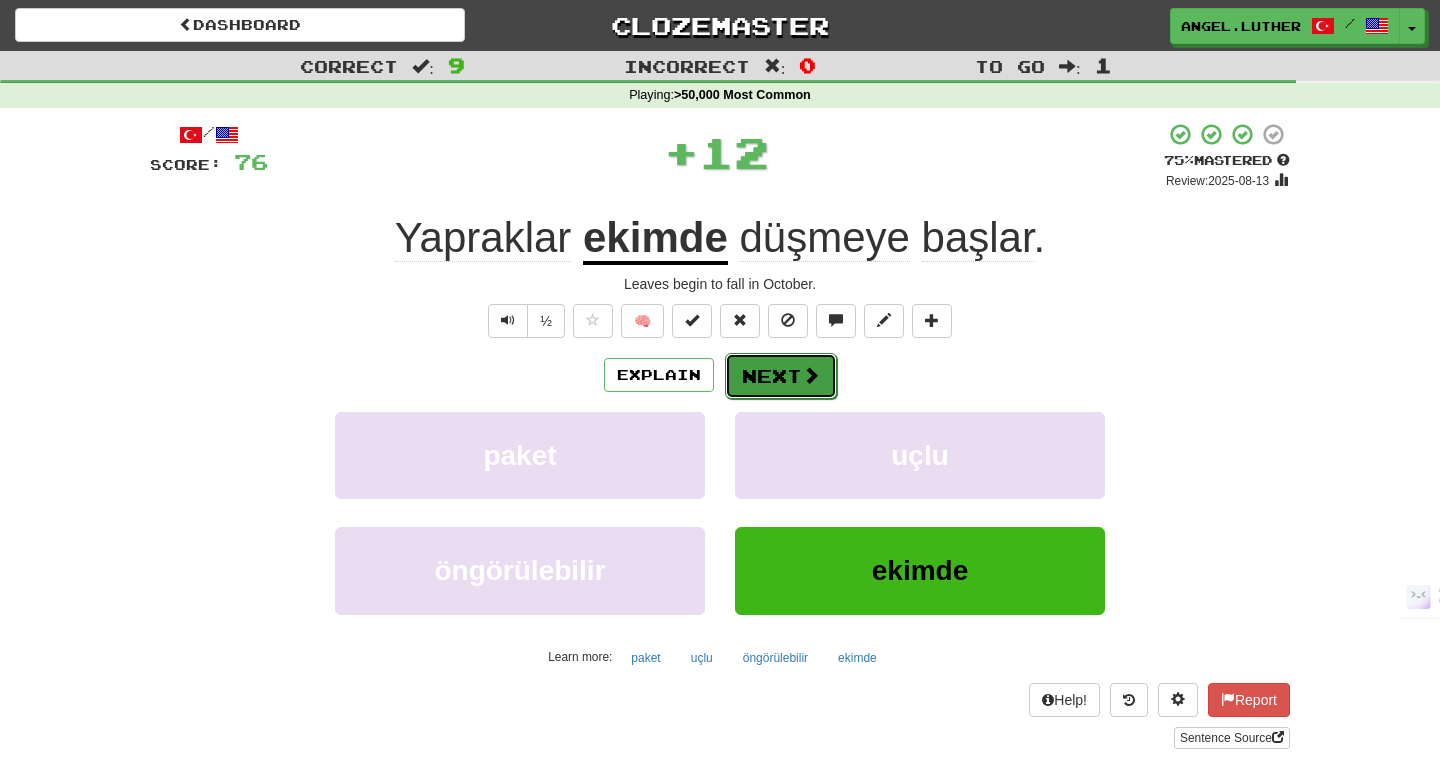 click on "Next" at bounding box center (781, 376) 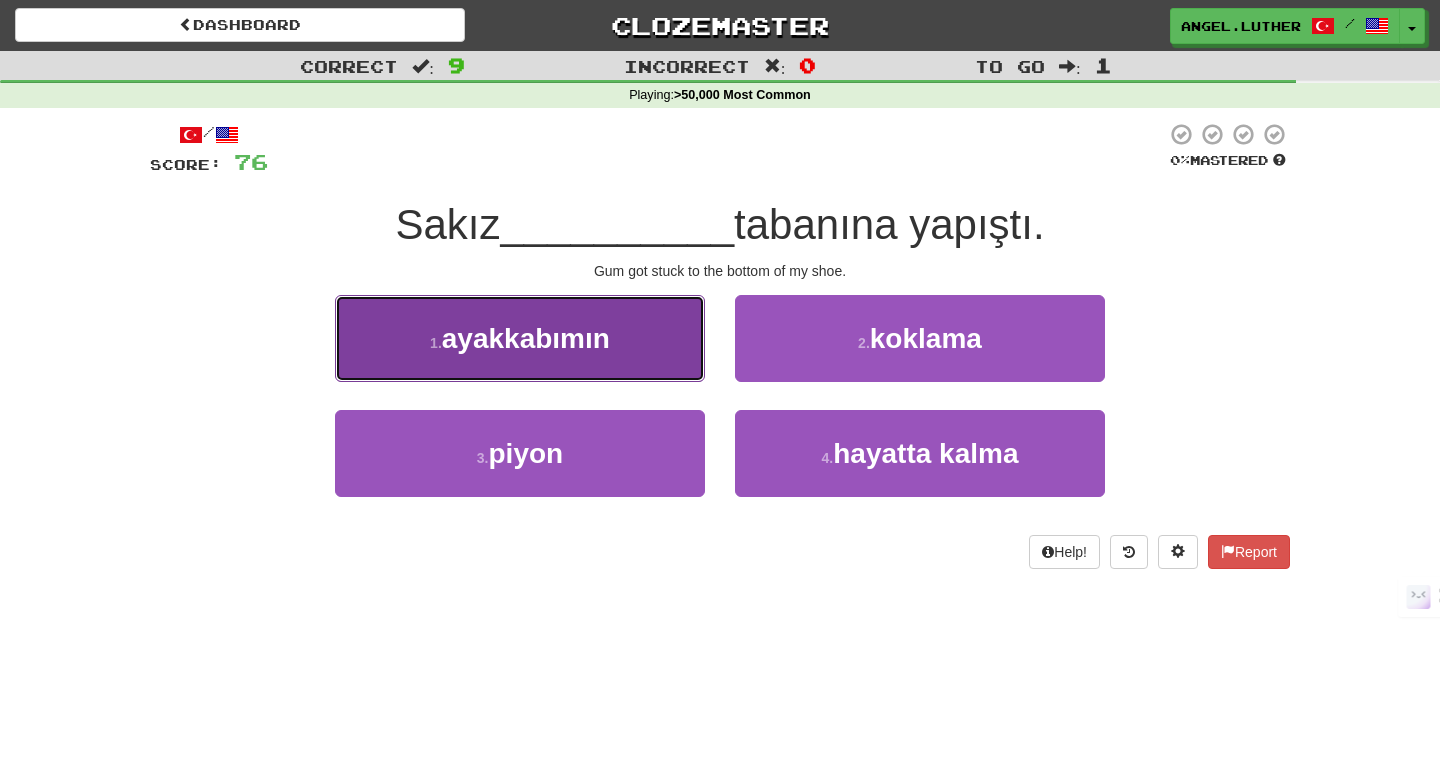 click on "ayakkabımın" at bounding box center (526, 338) 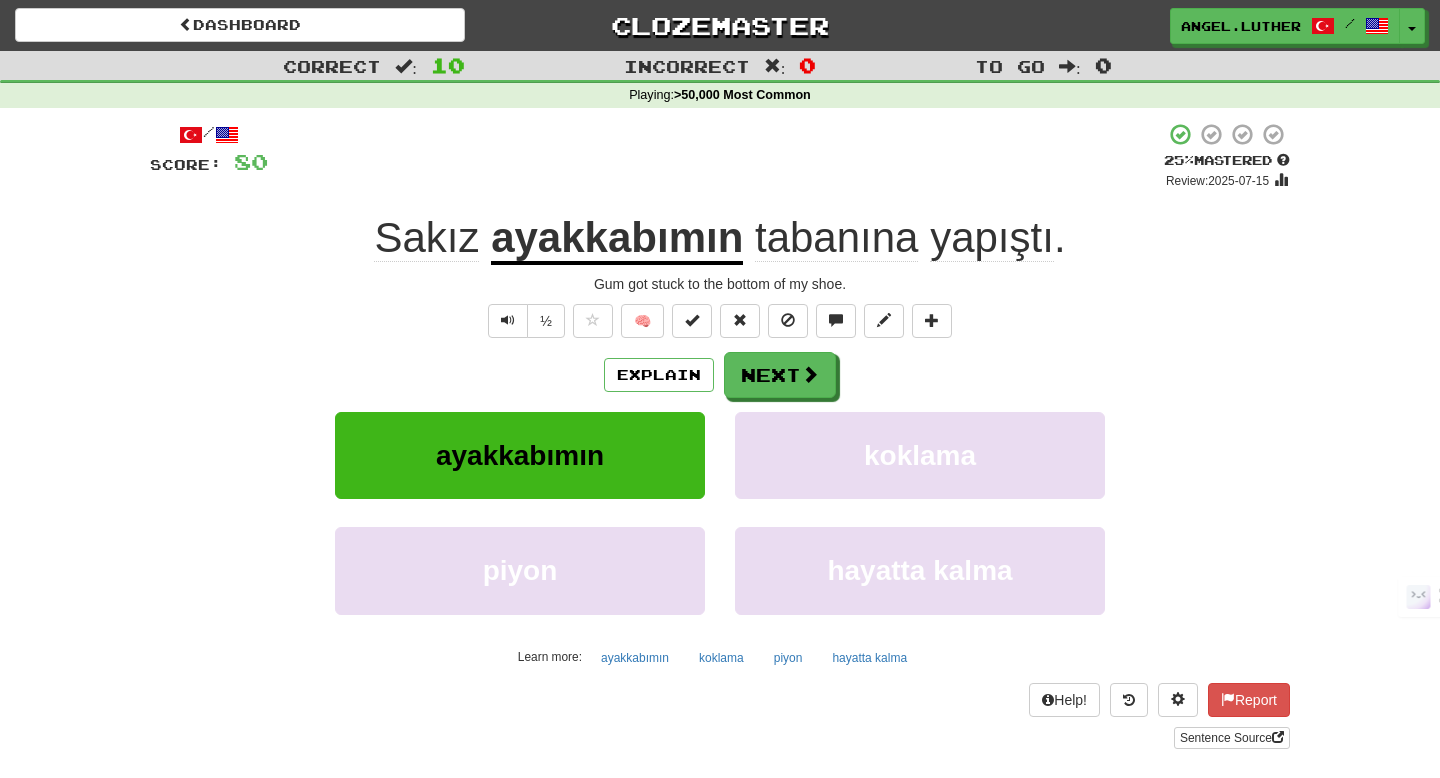 click on "tabanına" at bounding box center [837, 238] 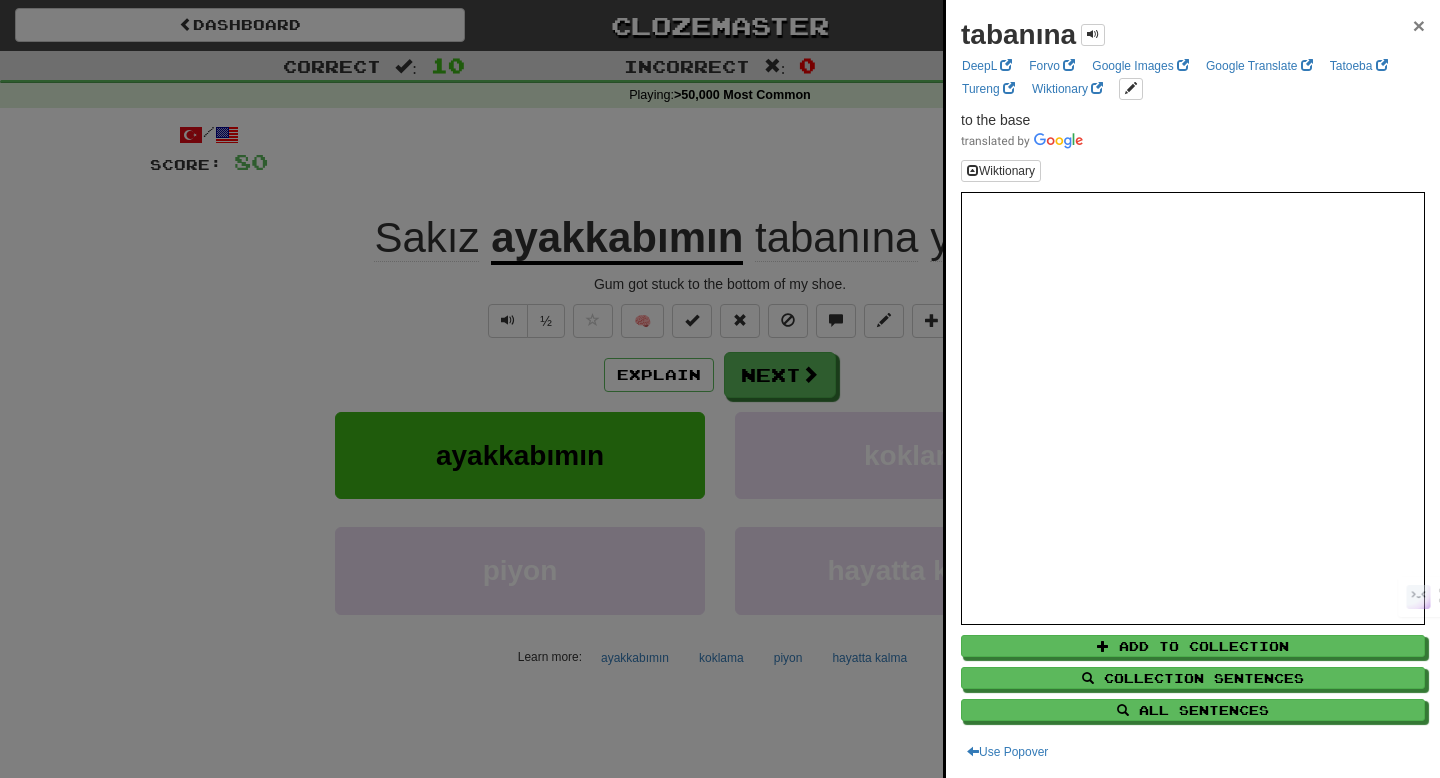 click on "×" at bounding box center (1419, 25) 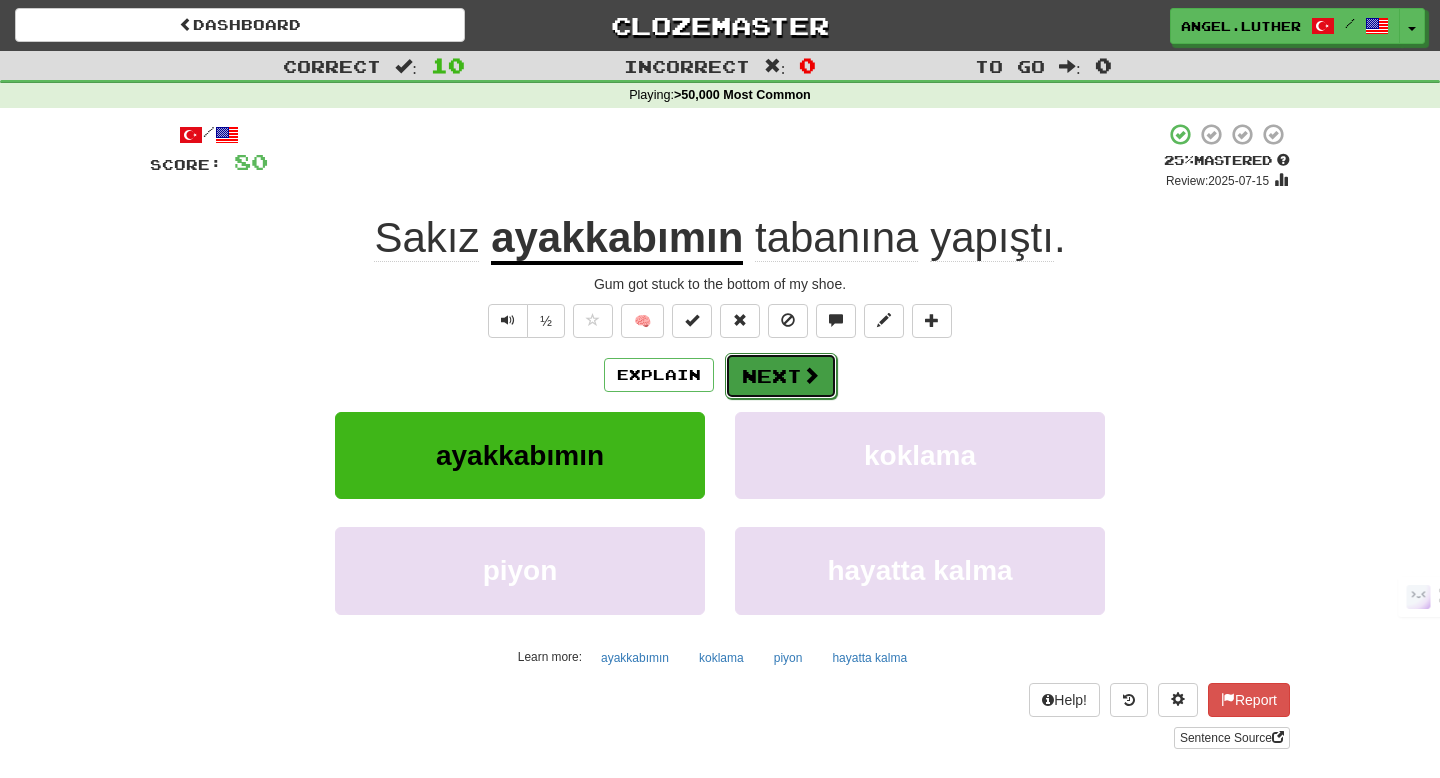 click on "Next" at bounding box center (781, 376) 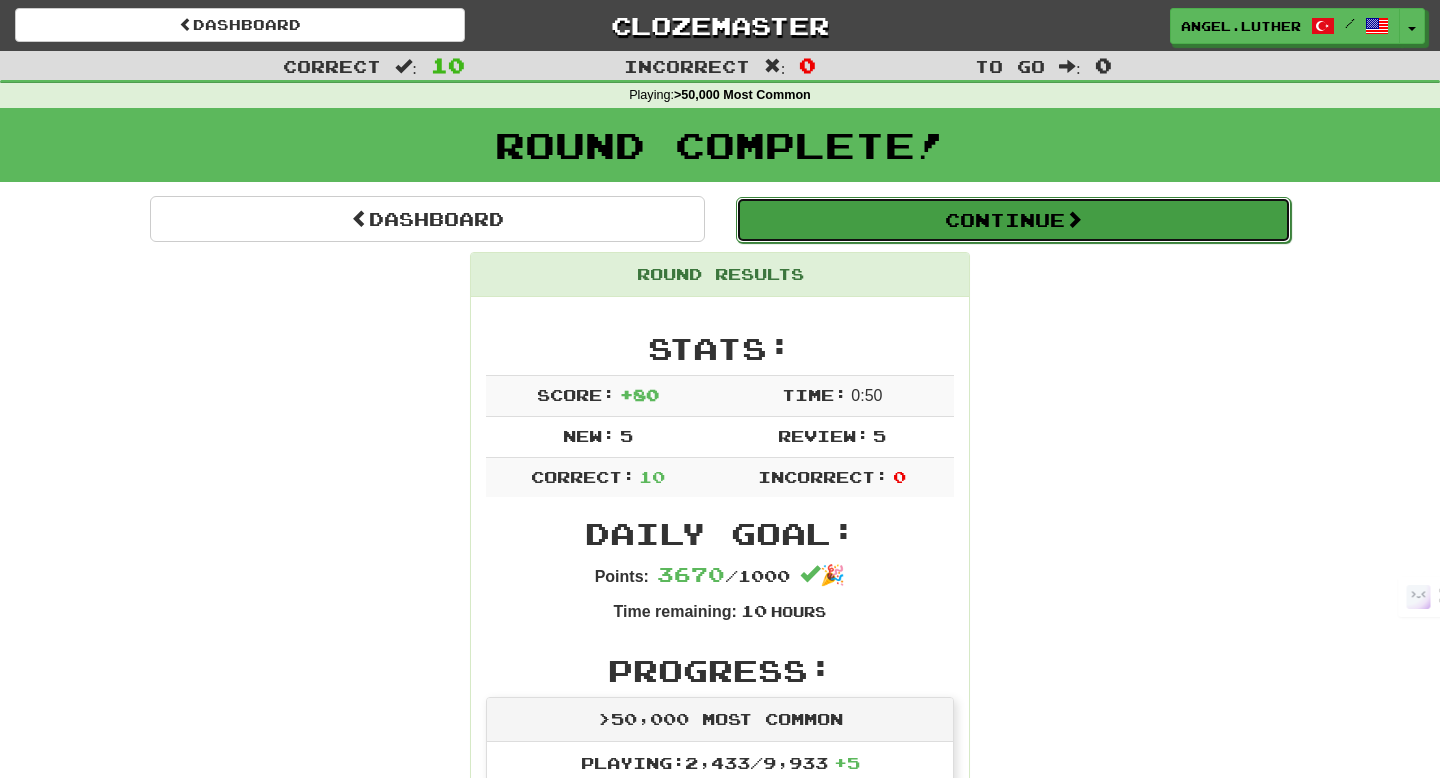 click on "Continue" at bounding box center [1013, 220] 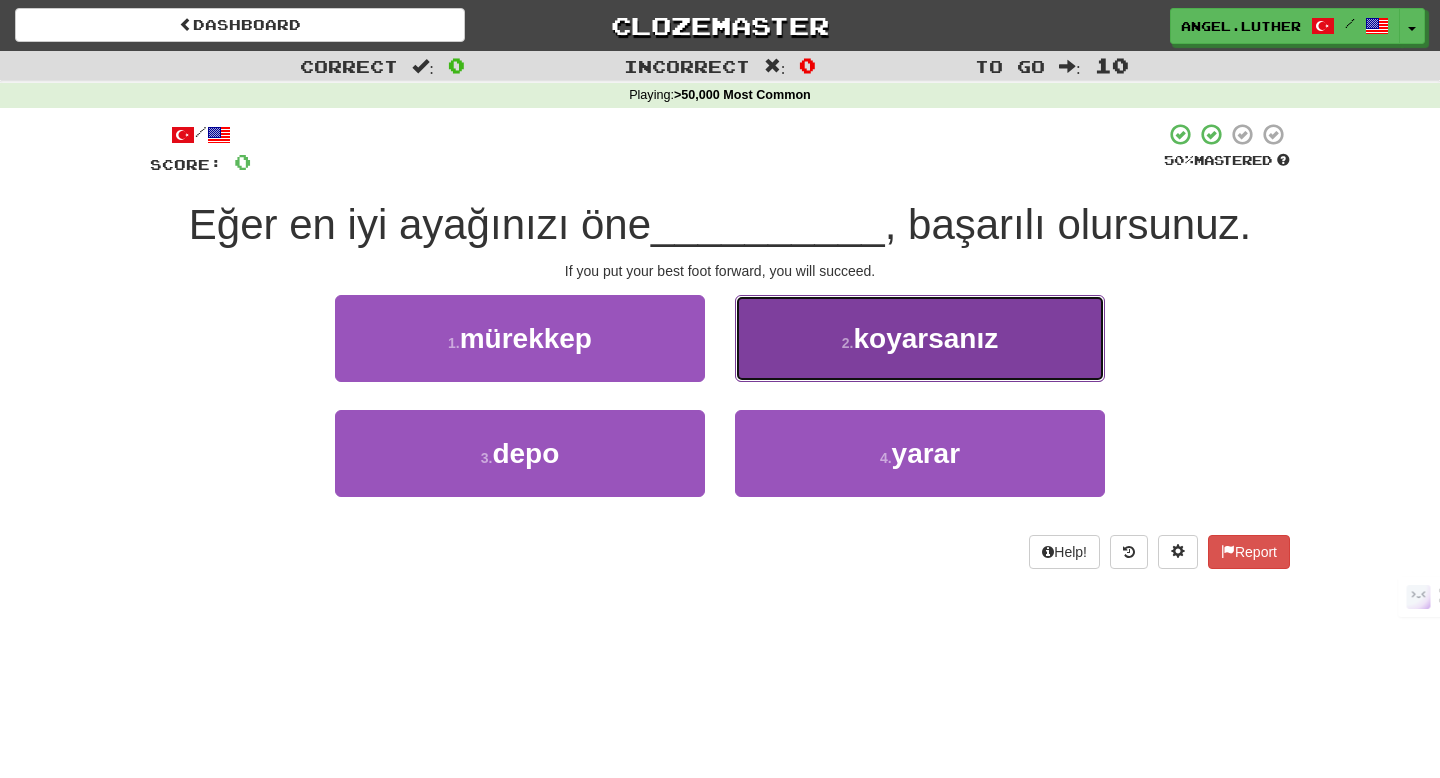 click on "2 .  koyarsanız" at bounding box center (920, 338) 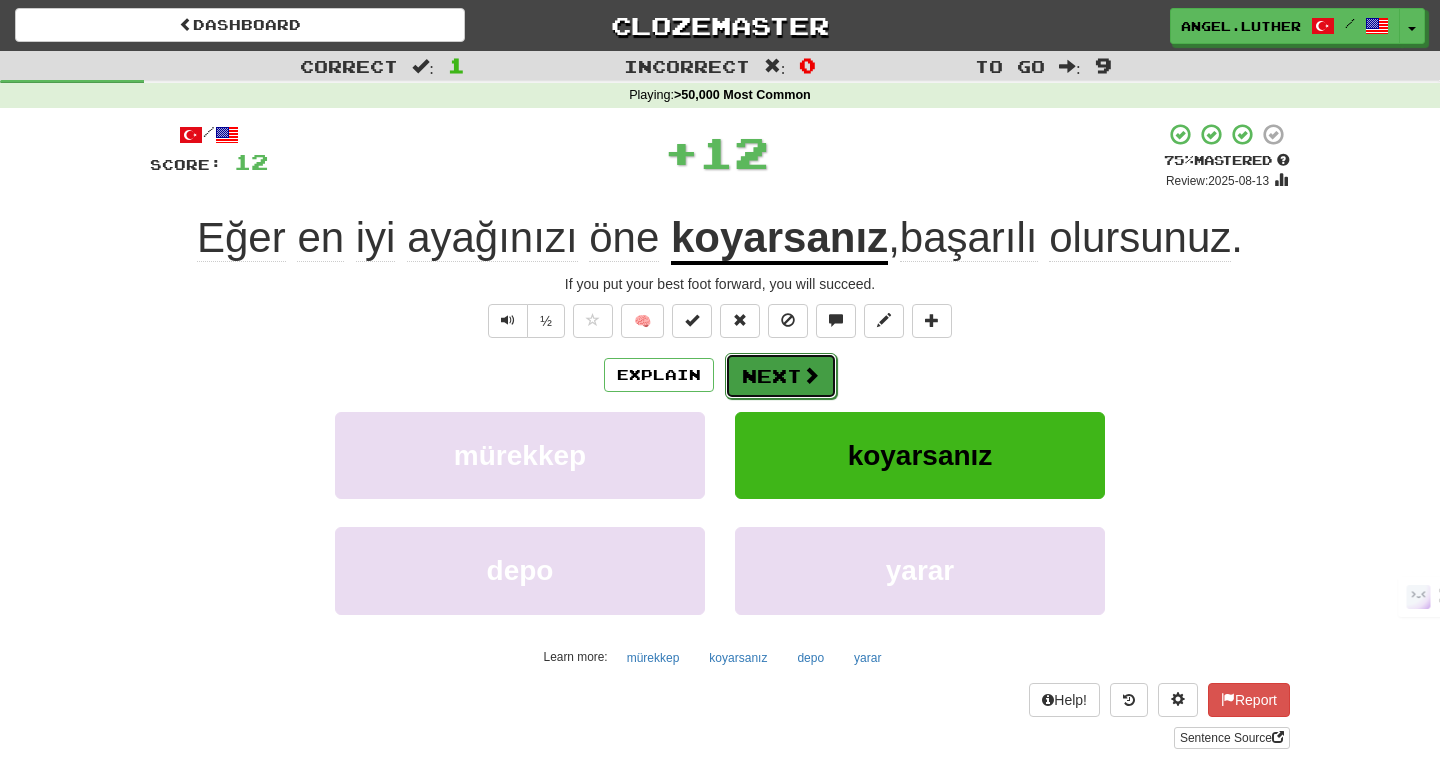 click on "Next" at bounding box center (781, 376) 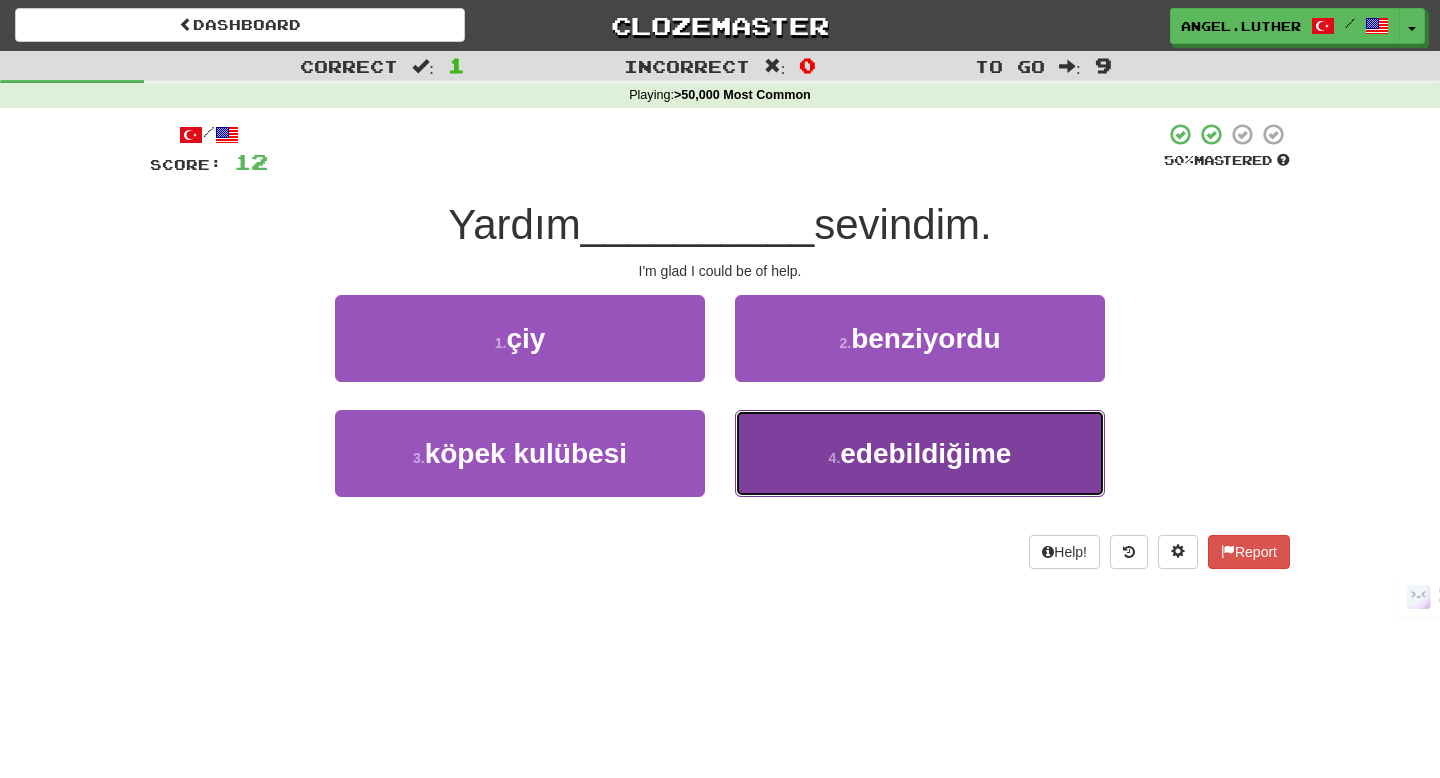 click on "4 .  edebildiğime" at bounding box center (920, 453) 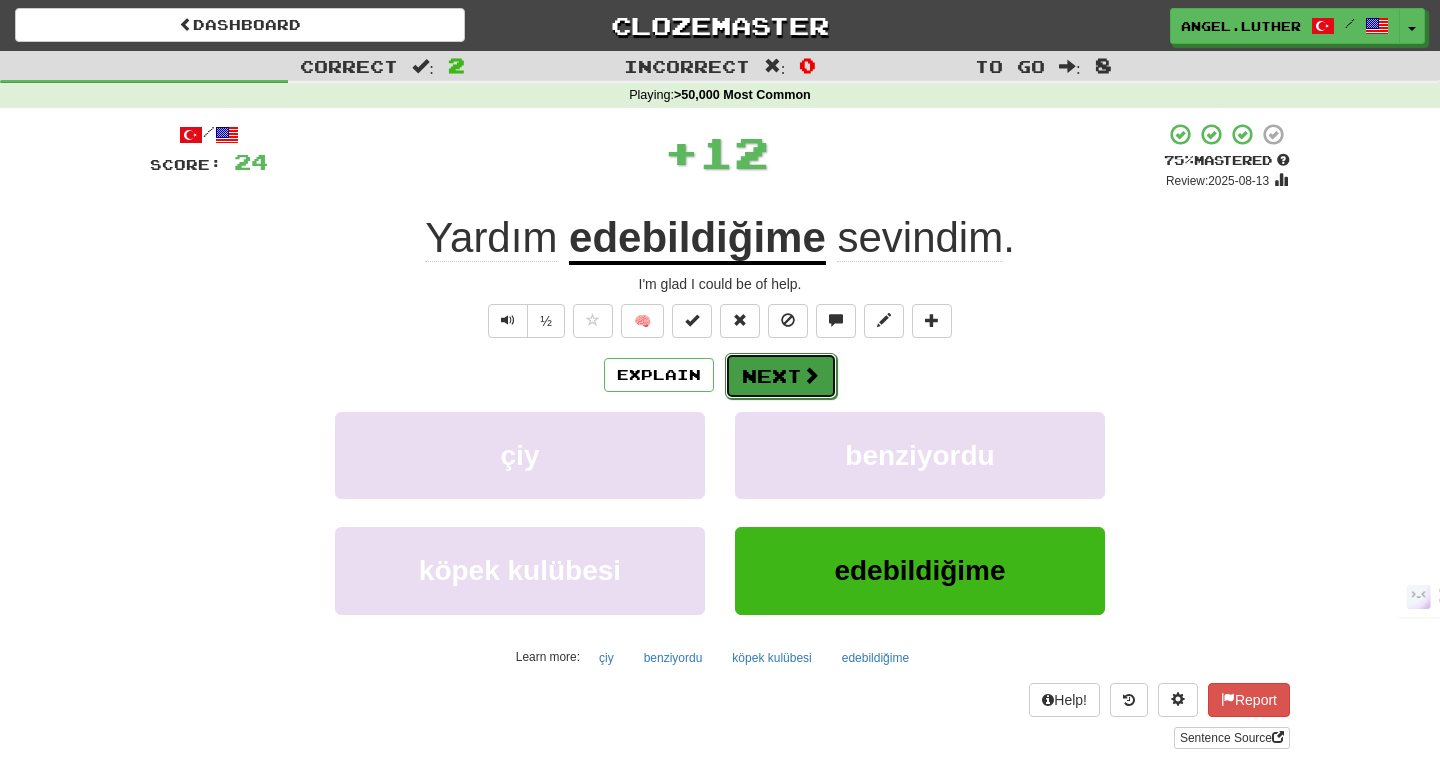 click on "Next" at bounding box center [781, 376] 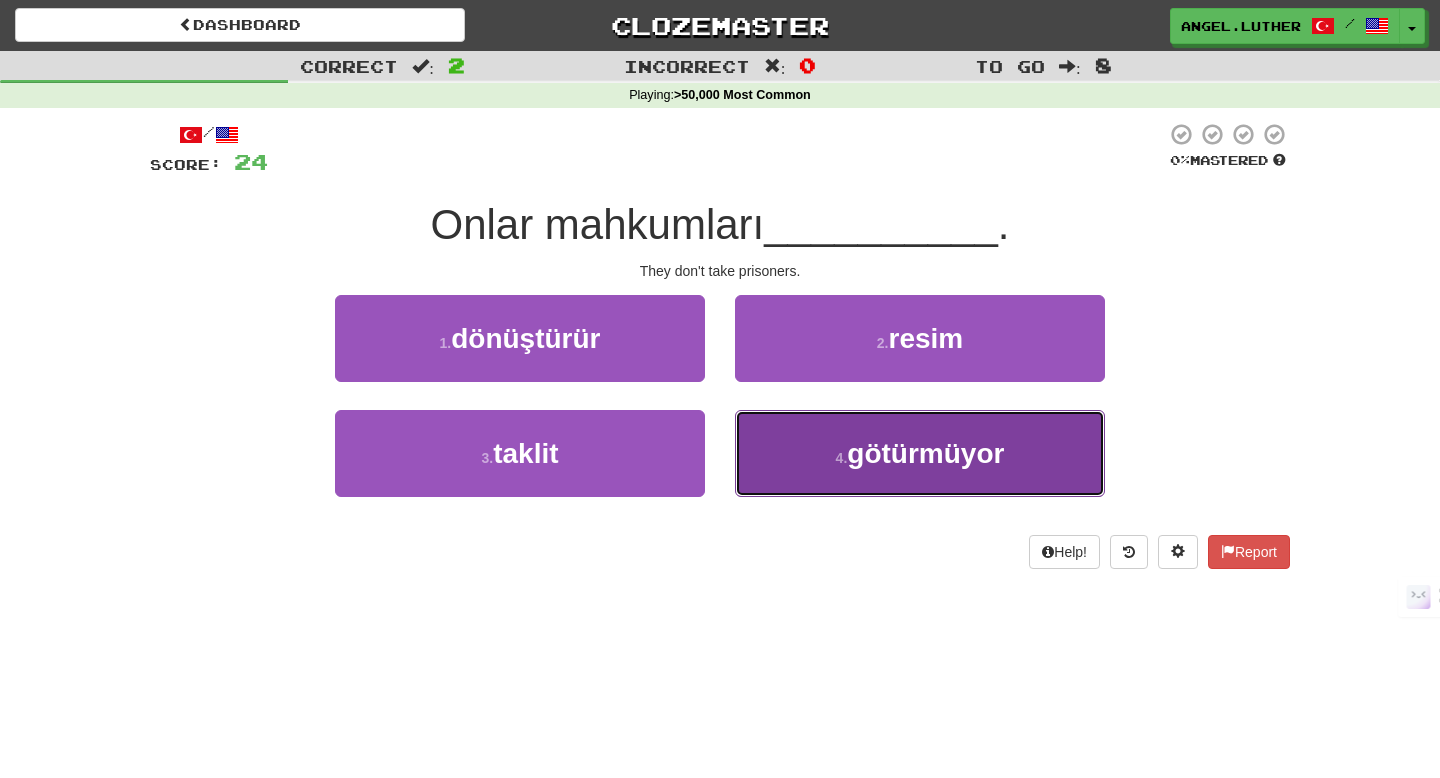 click on "4 .  götürmüyor" at bounding box center (920, 453) 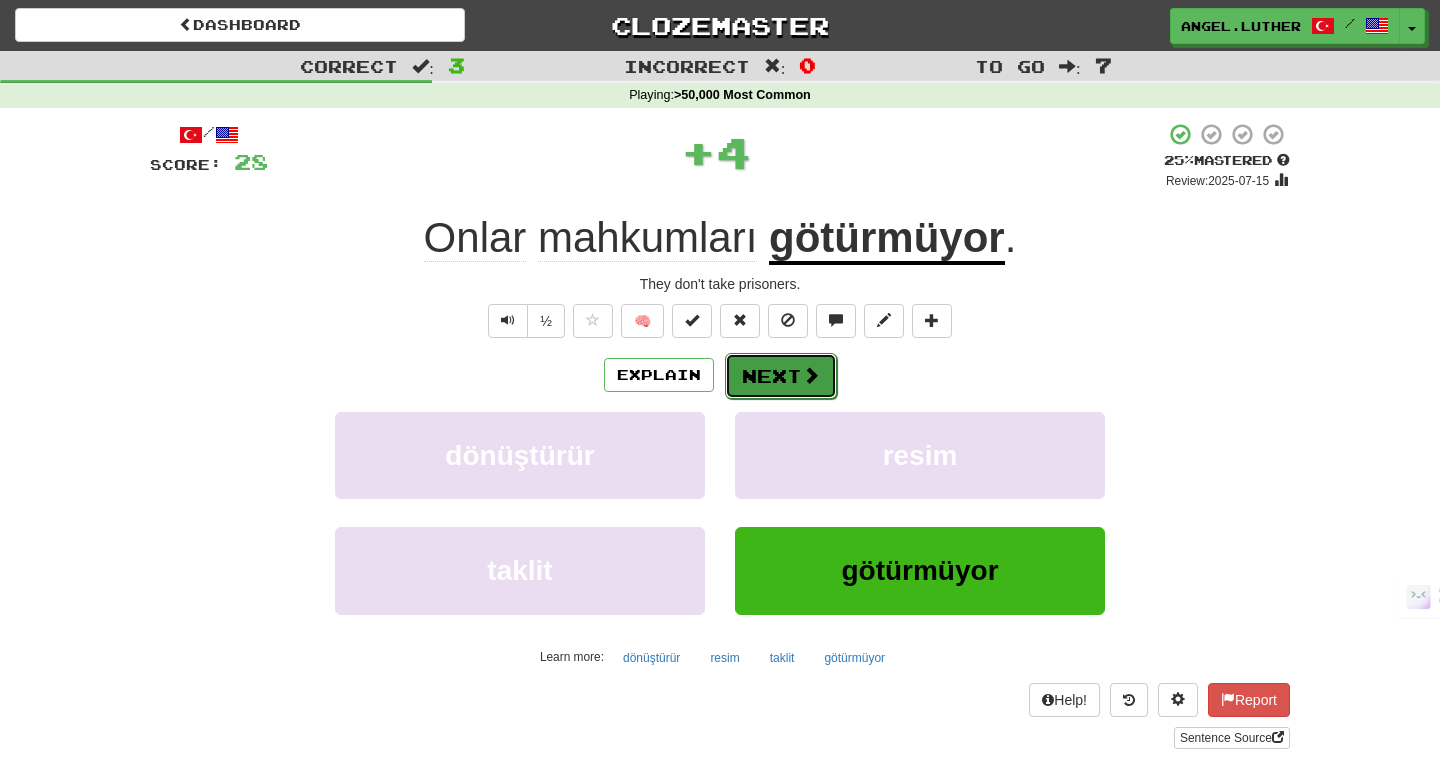 click on "Next" at bounding box center (781, 376) 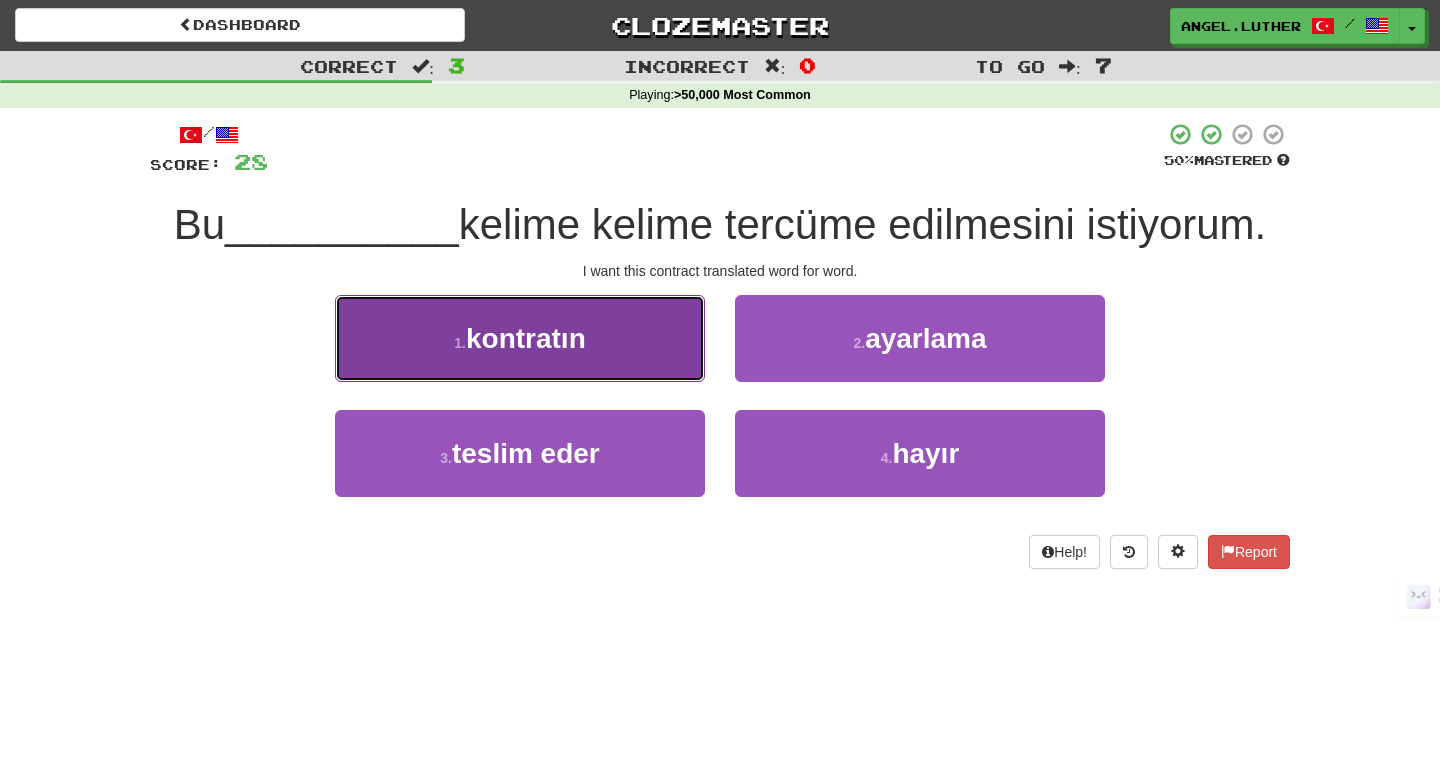 click on "1 .  kontratın" at bounding box center [520, 338] 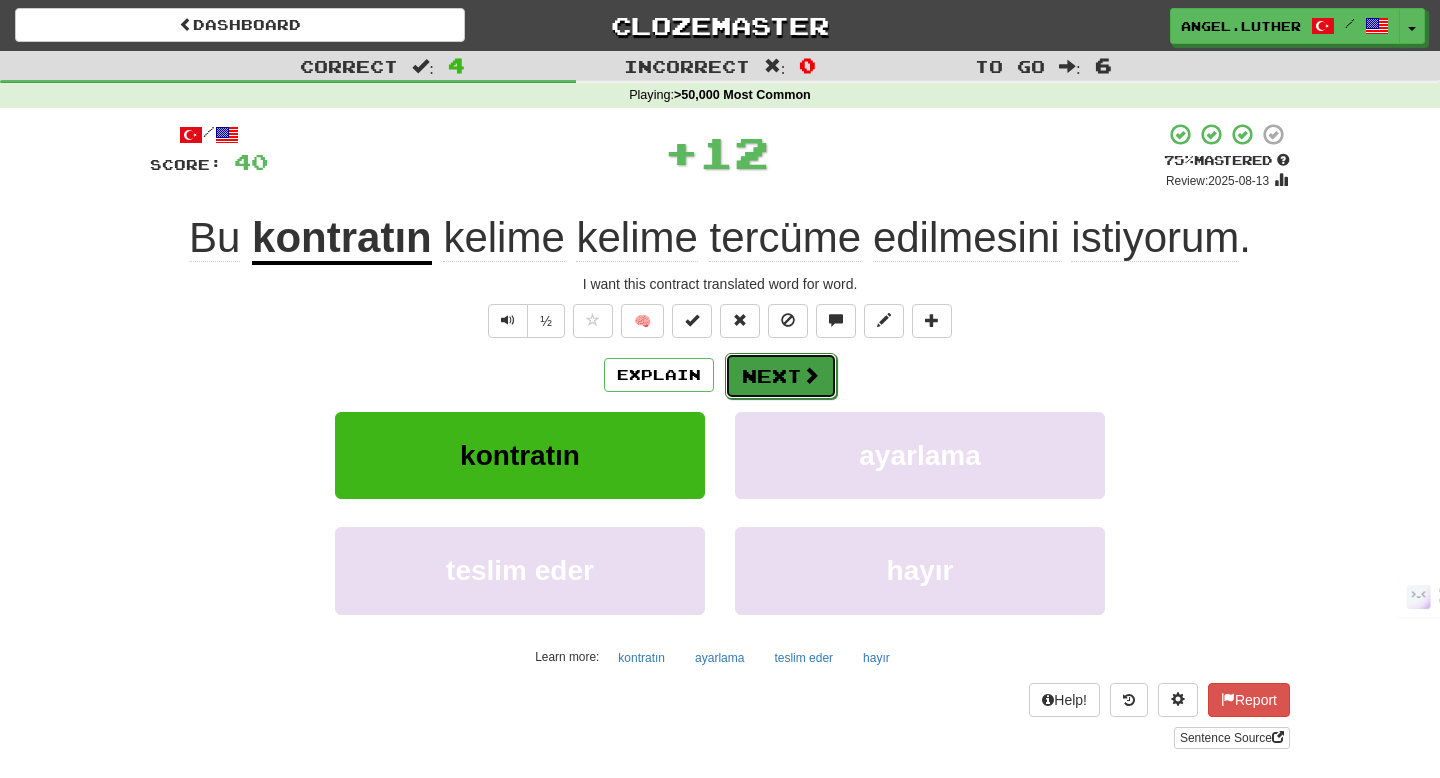 click on "Next" at bounding box center [781, 376] 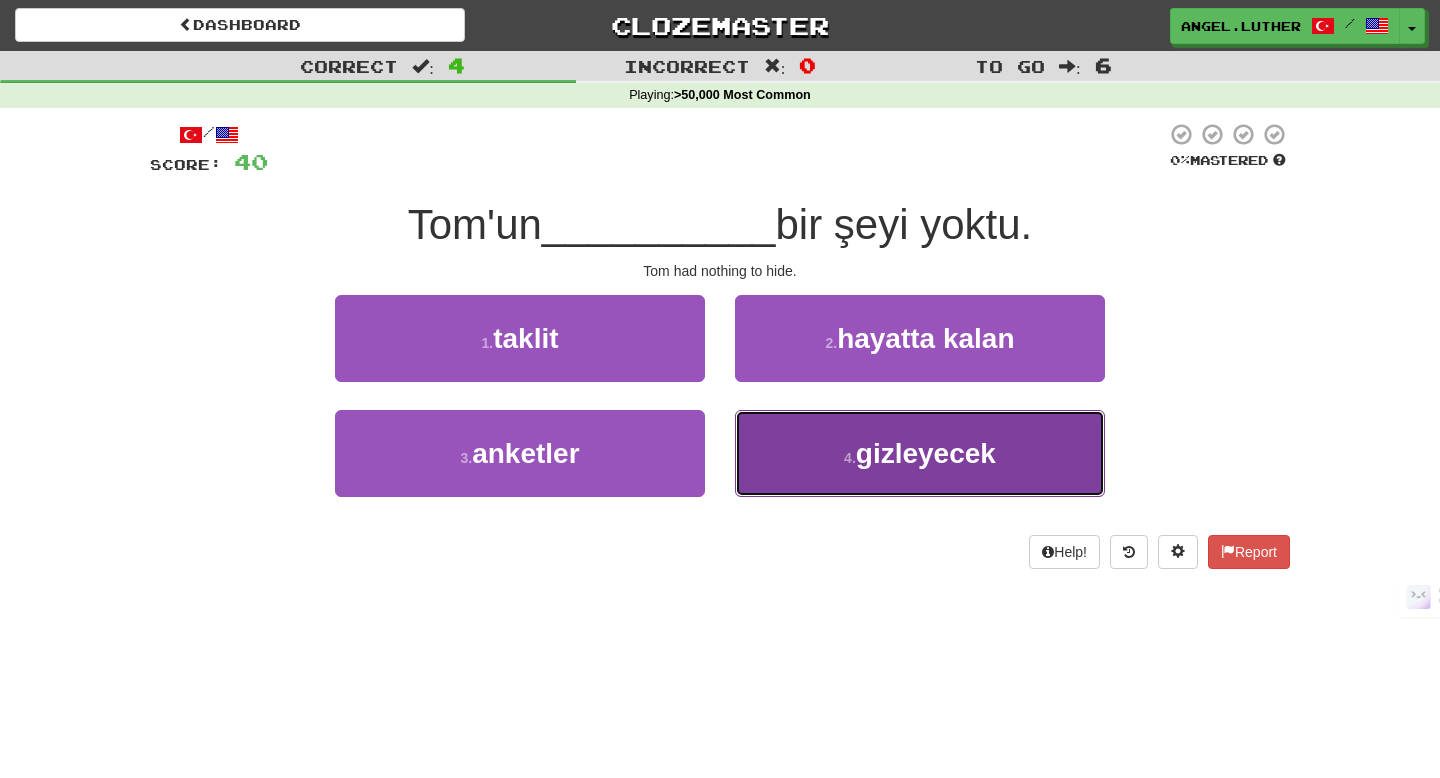 click on "gizleyecek" at bounding box center (926, 453) 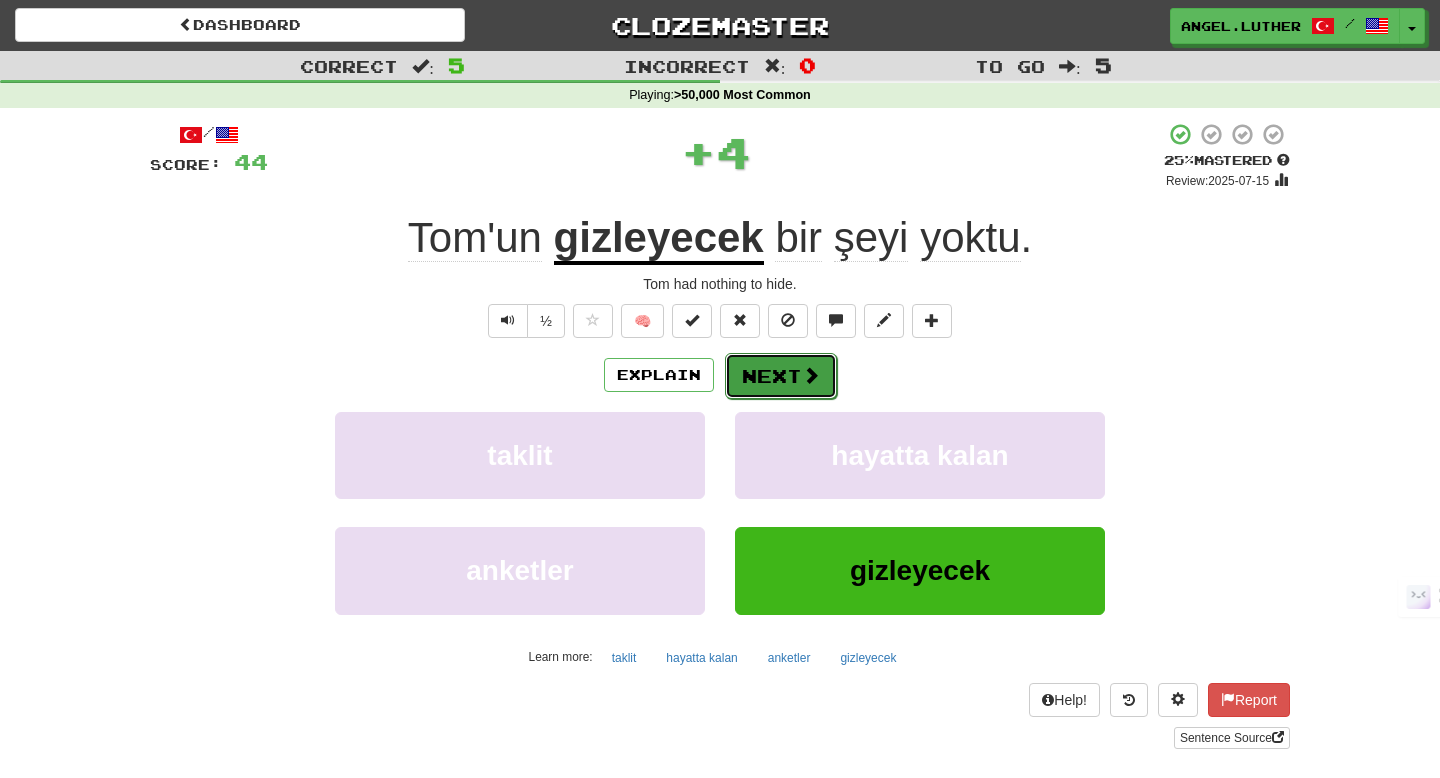 click on "Next" at bounding box center [781, 376] 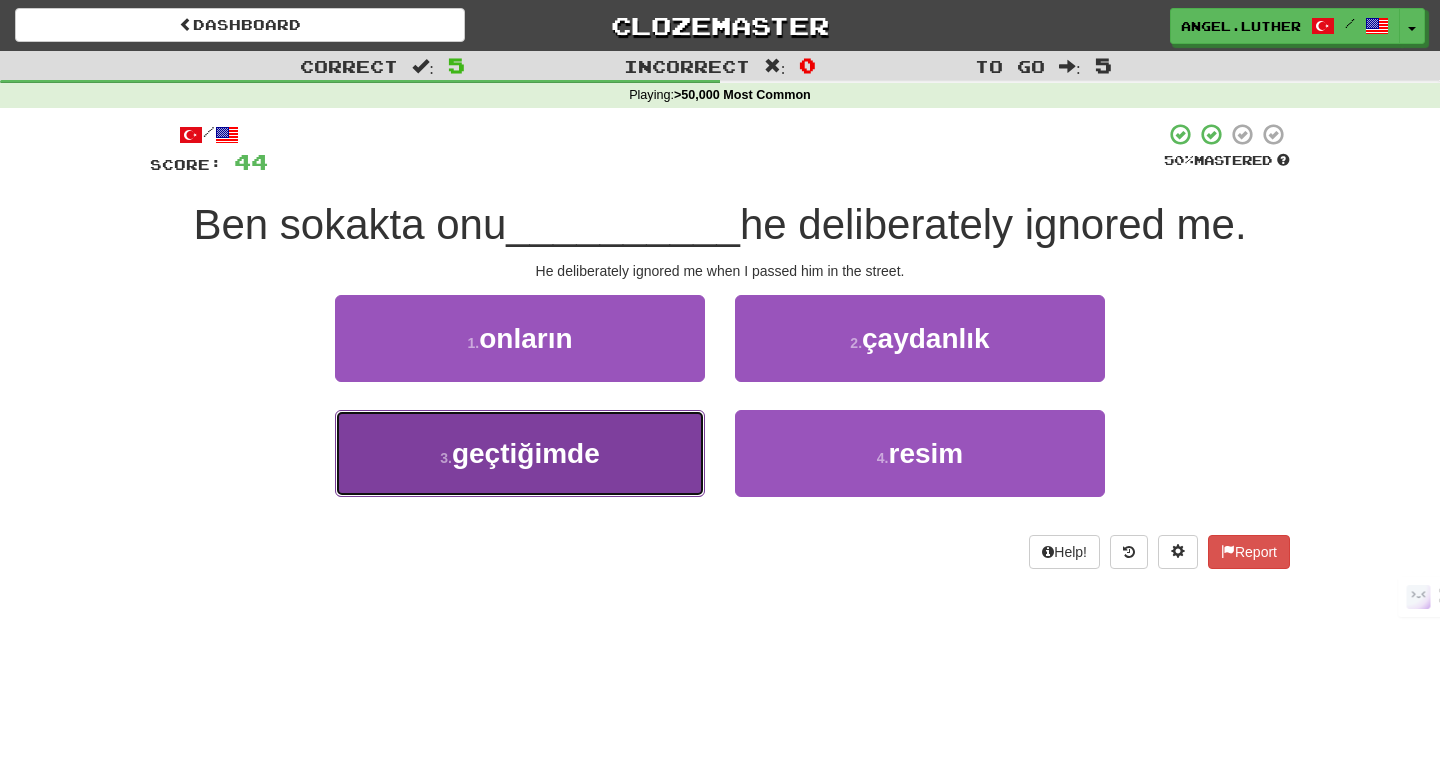 click on "3 .  geçtiğimde" at bounding box center [520, 453] 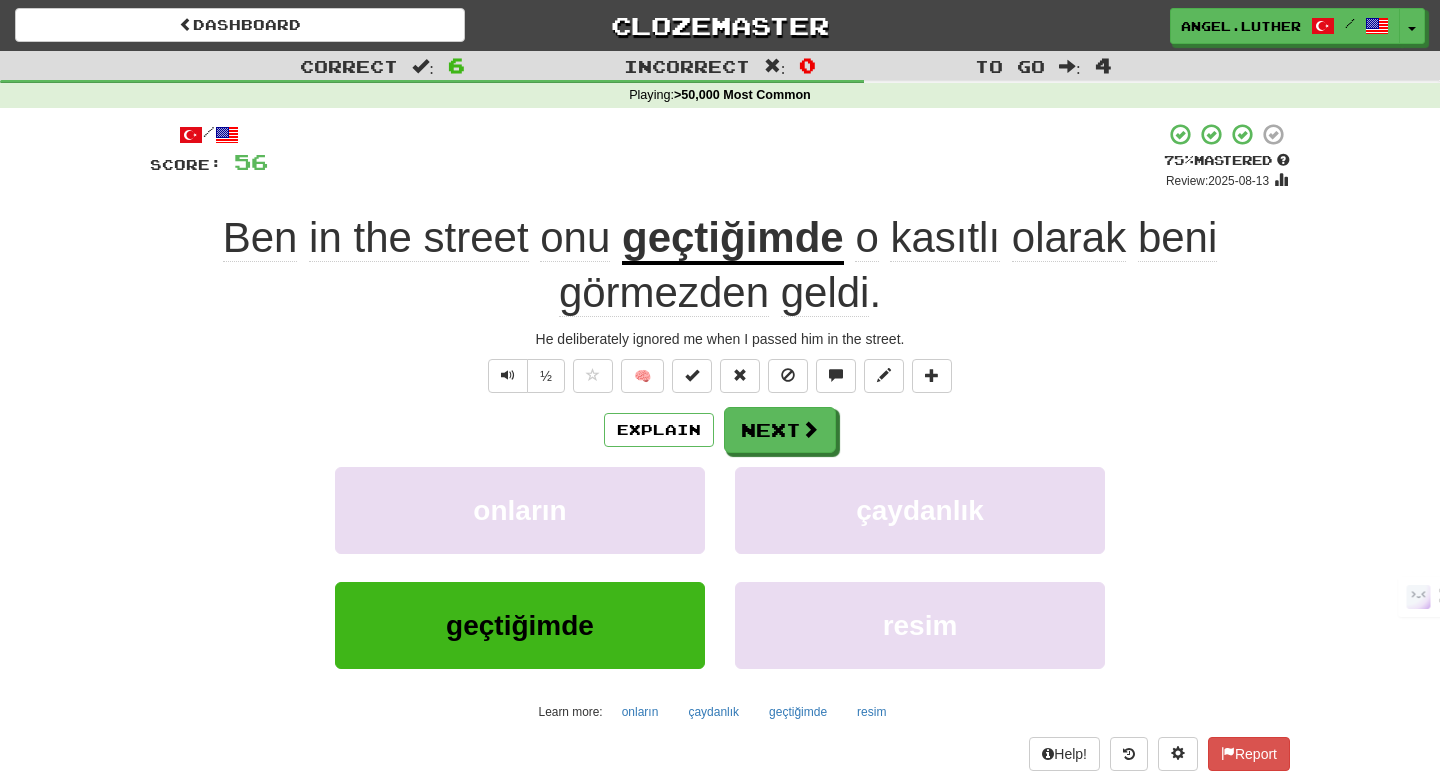 click on "kasıtlı" at bounding box center (945, 238) 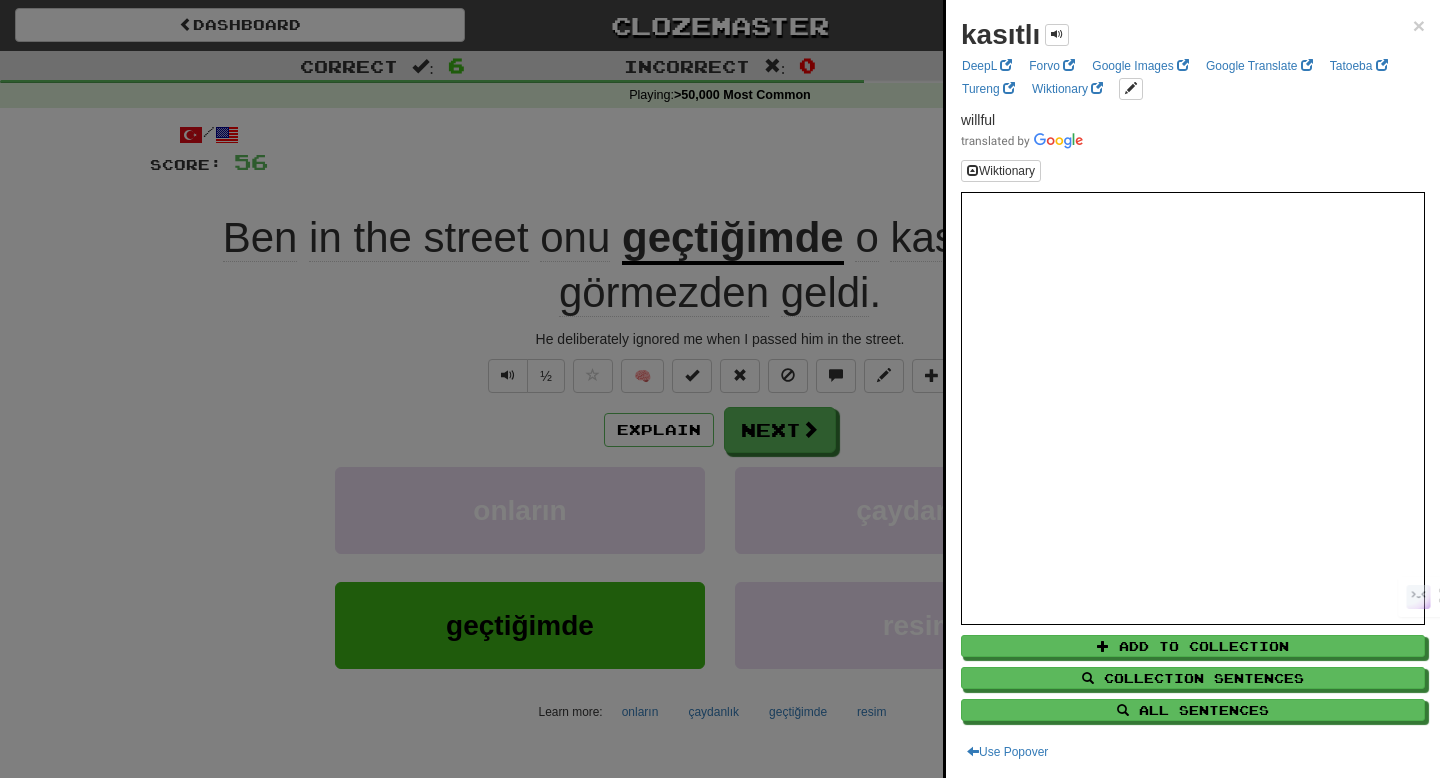 click on "kasıtlı ×" at bounding box center [1193, 35] 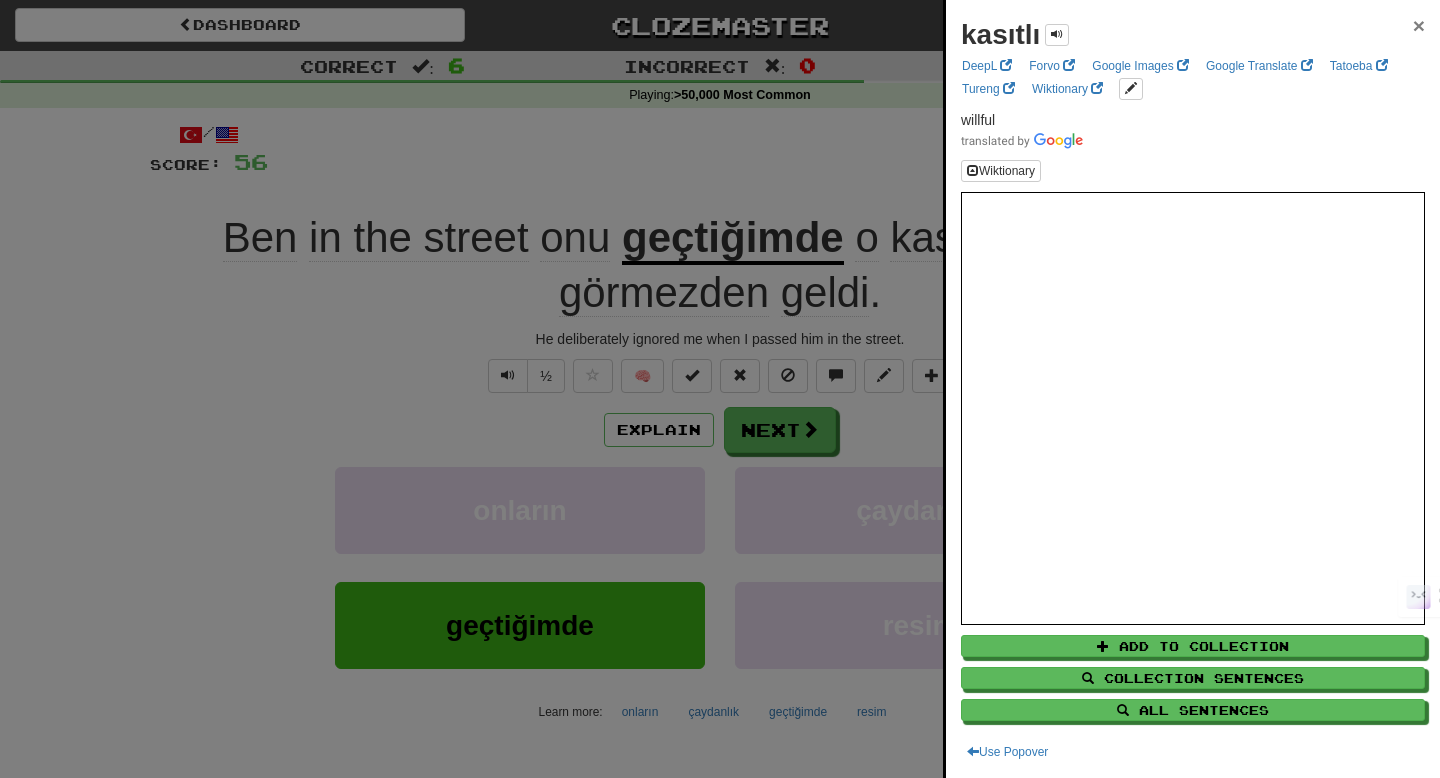 click on "×" at bounding box center (1419, 25) 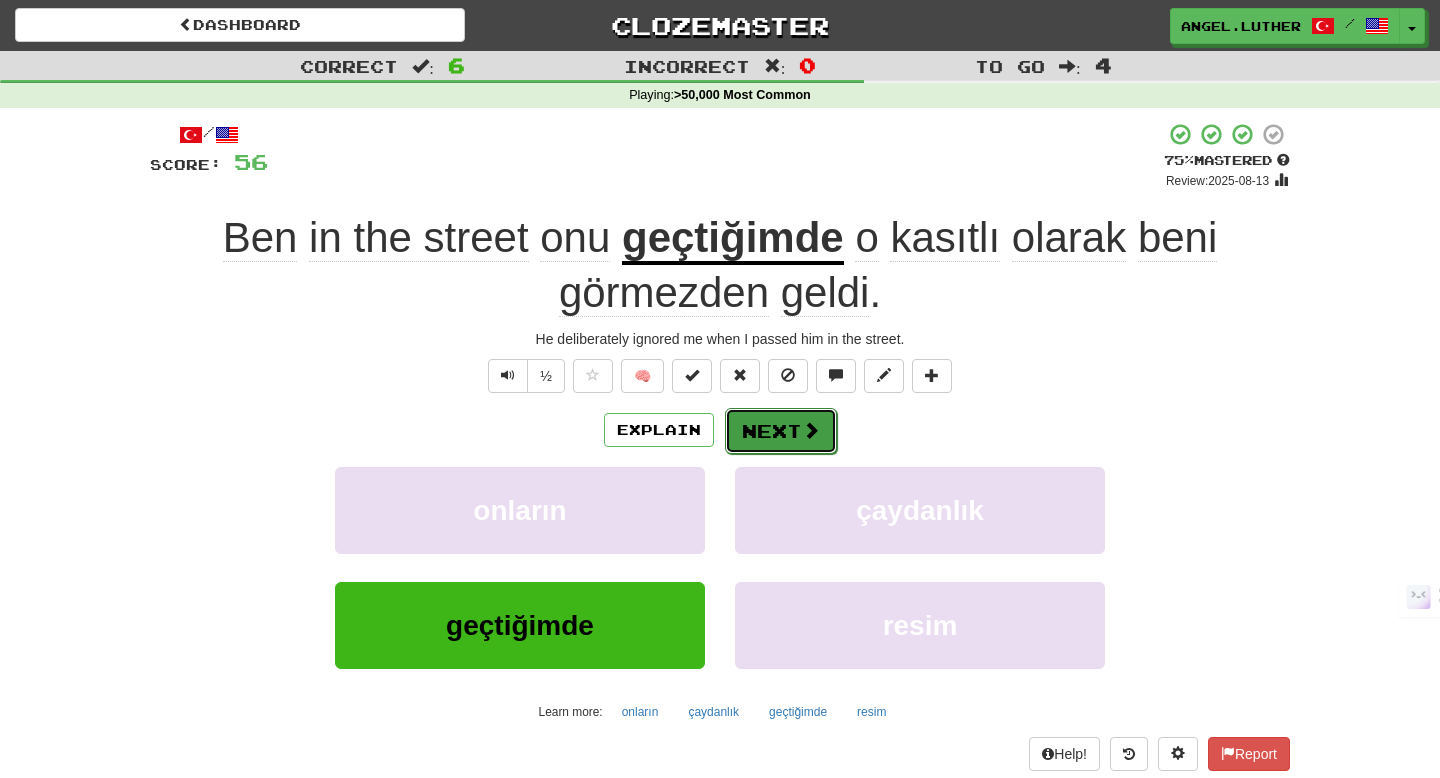 click on "Next" at bounding box center (781, 431) 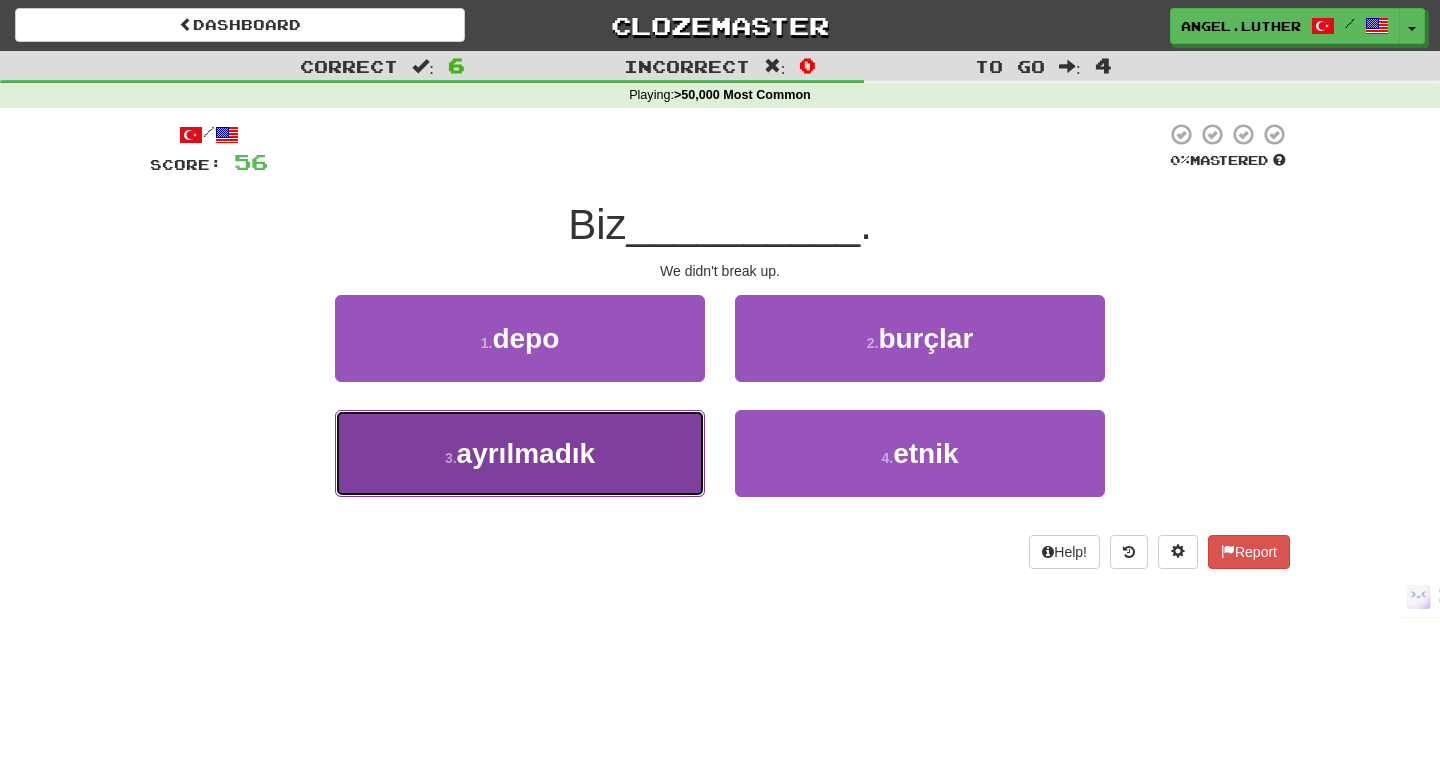 click on "3 .  ayrılmadık" at bounding box center (520, 453) 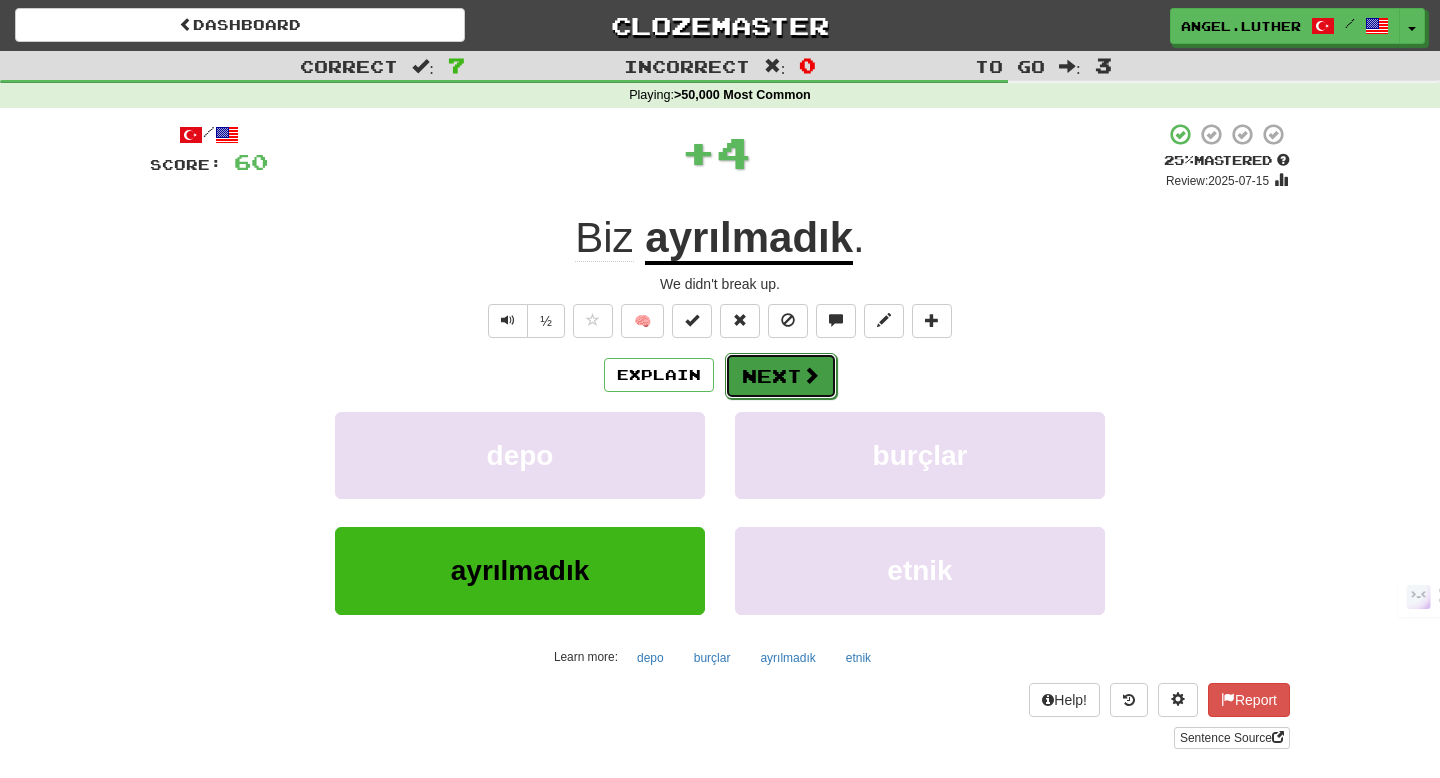 click at bounding box center (811, 375) 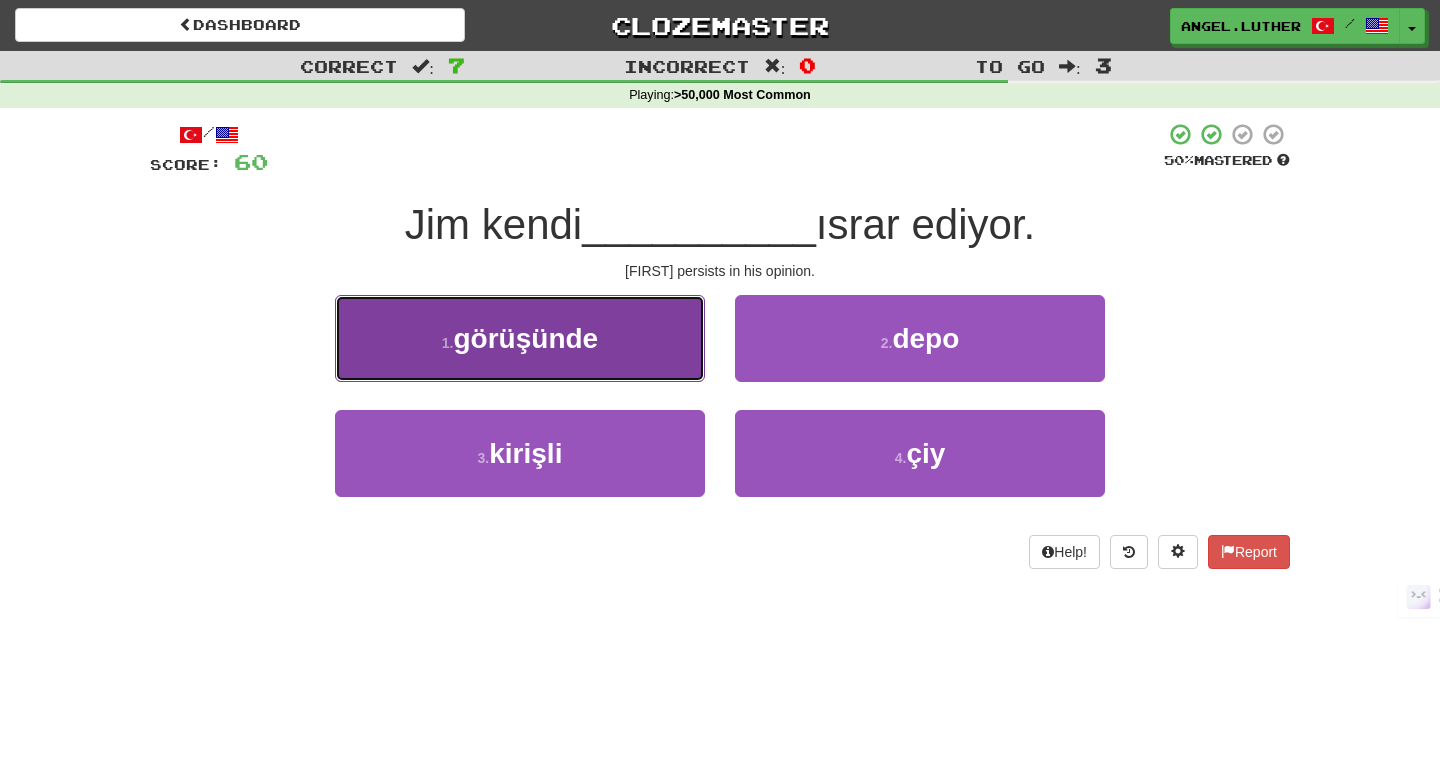 click on "görüşünde" at bounding box center (526, 338) 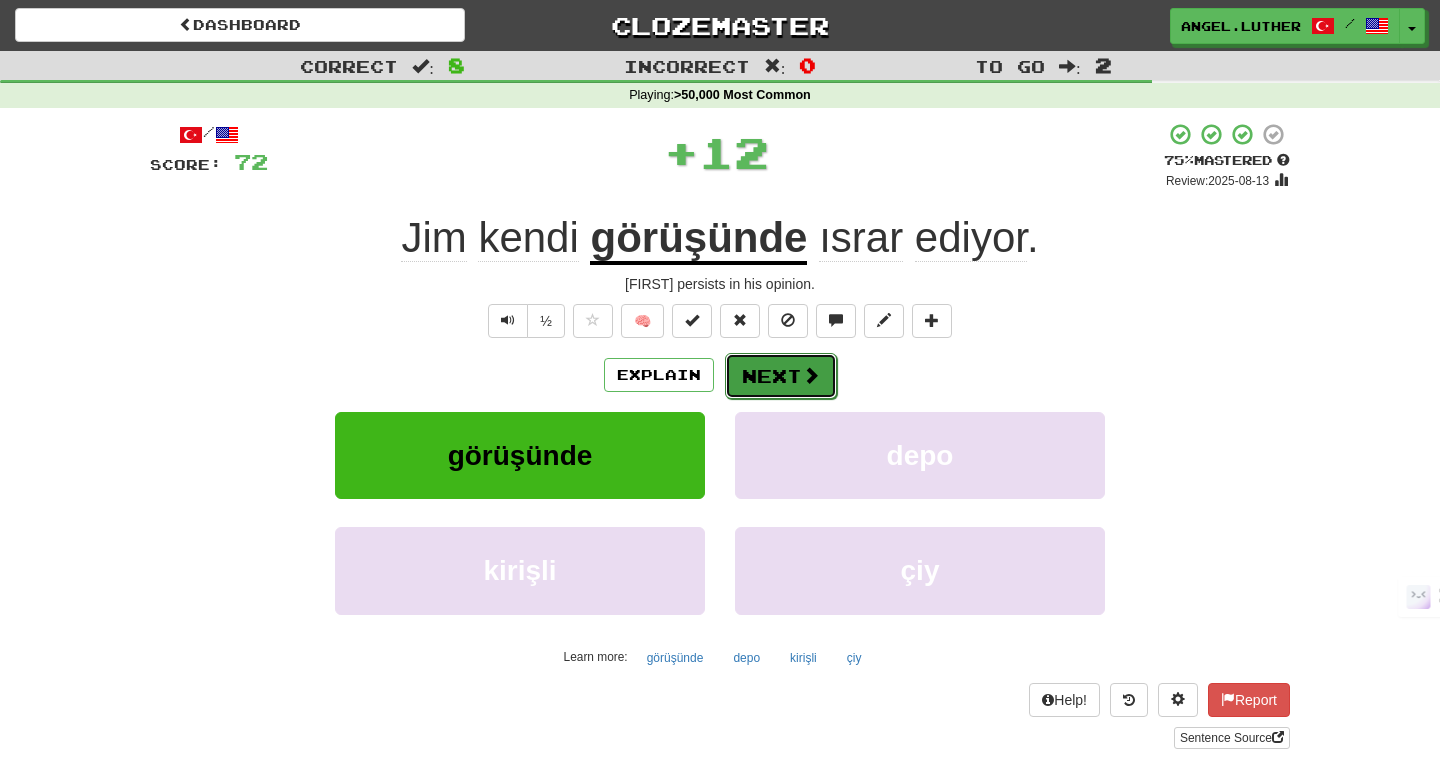 click on "Next" at bounding box center [781, 376] 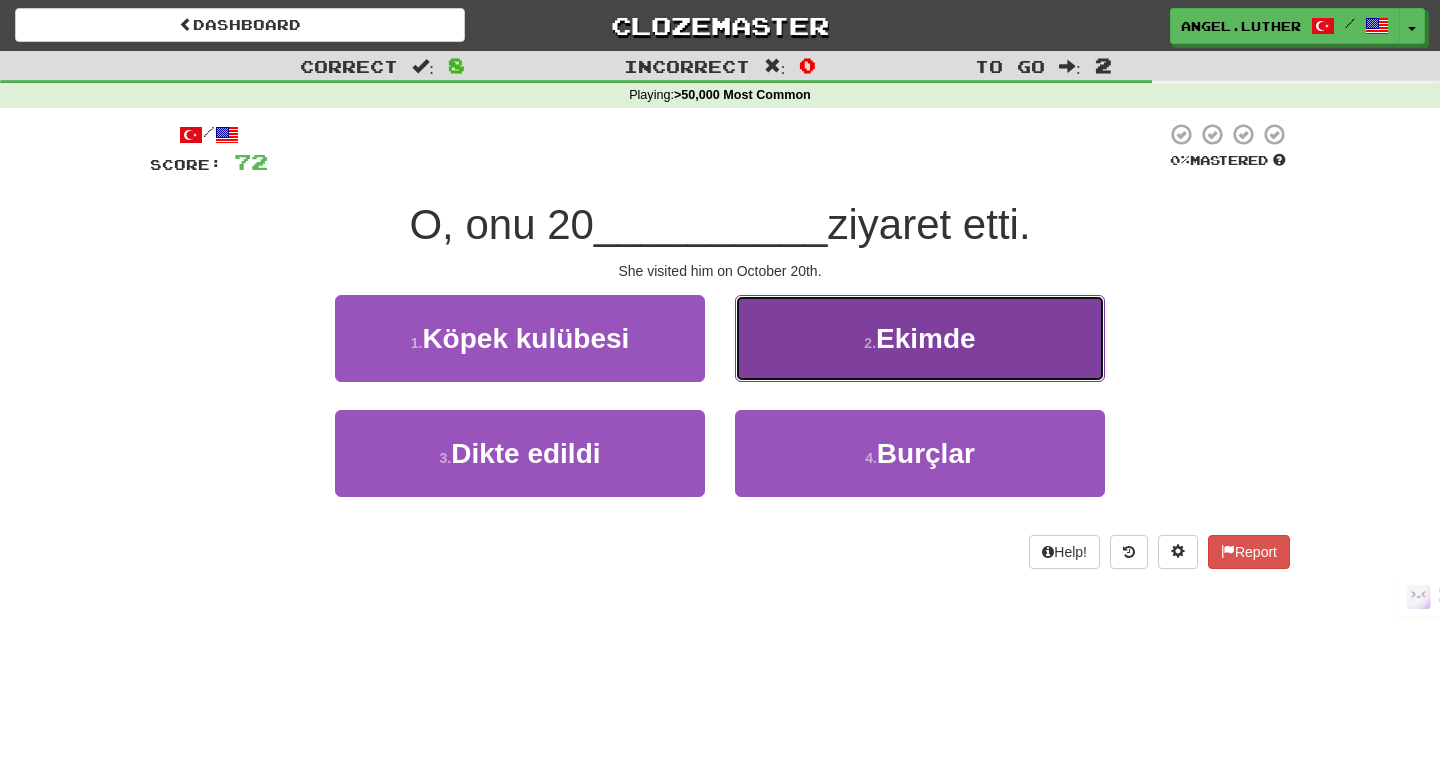 click on "2 .  Ekimde" at bounding box center (920, 338) 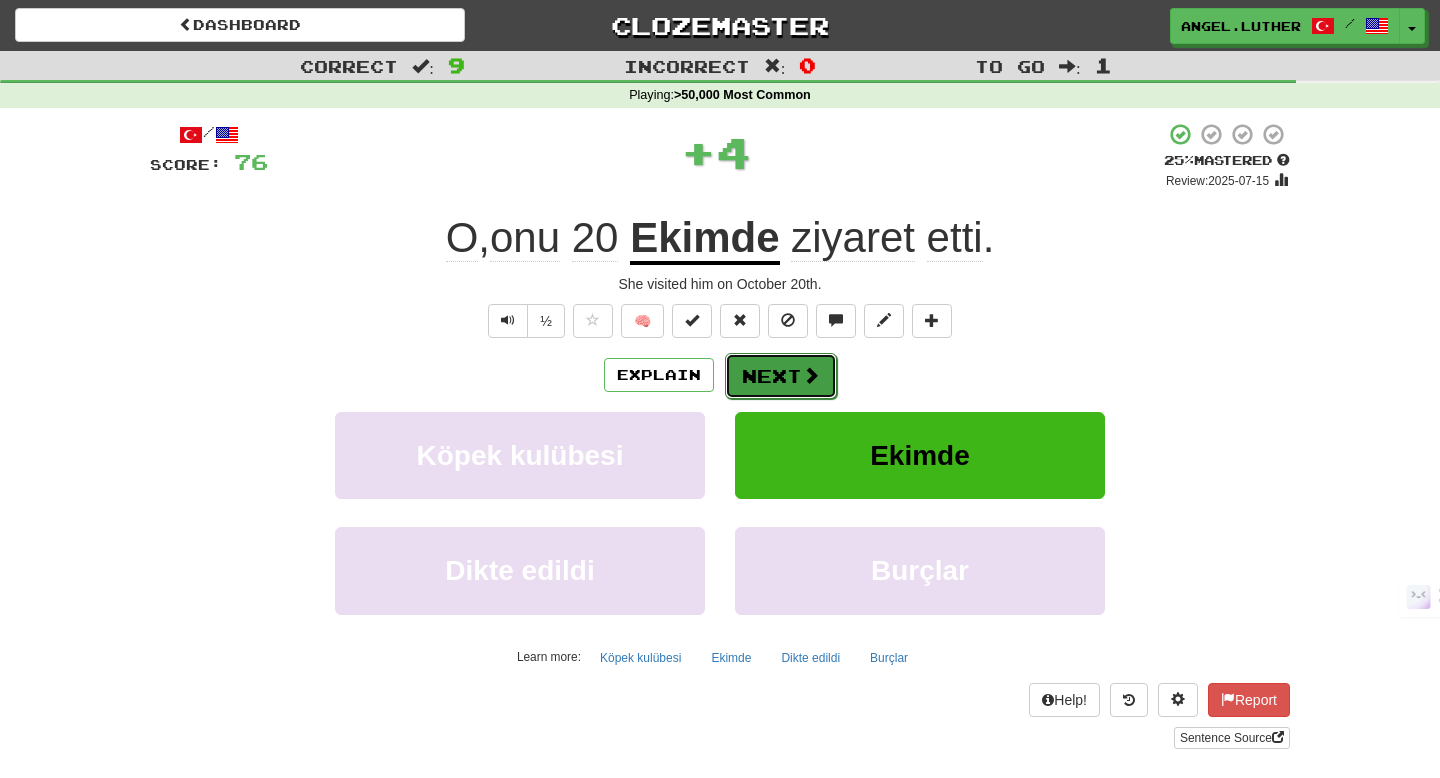 click on "Next" at bounding box center [781, 376] 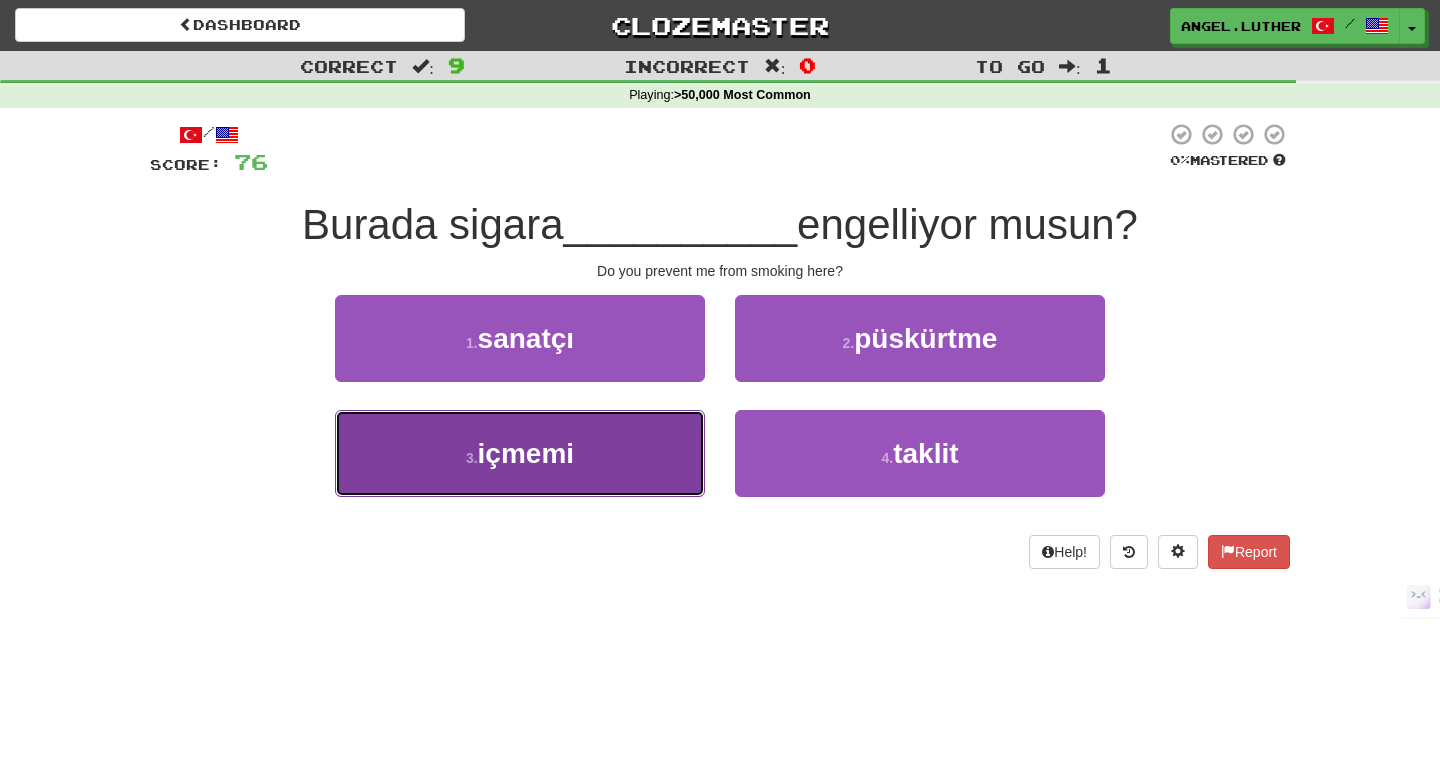 click on "3 .  içmemi" at bounding box center (520, 453) 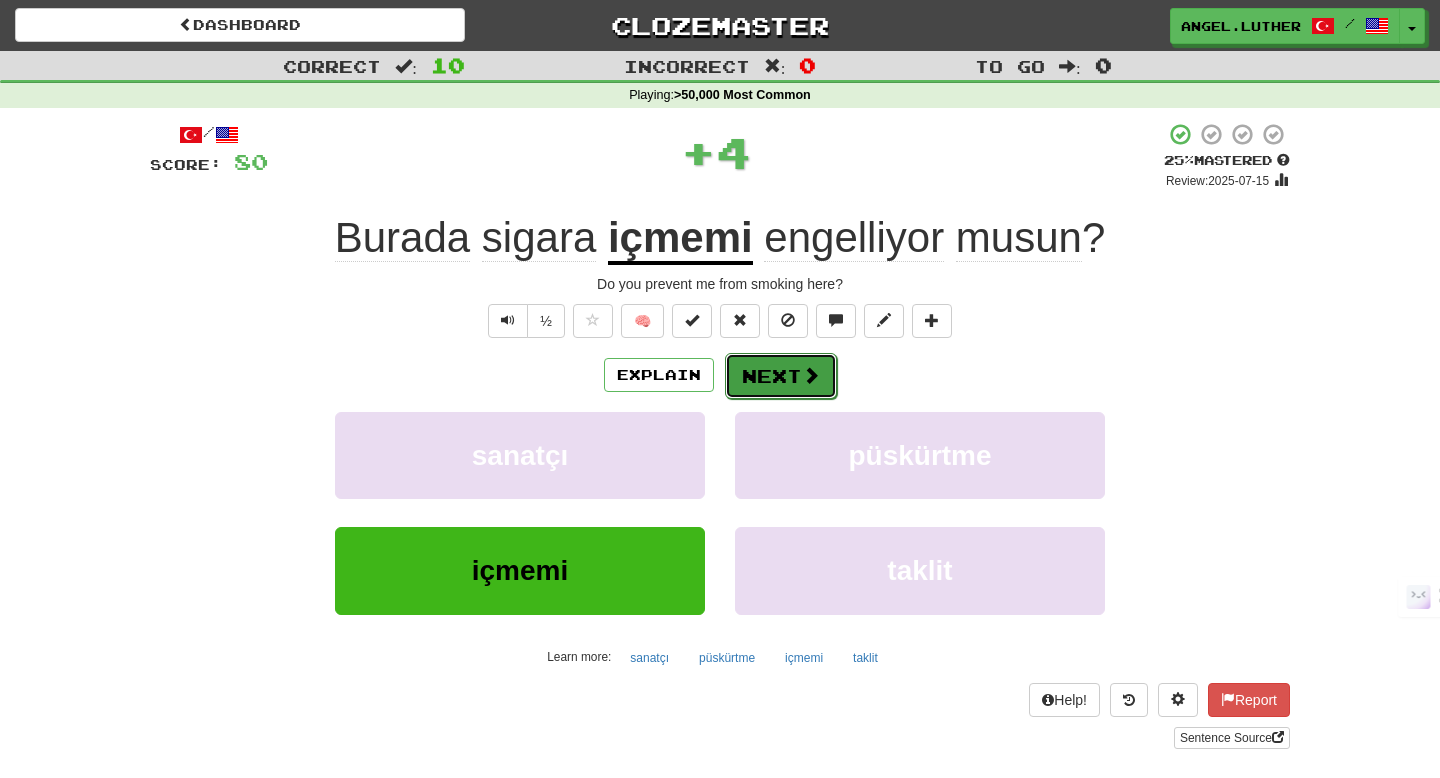 click on "Next" at bounding box center [781, 376] 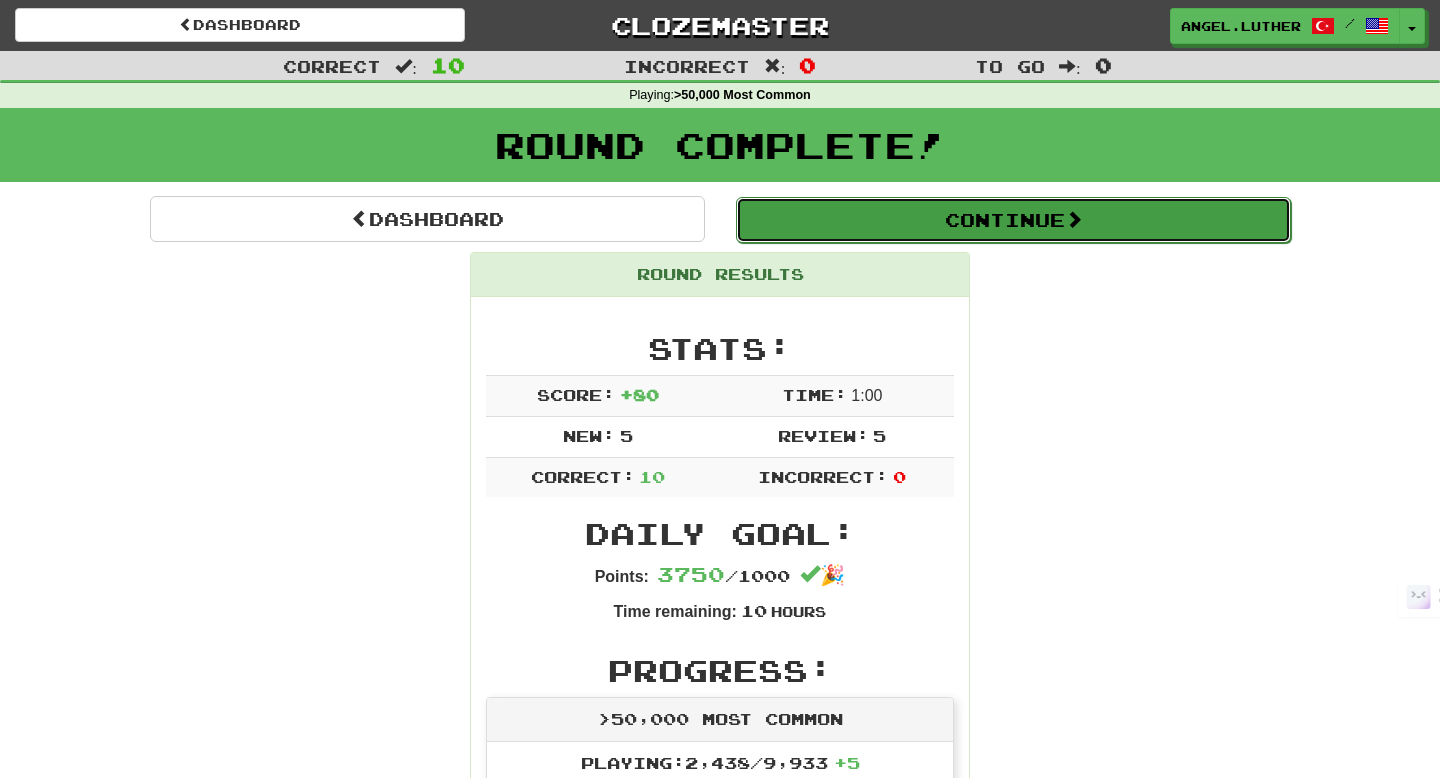 click on "Continue" at bounding box center [1013, 220] 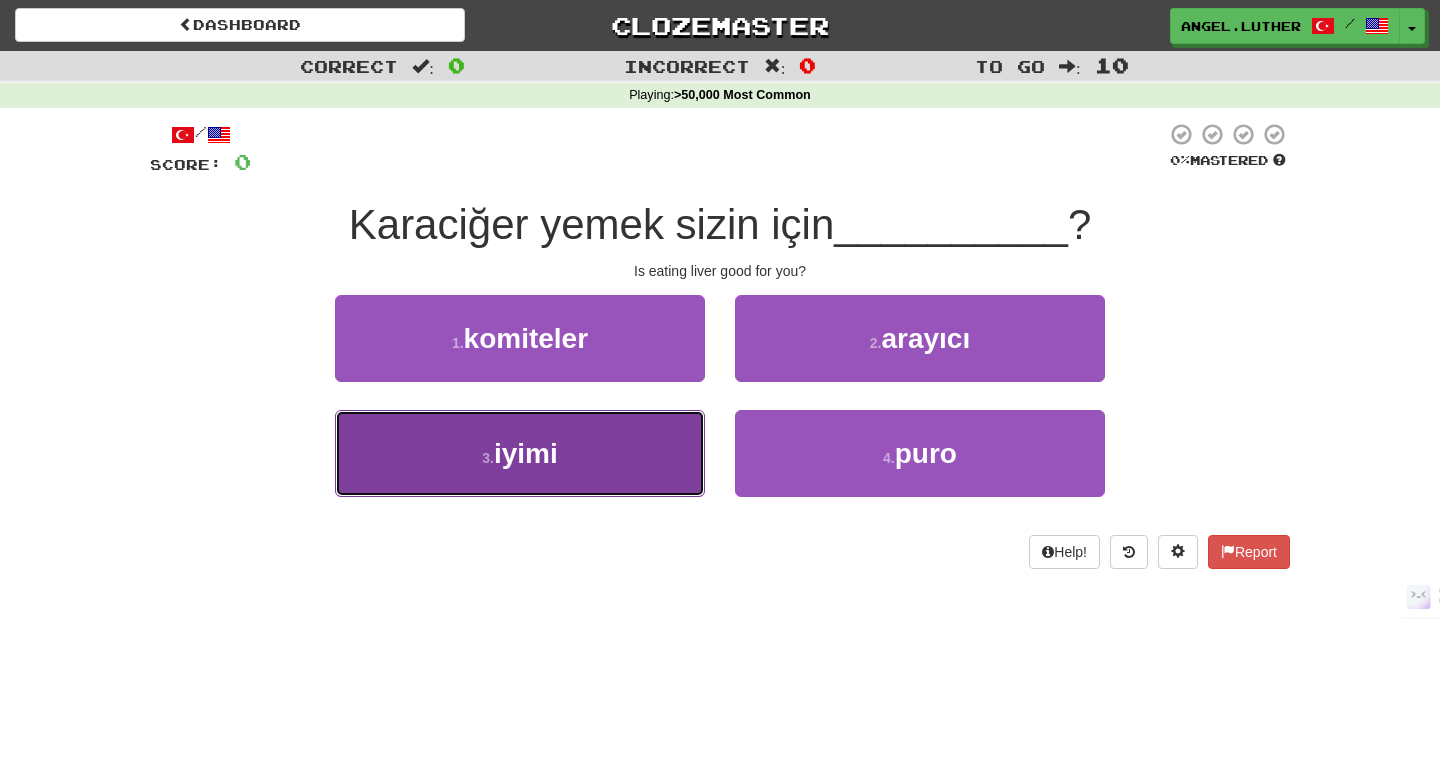 click on "3 .  iyimi" at bounding box center (520, 453) 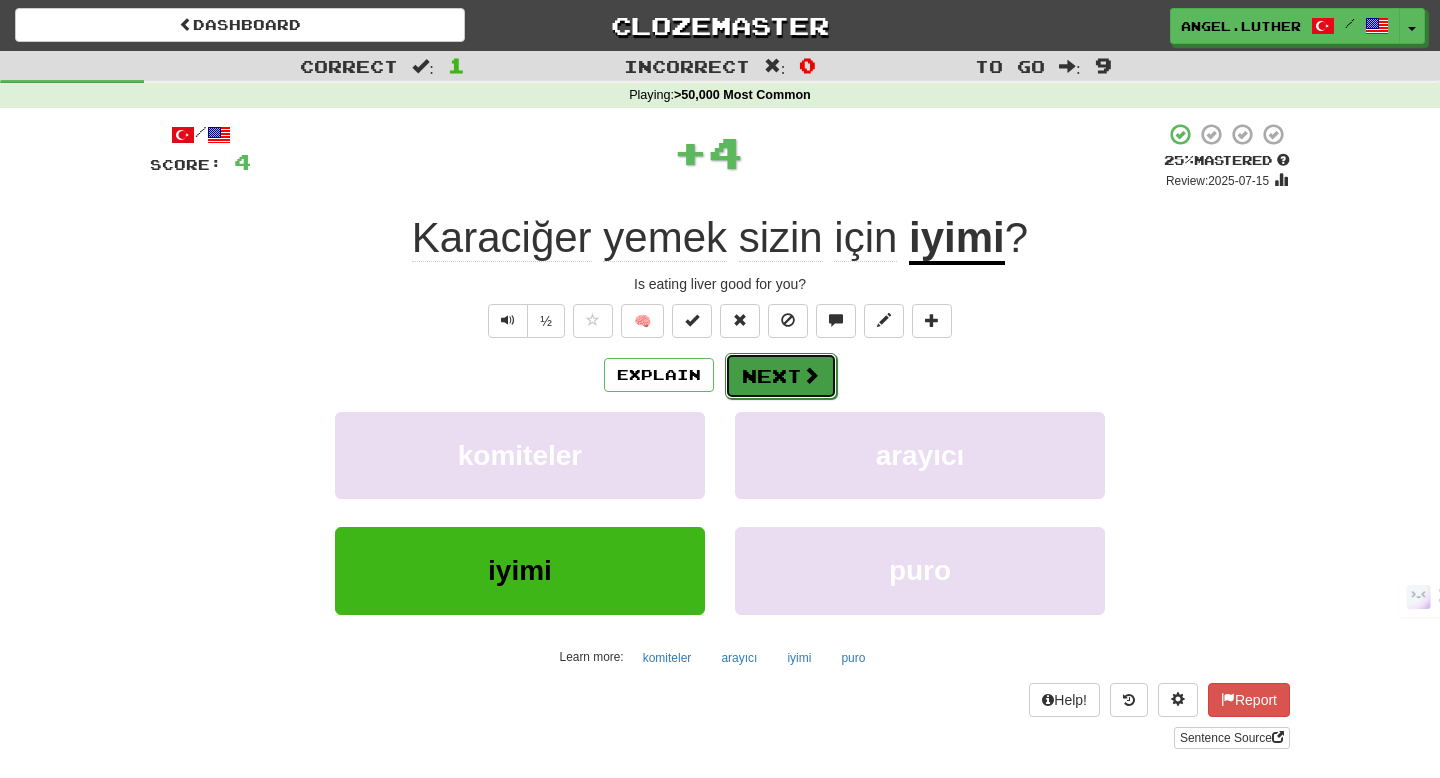 click on "Next" at bounding box center [781, 376] 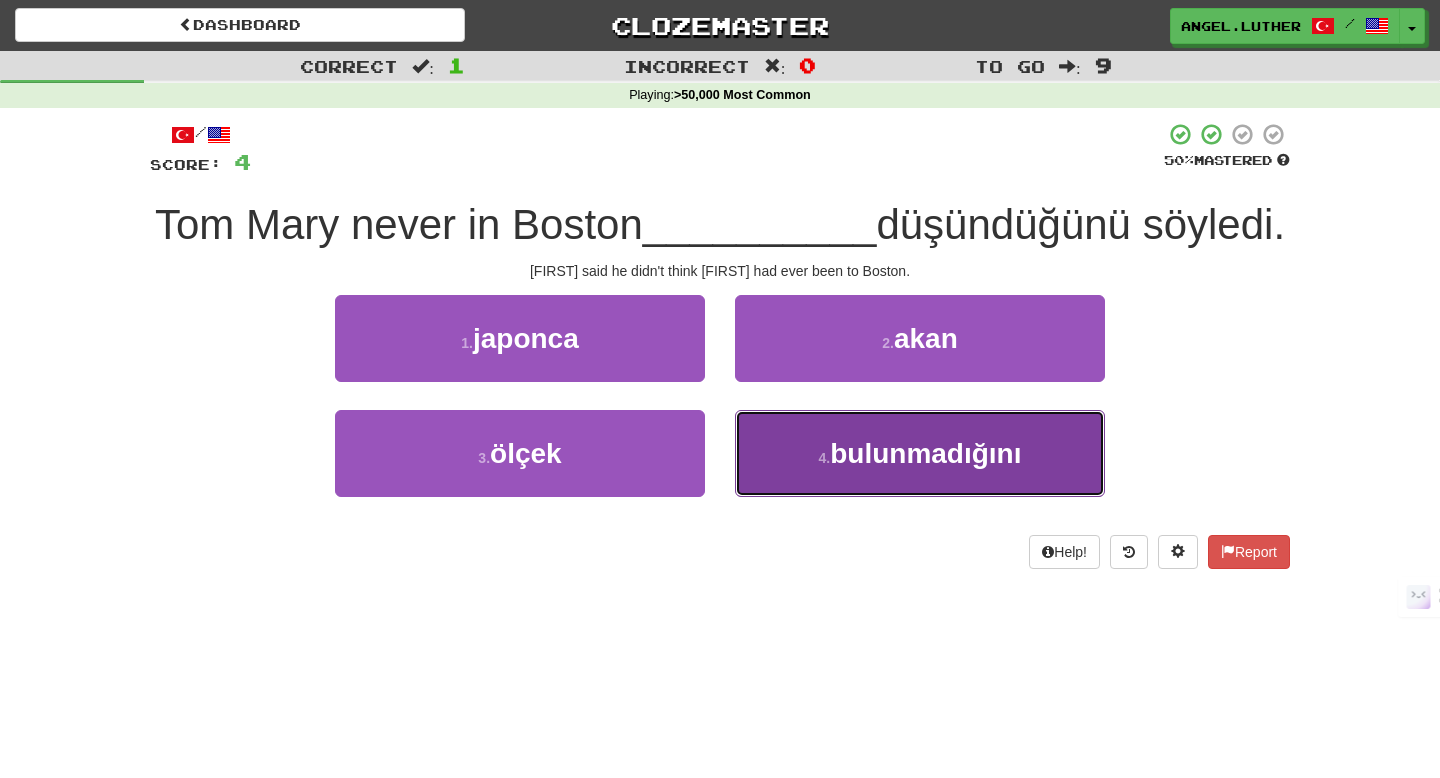 click on "4 .  bulunmadığını" at bounding box center [920, 453] 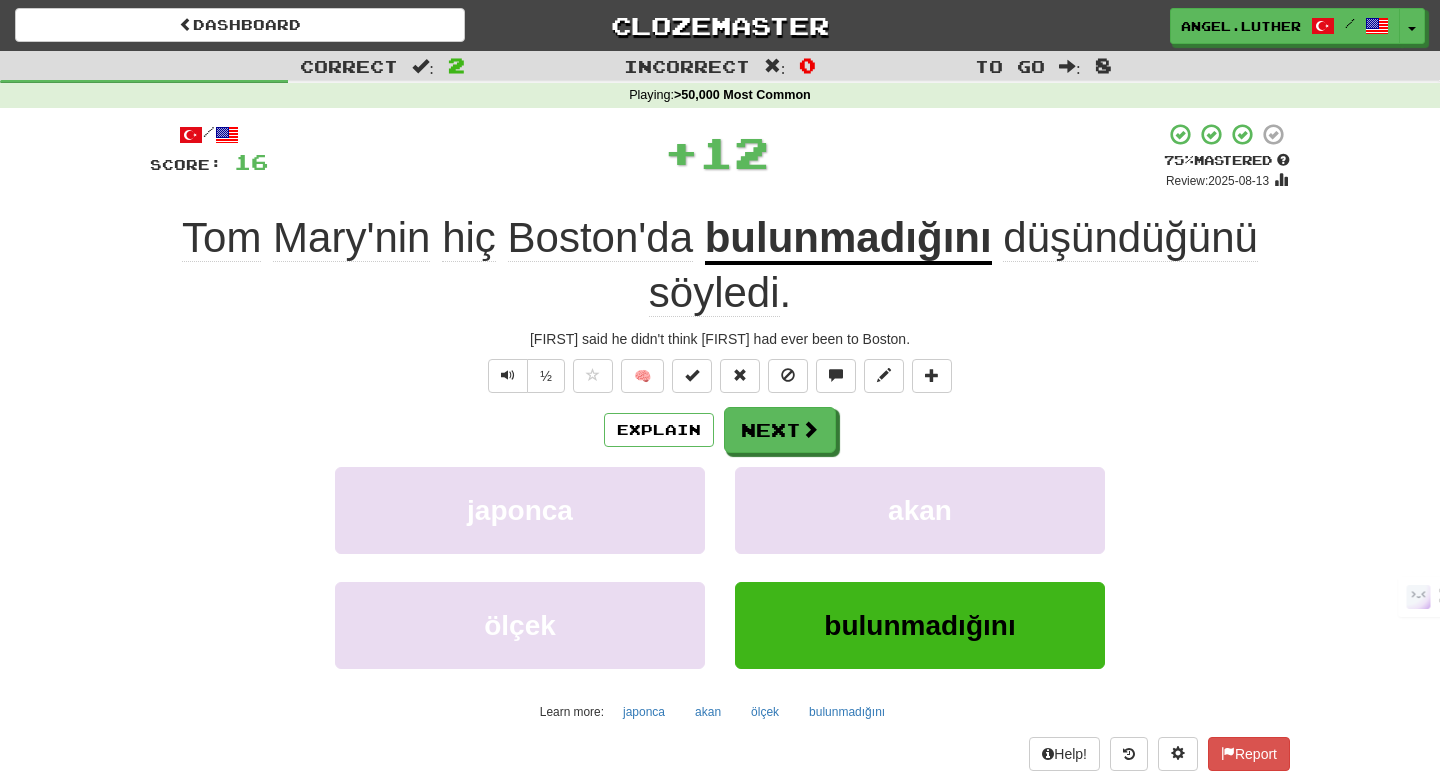click on "Explain Next japonca akan ölçek bulunmadığını Learn more: japonca akan ölçek bulunmadığını" at bounding box center [720, 567] 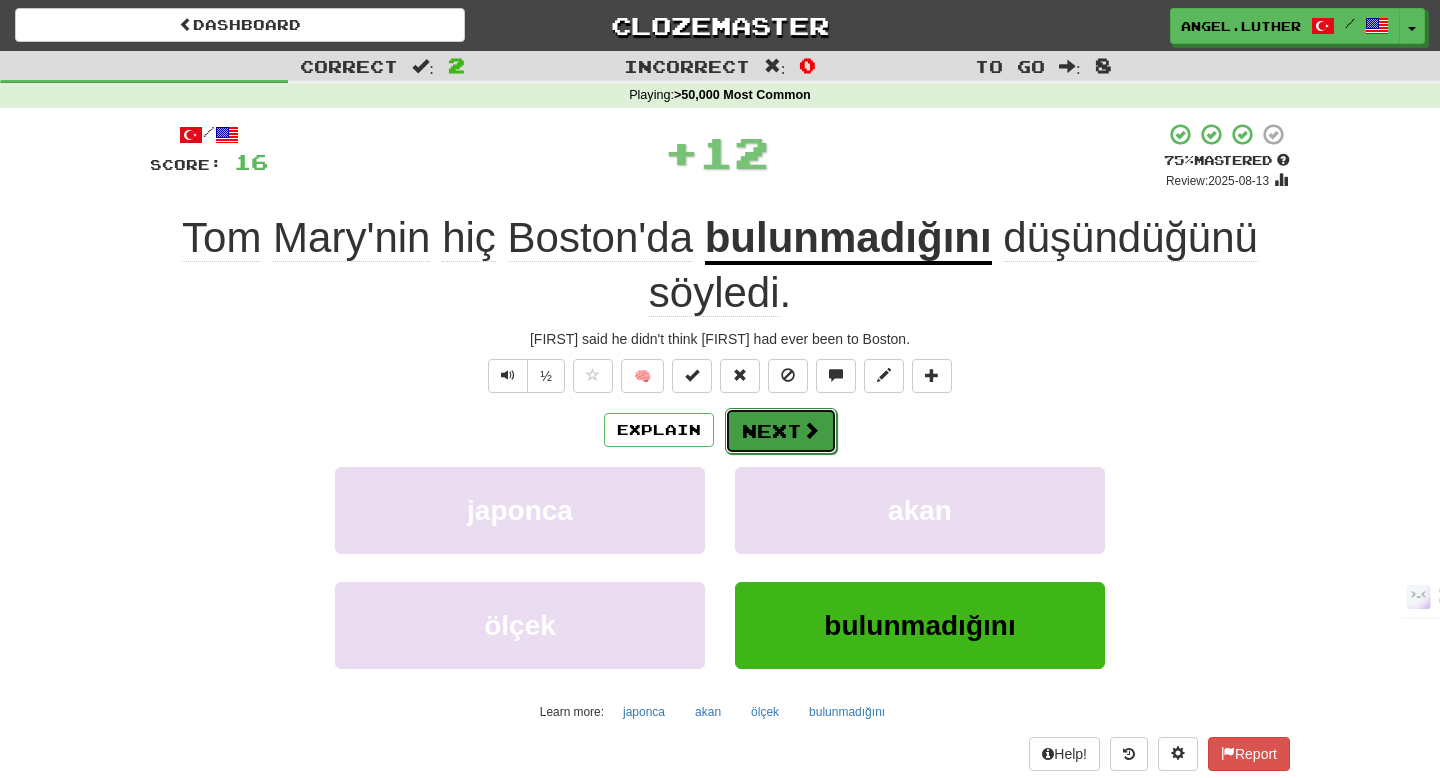click on "Next" at bounding box center [781, 431] 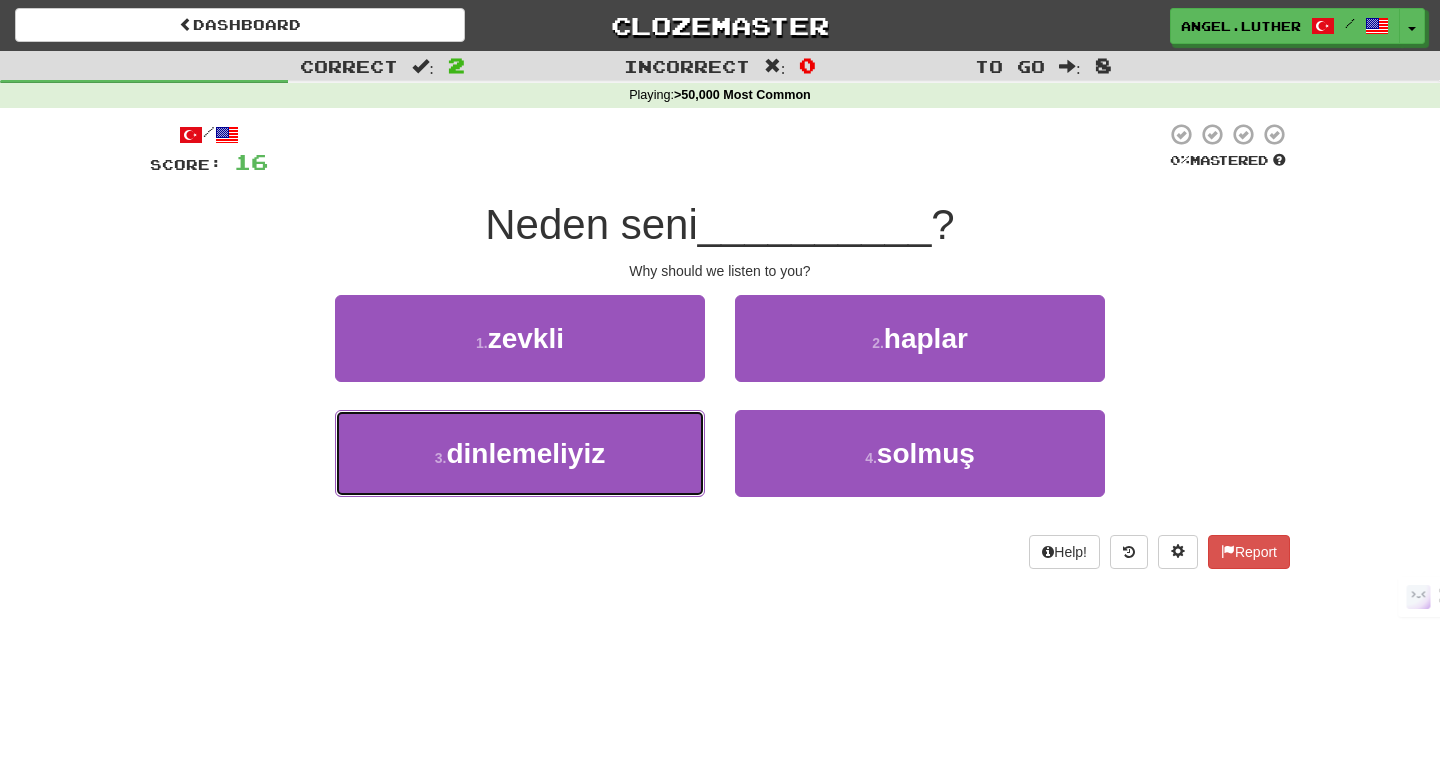 drag, startPoint x: 658, startPoint y: 445, endPoint x: 708, endPoint y: 431, distance: 51.92302 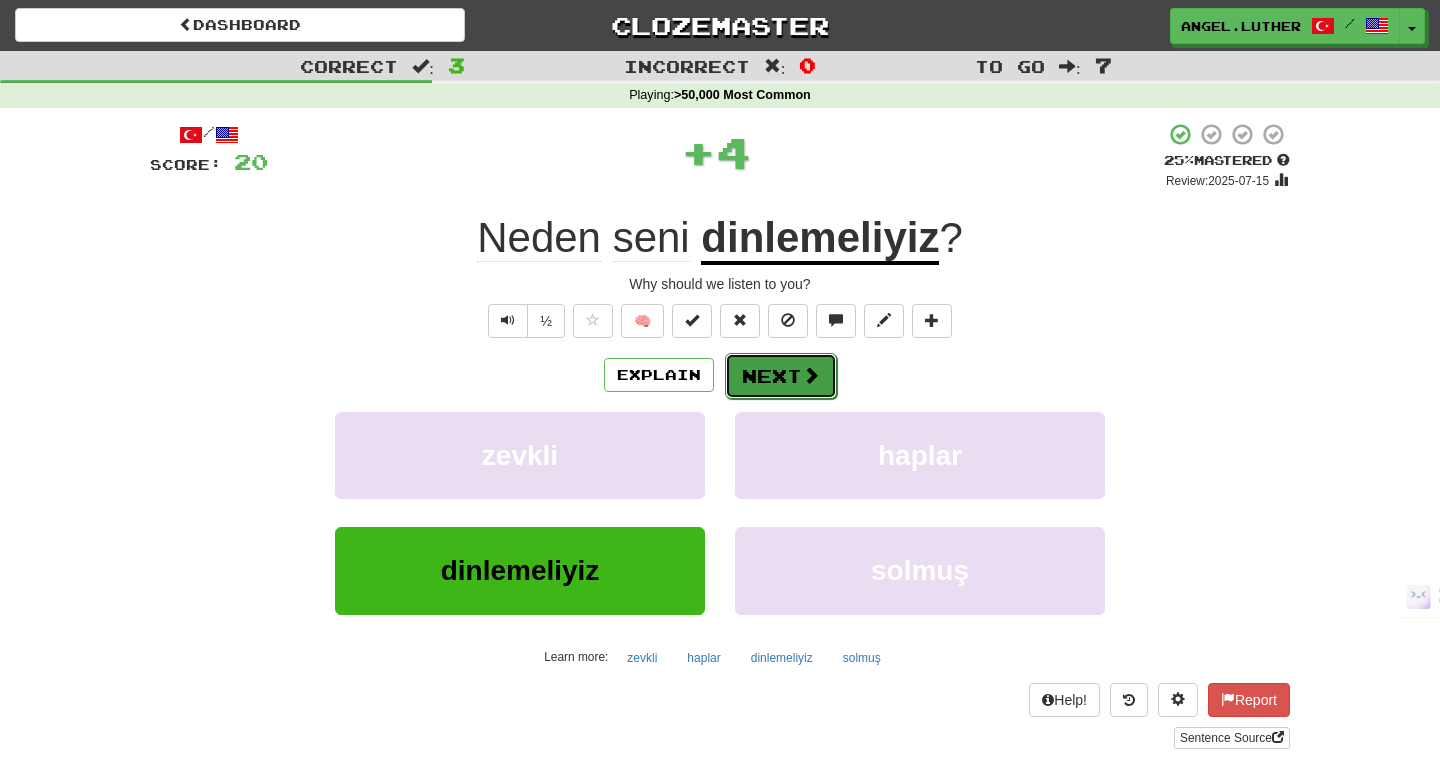 click on "Next" at bounding box center [781, 376] 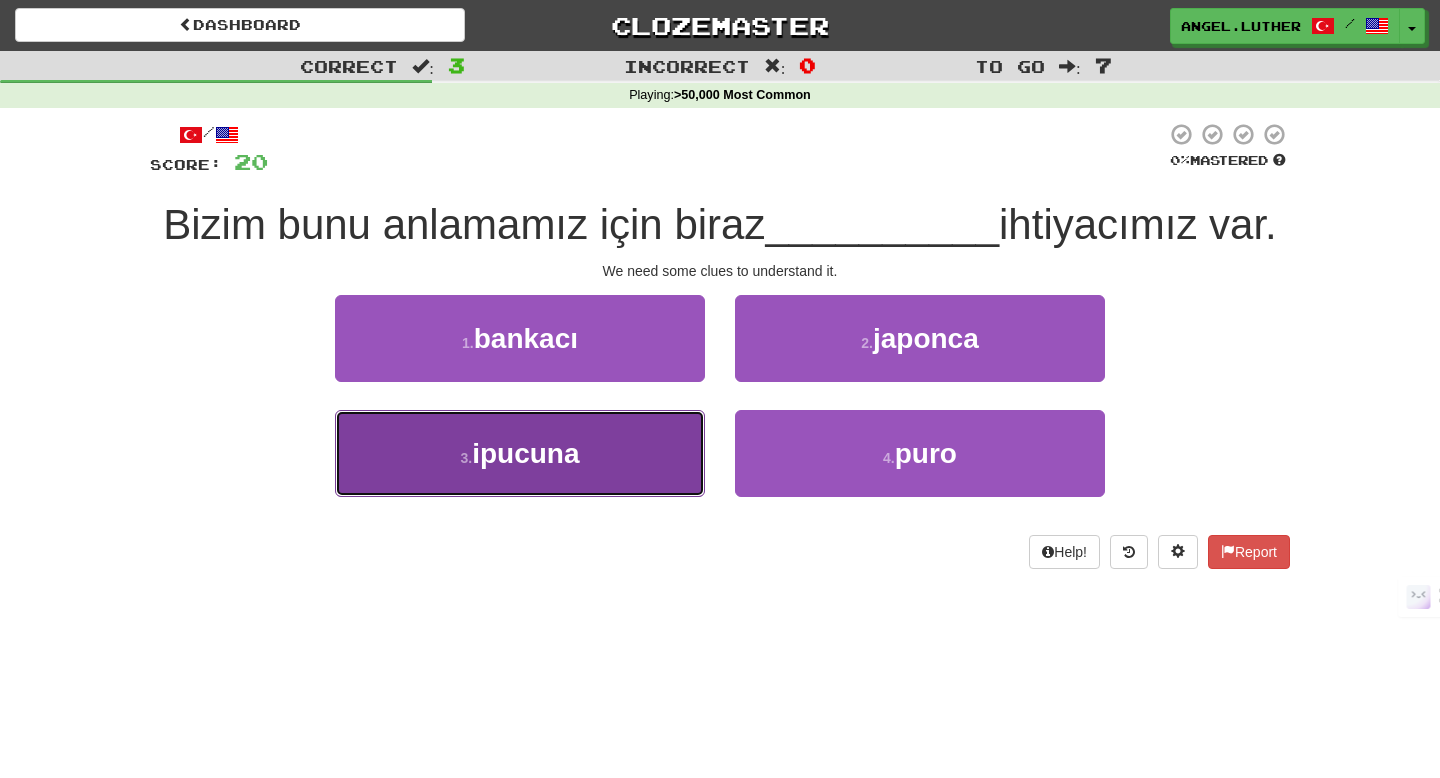click on "3 .  ipucuna" at bounding box center [520, 453] 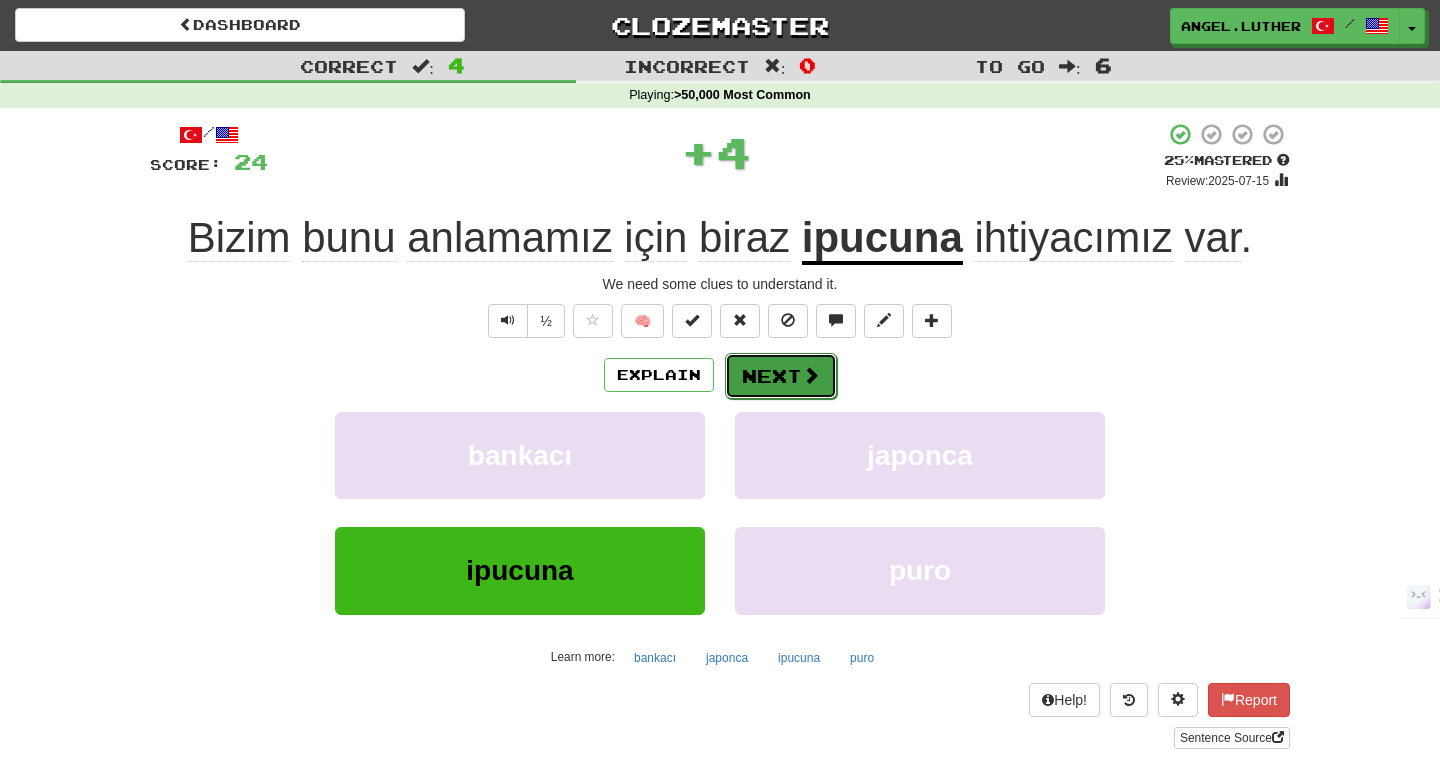 click on "Next" at bounding box center (781, 376) 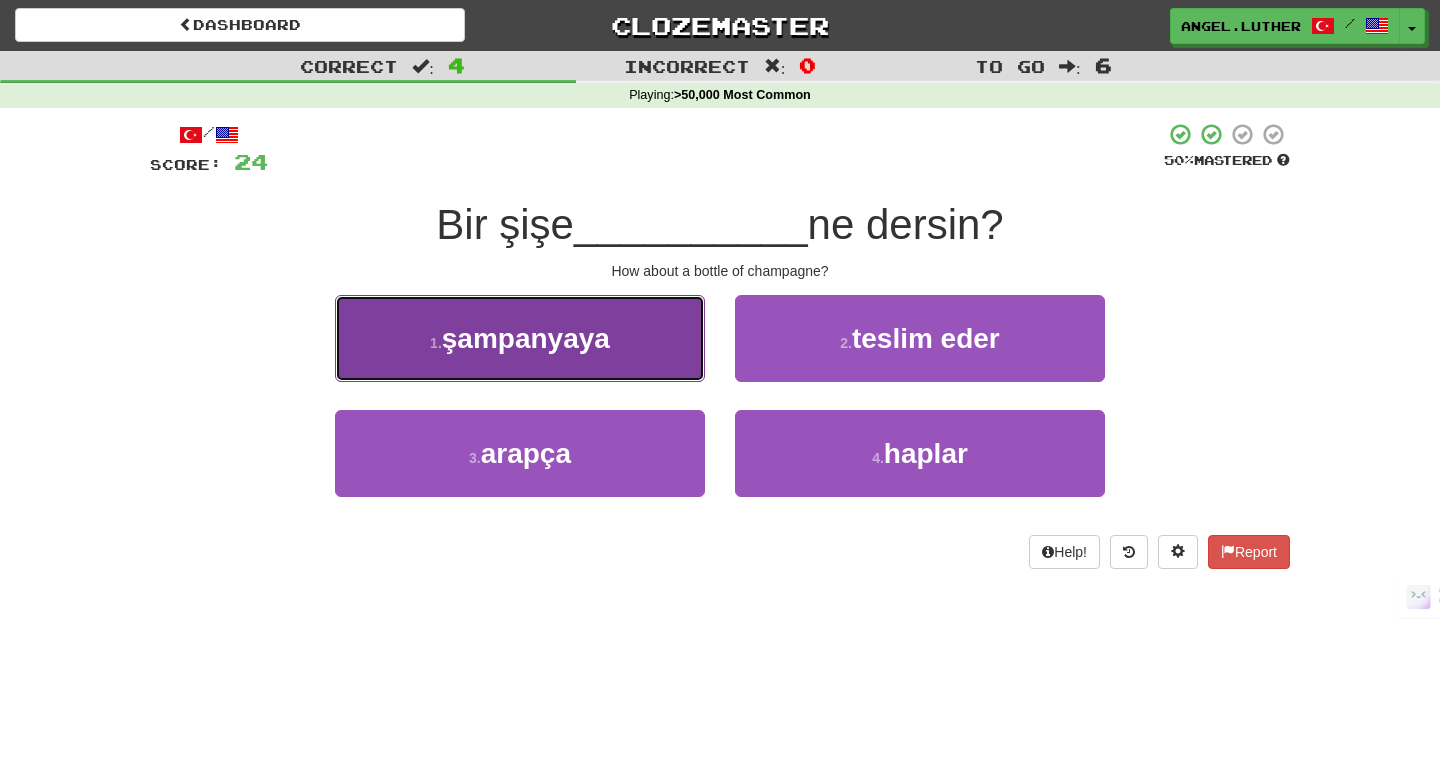 click on "1 .  şampanyaya" at bounding box center [520, 338] 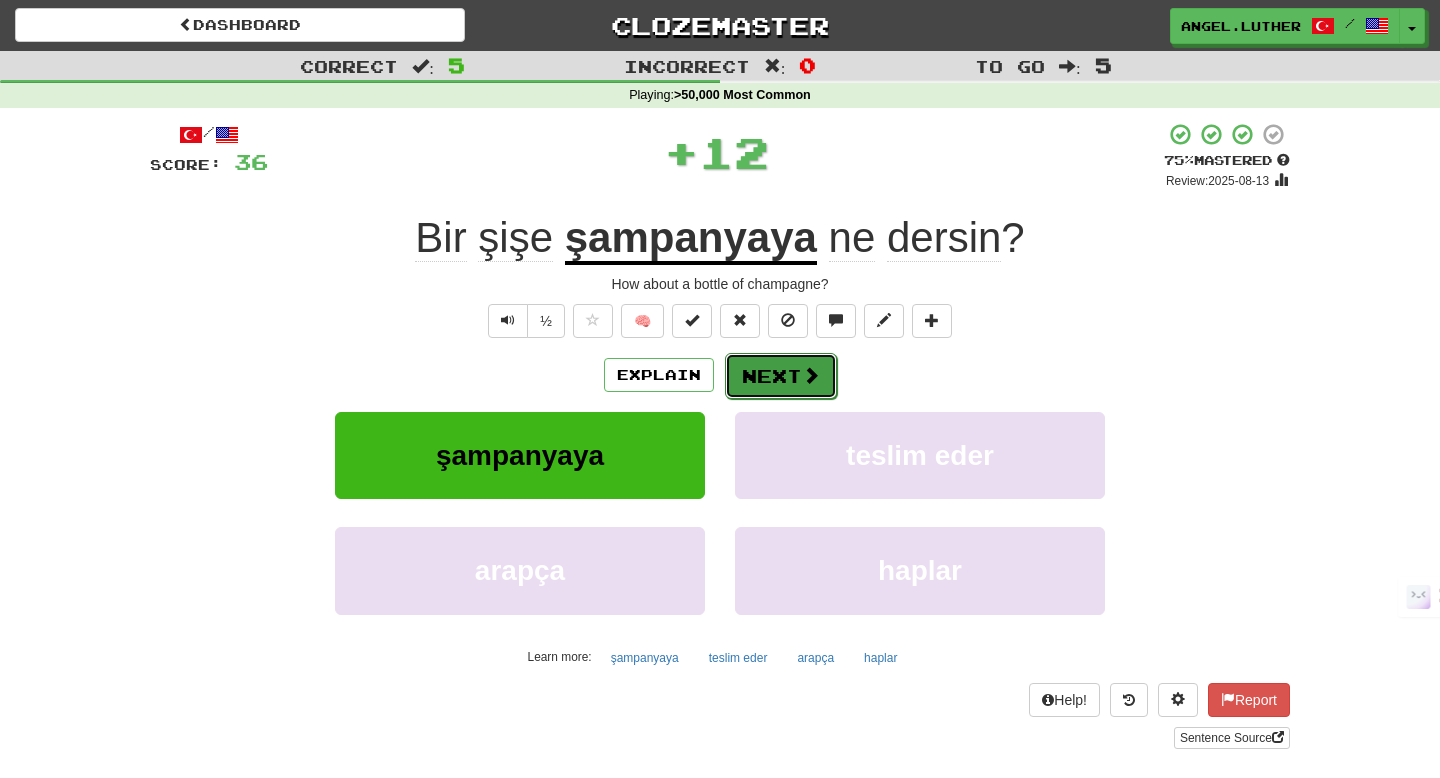 click on "Next" at bounding box center (781, 376) 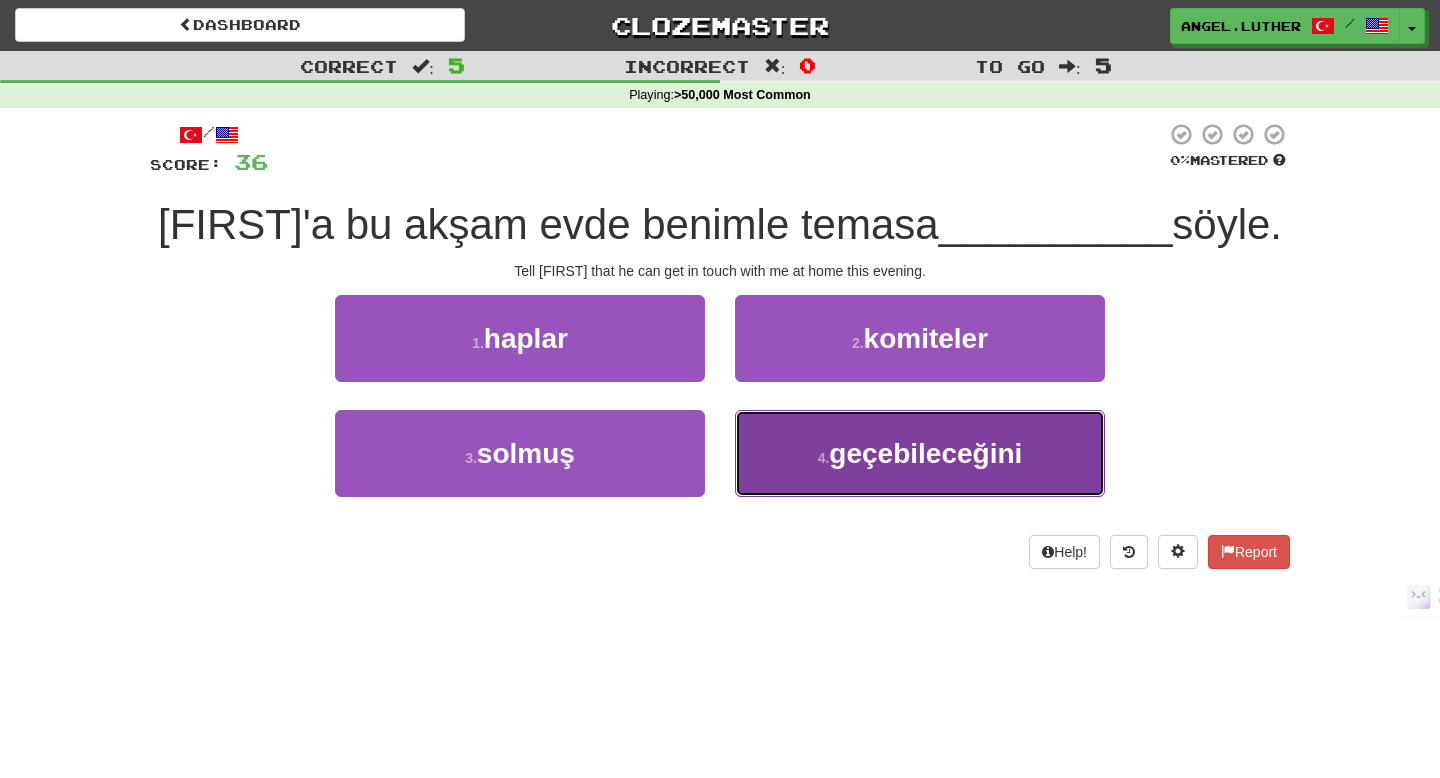 click on "4 .  geçebileceğini" at bounding box center [920, 453] 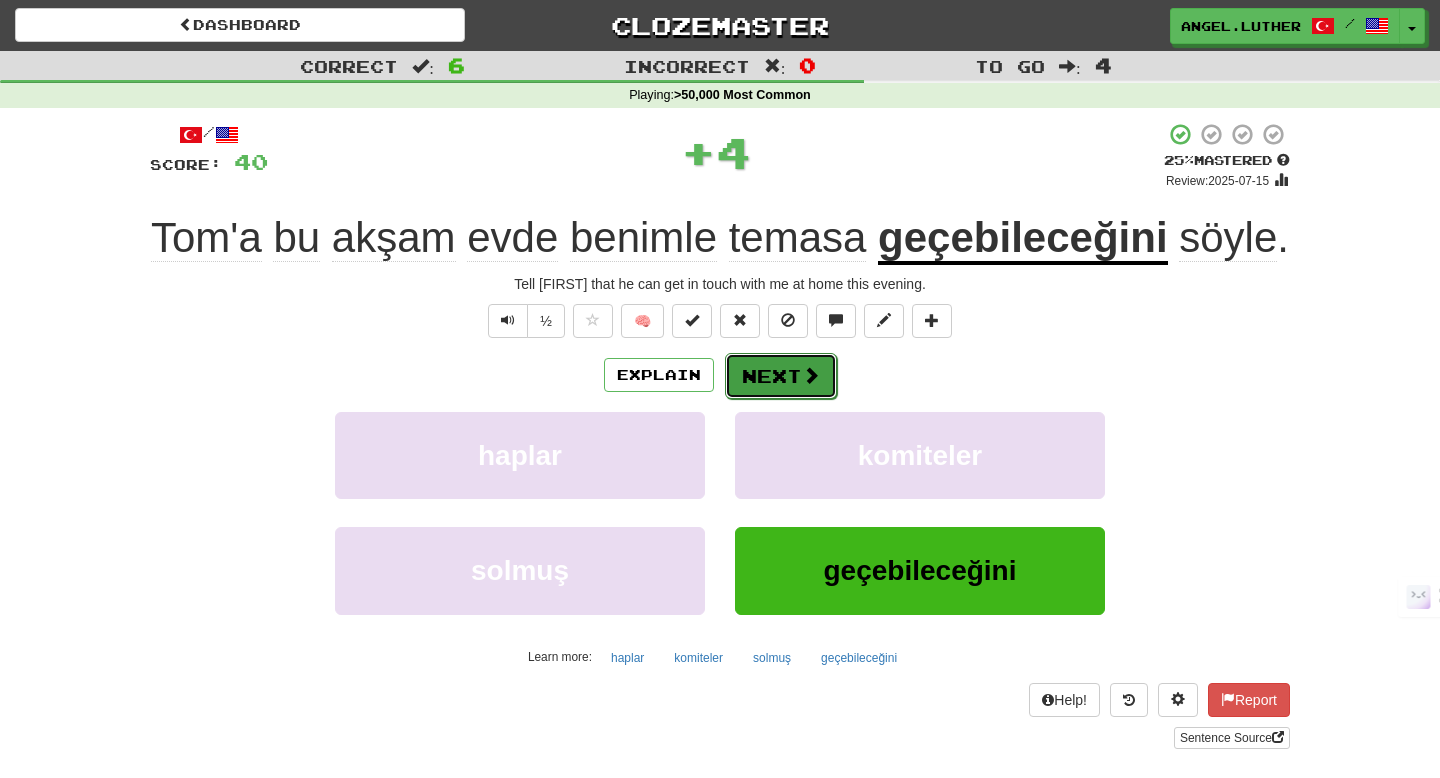 click on "Next" at bounding box center (781, 376) 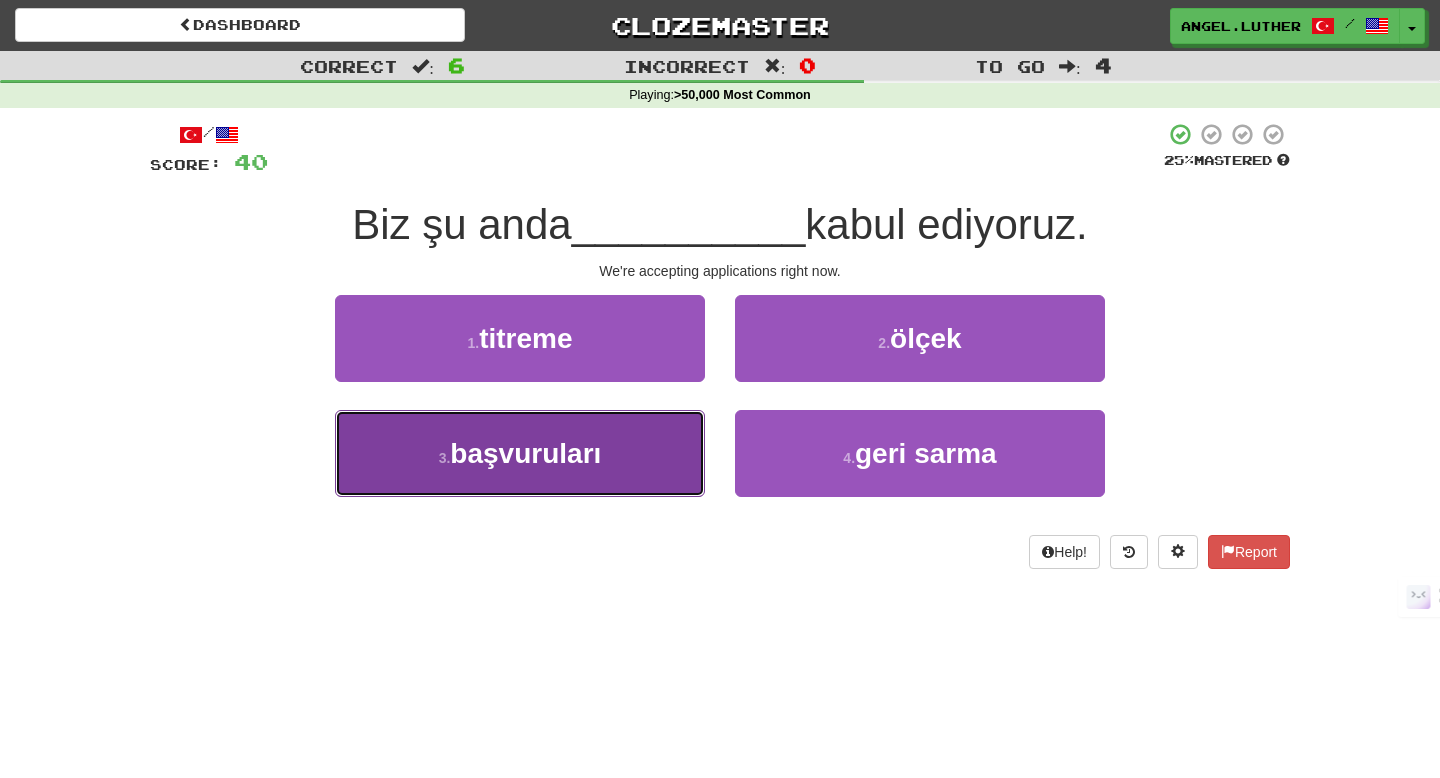 click on "3 .  başvuruları" at bounding box center (520, 453) 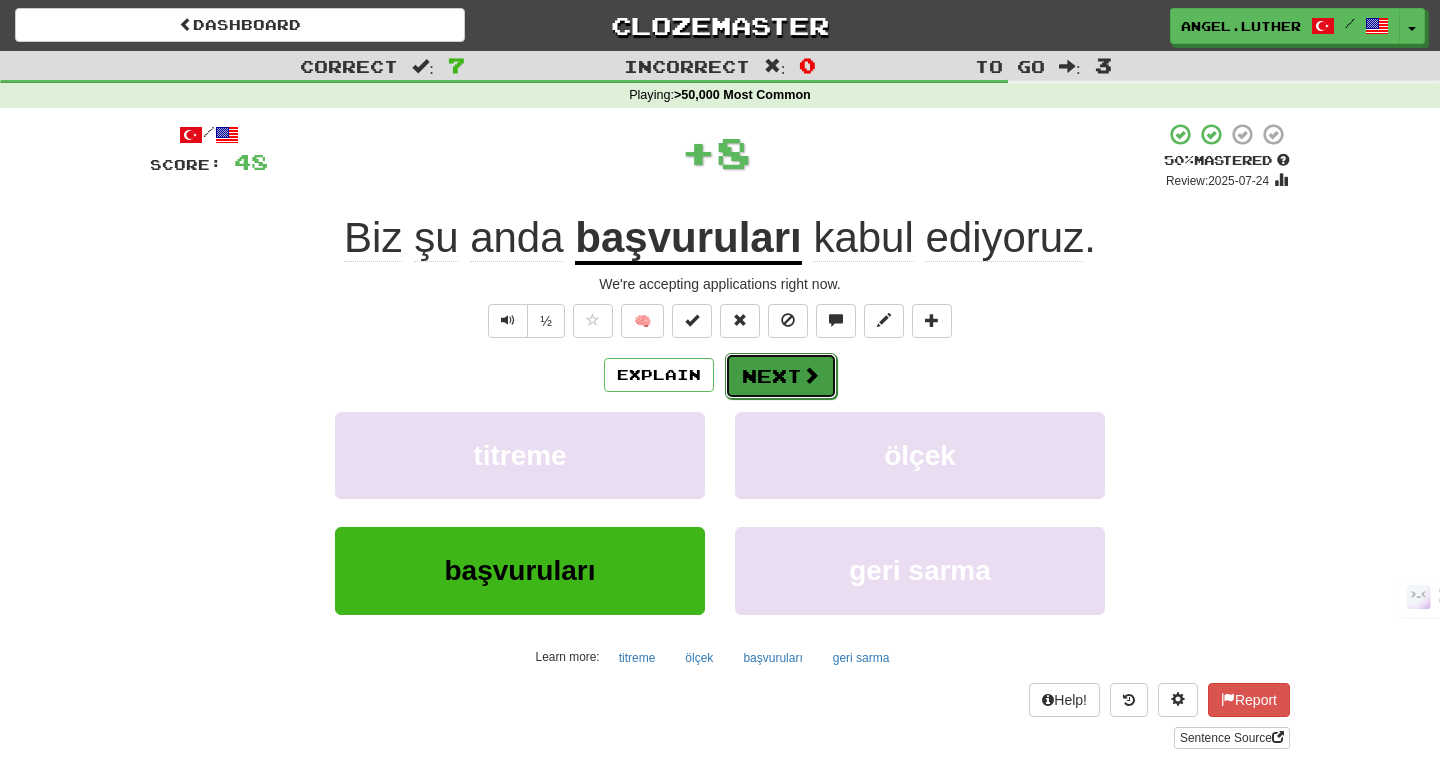 click on "Next" at bounding box center [781, 376] 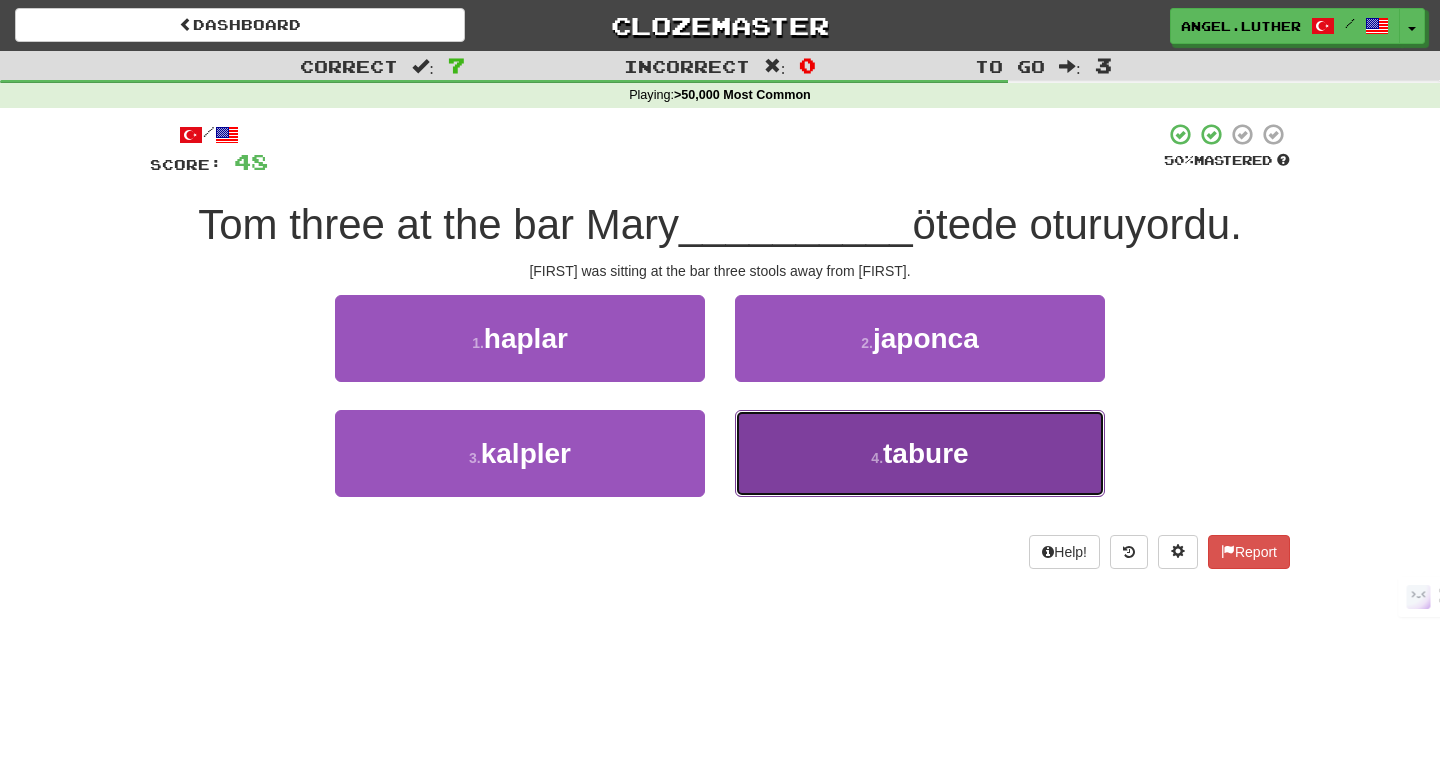 click on "4 .  tabure" at bounding box center [920, 453] 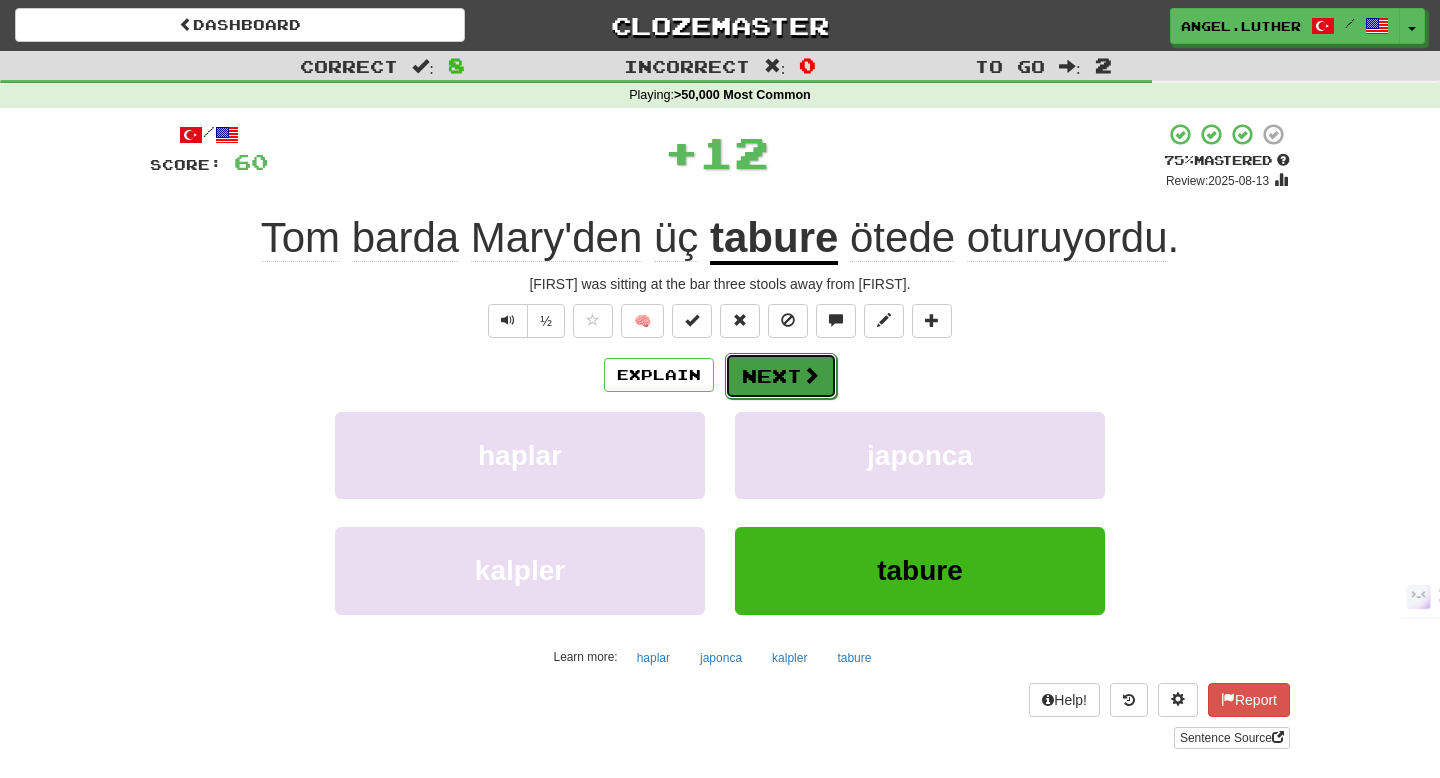 click on "Next" at bounding box center (781, 376) 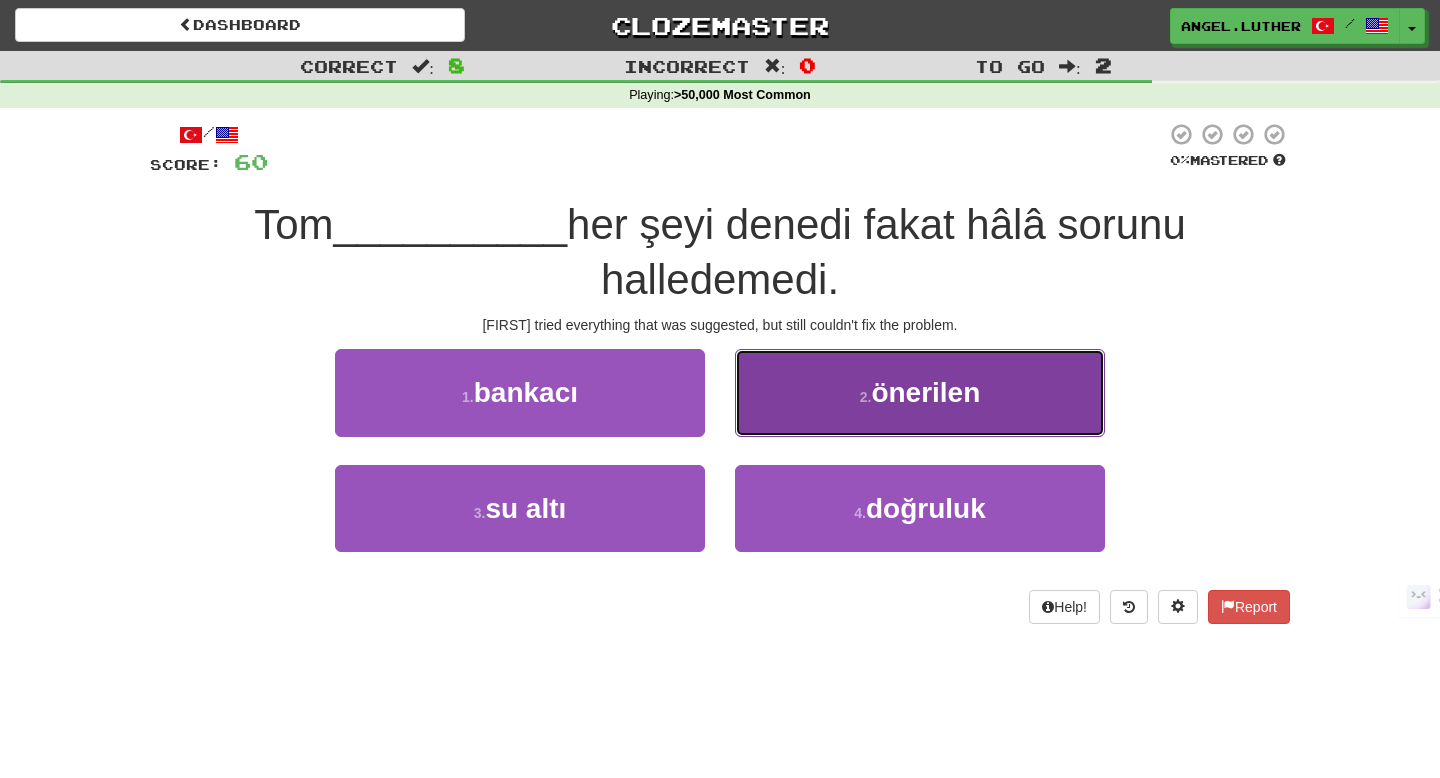click on "2 .  önerilen" at bounding box center [920, 392] 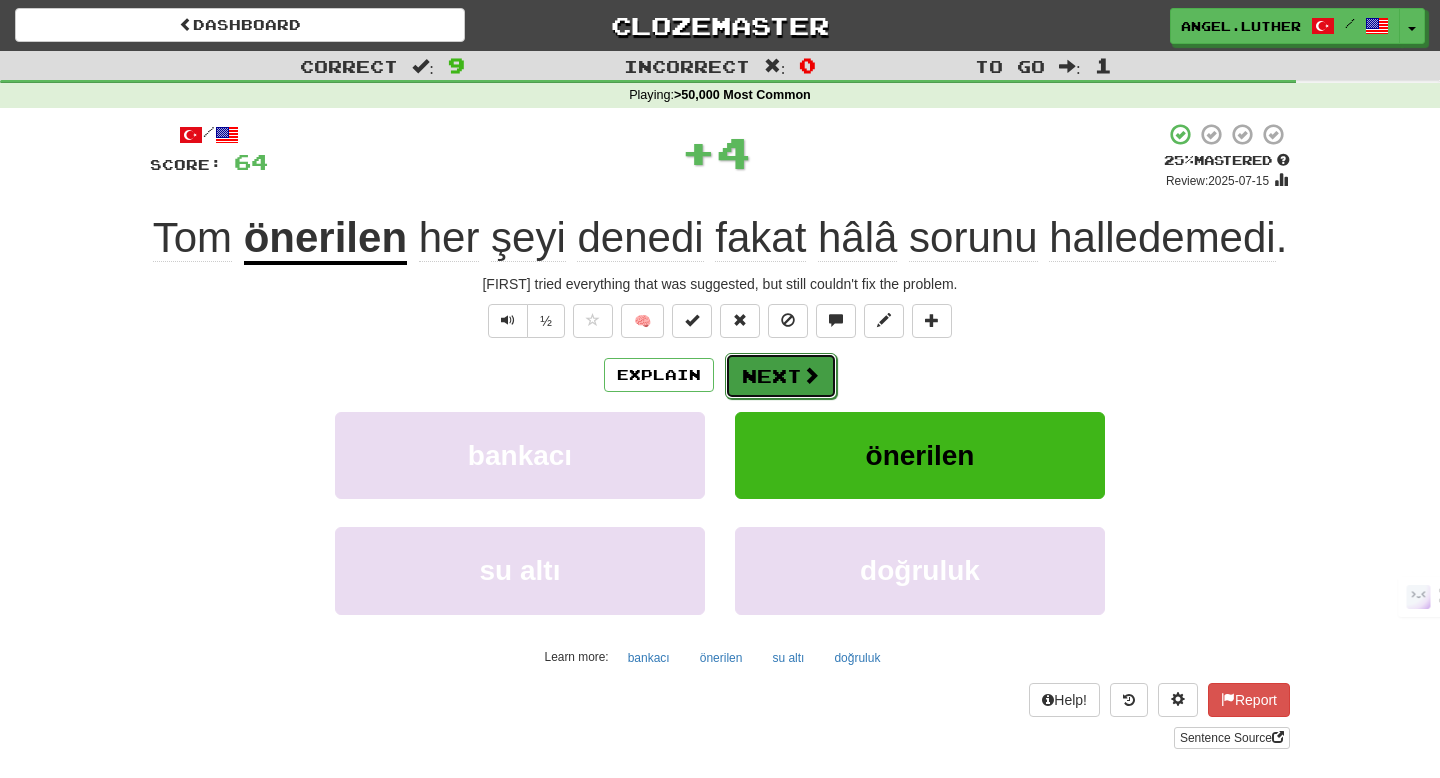 click on "Next" at bounding box center (781, 376) 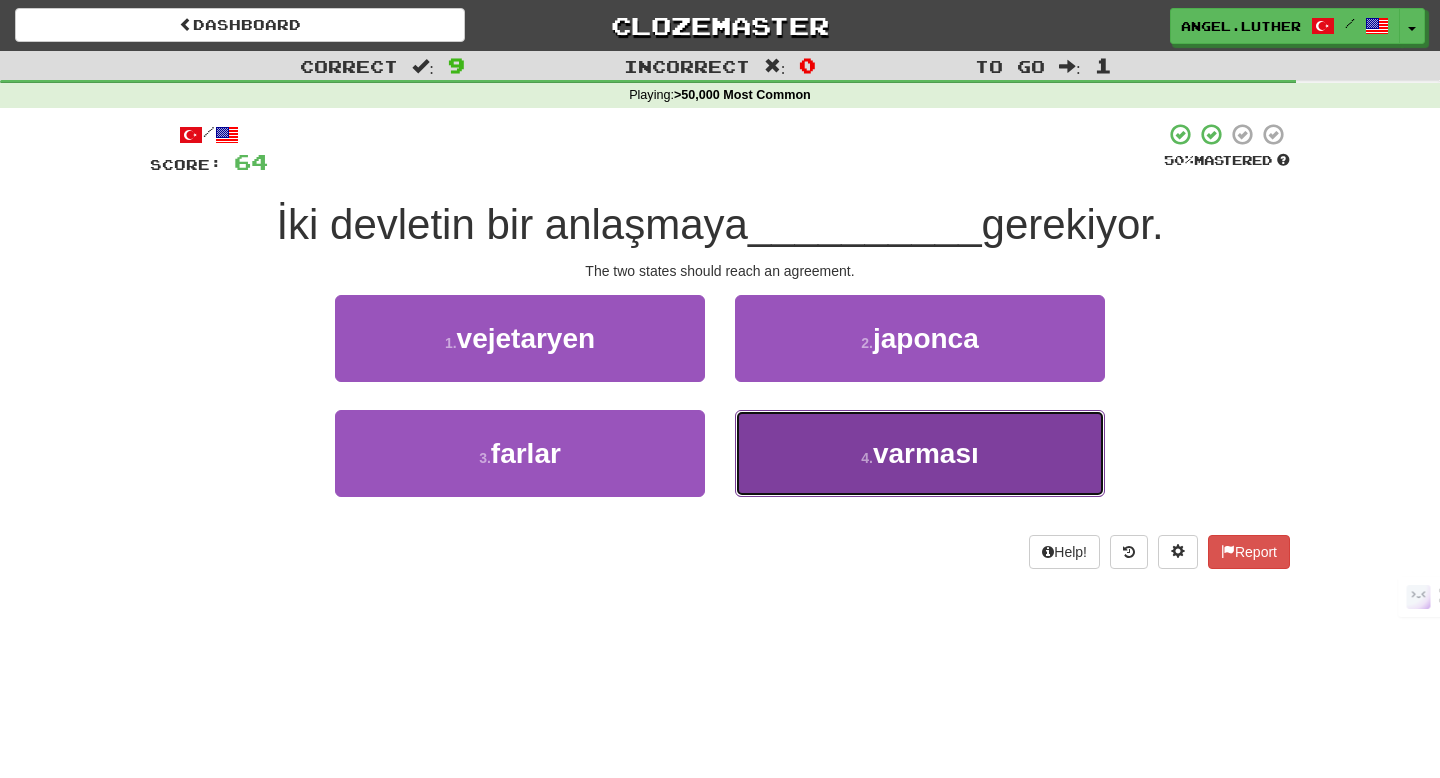 click on "4 .  varması" at bounding box center (920, 453) 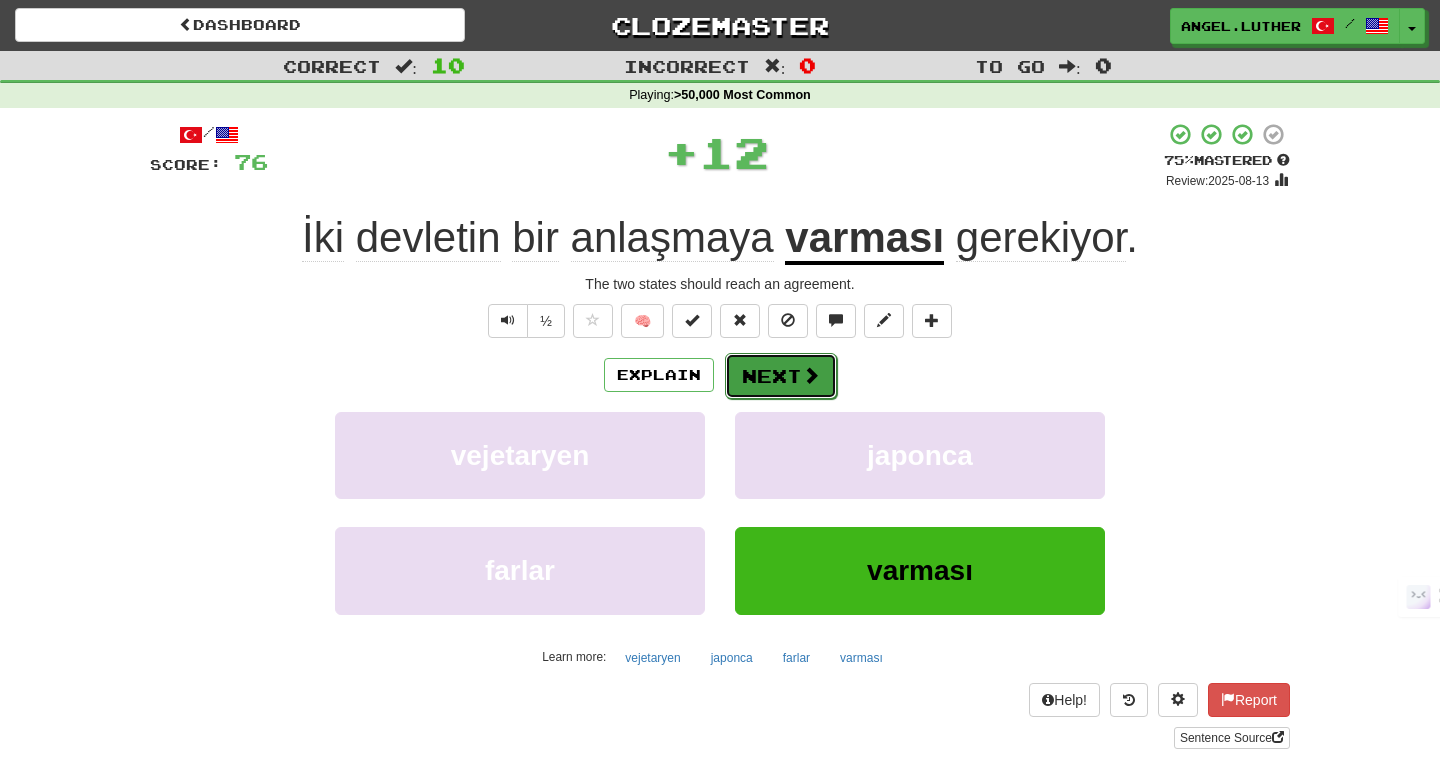 click on "Next" at bounding box center [781, 376] 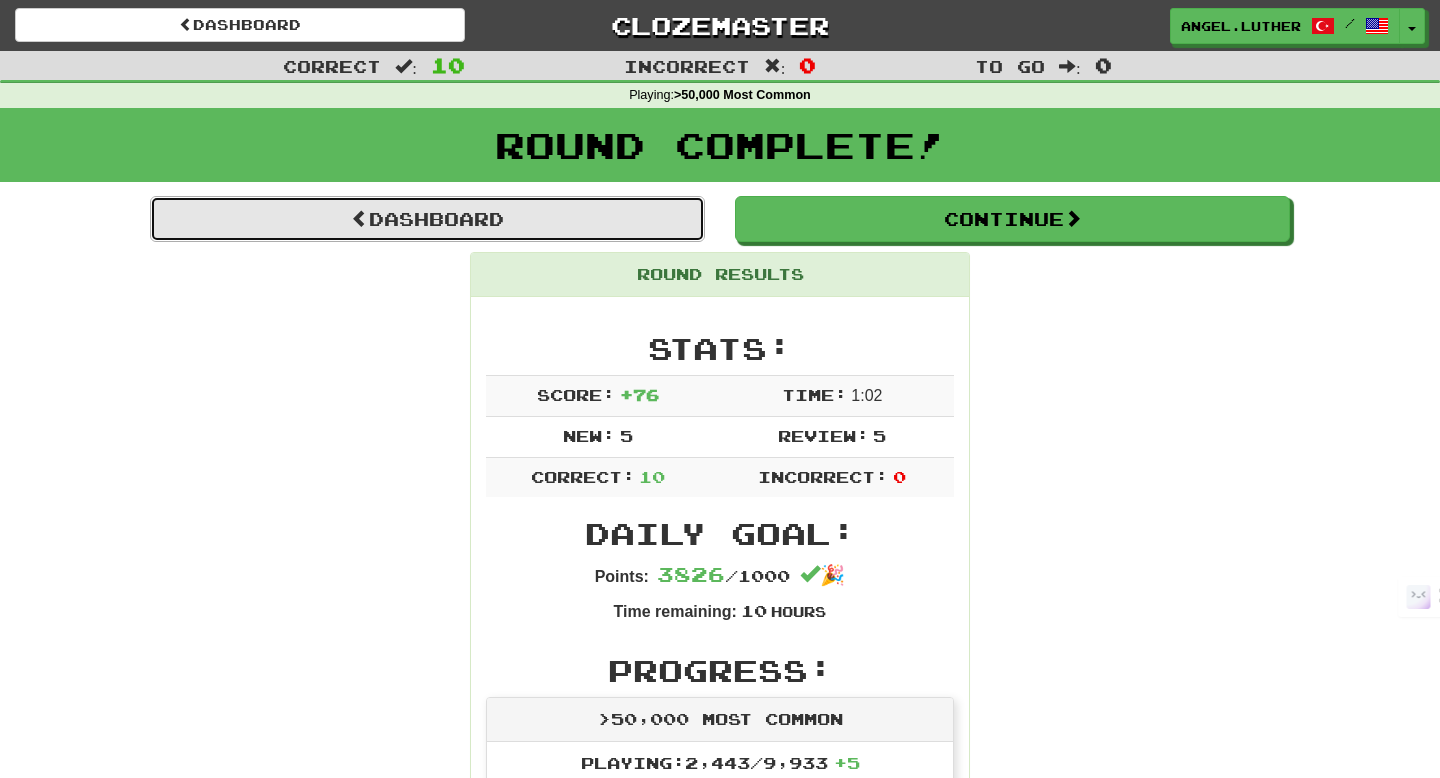 click on "Dashboard" at bounding box center (427, 219) 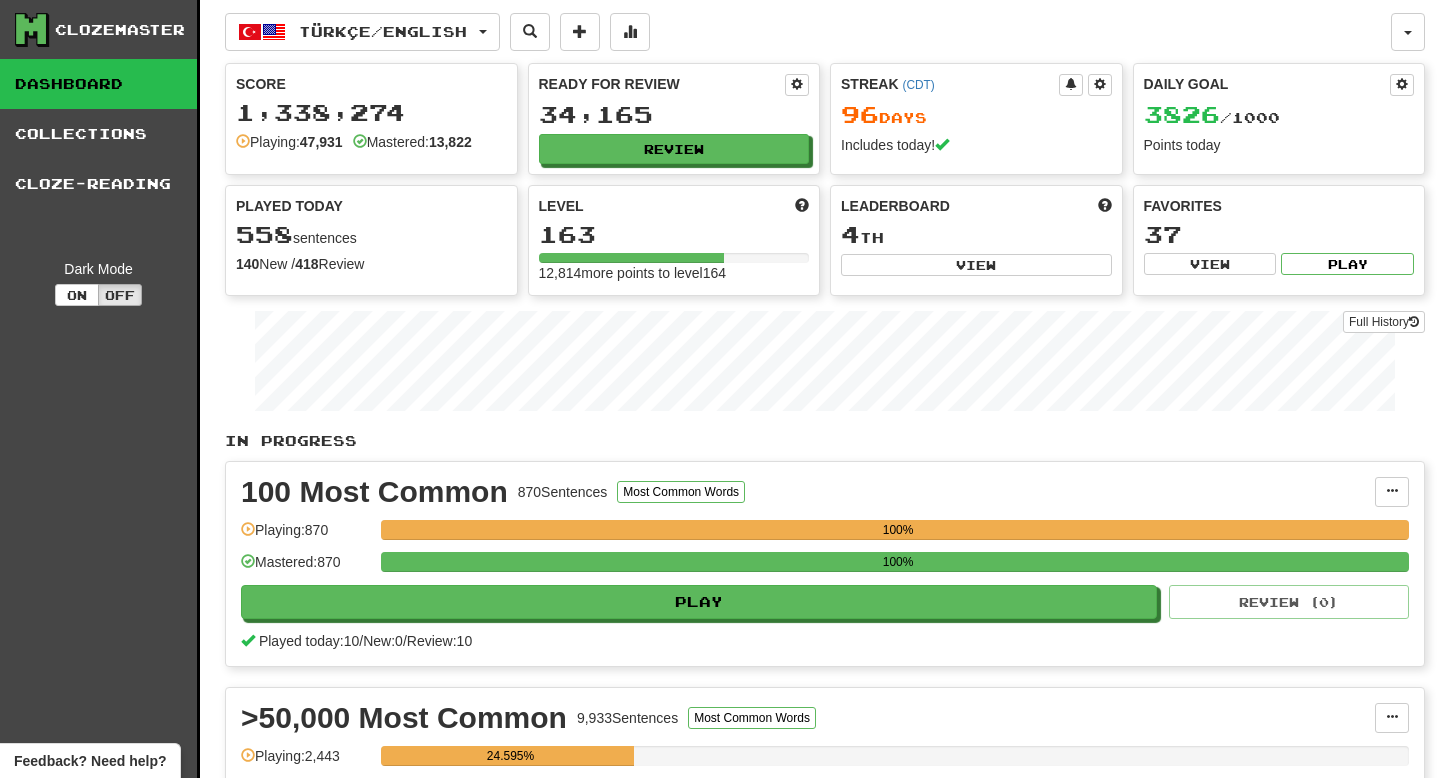 scroll, scrollTop: 0, scrollLeft: 0, axis: both 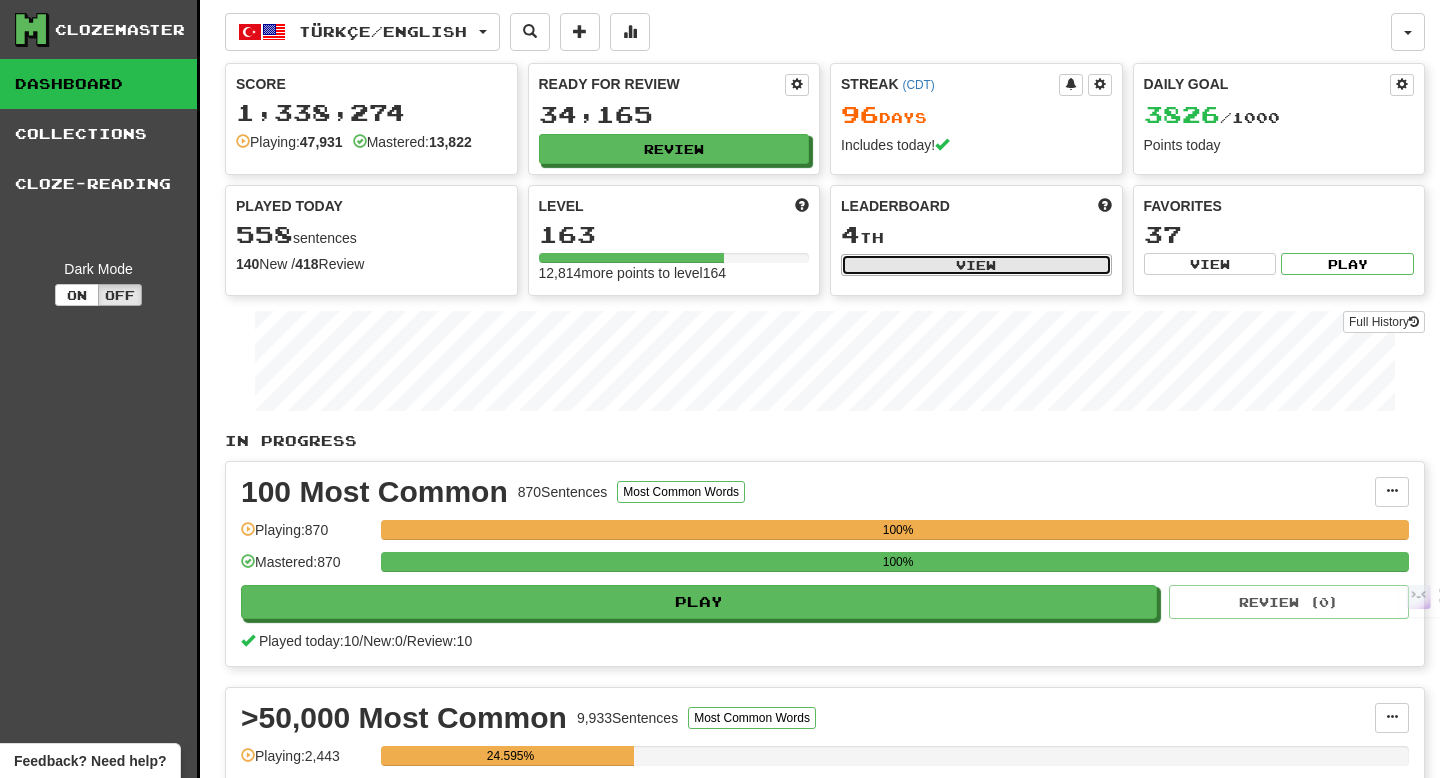 click on "View" 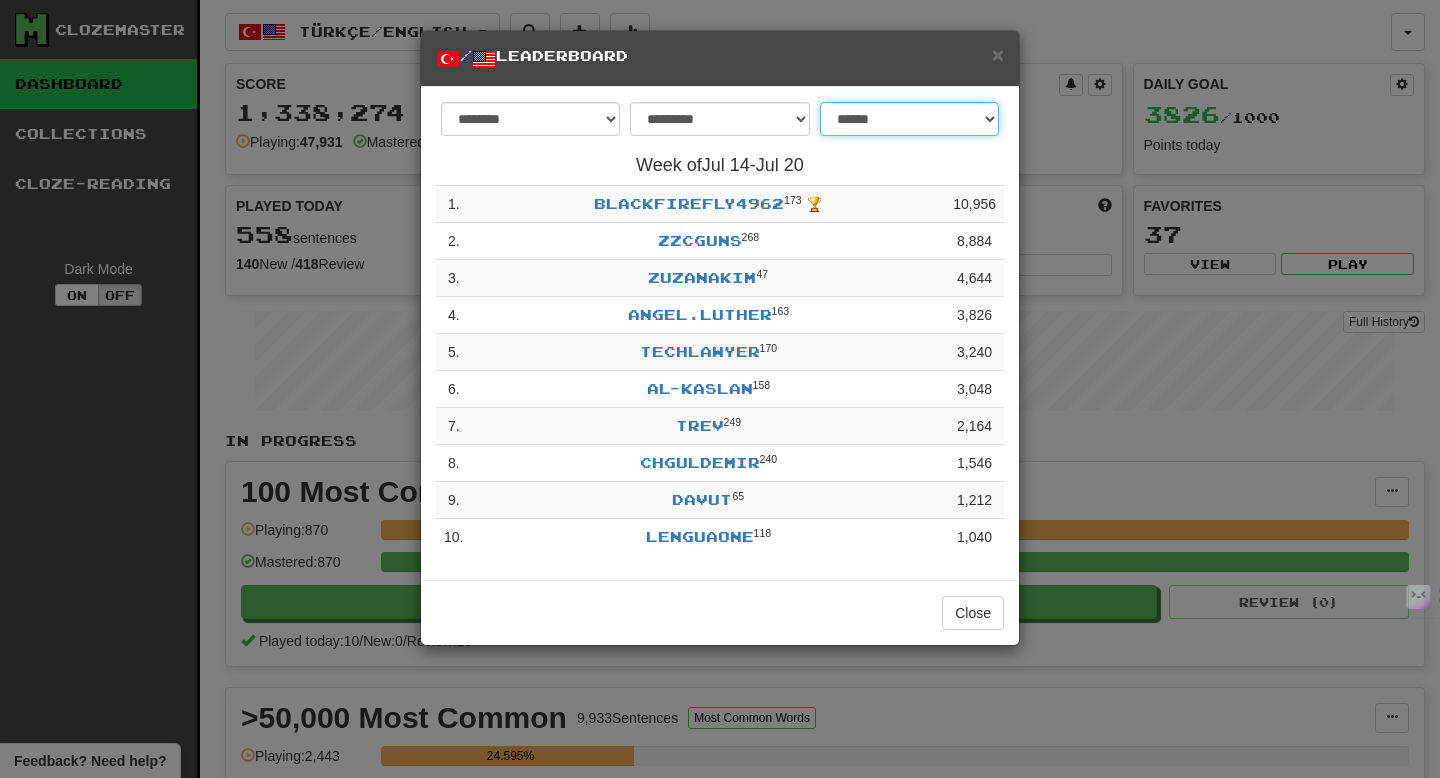 click on "**********" at bounding box center (909, 119) 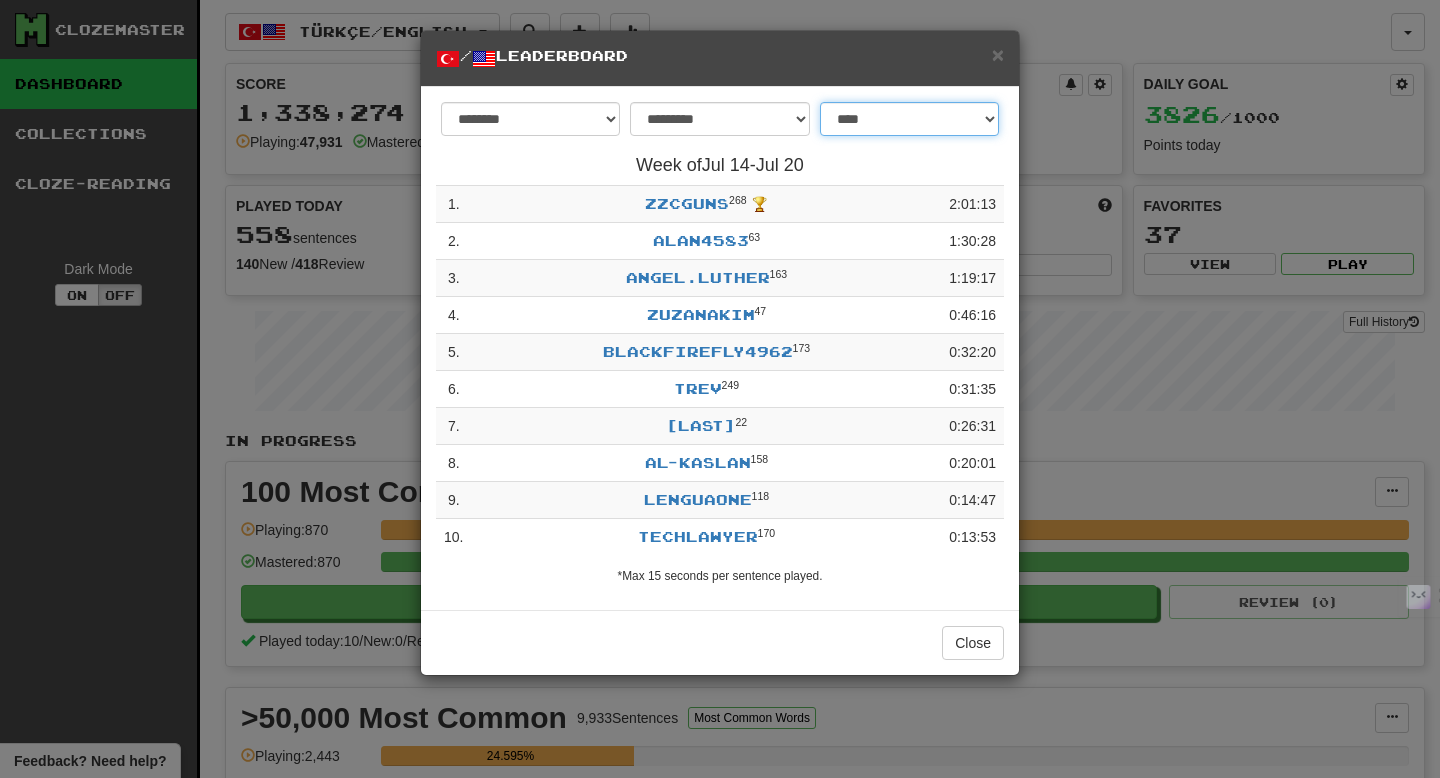 click on "**********" at bounding box center [909, 119] 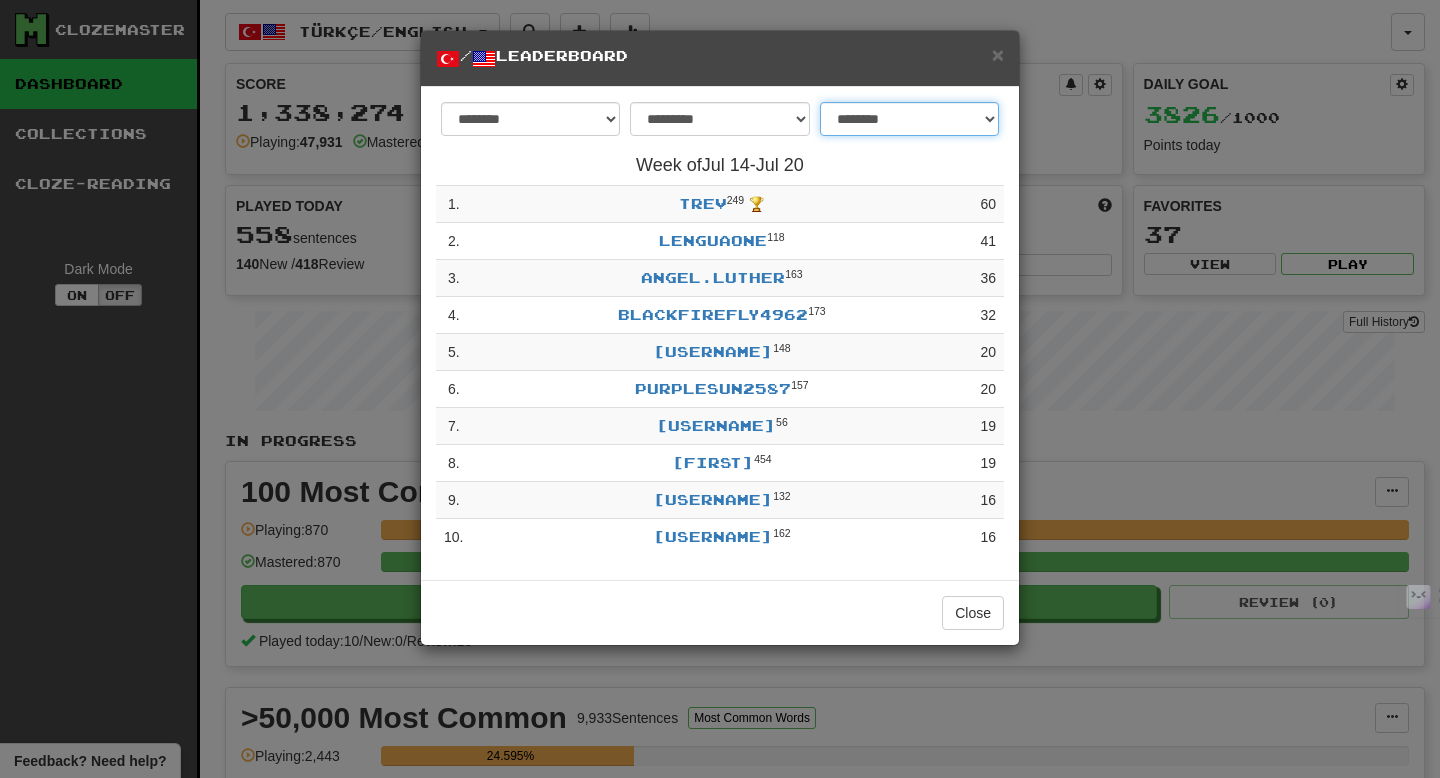 click on "**********" at bounding box center [909, 119] 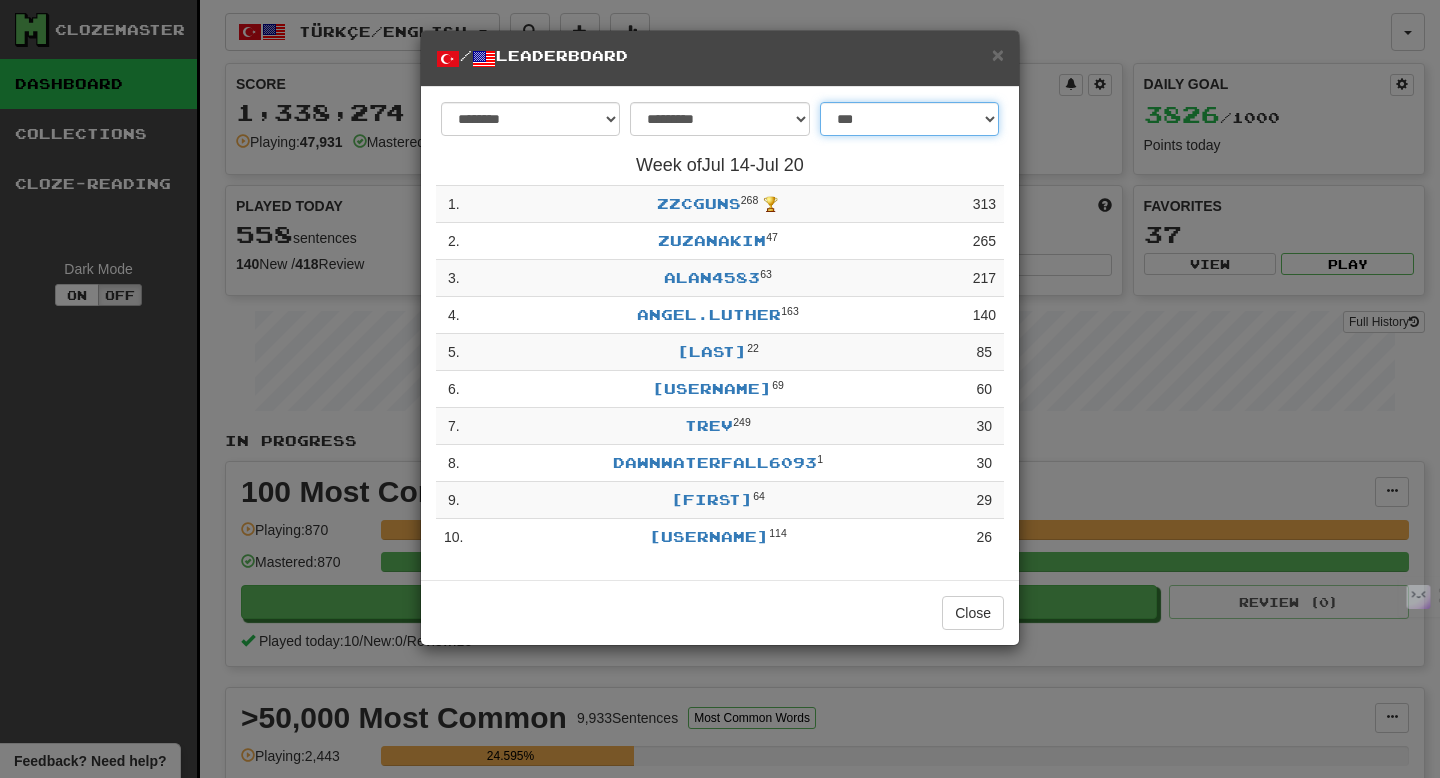 click on "**********" at bounding box center (909, 119) 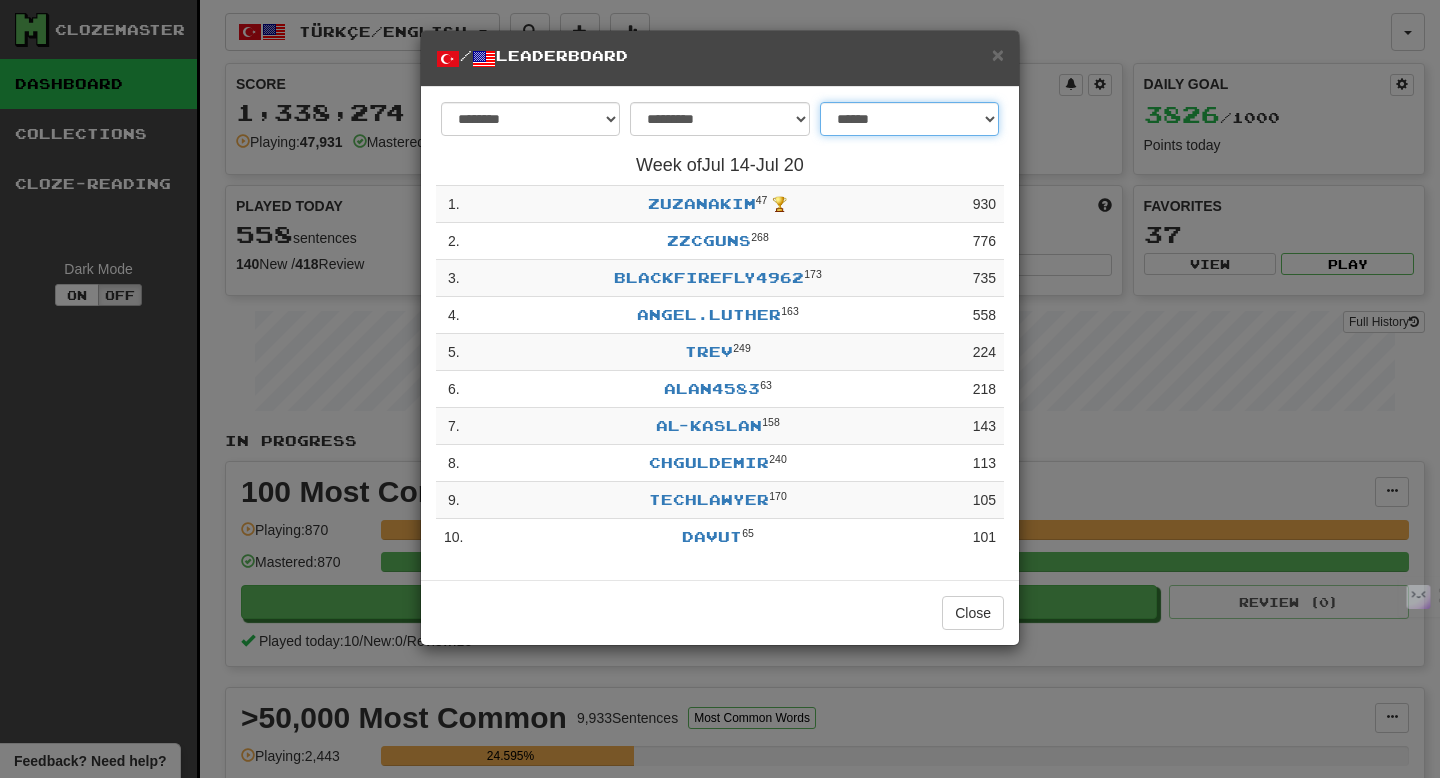 click on "**********" at bounding box center [909, 119] 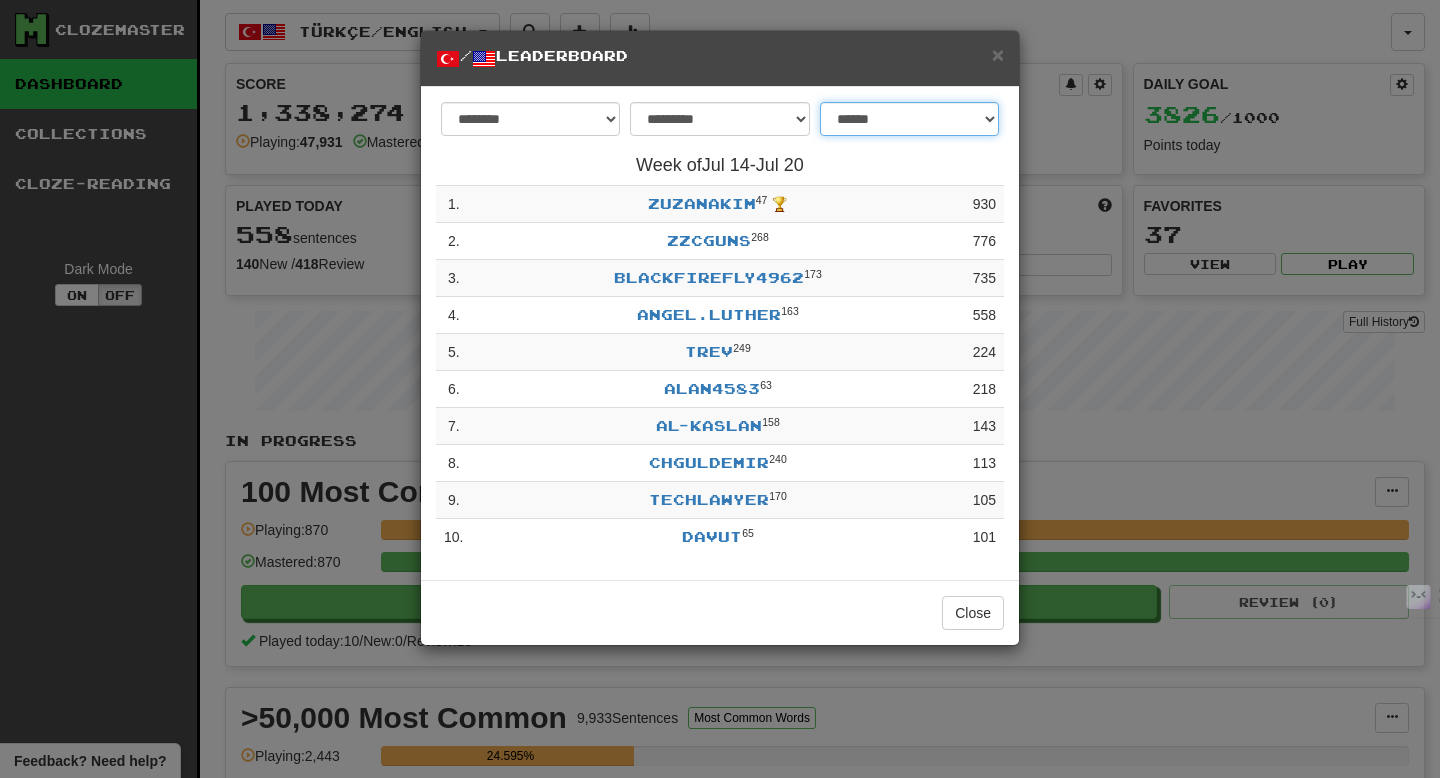 select on "**********" 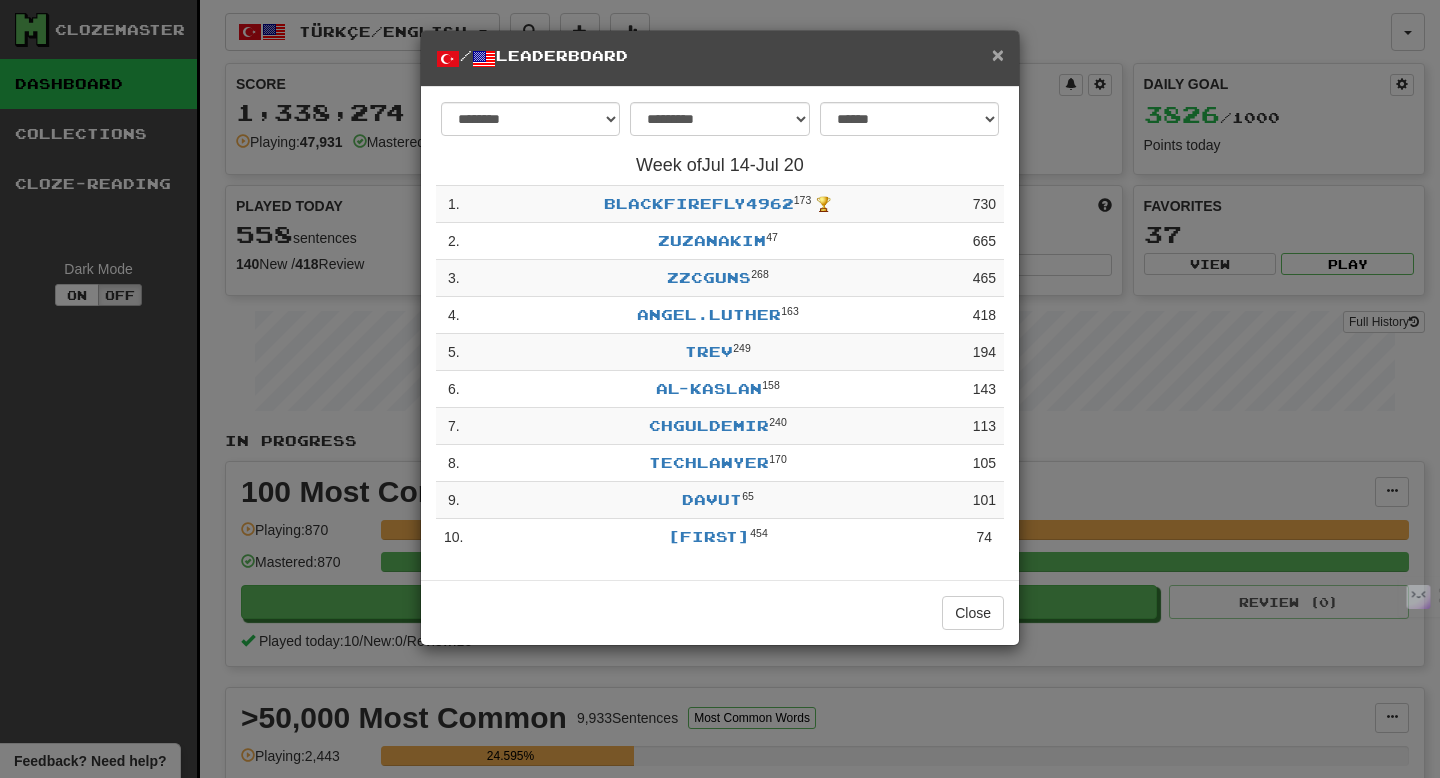 click on "×" at bounding box center [998, 54] 